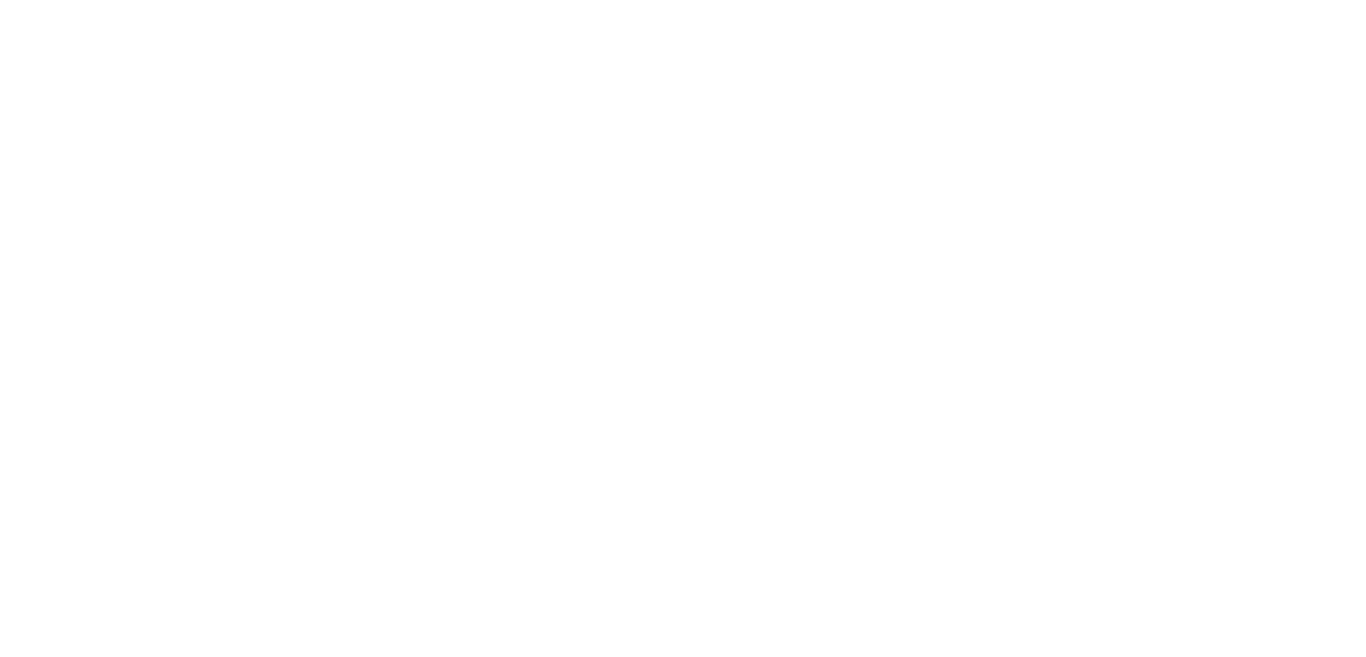 scroll, scrollTop: 0, scrollLeft: 0, axis: both 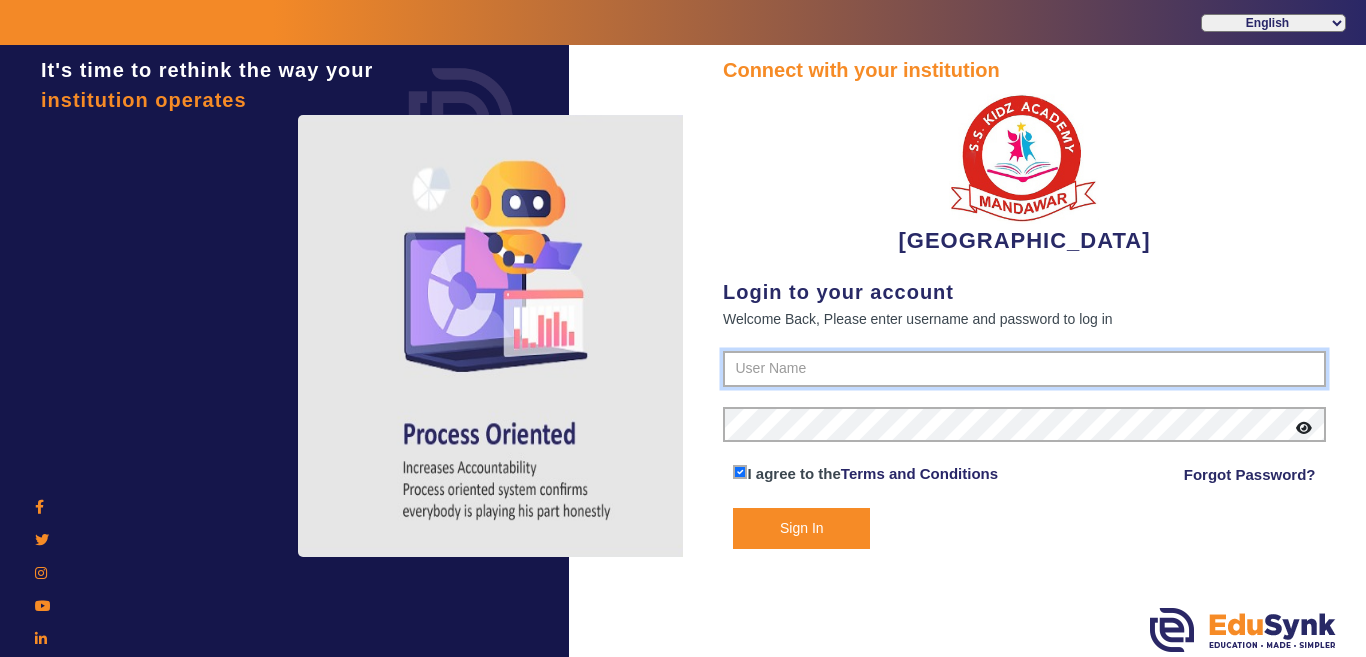 type on "9928895959" 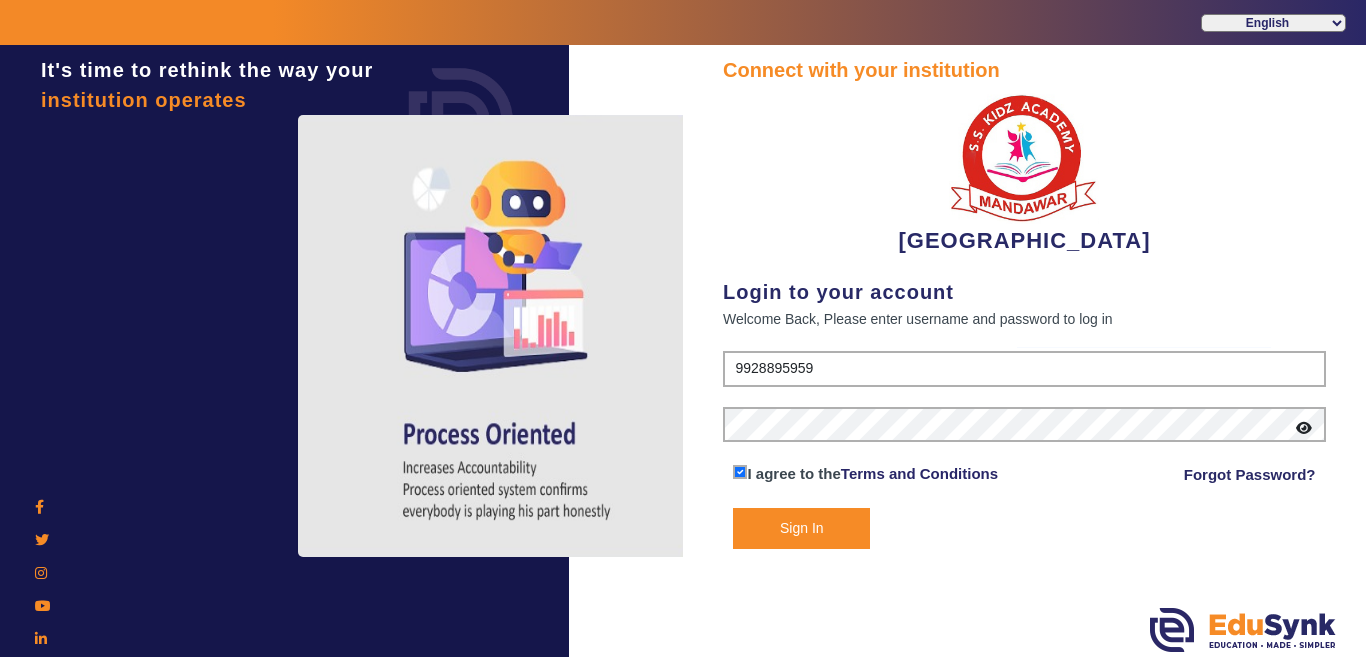 click on "Sign In" 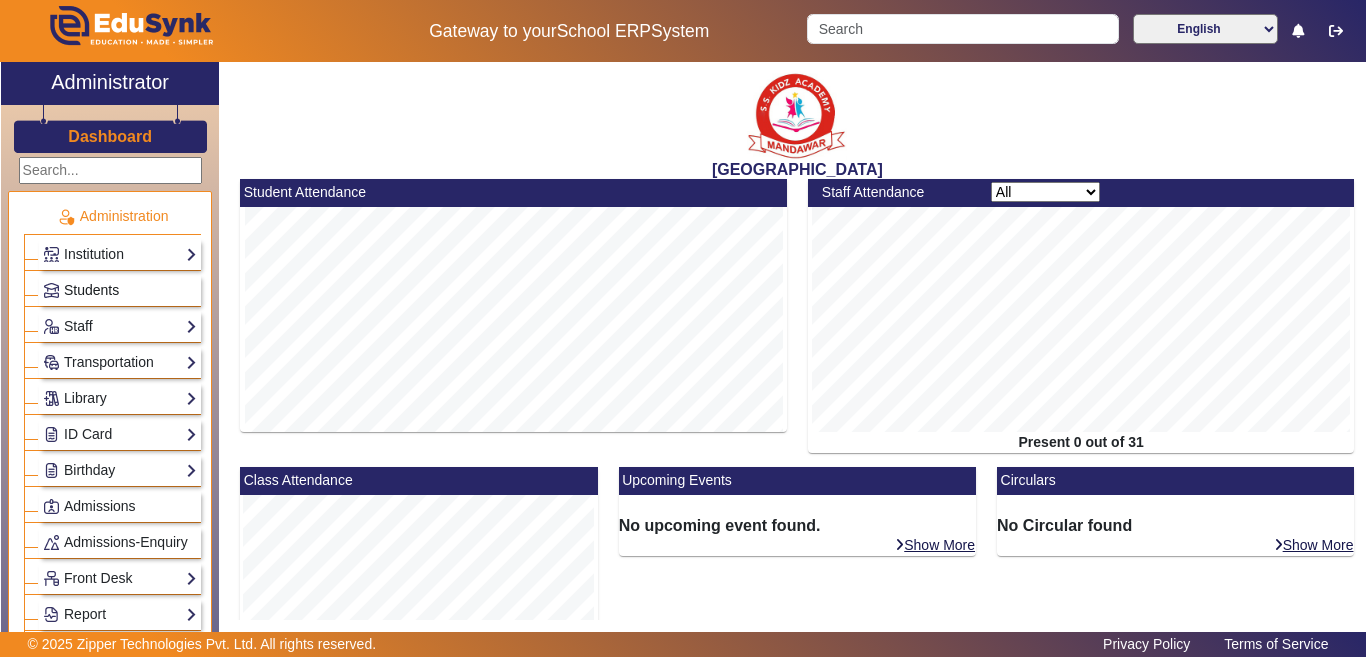 click on "Students" 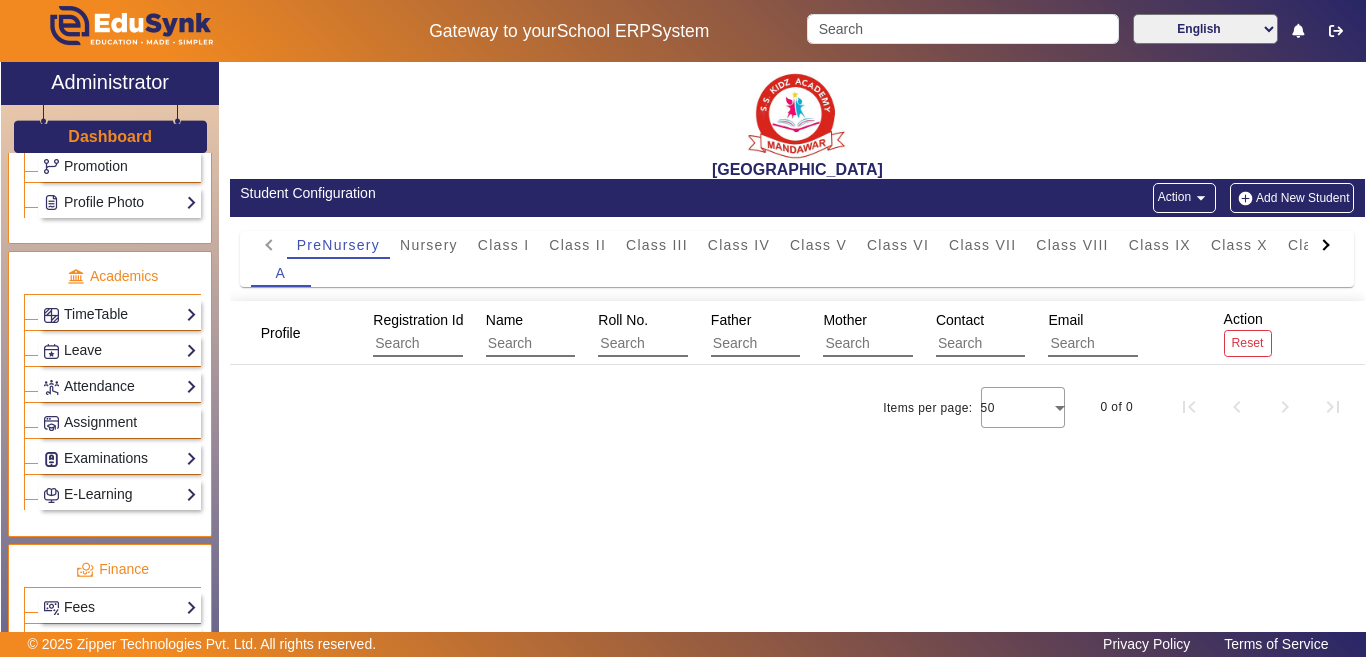 scroll, scrollTop: 1021, scrollLeft: 0, axis: vertical 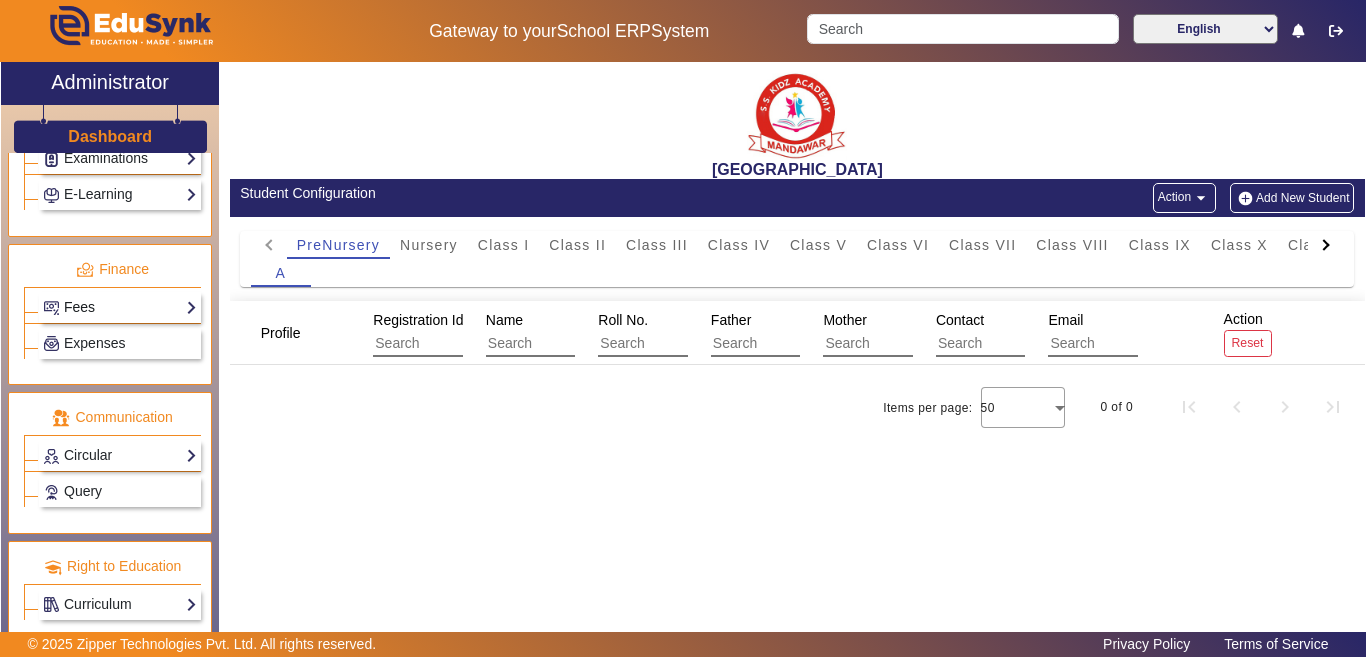 click on "Fees" 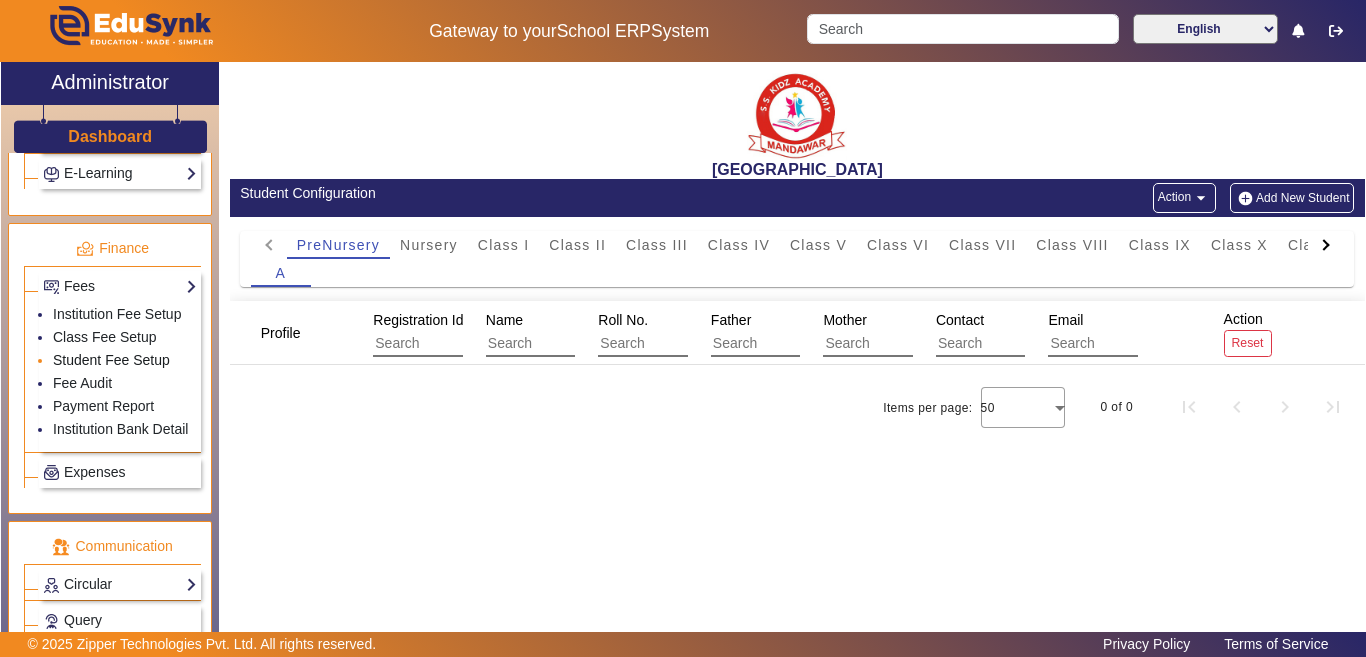 click on "Student Fee Setup" 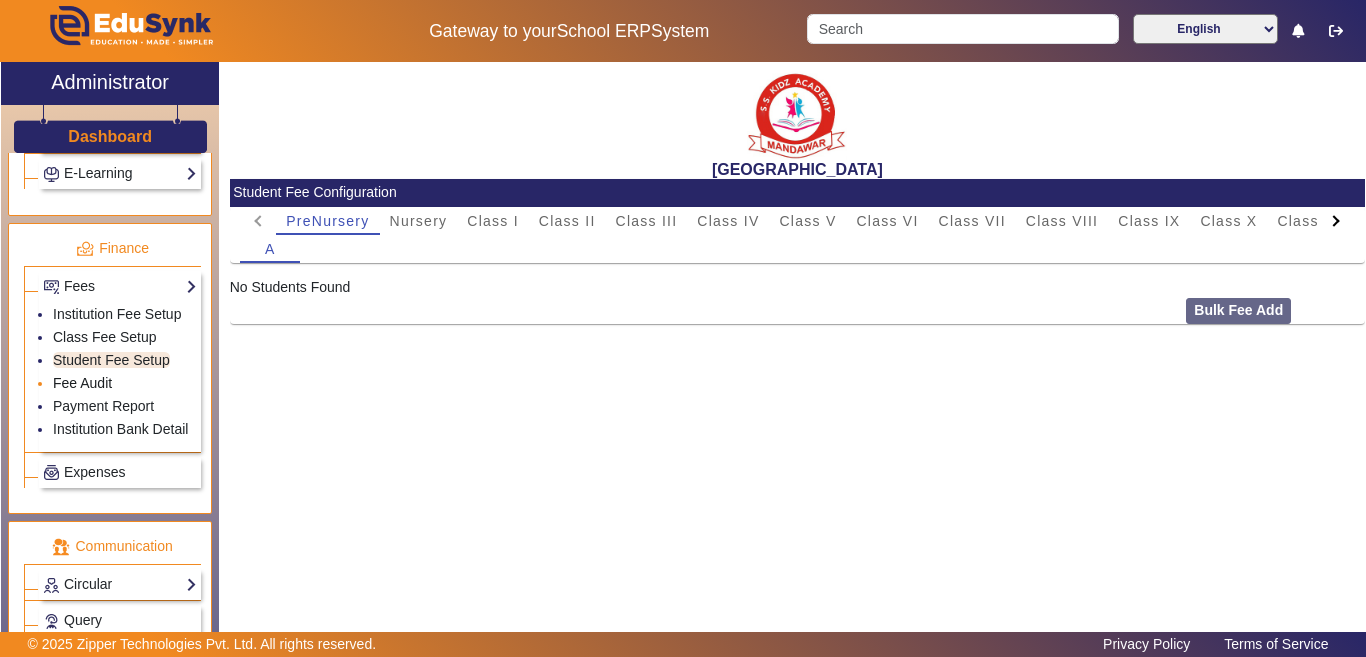 click on "Fee Audit" 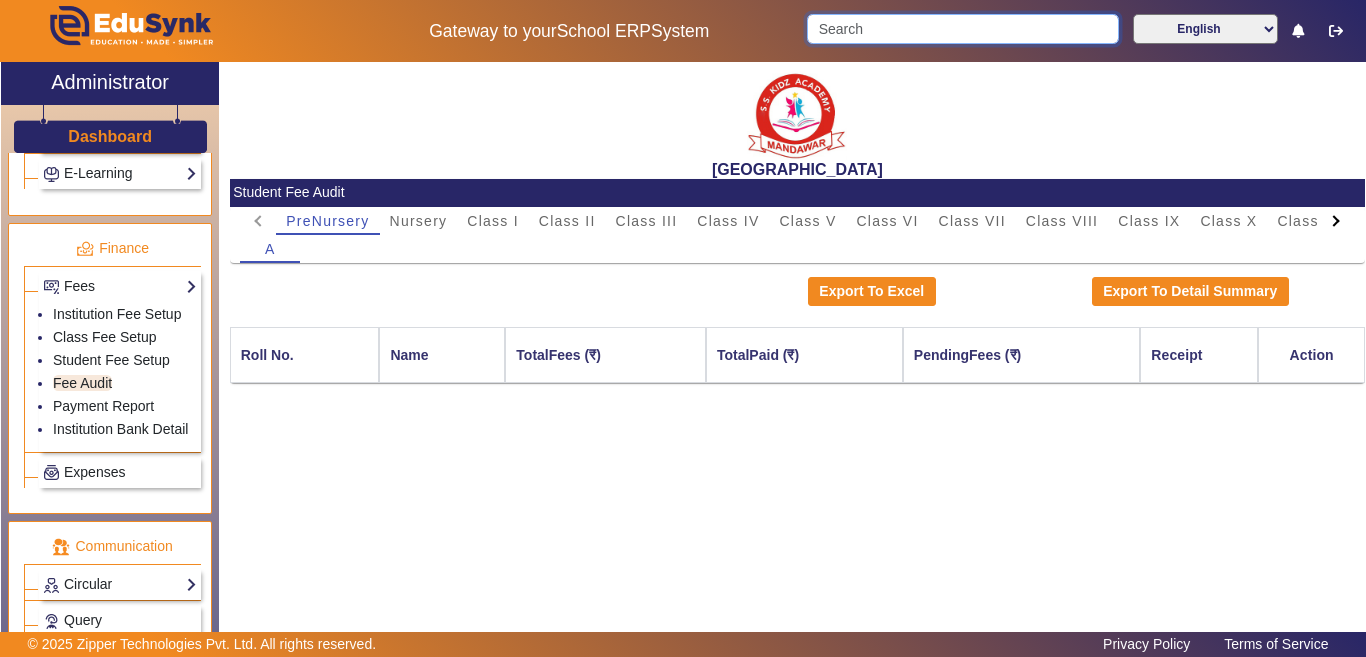 click at bounding box center [962, 29] 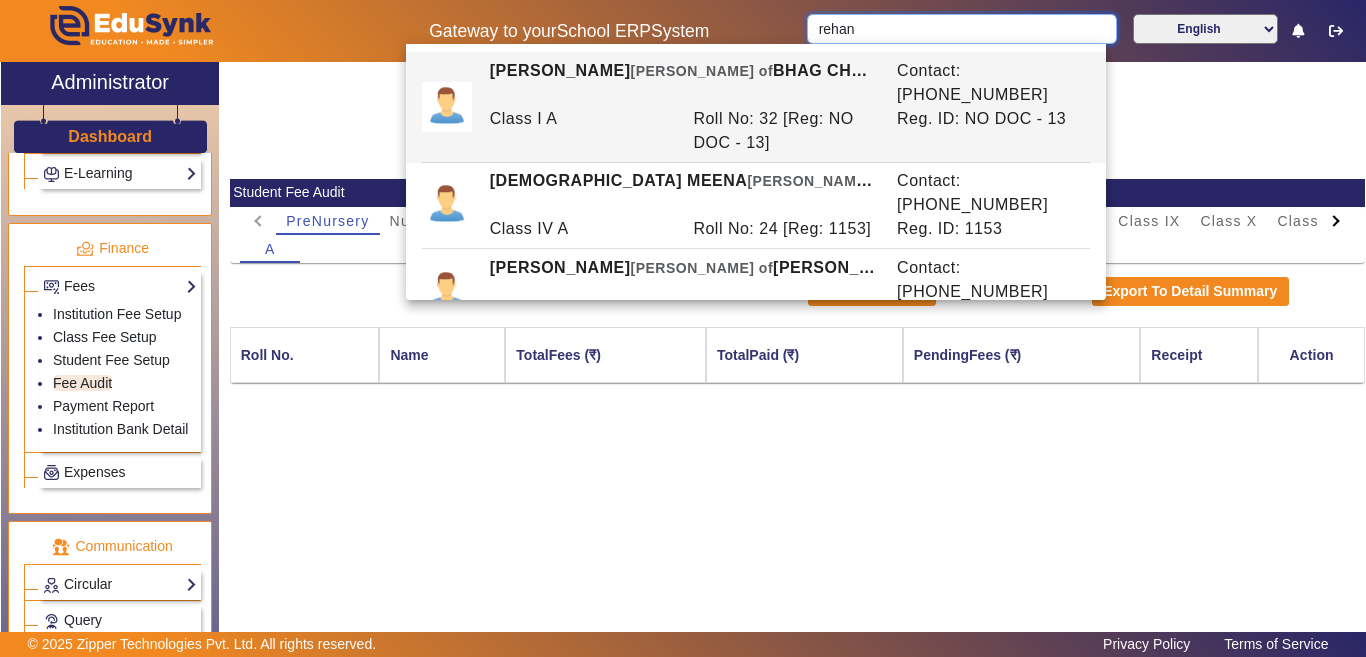 type on "rehan" 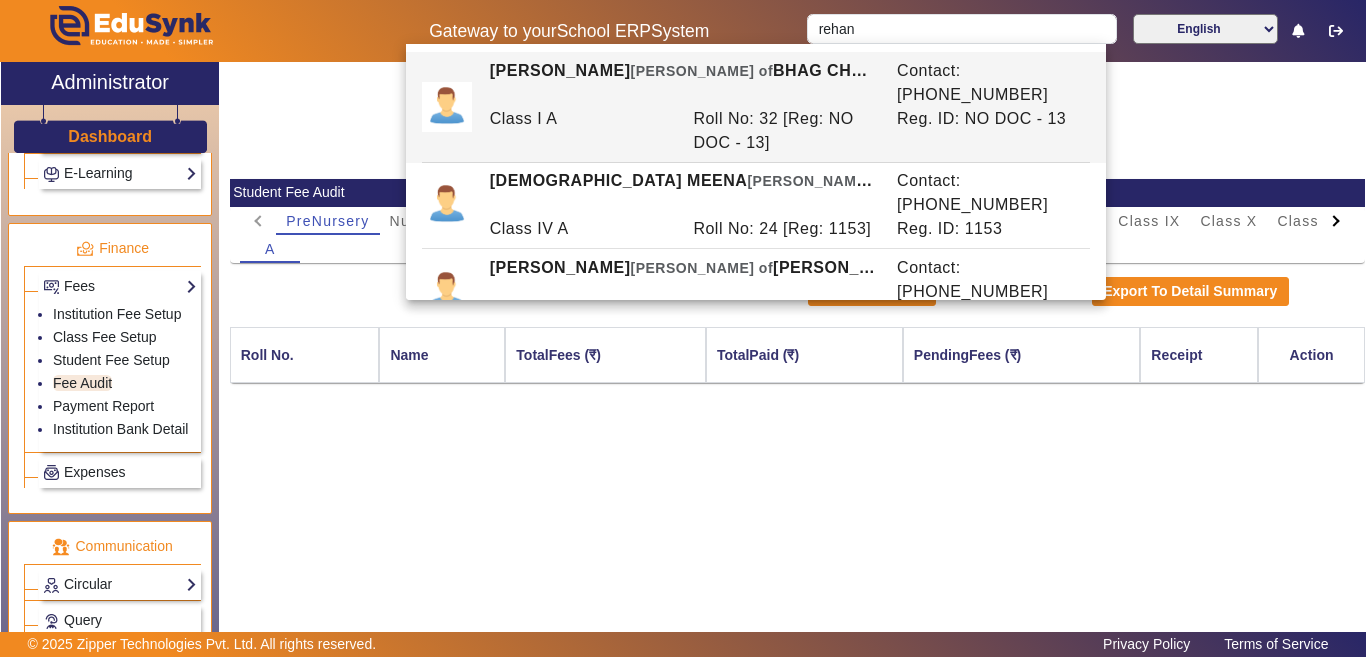 click on "[GEOGRAPHIC_DATA]  Student Fee Audit  PreNursery Nursery Class I Class II Class III Class IV Class V Class VI Class VII Class VIII Class IX Class X Class XI Class XII L.K.G. U.K.G. A  Export To Excel   Export To Detail Summary  Roll No. Name TotalFees (₹) TotalPaid (₹) PendingFees (₹) Receipt Action" 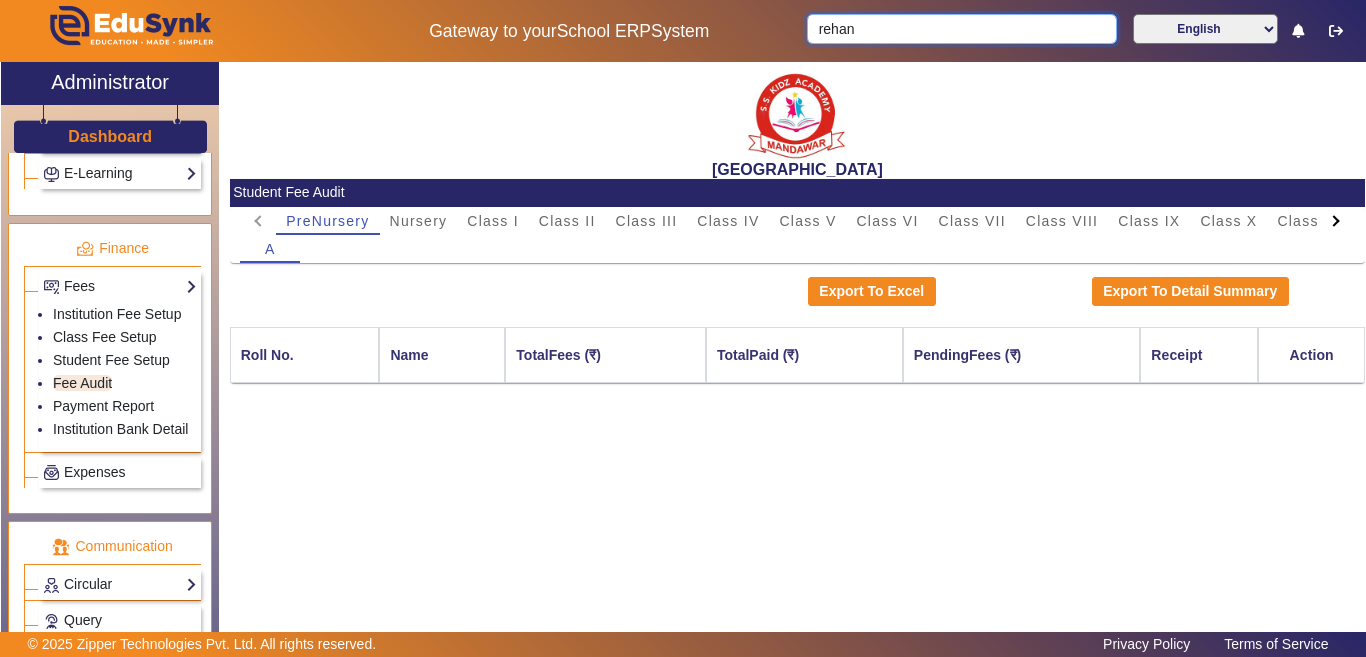 click on "Gateway to your  School ERP  System  rehan English हिंदी (Hindi) ಕನ್ನಡ (Kannada) தமிழ் (Tamil) ଓଡିଆ (Odia) ਪੰਜਾਬੀ (Punjabi) मराठी (Marathi) മലയാളം (Malayalam) తెలుగు (Telugu) অসমীয়া (Assamese) ગુજરાતી (Gujarati) বাংলা (Bengali)" 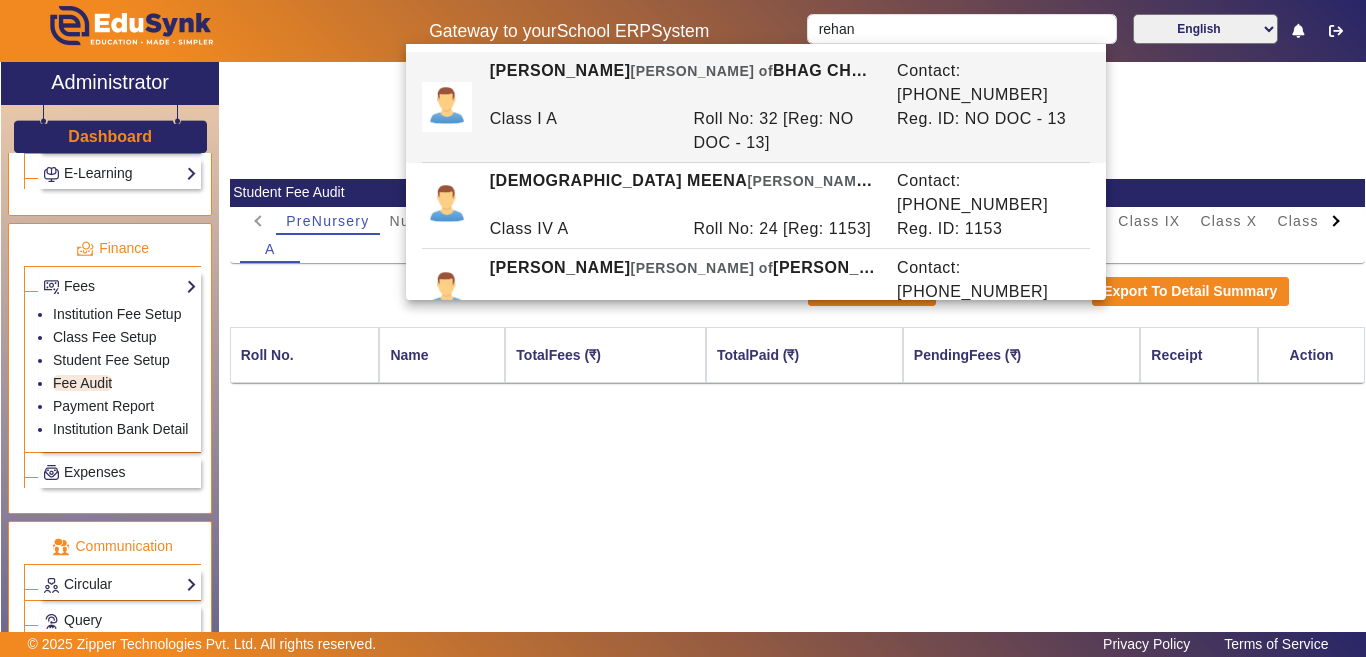click on "[GEOGRAPHIC_DATA]  Student Fee Audit  PreNursery Nursery Class I Class II Class III Class IV Class V Class VI Class VII Class VIII Class IX Class X Class XI Class XII L.K.G. U.K.G. A  Export To Excel   Export To Detail Summary  Roll No. Name TotalFees (₹) TotalPaid (₹) PendingFees (₹) Receipt Action" 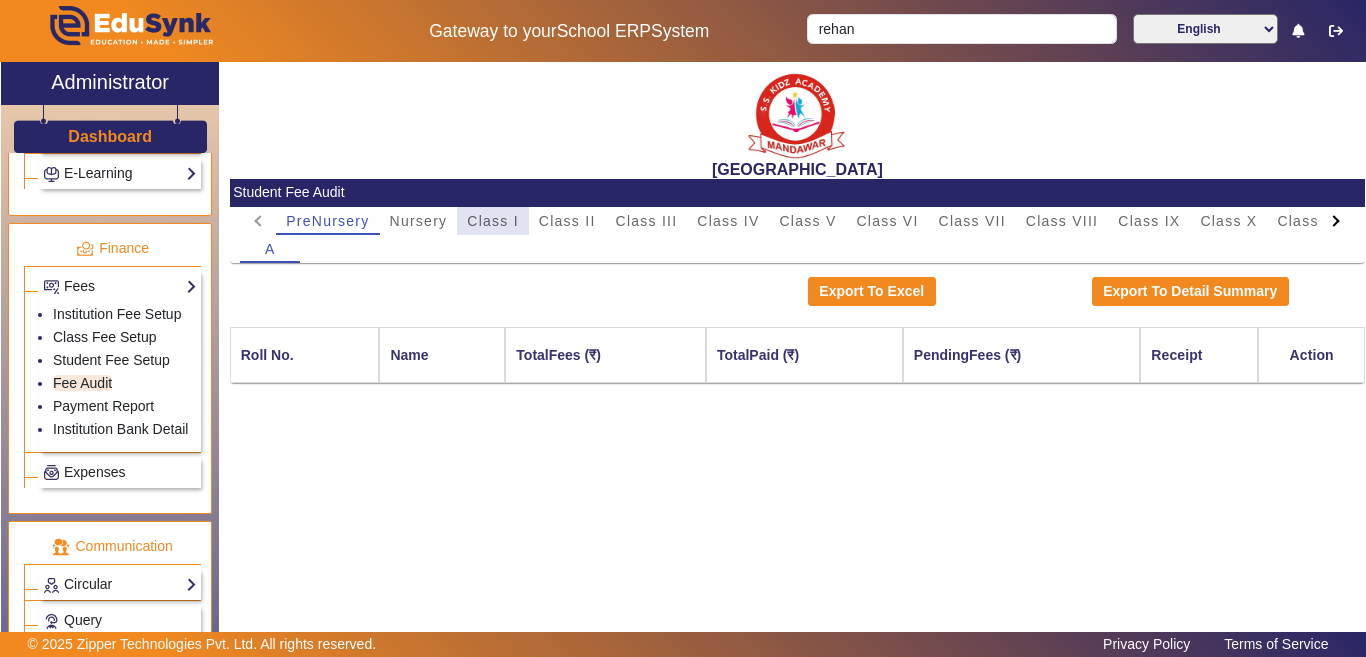 click on "Class I" at bounding box center [493, 221] 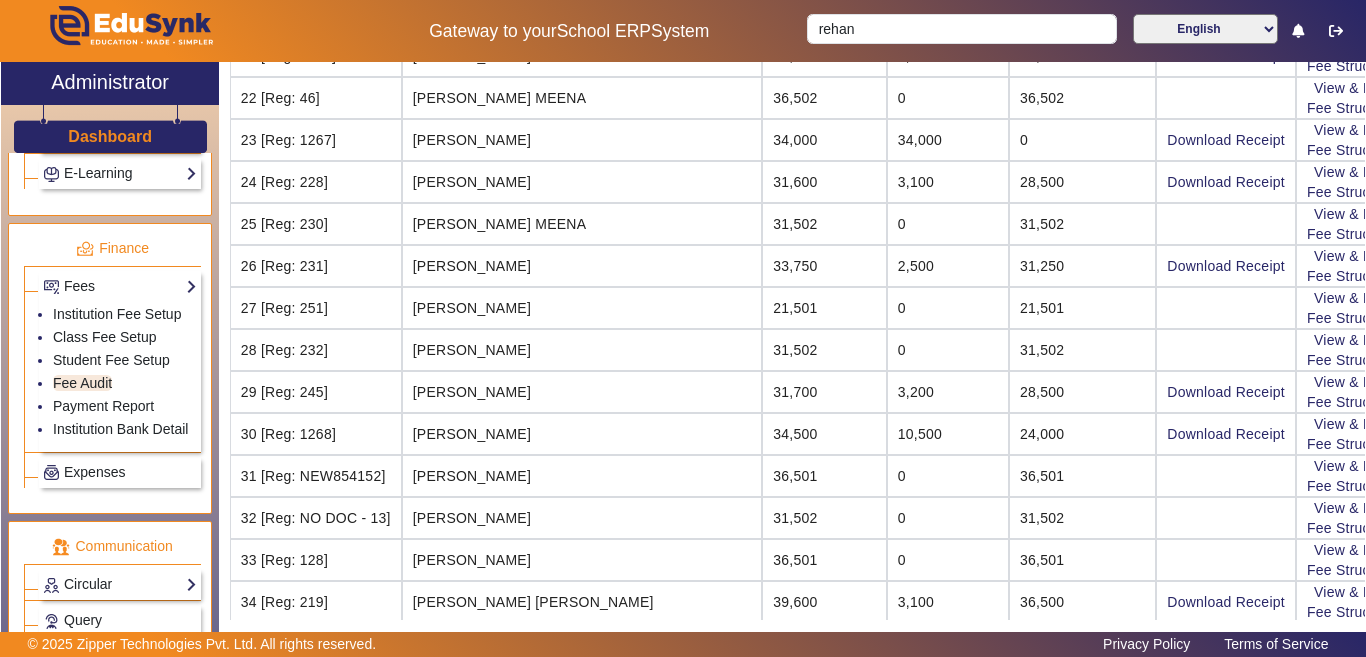 scroll, scrollTop: 1000, scrollLeft: 0, axis: vertical 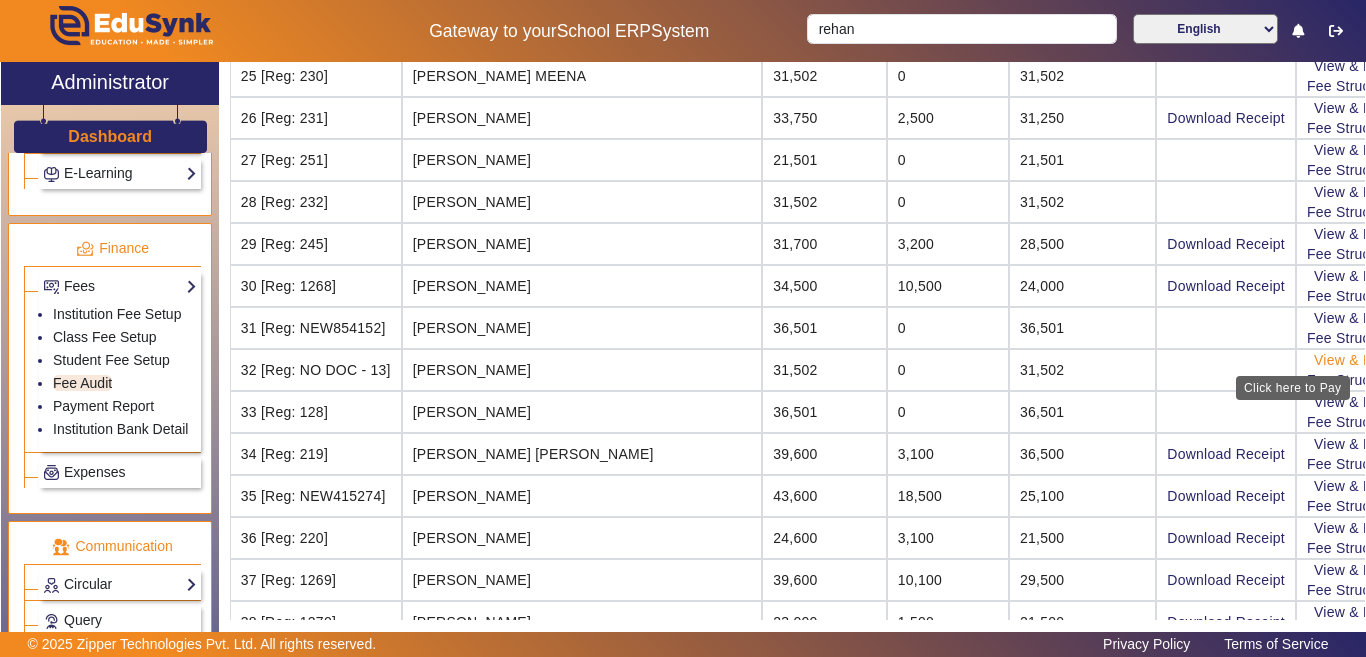click on "View & Pay" 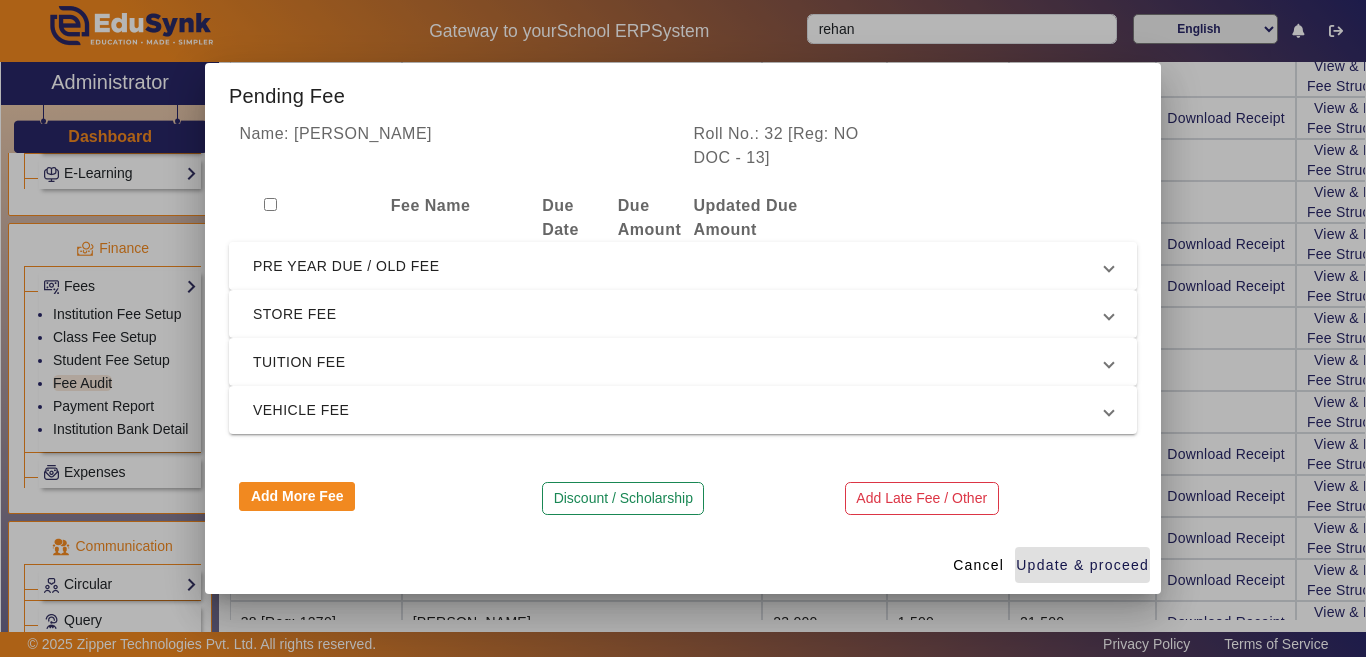 click on "PRE YEAR DUE  / OLD FEE" at bounding box center (679, 266) 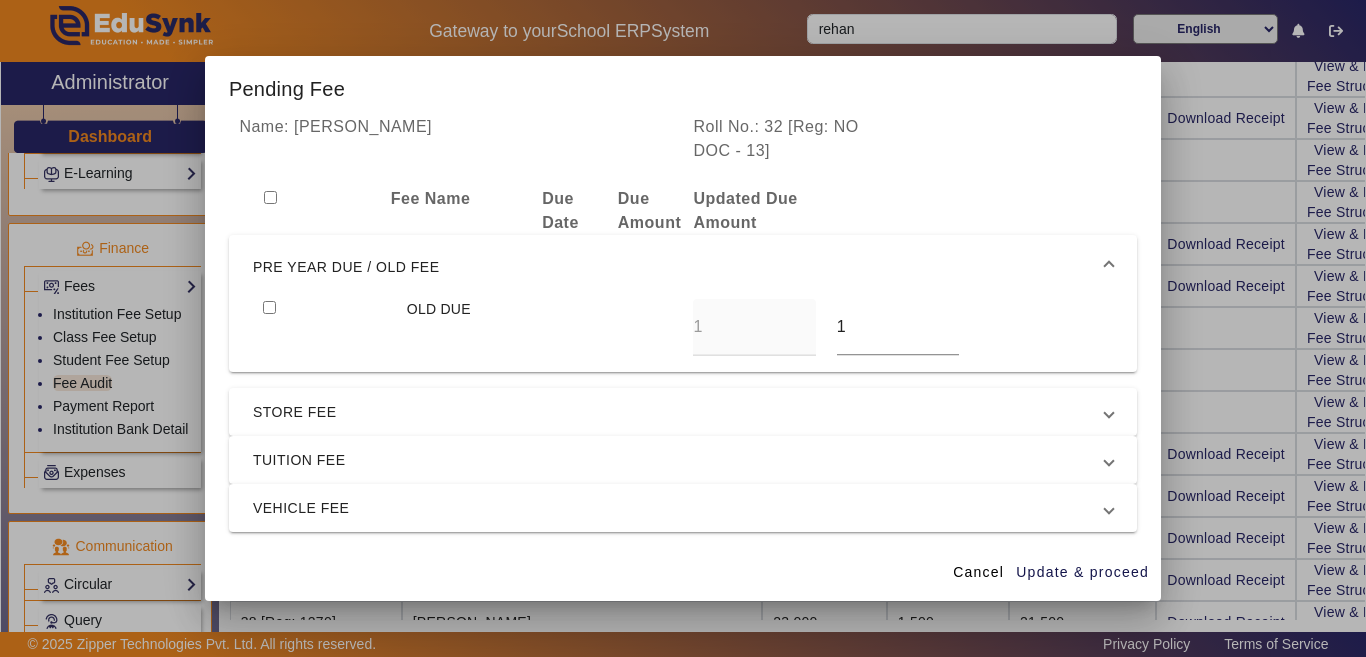 drag, startPoint x: 267, startPoint y: 310, endPoint x: 669, endPoint y: 339, distance: 403.04468 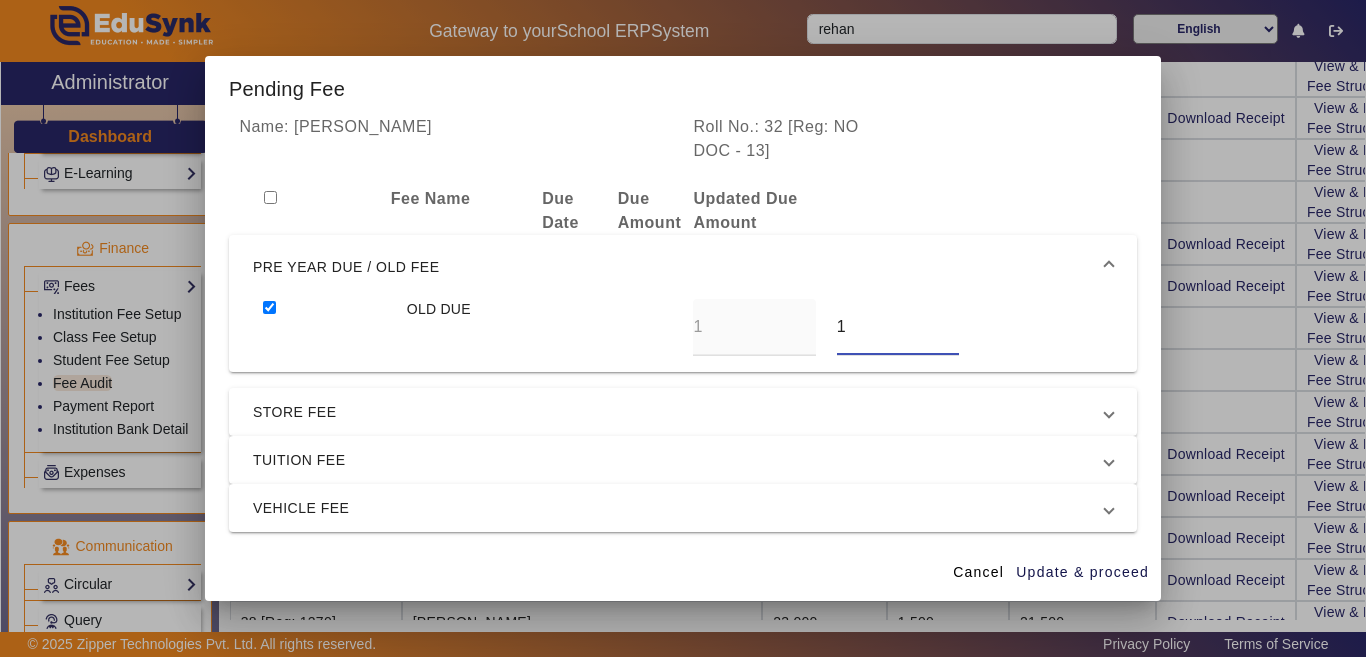 drag, startPoint x: 847, startPoint y: 330, endPoint x: 751, endPoint y: 329, distance: 96.00521 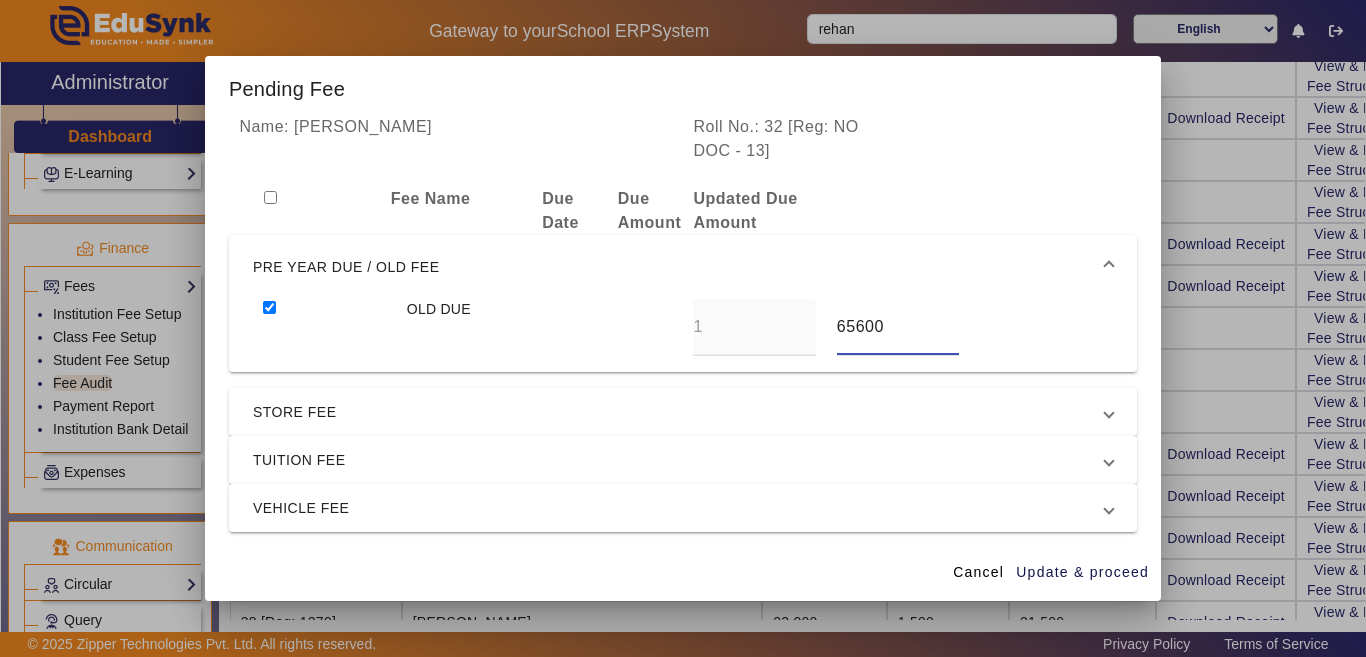 scroll, scrollTop: 91, scrollLeft: 0, axis: vertical 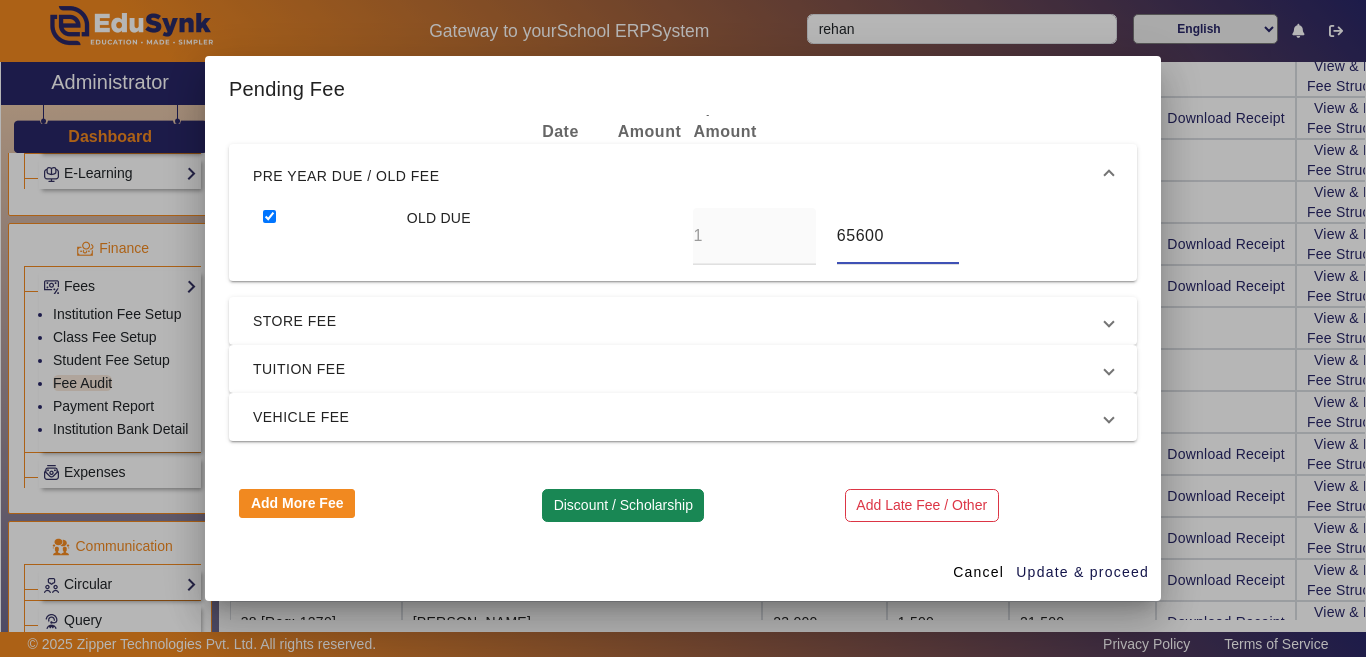 type on "65600" 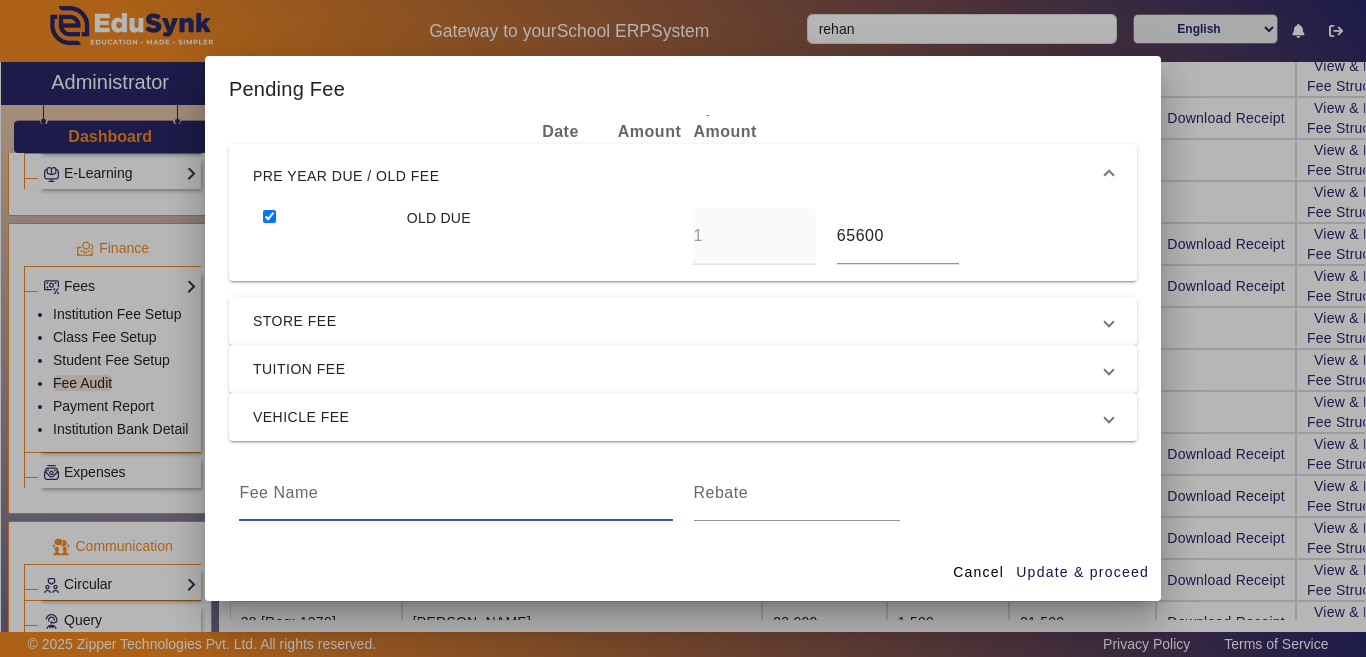click at bounding box center (455, 493) 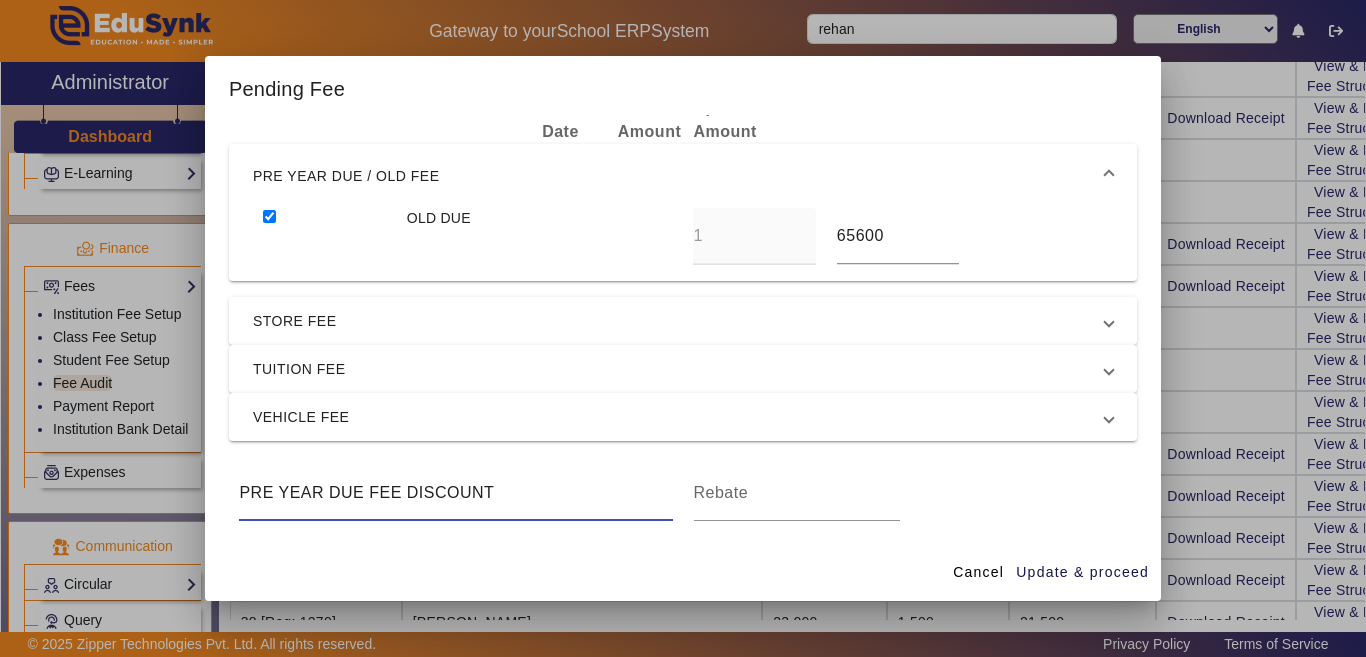 type on "PRE YEAR DUE FEE DISCOUNT" 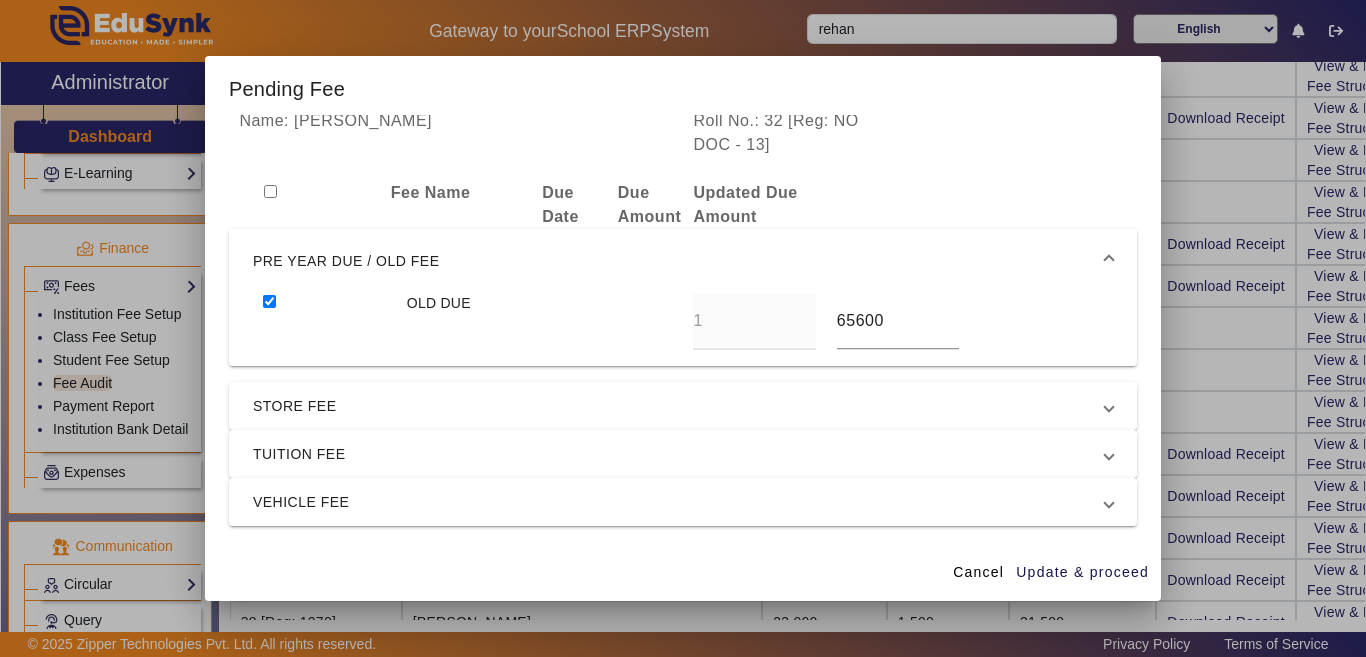 scroll, scrollTop: 0, scrollLeft: 0, axis: both 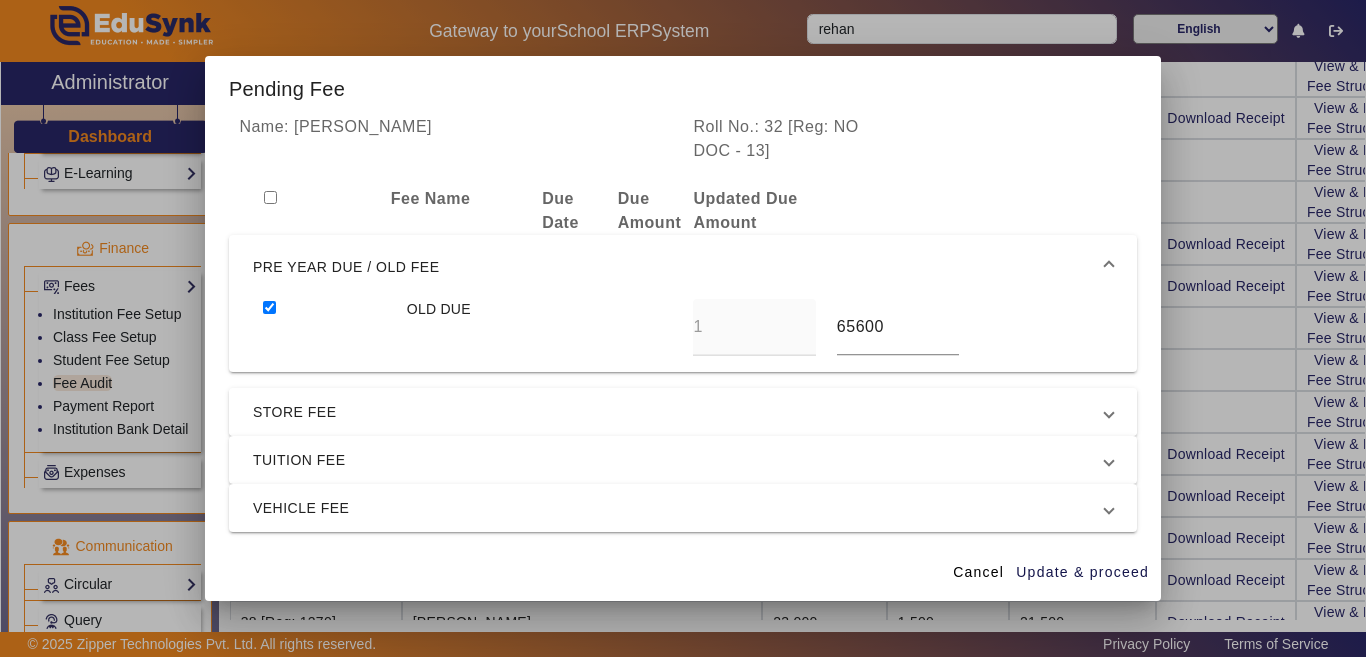 type on "25600" 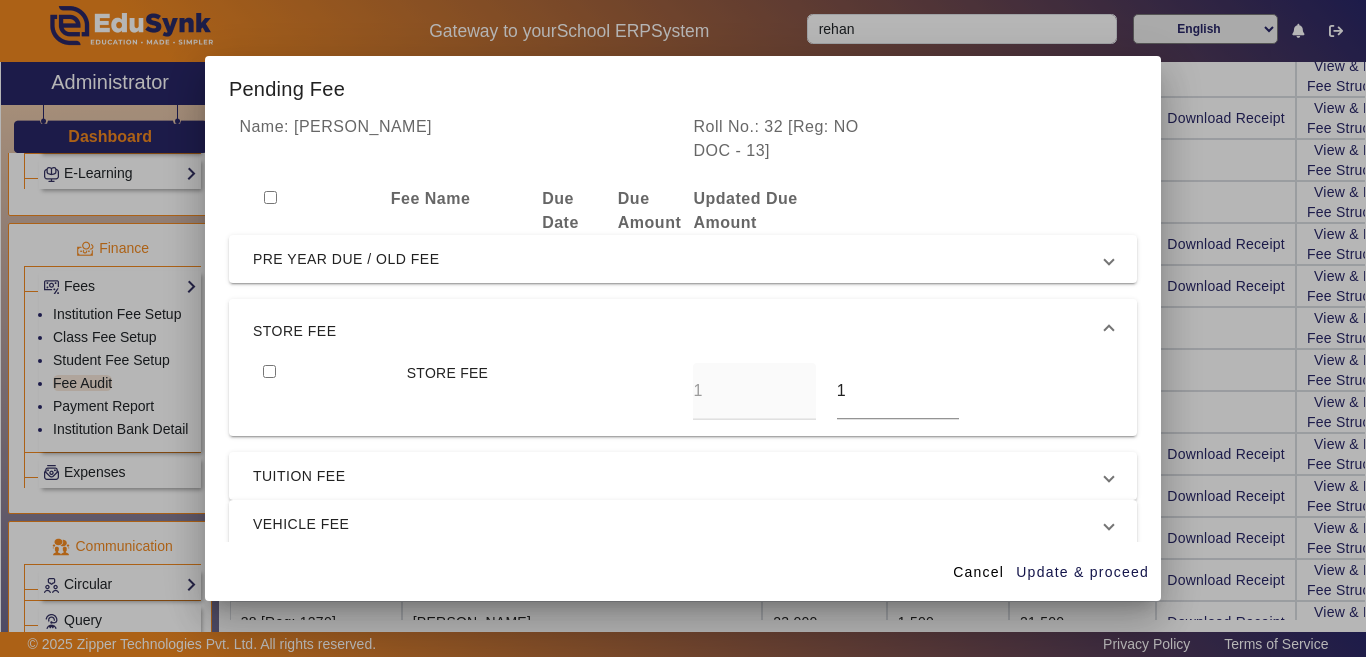 click on "STORE FEE" at bounding box center (679, 331) 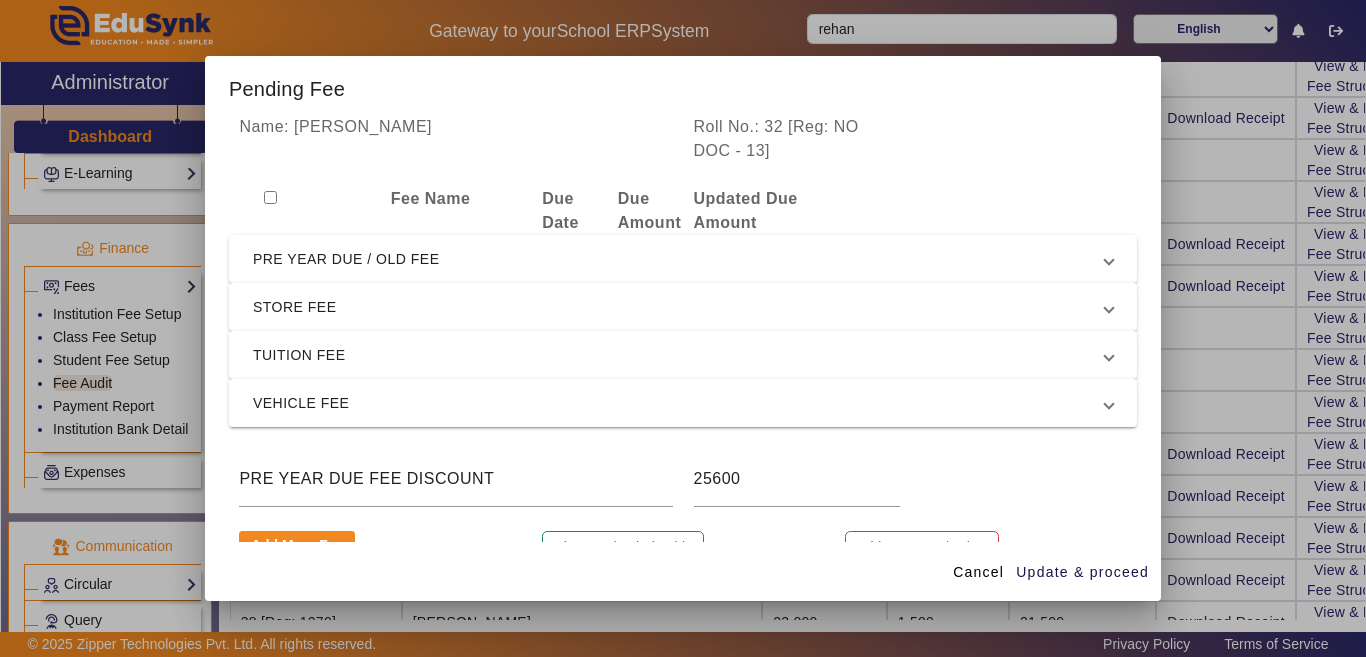 click on "PRE YEAR DUE  / OLD FEE" at bounding box center [679, 259] 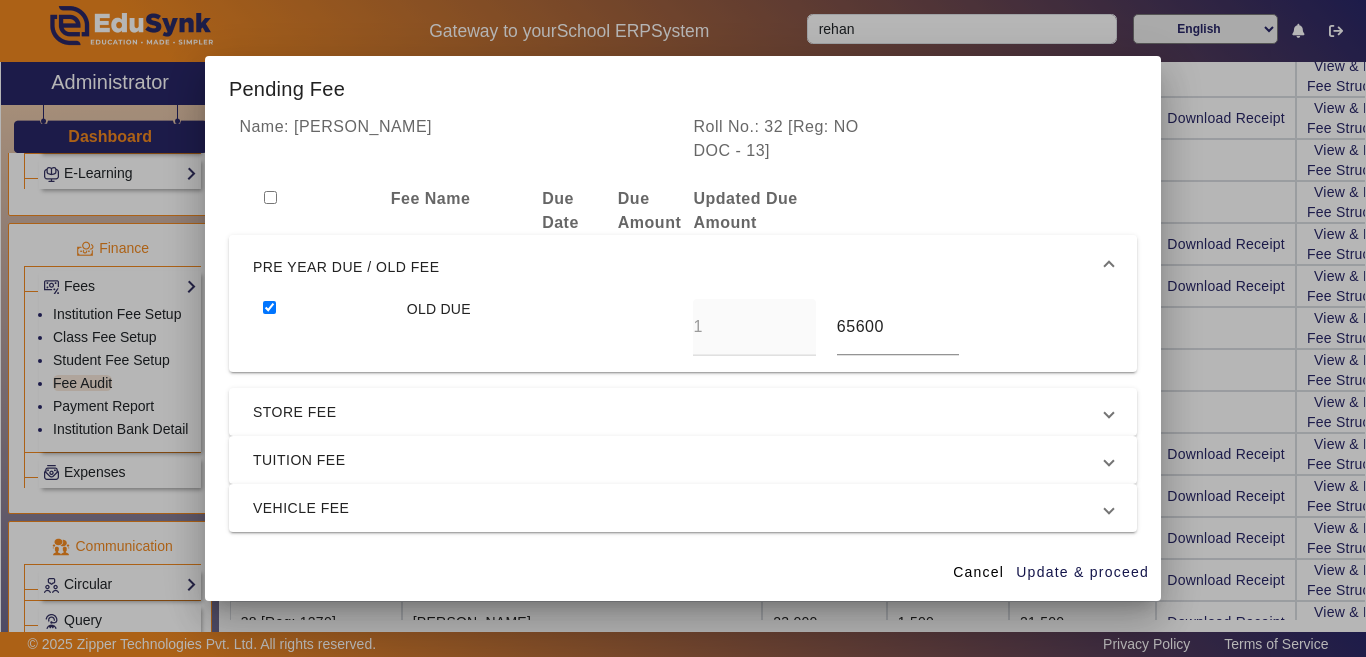 click on "PRE YEAR DUE  / OLD FEE" at bounding box center [679, 267] 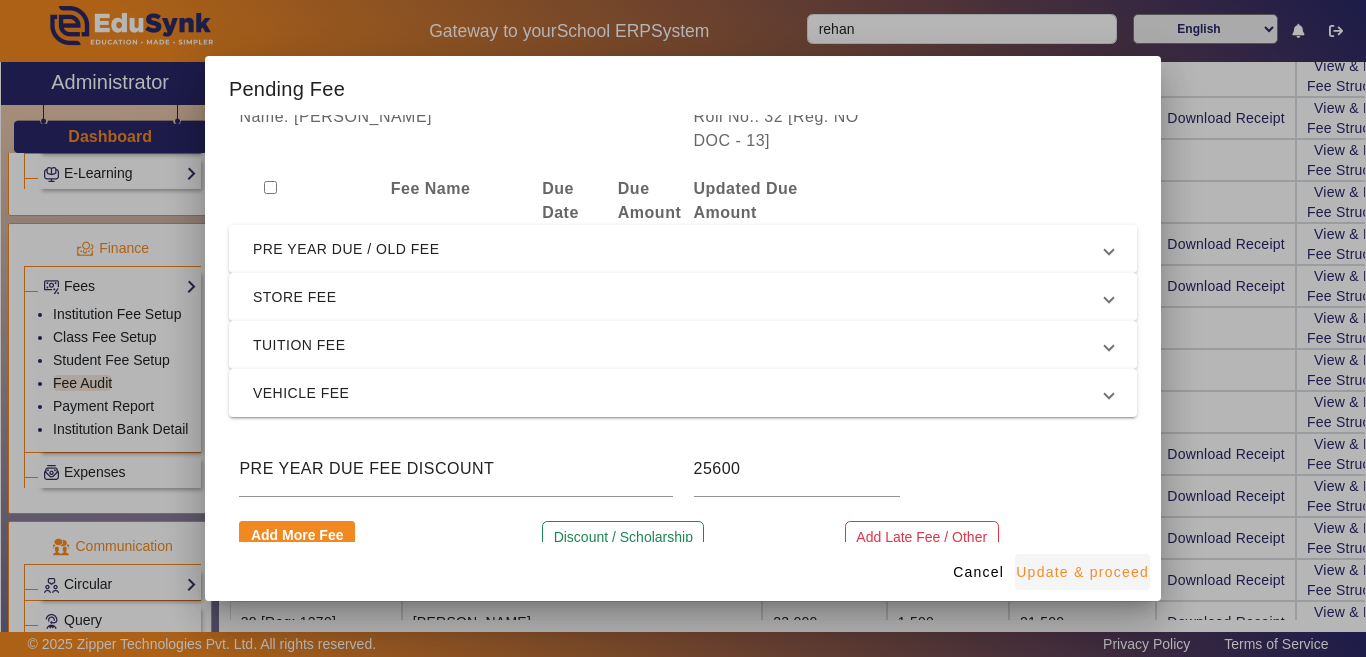 scroll, scrollTop: 42, scrollLeft: 0, axis: vertical 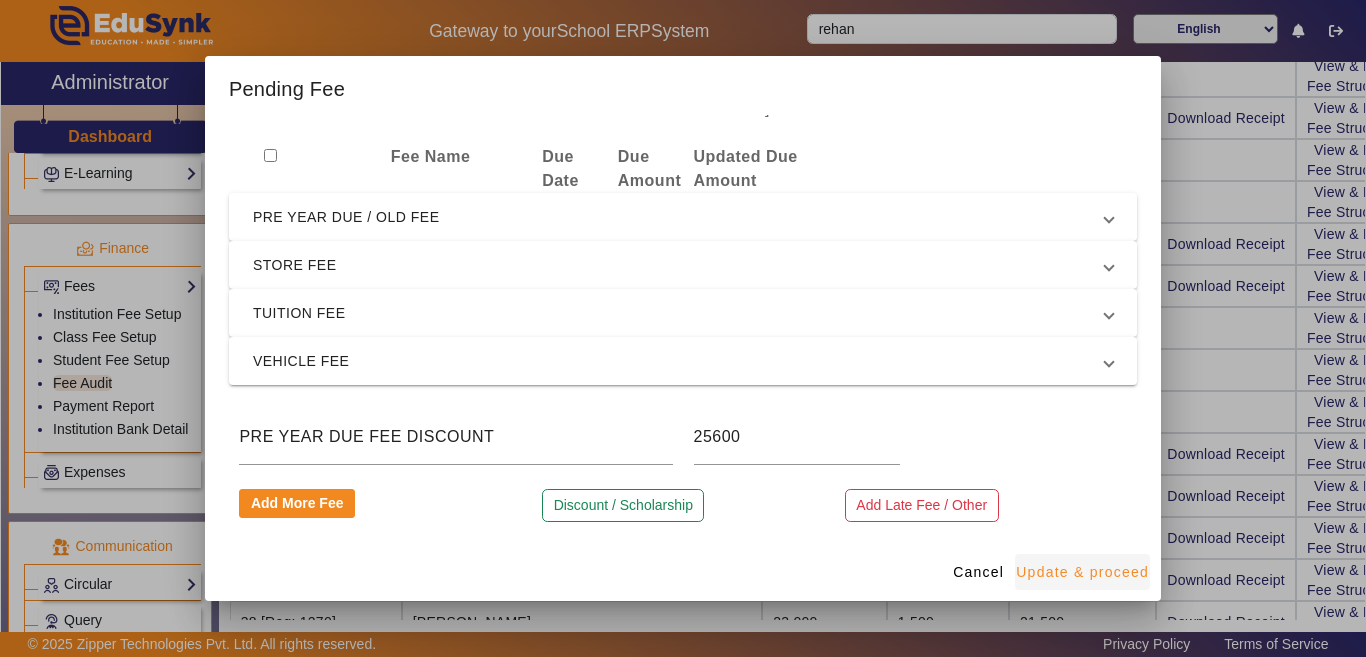 click on "Update & proceed" at bounding box center [1082, 572] 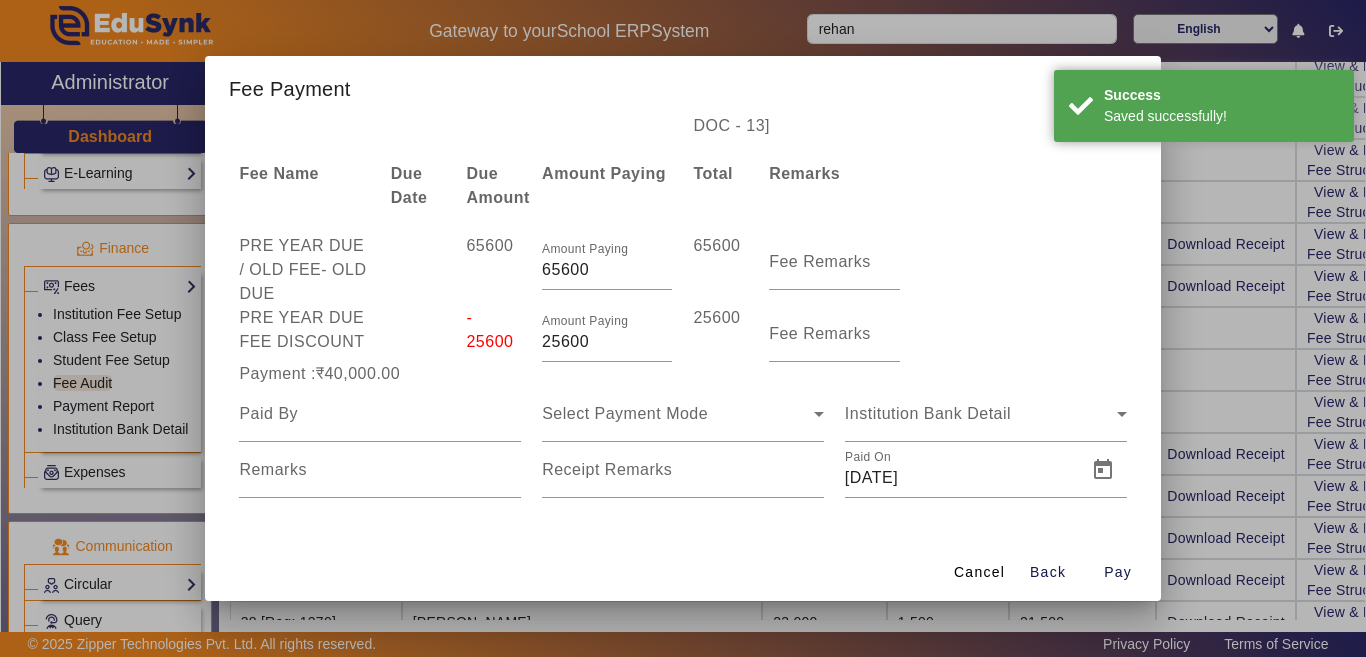 scroll, scrollTop: 25, scrollLeft: 0, axis: vertical 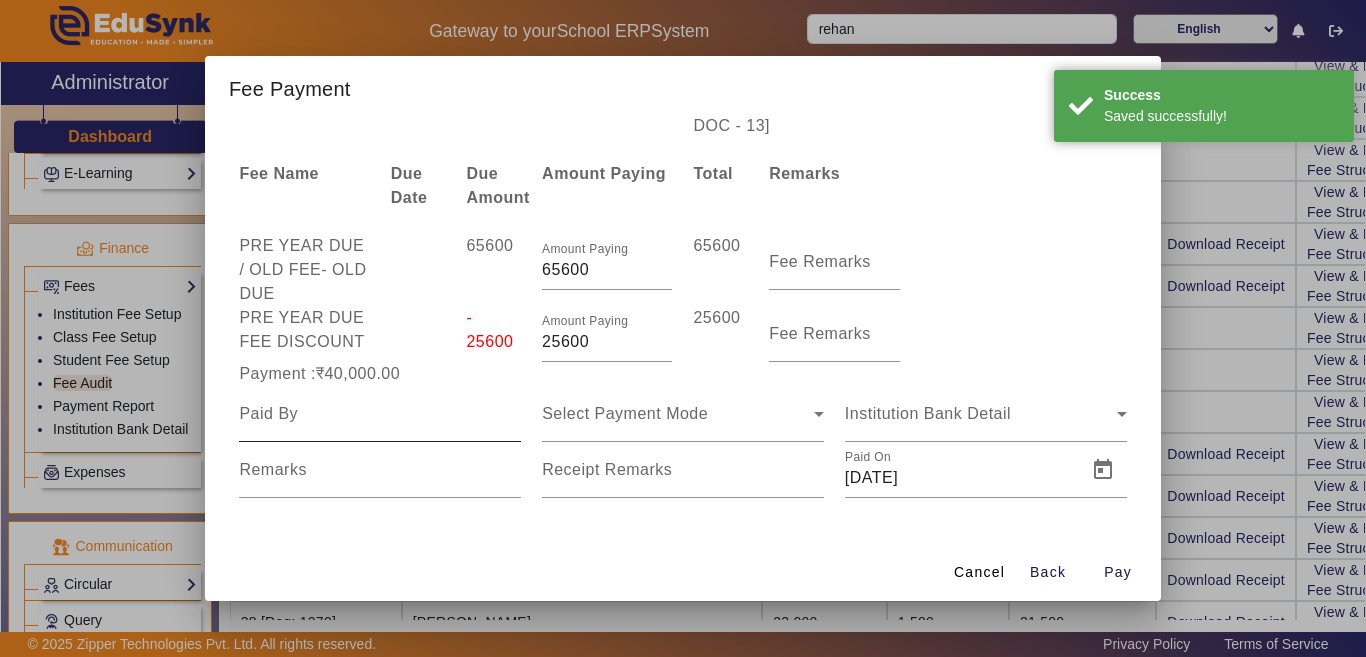 click at bounding box center (380, 414) 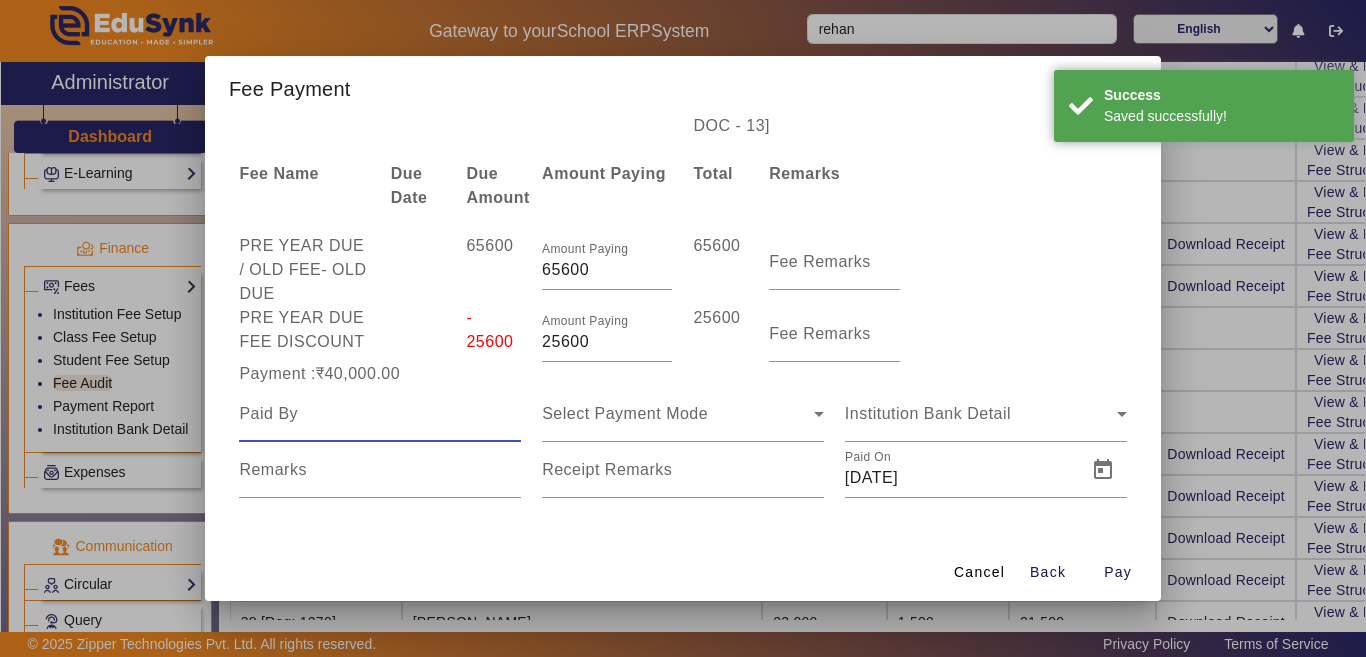 click at bounding box center [380, 414] 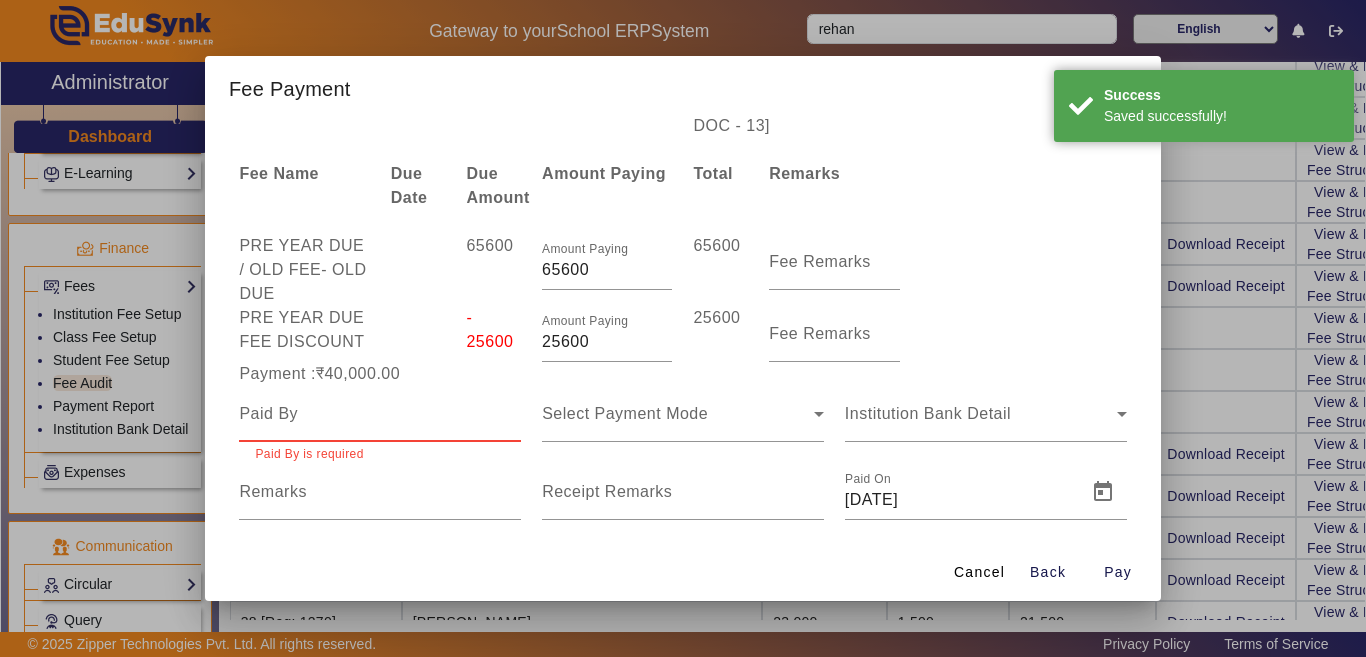 click at bounding box center [380, 414] 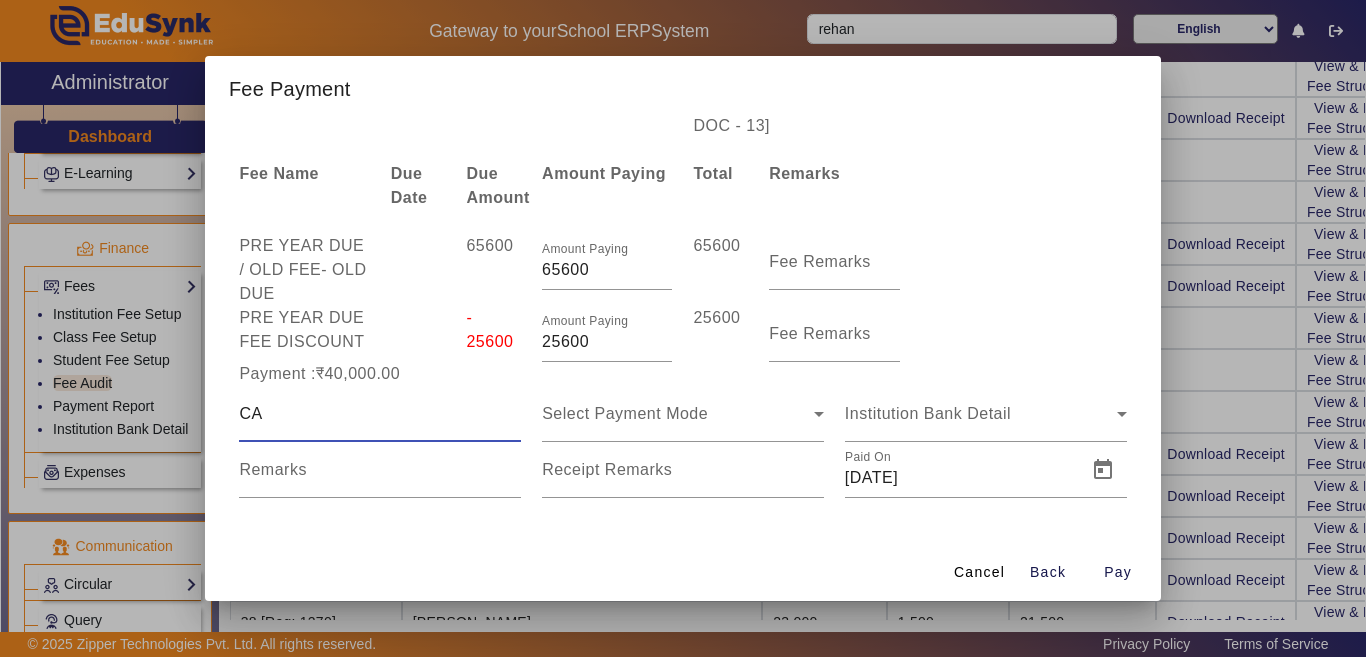 type on "C" 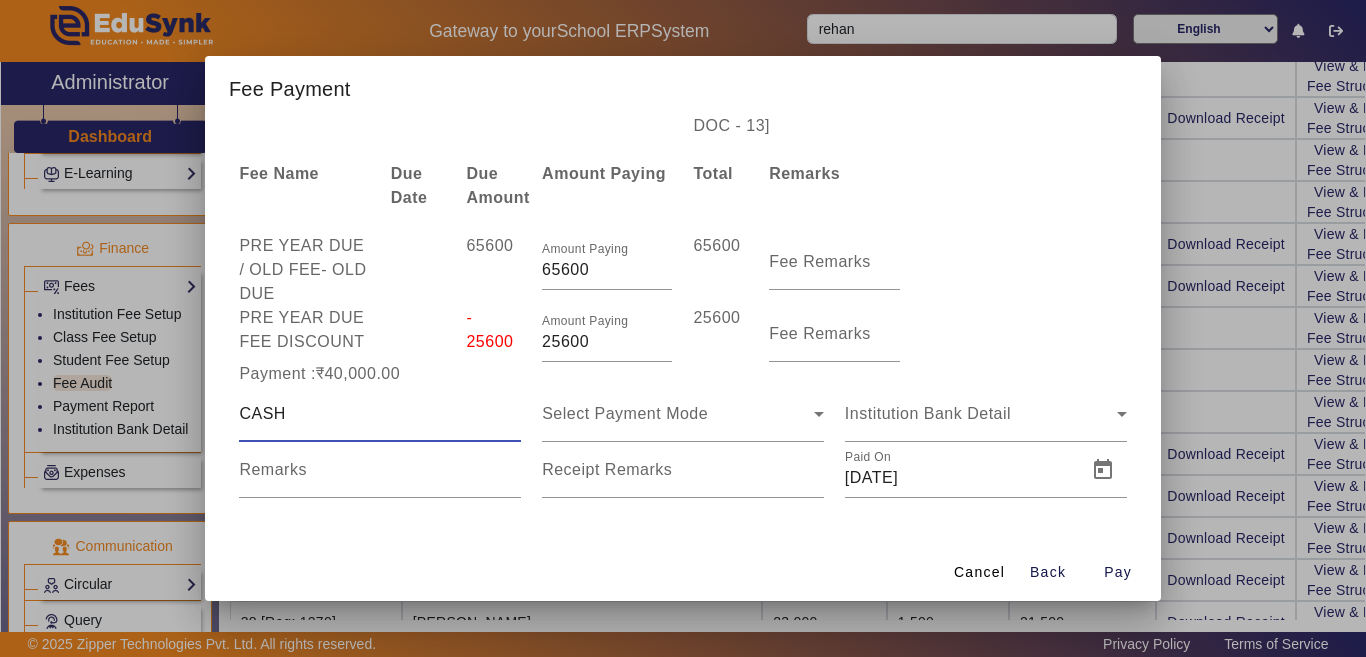 type on "CASH" 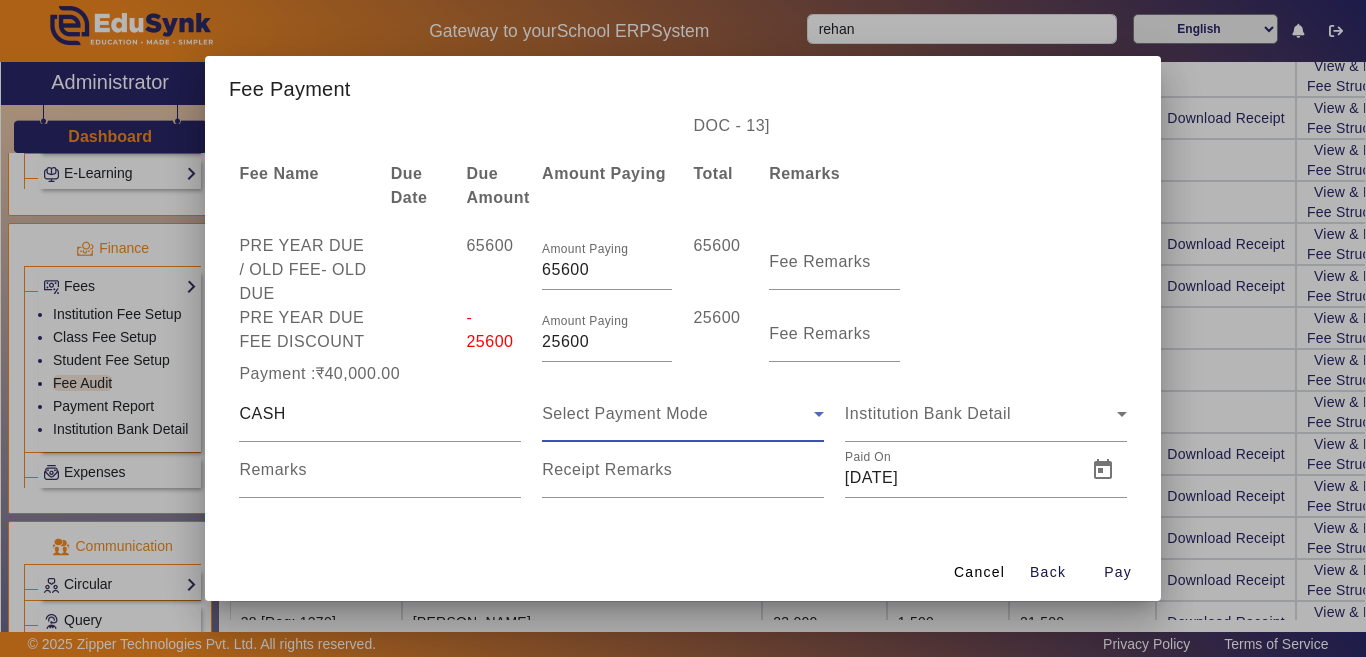 click on "Select Payment Mode" at bounding box center [678, 414] 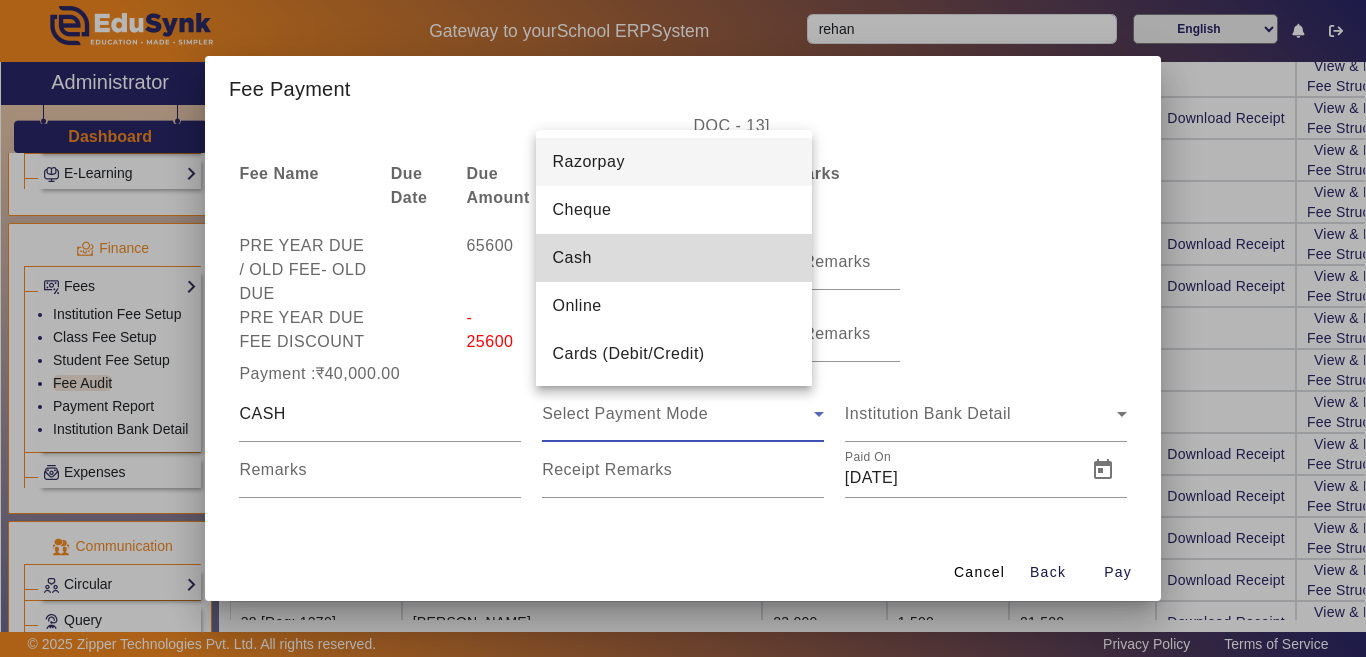 click on "Cash" at bounding box center (674, 258) 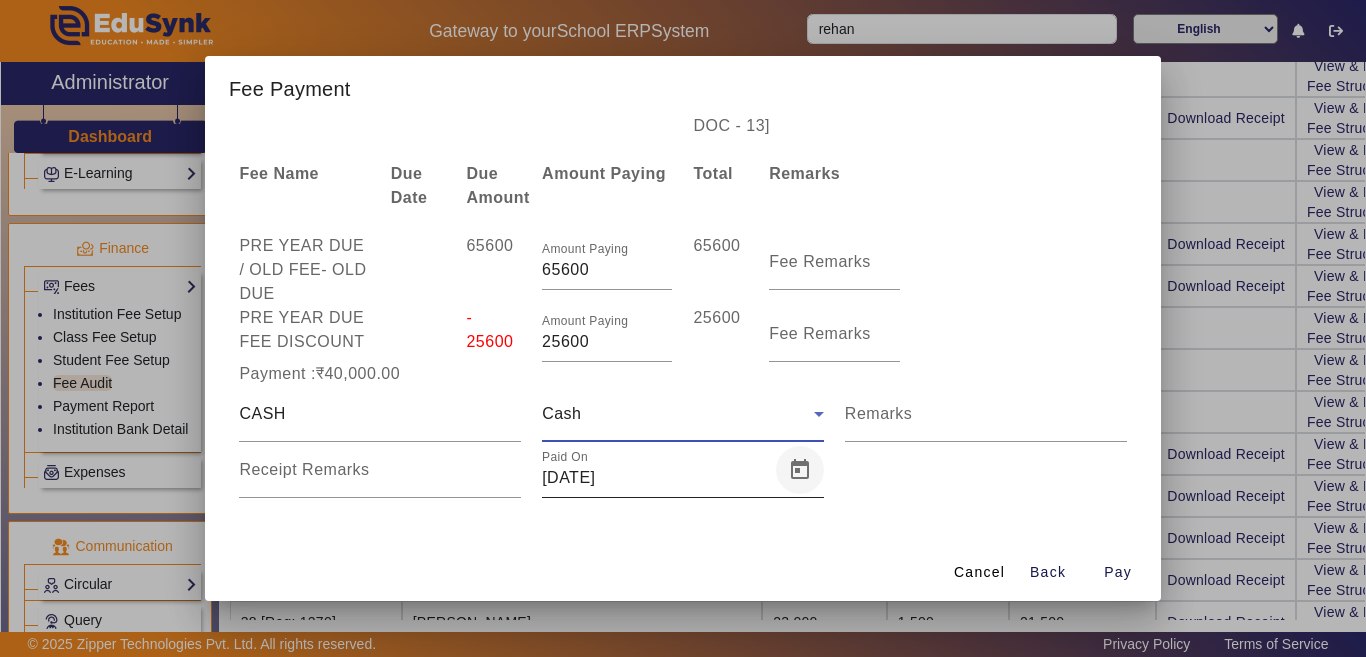 click at bounding box center [800, 470] 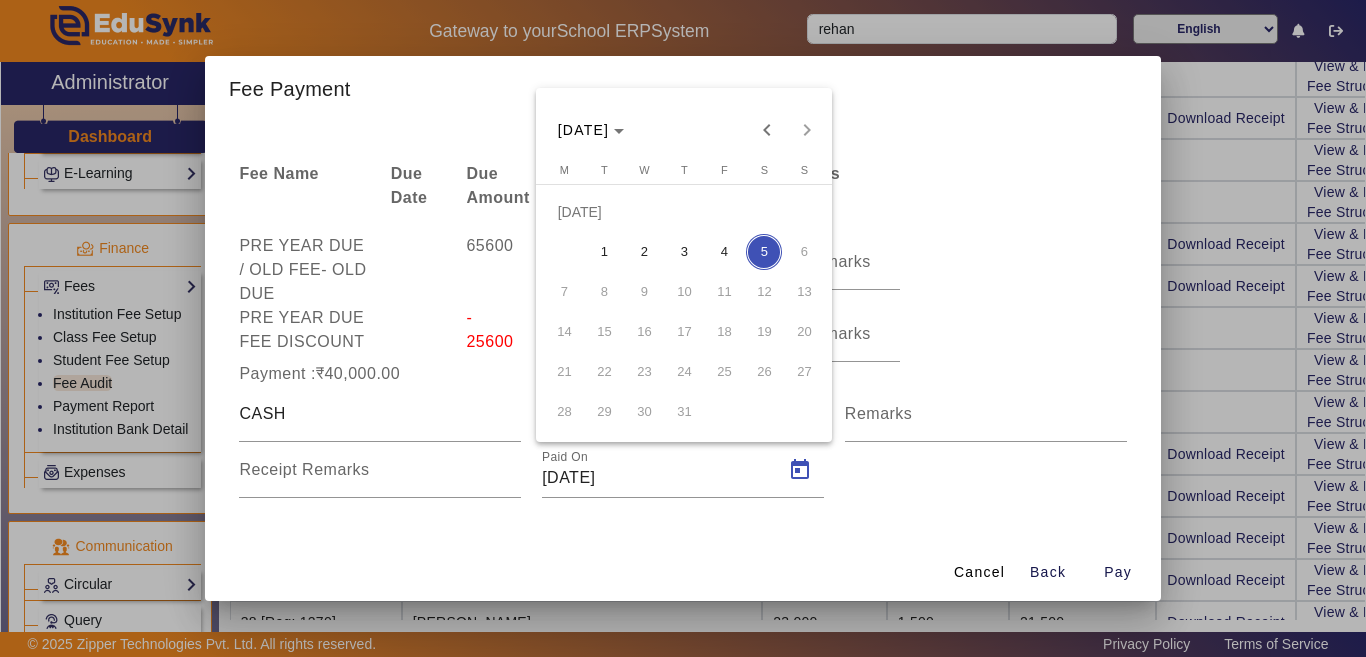 click on "3" at bounding box center (684, 252) 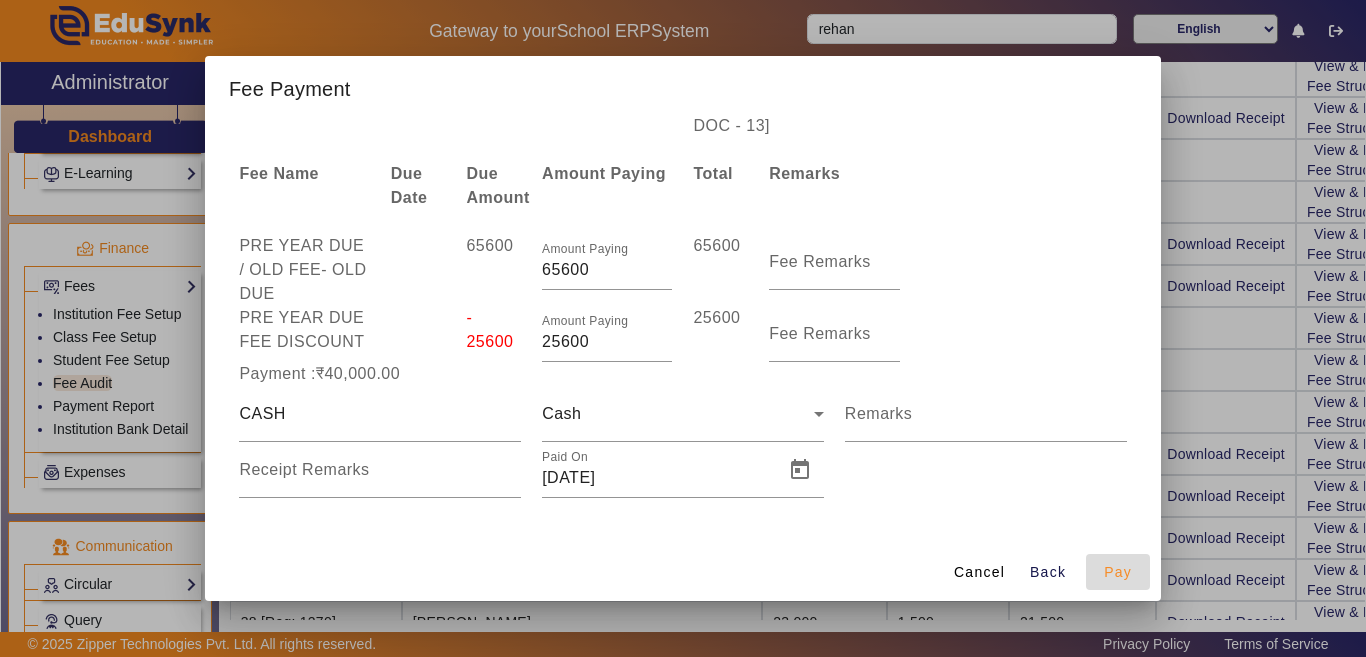 click on "Pay" at bounding box center [1118, 572] 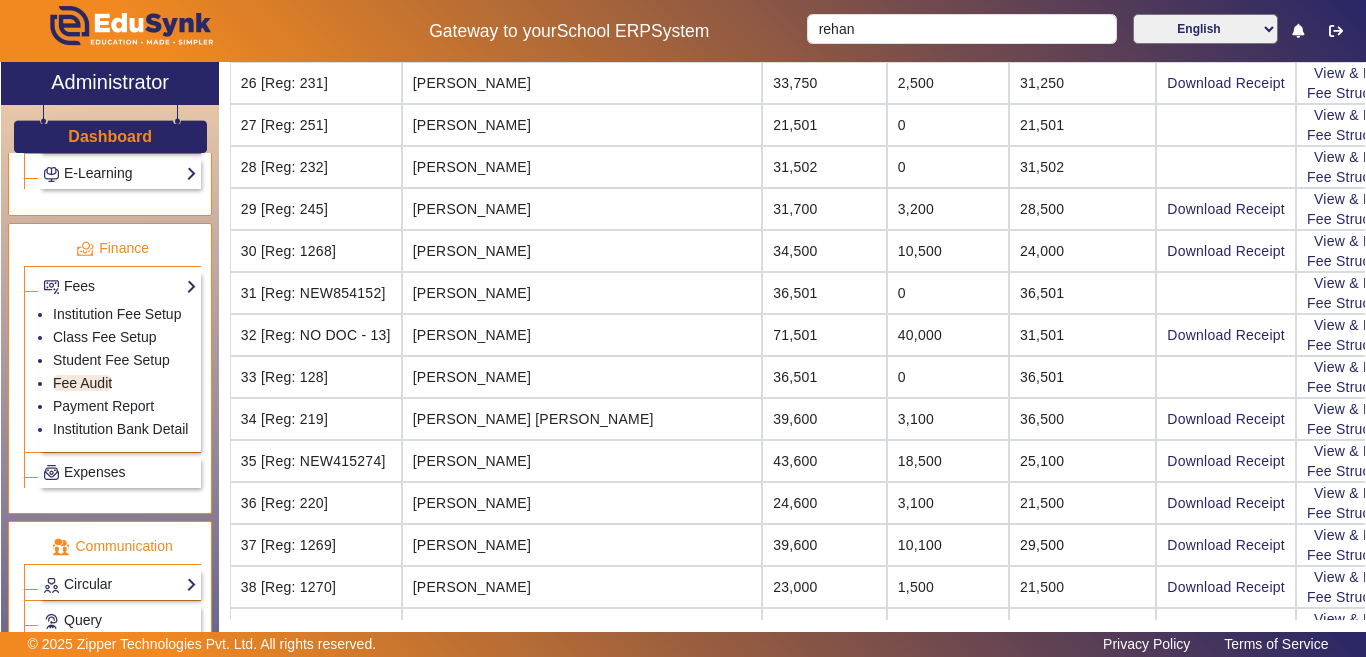 scroll, scrollTop: 1000, scrollLeft: 0, axis: vertical 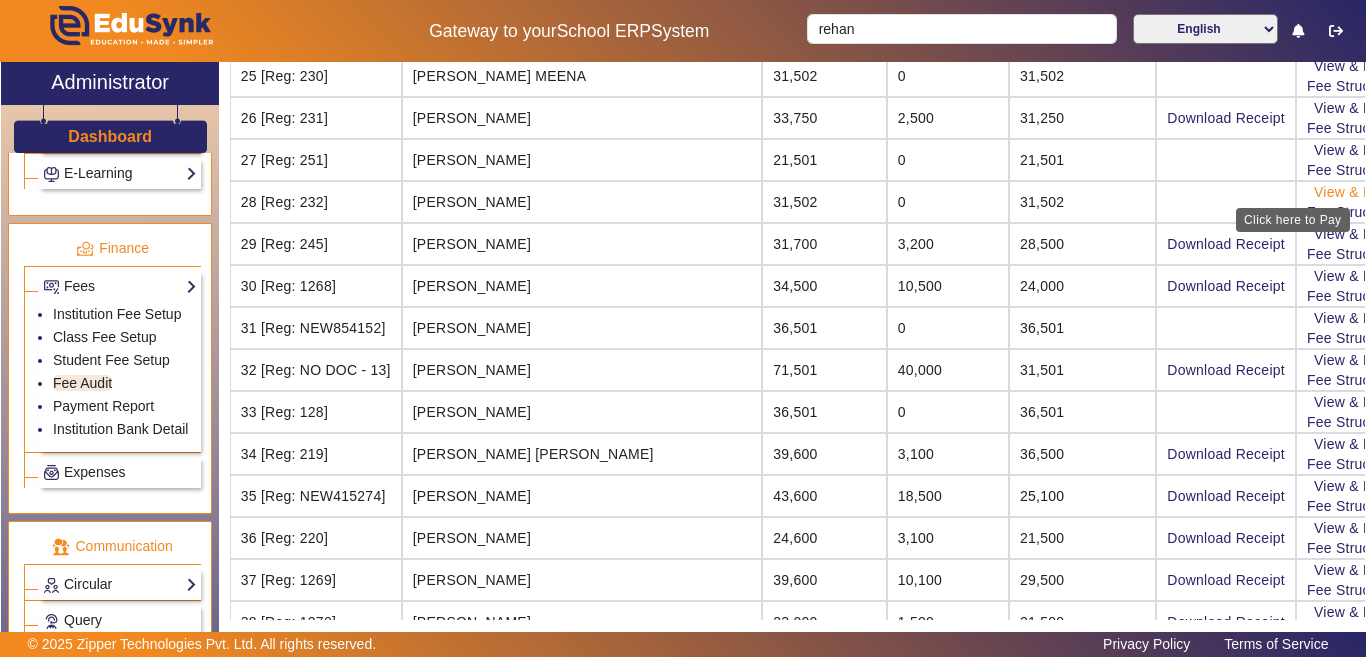 click on "View & Pay" 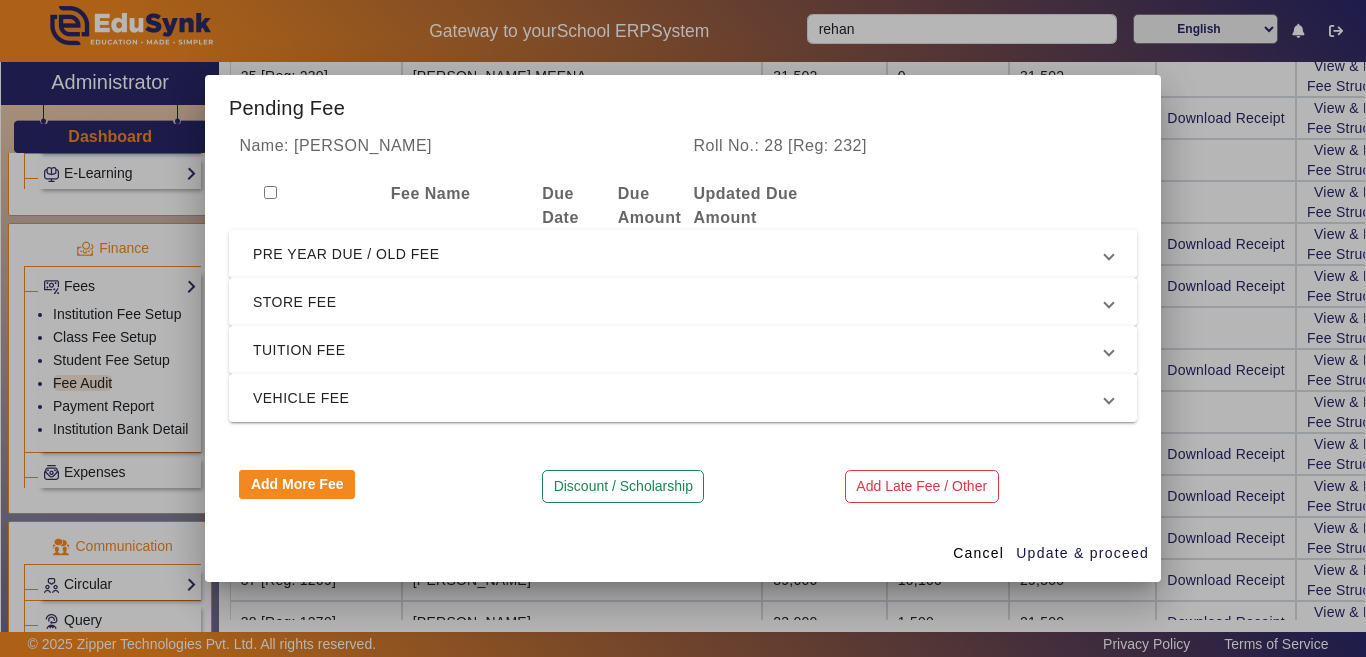 click on "PRE YEAR DUE  / OLD FEE" at bounding box center [679, 254] 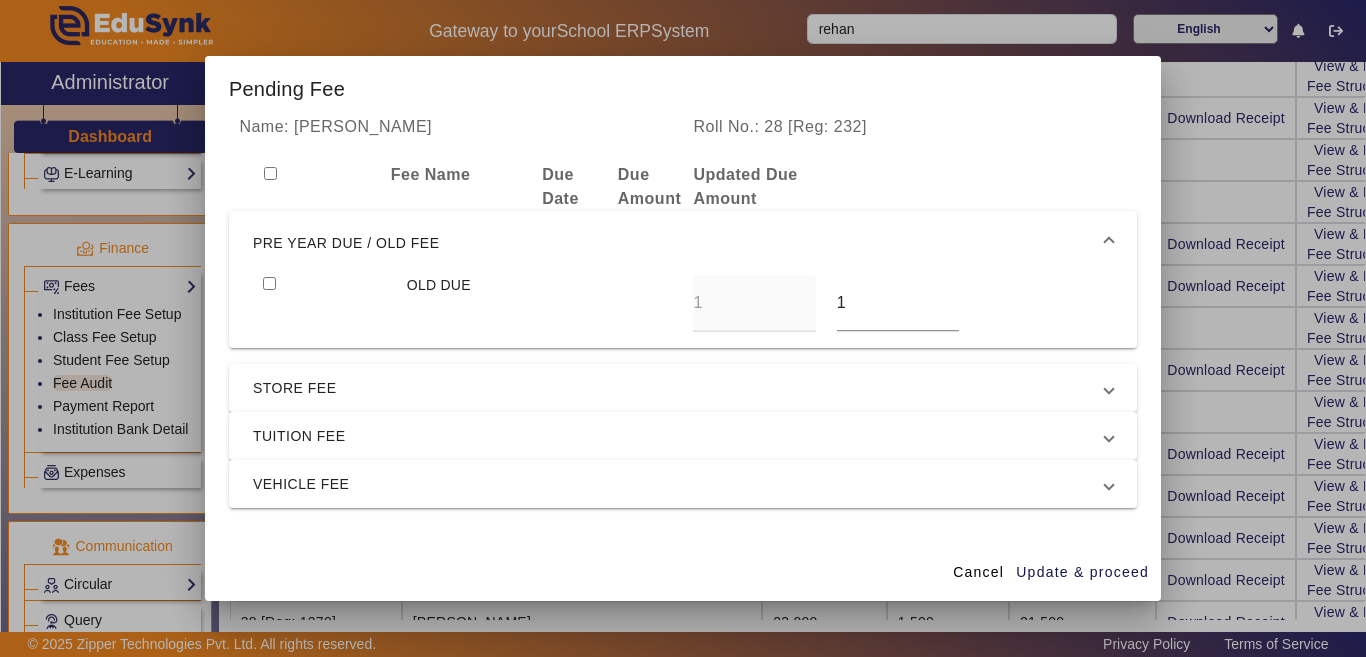 click at bounding box center (269, 283) 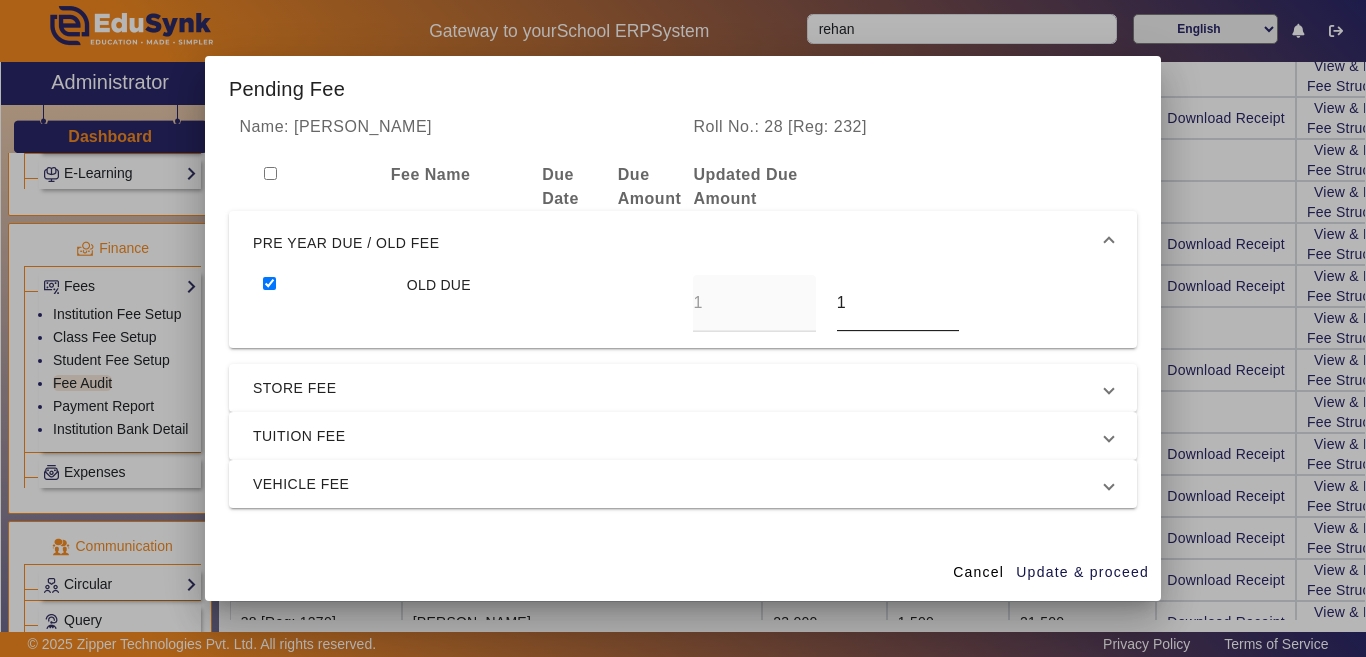 drag, startPoint x: 852, startPoint y: 293, endPoint x: 825, endPoint y: 296, distance: 27.166155 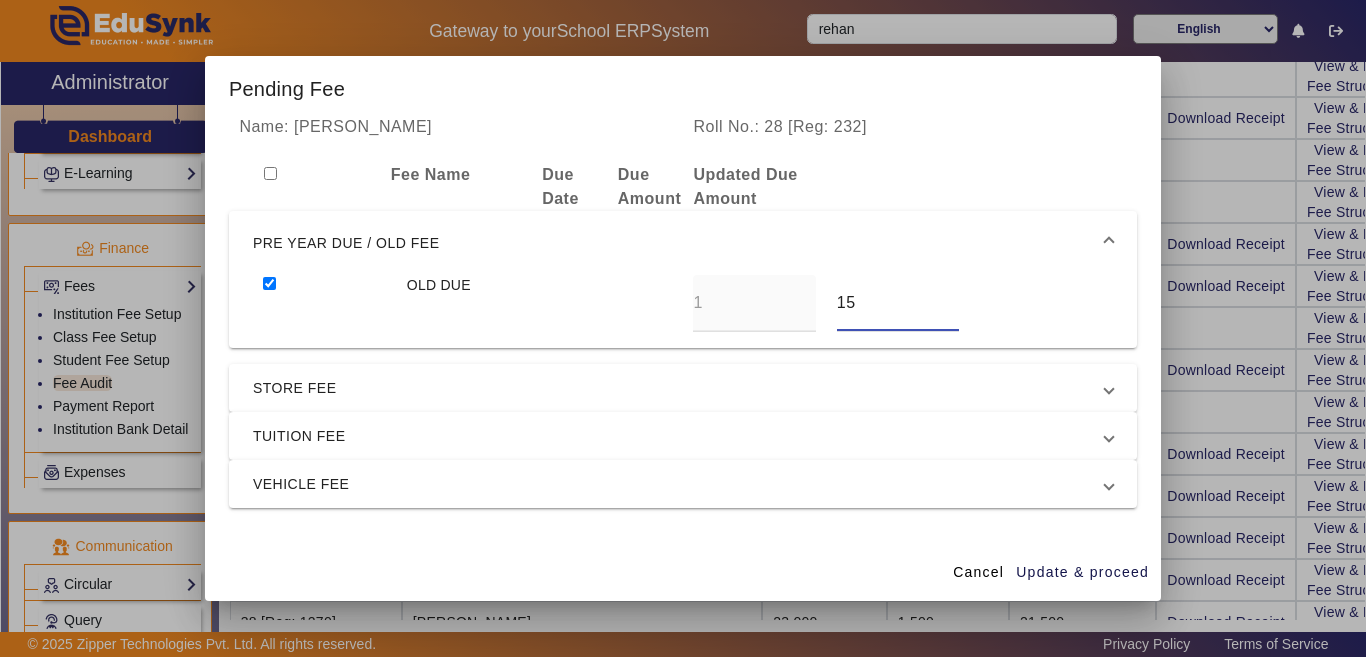 type on "1" 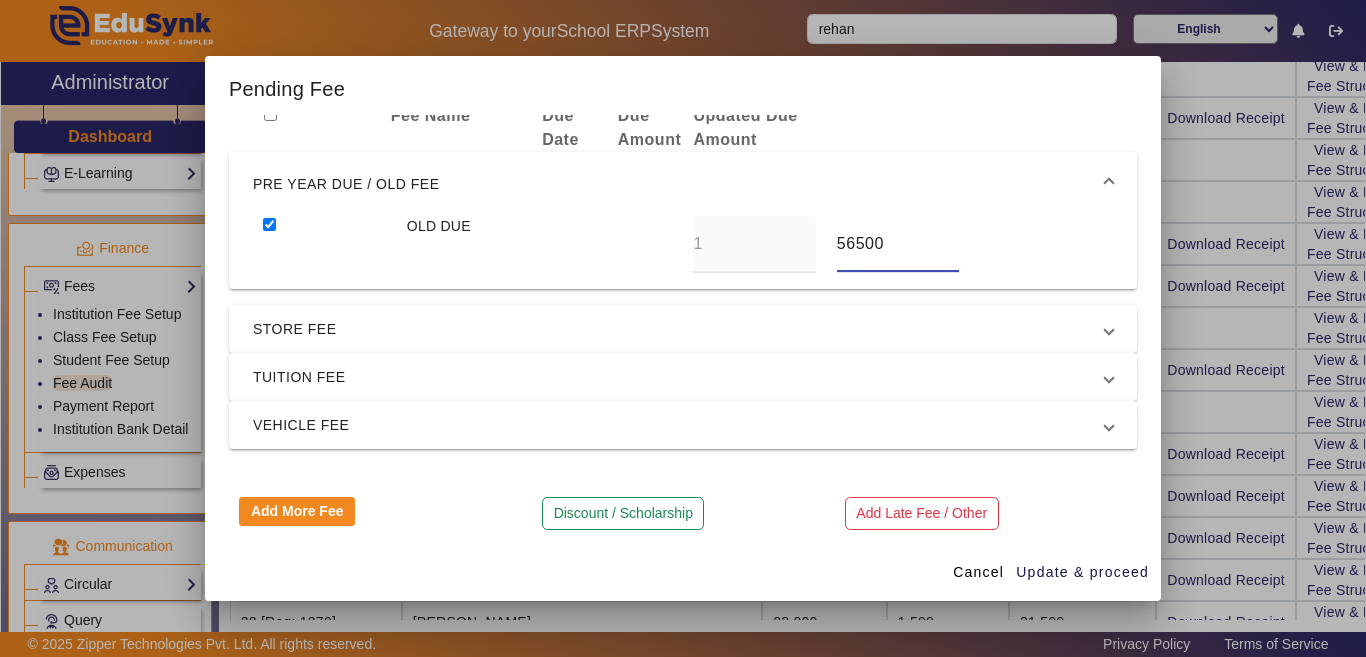 scroll, scrollTop: 67, scrollLeft: 0, axis: vertical 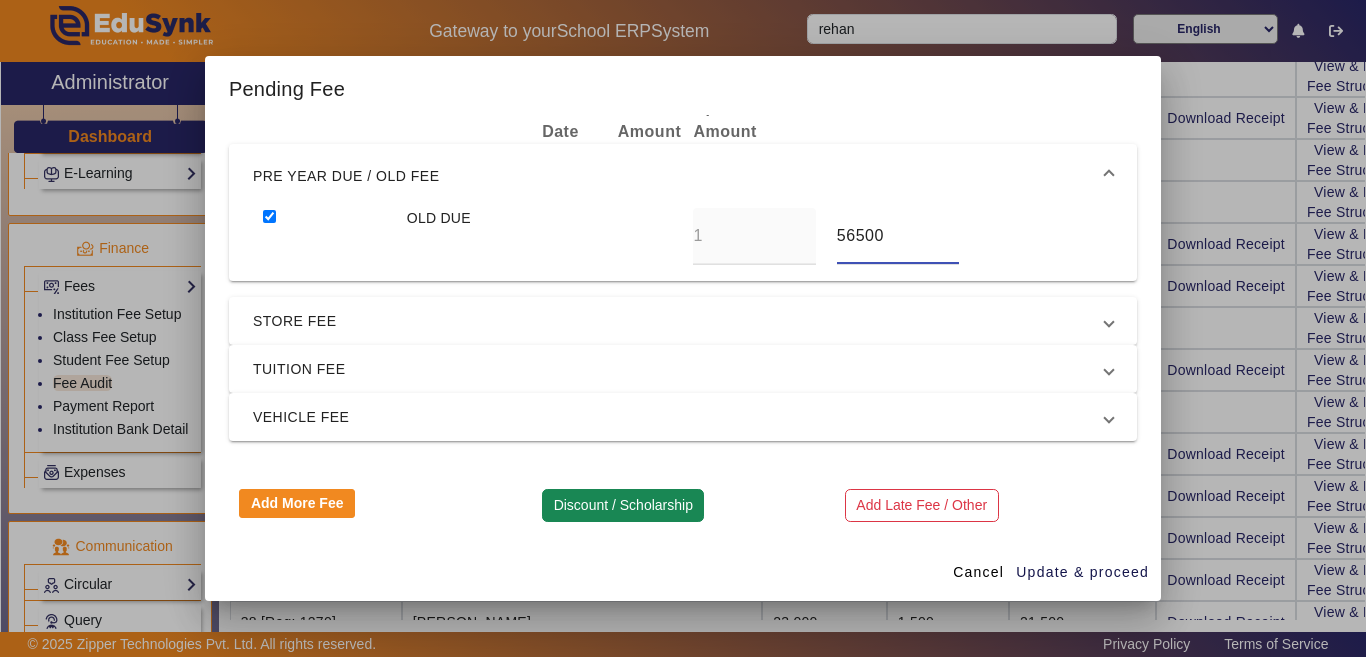 type on "56500" 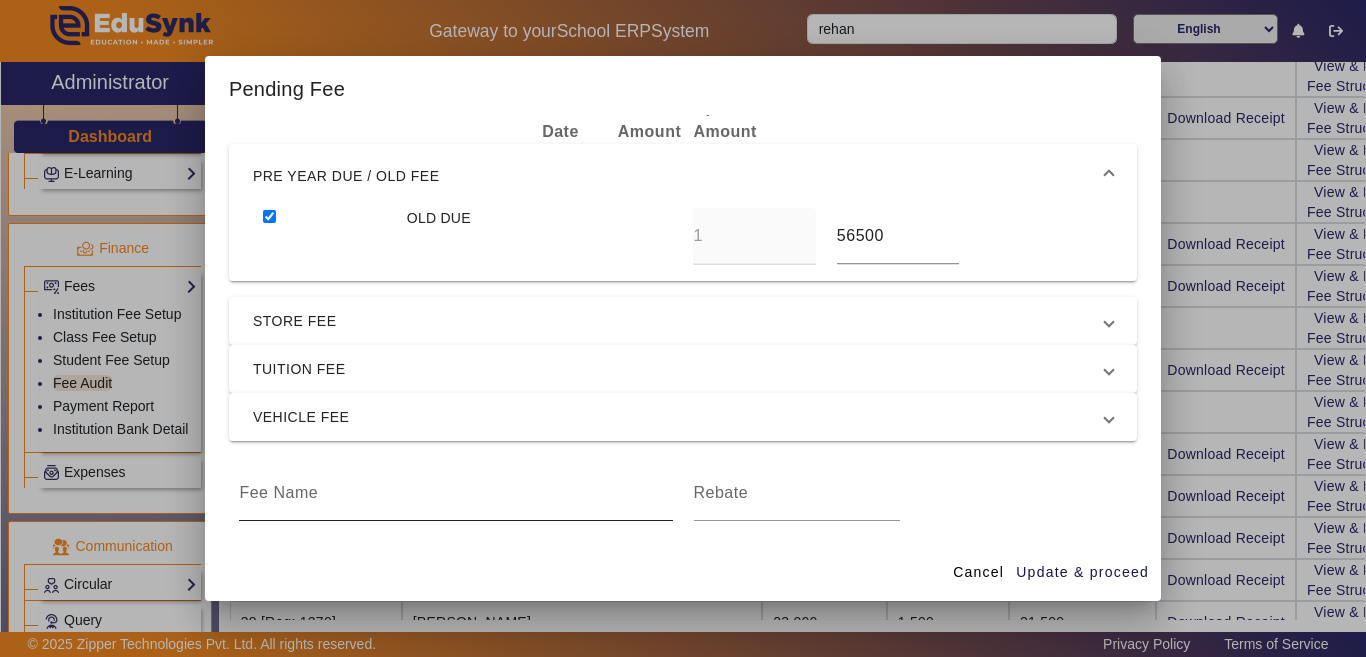 click at bounding box center [455, 493] 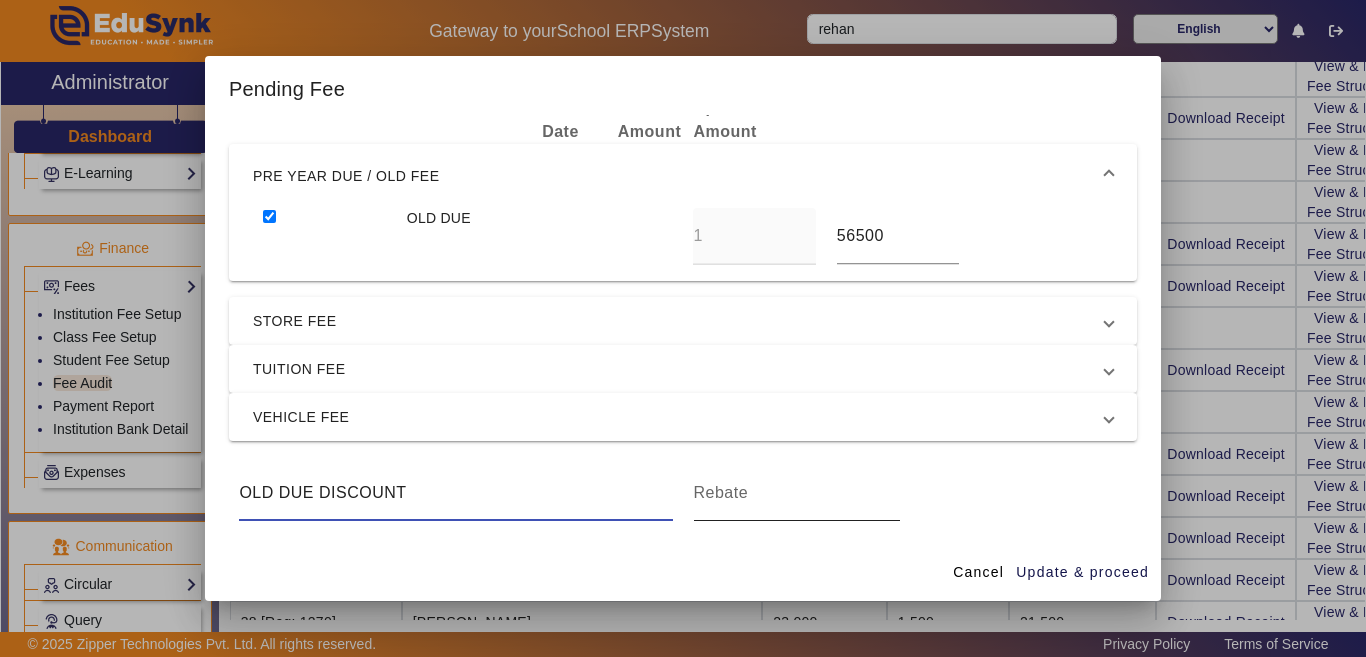 type on "OLD DUE DISCOUNT" 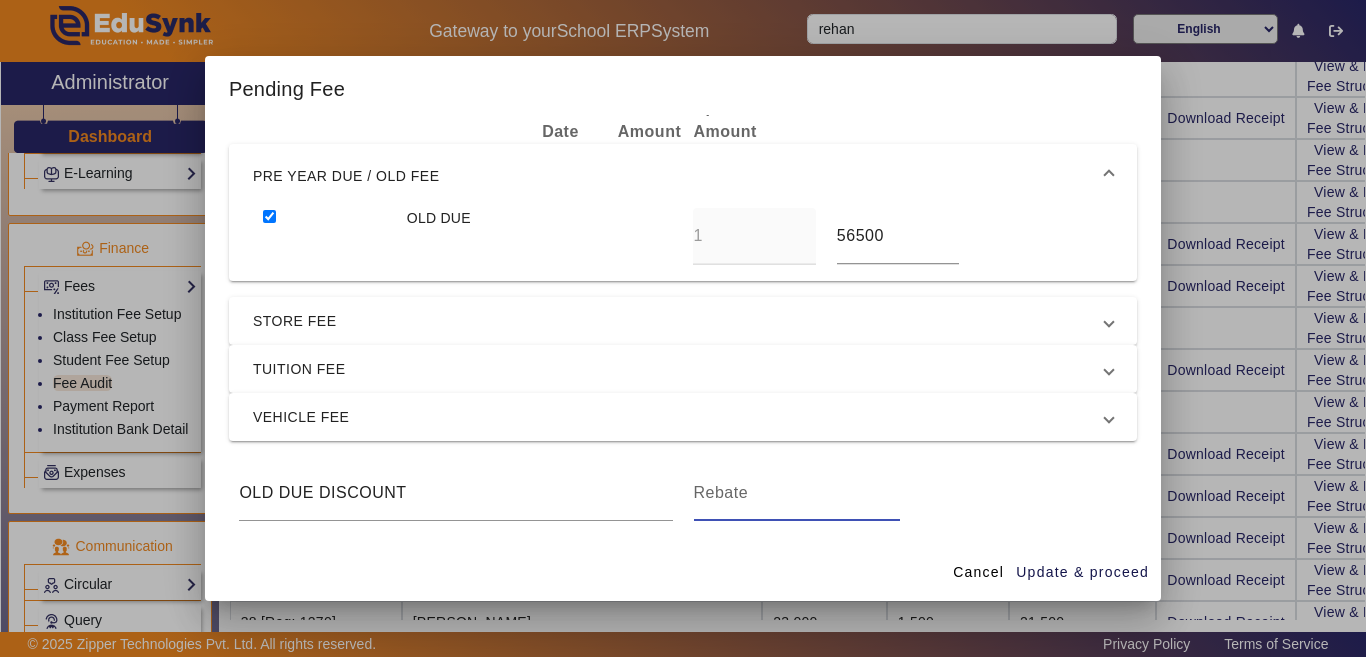 click at bounding box center [797, 493] 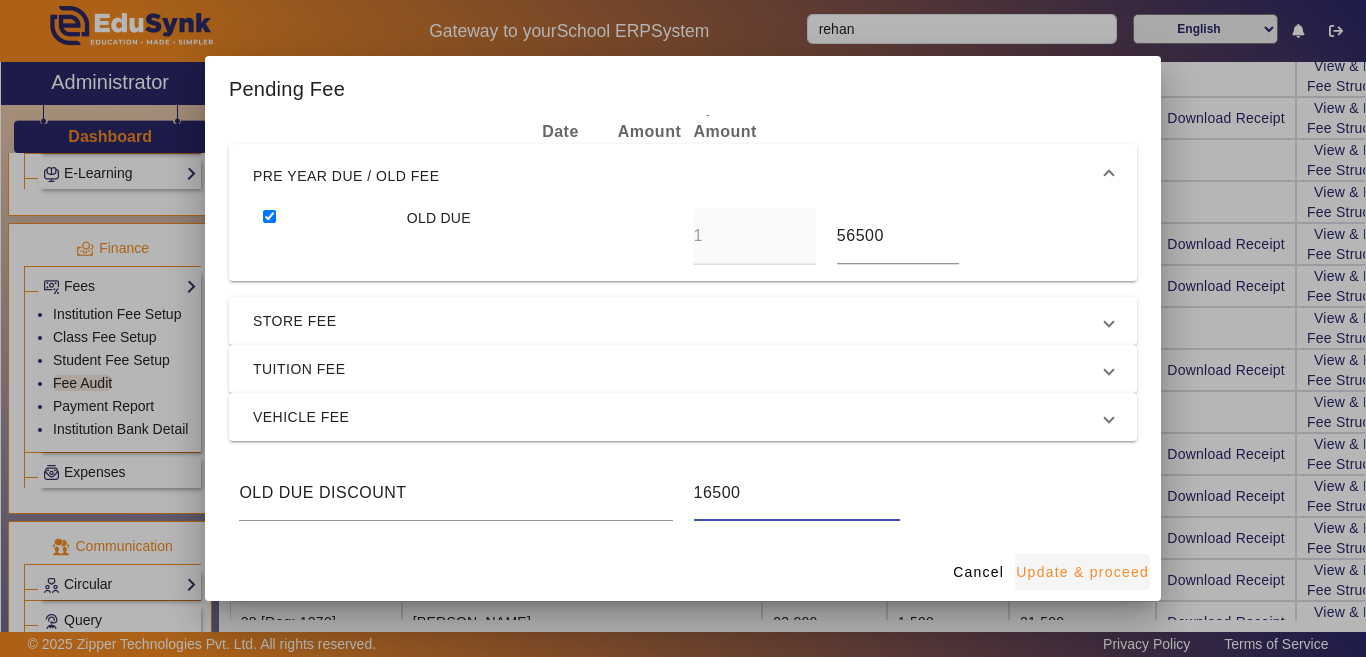 type on "16500" 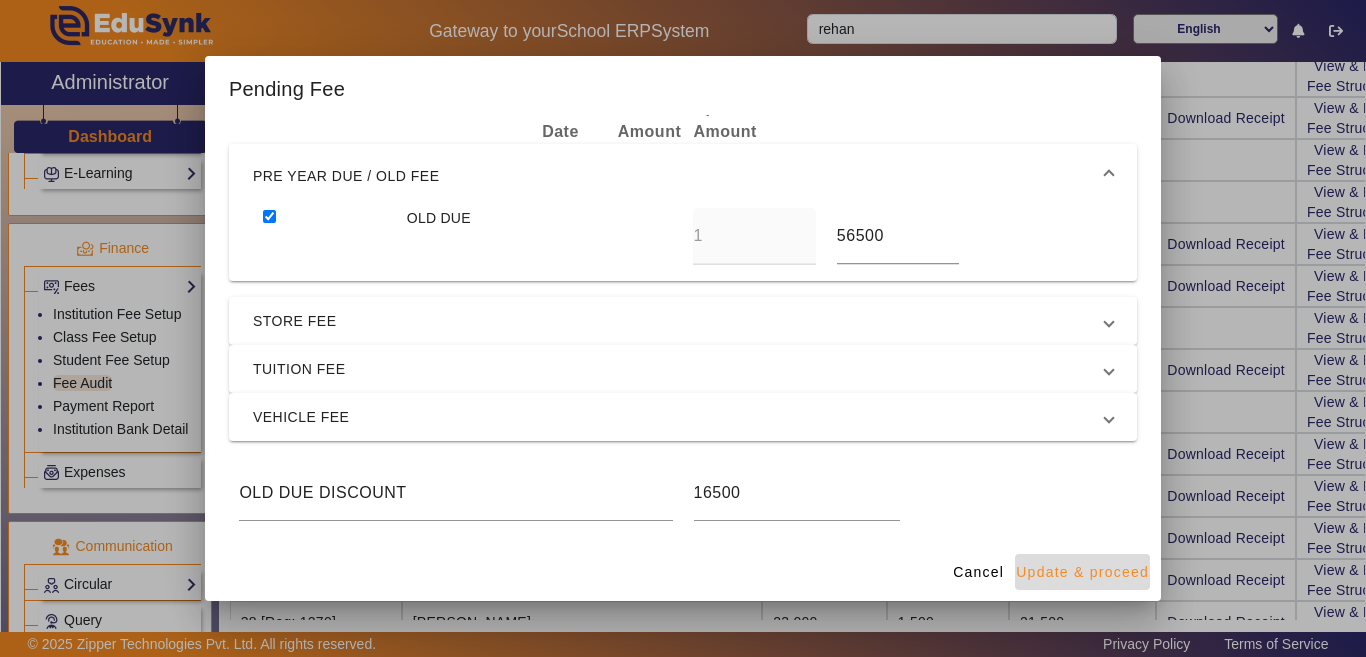 click at bounding box center (1082, 572) 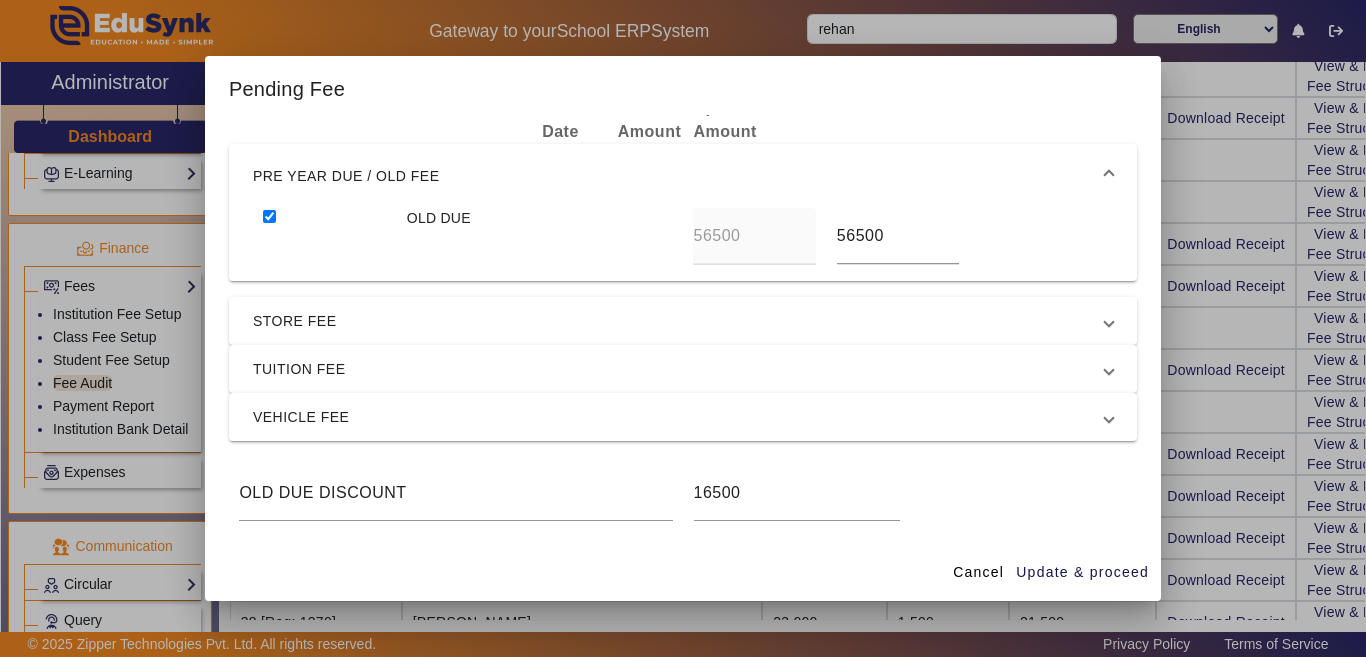 scroll, scrollTop: 1, scrollLeft: 0, axis: vertical 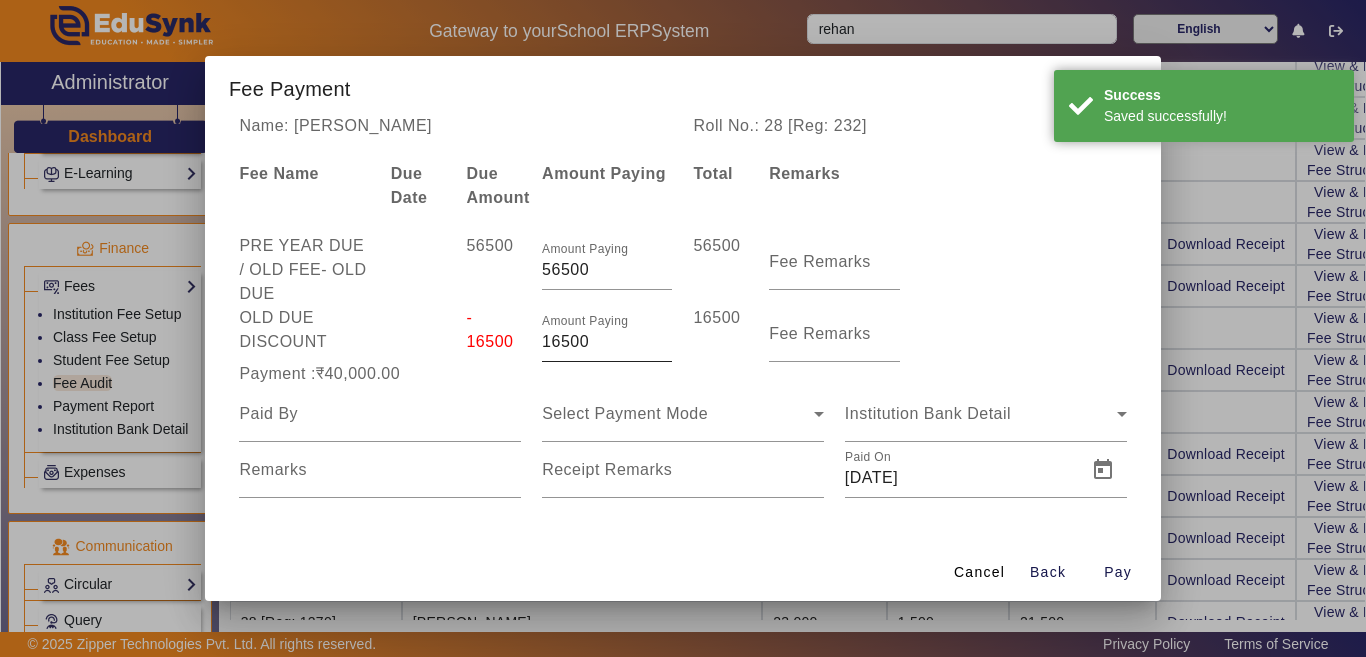 click on "16500" at bounding box center [607, 342] 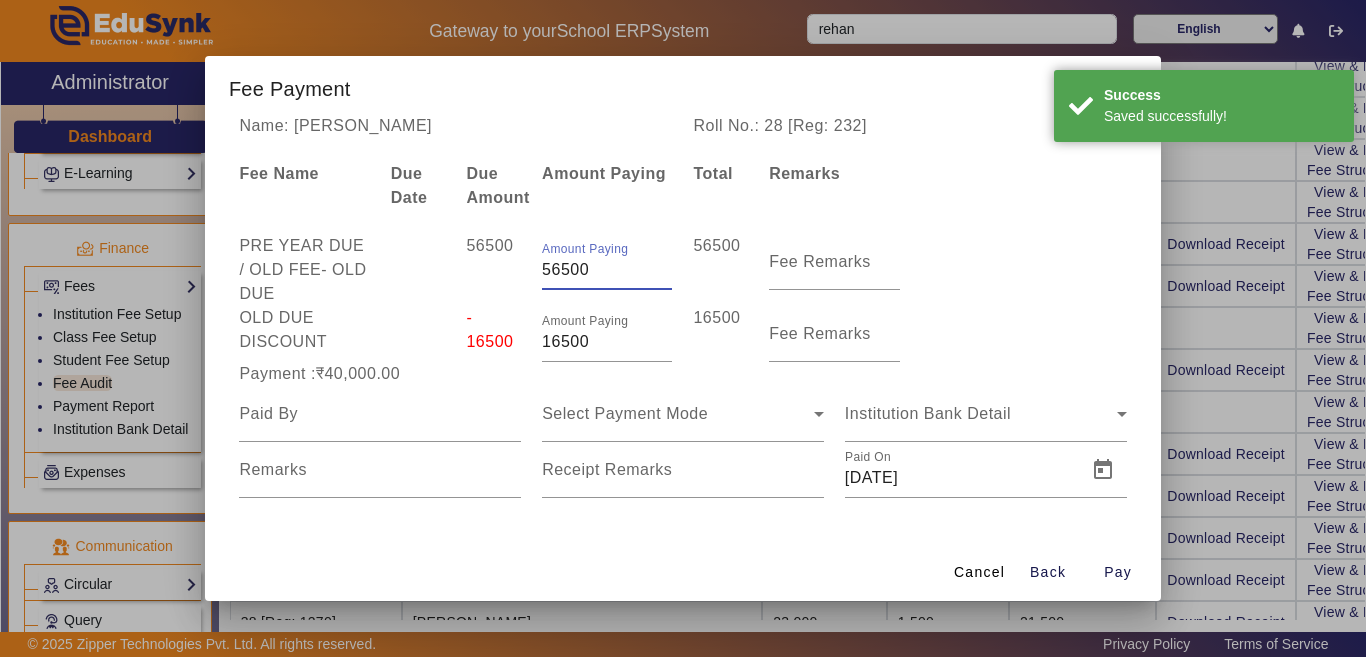click on "56500" at bounding box center [607, 270] 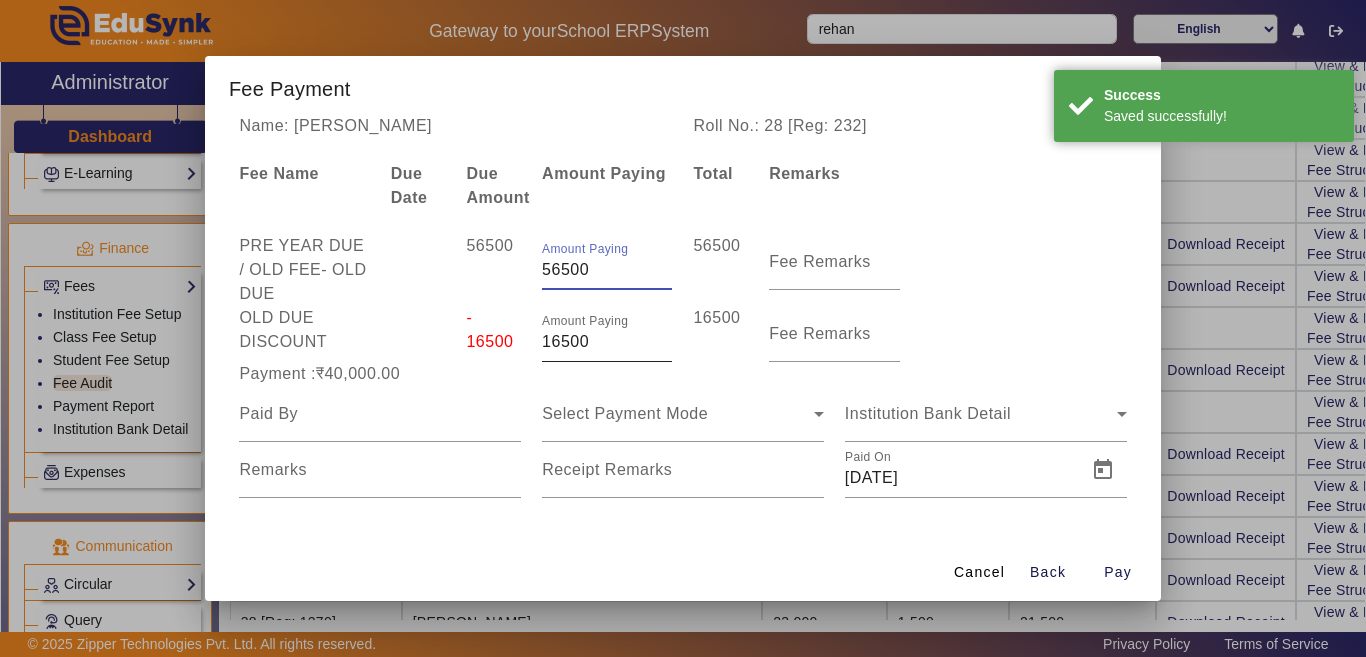 click on "16500" at bounding box center [607, 342] 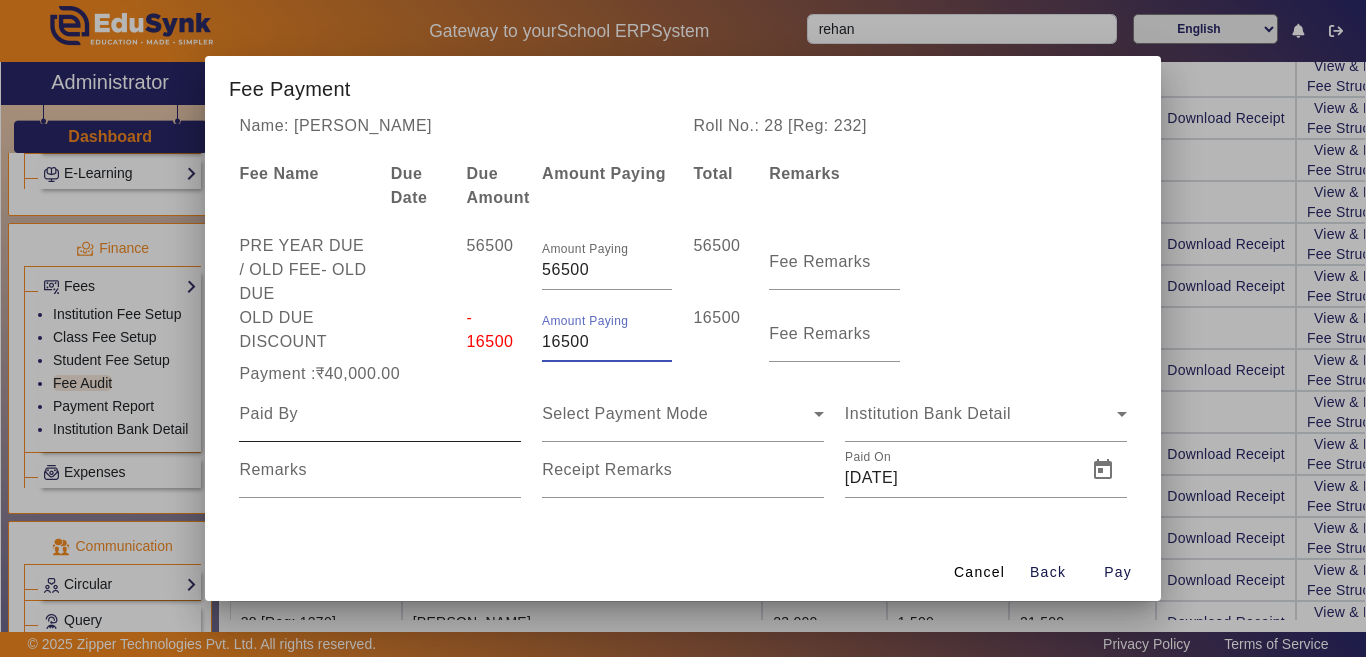 click at bounding box center [380, 414] 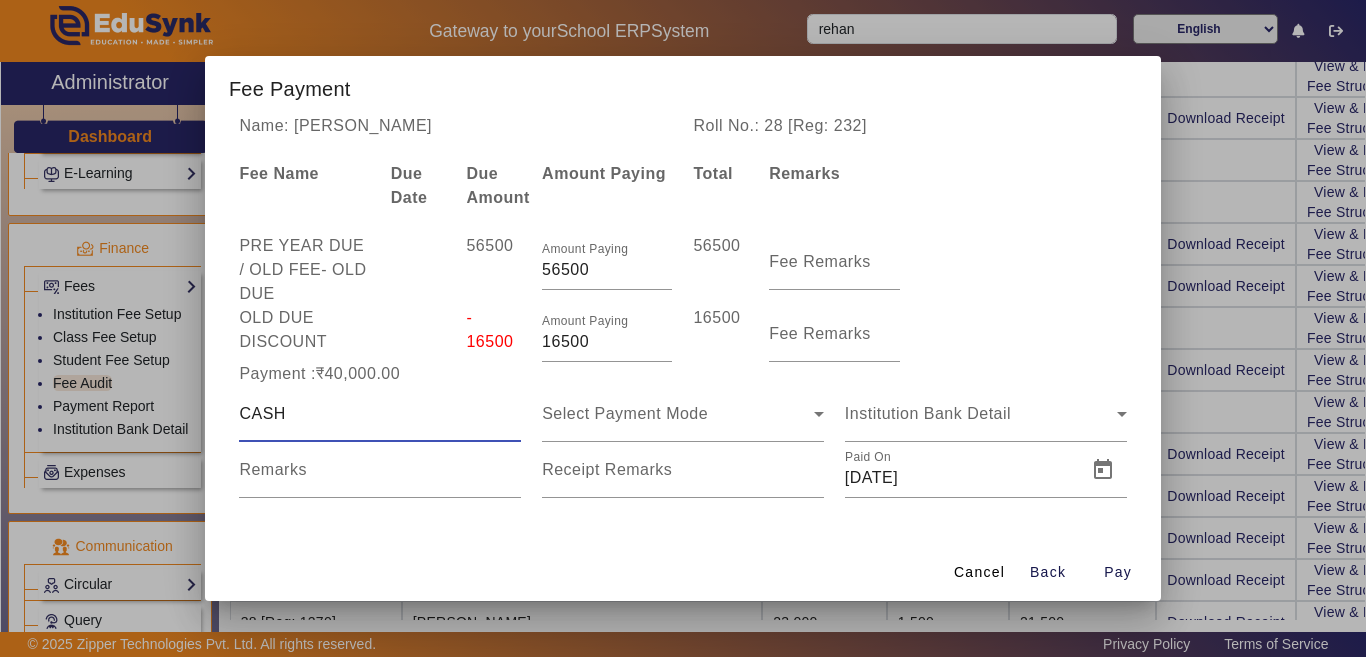 type on "CASH" 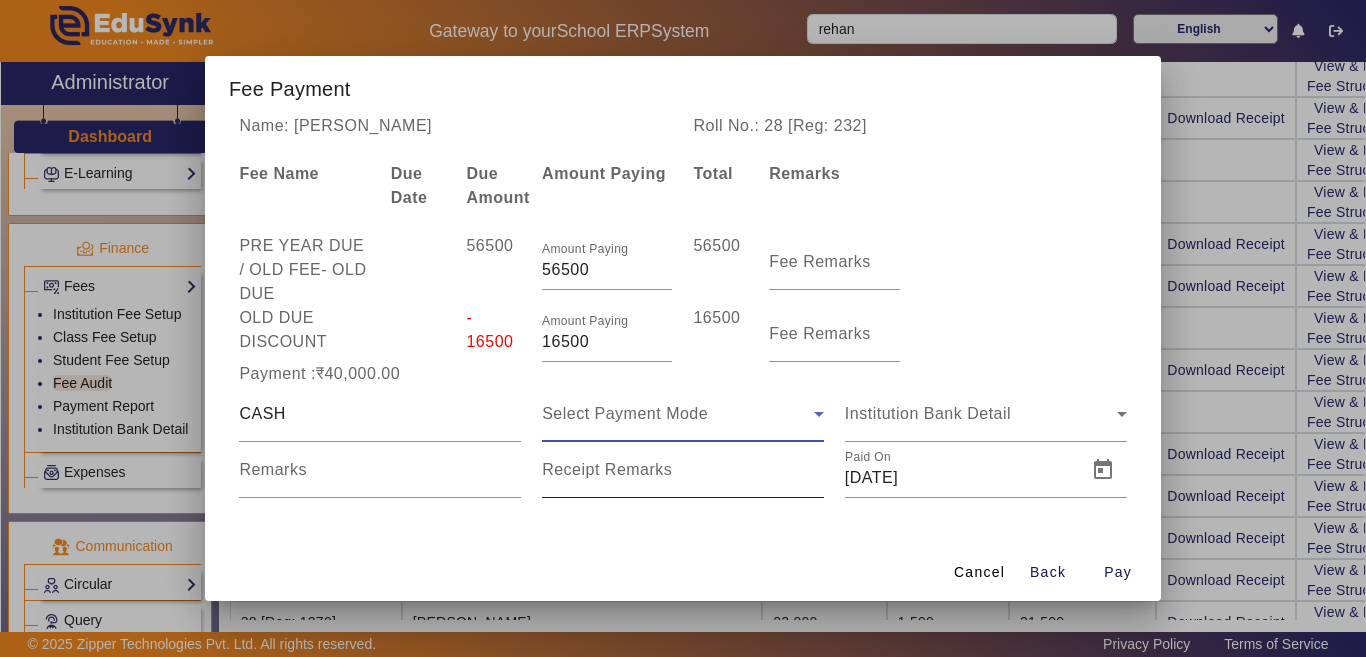click on "CASH Select Payment Mode Institution Bank Detail Remarks Receipt Remarks Paid On [DATE]" at bounding box center [683, 442] 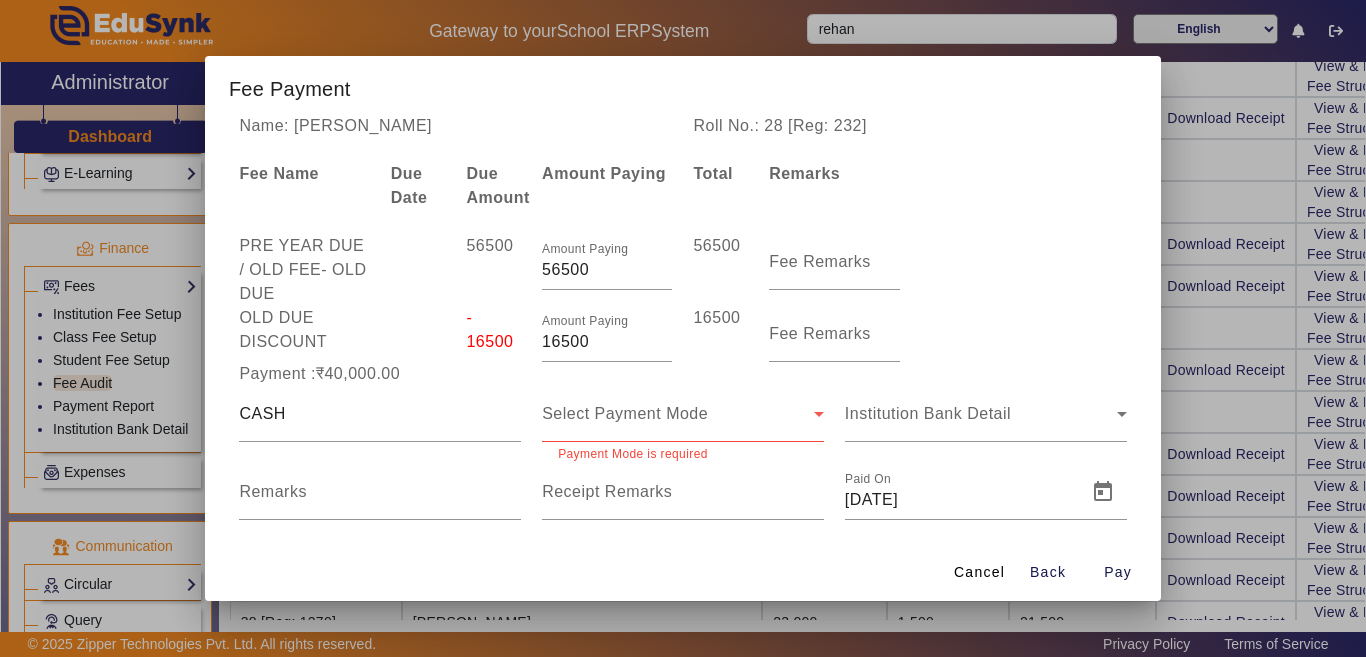 click on "Select Payment Mode" at bounding box center [678, 414] 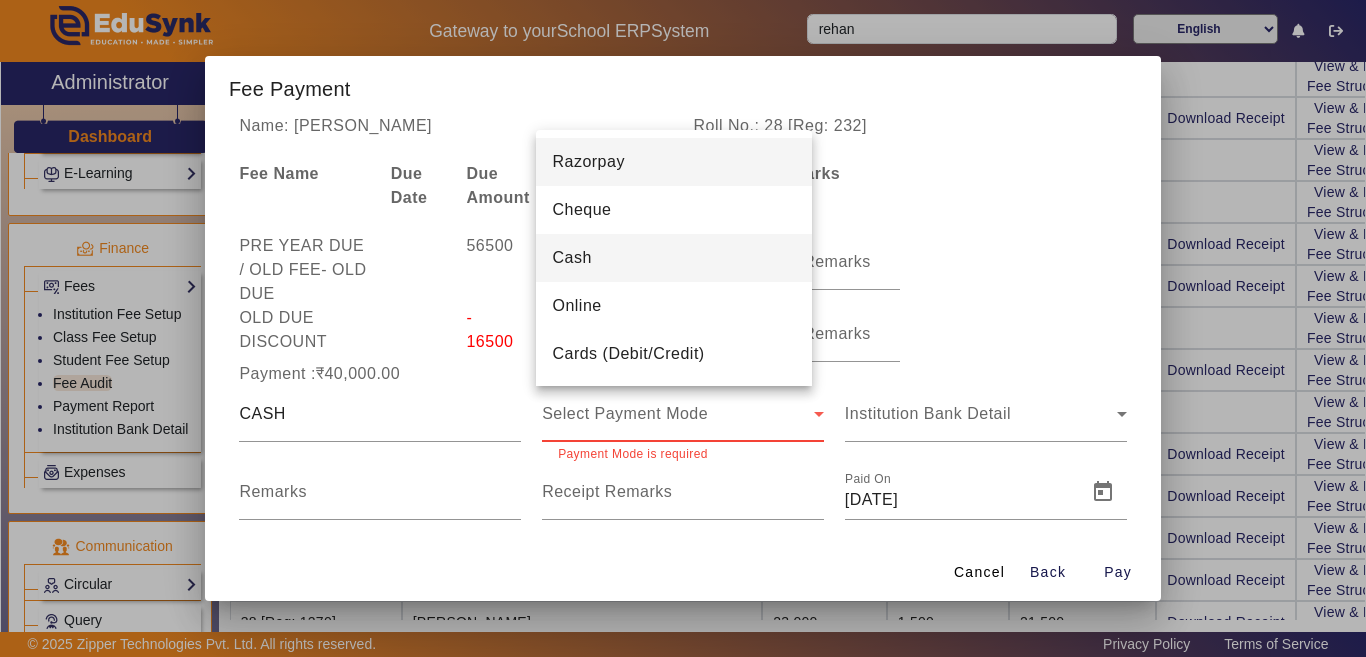 click on "Cash" at bounding box center (674, 258) 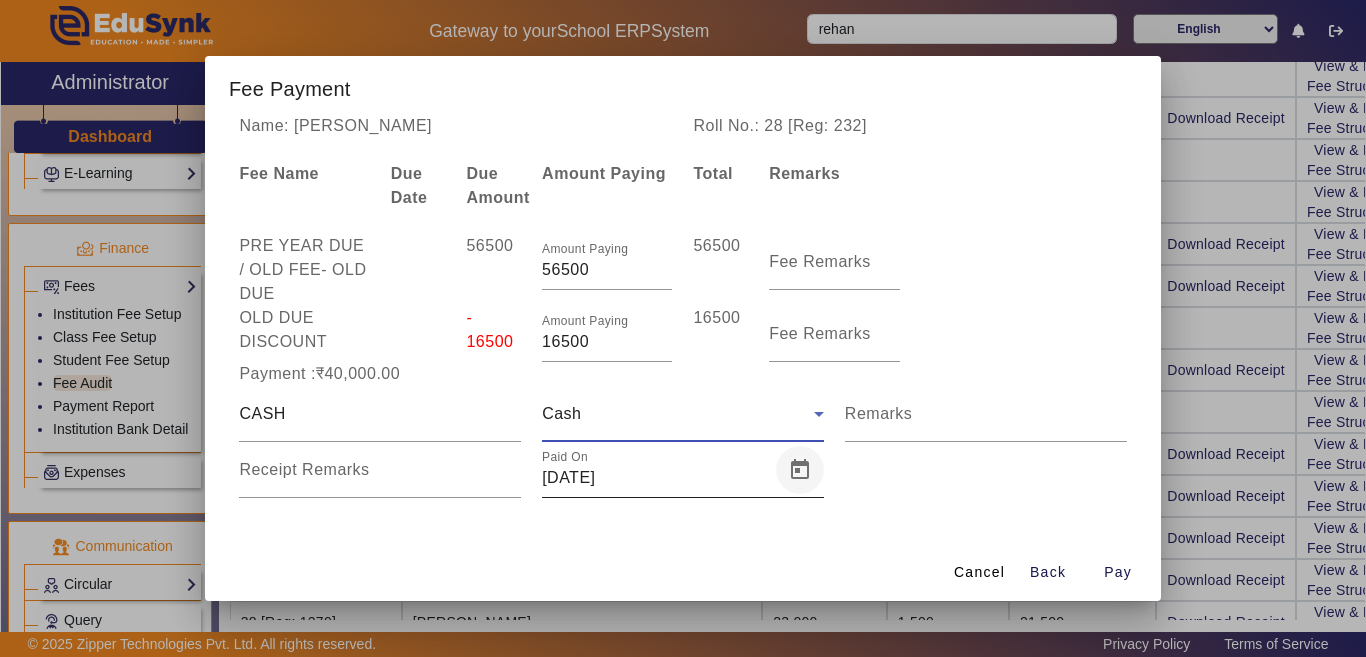 click at bounding box center (800, 470) 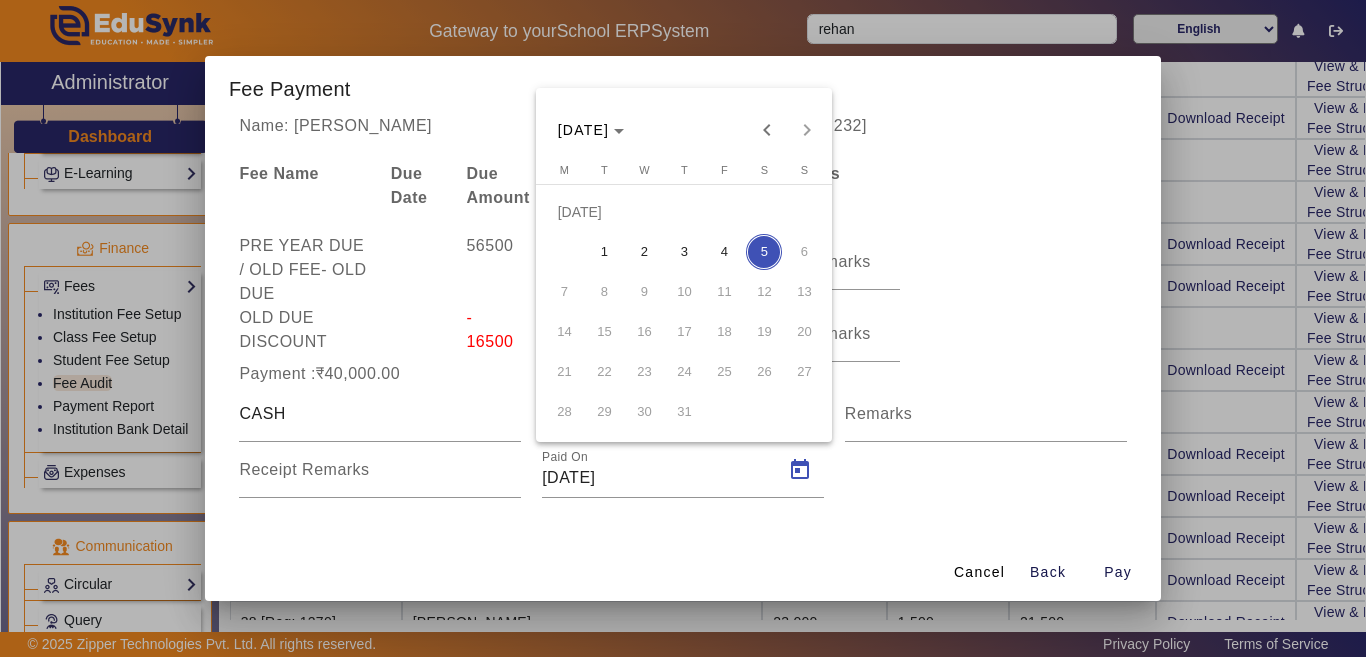 click on "3" at bounding box center (684, 252) 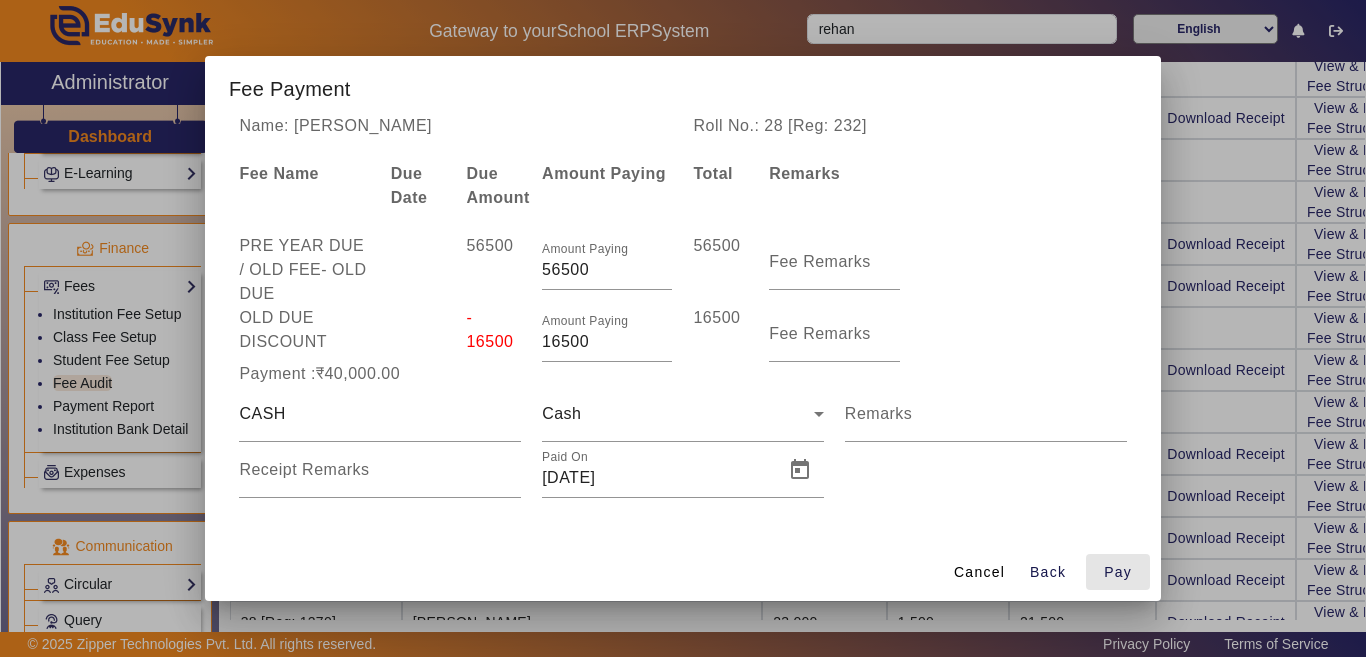 drag, startPoint x: 1115, startPoint y: 574, endPoint x: 1008, endPoint y: 499, distance: 130.66751 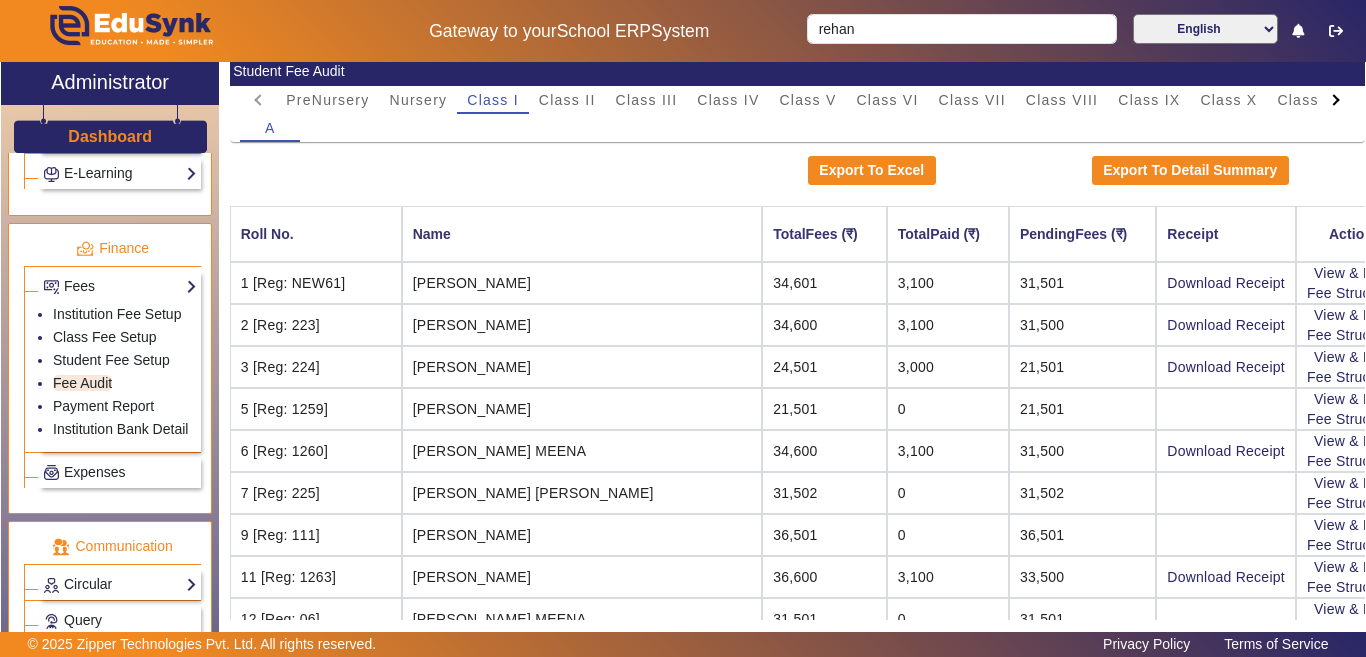 scroll, scrollTop: 0, scrollLeft: 0, axis: both 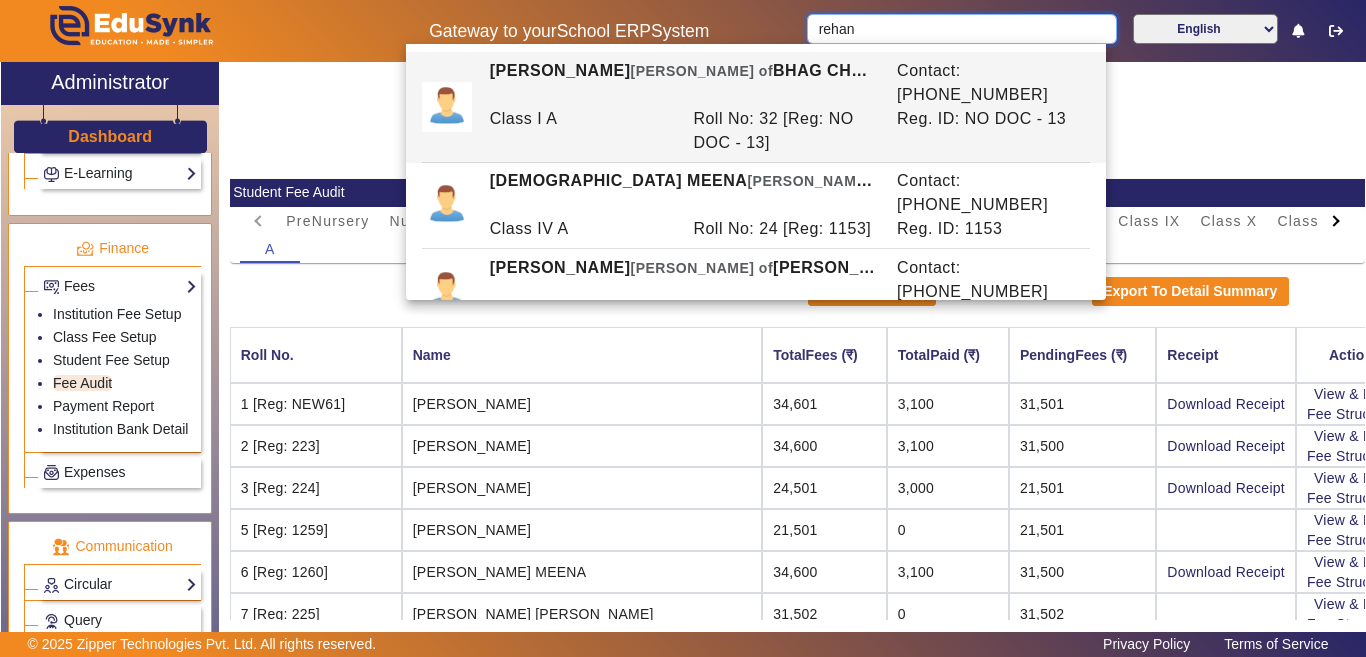 drag, startPoint x: 962, startPoint y: 18, endPoint x: 536, endPoint y: 13, distance: 426.02933 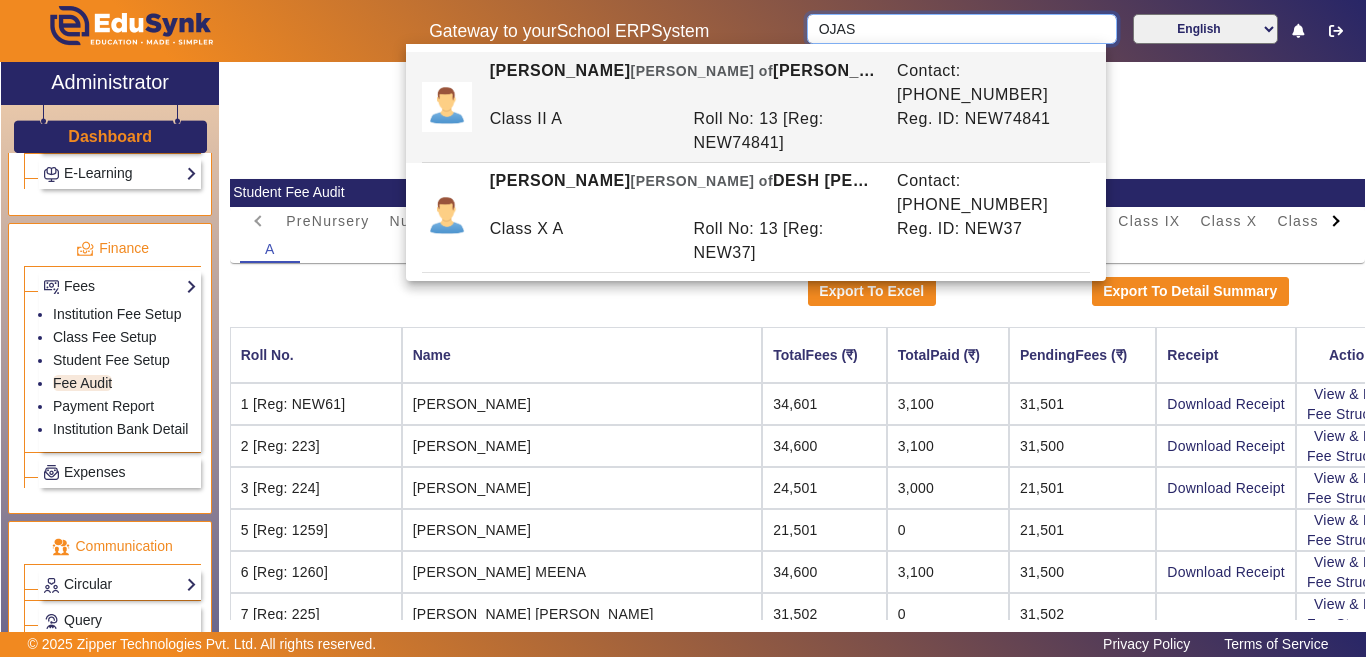 type on "OJAS" 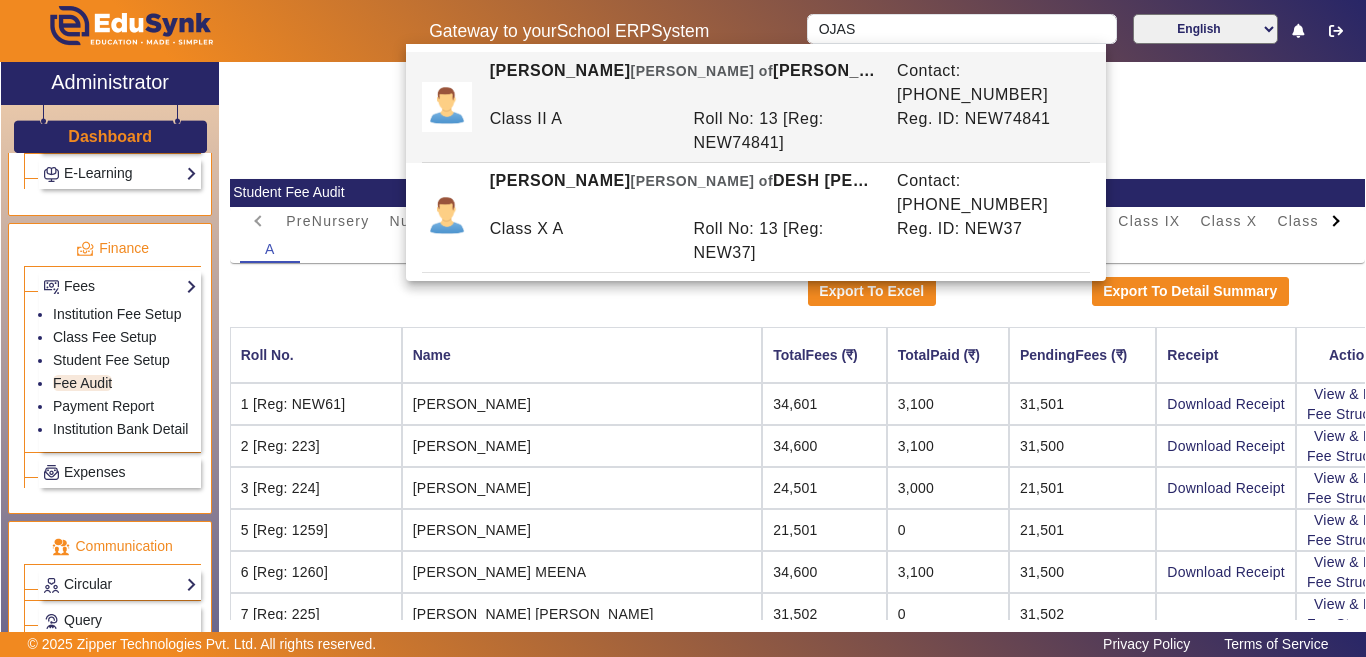 click on "Export To Excel   Export To Detail Summary" 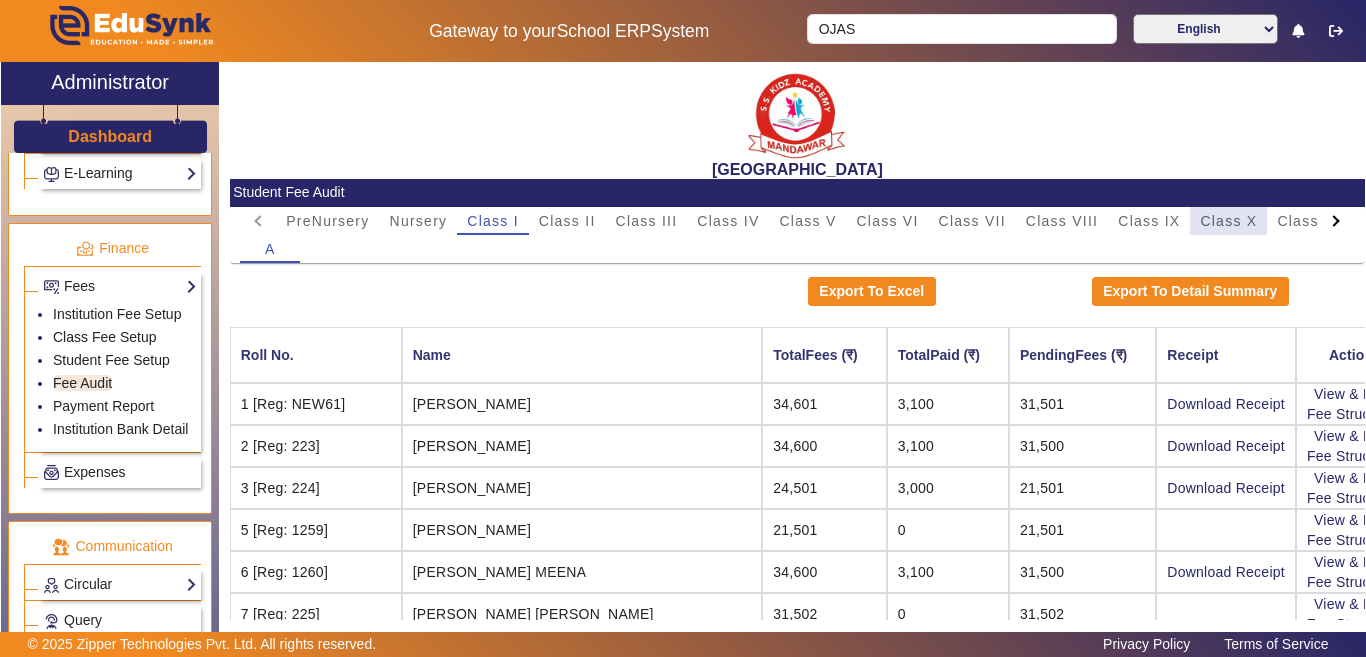 click on "Class X" at bounding box center (1228, 221) 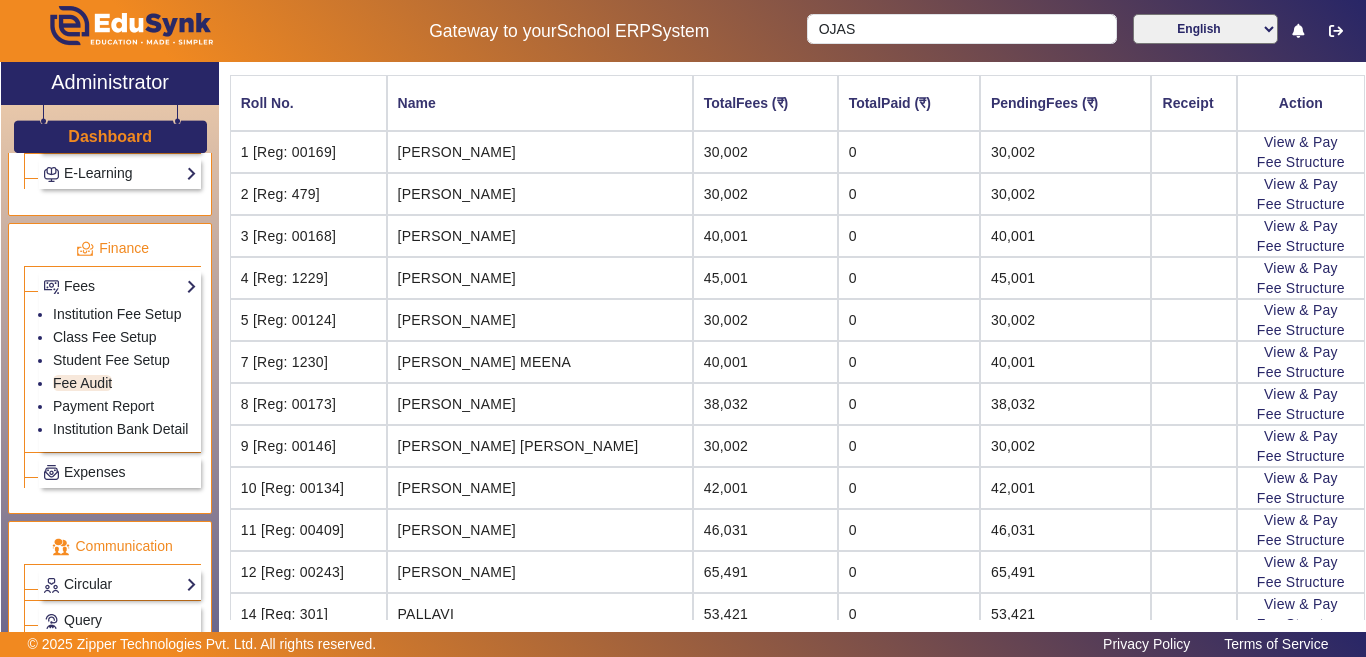 scroll, scrollTop: 616, scrollLeft: 0, axis: vertical 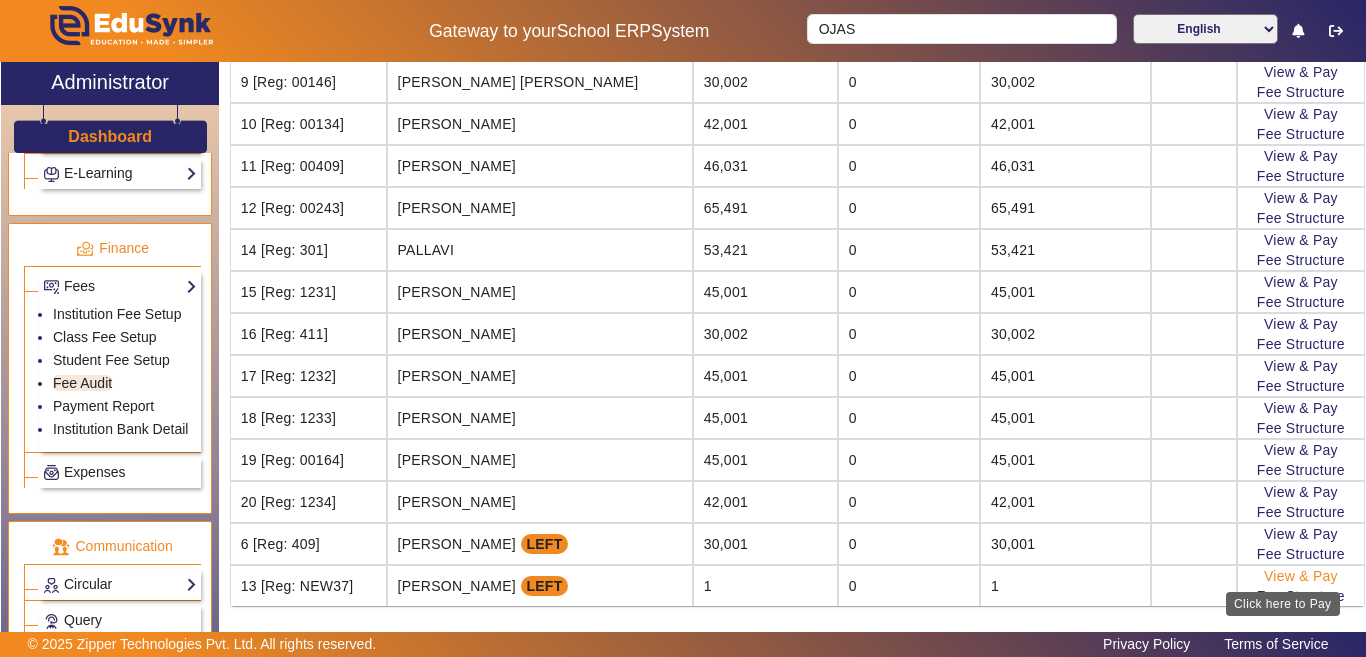 click on "View & Pay" 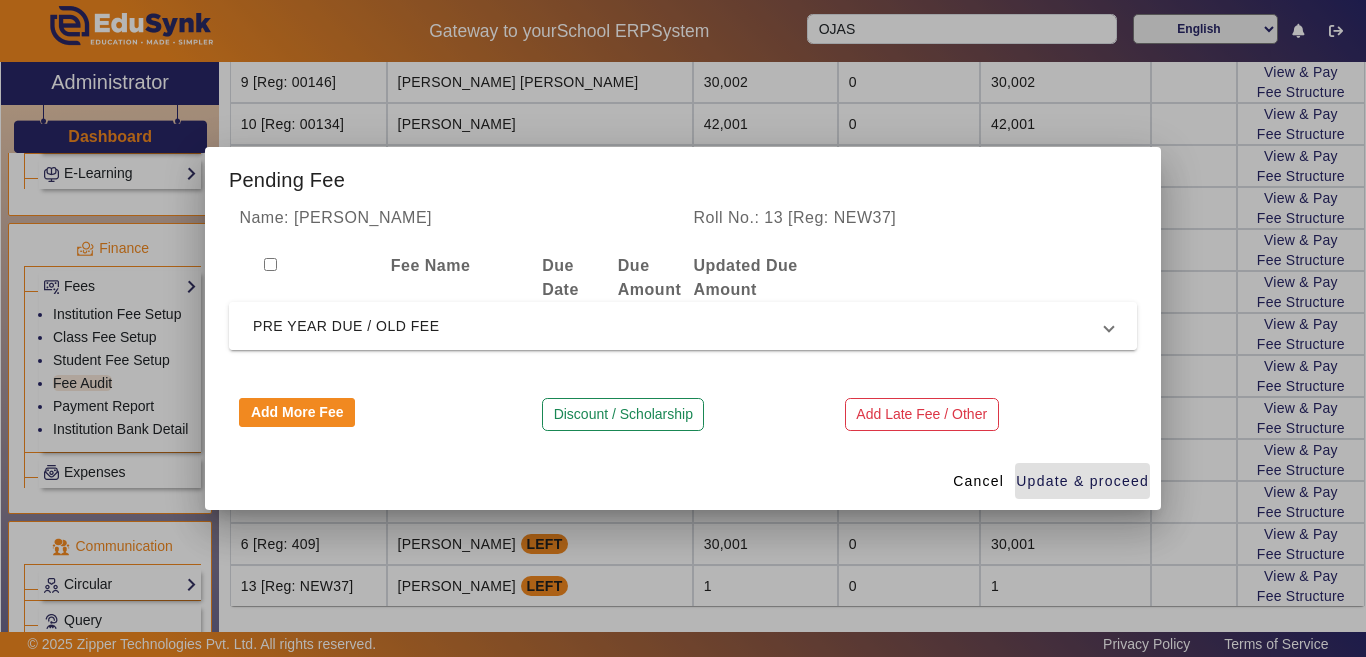 click on "PRE YEAR DUE  / OLD FEE" at bounding box center (679, 326) 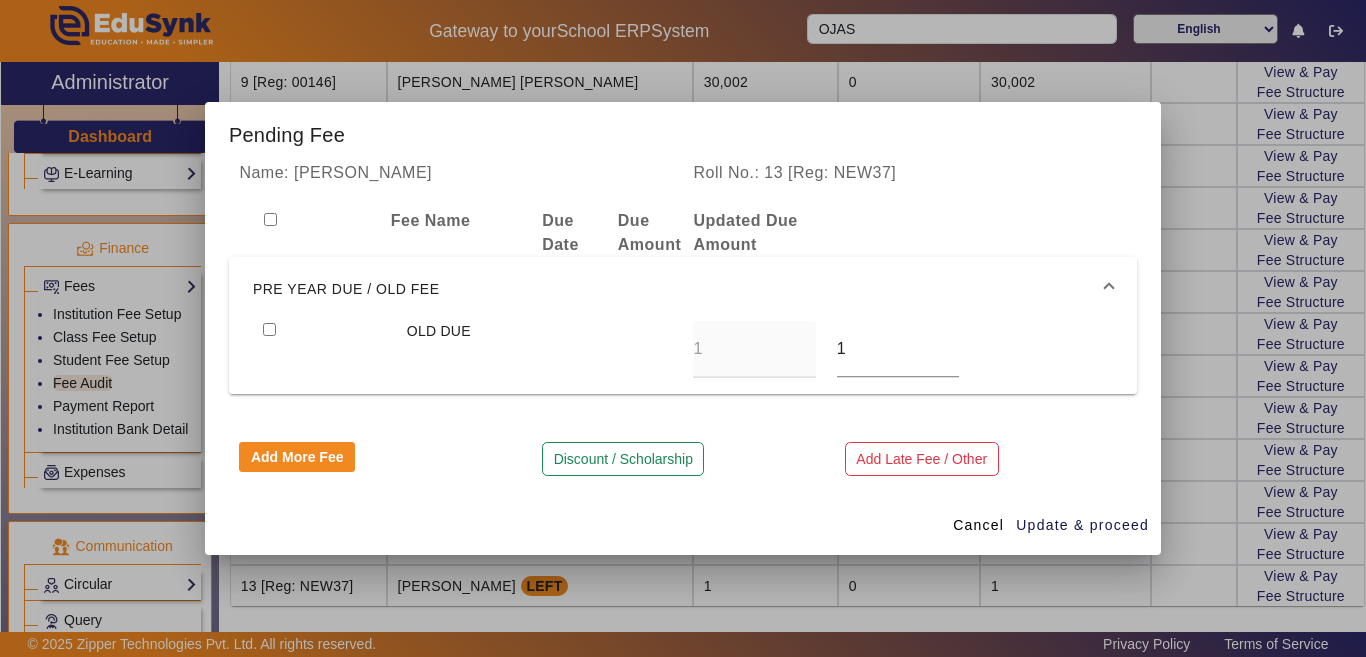 click at bounding box center [269, 329] 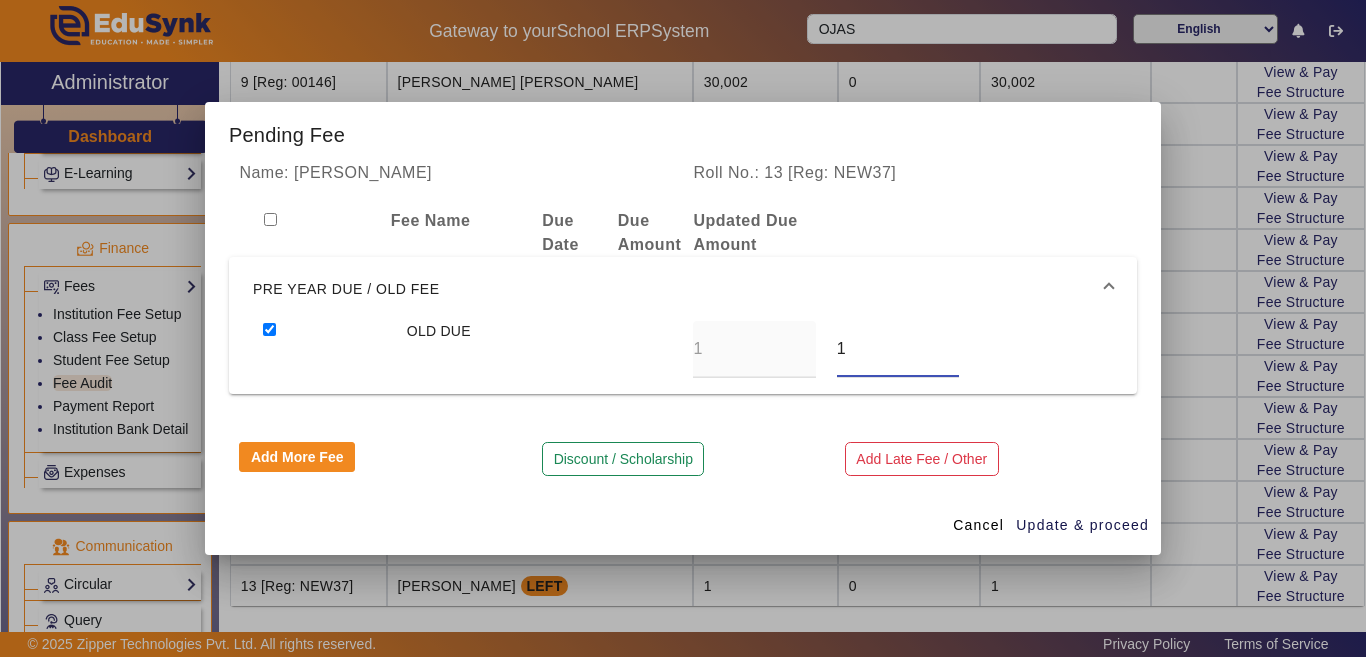 drag, startPoint x: 827, startPoint y: 354, endPoint x: 699, endPoint y: 360, distance: 128.14055 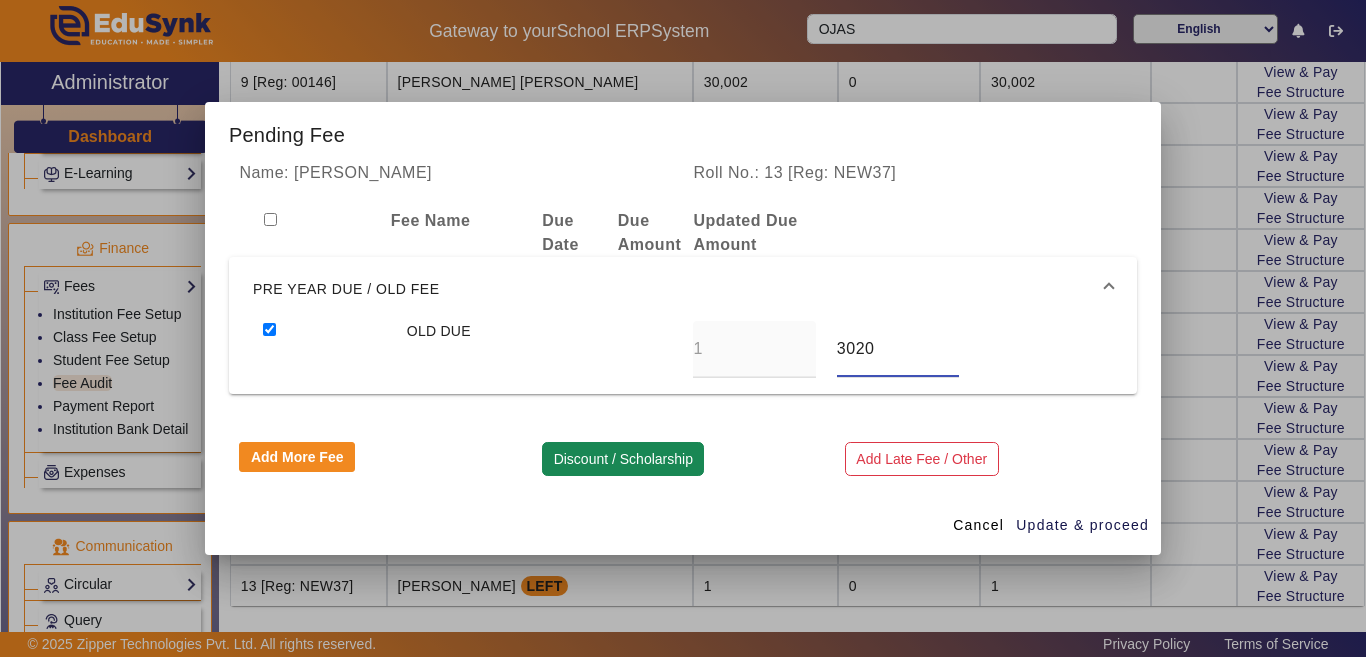 type on "3020" 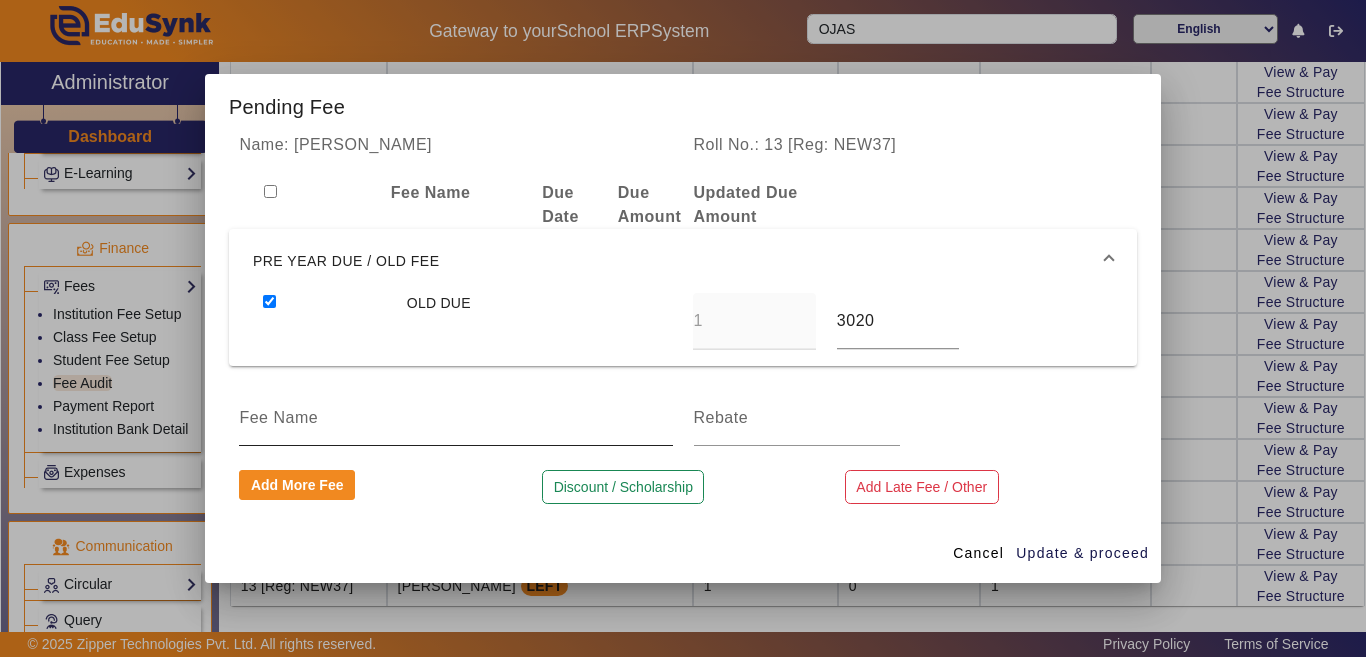 drag, startPoint x: 335, startPoint y: 427, endPoint x: 323, endPoint y: 427, distance: 12 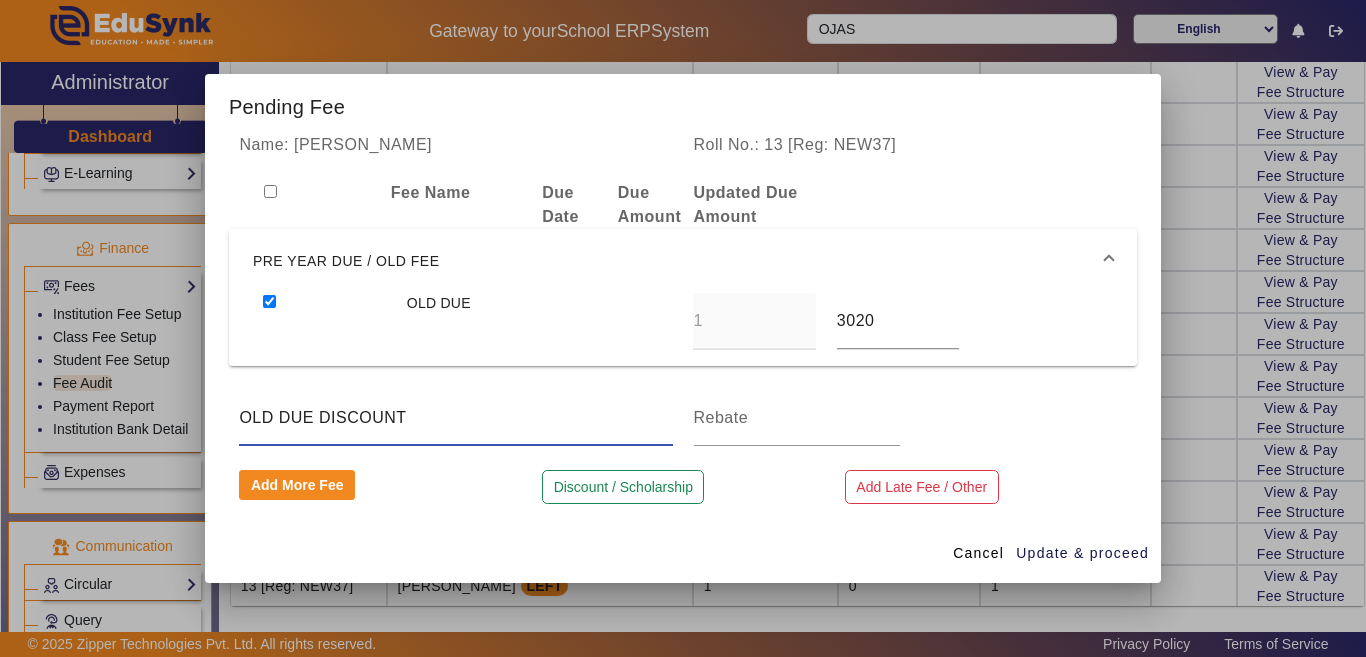 type on "OLD DUE DISCOUNT" 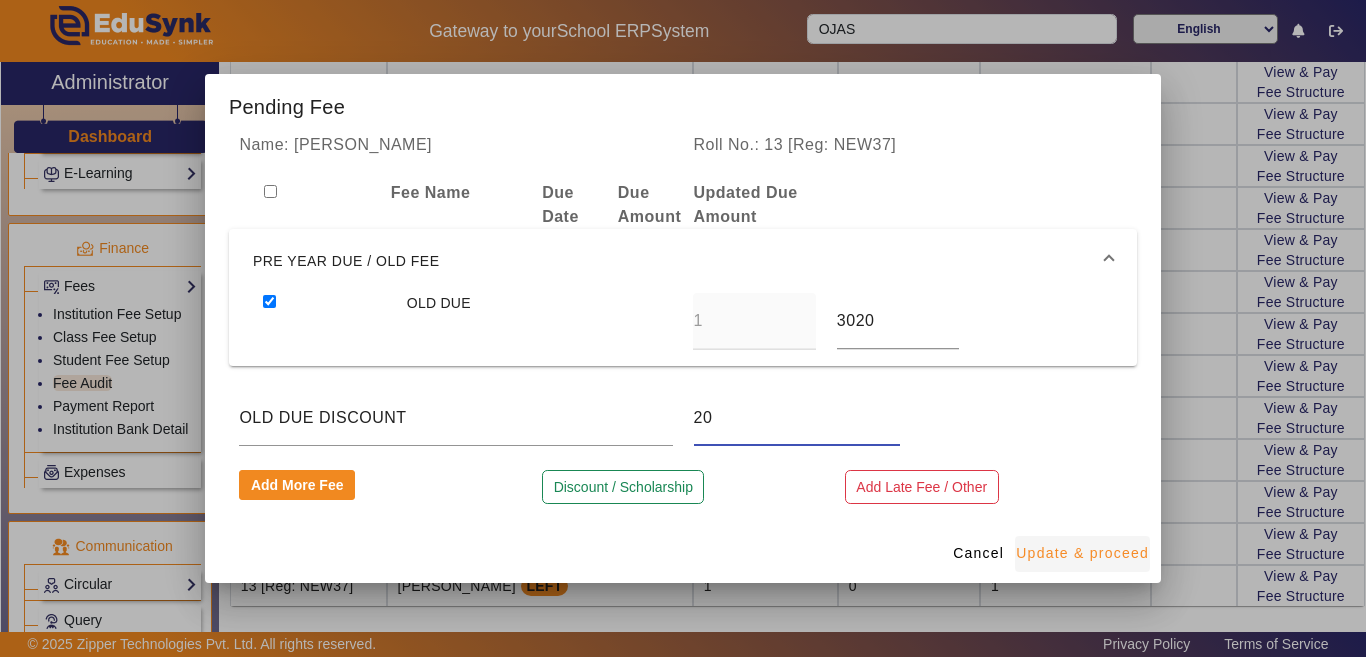 type on "20" 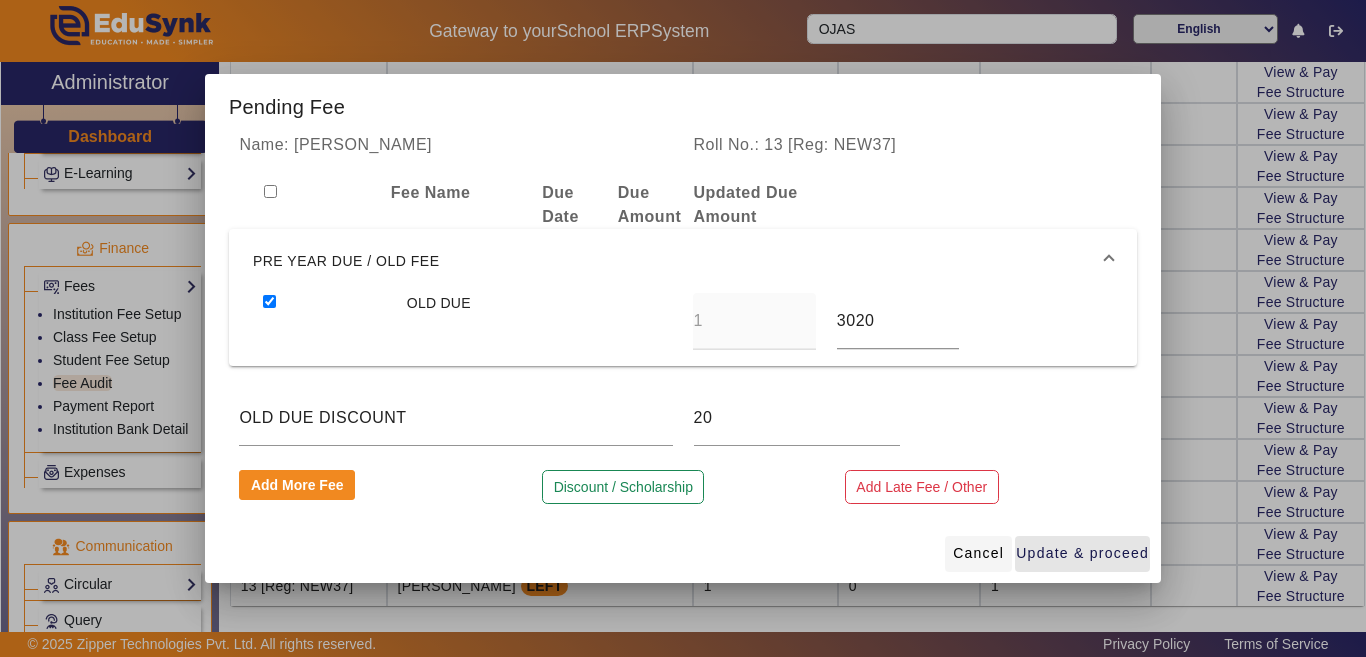 drag, startPoint x: 1035, startPoint y: 558, endPoint x: 1000, endPoint y: 563, distance: 35.35534 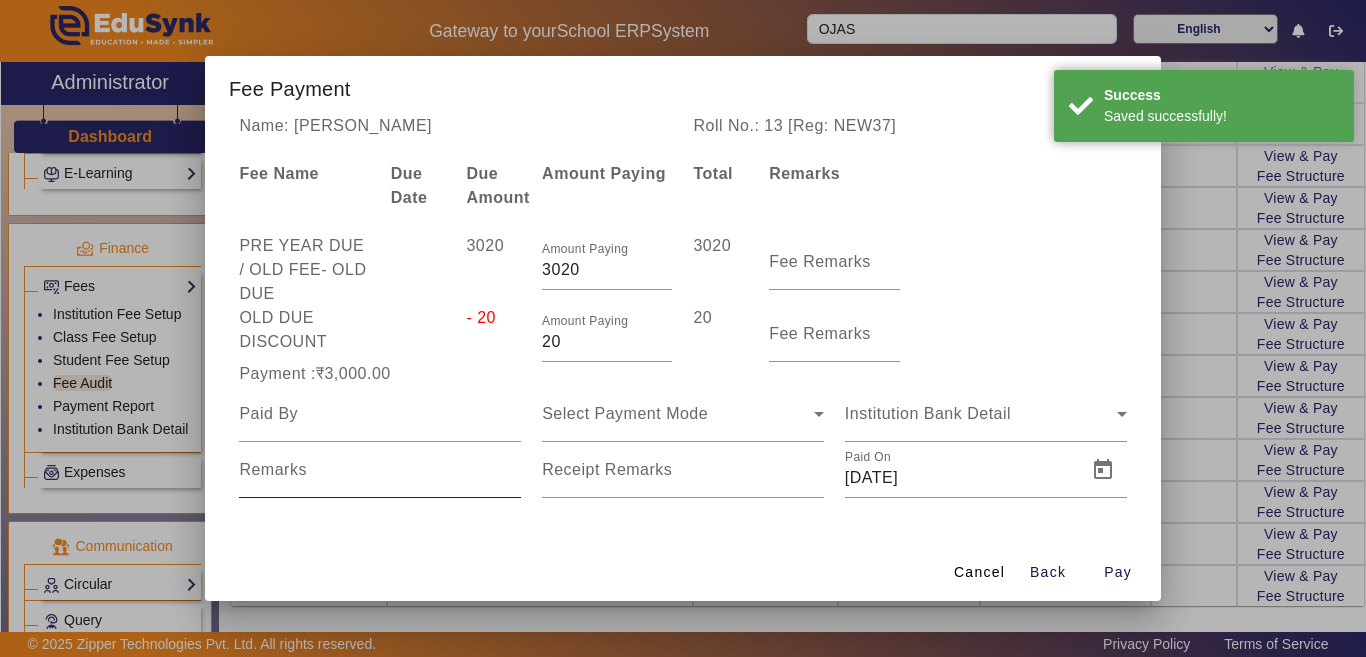 scroll, scrollTop: 25, scrollLeft: 0, axis: vertical 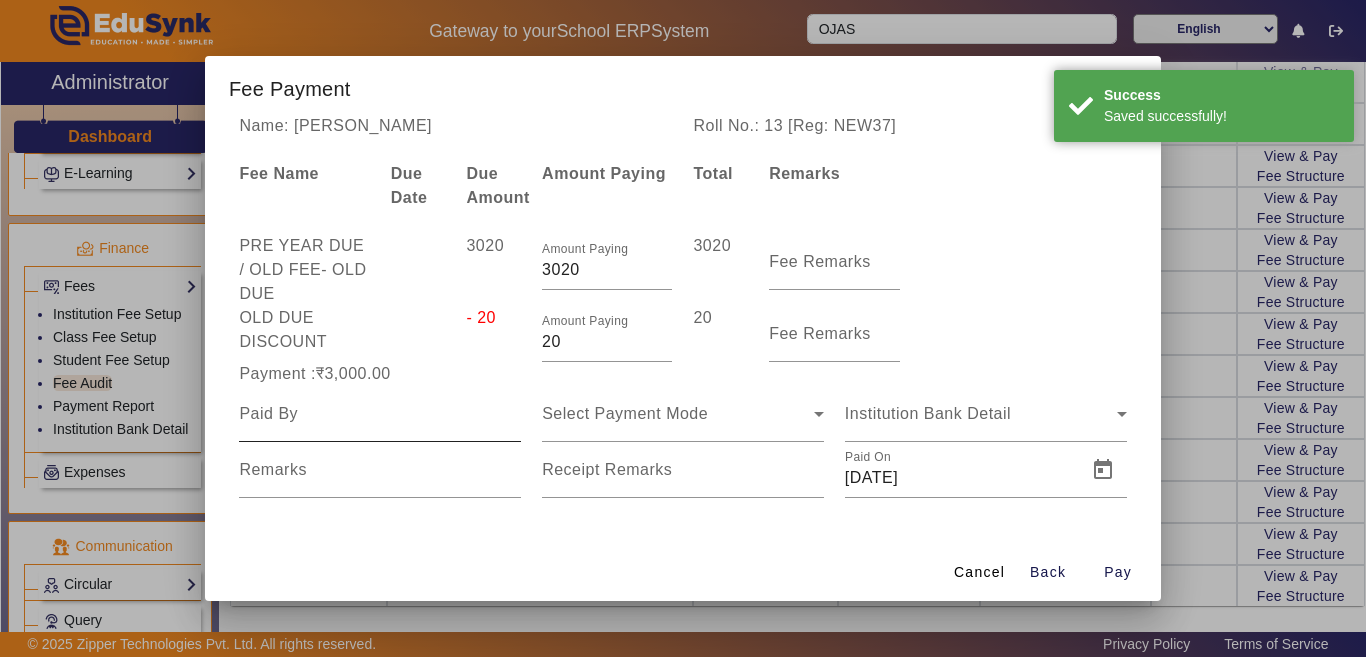 click at bounding box center (380, 414) 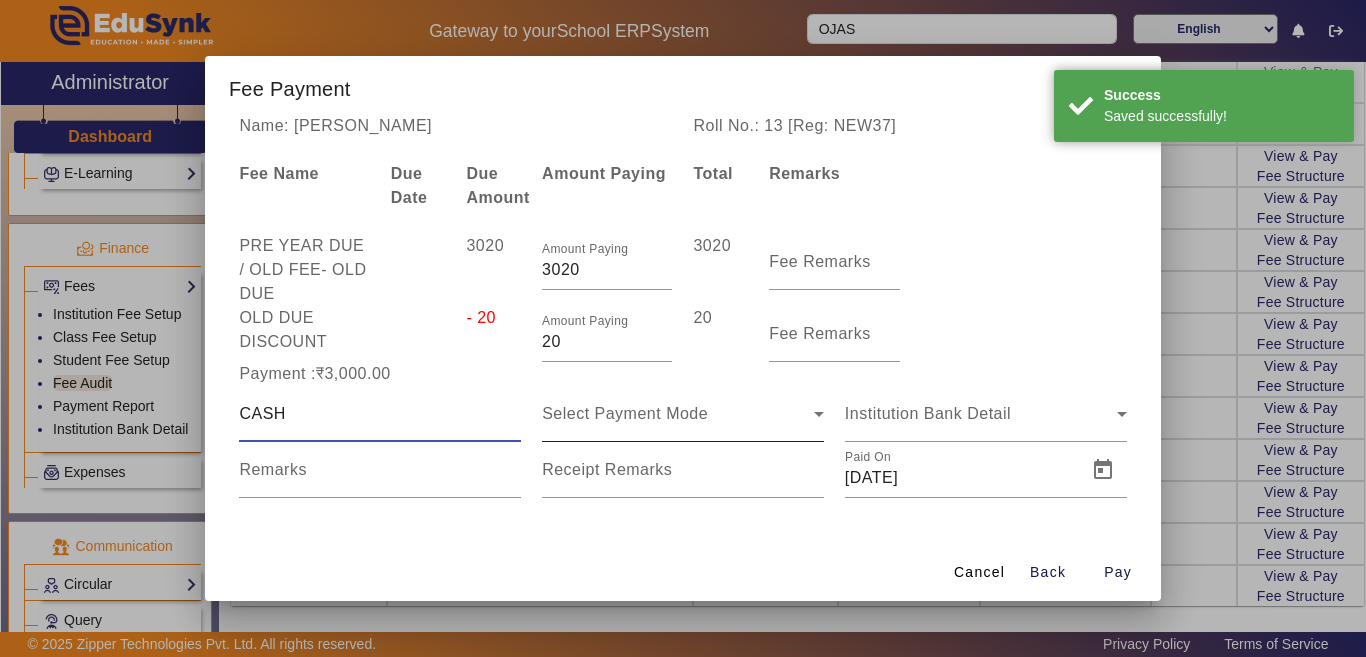 type on "CASH" 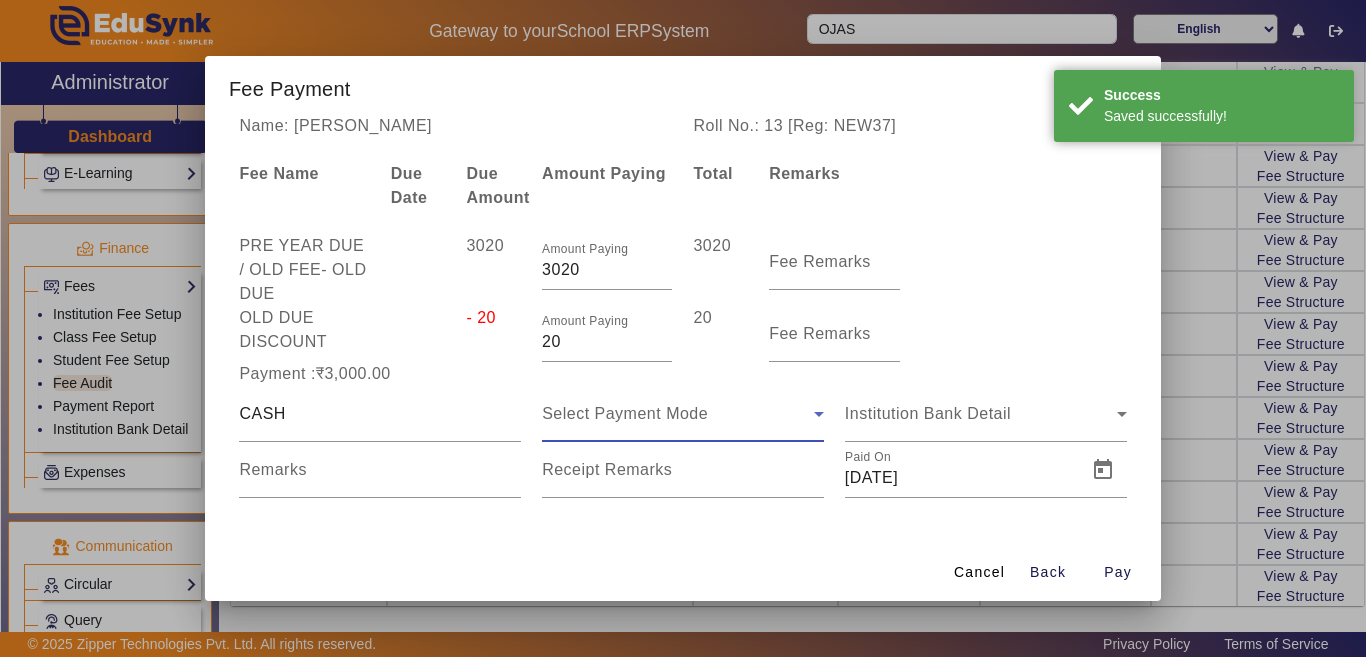 click on "Select Payment Mode" at bounding box center (678, 414) 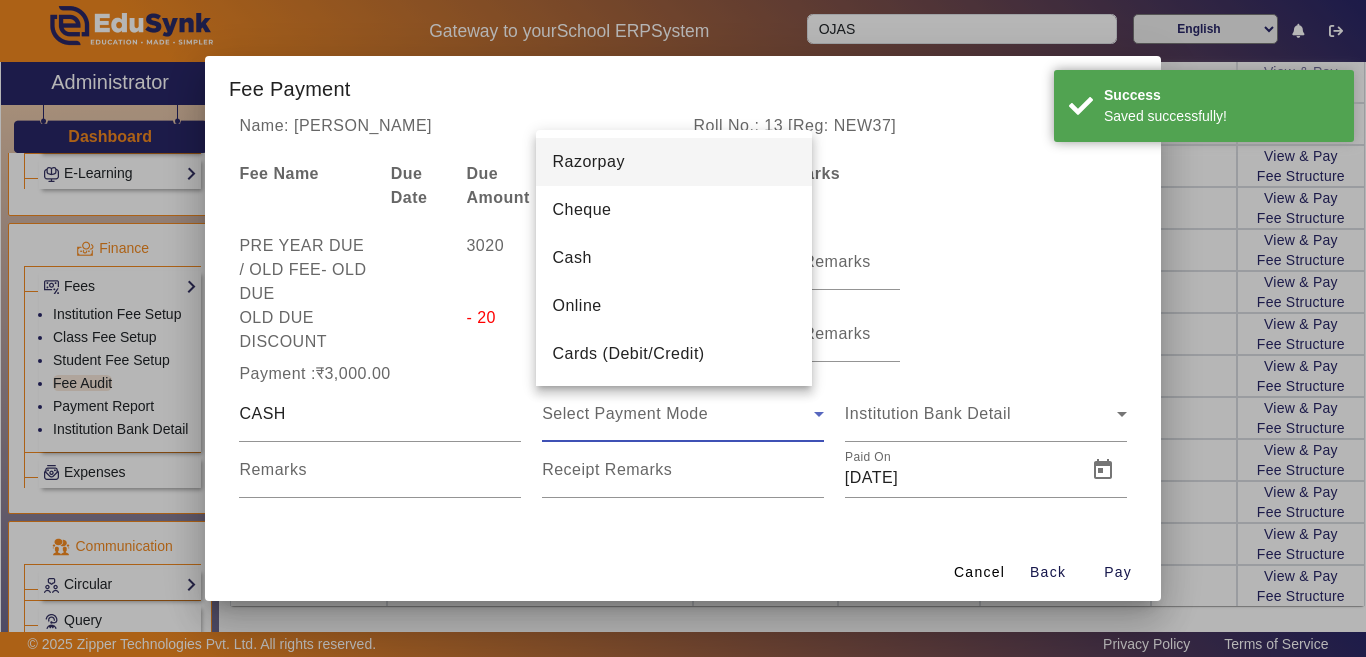 drag, startPoint x: 591, startPoint y: 259, endPoint x: 553, endPoint y: 344, distance: 93.10747 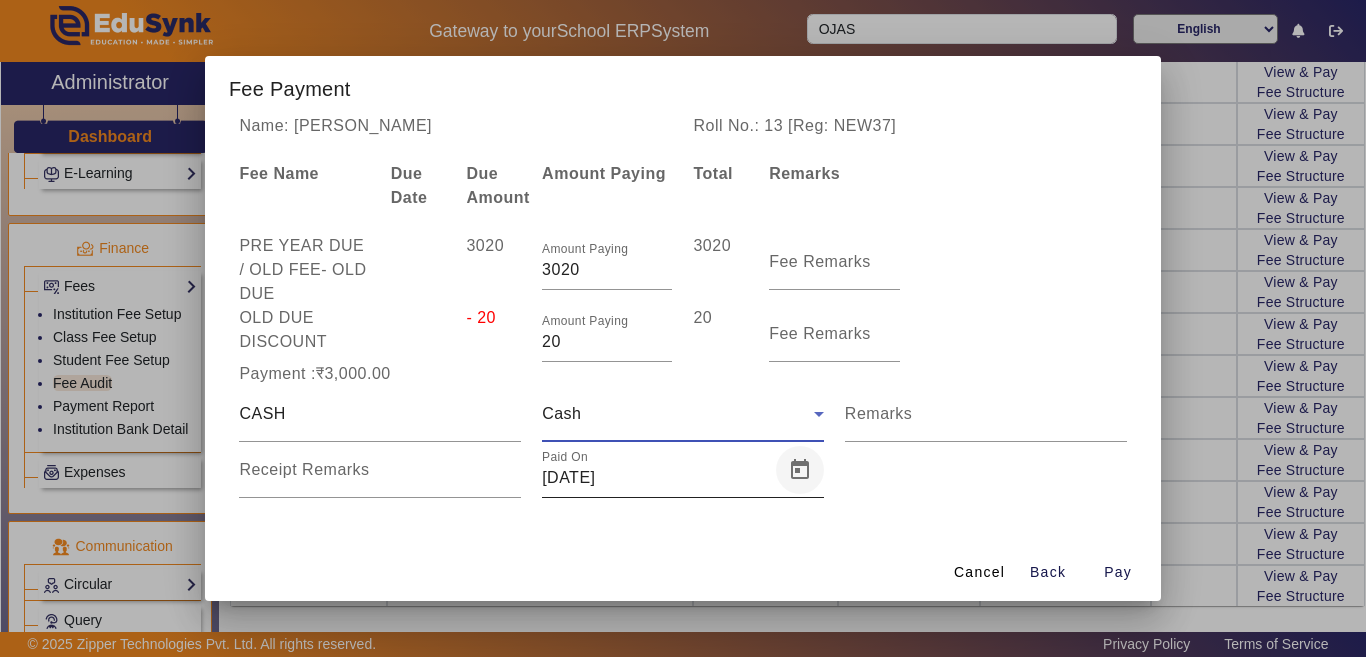 click at bounding box center (800, 470) 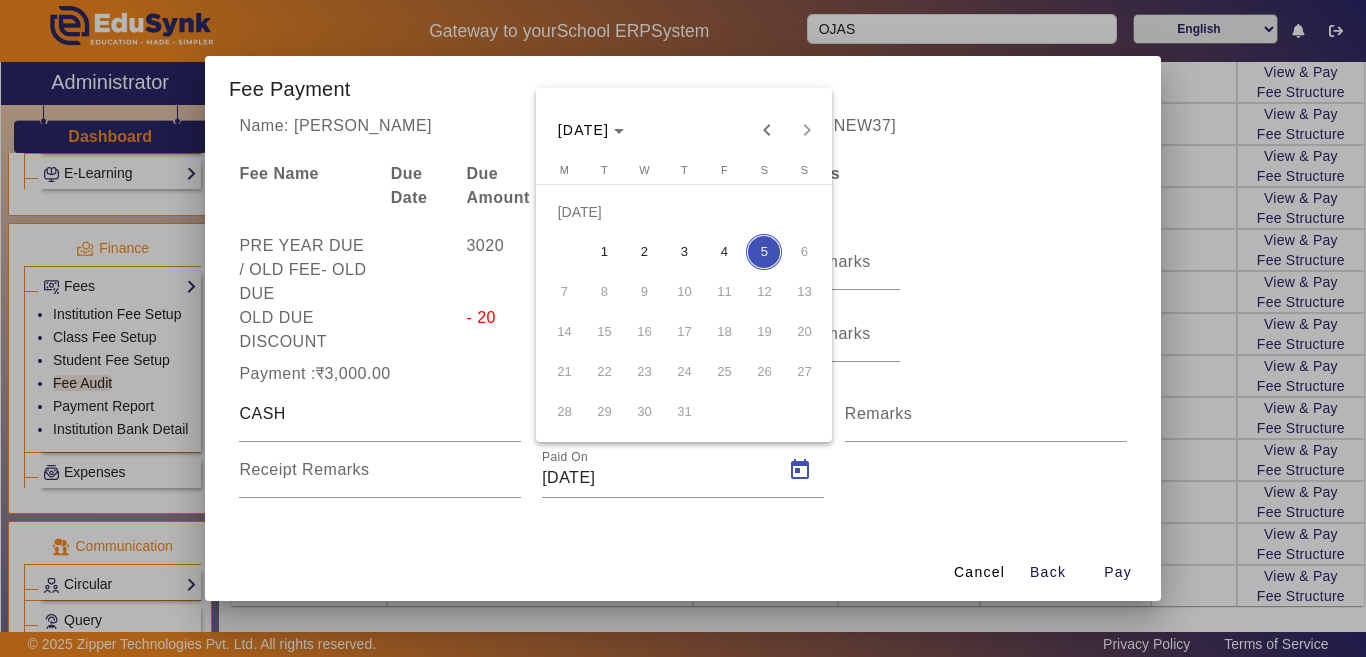 click on "3" at bounding box center (684, 252) 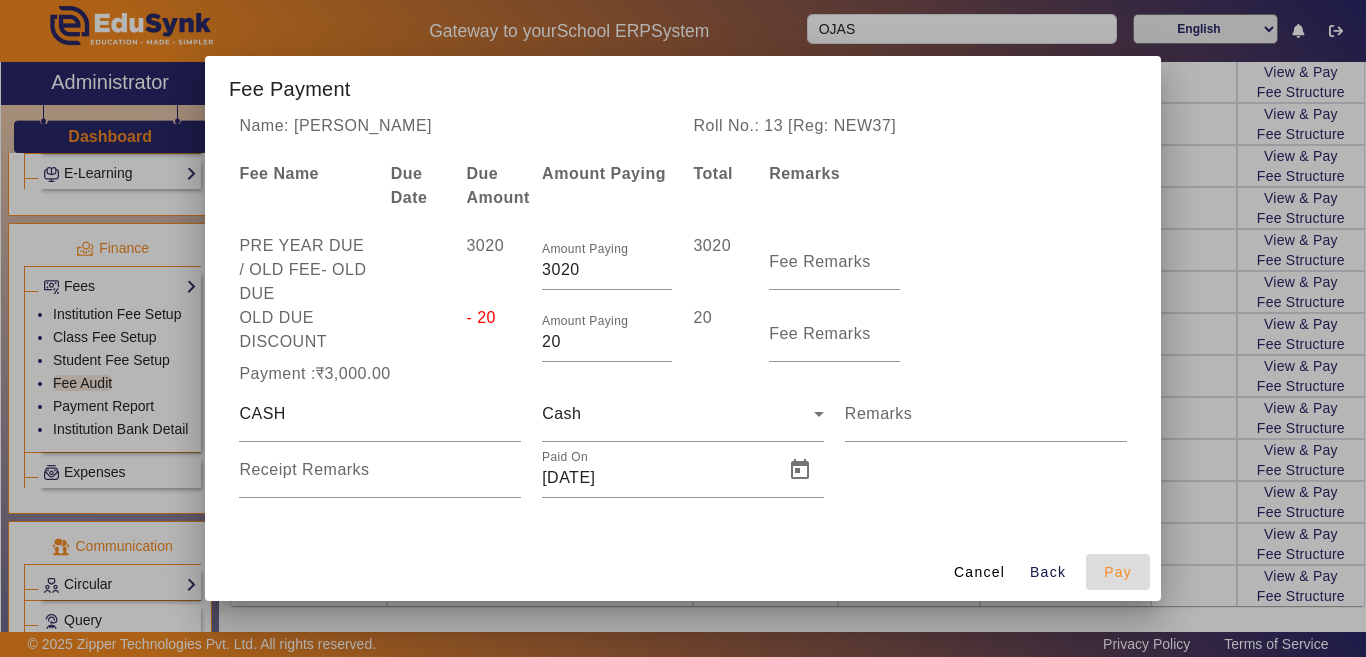 click on "Pay" at bounding box center [1118, 572] 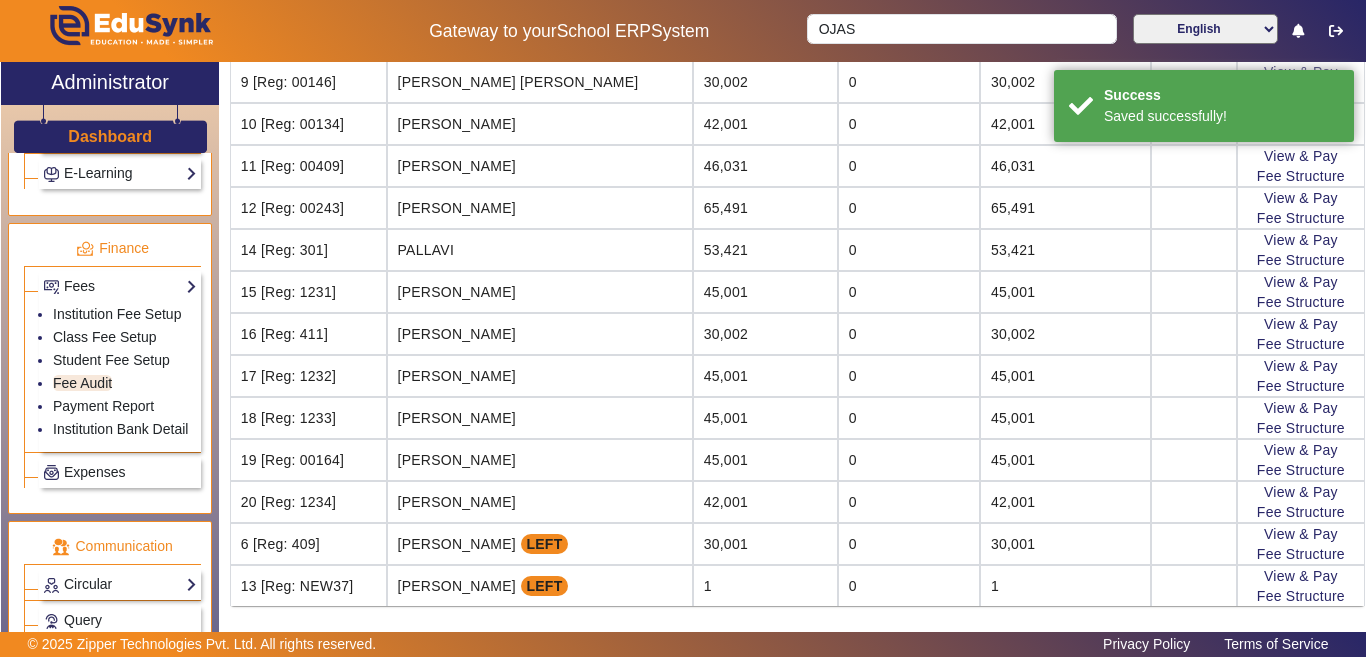 scroll, scrollTop: 0, scrollLeft: 0, axis: both 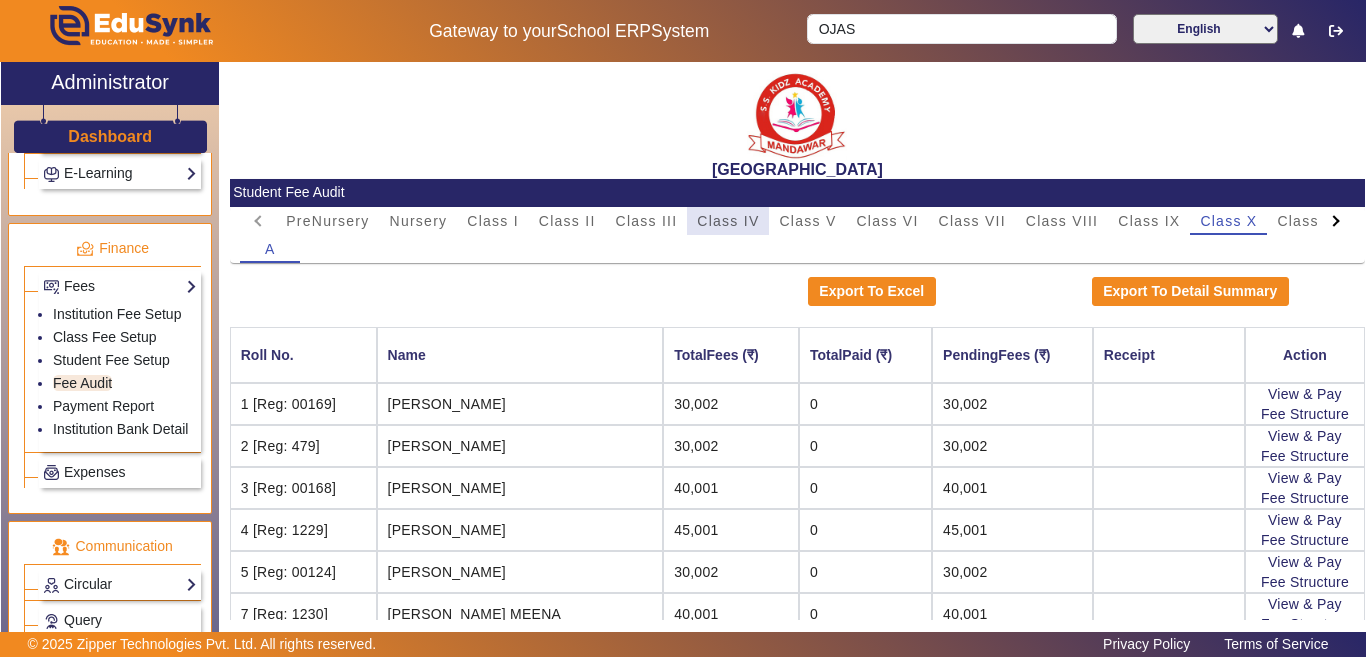 click on "Class IV" at bounding box center [728, 221] 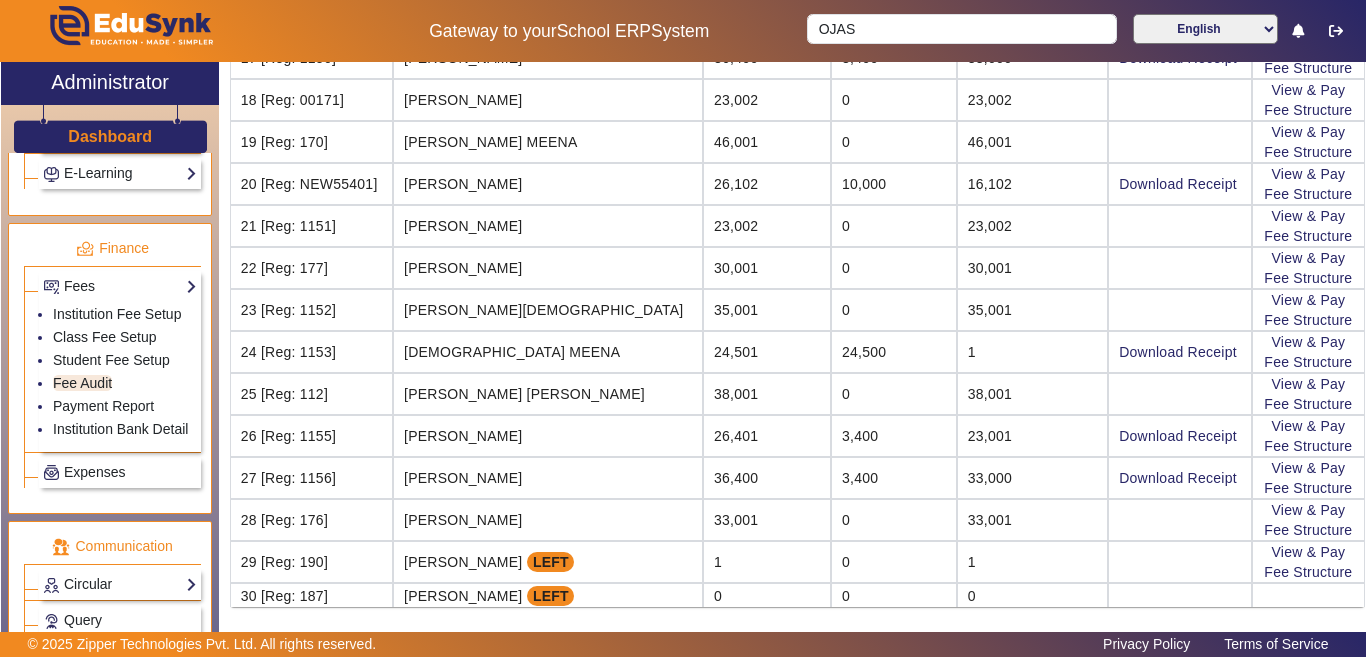 scroll, scrollTop: 1019, scrollLeft: 0, axis: vertical 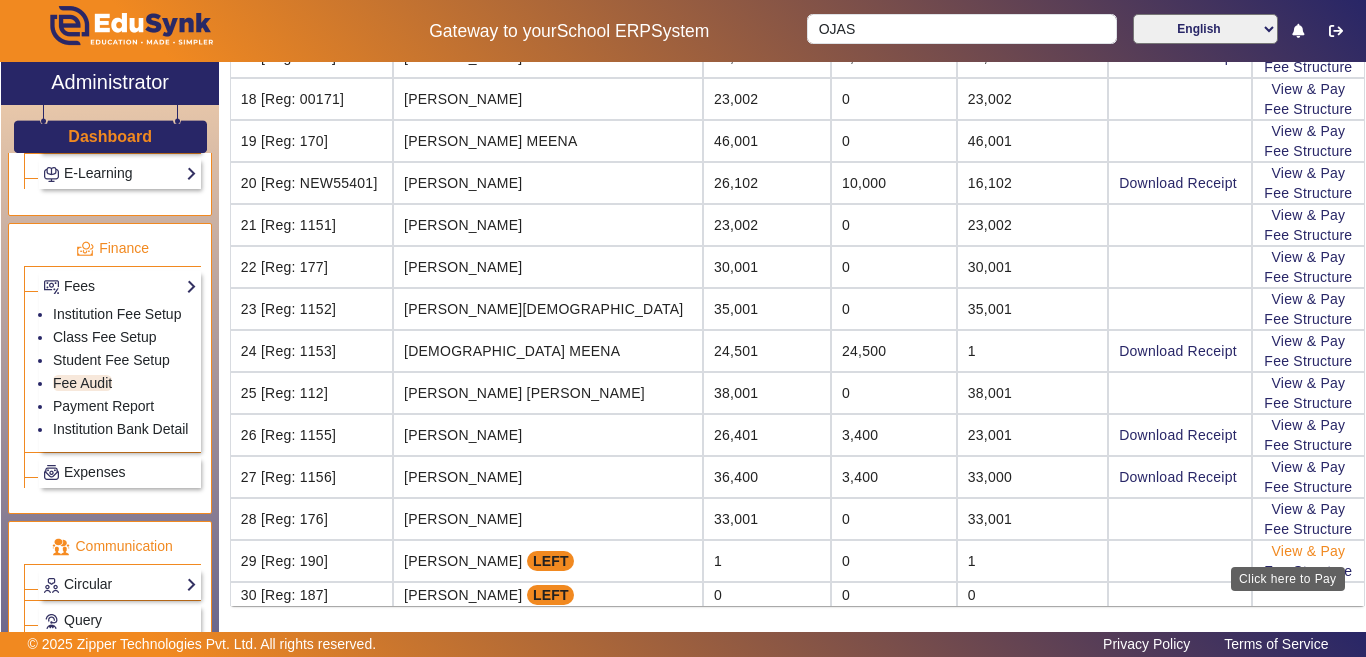 click on "View & Pay" 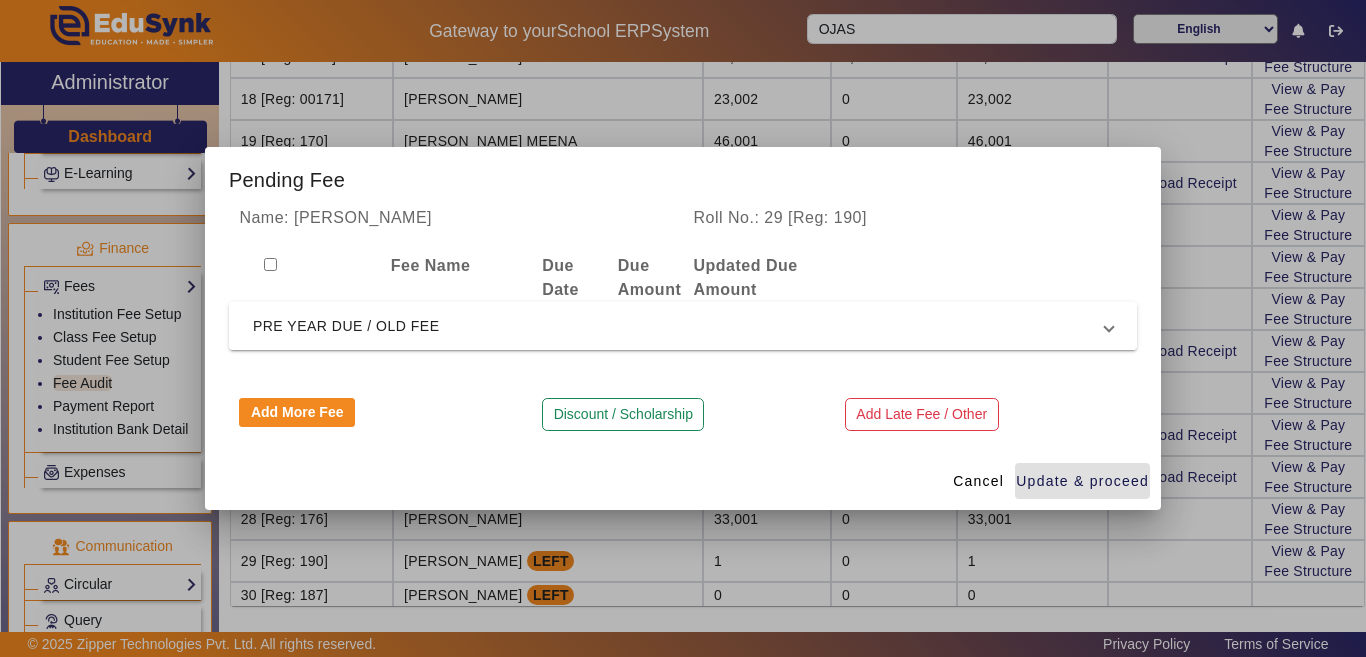 click on "PRE YEAR DUE  / OLD FEE" at bounding box center (679, 326) 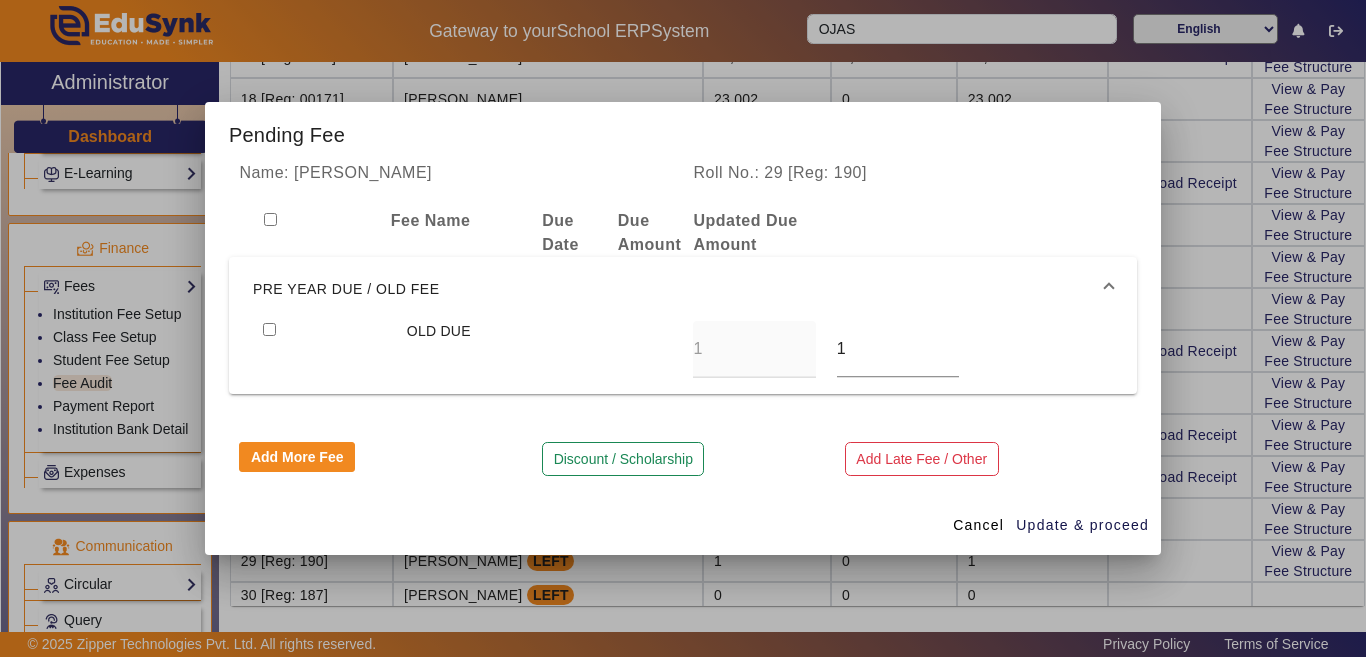 drag, startPoint x: 270, startPoint y: 323, endPoint x: 286, endPoint y: 338, distance: 21.931713 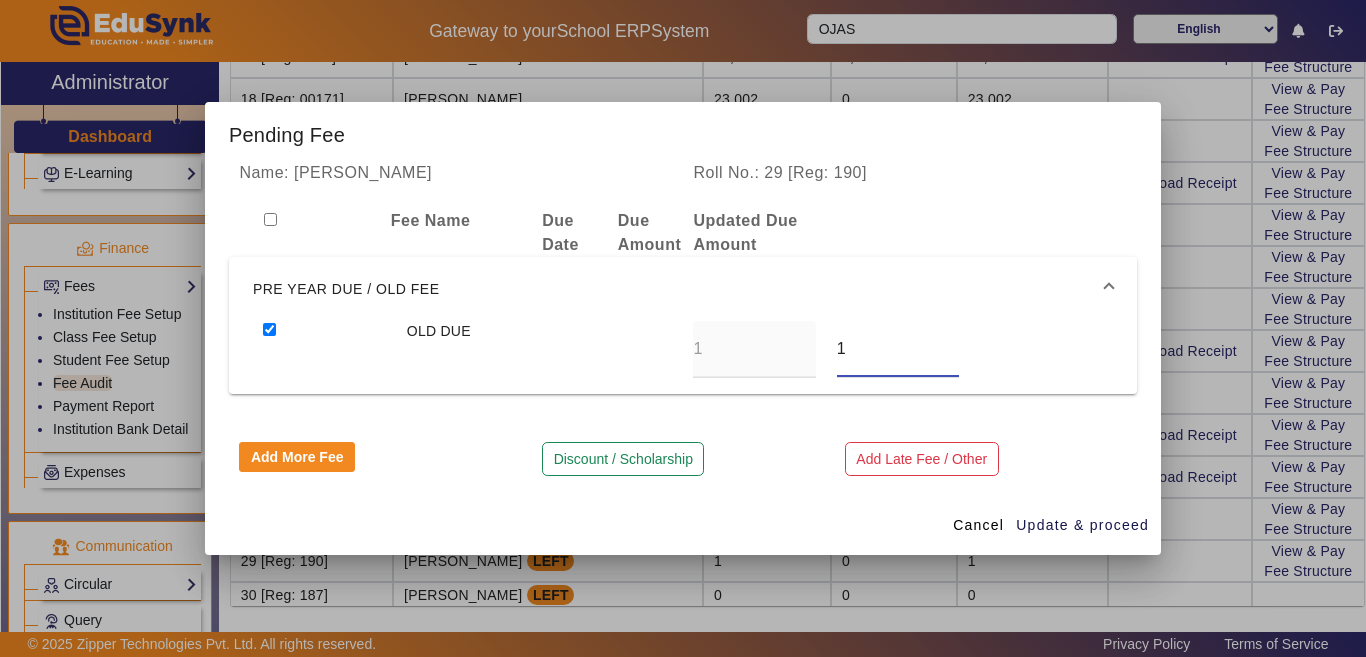 drag, startPoint x: 897, startPoint y: 356, endPoint x: 745, endPoint y: 363, distance: 152.1611 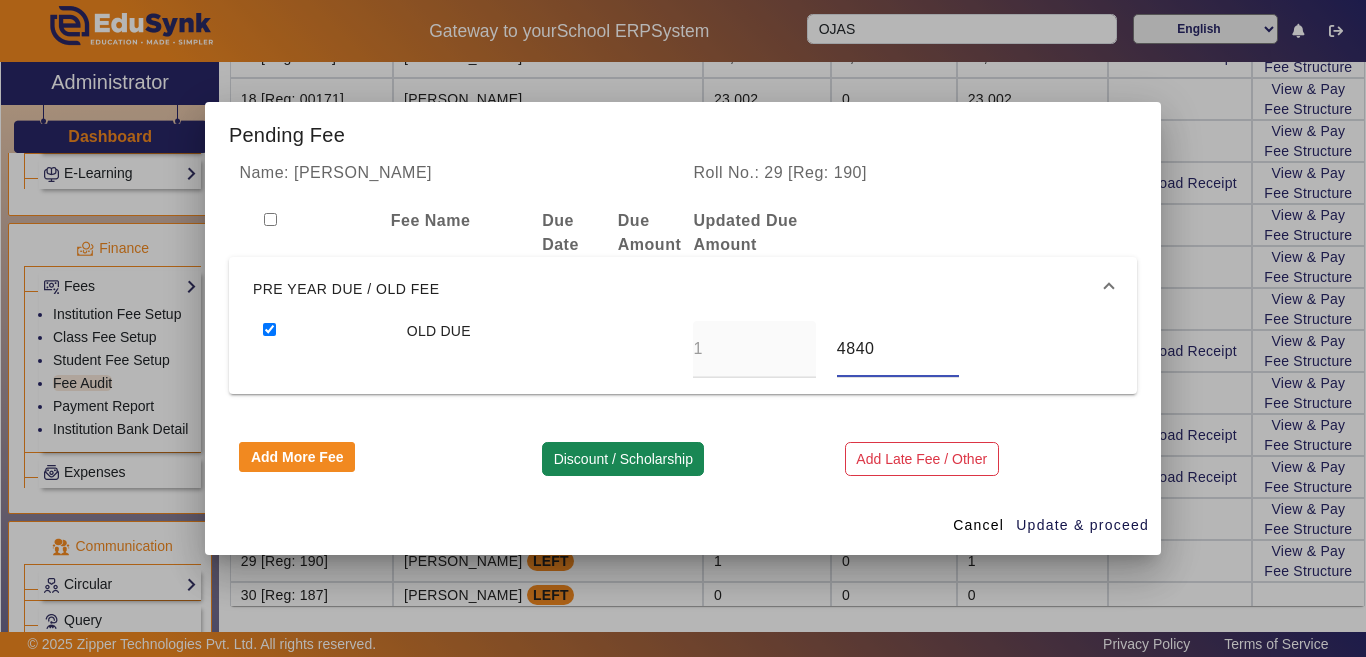 type on "4840" 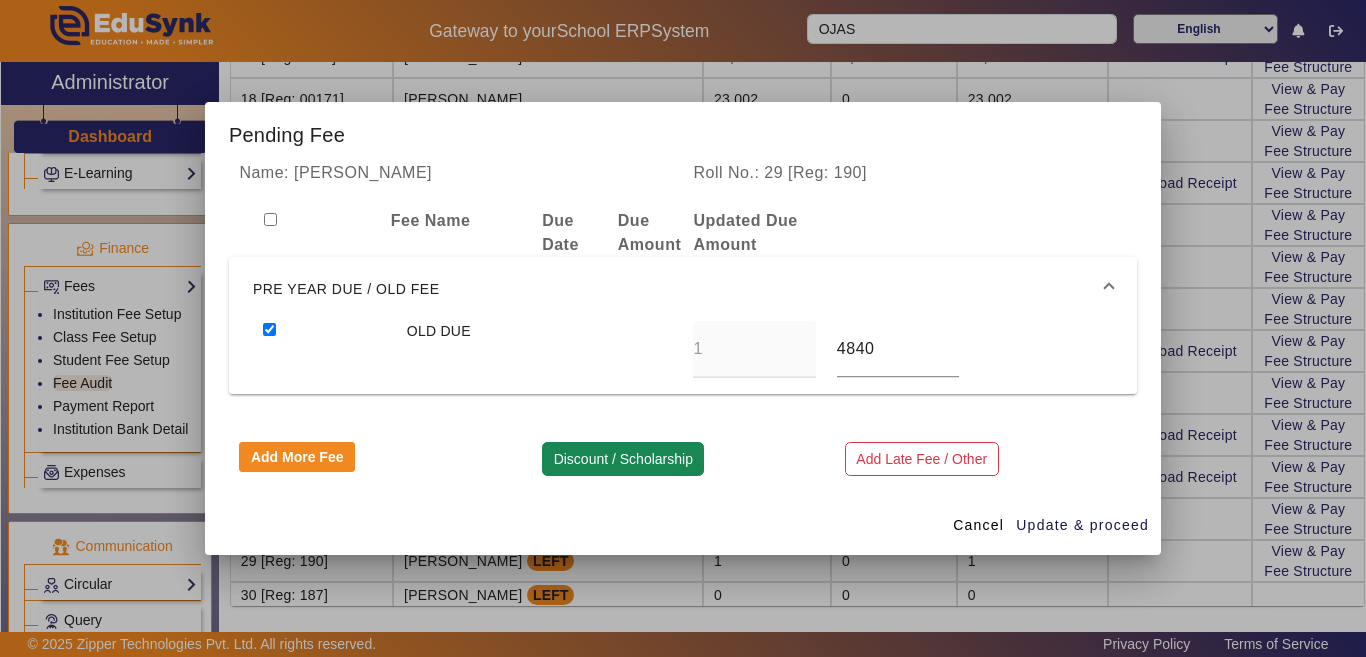 click on "Discount / Scholarship" at bounding box center [623, 459] 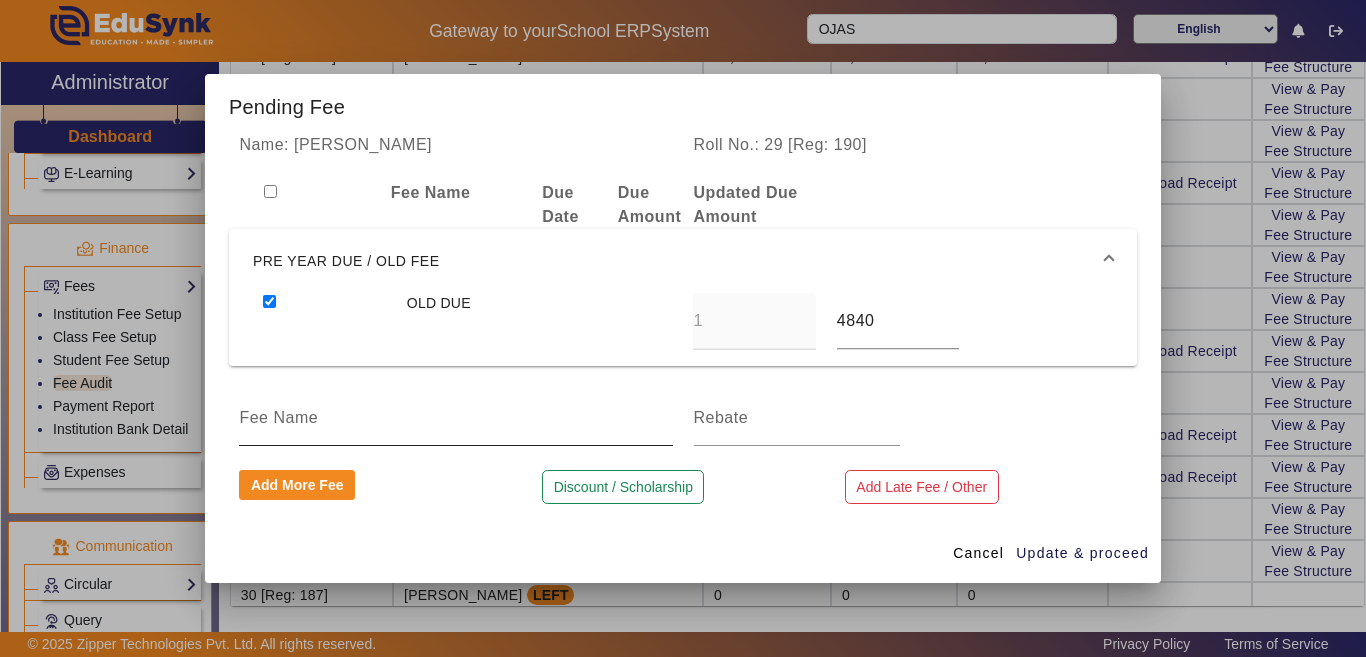 click at bounding box center (455, 418) 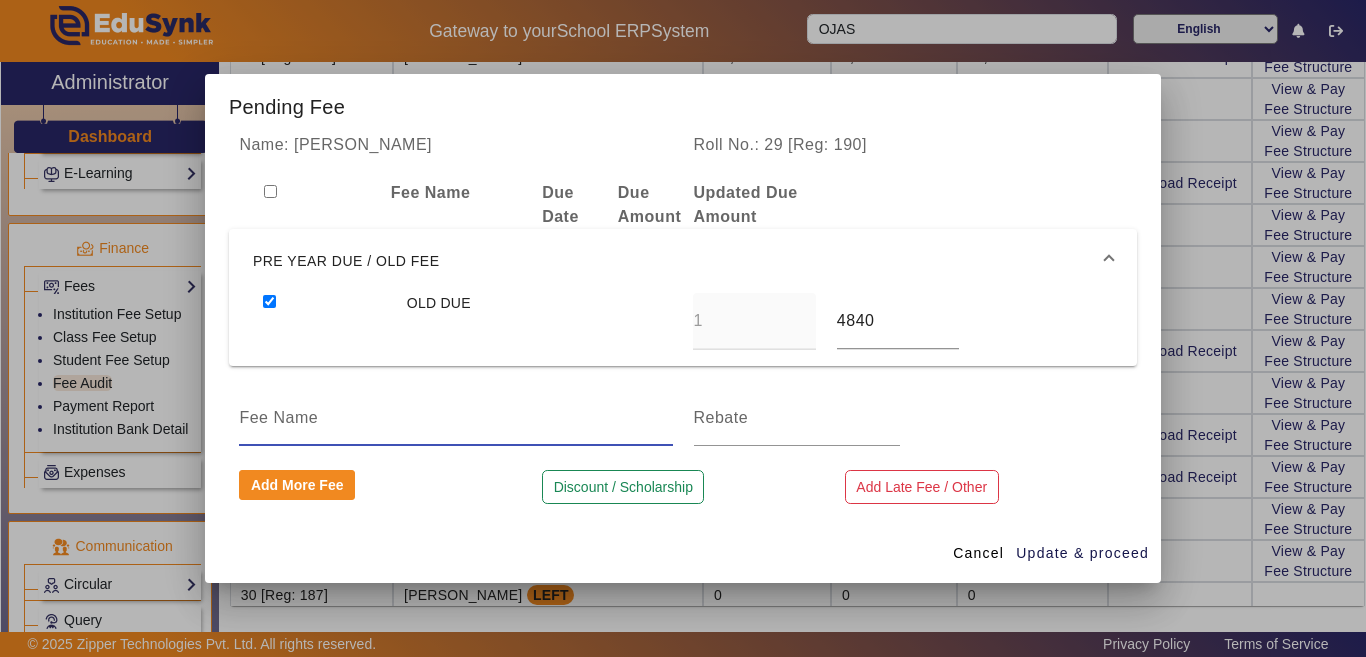click at bounding box center [455, 418] 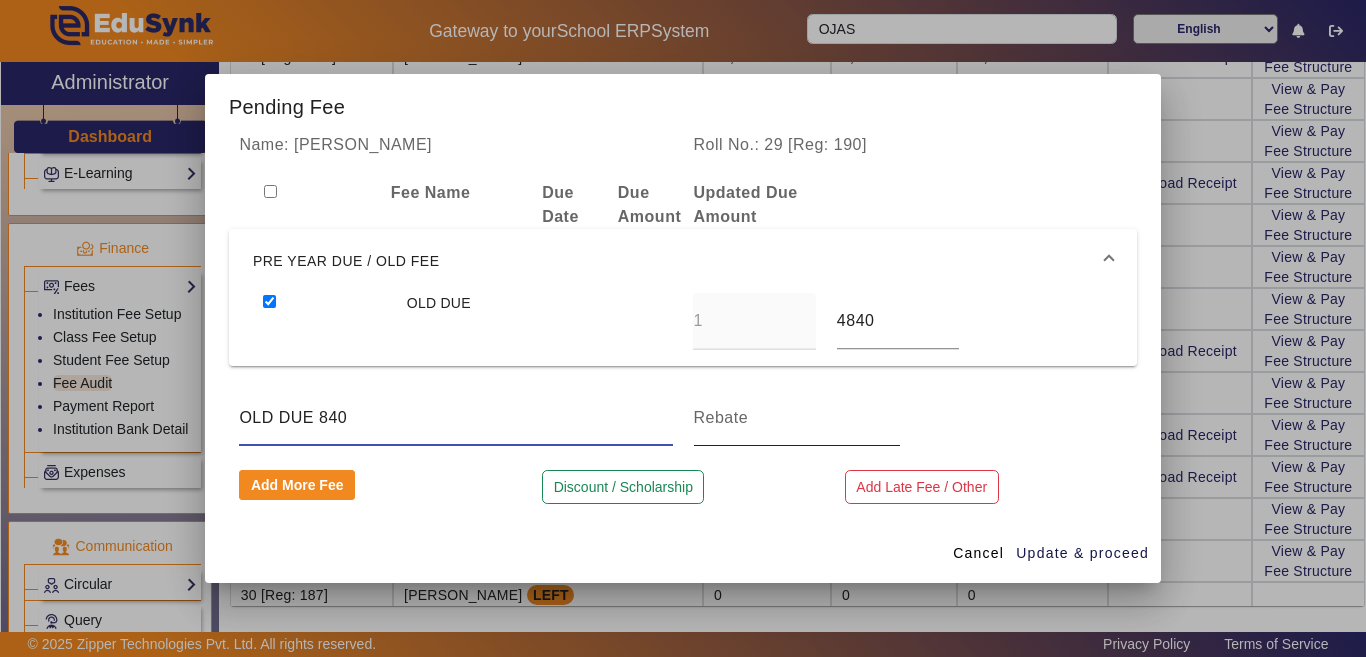 type on "OLD DUE 840" 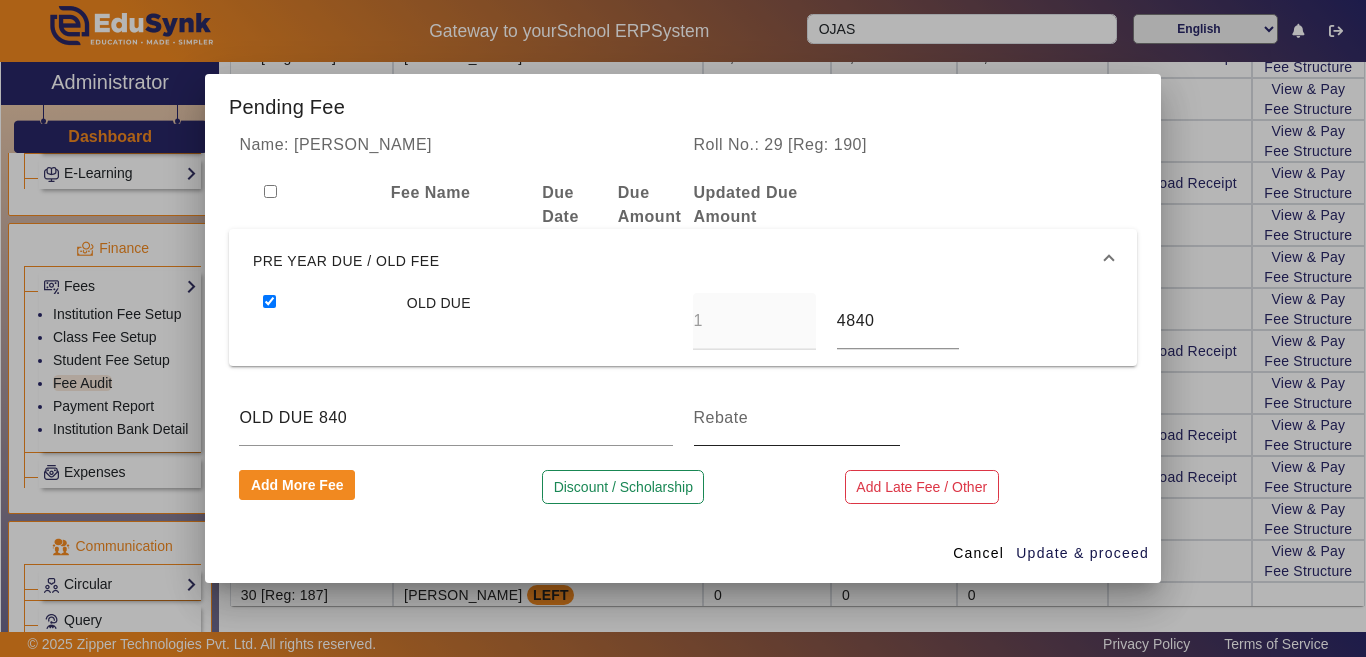 click at bounding box center (797, 418) 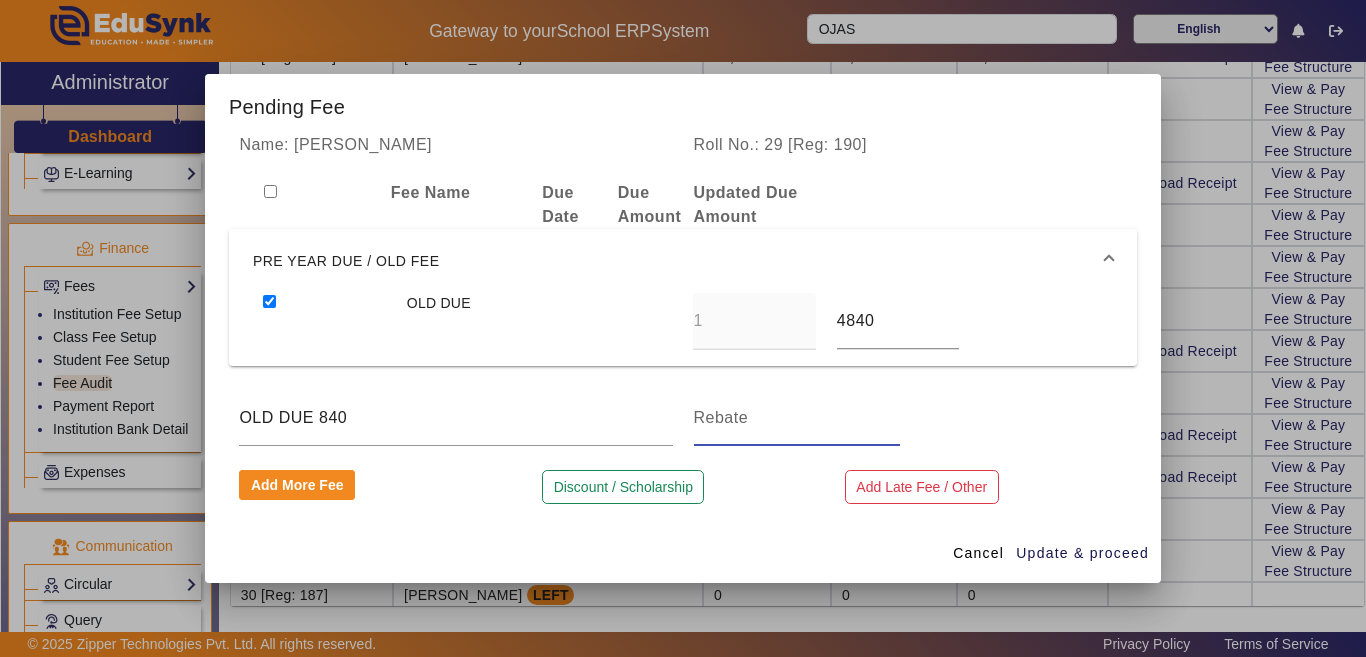 click at bounding box center [797, 418] 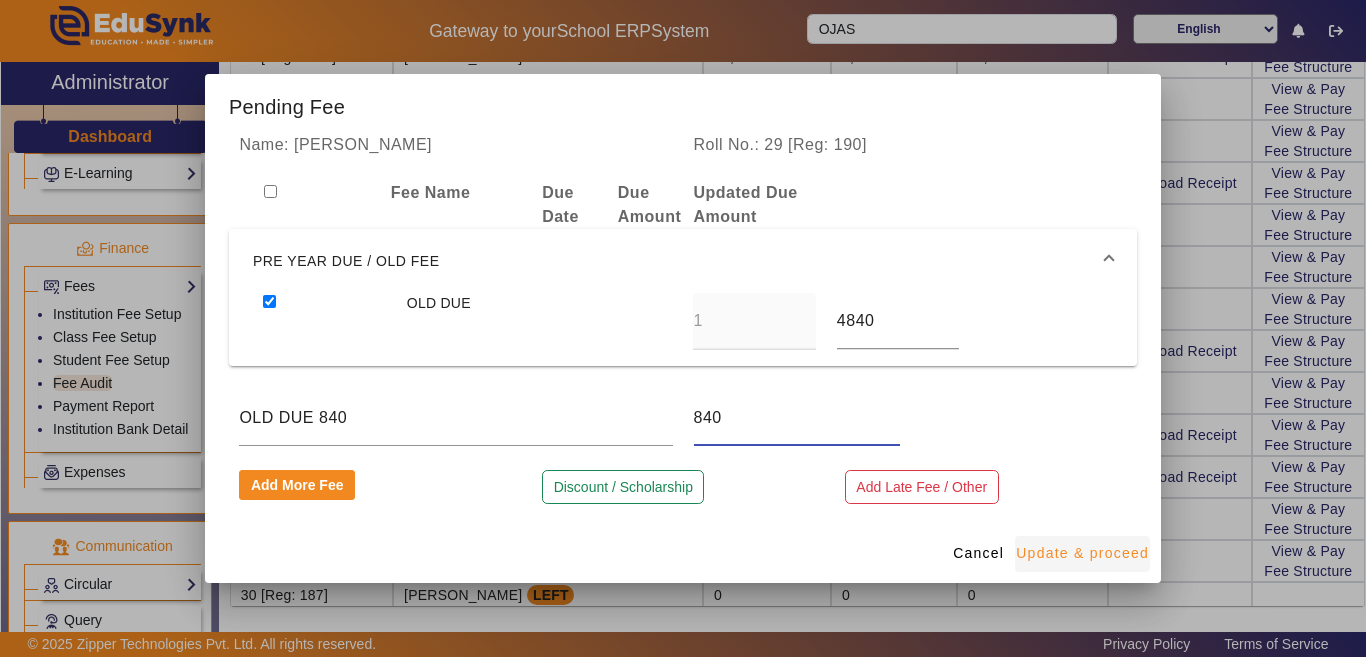 type on "840" 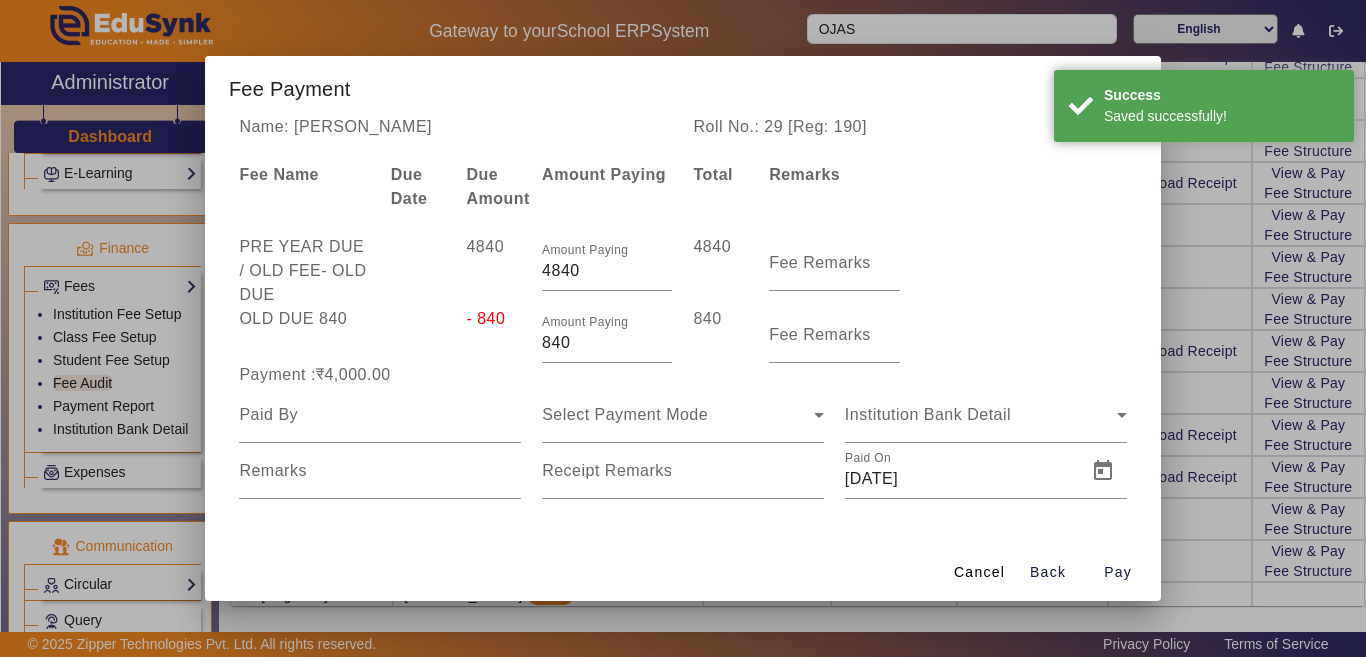 scroll, scrollTop: 1, scrollLeft: 0, axis: vertical 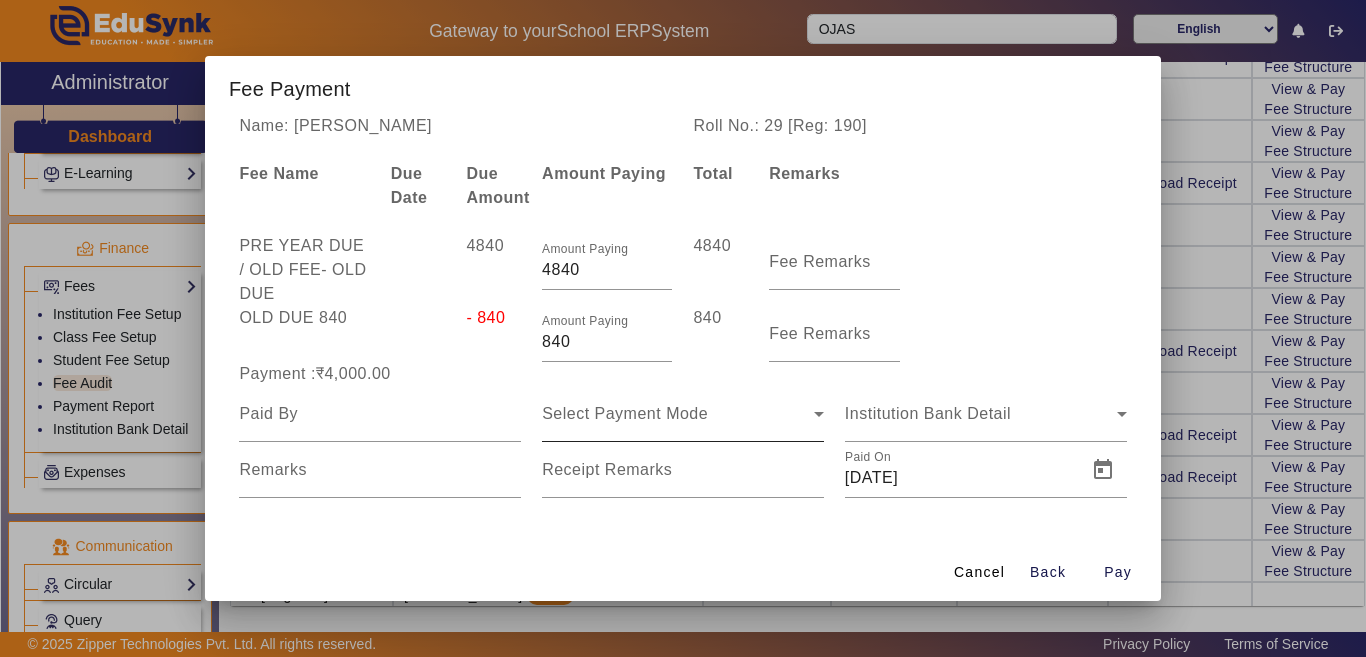 click on "Select Payment Mode" at bounding box center (678, 414) 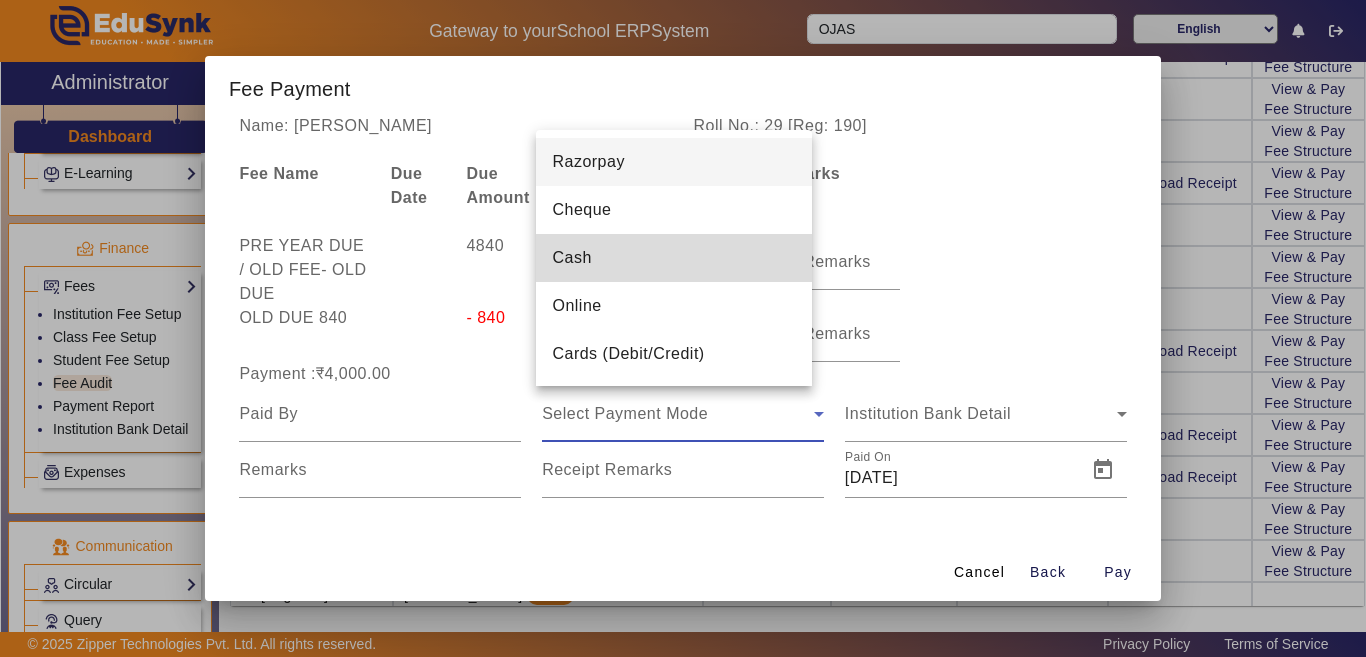 click on "Cash" at bounding box center (571, 258) 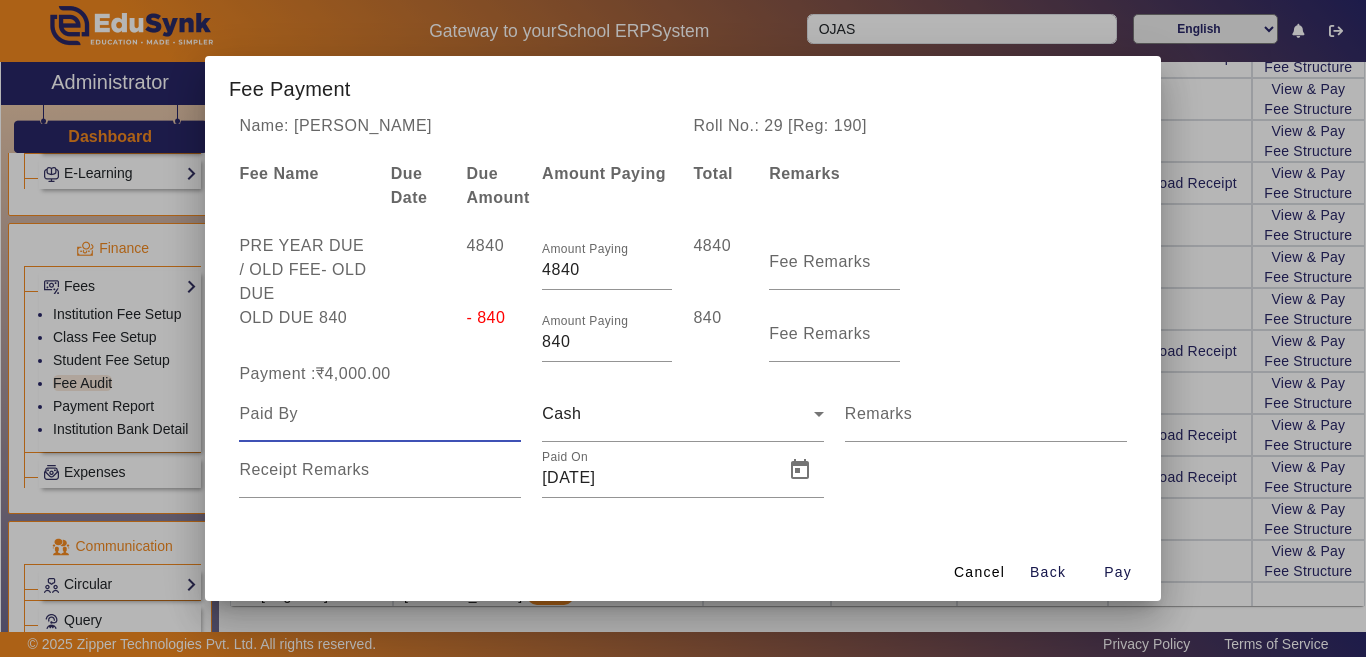 click at bounding box center [380, 414] 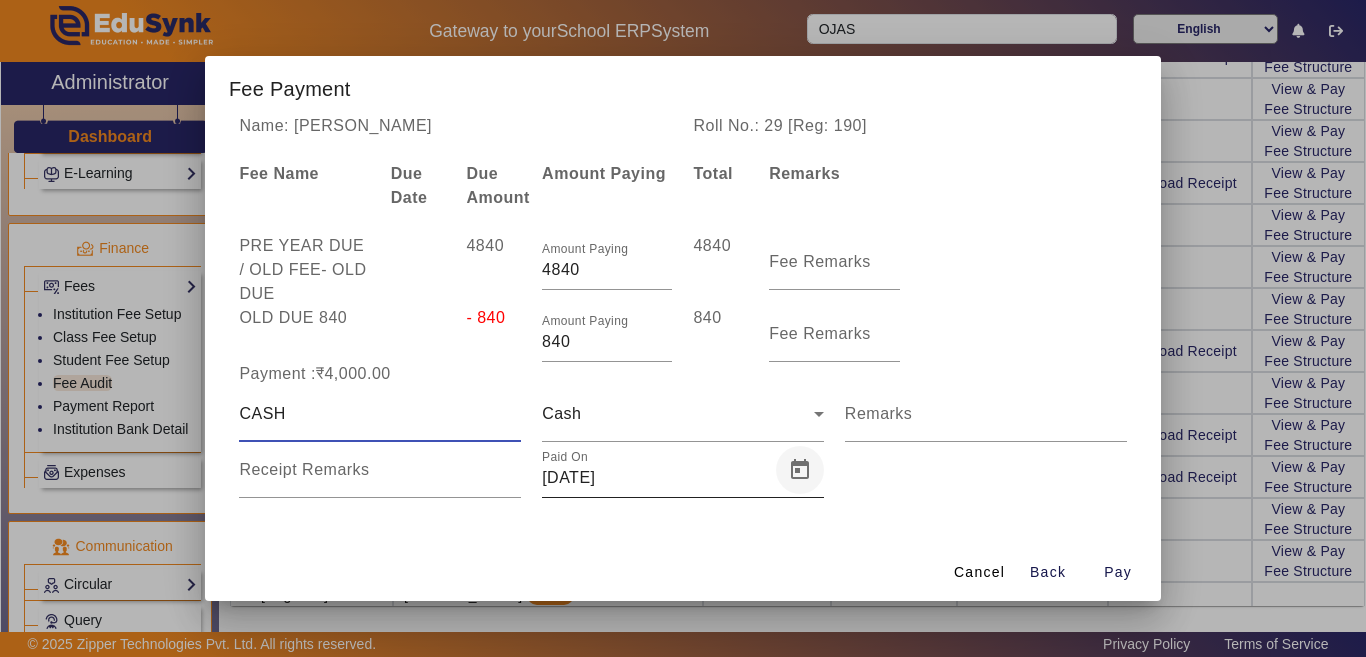 type on "CASH" 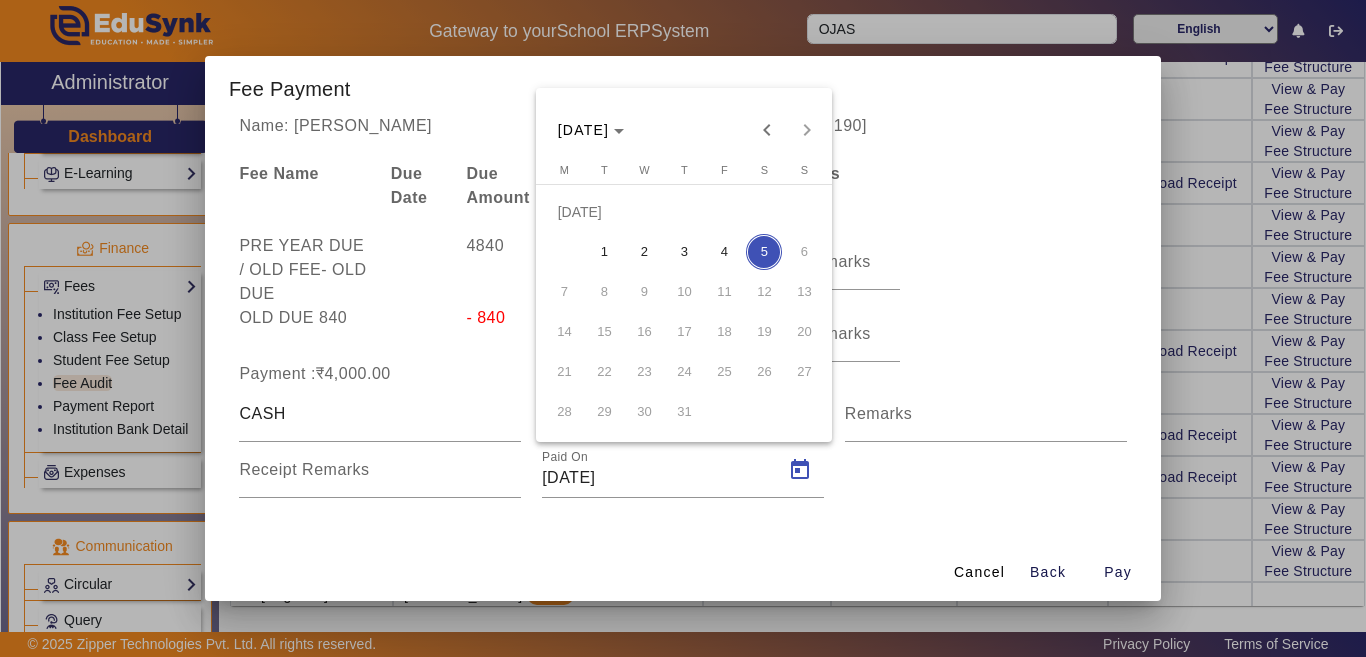 click on "3" at bounding box center [684, 252] 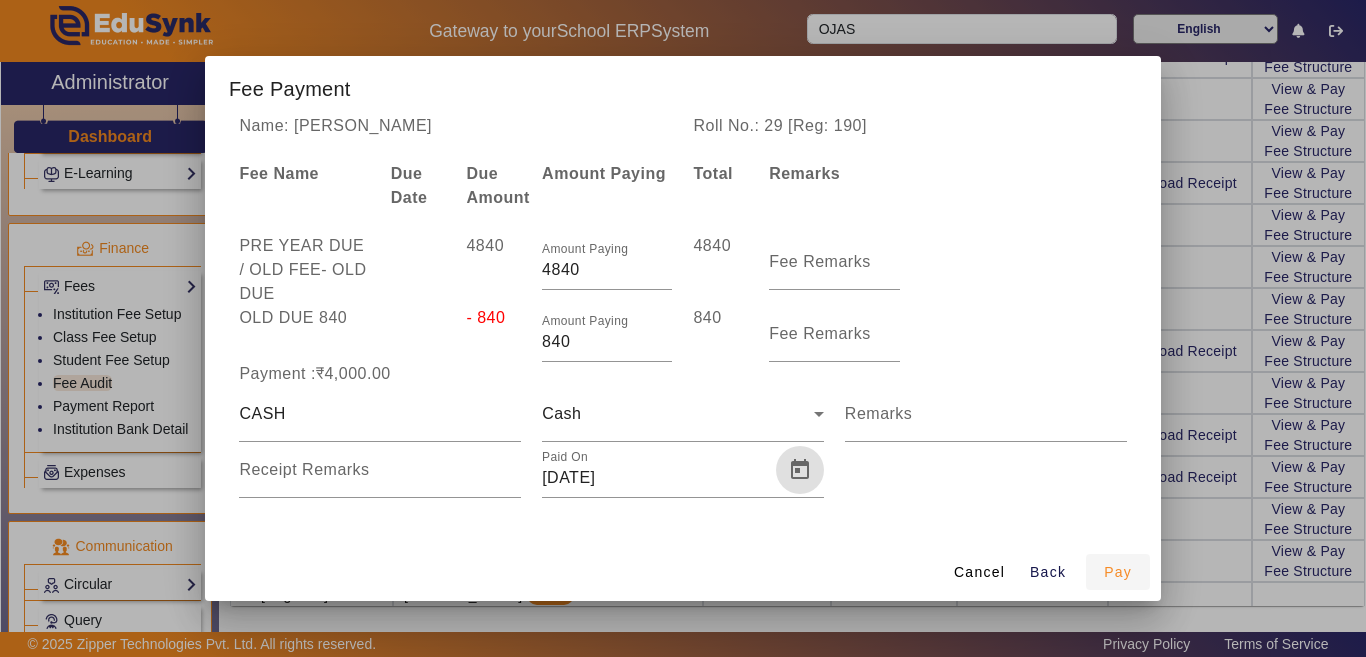 click on "Pay" at bounding box center [1118, 572] 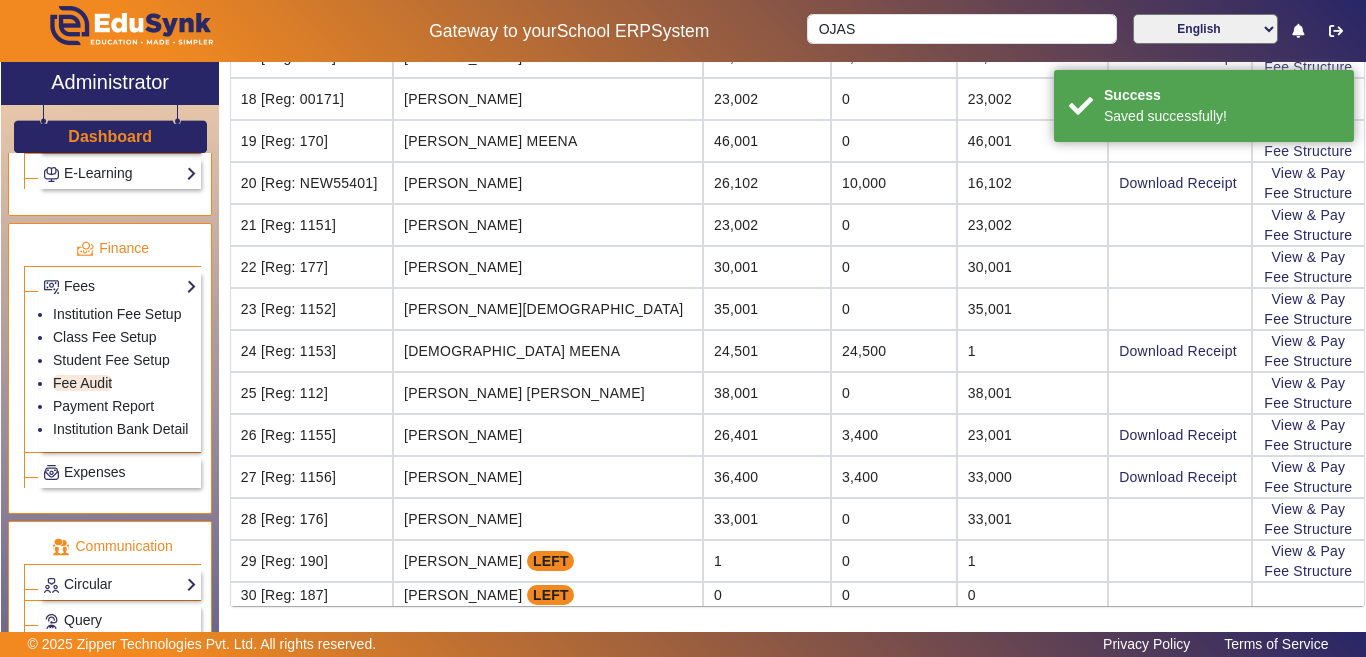 scroll, scrollTop: 0, scrollLeft: 0, axis: both 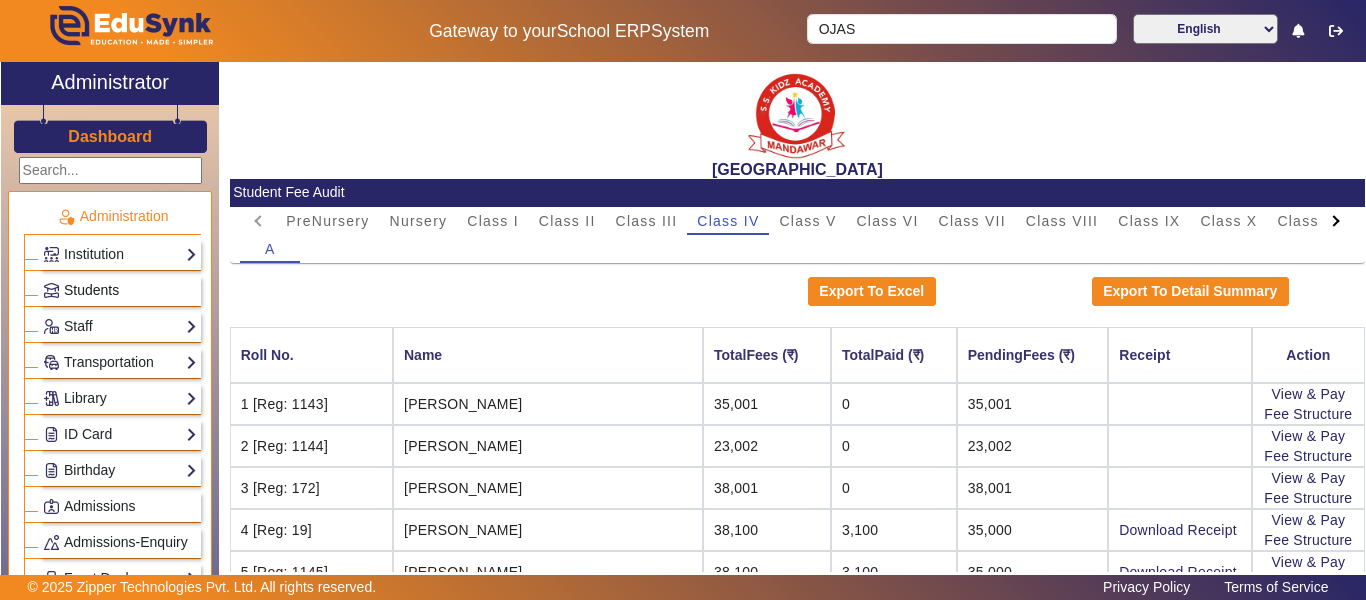 click on "Students" 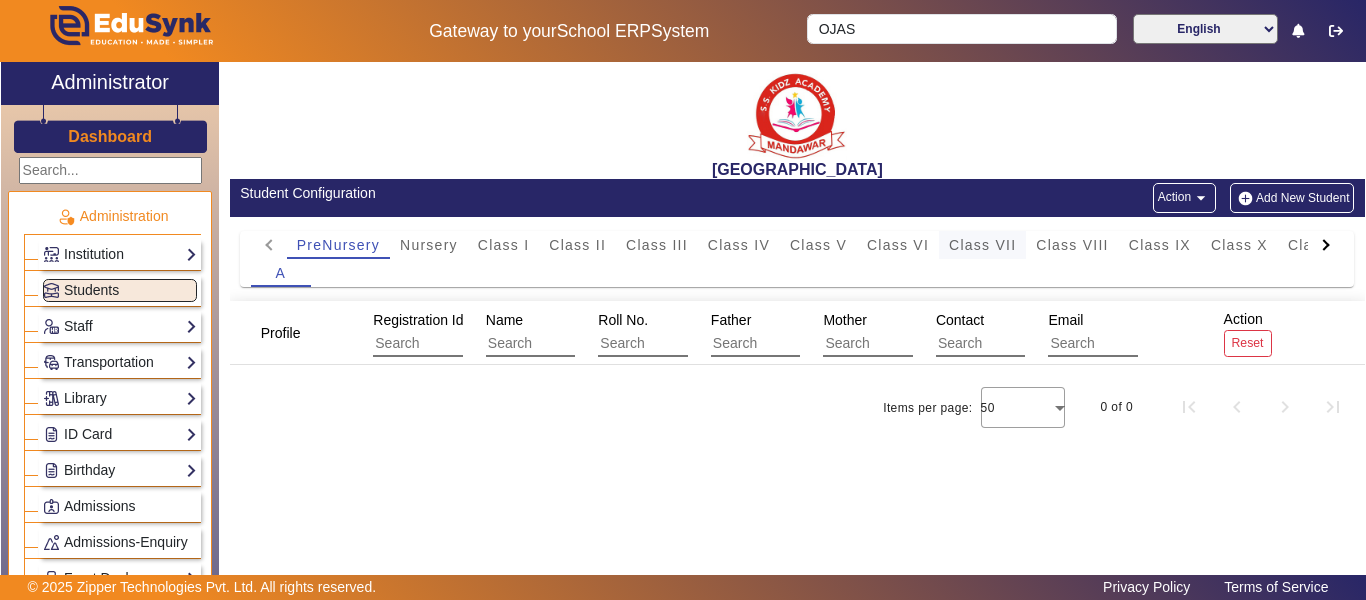 click on "Class VII" at bounding box center (982, 245) 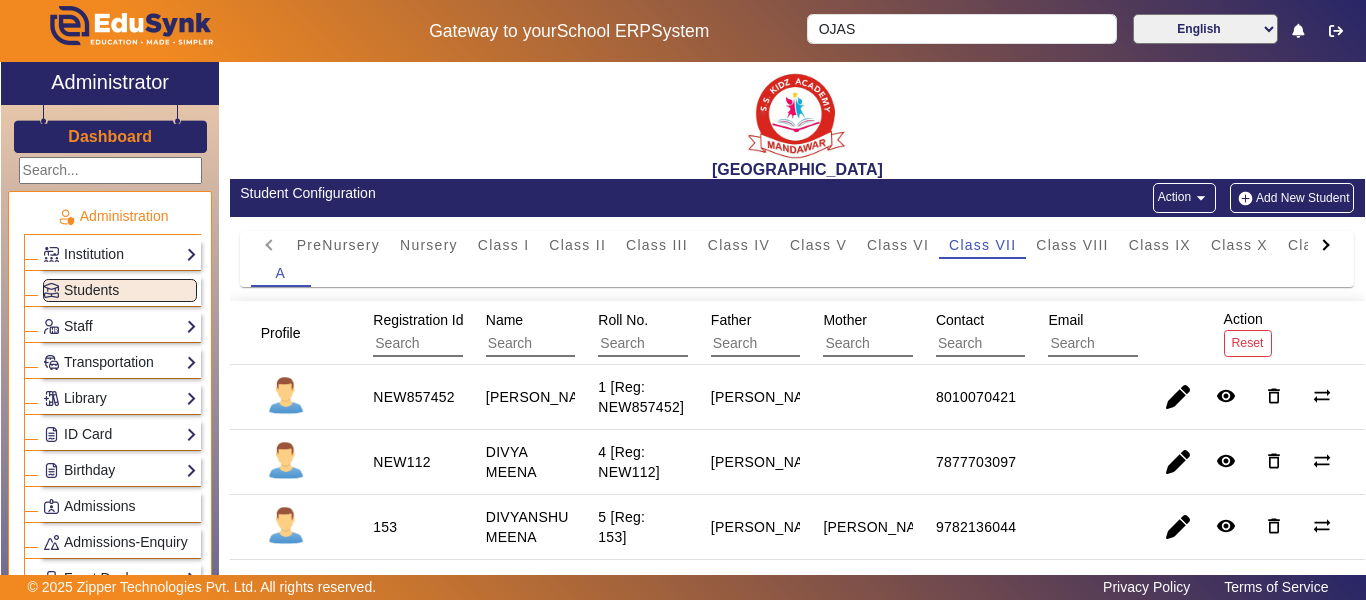 click on "Add New Student" 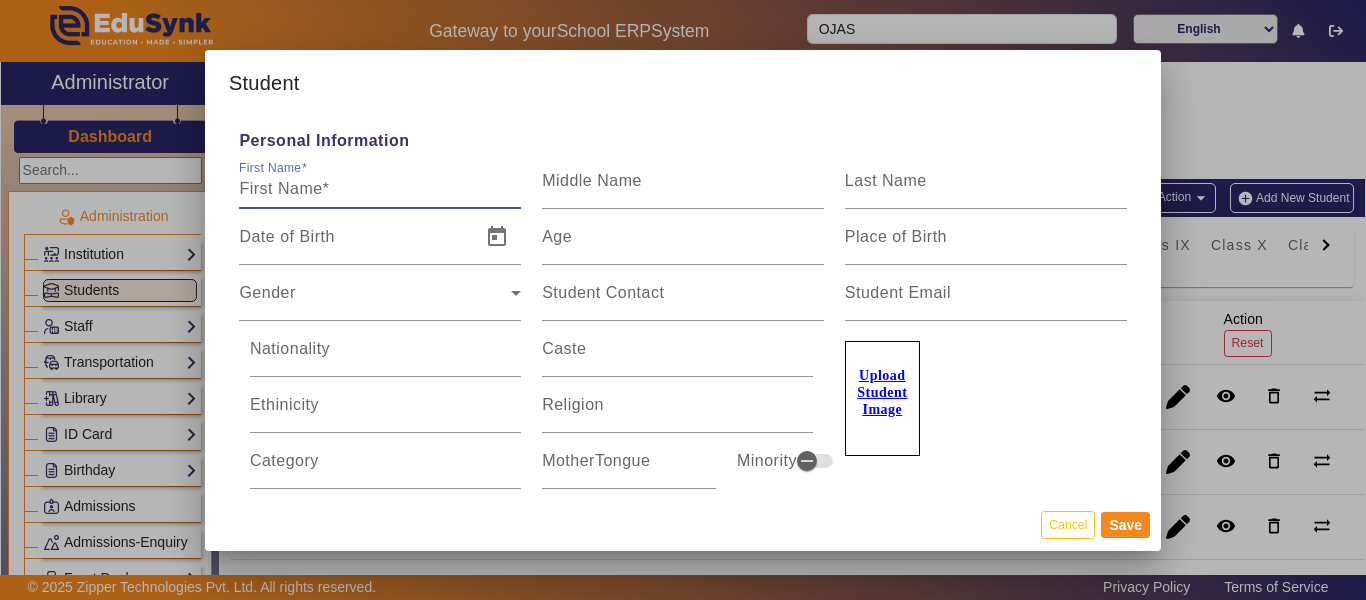 click on "First Name" at bounding box center [380, 189] 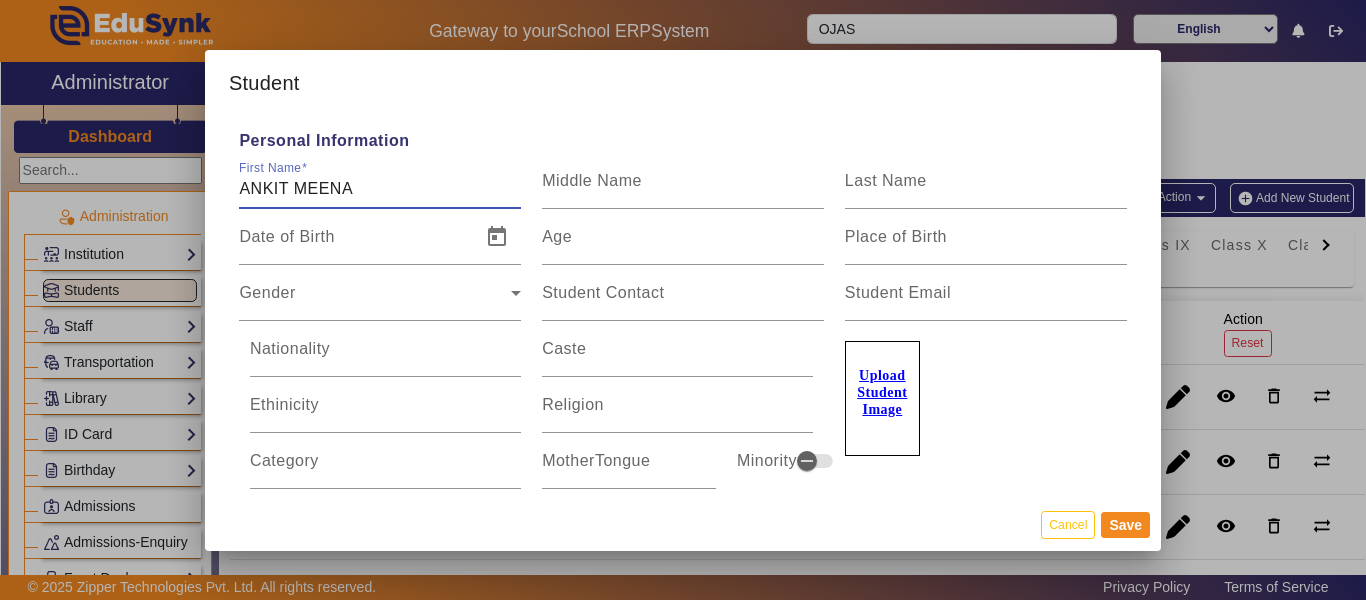 type on "ANKIT MEENA" 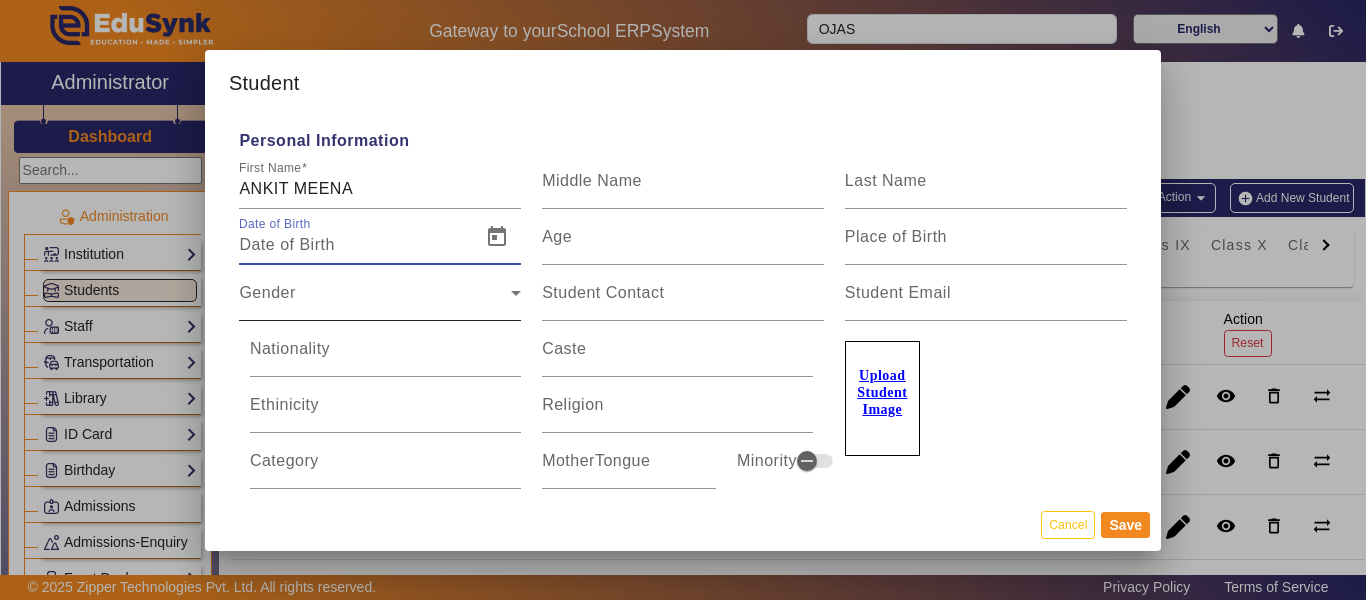 click on "Gender" at bounding box center [375, 301] 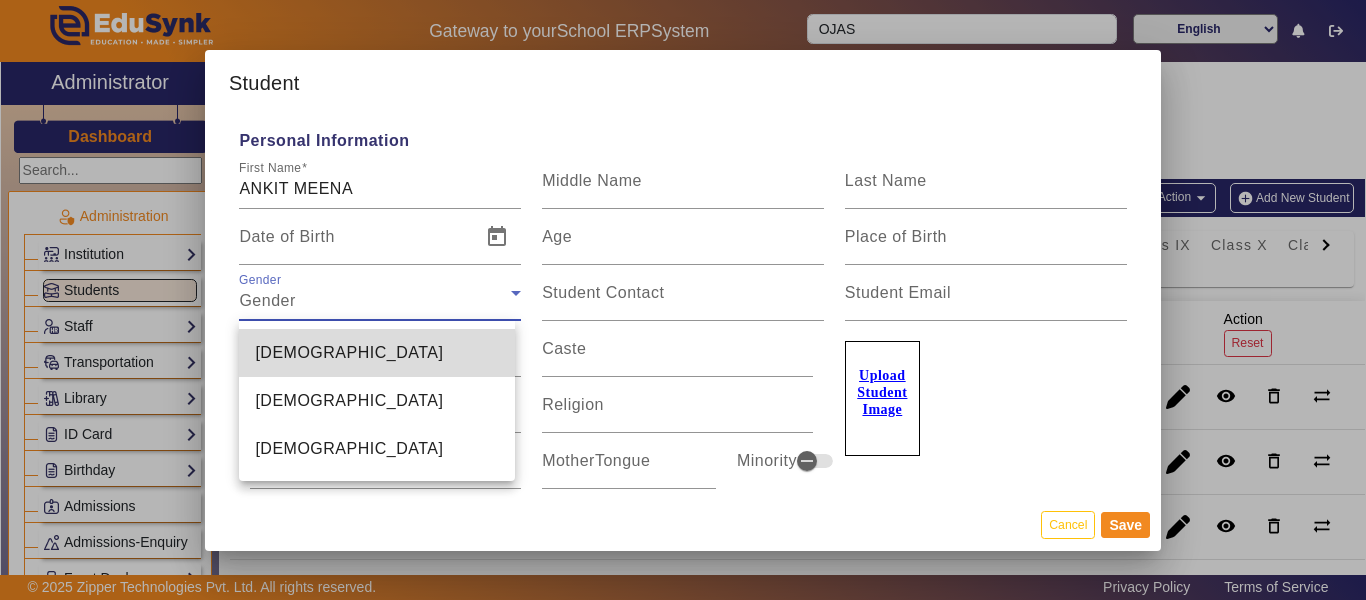 click on "[DEMOGRAPHIC_DATA]" at bounding box center [349, 353] 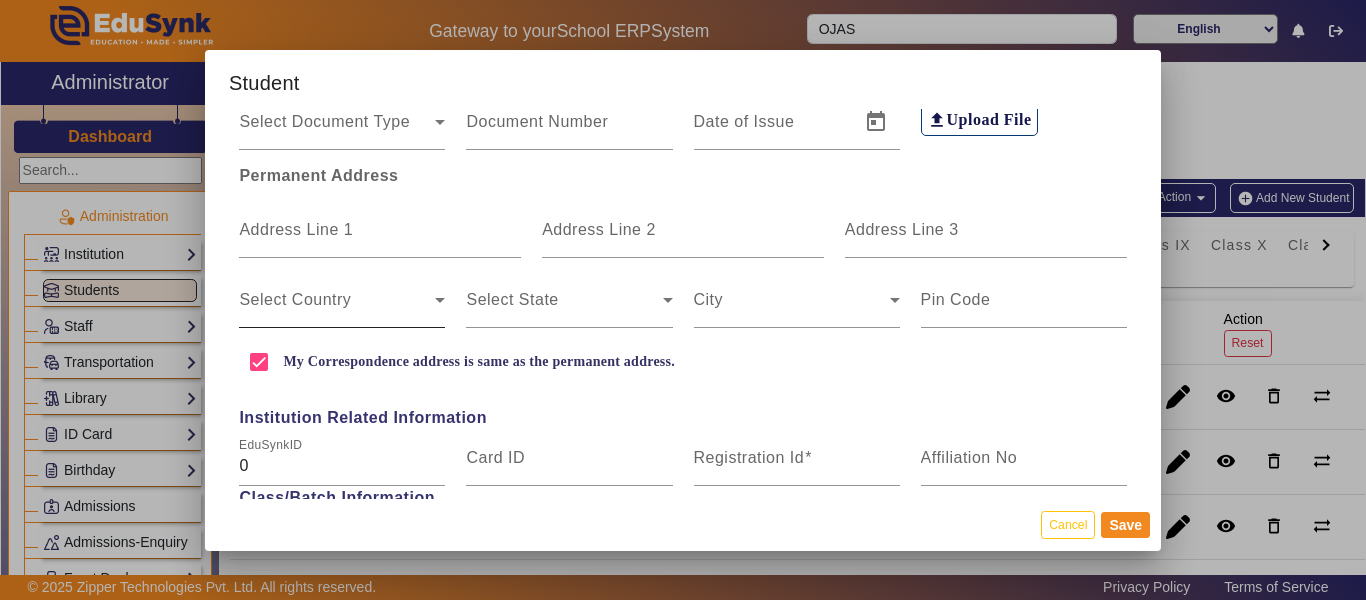 scroll, scrollTop: 500, scrollLeft: 0, axis: vertical 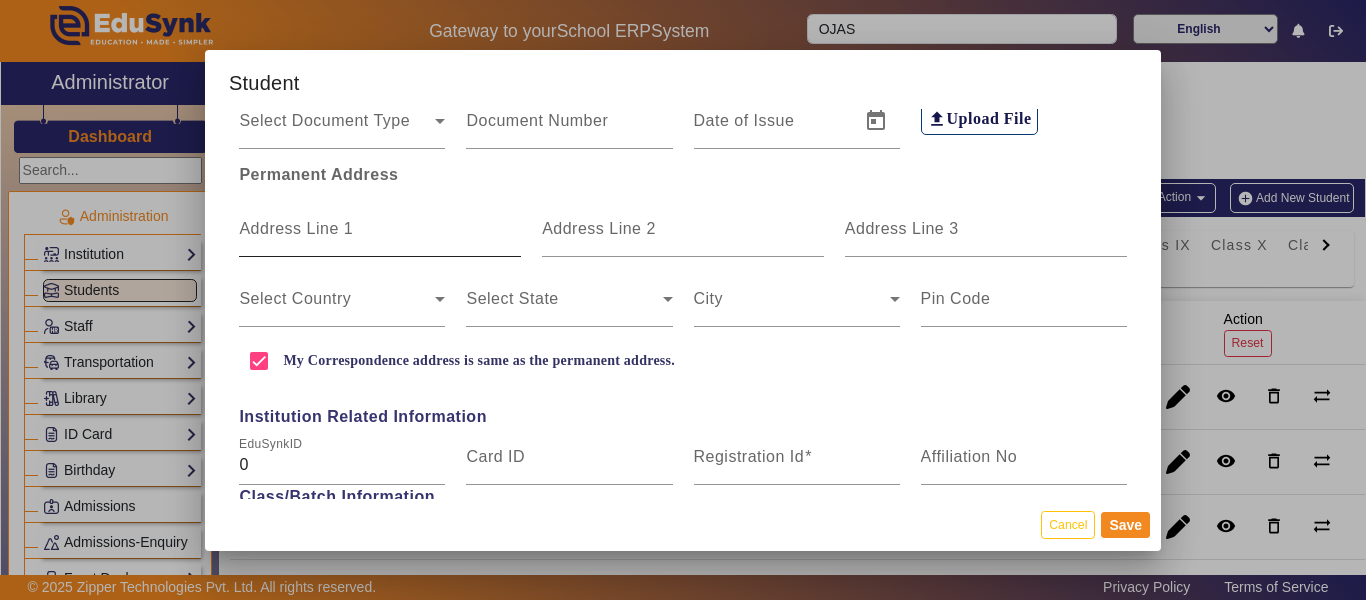 click on "Address Line 1" at bounding box center (296, 228) 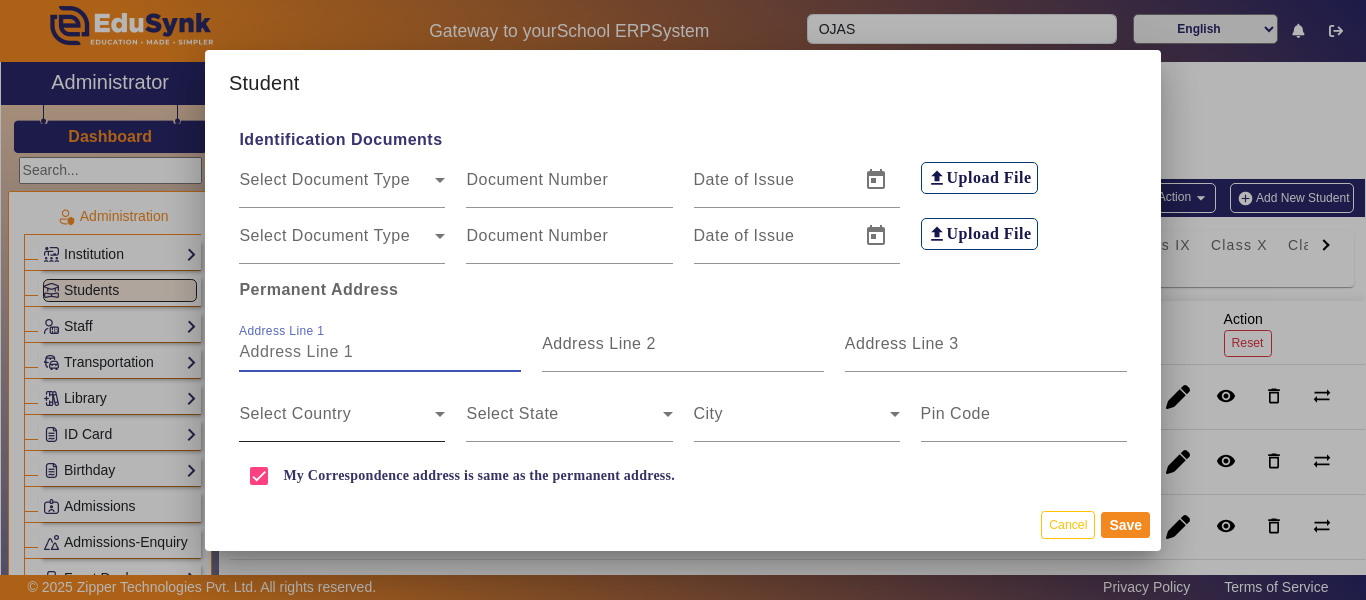 scroll, scrollTop: 500, scrollLeft: 0, axis: vertical 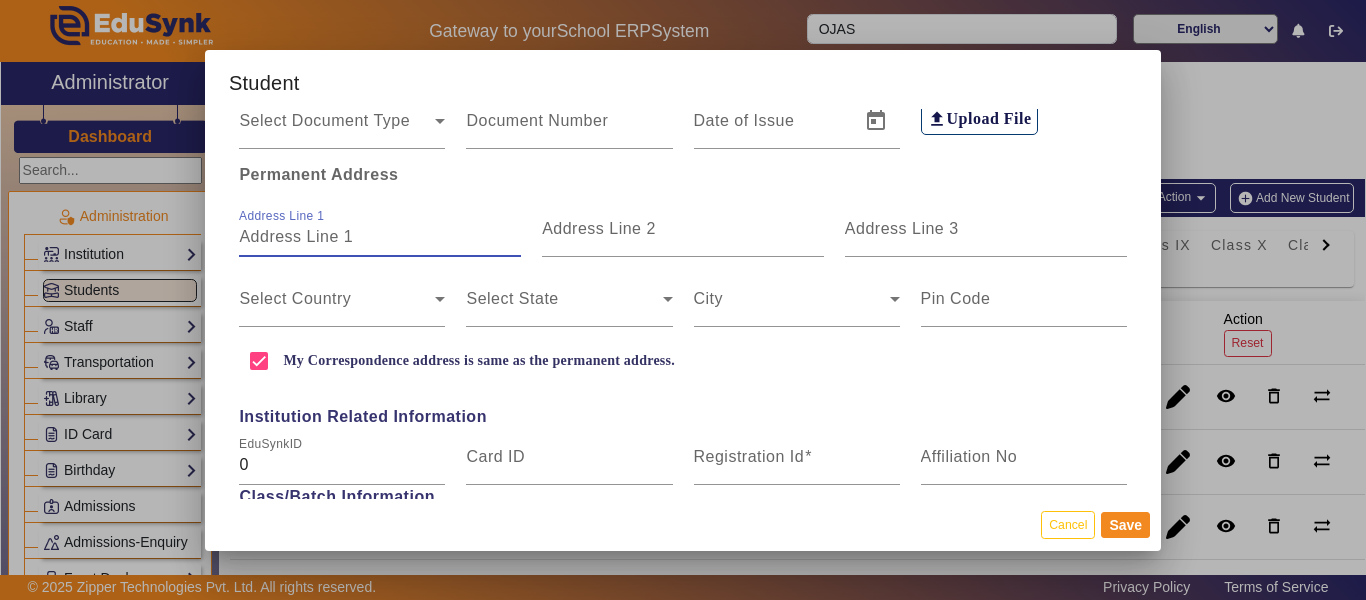 click on "Address Line 1" at bounding box center (380, 237) 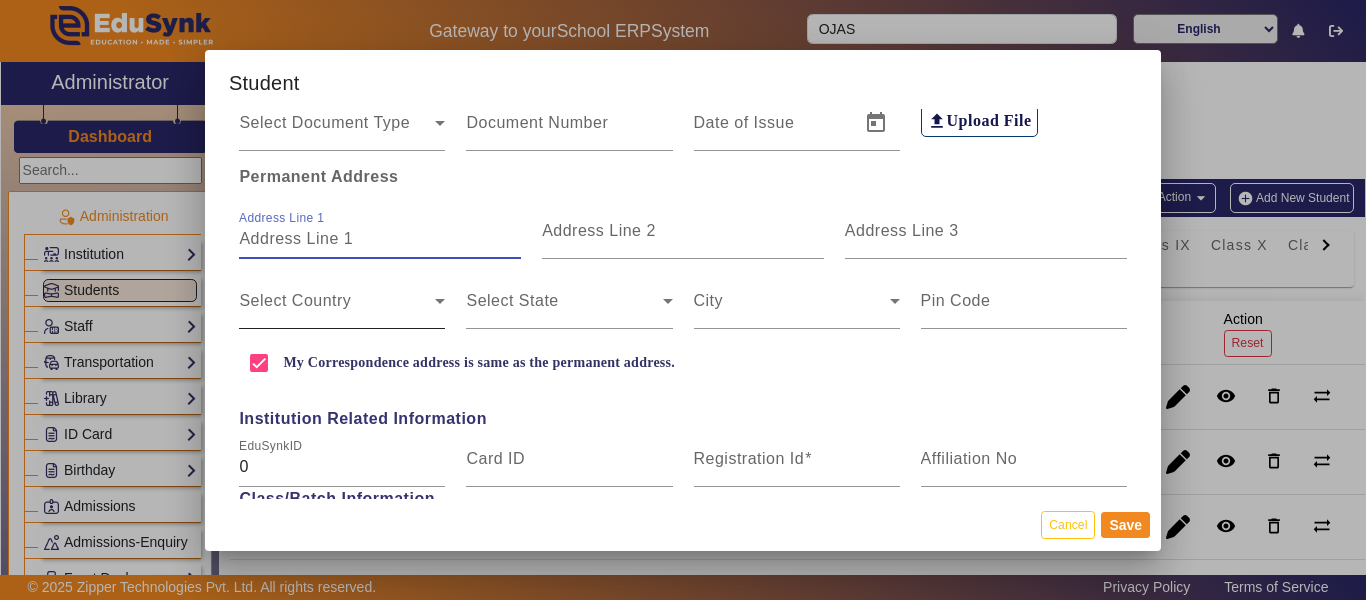 scroll, scrollTop: 500, scrollLeft: 0, axis: vertical 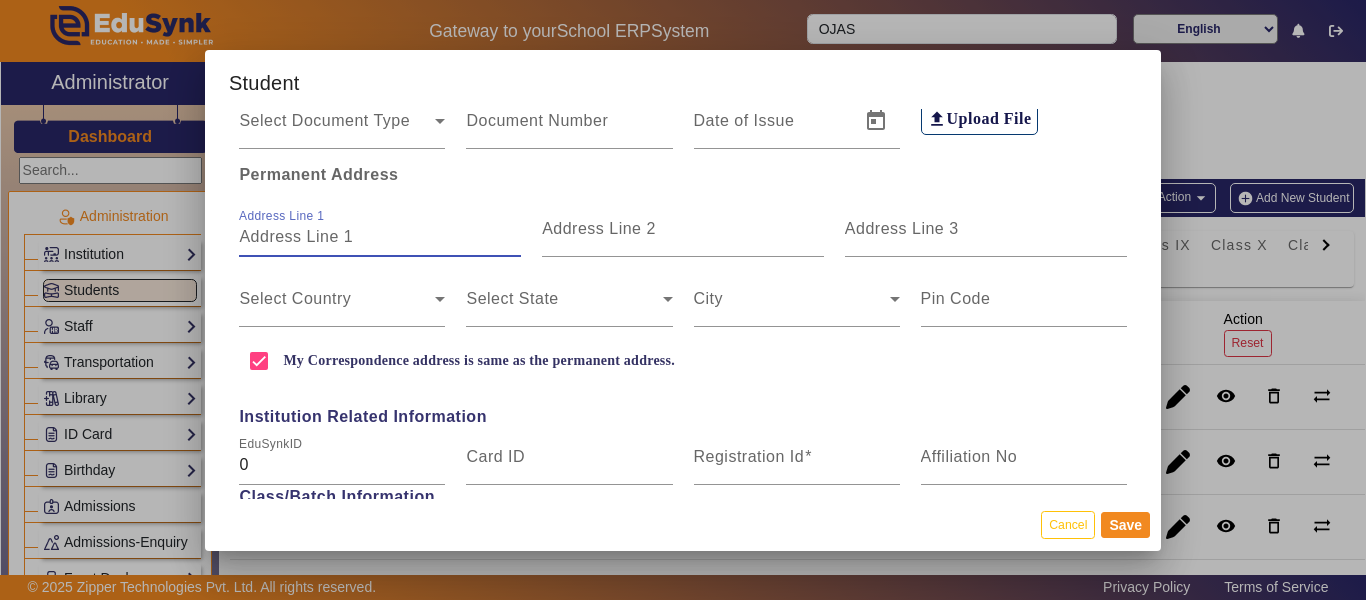 click on "Address Line 1" at bounding box center (380, 237) 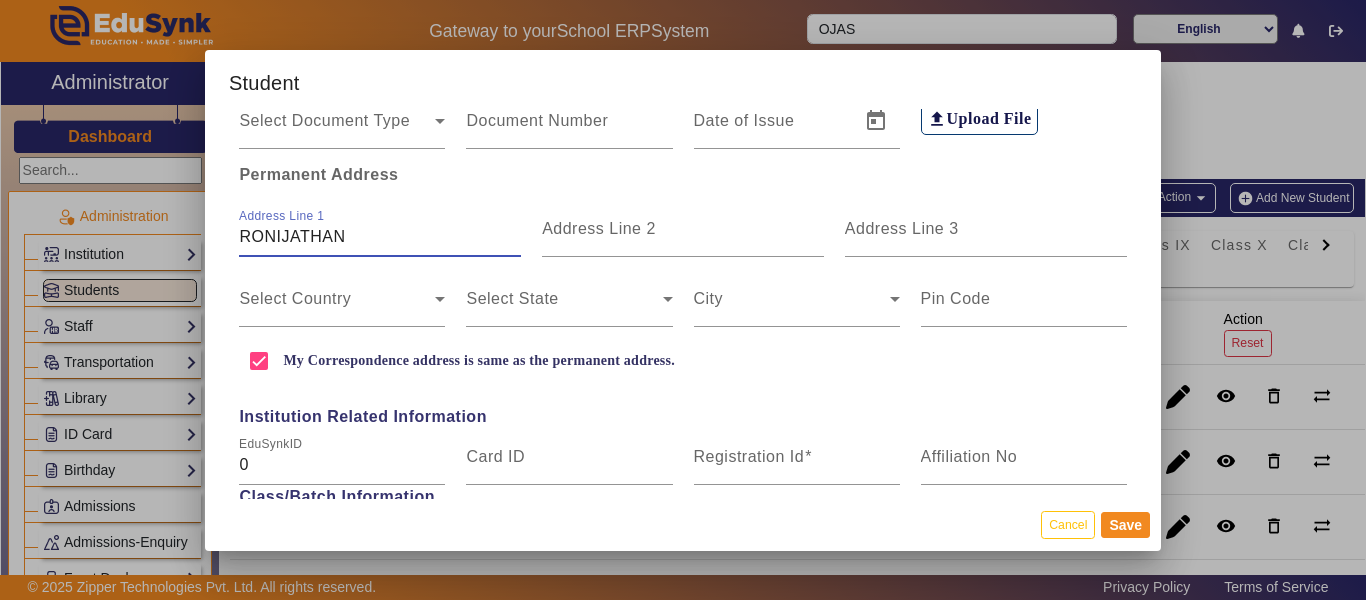 type on "RONIJATHAN" 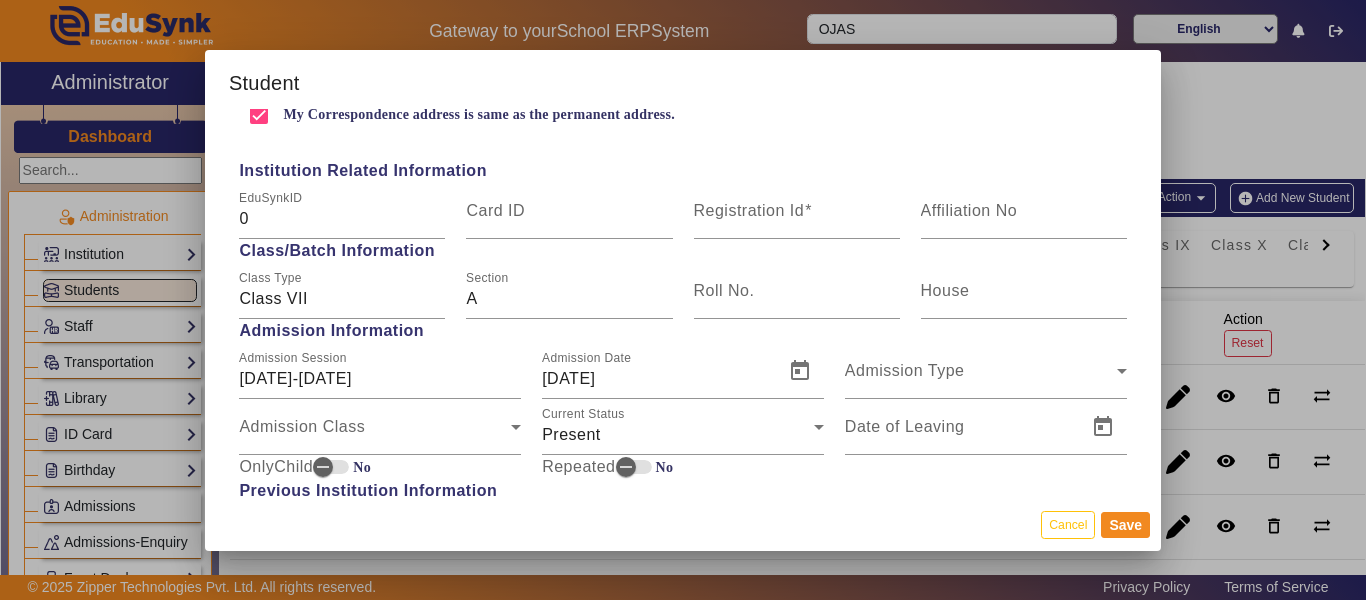 scroll, scrollTop: 800, scrollLeft: 0, axis: vertical 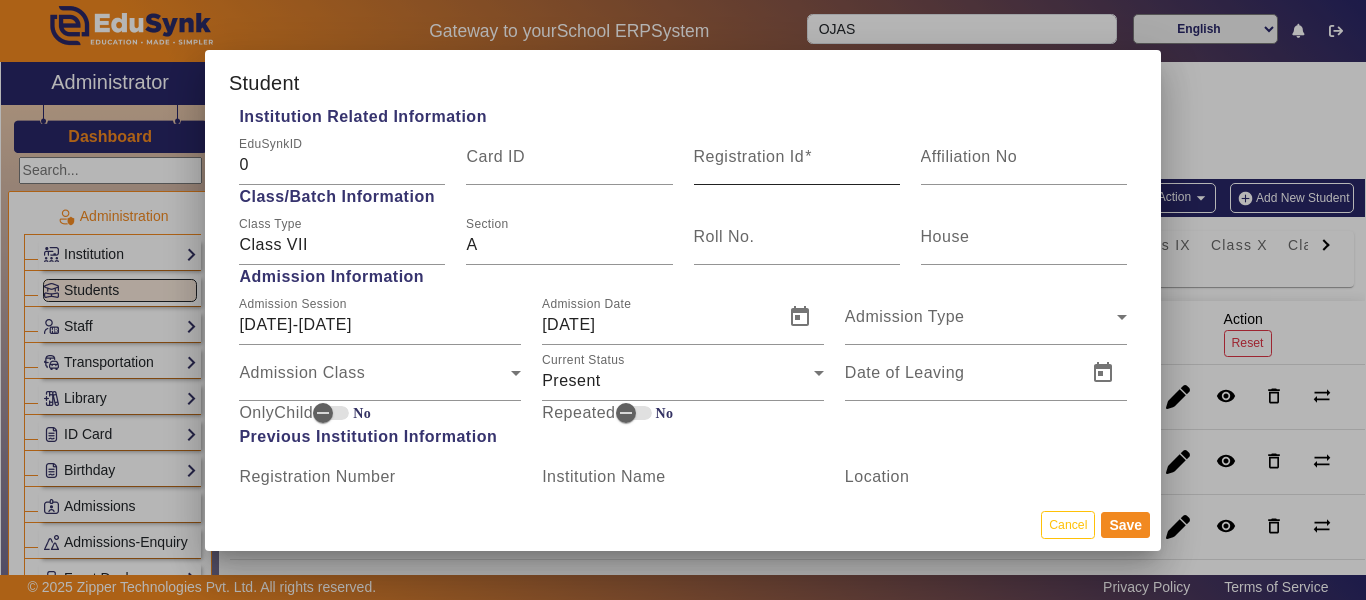 click on "Registration Id" at bounding box center [797, 165] 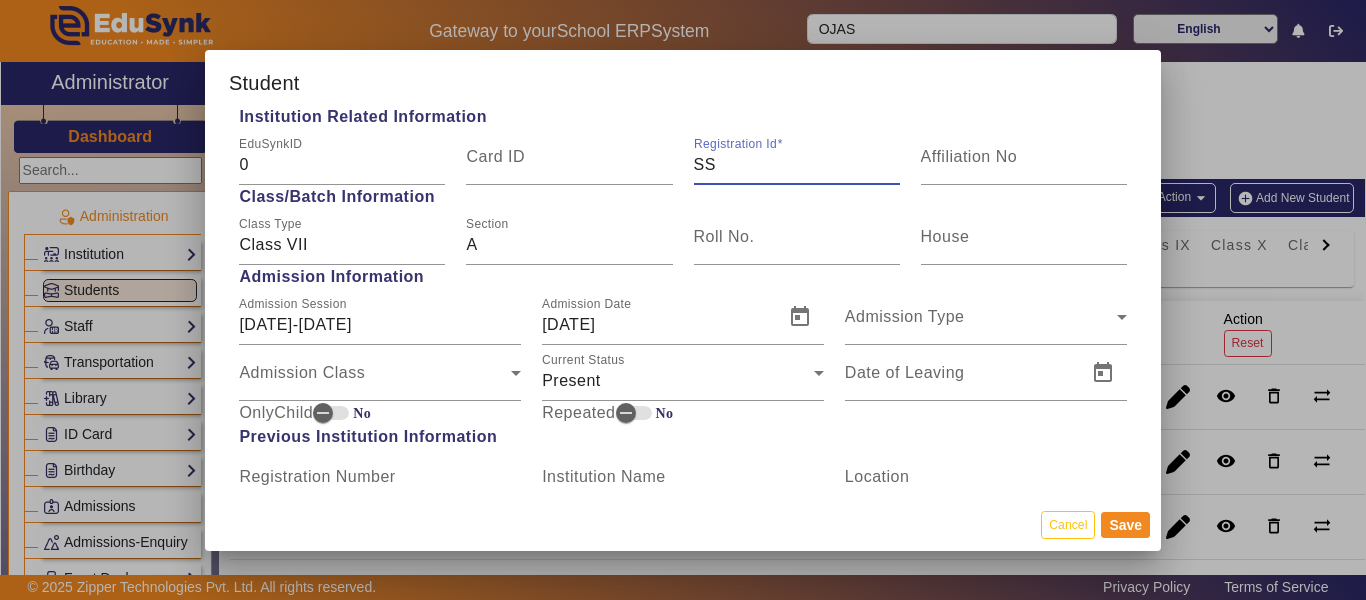 type on "S" 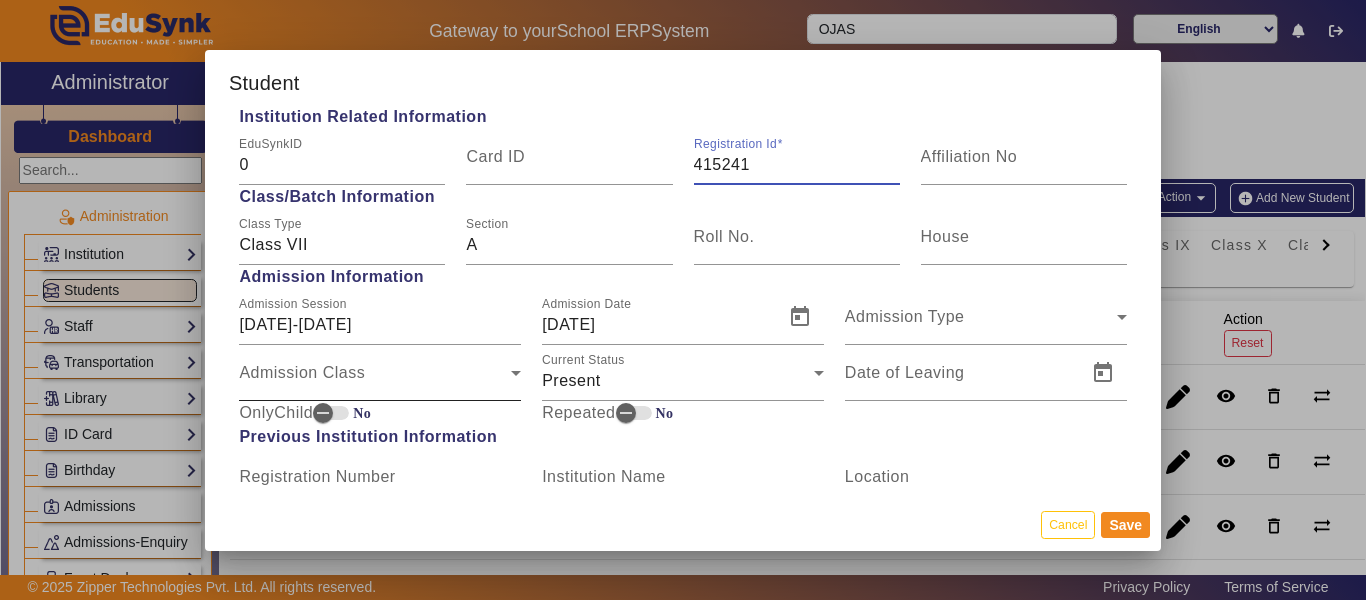 type on "415241" 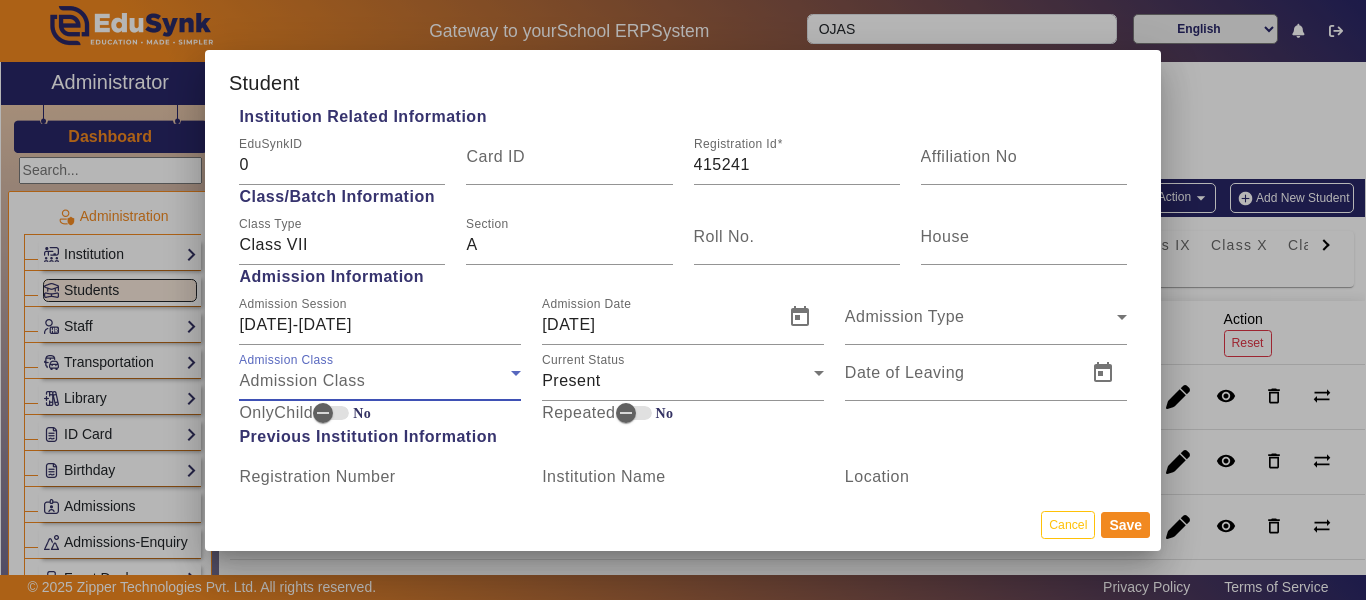 click on "Admission Class" at bounding box center [375, 381] 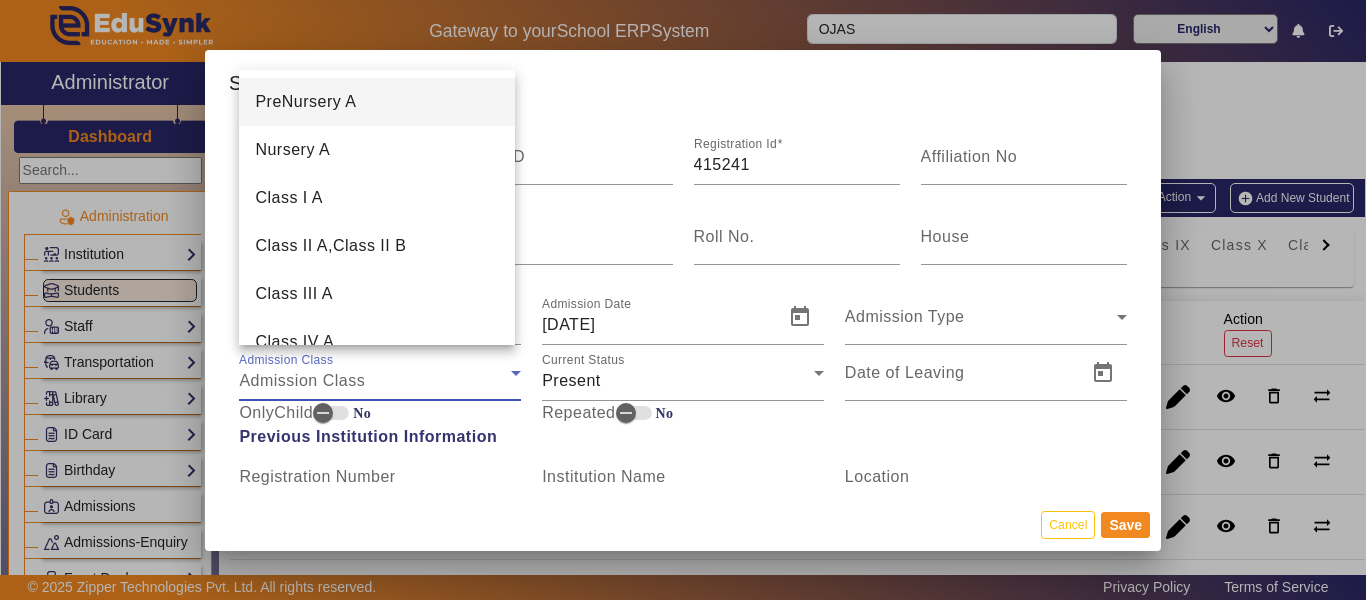 click at bounding box center (683, 300) 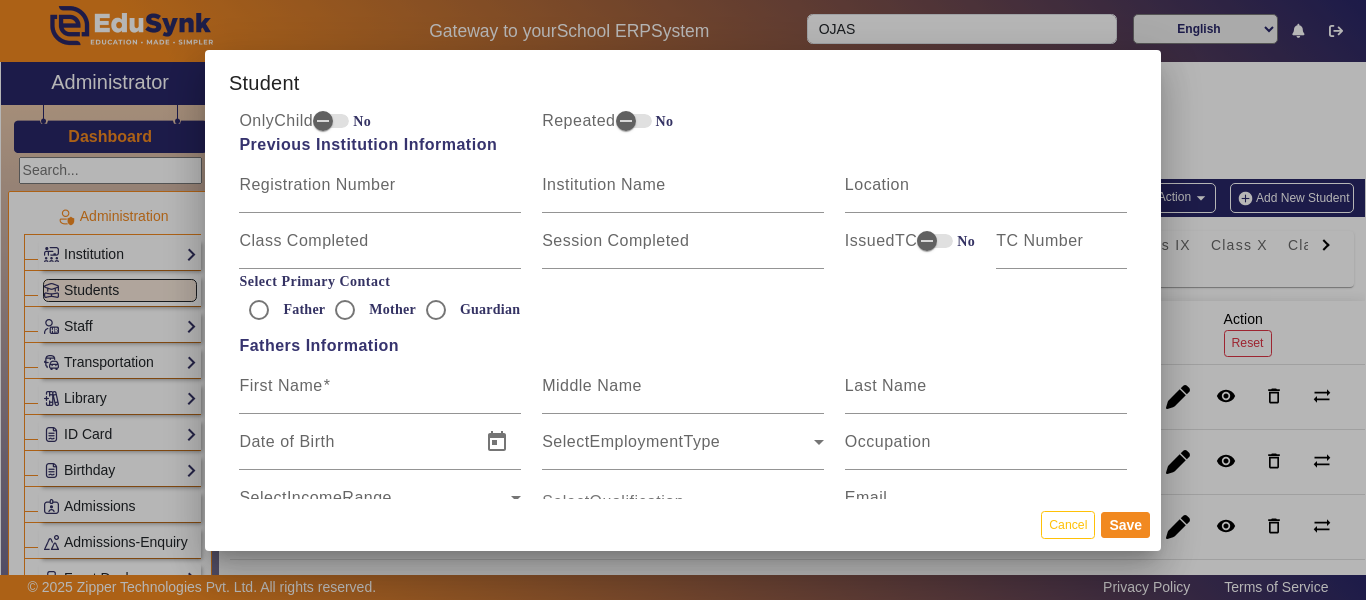 scroll, scrollTop: 1100, scrollLeft: 0, axis: vertical 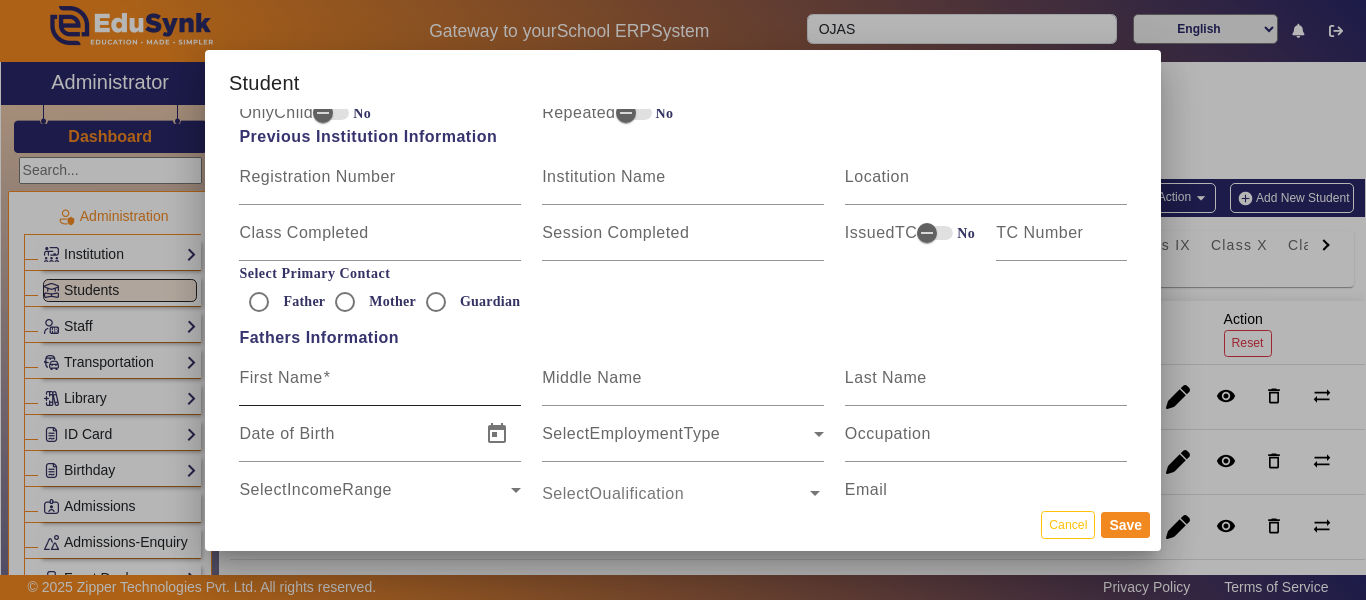 click on "First Name" at bounding box center (280, 377) 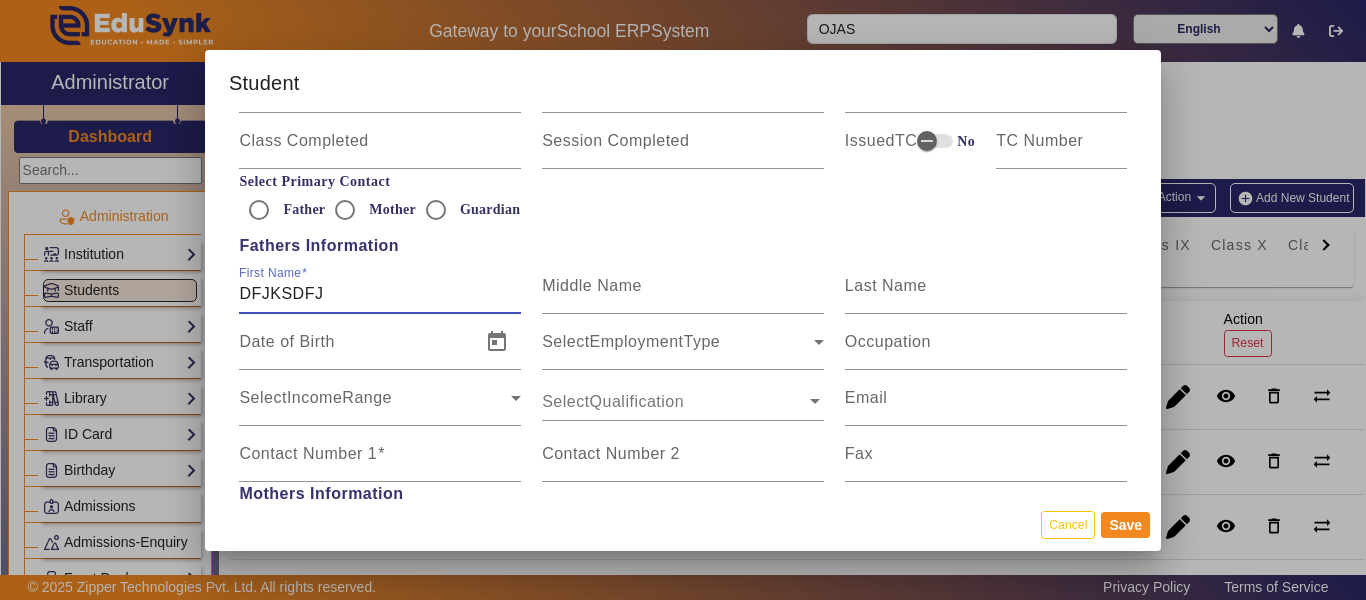 scroll, scrollTop: 1300, scrollLeft: 0, axis: vertical 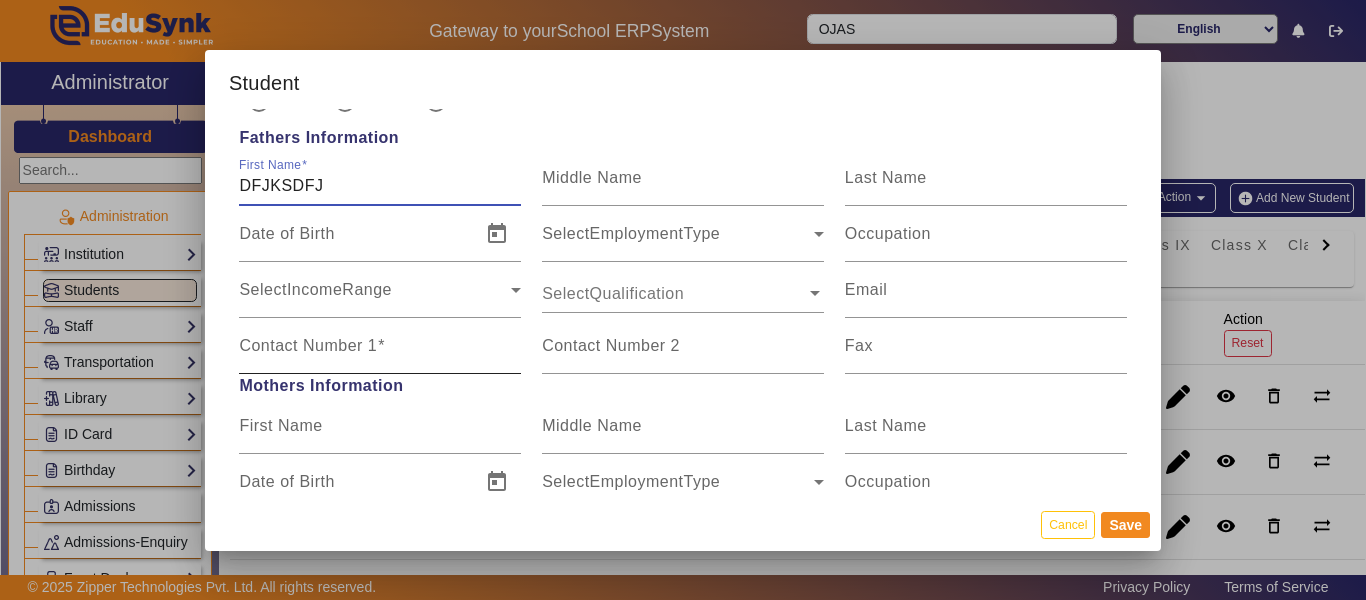 type on "DFJKSDFJ" 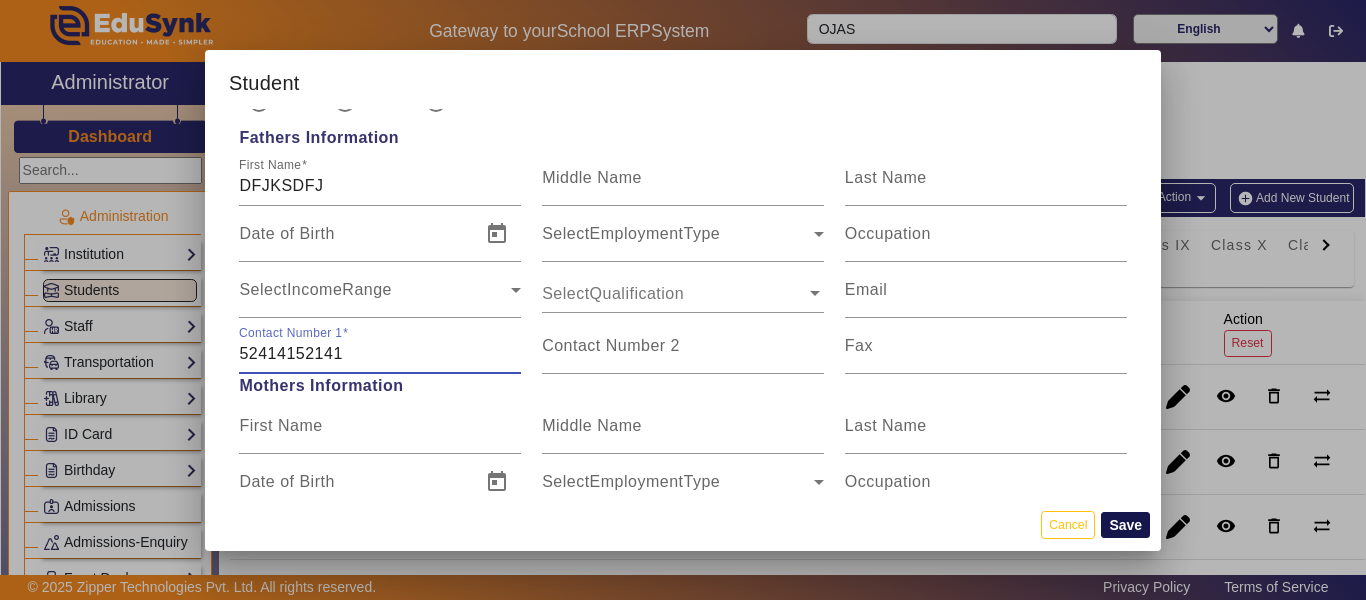 type on "52414152141" 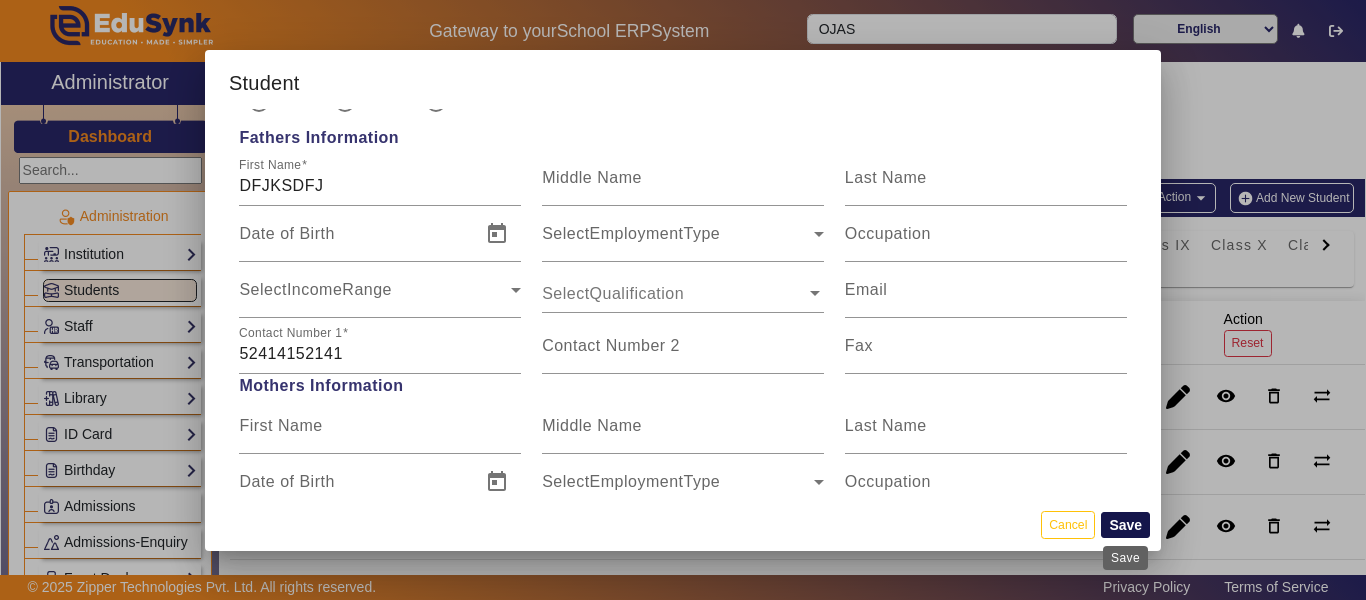 click on "Save" at bounding box center (1125, 525) 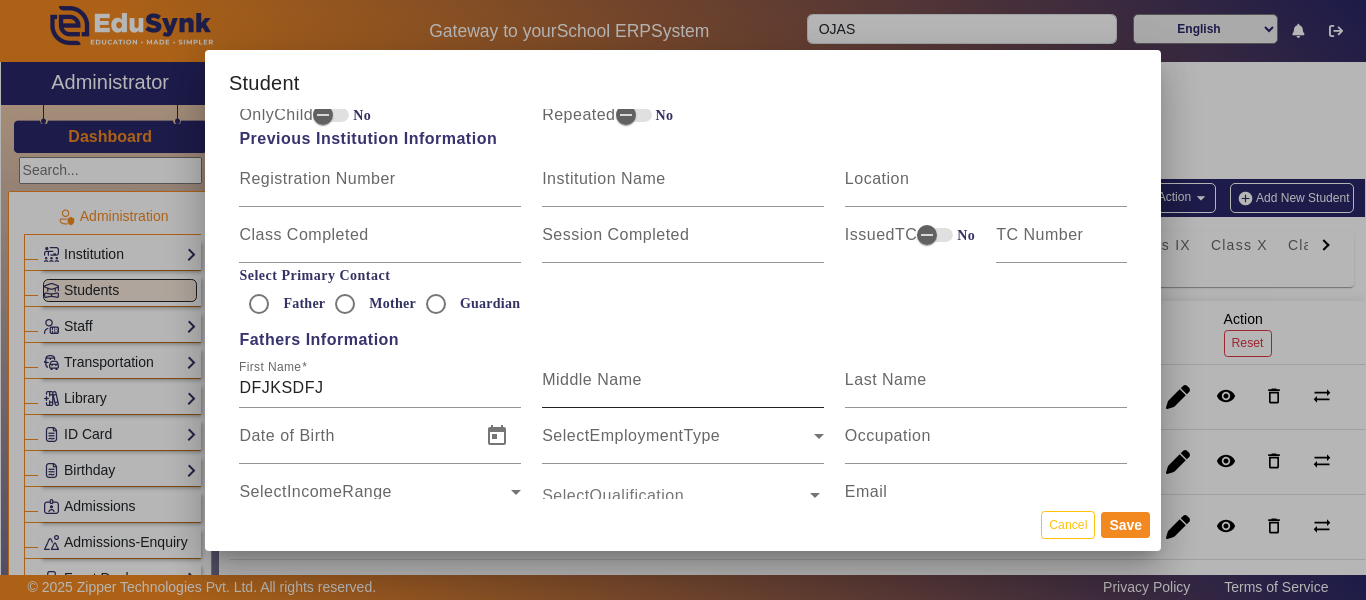 scroll, scrollTop: 1100, scrollLeft: 0, axis: vertical 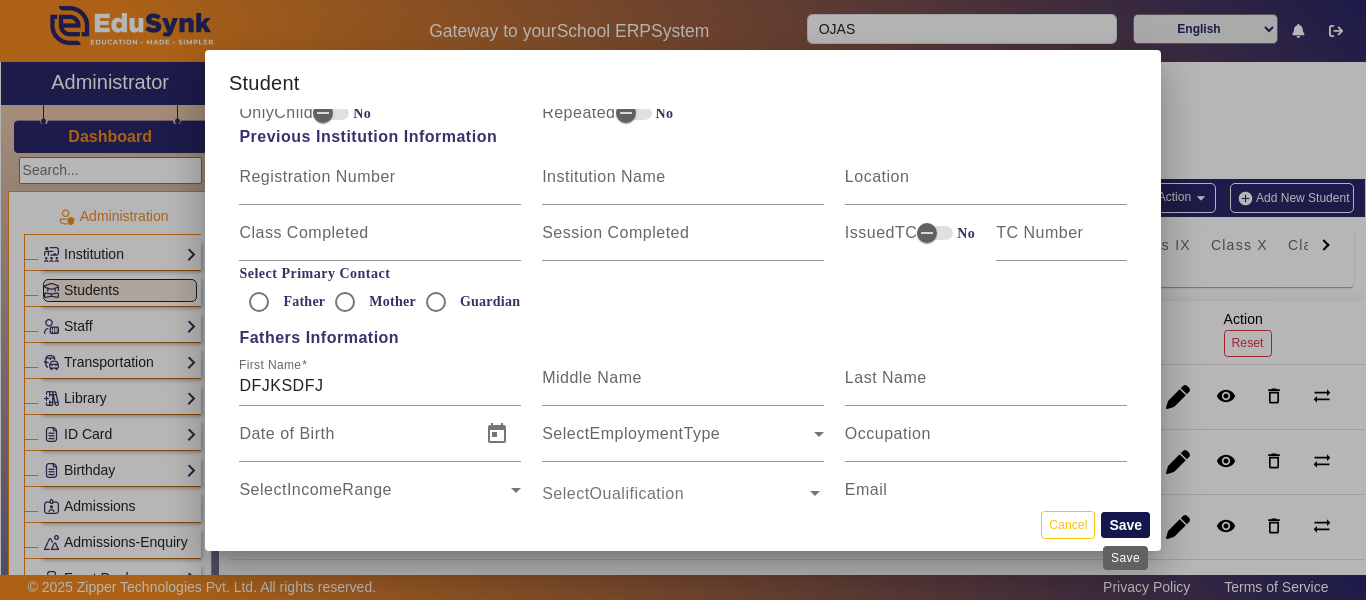 click on "Save" at bounding box center (1125, 525) 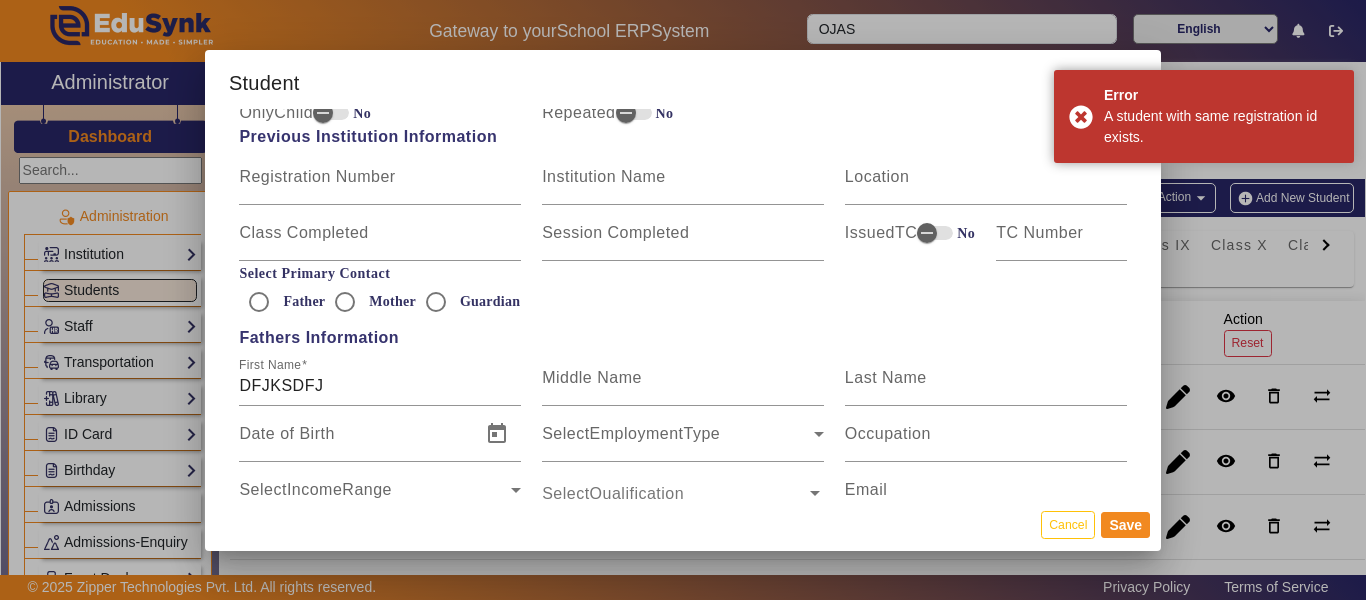 scroll, scrollTop: 600, scrollLeft: 0, axis: vertical 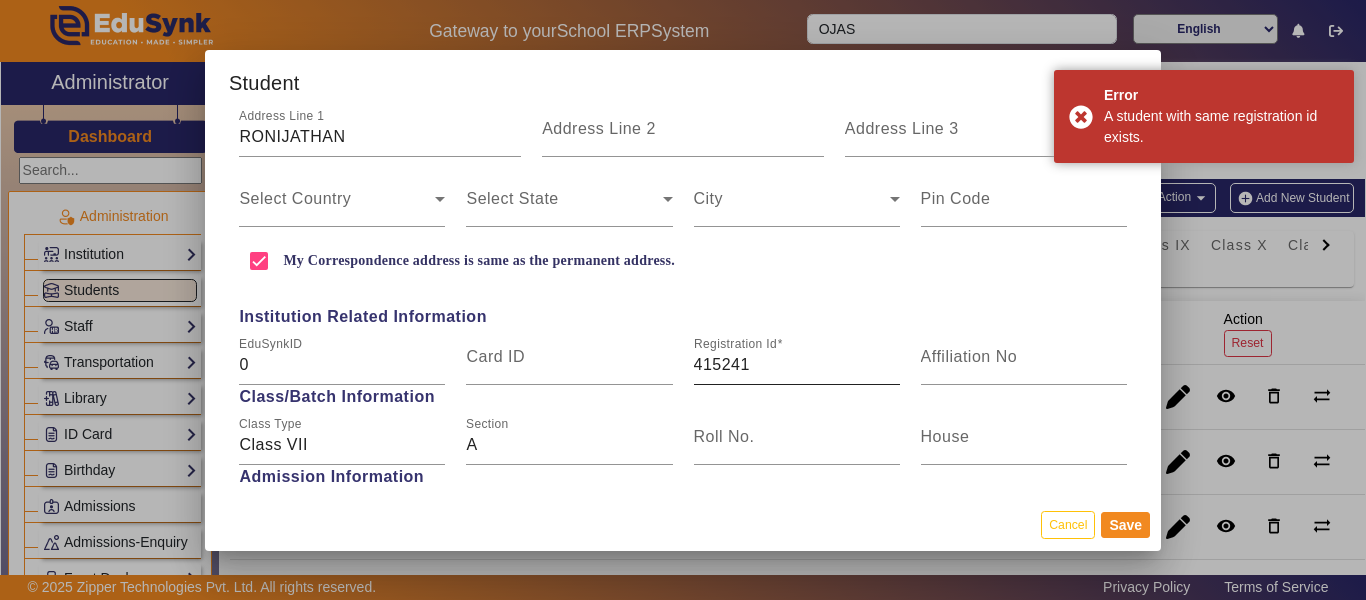 click on "415241" at bounding box center [797, 365] 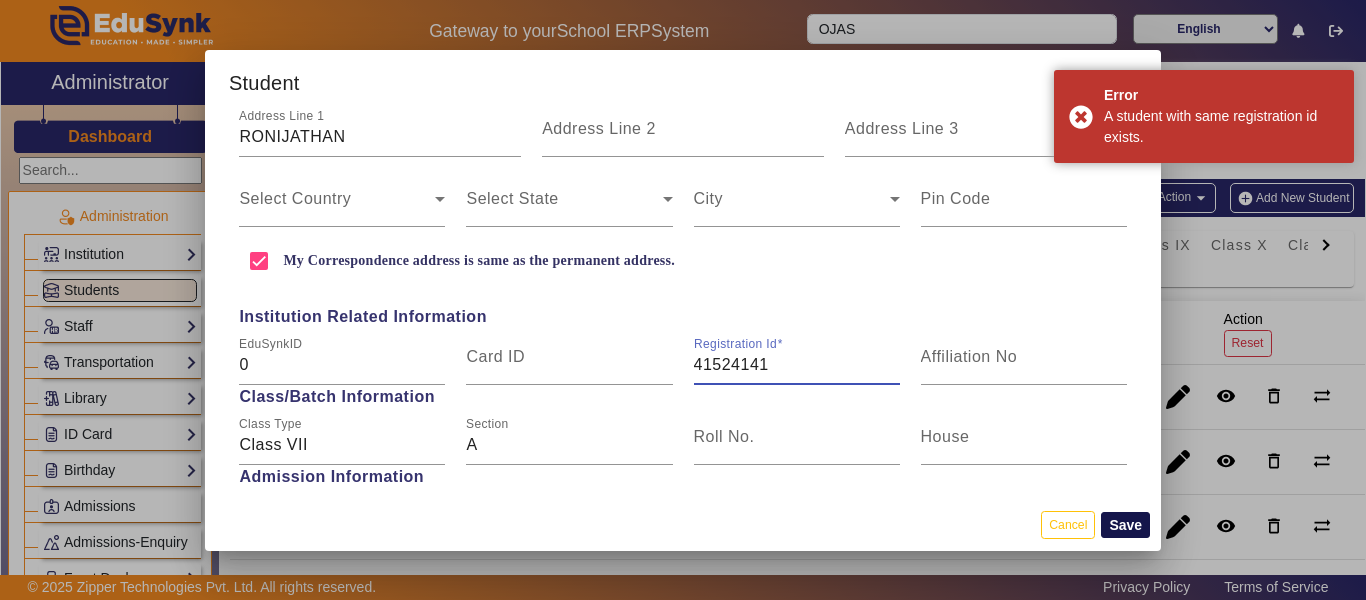 type on "41524141" 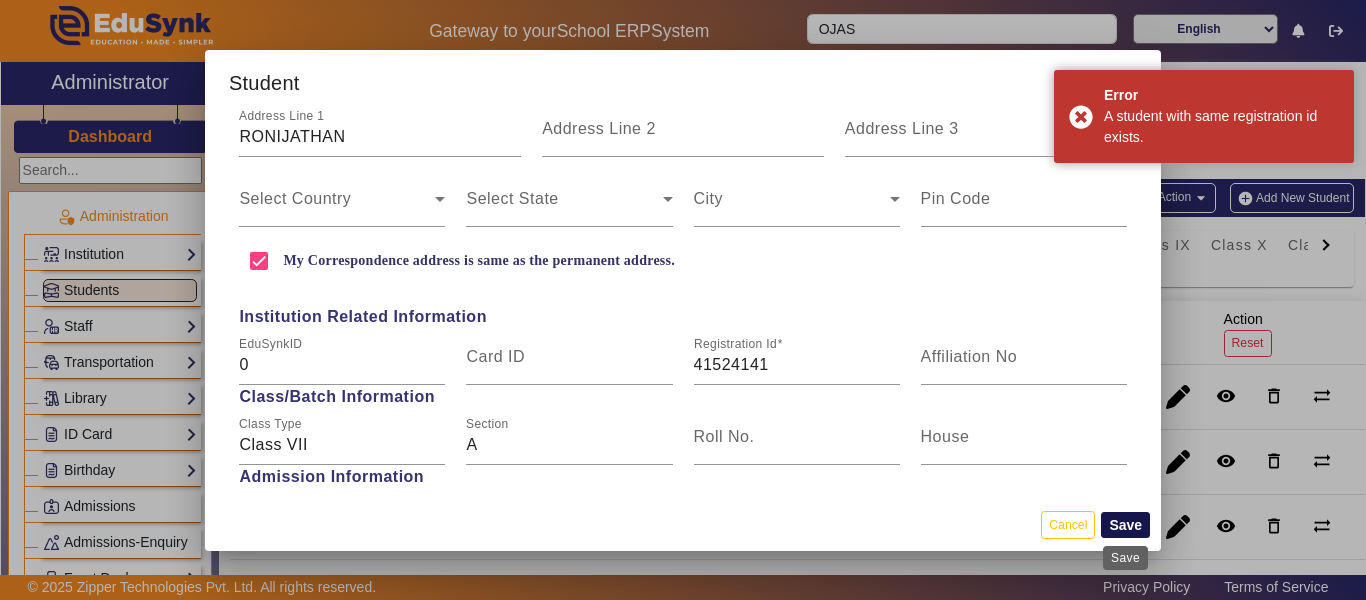 click on "Save" at bounding box center [1125, 525] 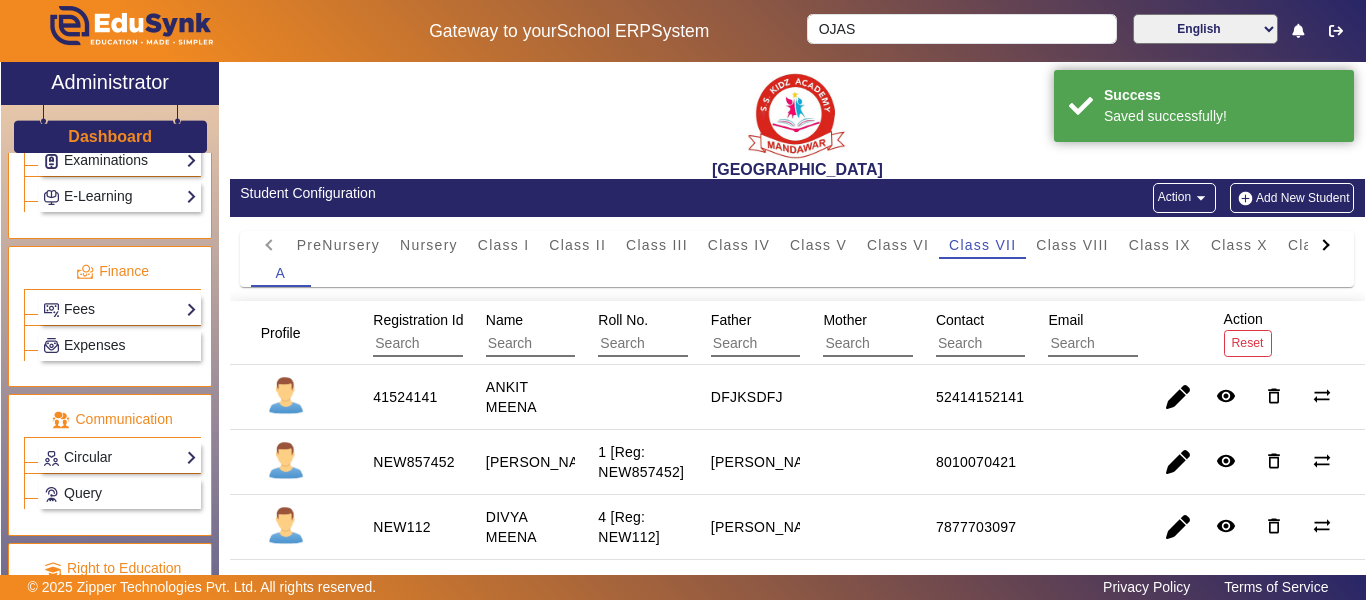 scroll, scrollTop: 1000, scrollLeft: 0, axis: vertical 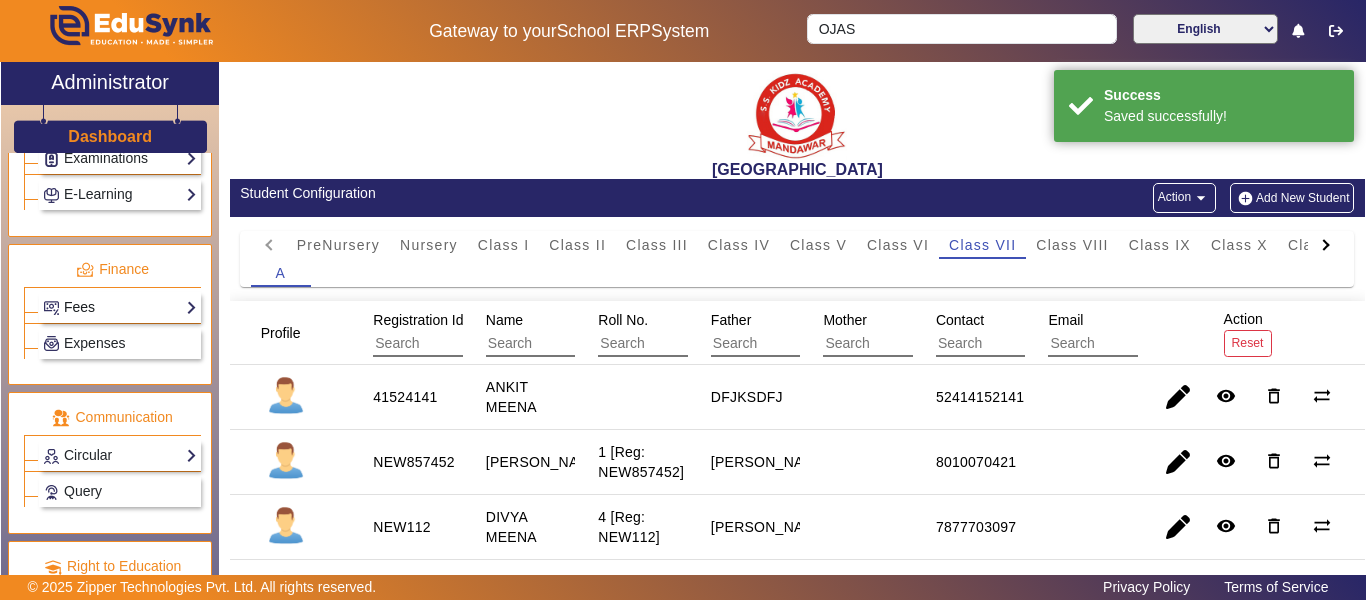 click on "Fees" 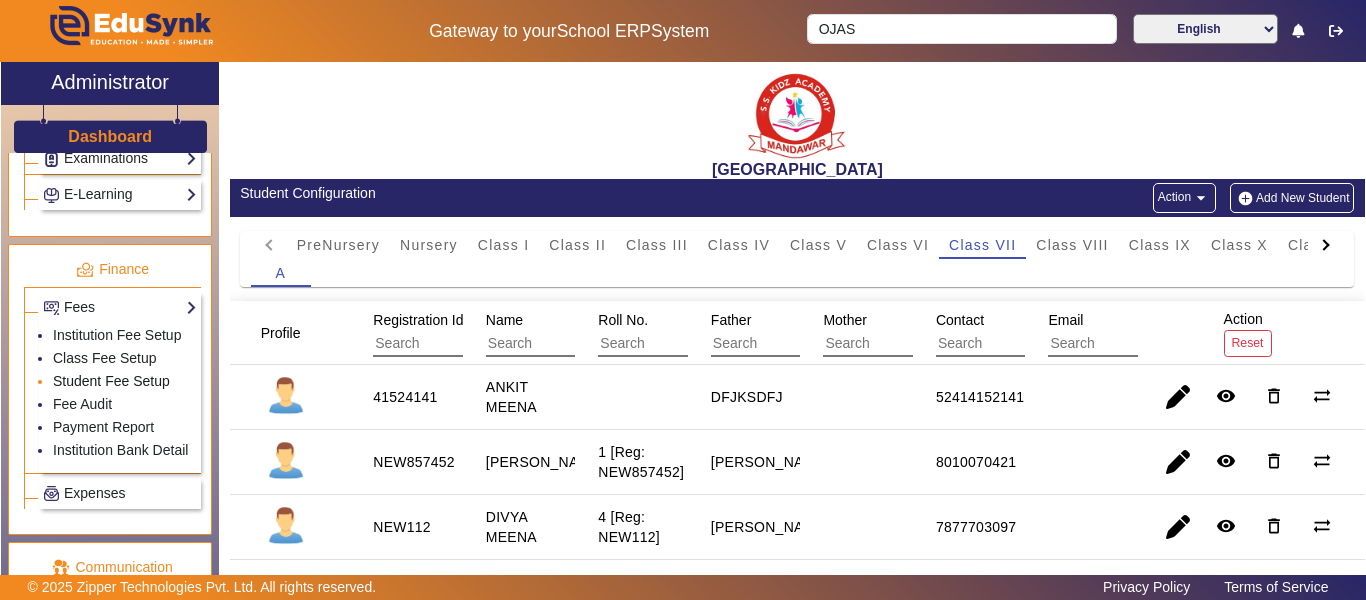 click on "Student Fee Setup" 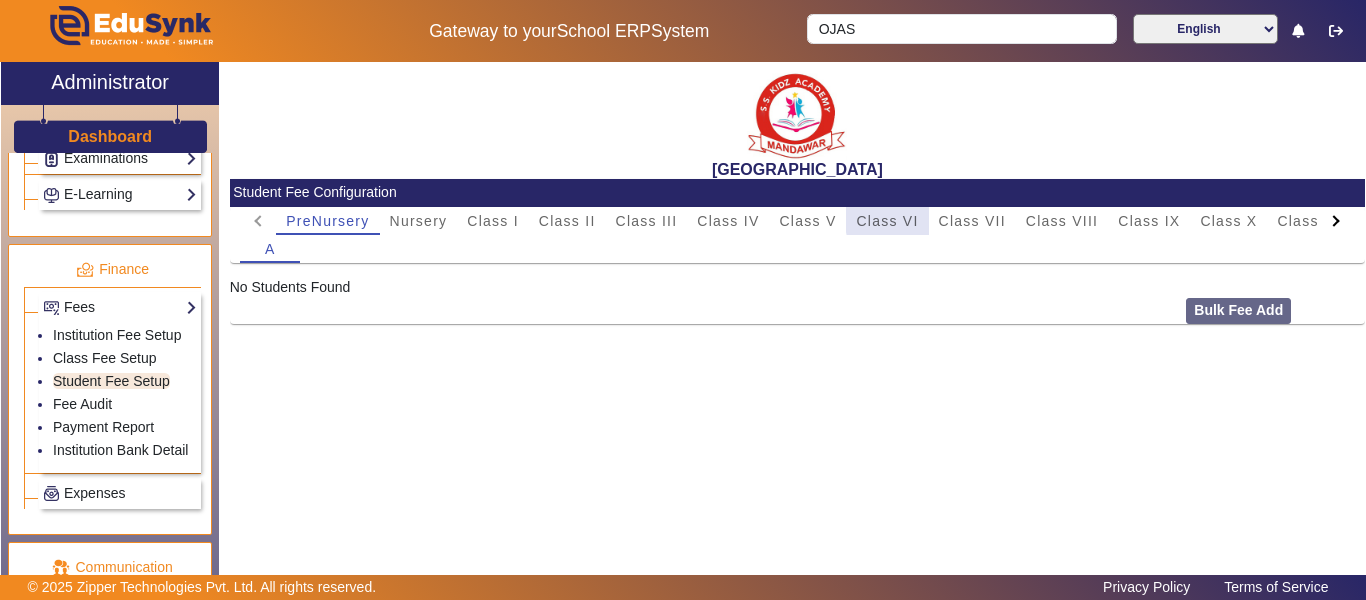 click on "Class VI" at bounding box center (887, 221) 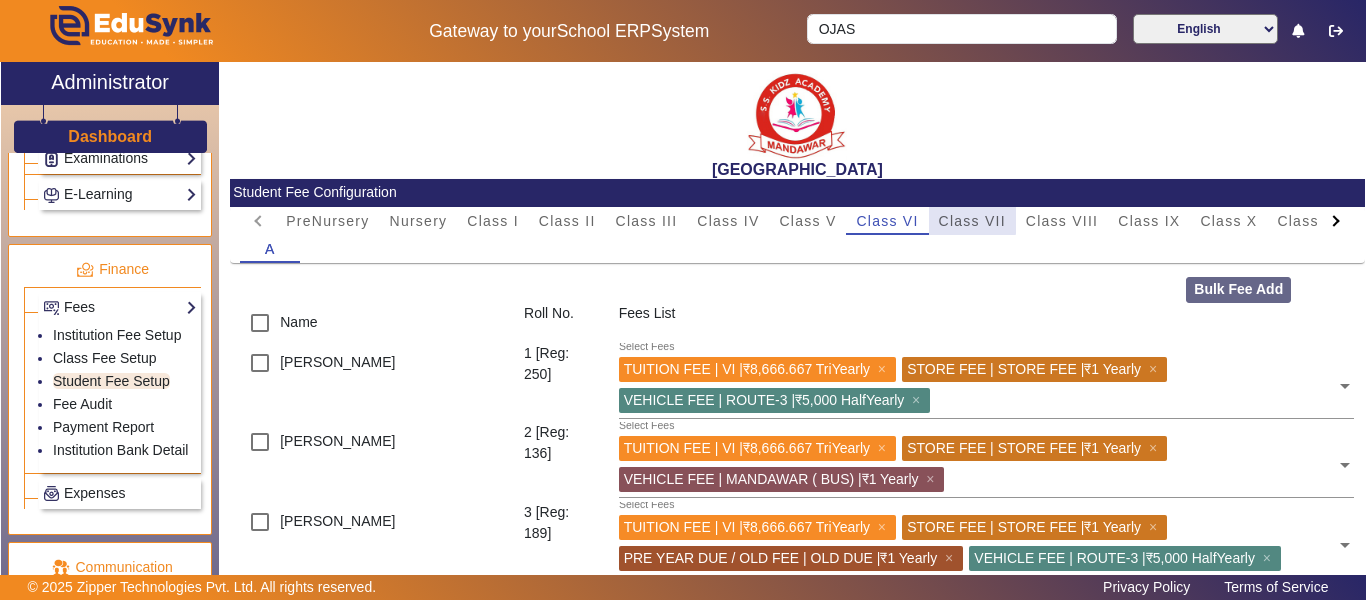 click on "Class VII" at bounding box center [972, 221] 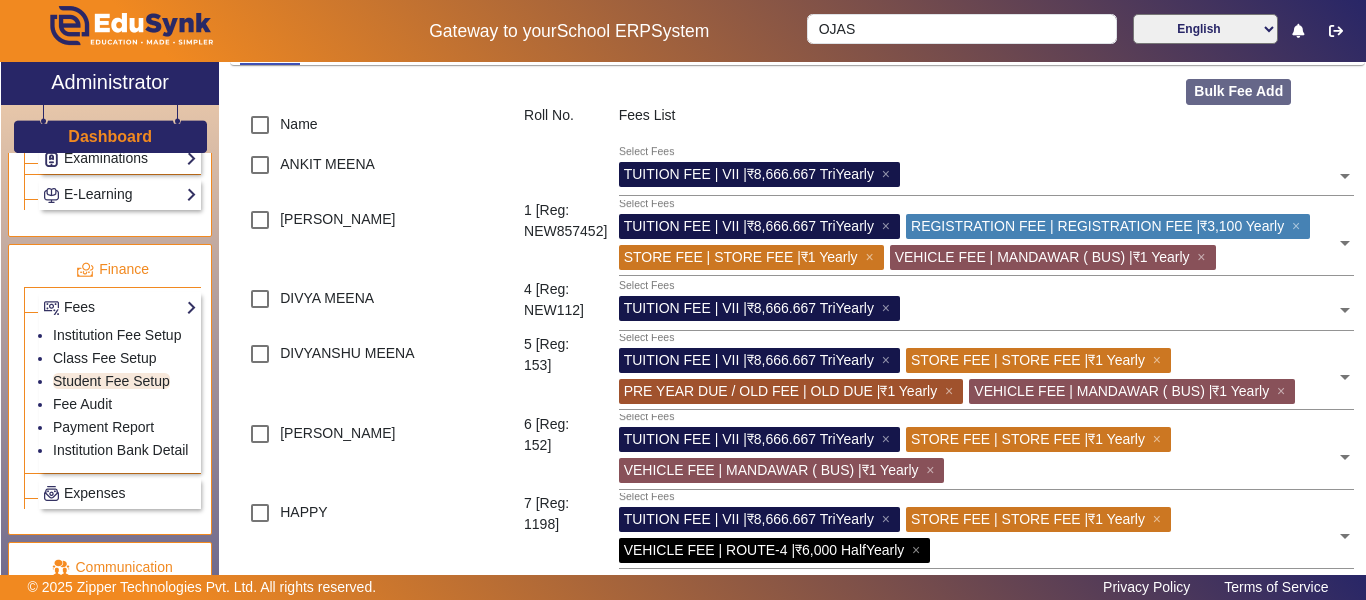scroll, scrollTop: 200, scrollLeft: 0, axis: vertical 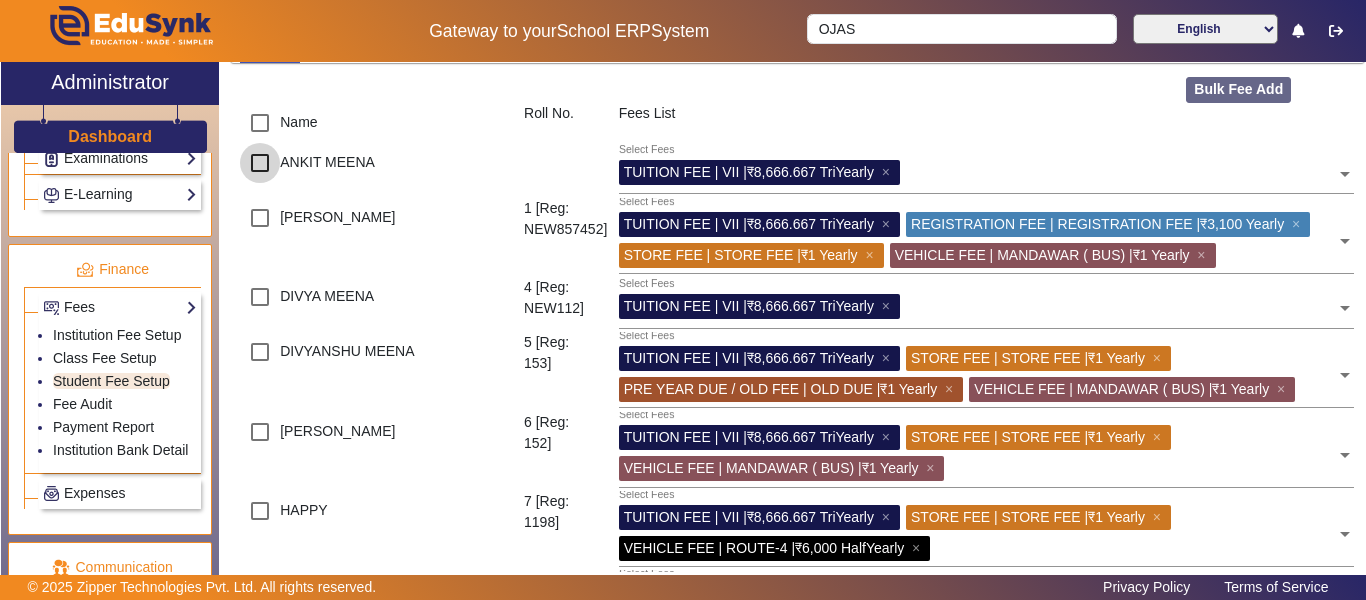 click at bounding box center (260, 163) 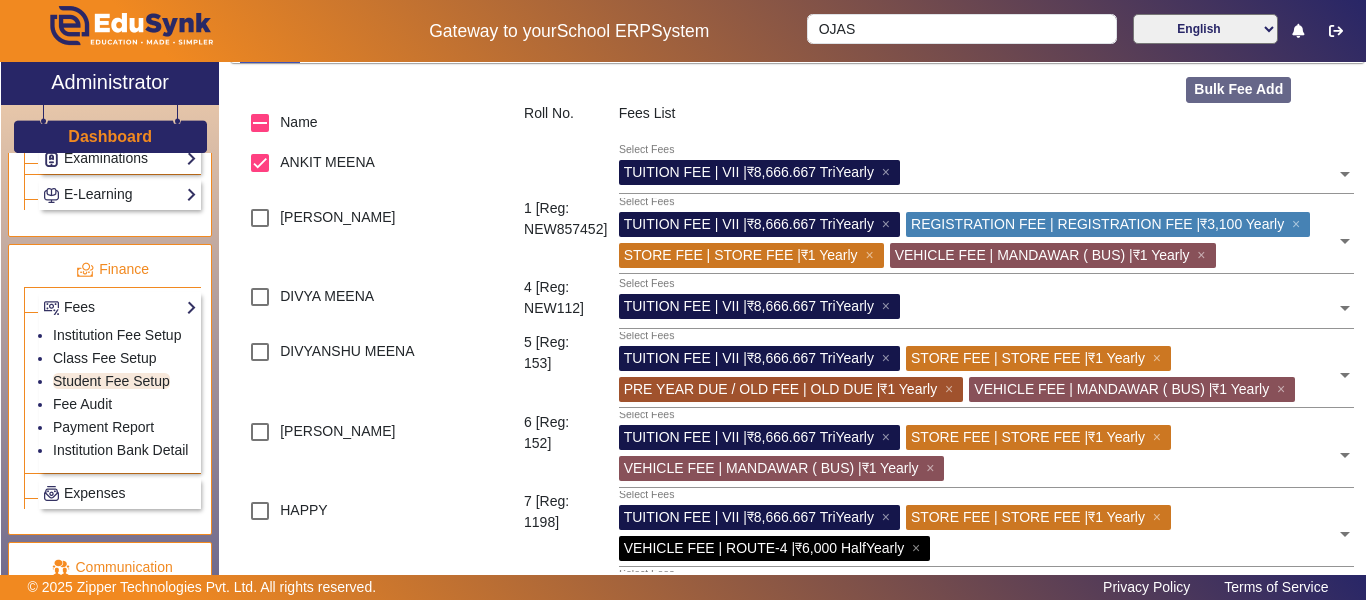 click 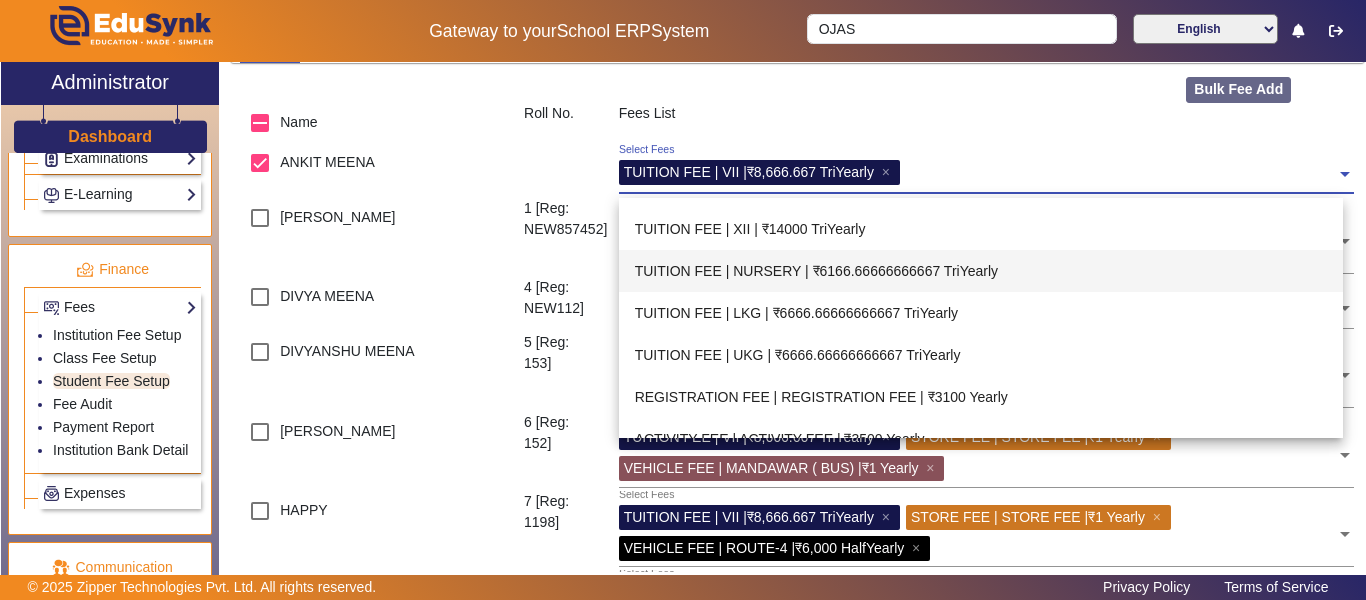 scroll, scrollTop: 552, scrollLeft: 0, axis: vertical 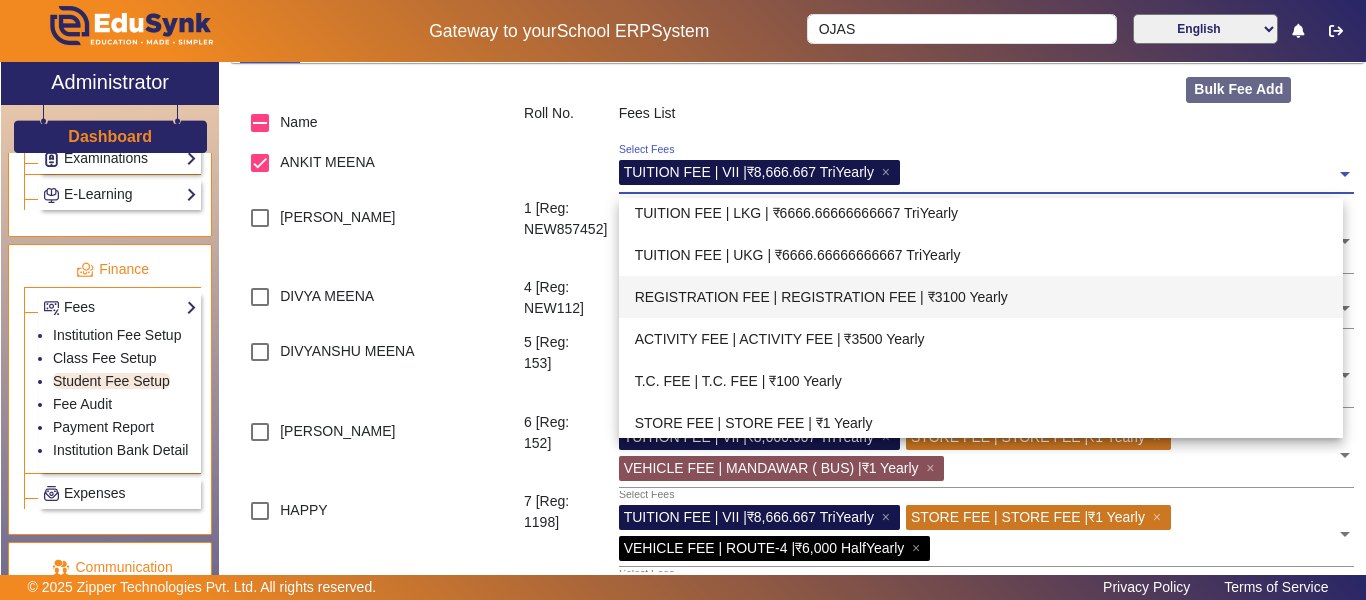 click on "REGISTRATION FEE | REGISTRATION FEE | ₹3100 Yearly" at bounding box center [981, 297] 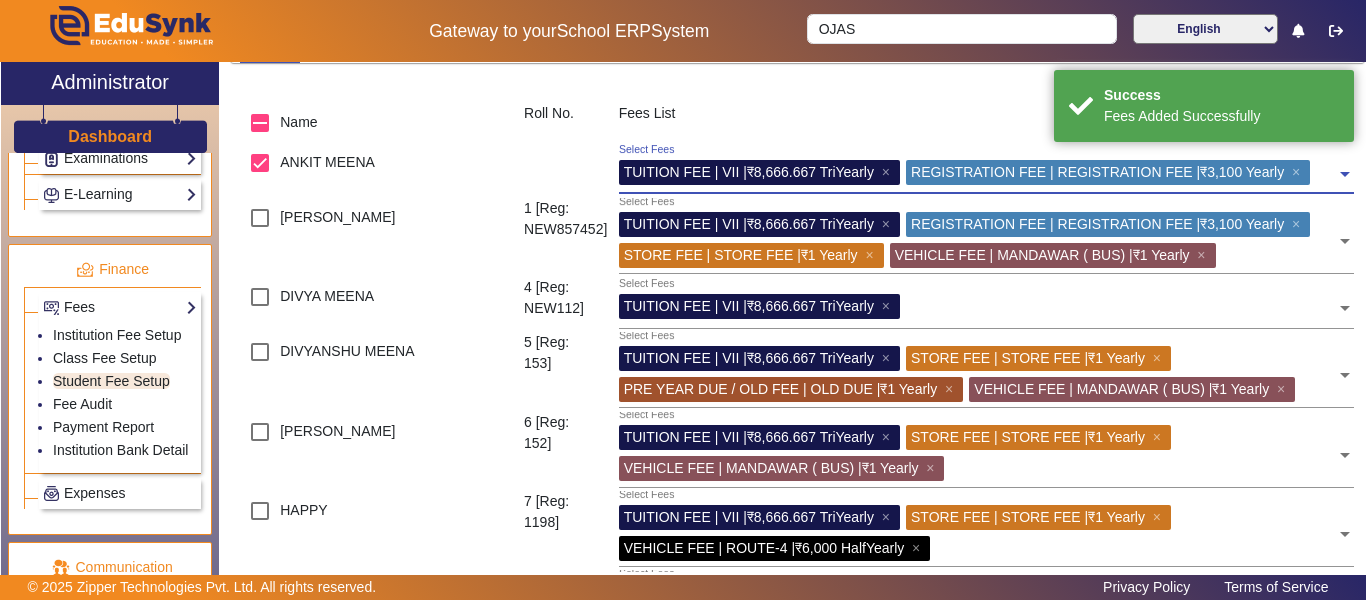 click 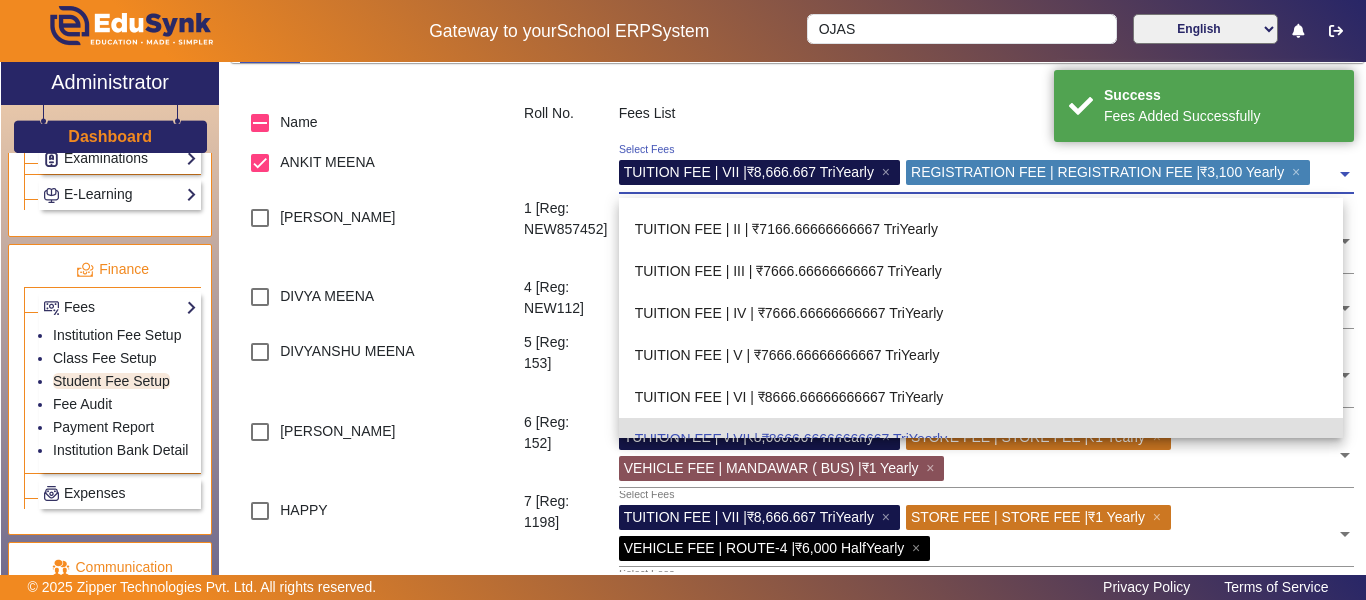 scroll, scrollTop: 0, scrollLeft: 0, axis: both 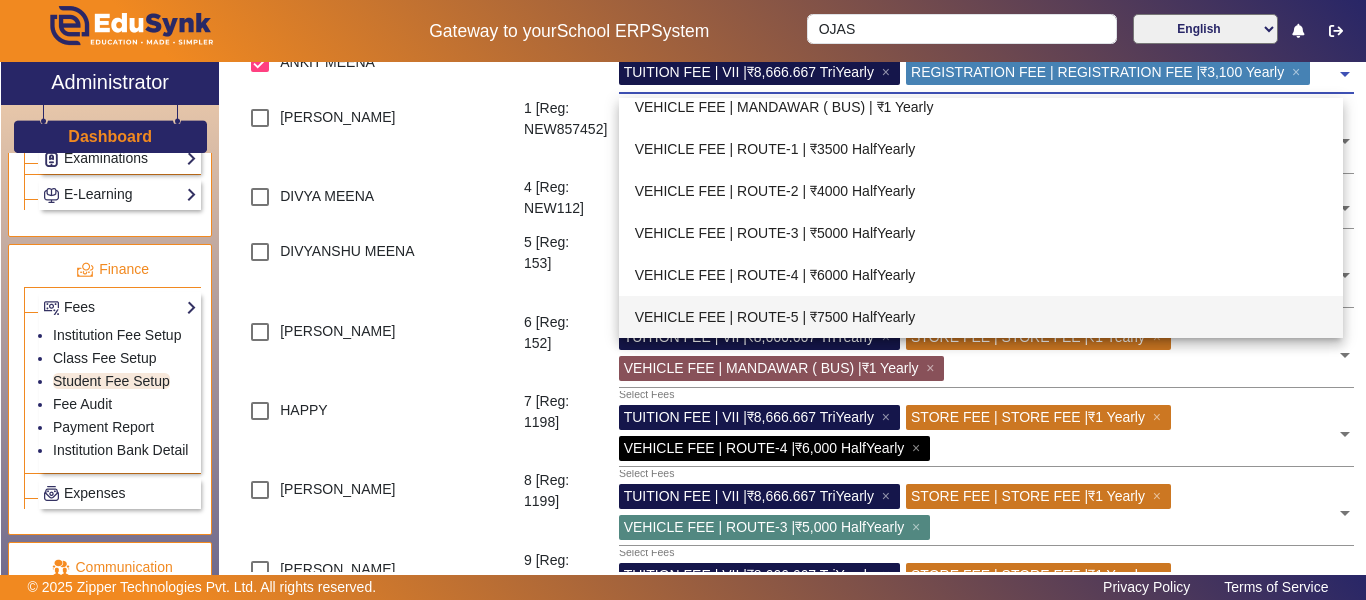 click on "VEHICLE FEE | ROUTE-5 | ₹7500 HalfYearly" at bounding box center [981, 317] 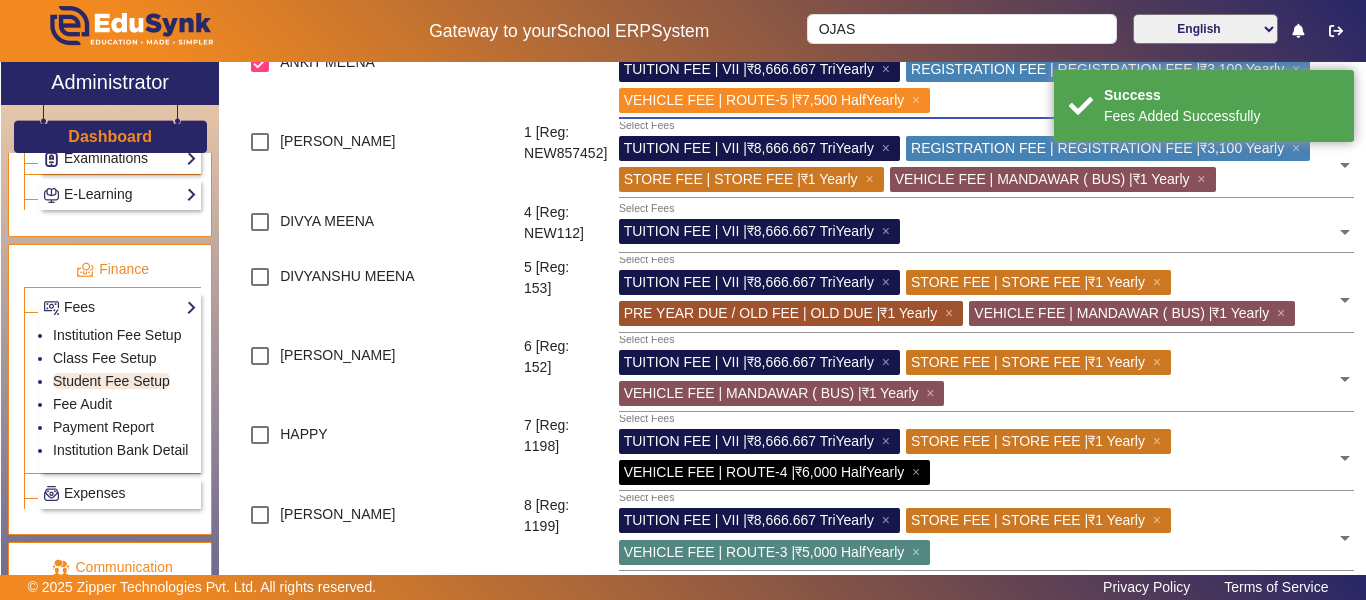 scroll, scrollTop: 100, scrollLeft: 0, axis: vertical 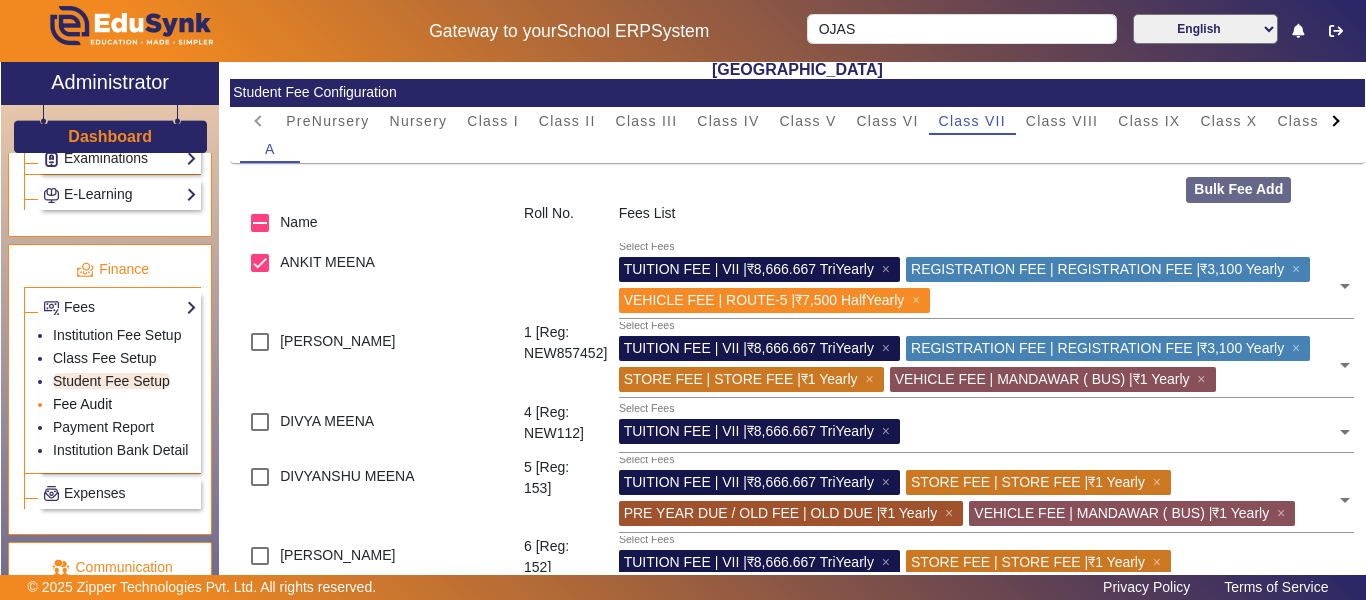 click on "Fee Audit" 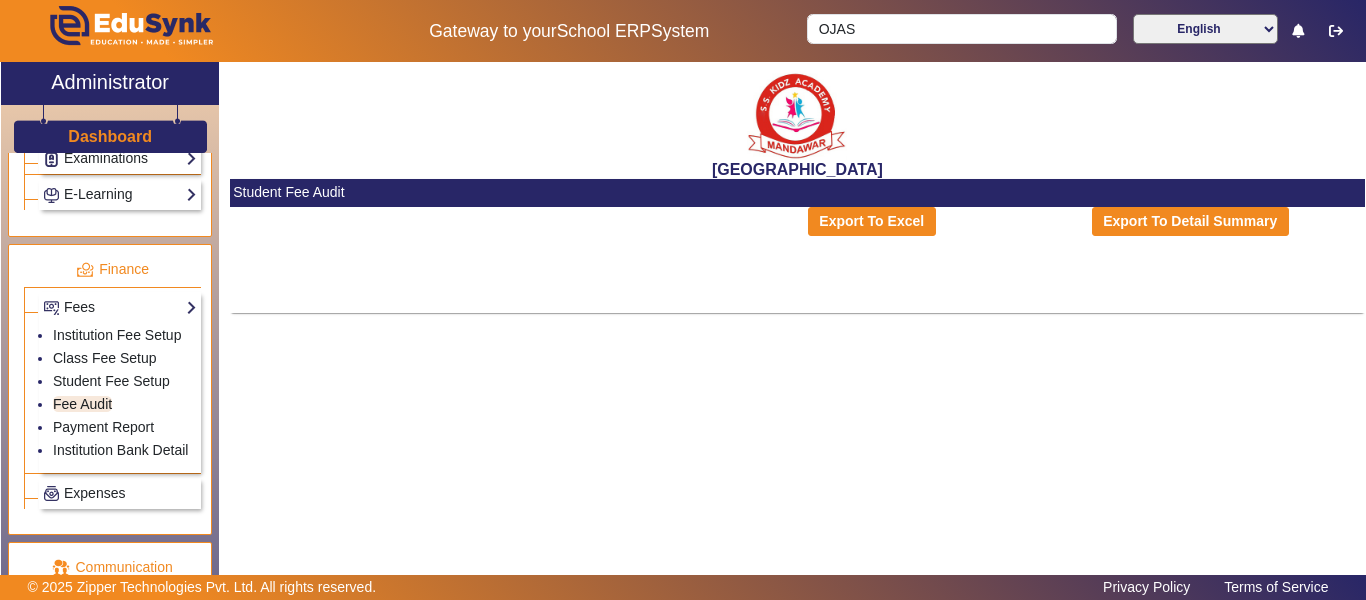 scroll, scrollTop: 0, scrollLeft: 0, axis: both 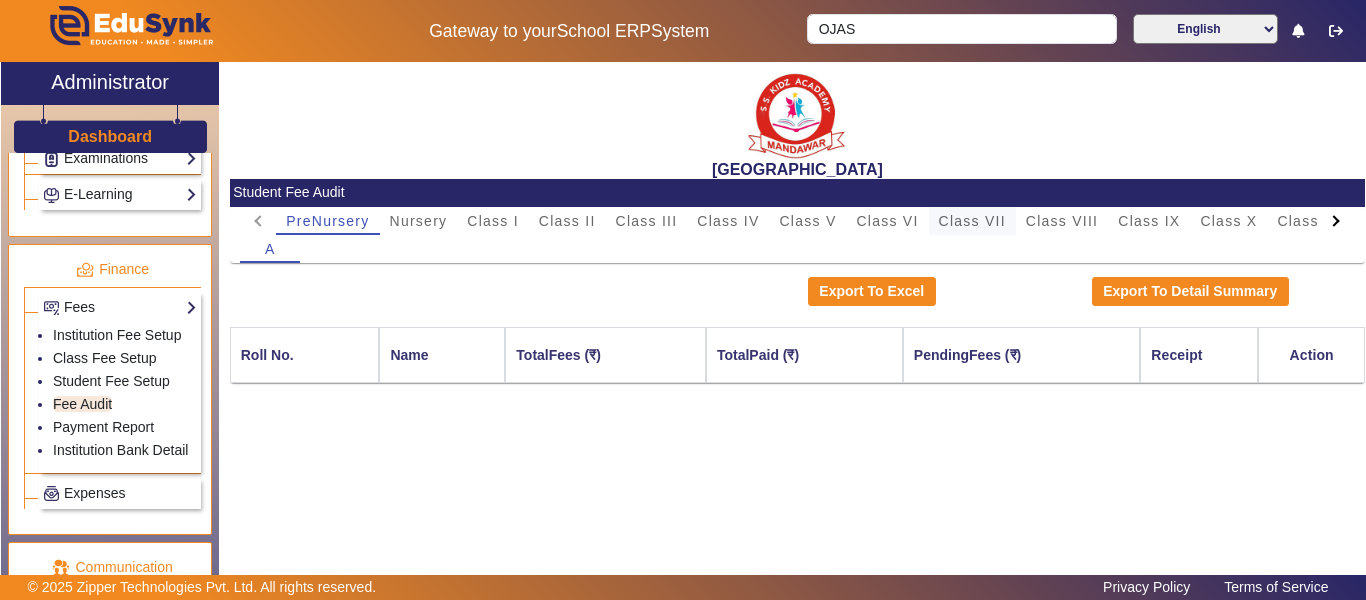 click on "Class VII" at bounding box center [972, 221] 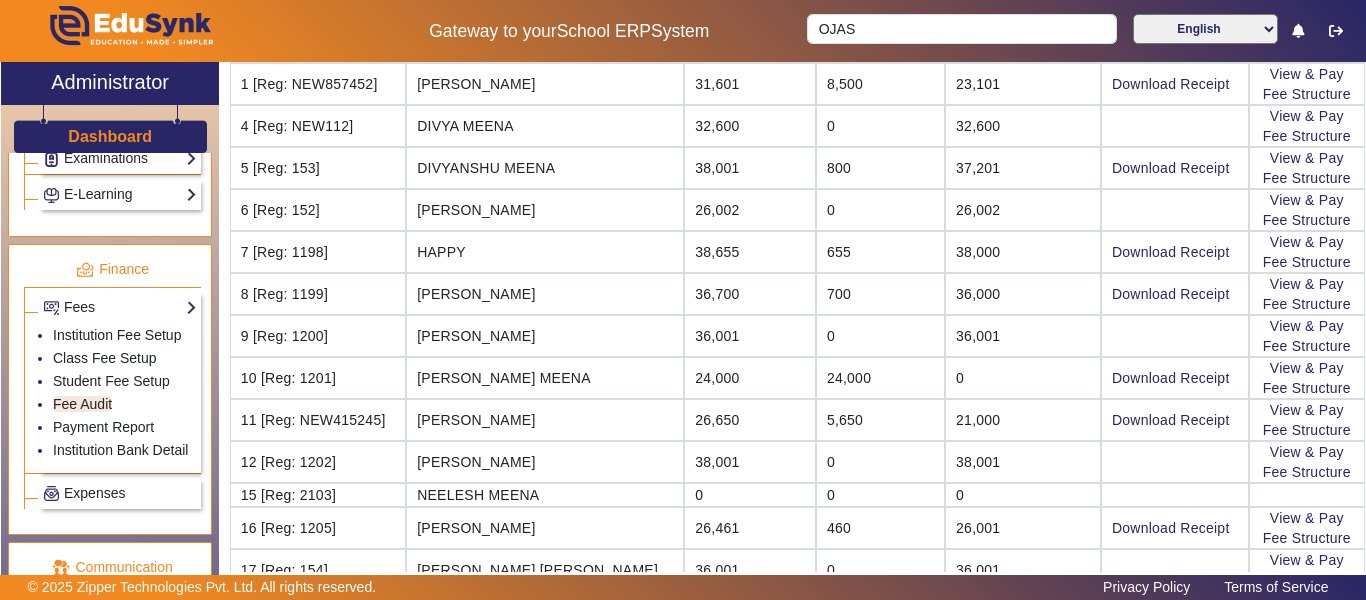 scroll, scrollTop: 59, scrollLeft: 0, axis: vertical 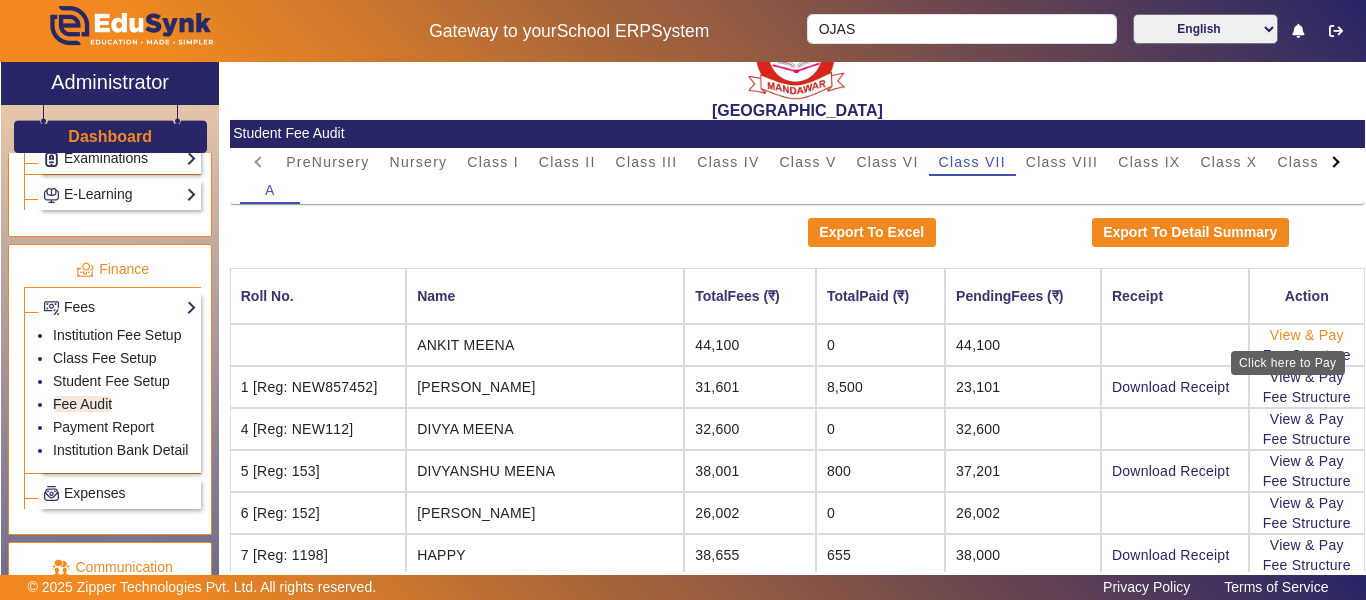 click on "View & Pay" 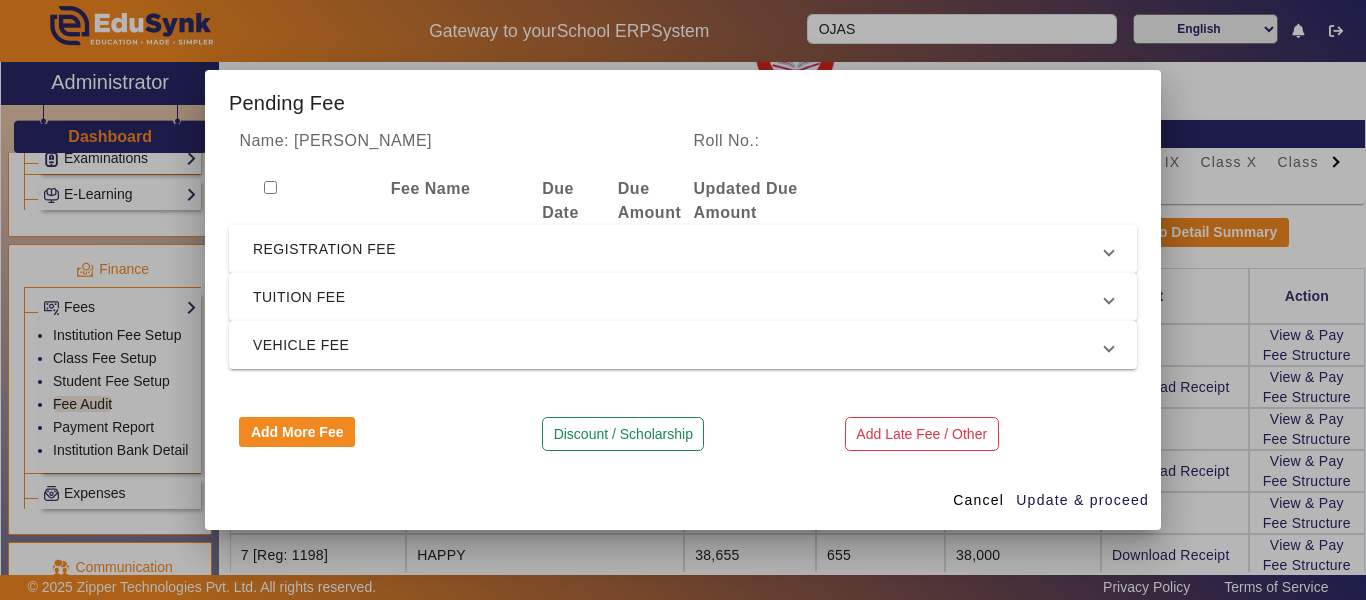 click on "REGISTRATION FEE" at bounding box center (679, 249) 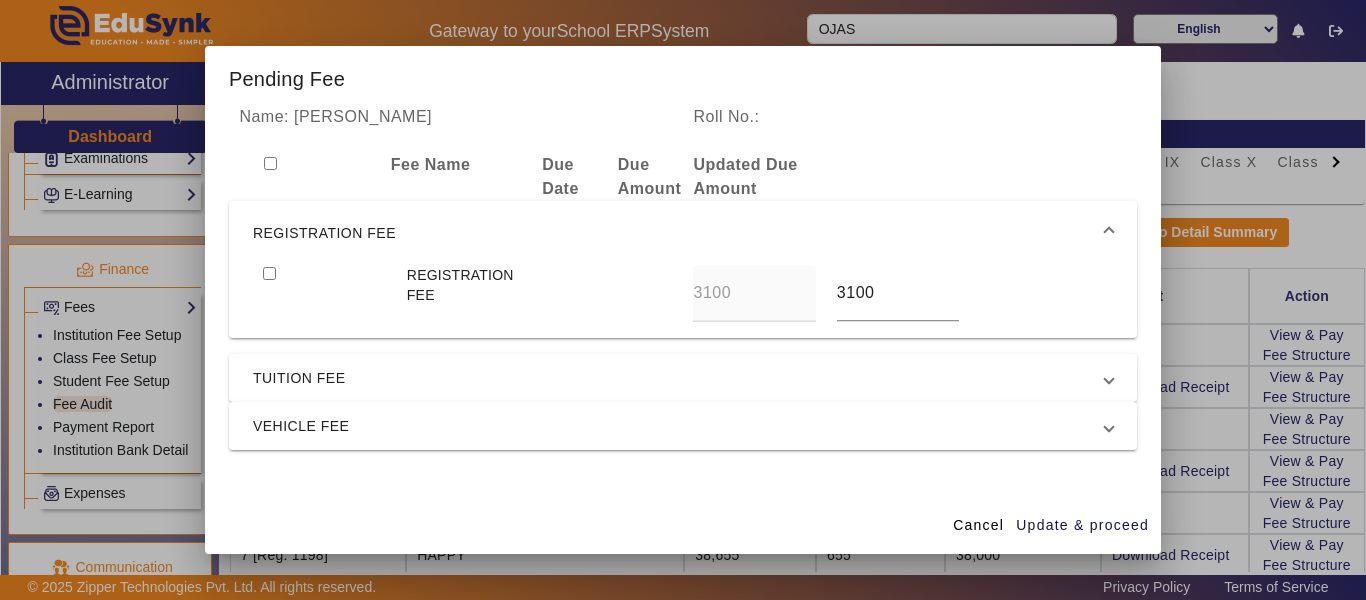 click at bounding box center (269, 273) 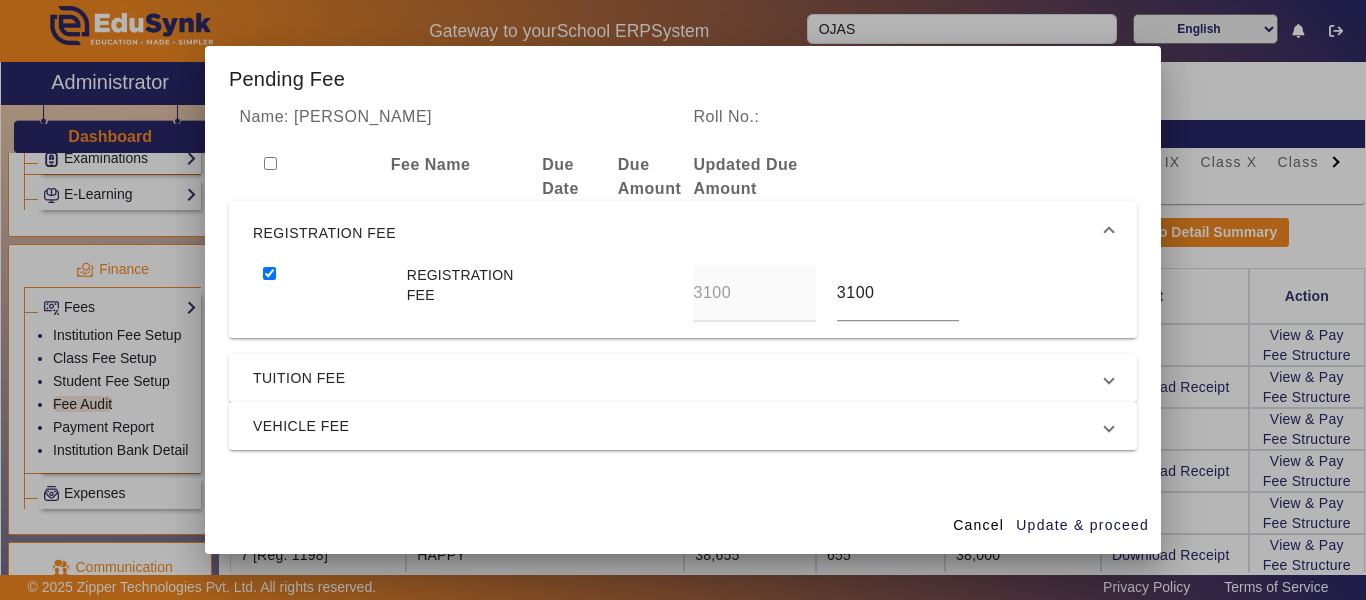 click on "TUITION FEE" at bounding box center [679, 378] 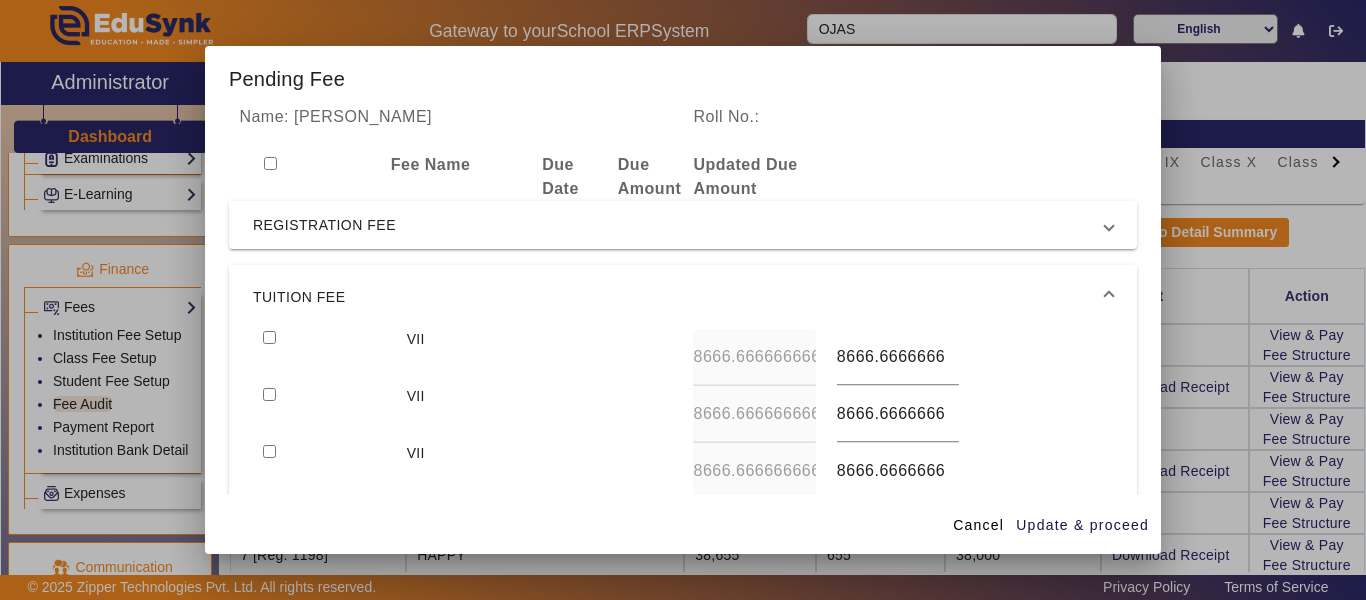 click at bounding box center [269, 337] 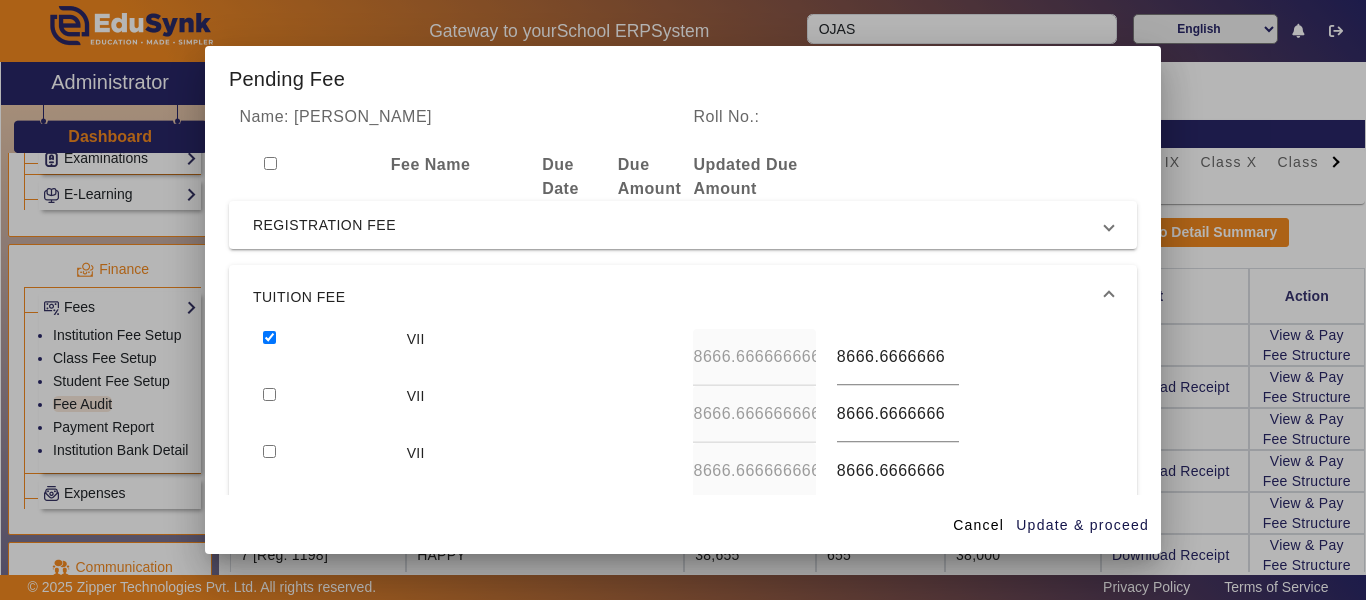 click at bounding box center (269, 394) 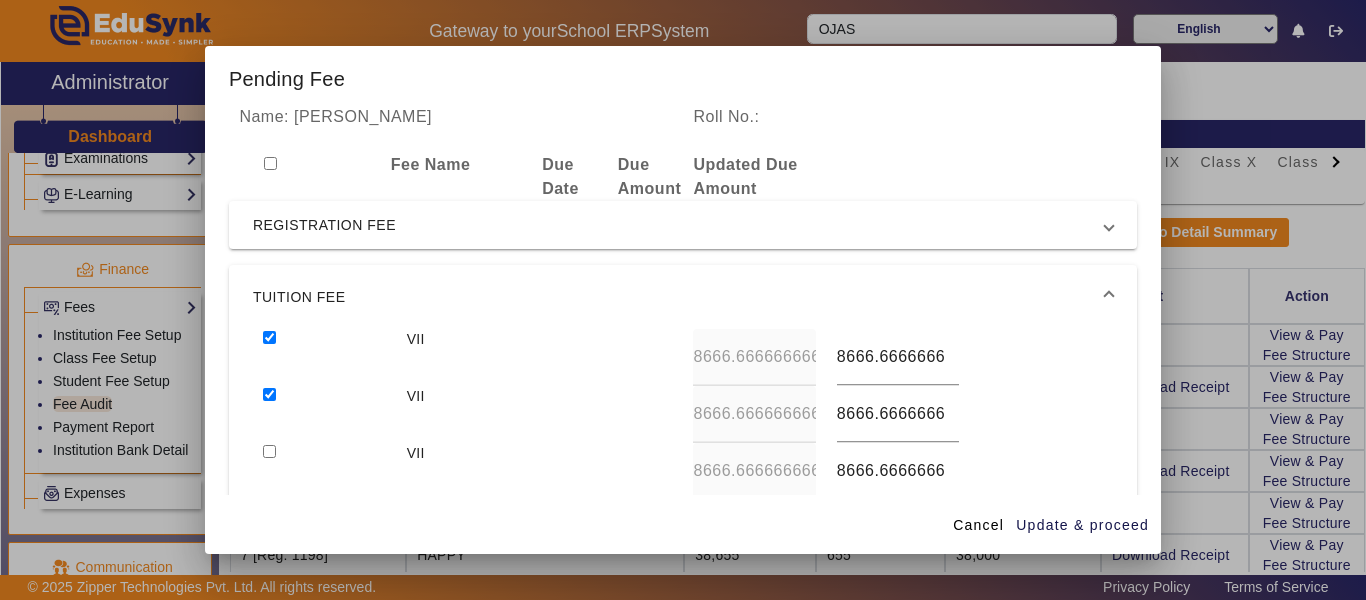 click at bounding box center (324, 471) 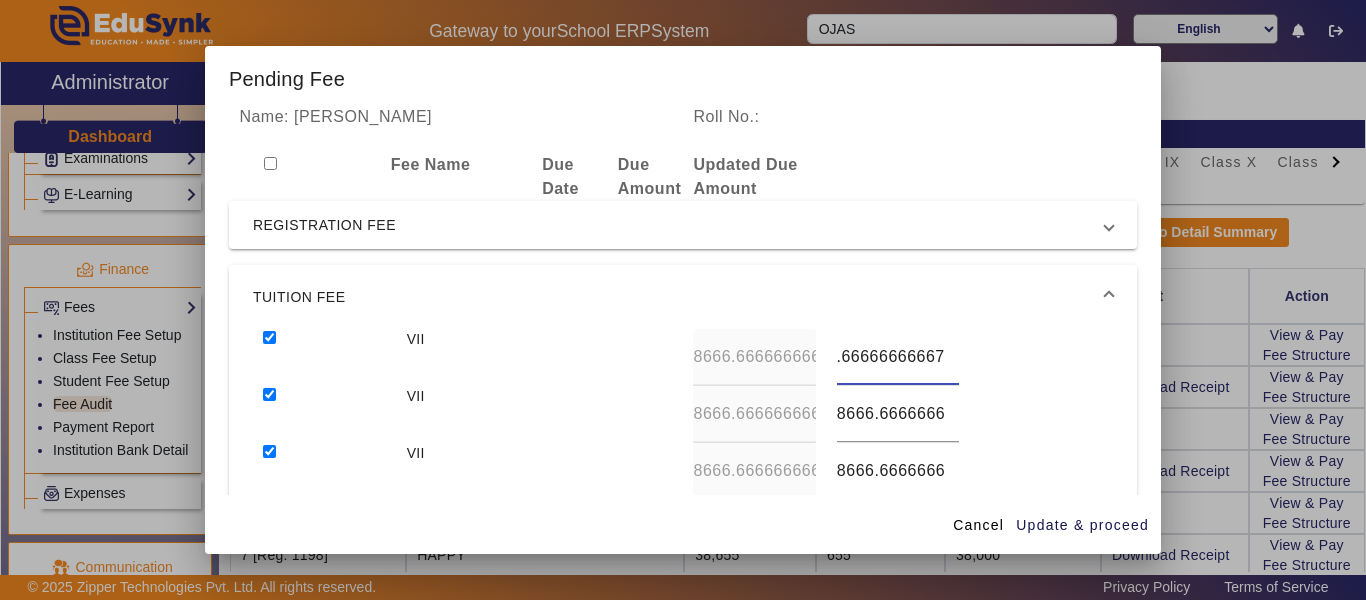 scroll, scrollTop: 0, scrollLeft: 41, axis: horizontal 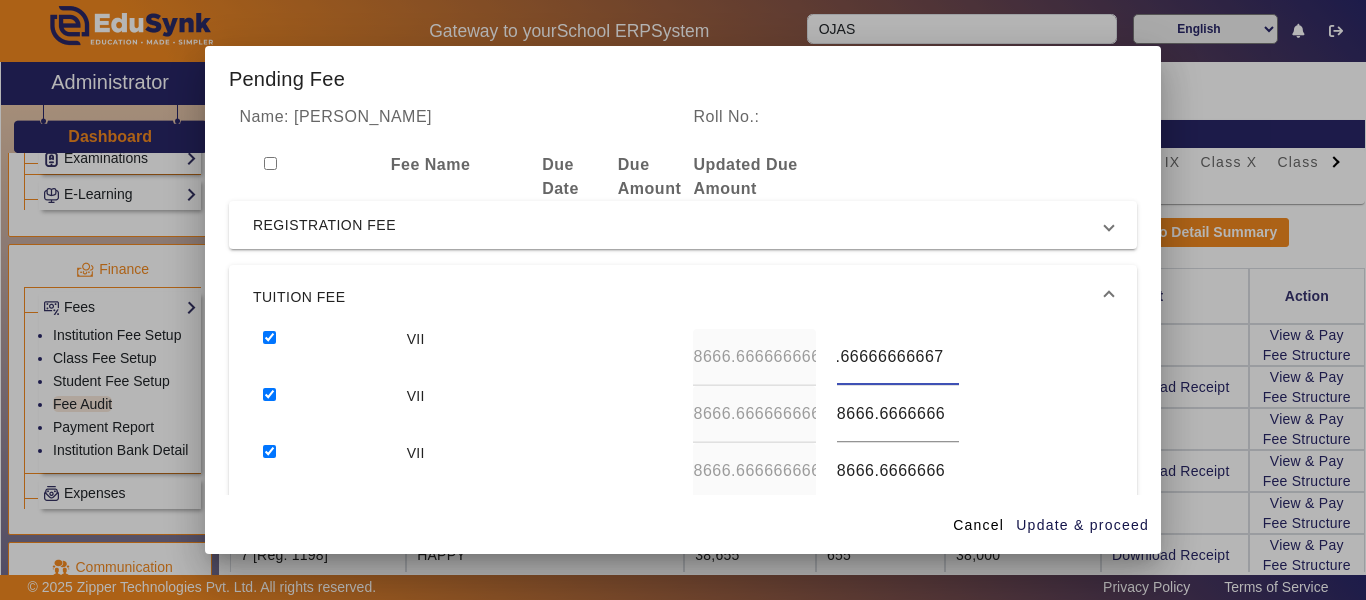 drag, startPoint x: 826, startPoint y: 358, endPoint x: 962, endPoint y: 355, distance: 136.03308 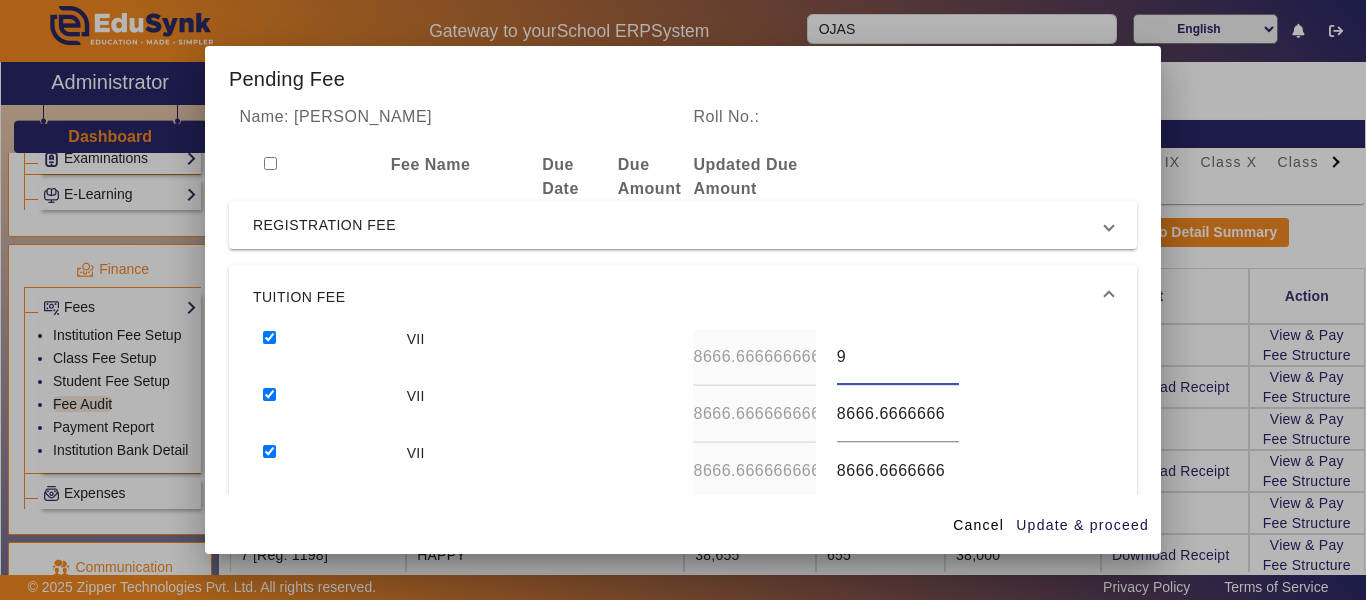 scroll, scrollTop: 0, scrollLeft: 0, axis: both 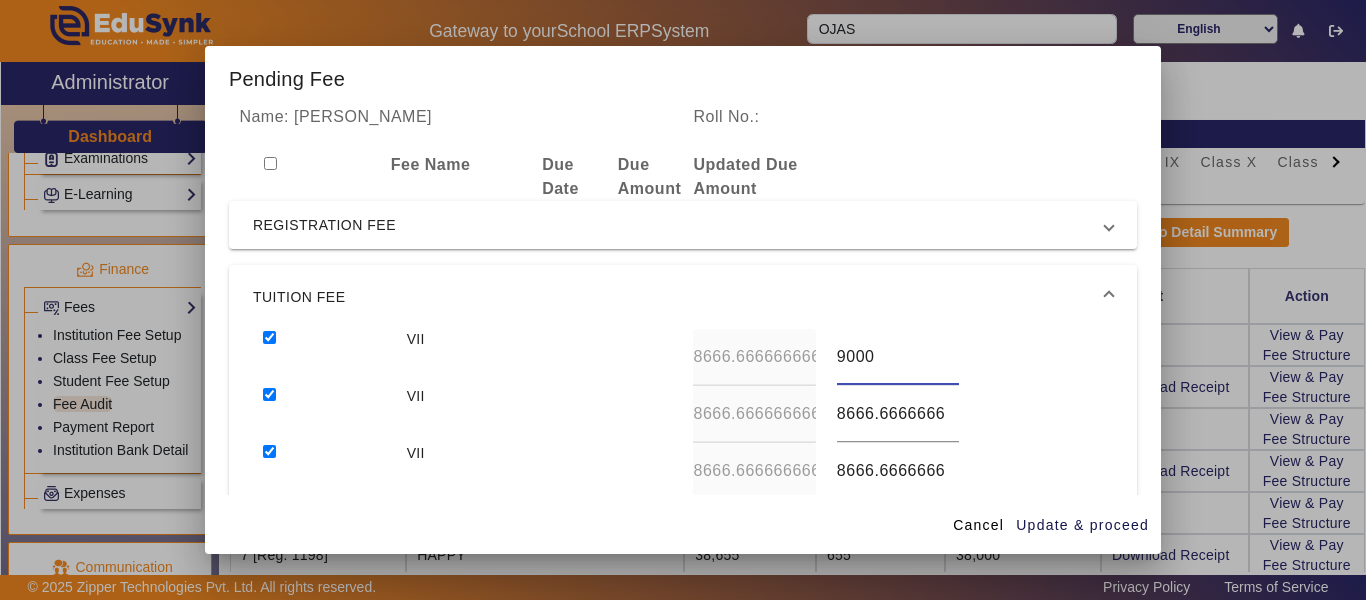 type on "9000" 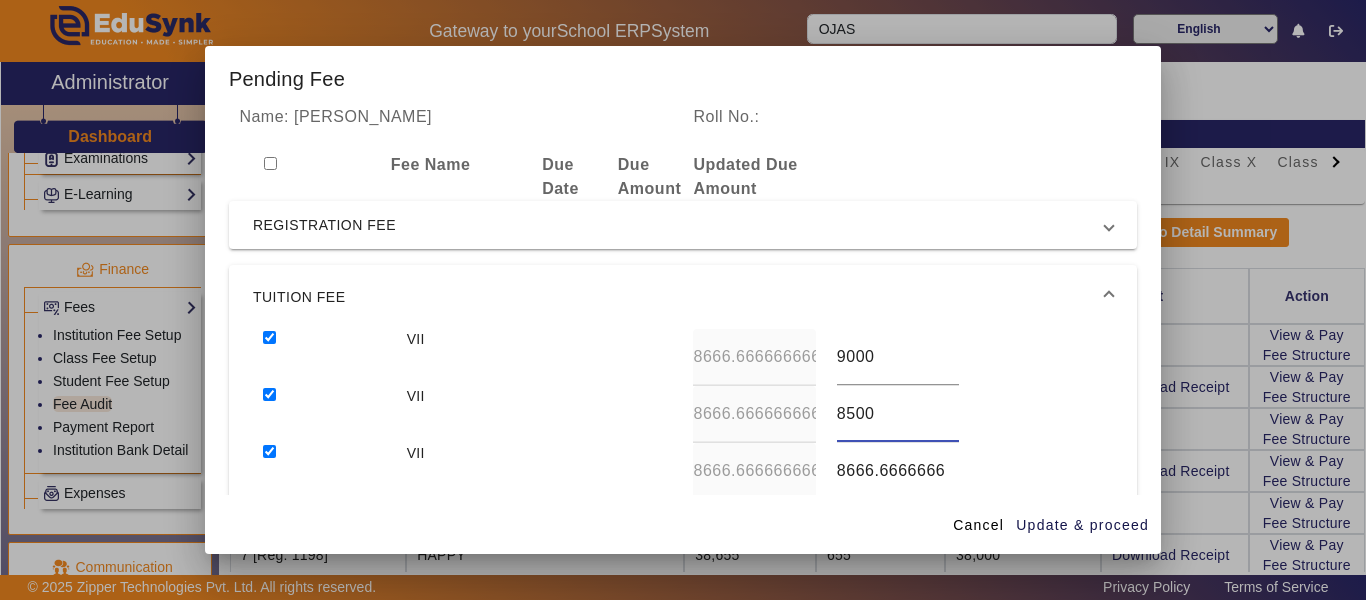 type on "8500" 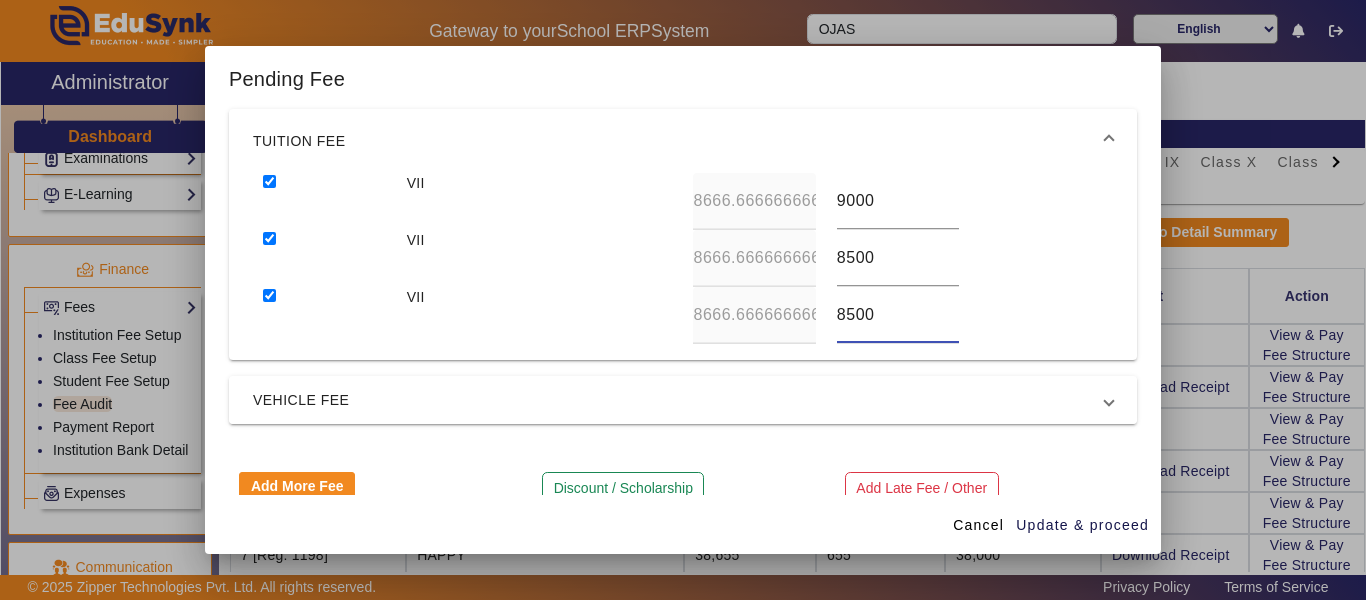 scroll, scrollTop: 187, scrollLeft: 0, axis: vertical 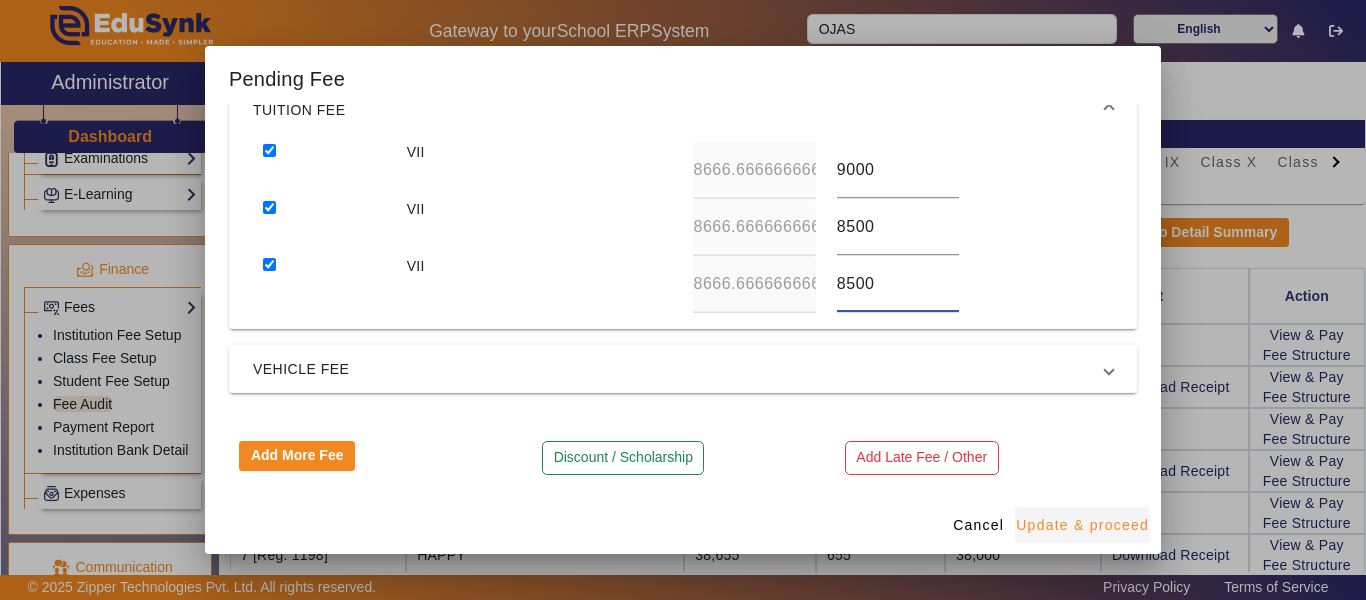 type on "8500" 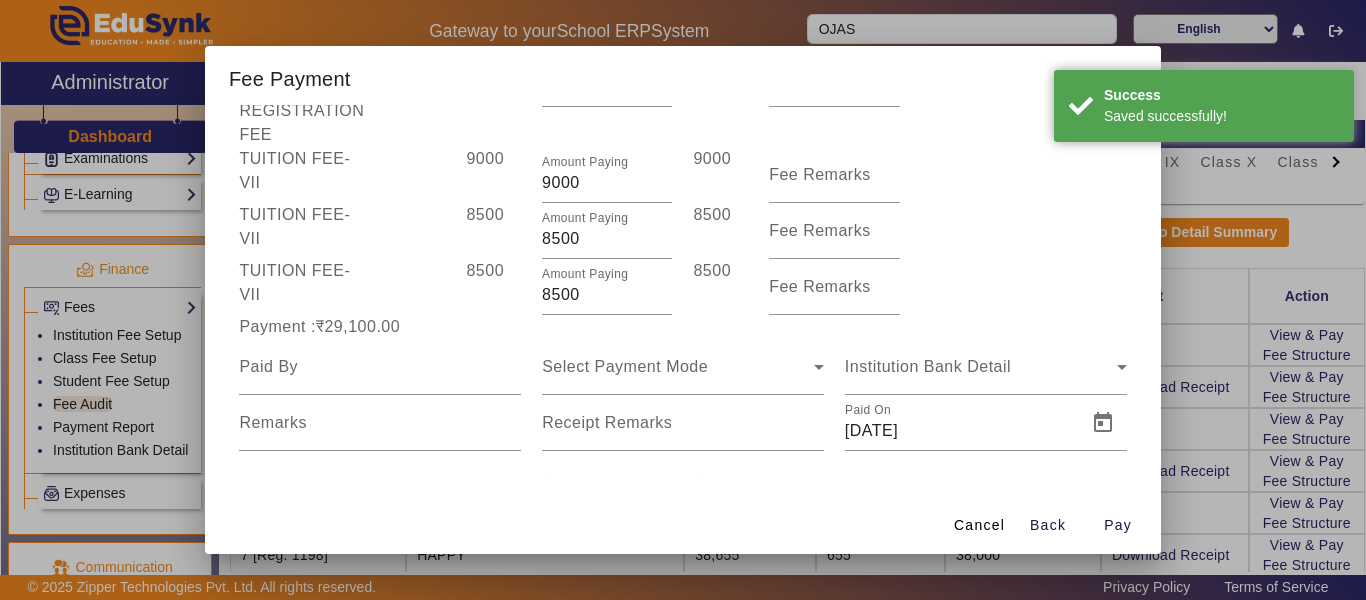 scroll, scrollTop: 174, scrollLeft: 0, axis: vertical 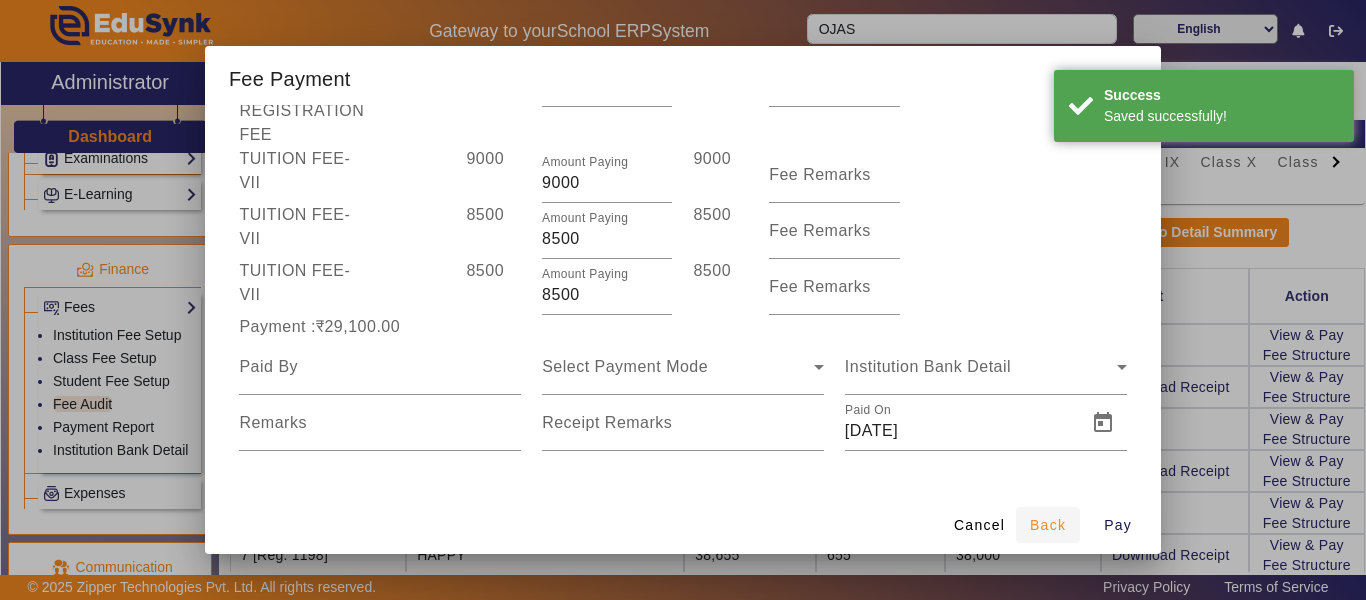click on "Back" at bounding box center (1048, 525) 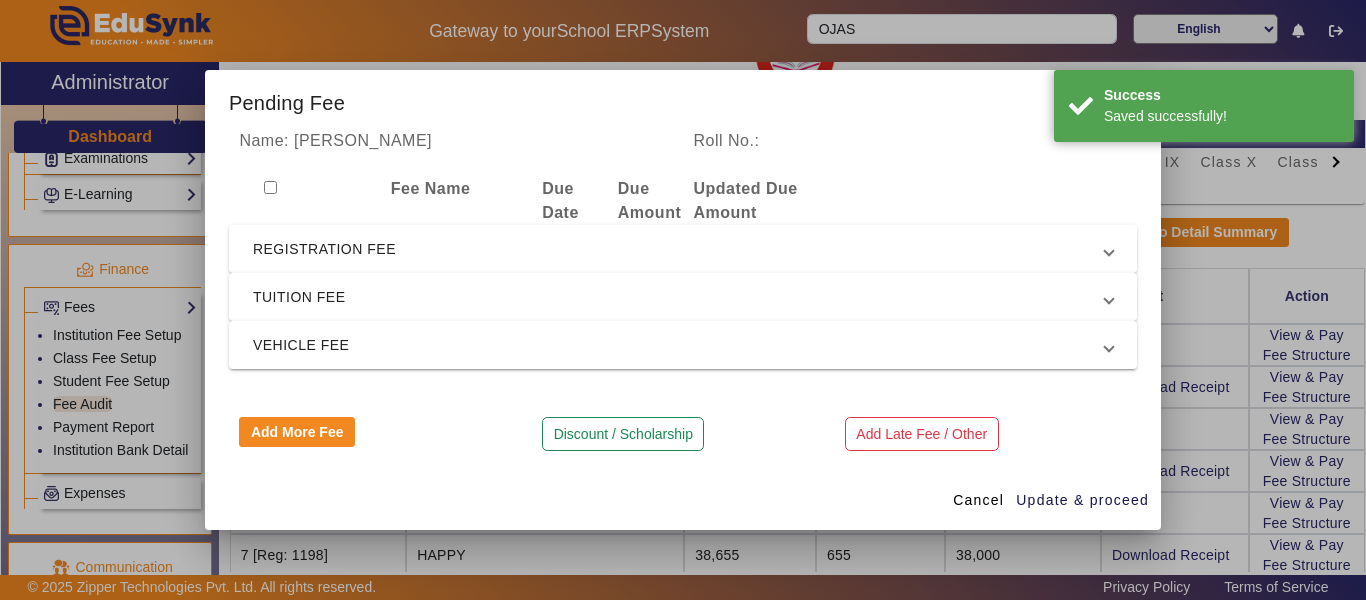 scroll, scrollTop: 0, scrollLeft: 0, axis: both 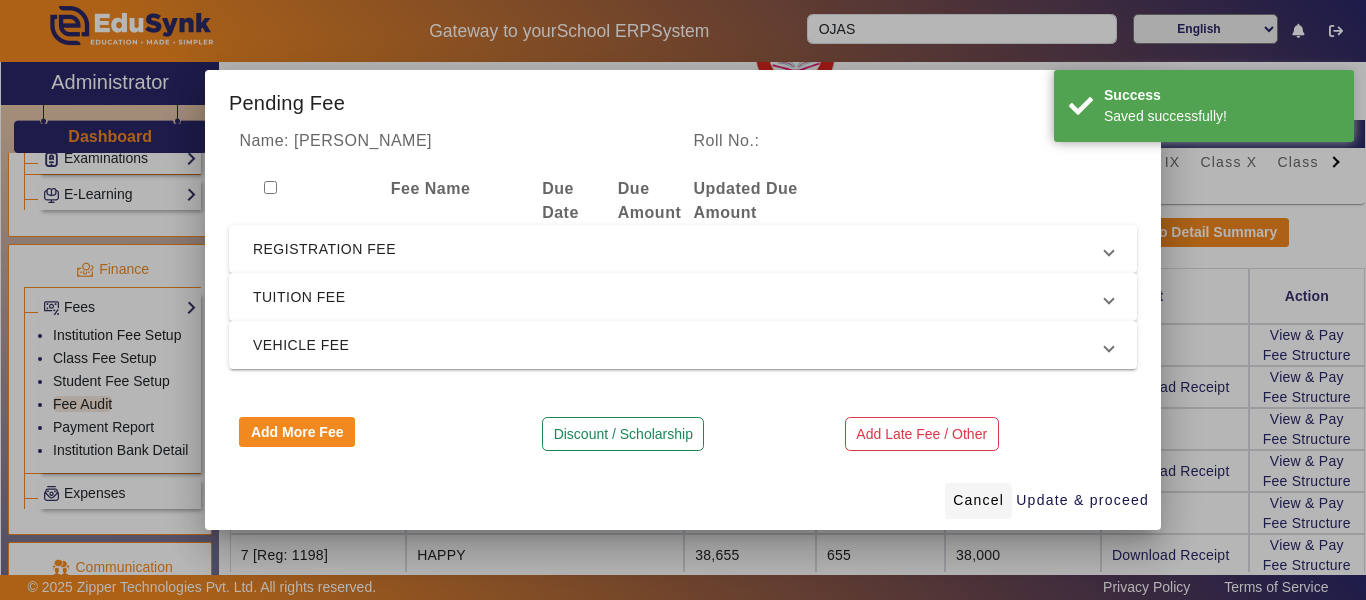 click on "Cancel" at bounding box center [978, 500] 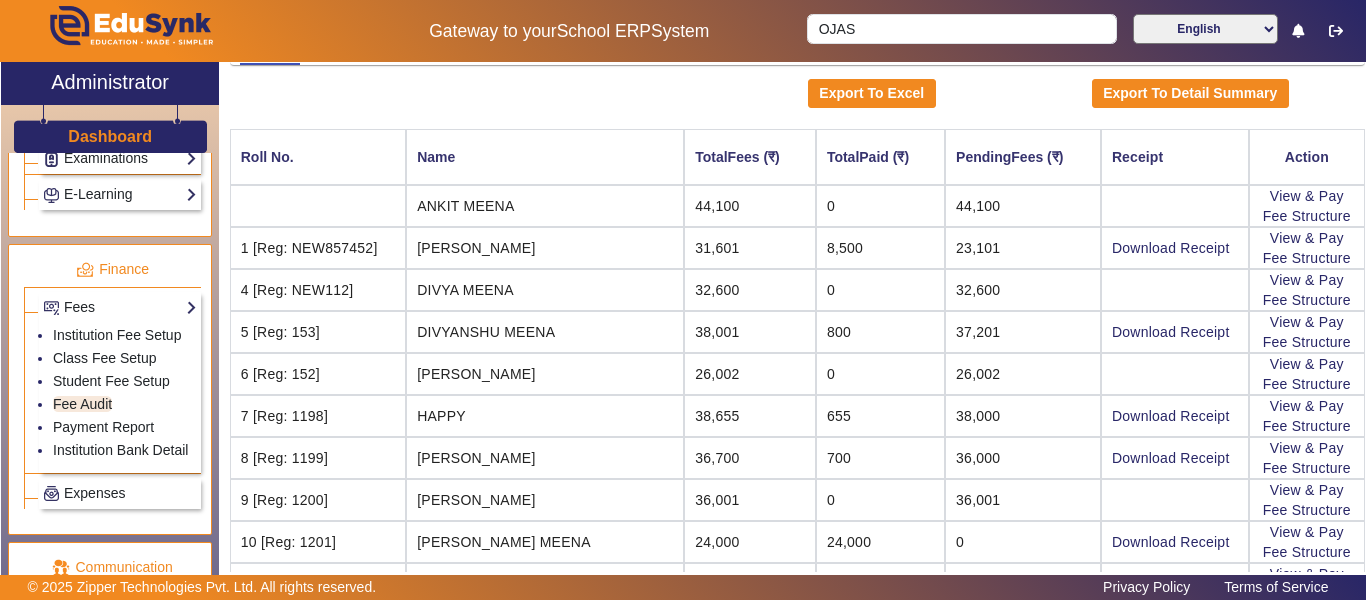 scroll, scrollTop: 200, scrollLeft: 0, axis: vertical 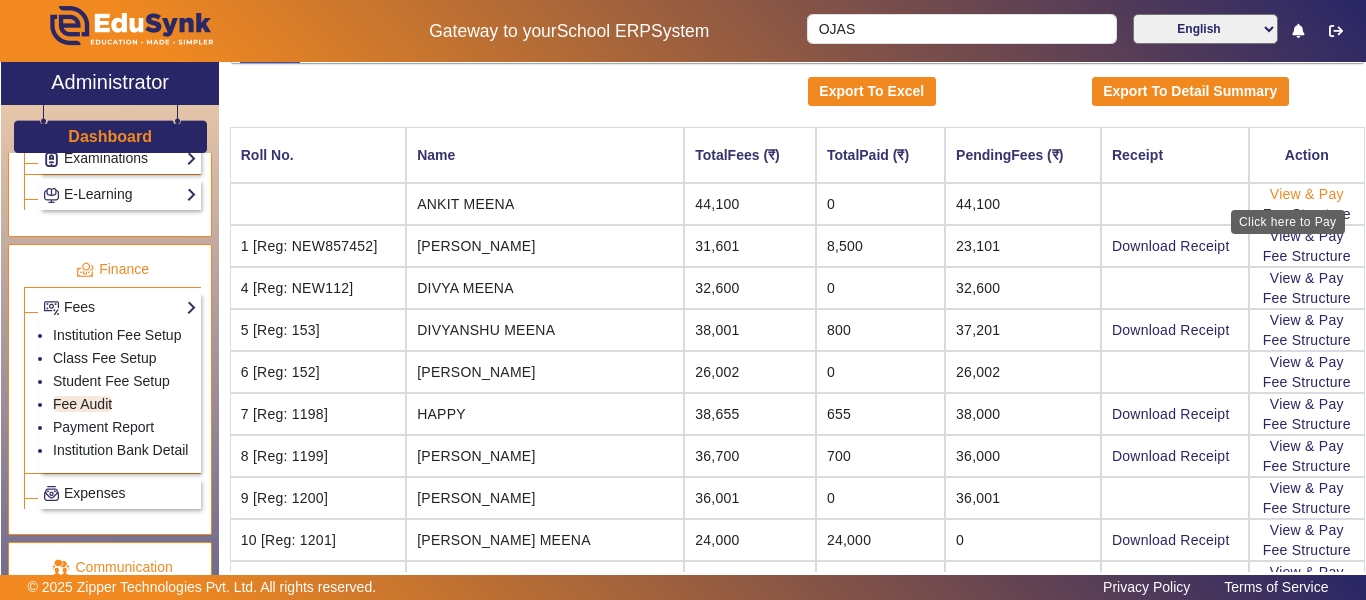click on "View & Pay" 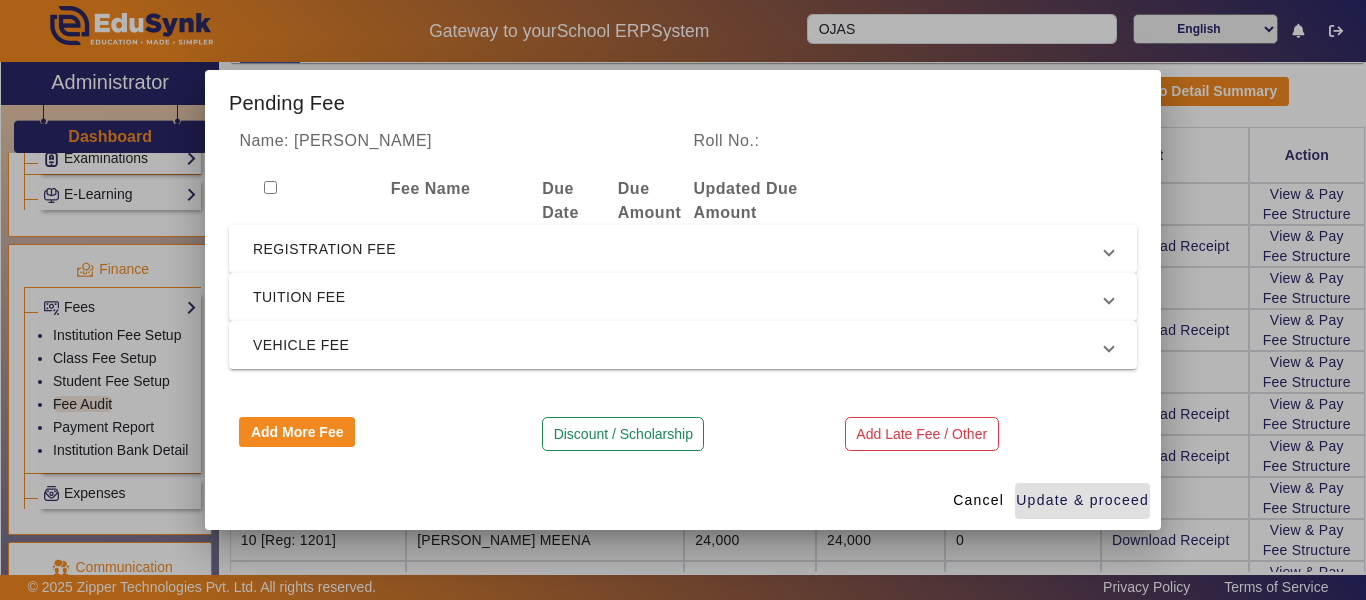 click on "REGISTRATION FEE" at bounding box center [679, 249] 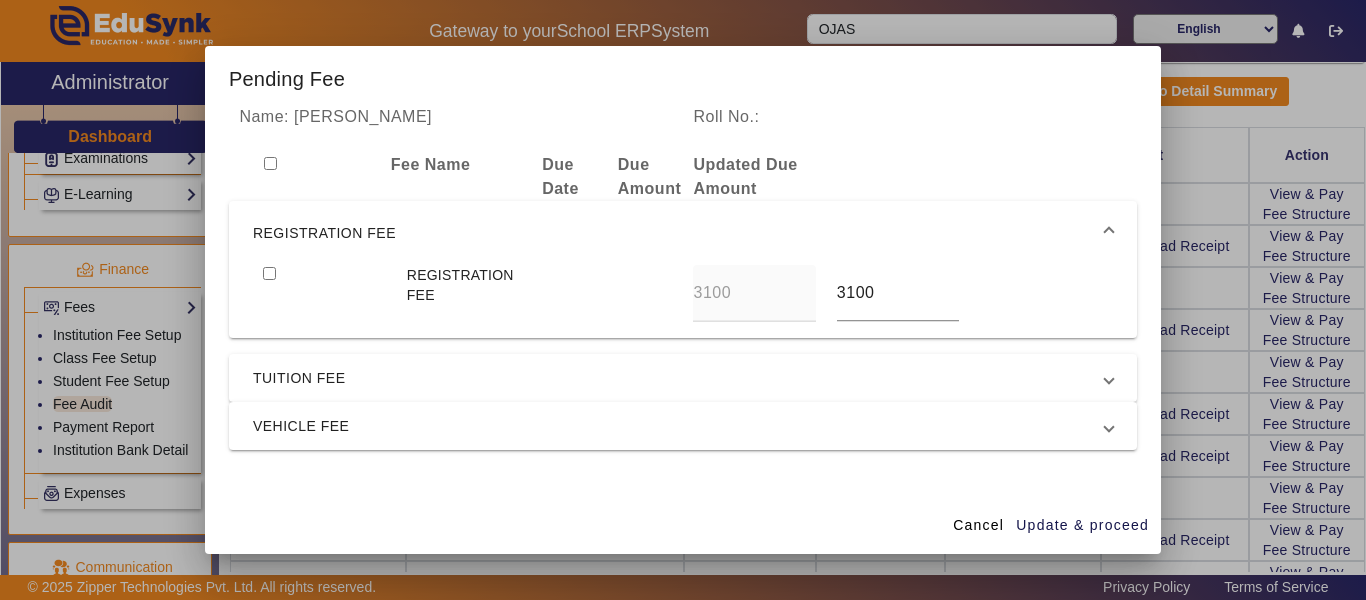 click at bounding box center [269, 273] 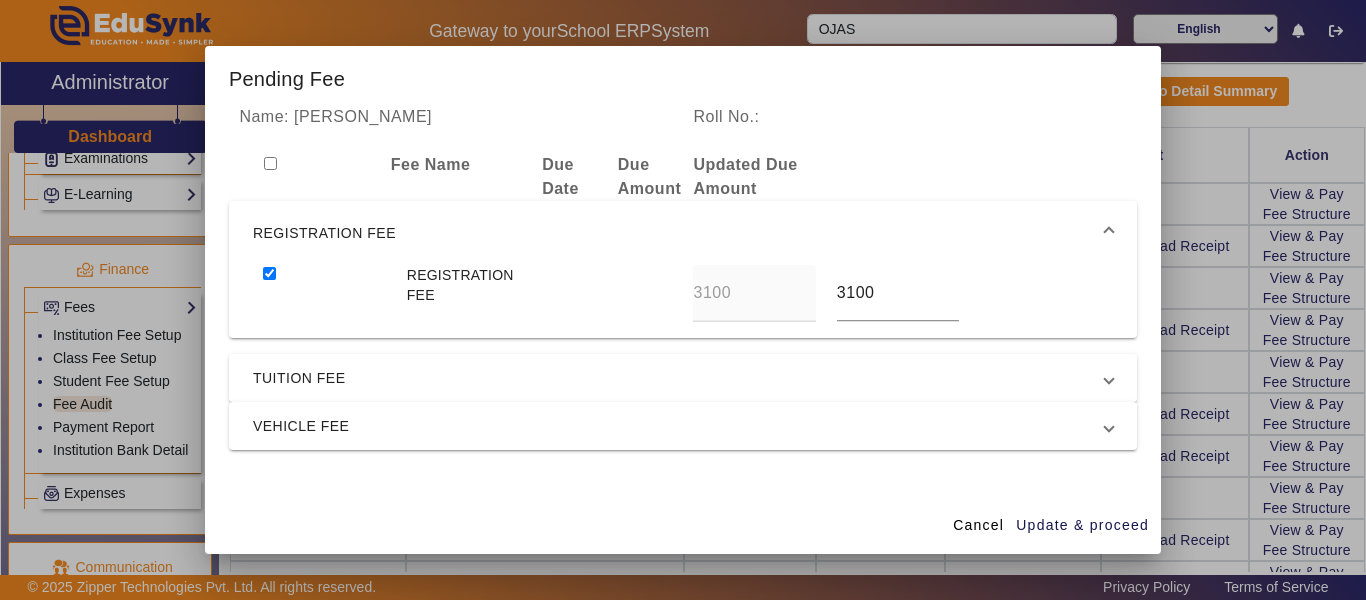 click on "TUITION FEE" at bounding box center [679, 378] 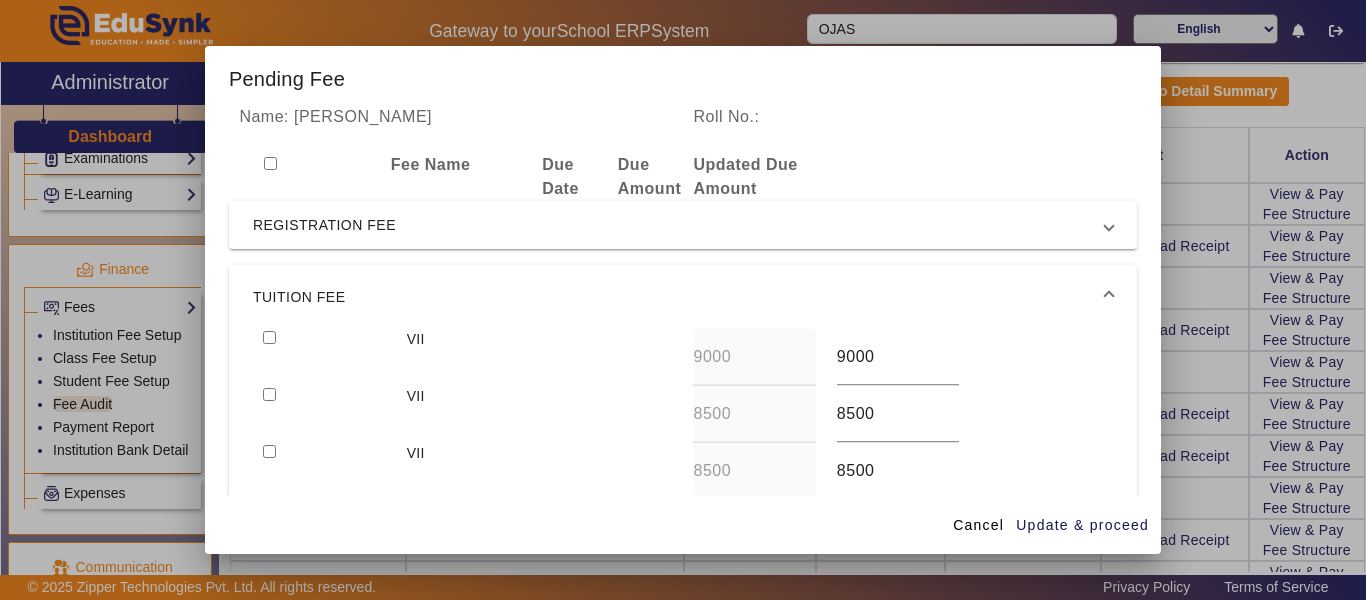 click at bounding box center (269, 337) 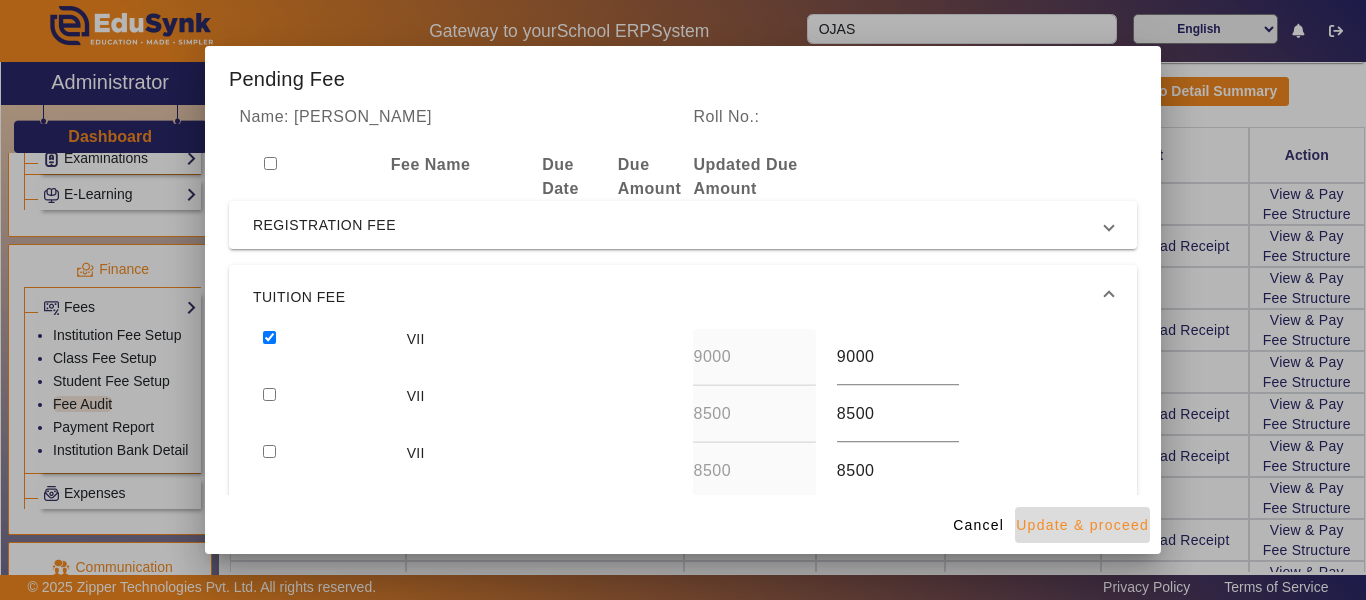click on "Update & proceed" at bounding box center (1082, 525) 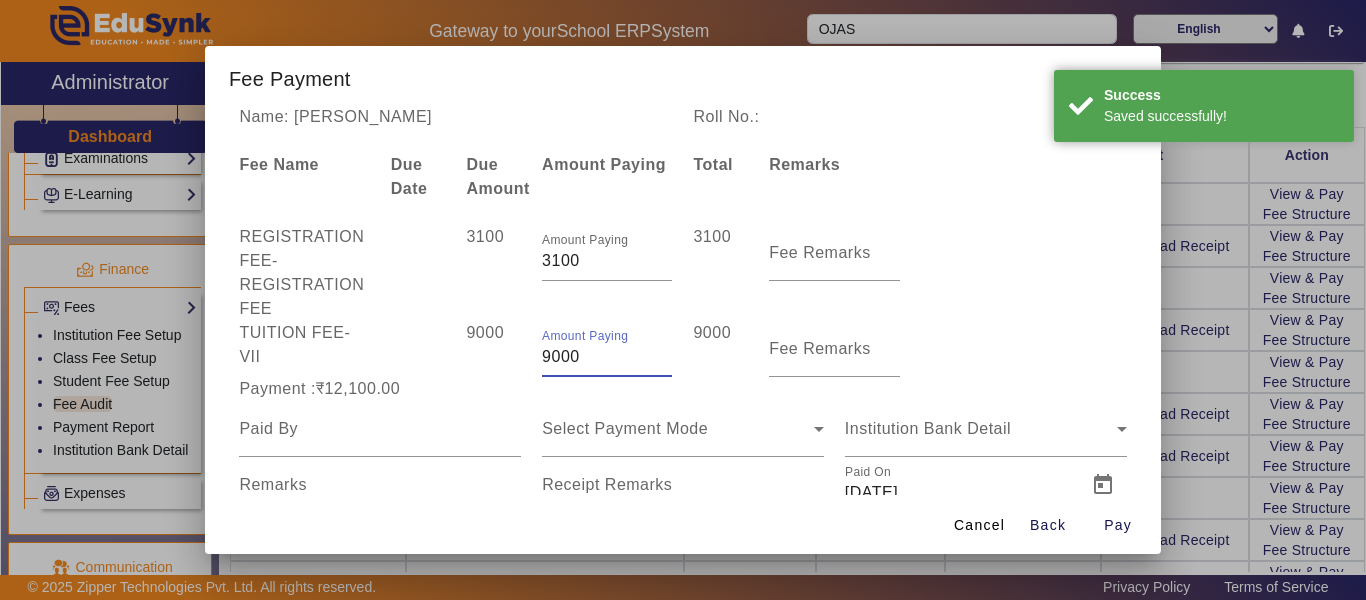 drag, startPoint x: 598, startPoint y: 359, endPoint x: 456, endPoint y: 357, distance: 142.01408 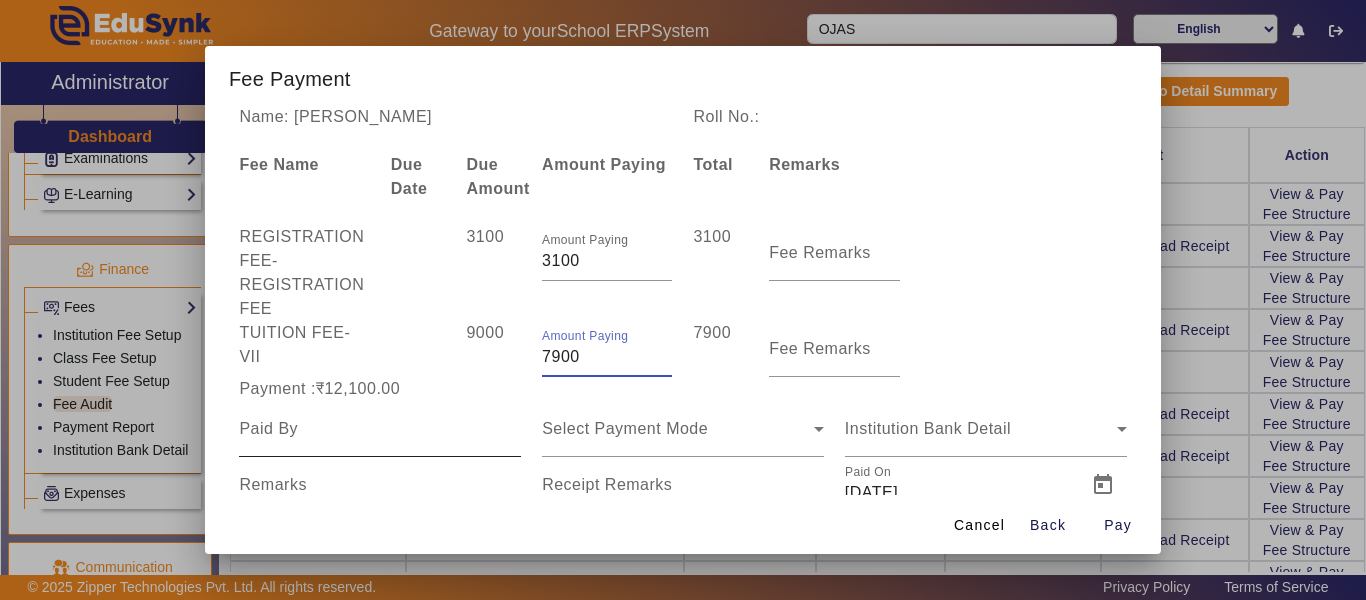 type on "7900" 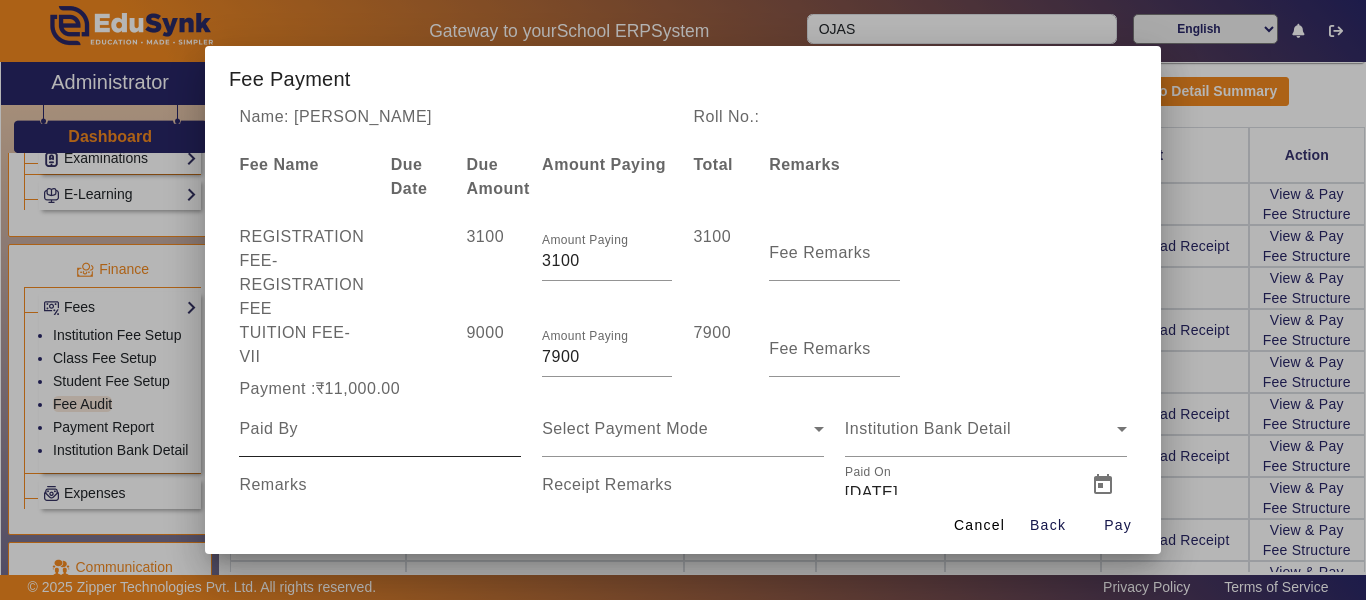 click at bounding box center (380, 429) 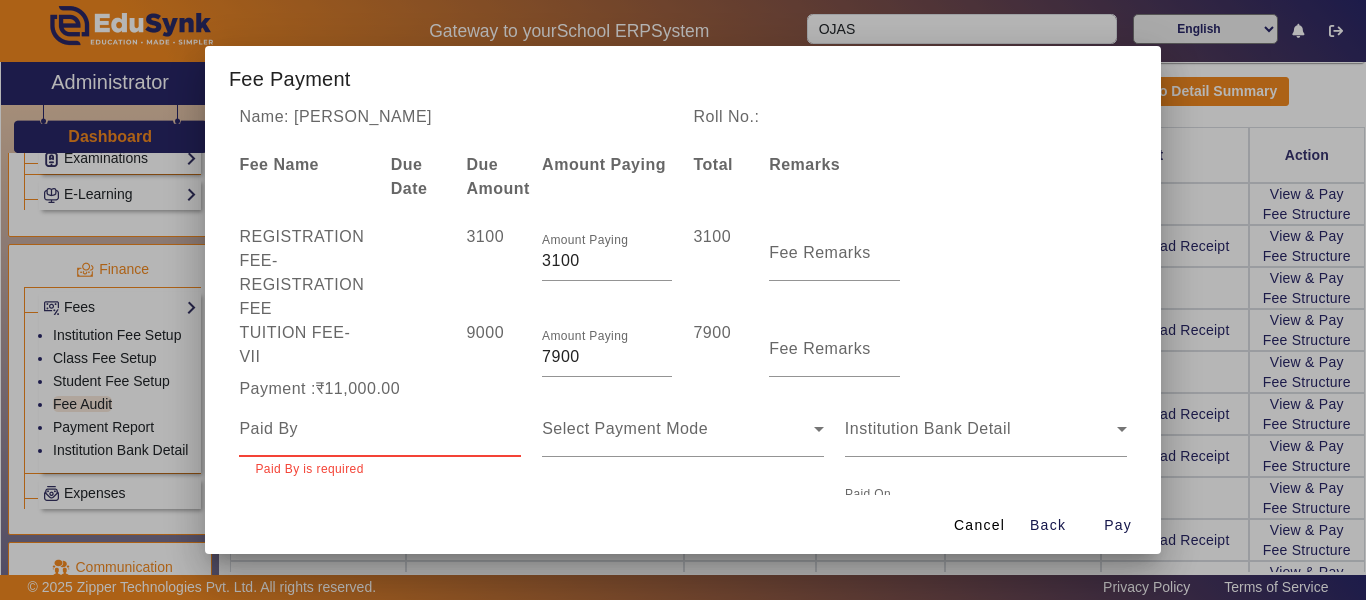 click at bounding box center (380, 429) 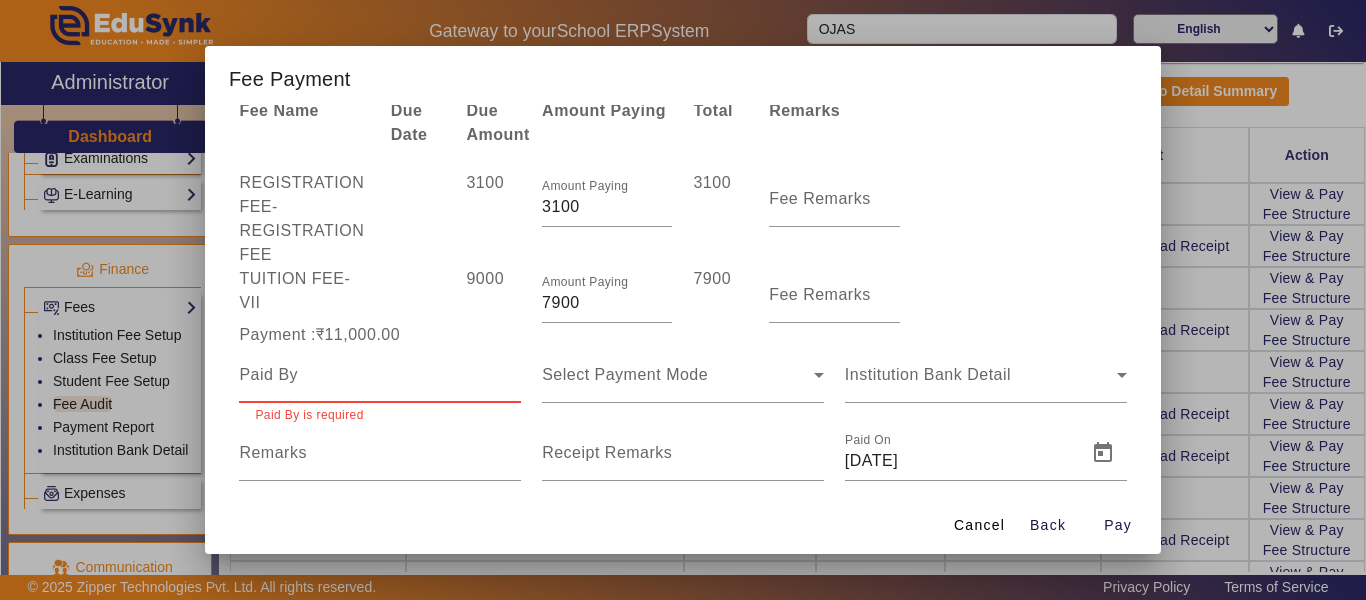 scroll, scrollTop: 84, scrollLeft: 0, axis: vertical 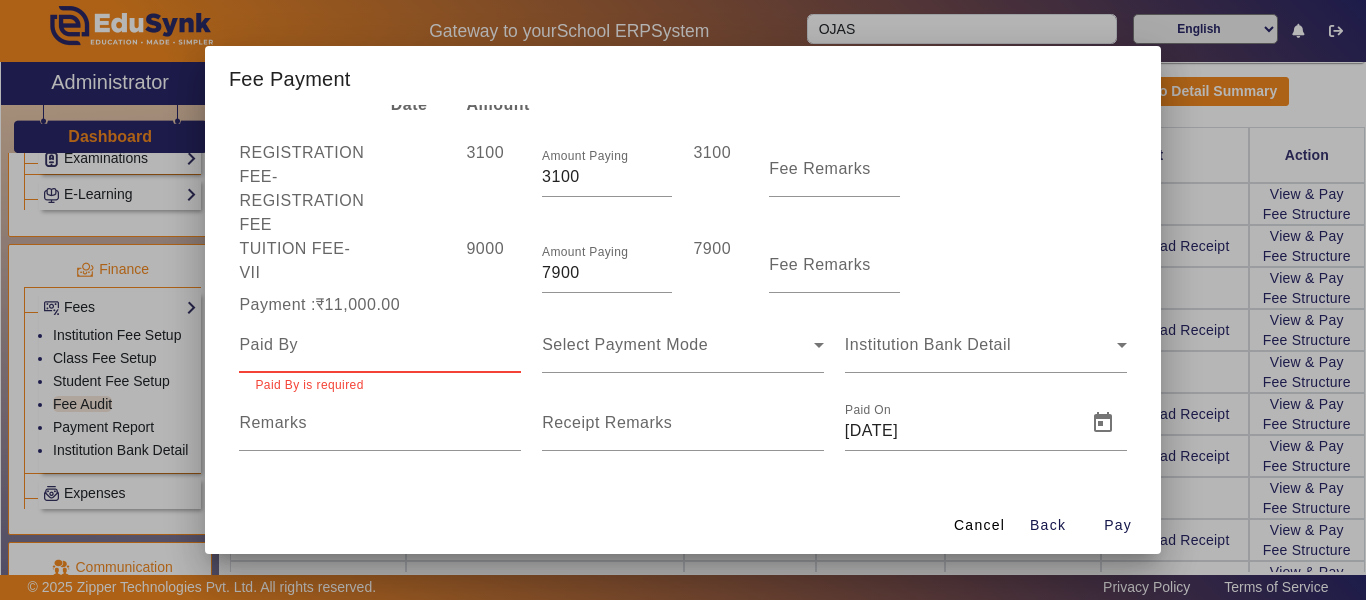 click at bounding box center [380, 345] 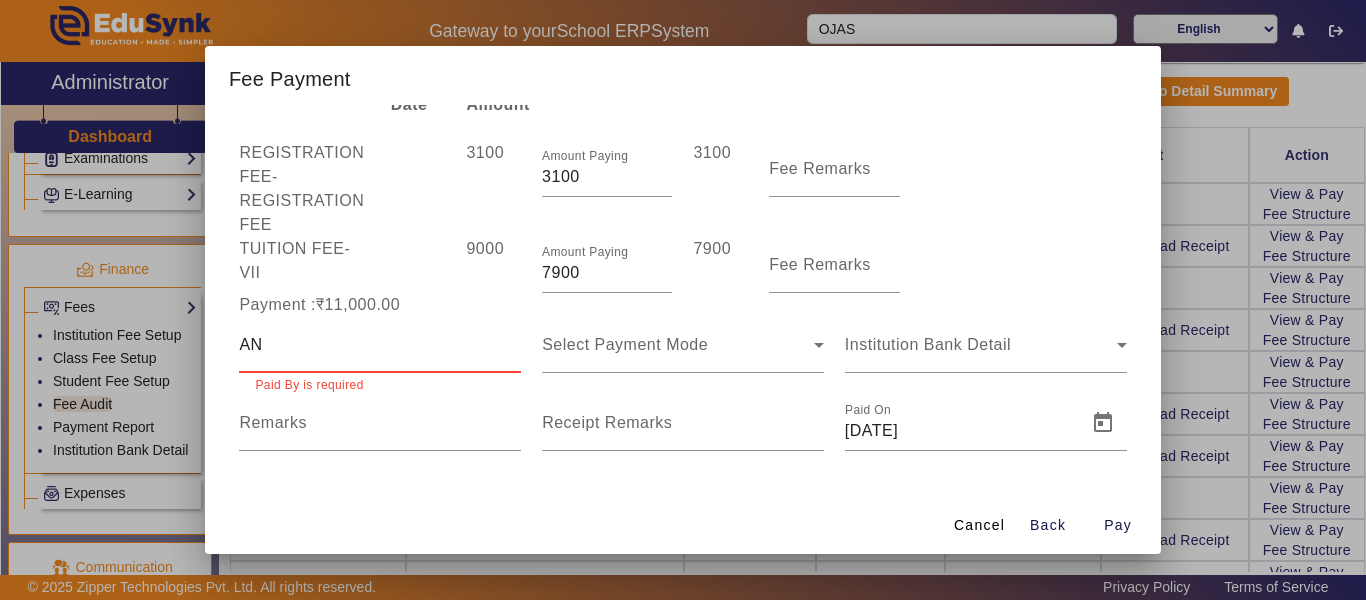 scroll, scrollTop: 62, scrollLeft: 0, axis: vertical 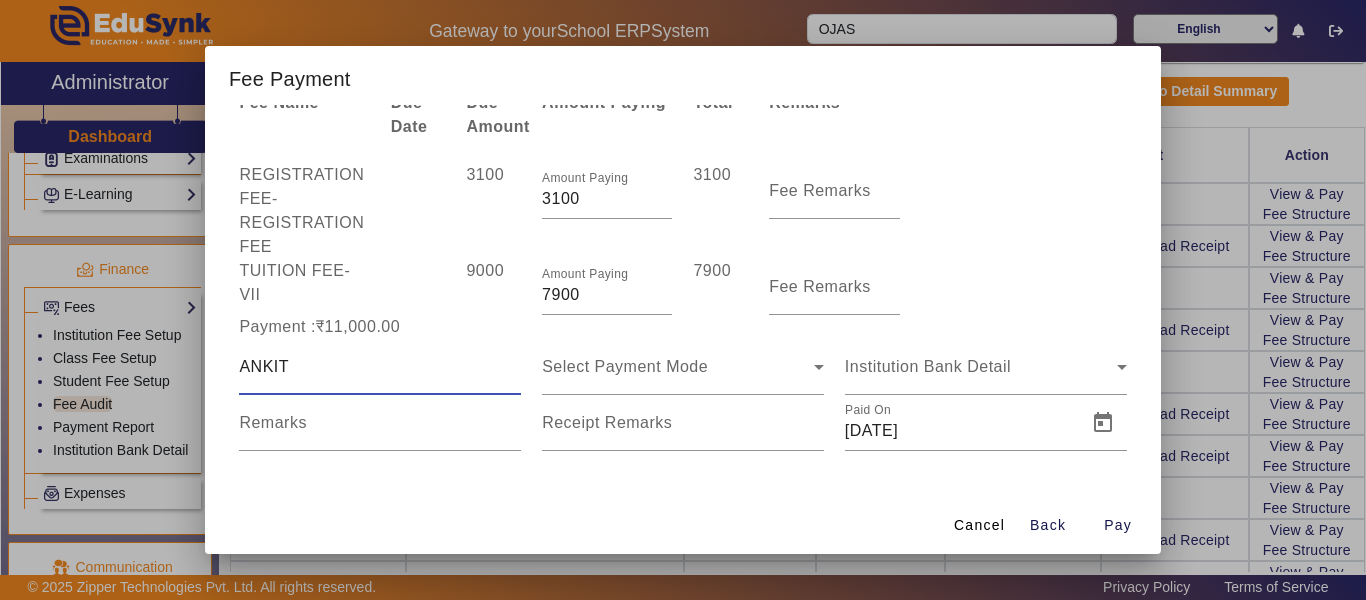 type on "ANKIT" 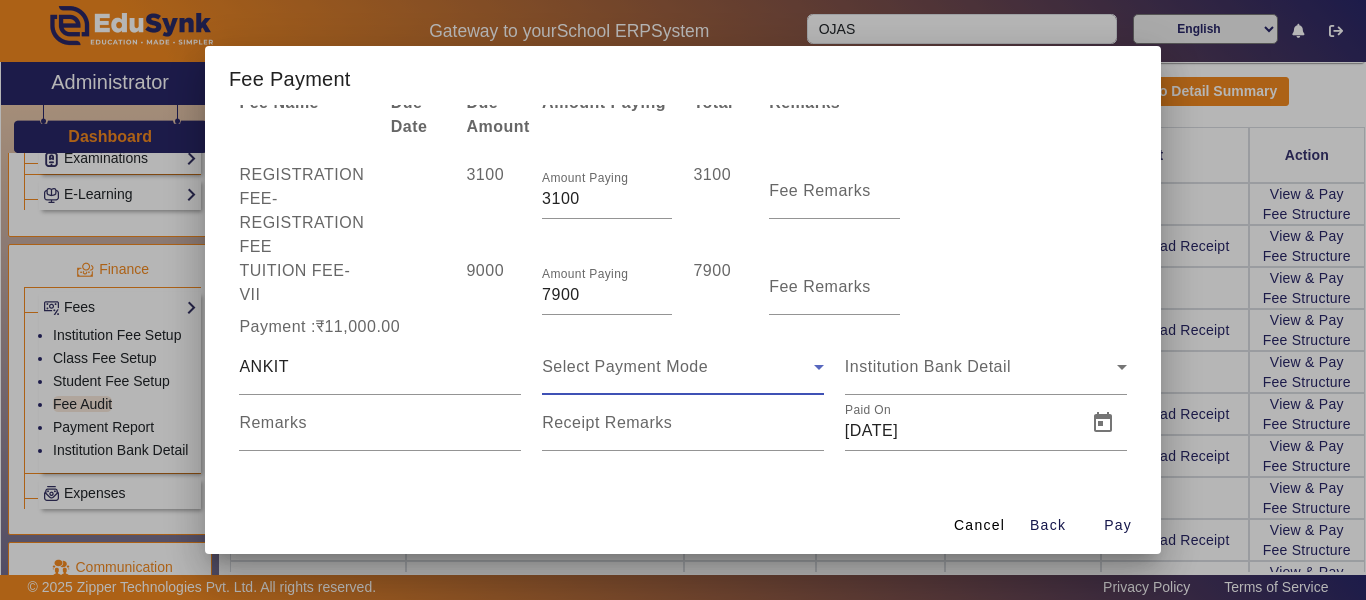click on "Select Payment Mode" at bounding box center (678, 367) 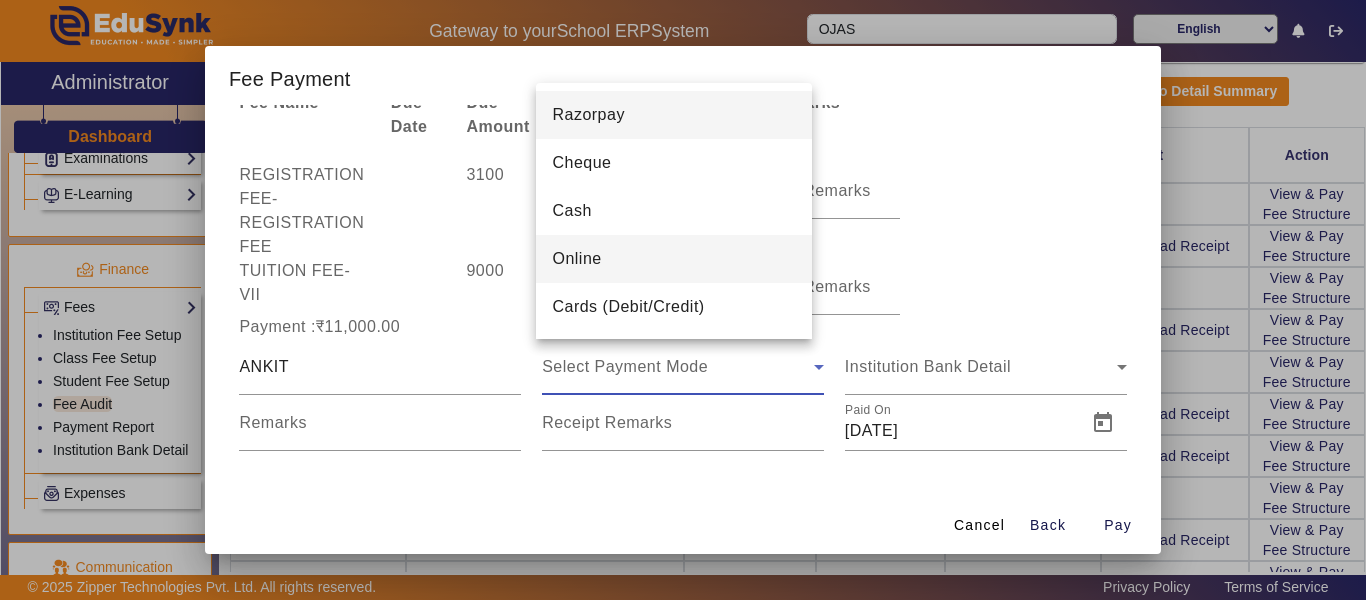 drag, startPoint x: 639, startPoint y: 169, endPoint x: 629, endPoint y: 271, distance: 102.48902 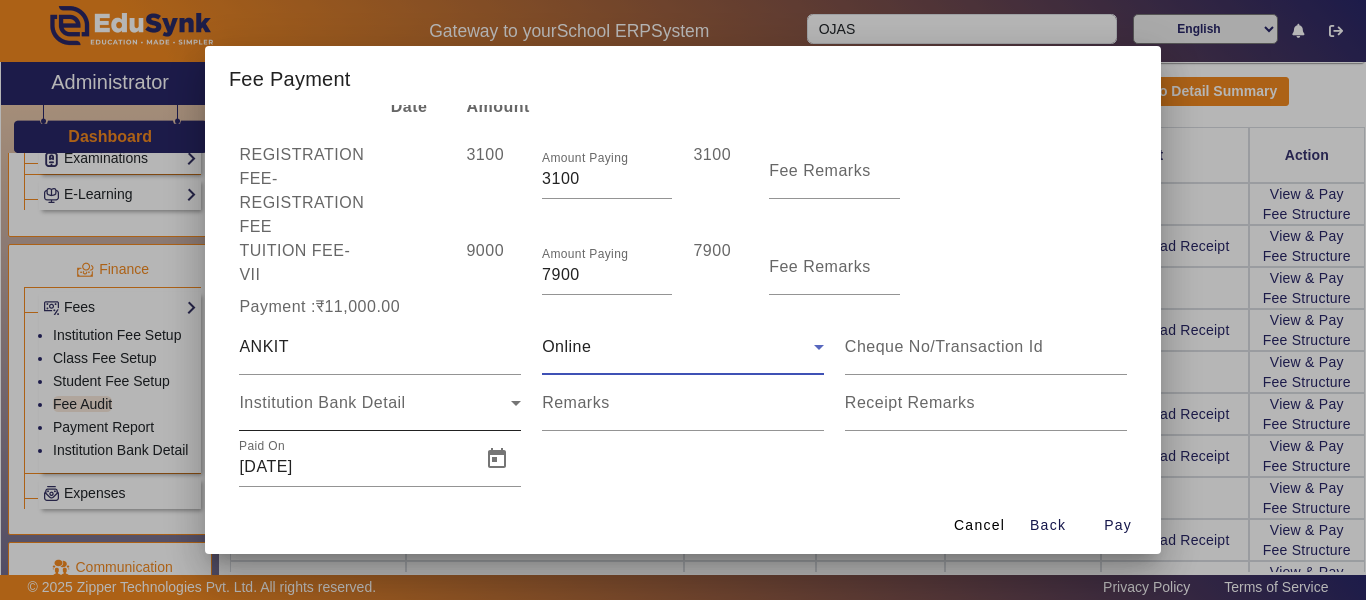 scroll, scrollTop: 118, scrollLeft: 0, axis: vertical 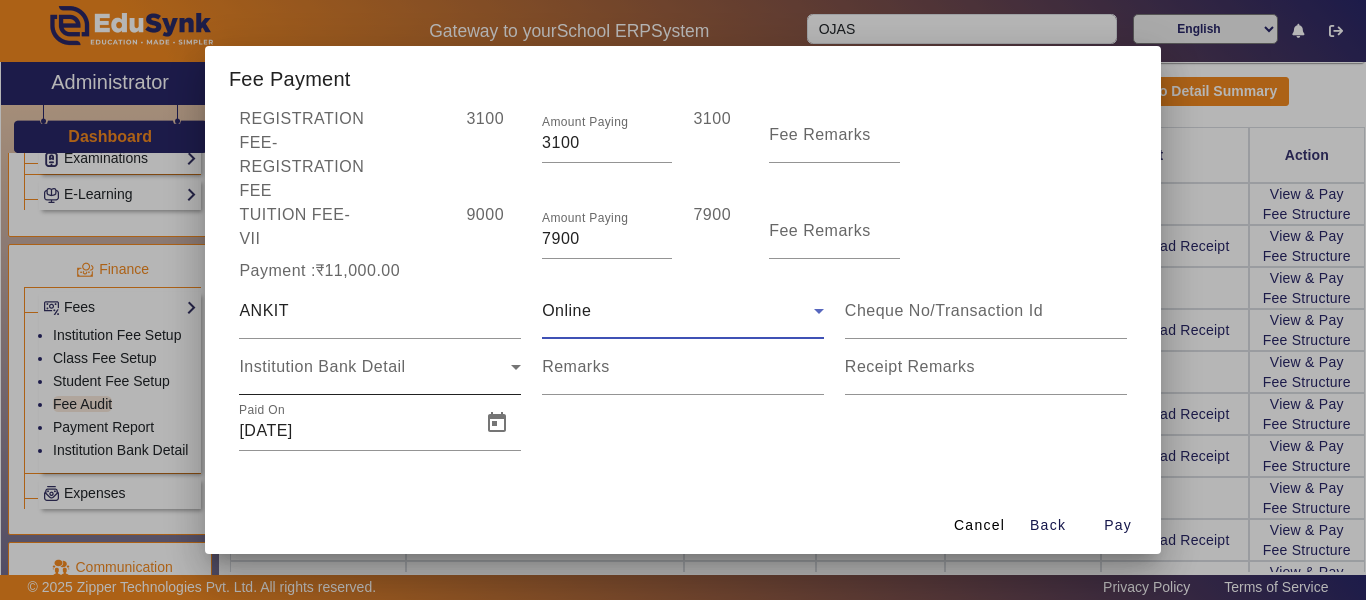 click on "Institution Bank Detail" at bounding box center [380, 367] 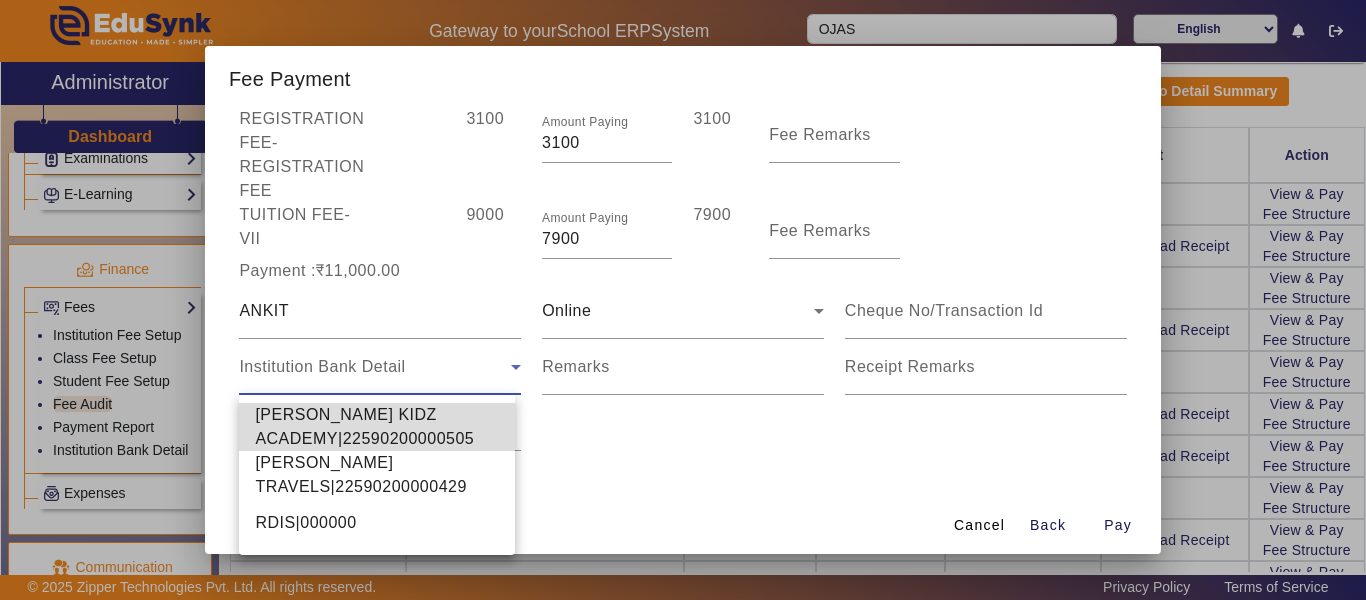 click on "[PERSON_NAME] KIDZ ACADEMY|22590200000505" at bounding box center [377, 427] 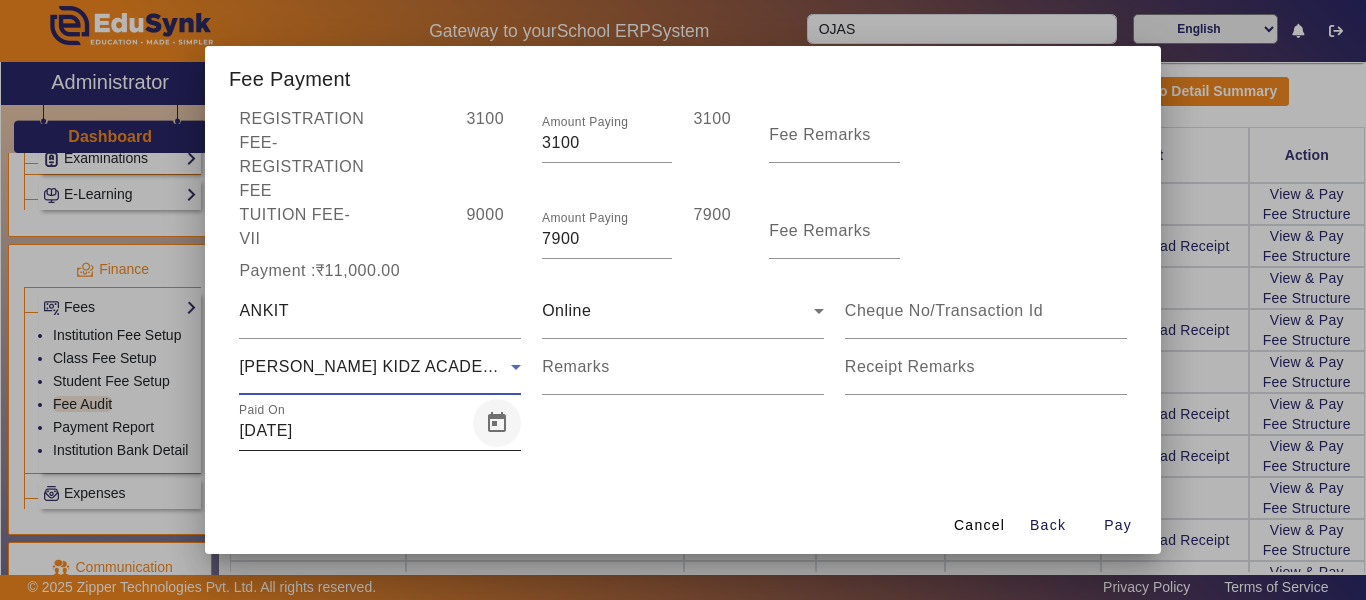 click at bounding box center [497, 423] 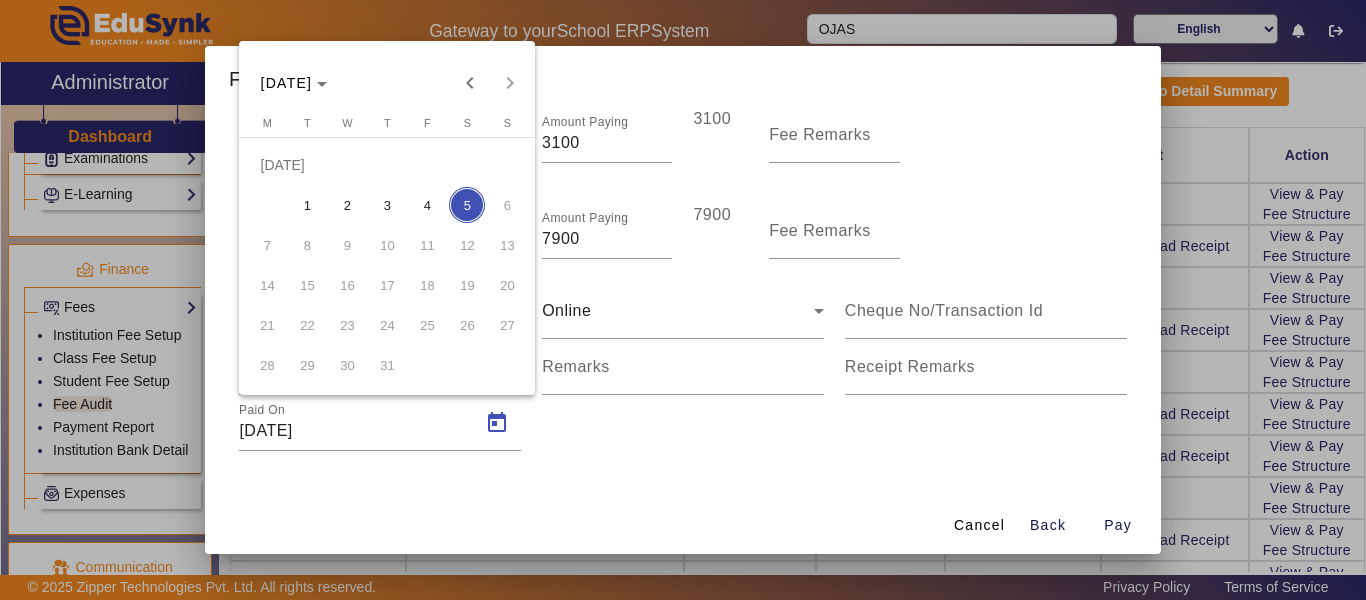 click on "4" at bounding box center [427, 205] 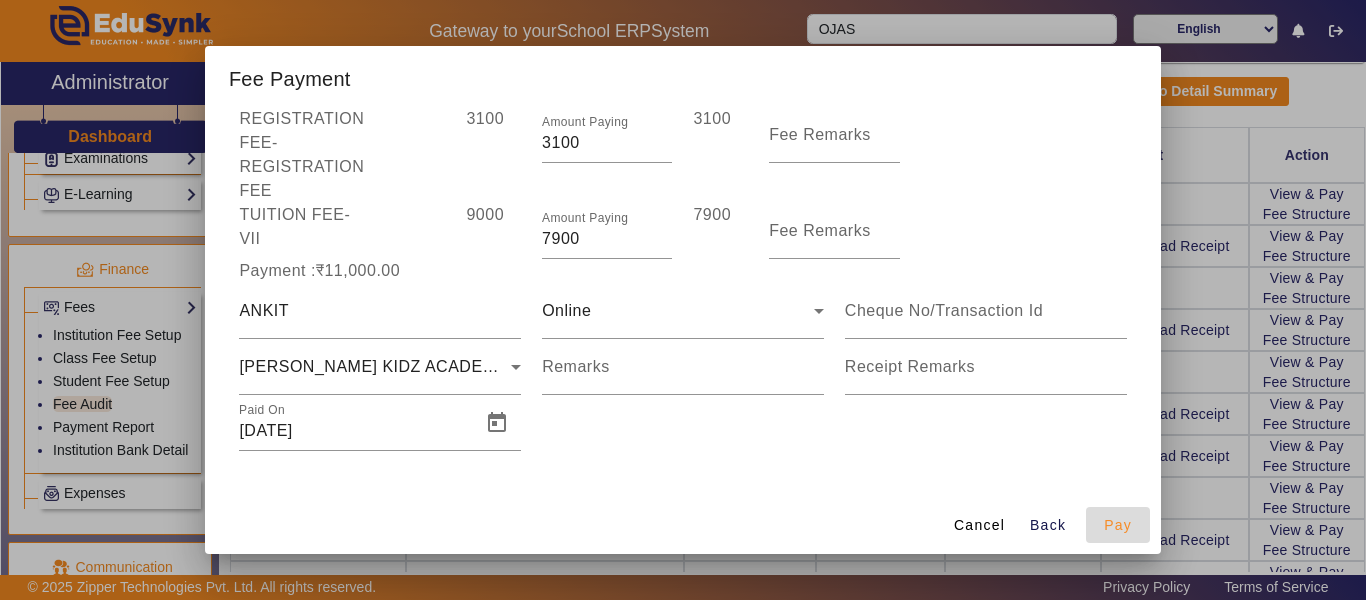 click on "Pay" at bounding box center (1118, 525) 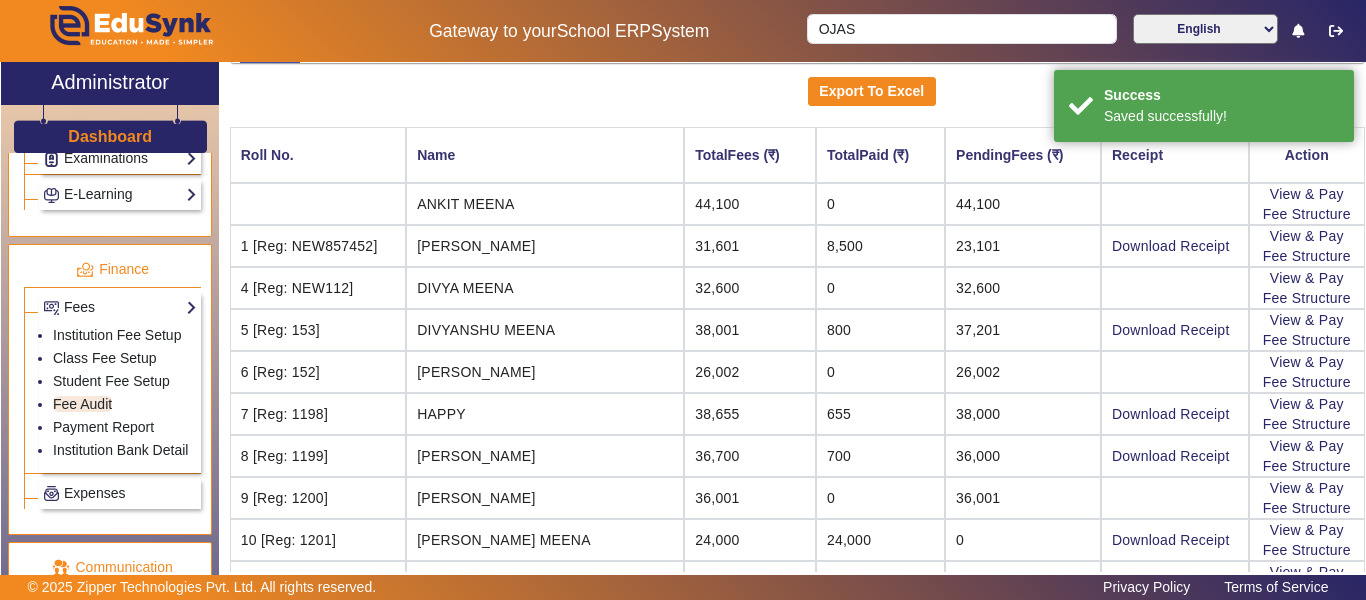scroll, scrollTop: 0, scrollLeft: 0, axis: both 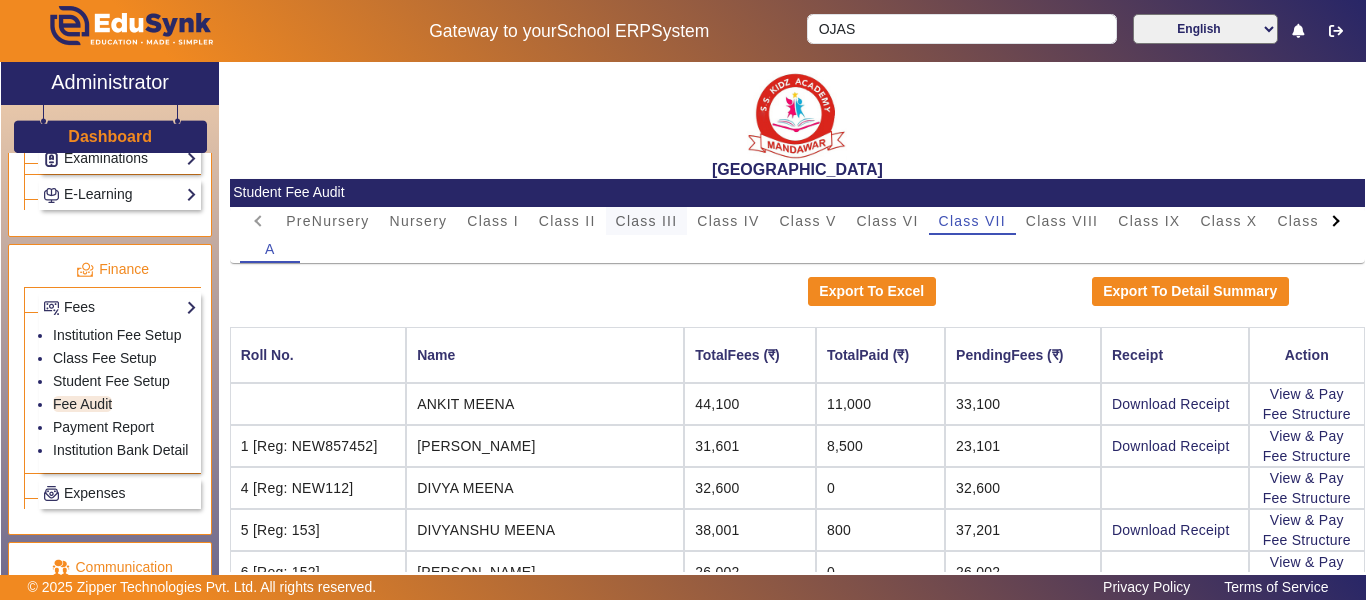 click on "Class III" at bounding box center (647, 221) 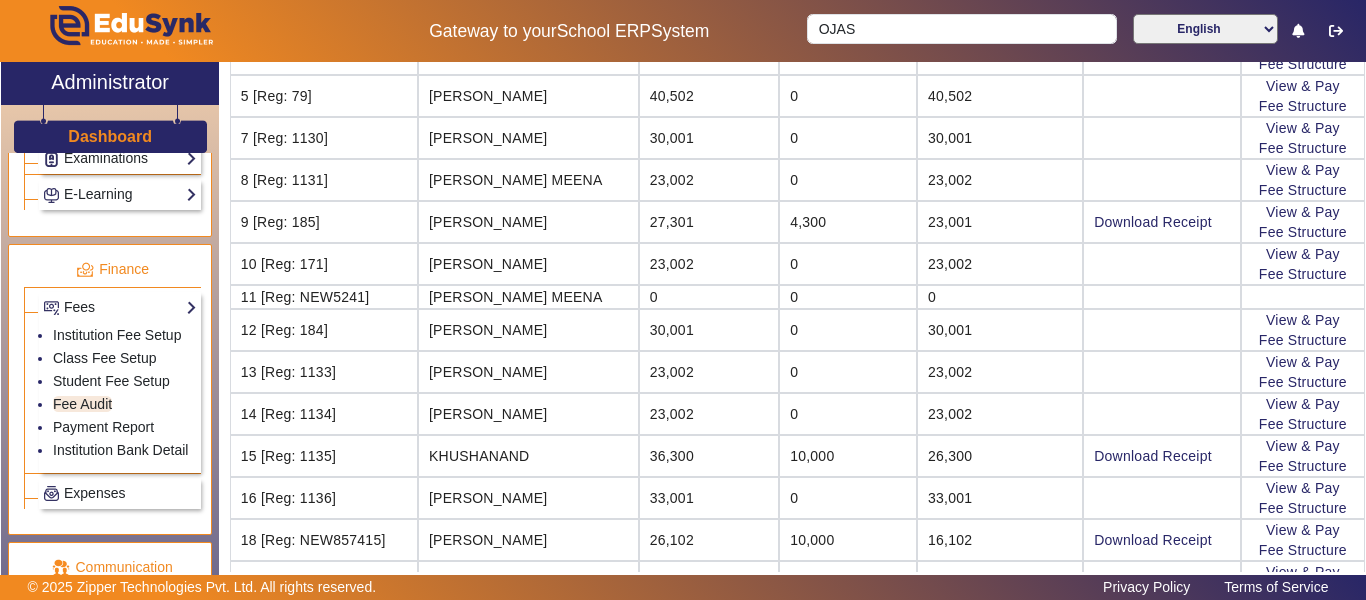 scroll, scrollTop: 422, scrollLeft: 0, axis: vertical 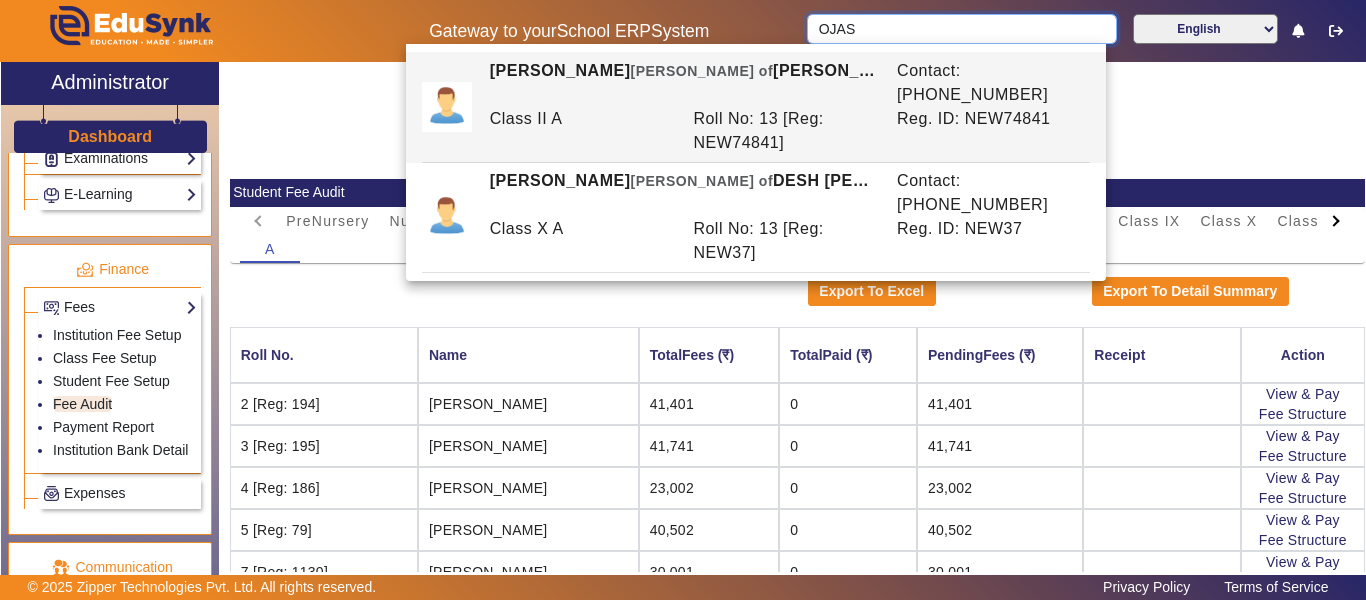 drag, startPoint x: 786, startPoint y: 30, endPoint x: 754, endPoint y: 38, distance: 32.984844 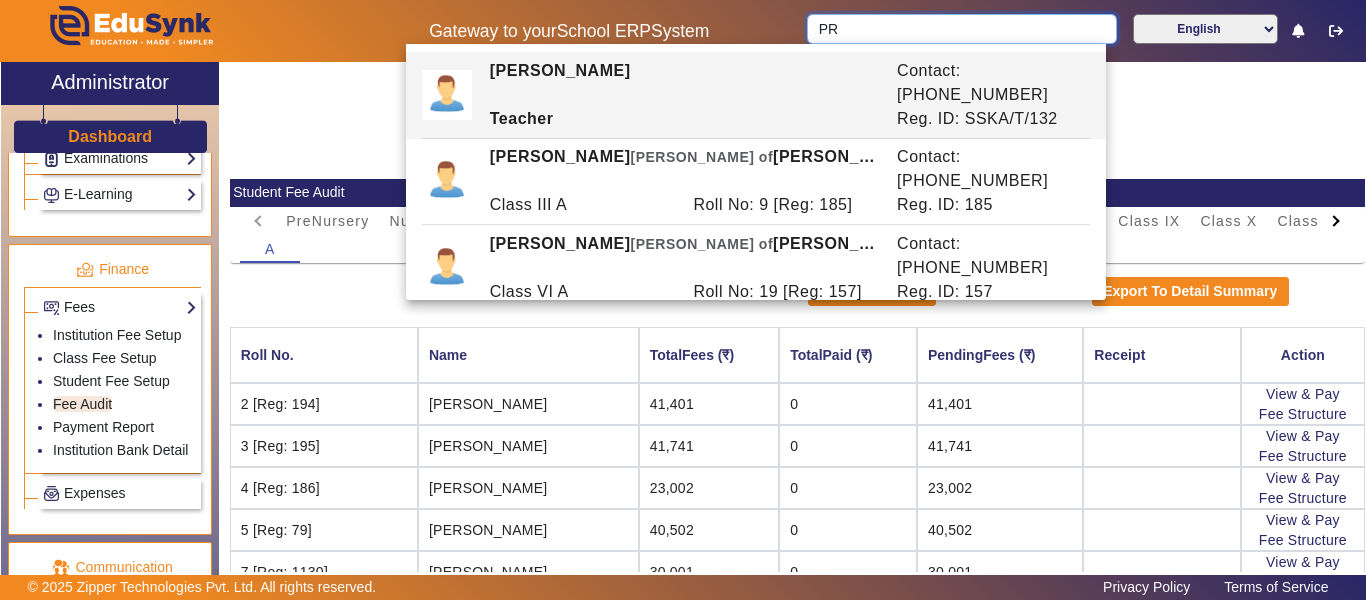type on "P" 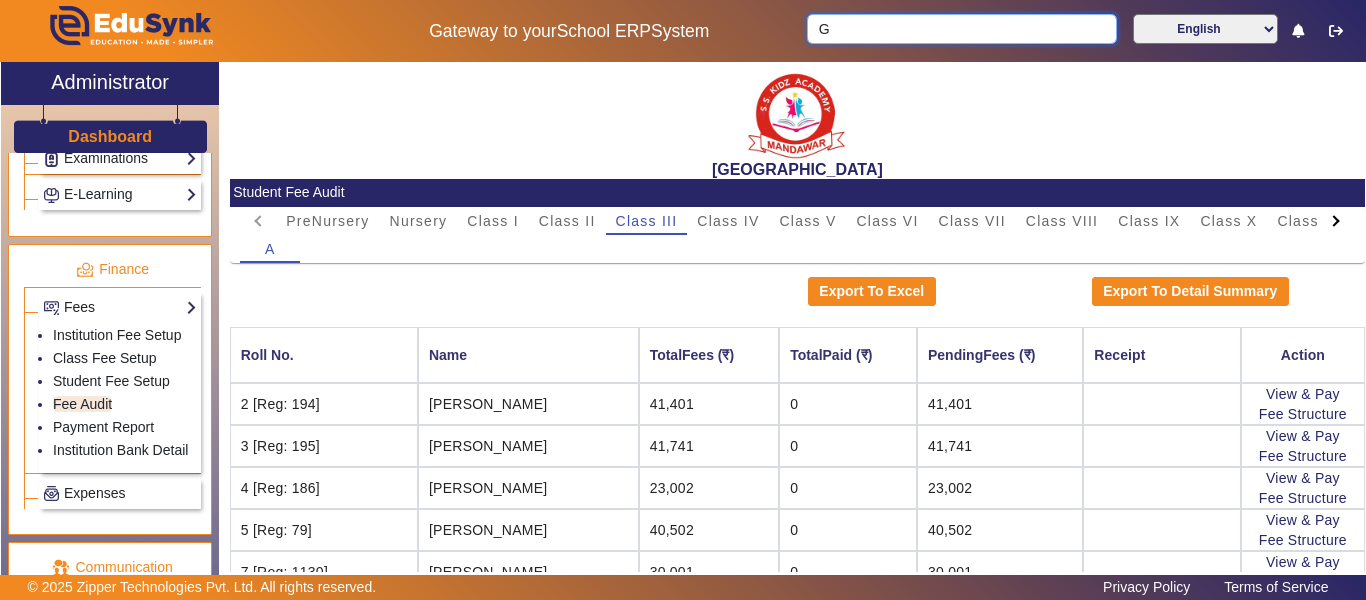 type on "G" 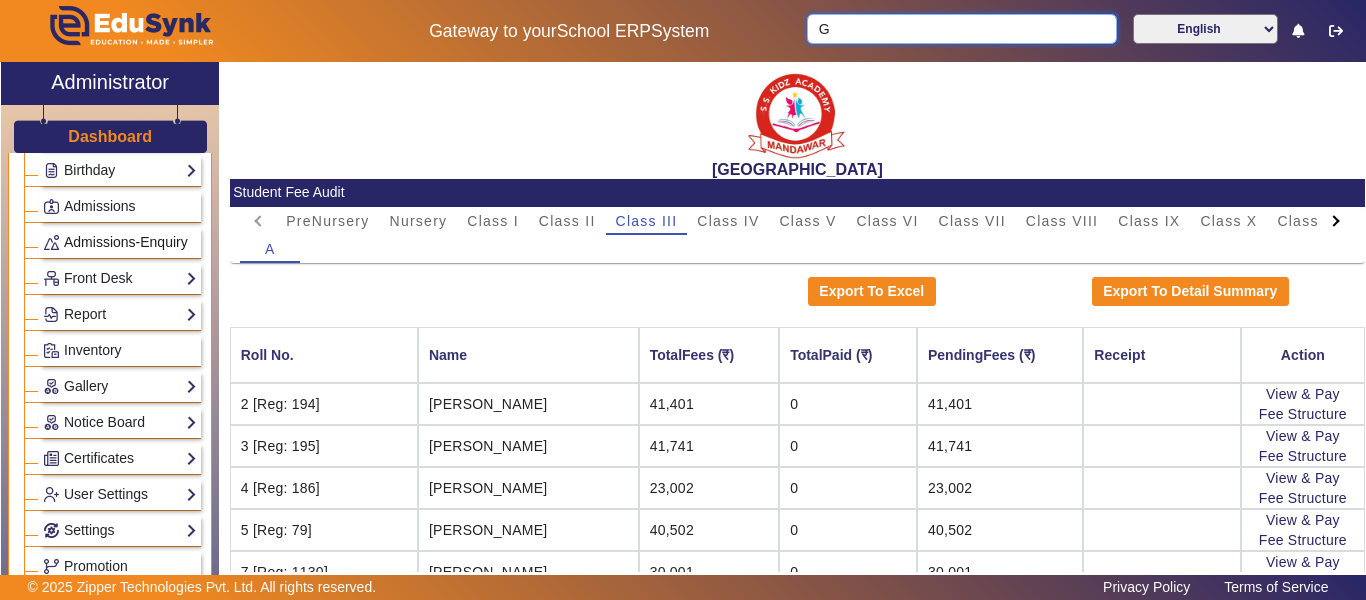 scroll, scrollTop: 0, scrollLeft: 0, axis: both 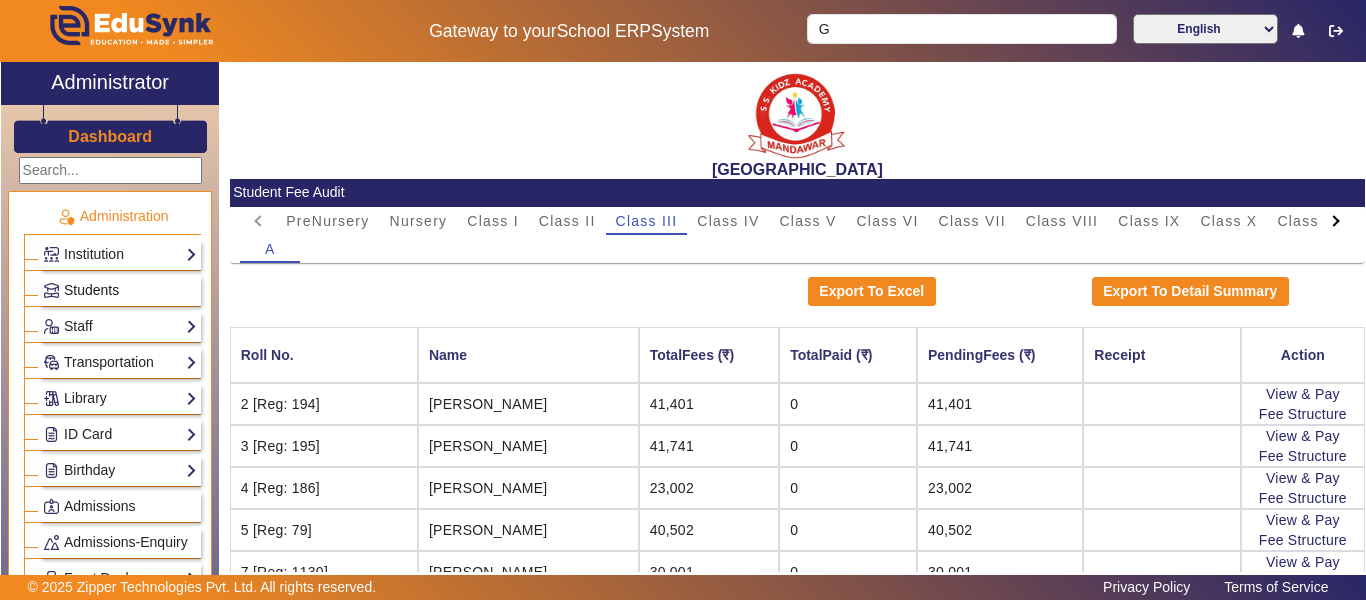 click on "Students" 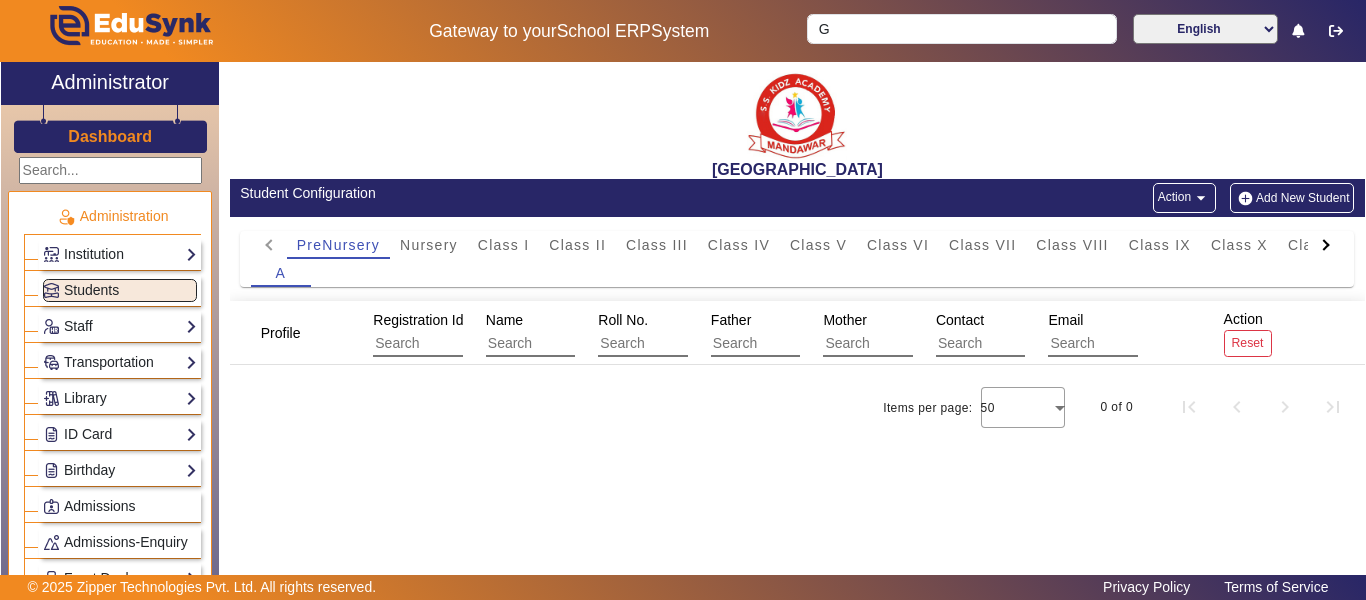 click on "Add New Student" 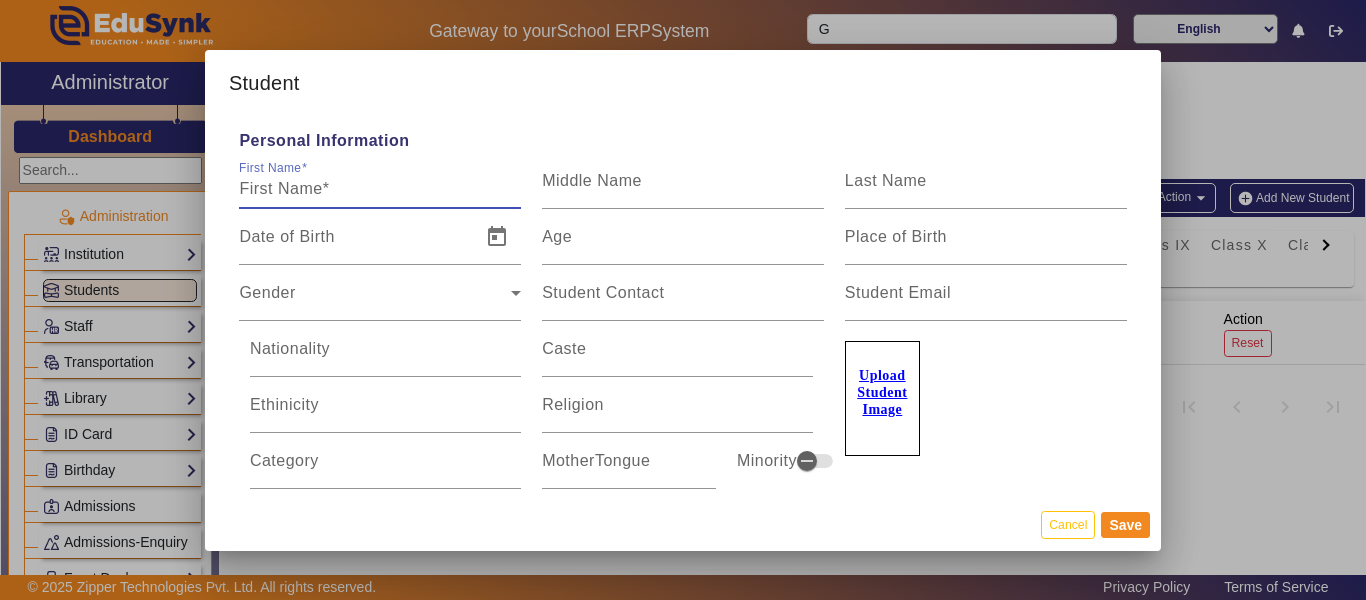 click on "First Name" at bounding box center [380, 189] 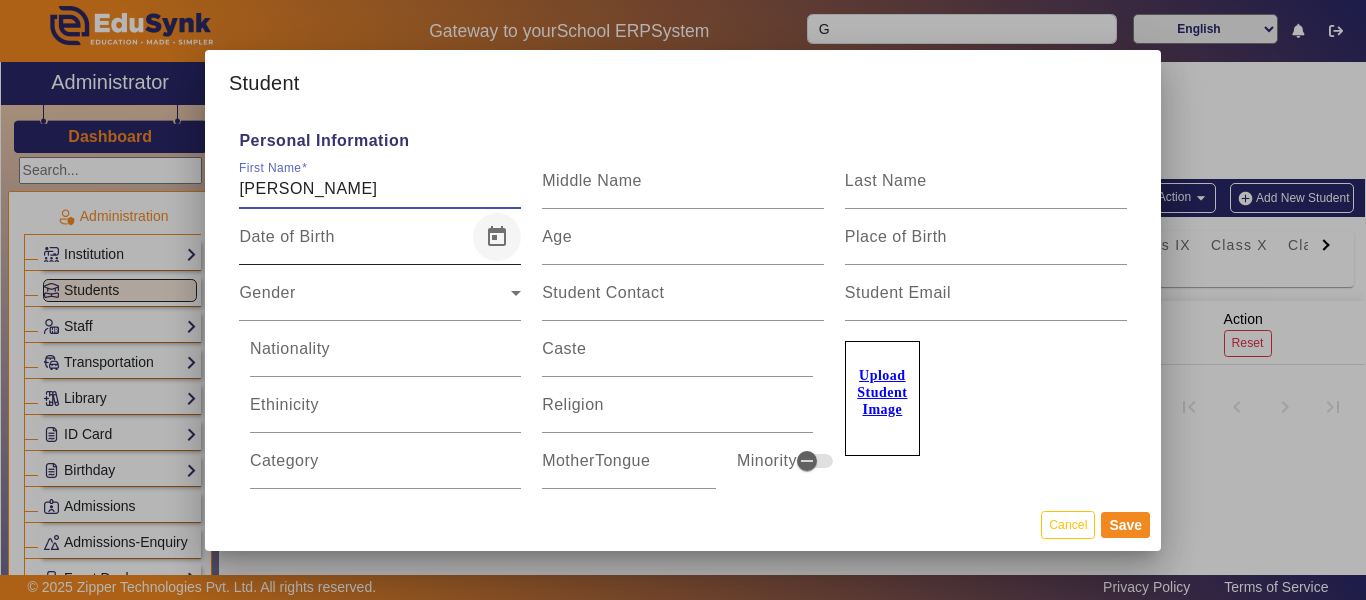 type on "[PERSON_NAME]" 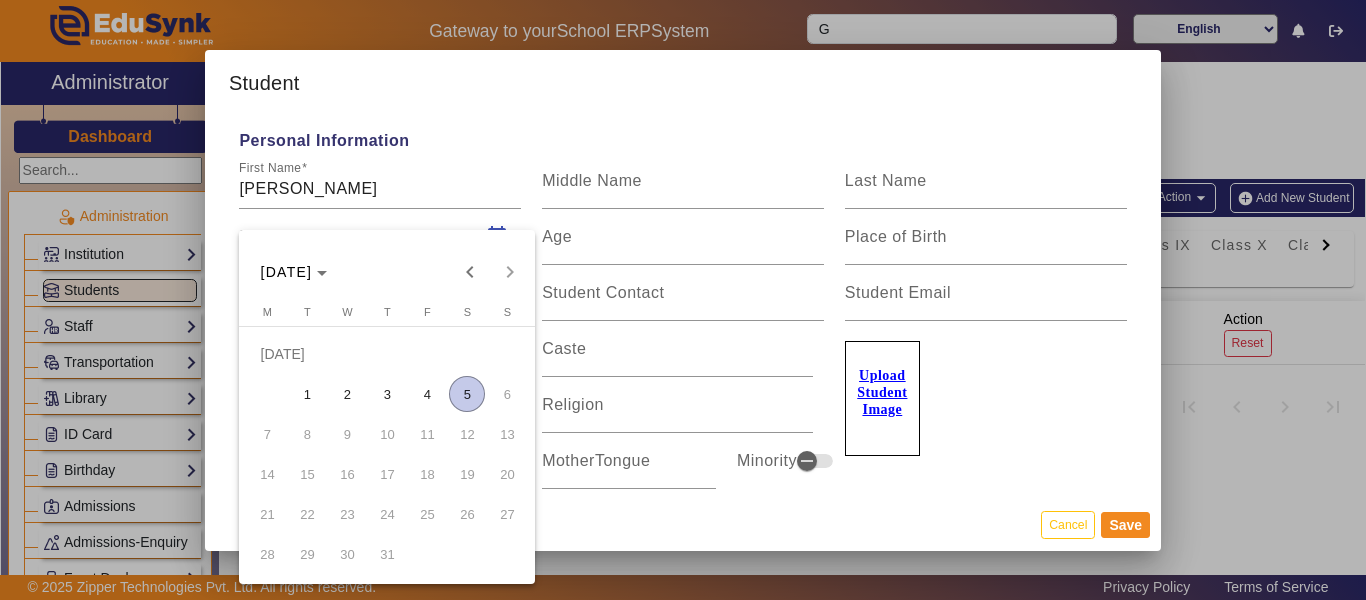 click at bounding box center (683, 300) 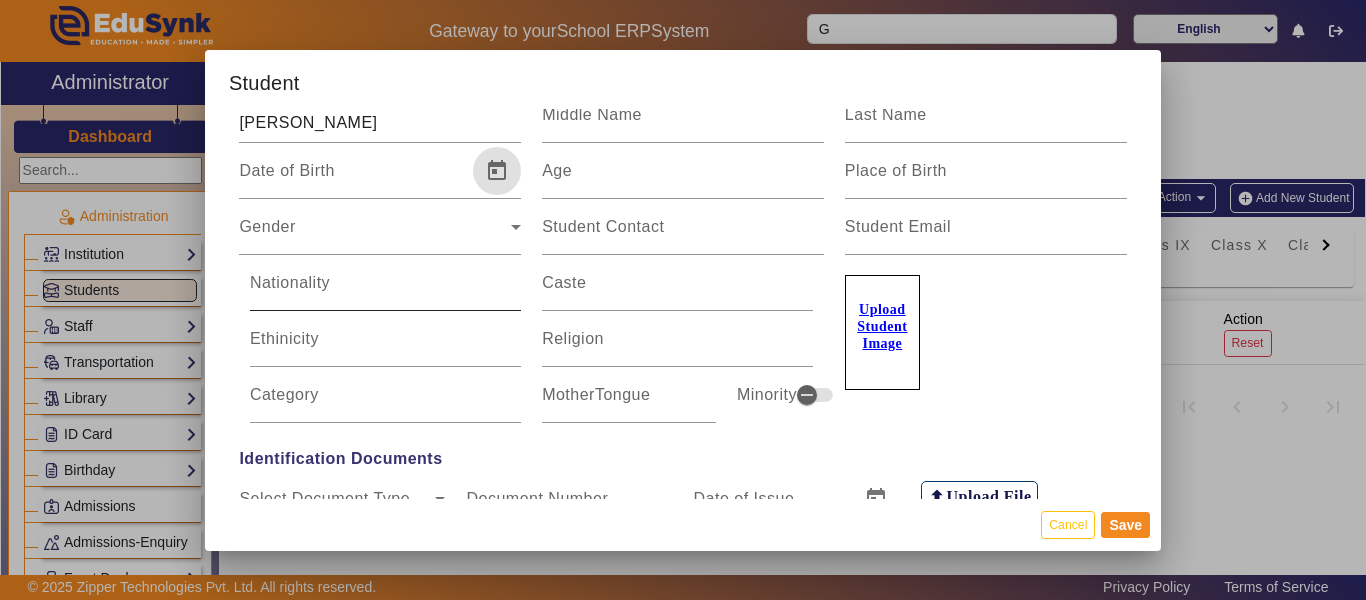 scroll, scrollTop: 100, scrollLeft: 0, axis: vertical 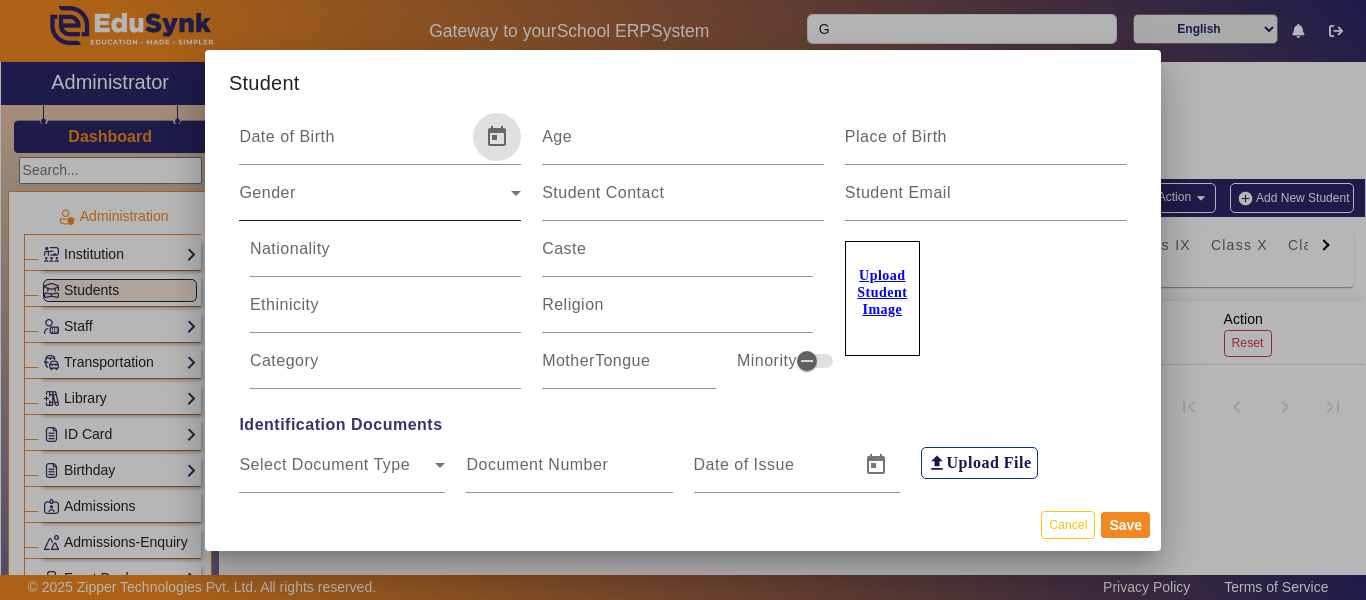 click on "Gender" at bounding box center (375, 201) 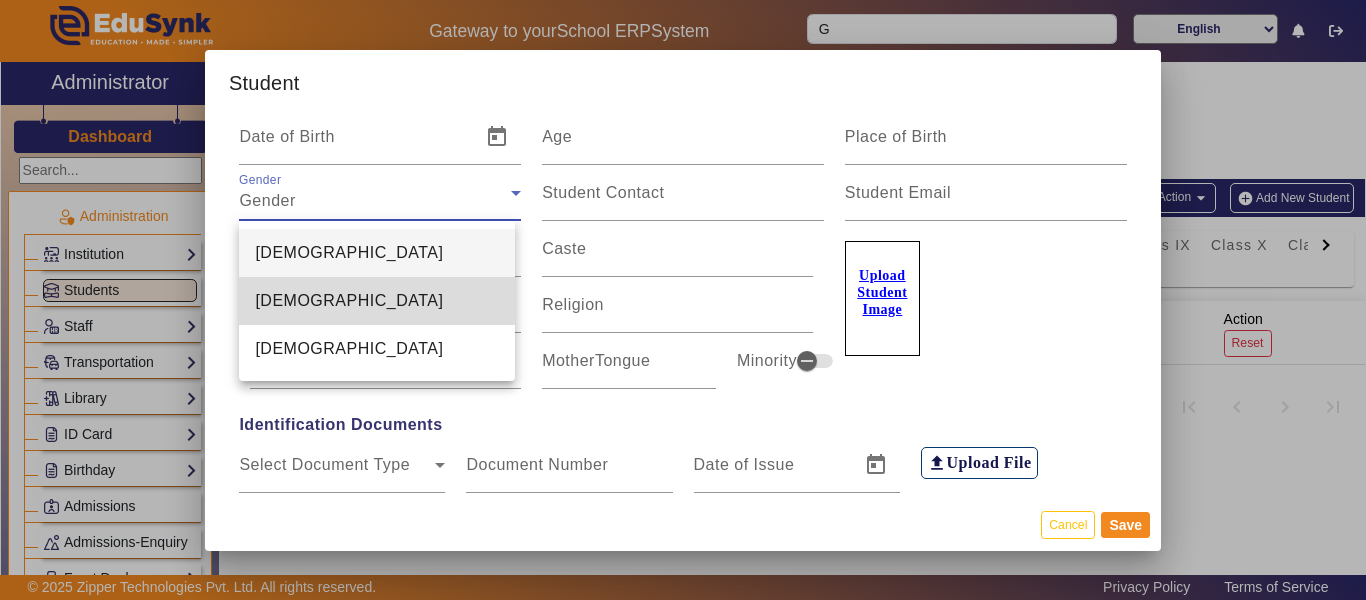 click on "[DEMOGRAPHIC_DATA]" at bounding box center [349, 301] 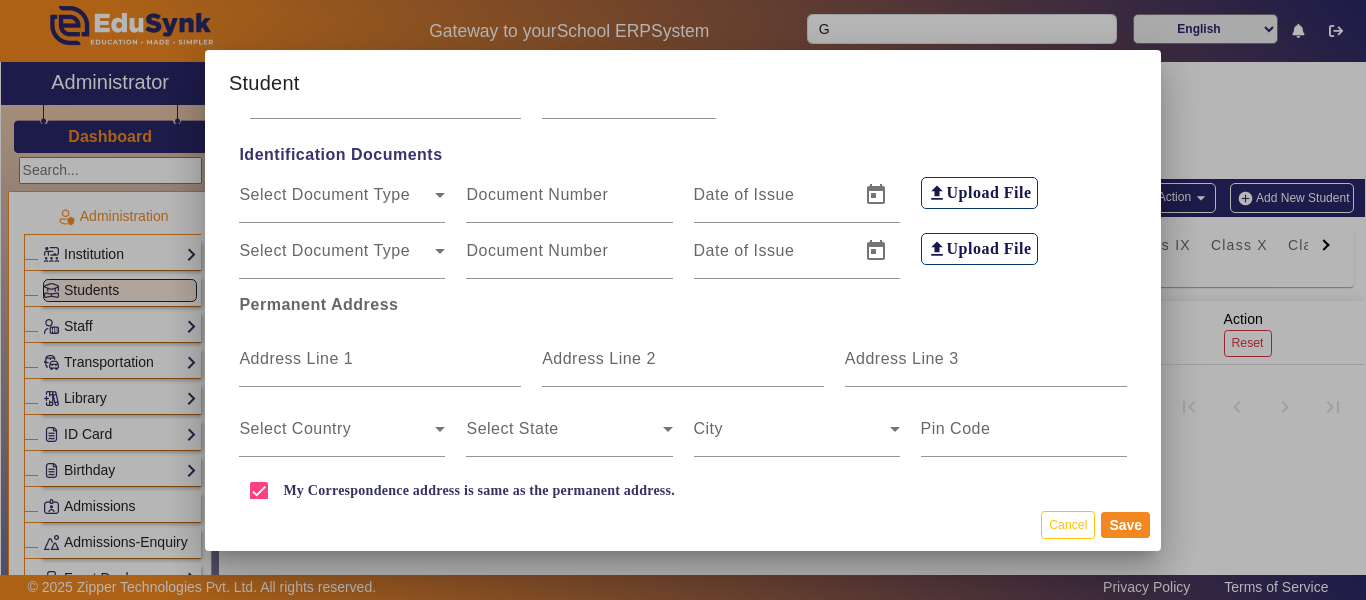 scroll, scrollTop: 500, scrollLeft: 0, axis: vertical 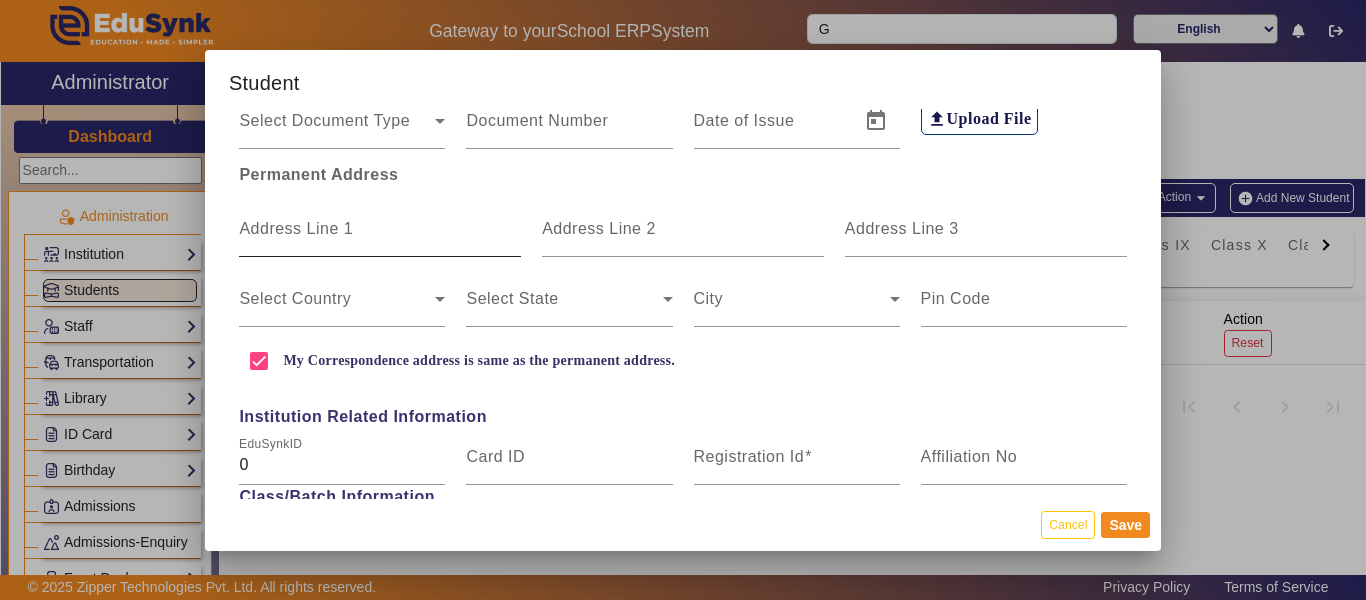 click on "Address Line 1" at bounding box center [296, 228] 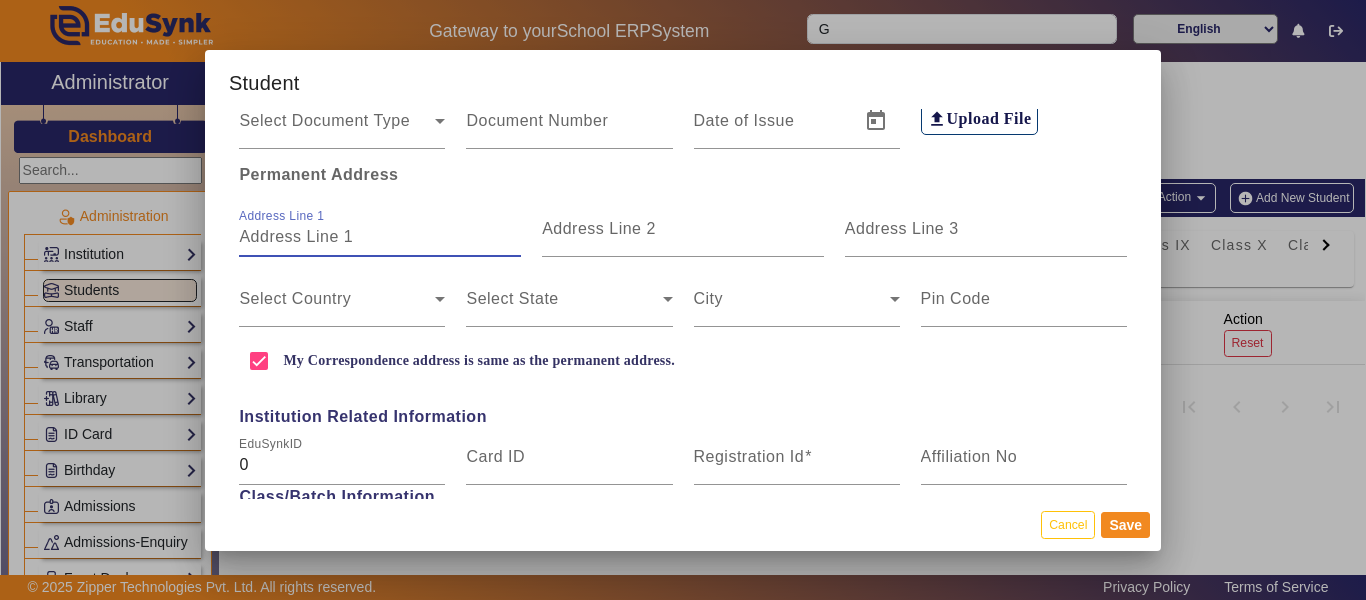 click on "Address Line 1" at bounding box center [380, 237] 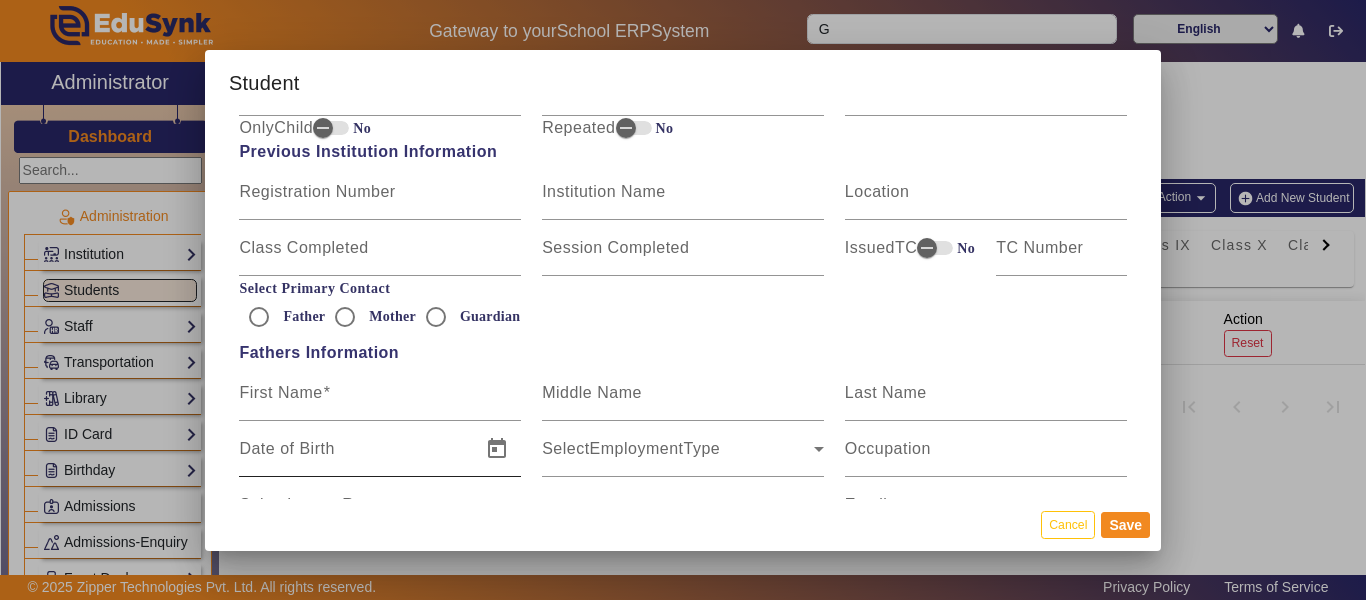 scroll, scrollTop: 1200, scrollLeft: 0, axis: vertical 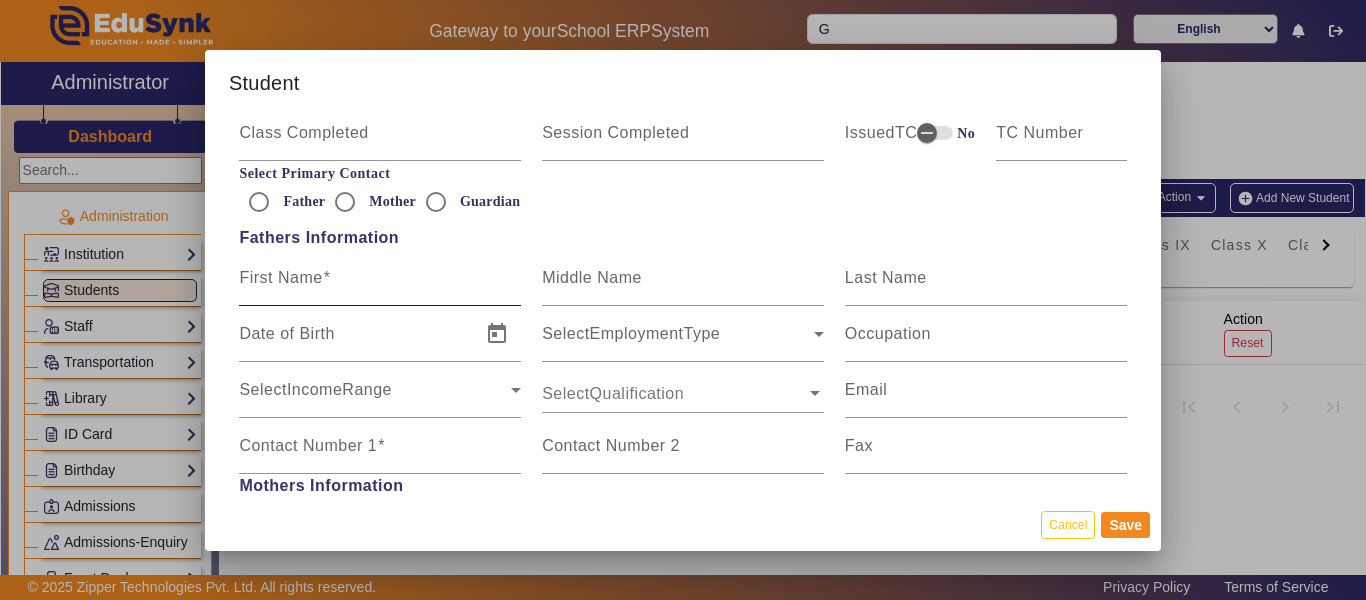 type on "GARHI" 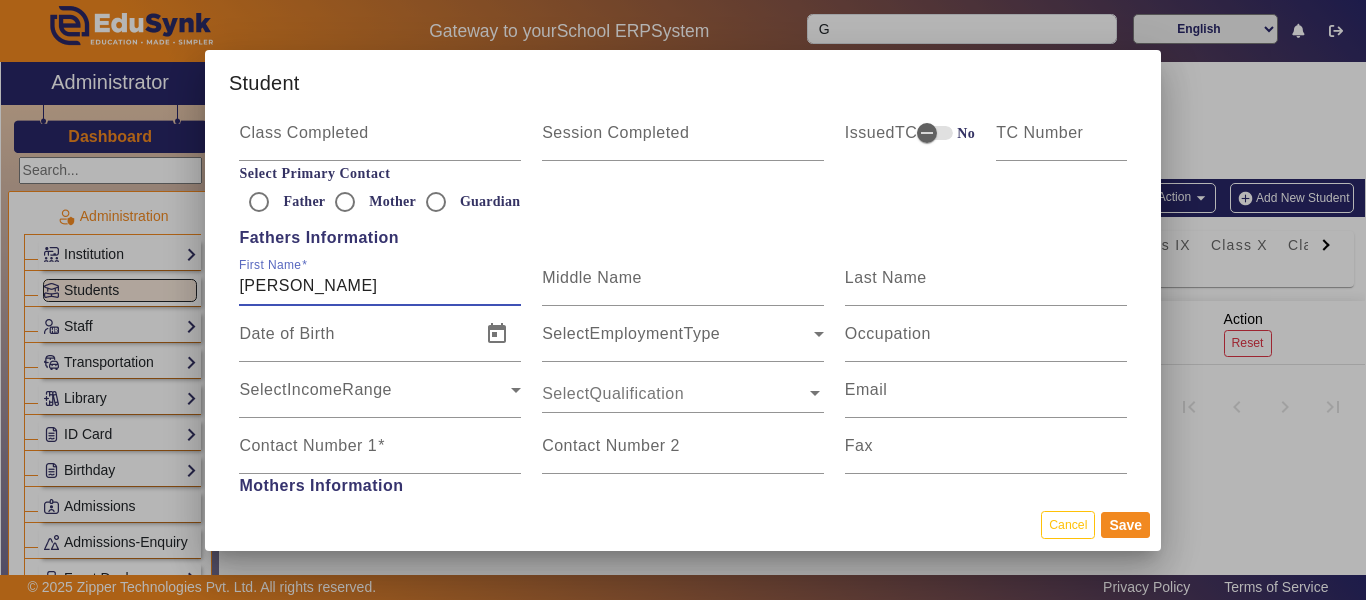 type on "[PERSON_NAME]" 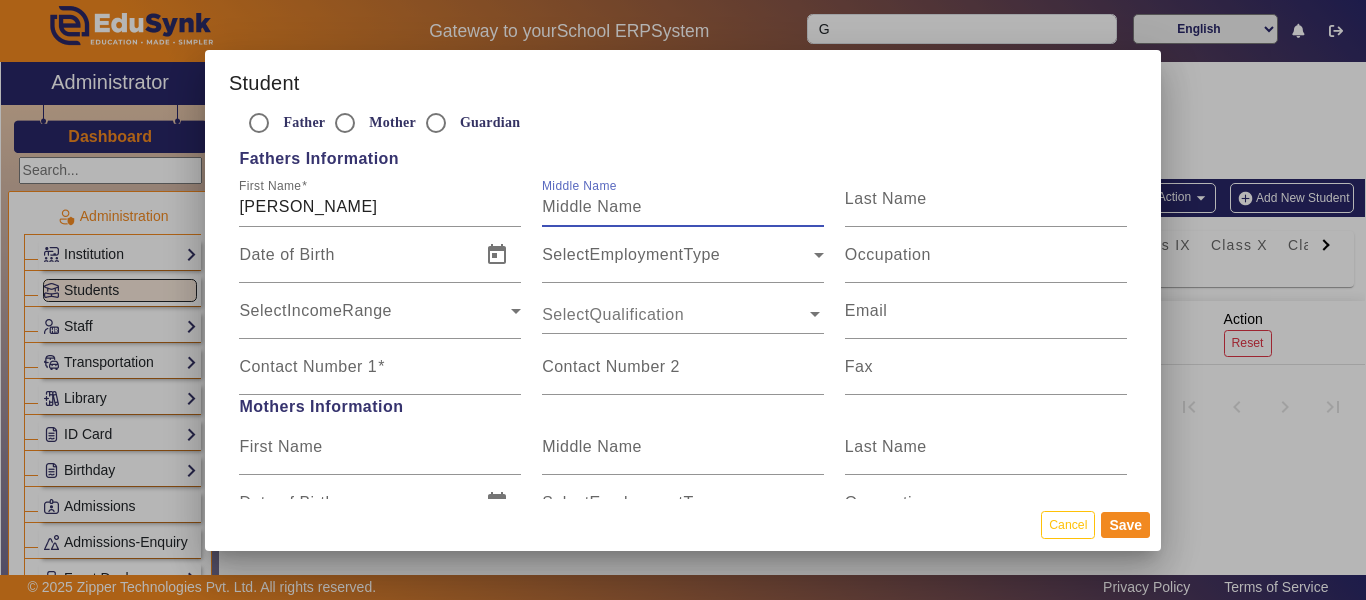 scroll, scrollTop: 1400, scrollLeft: 0, axis: vertical 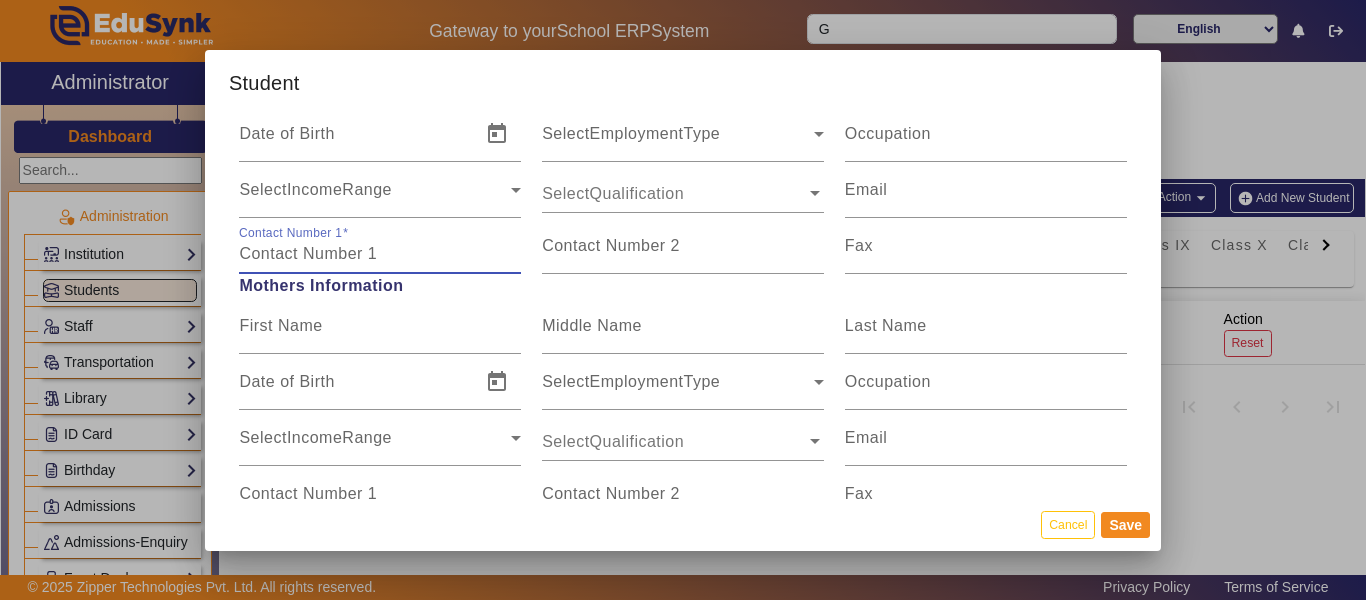 click on "Contact Number 1" at bounding box center (380, 254) 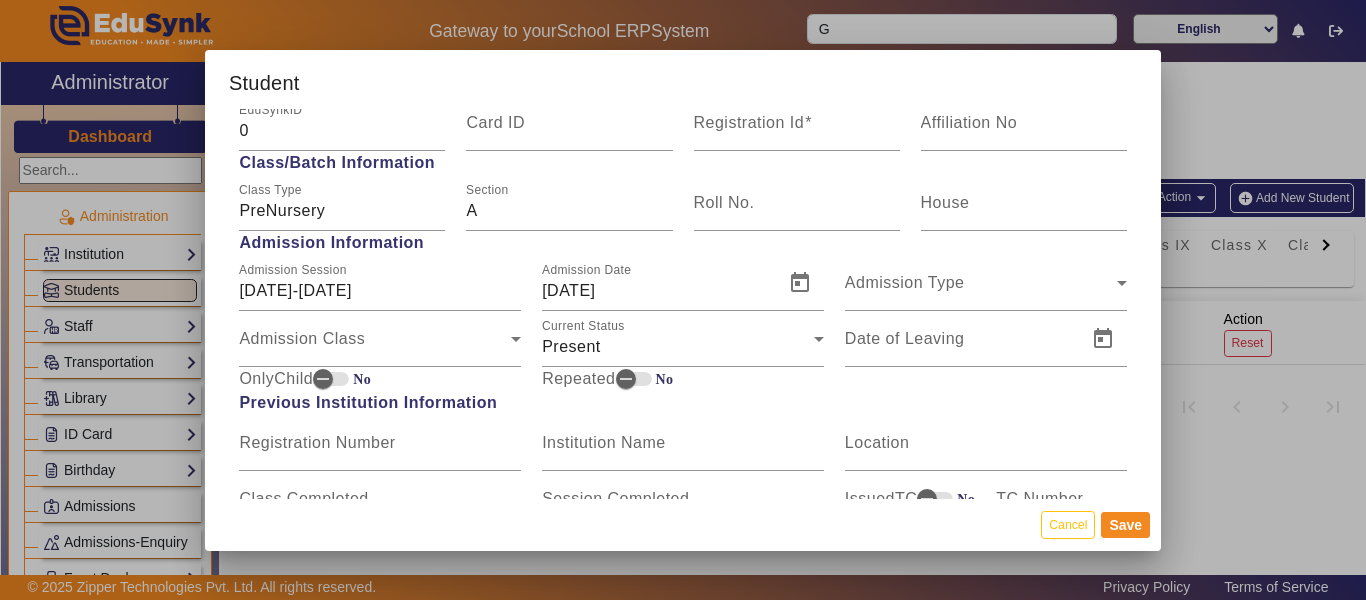 scroll, scrollTop: 800, scrollLeft: 0, axis: vertical 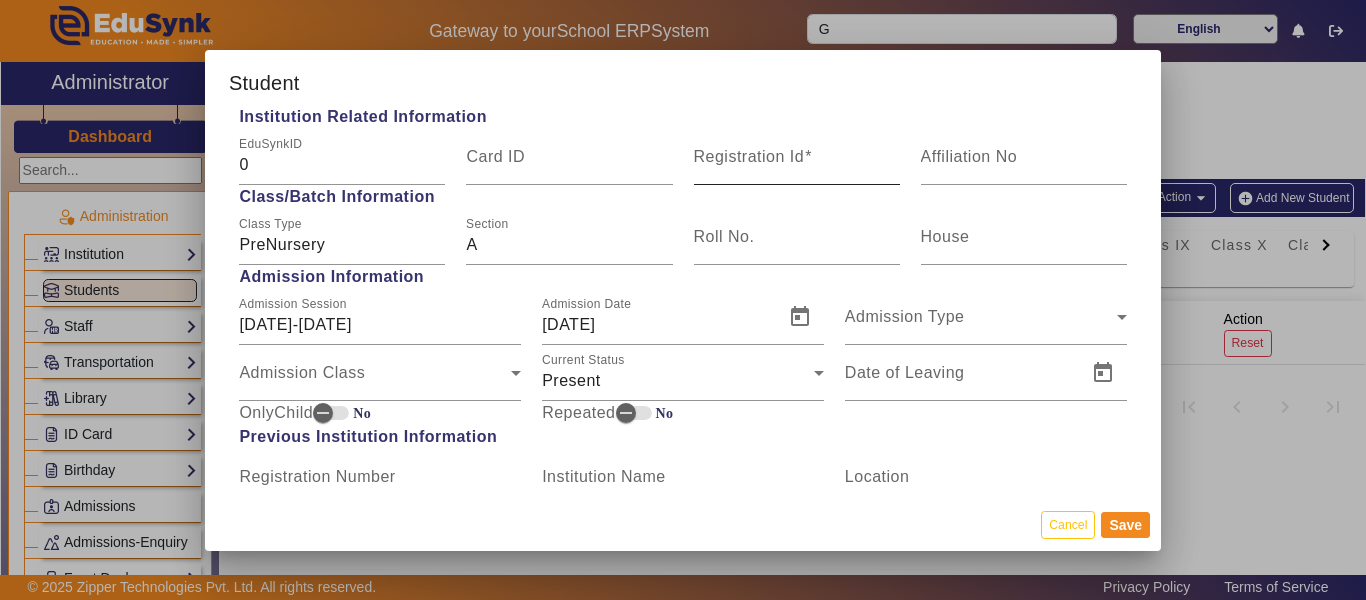 click on "Registration Id" at bounding box center (797, 165) 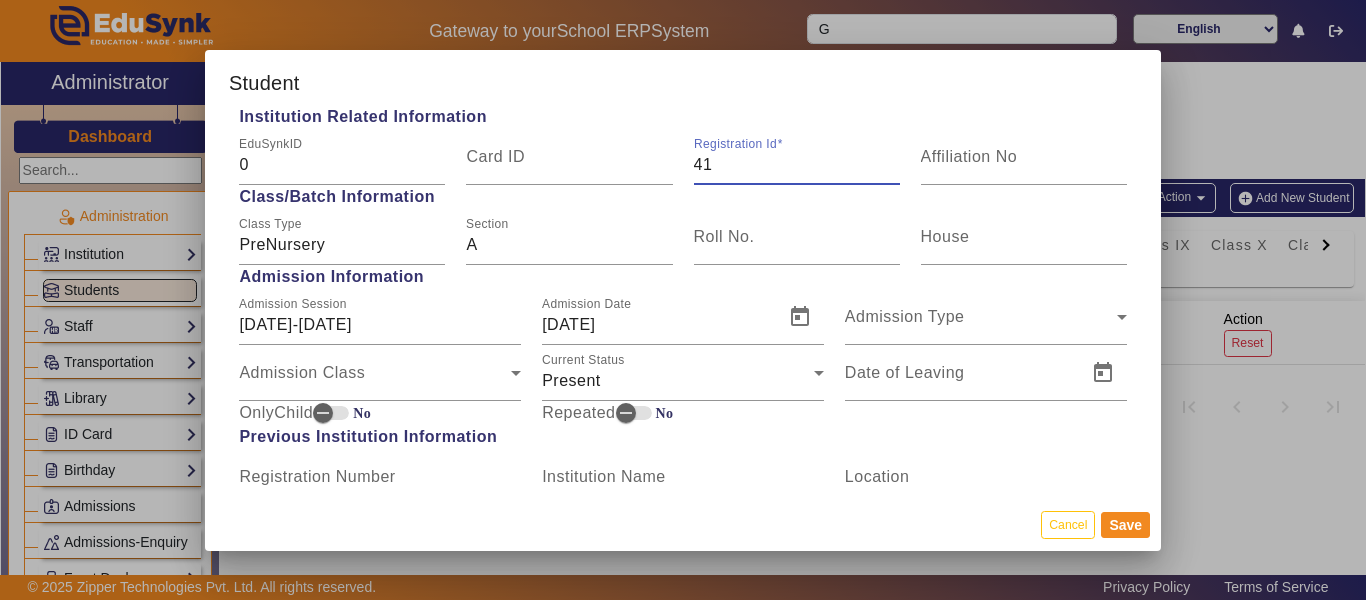 type on "4" 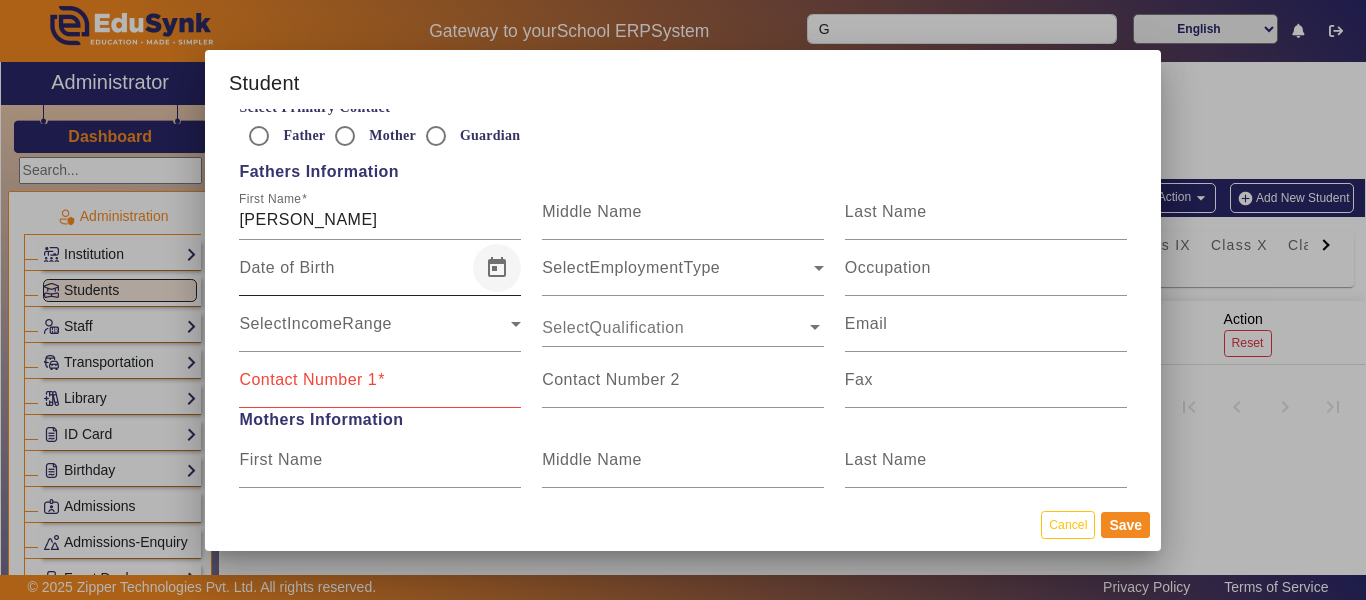 scroll, scrollTop: 1300, scrollLeft: 0, axis: vertical 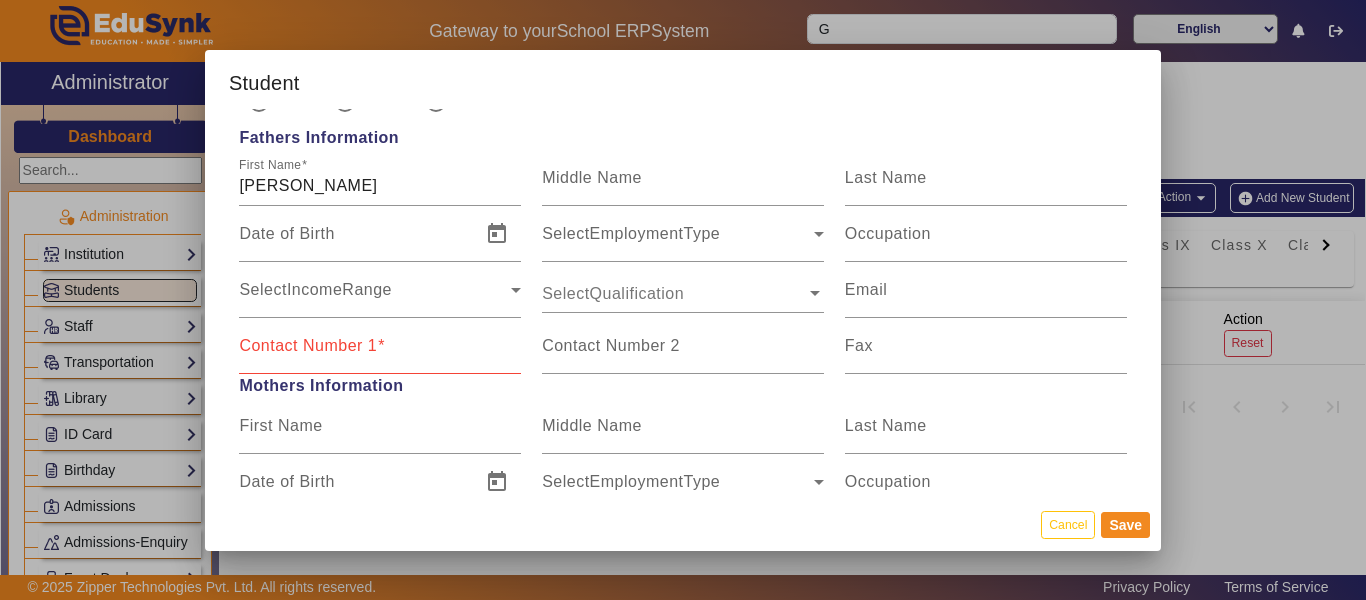 type on "635241" 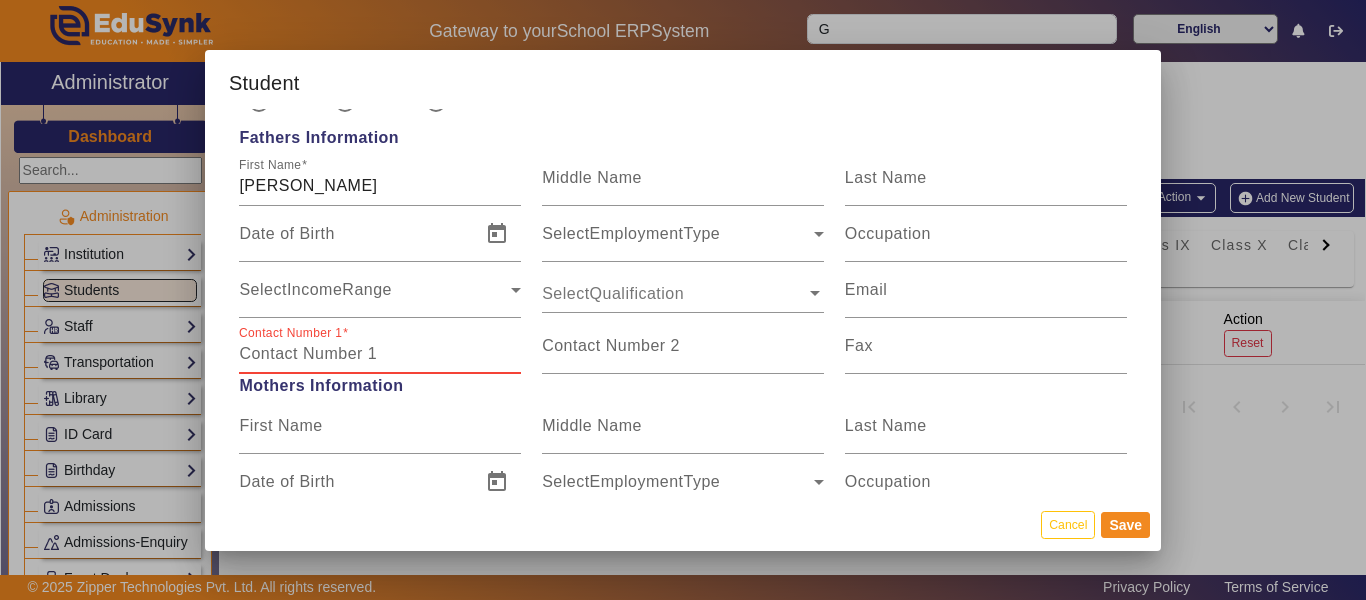 click on "Contact Number 1" at bounding box center (380, 354) 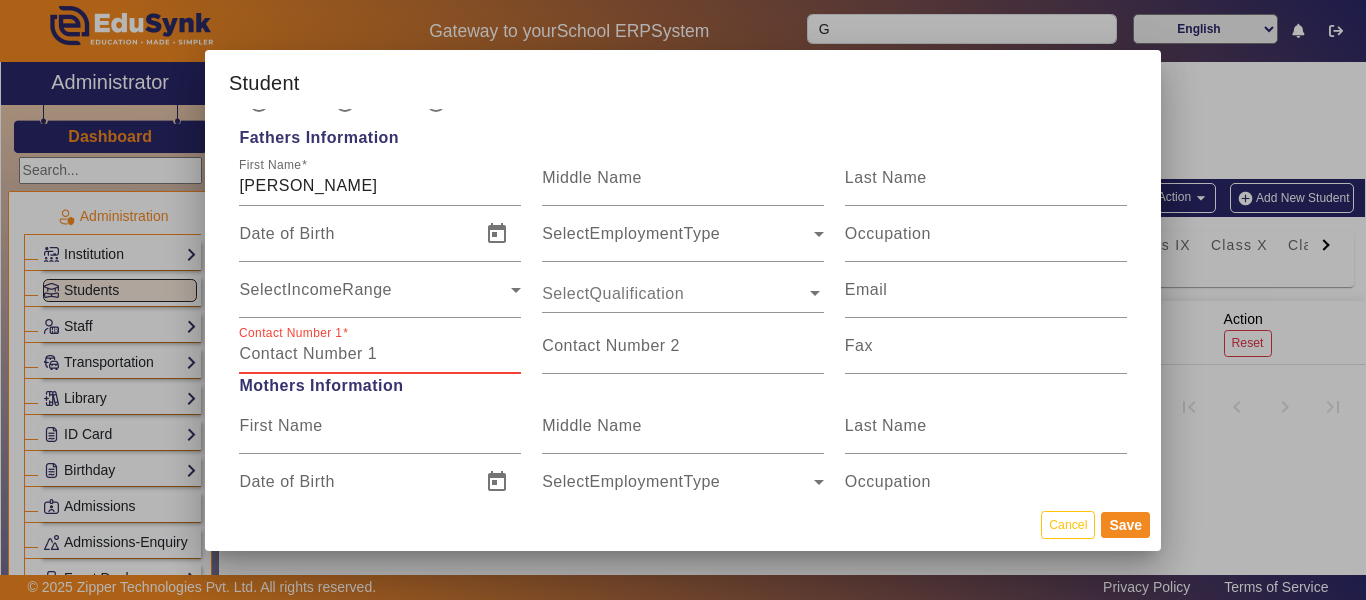 click on "Contact Number 1" at bounding box center [380, 346] 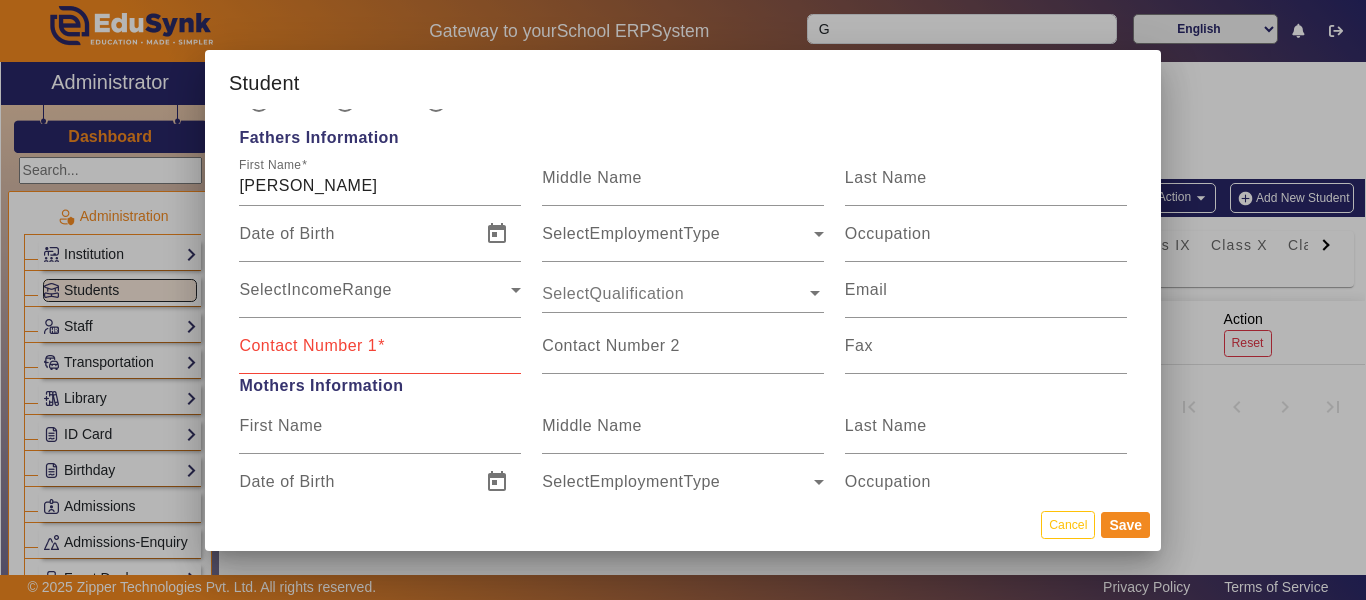 click on "Contact Number 1" at bounding box center (380, 354) 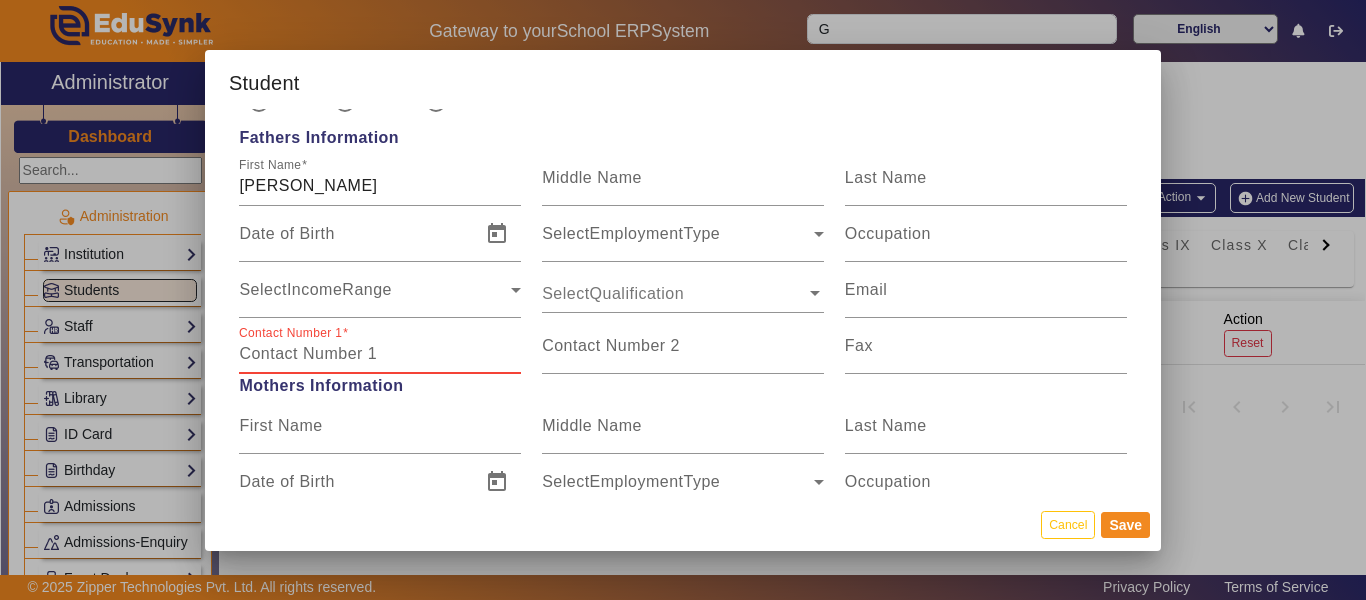 click on "Contact Number 1" at bounding box center (380, 346) 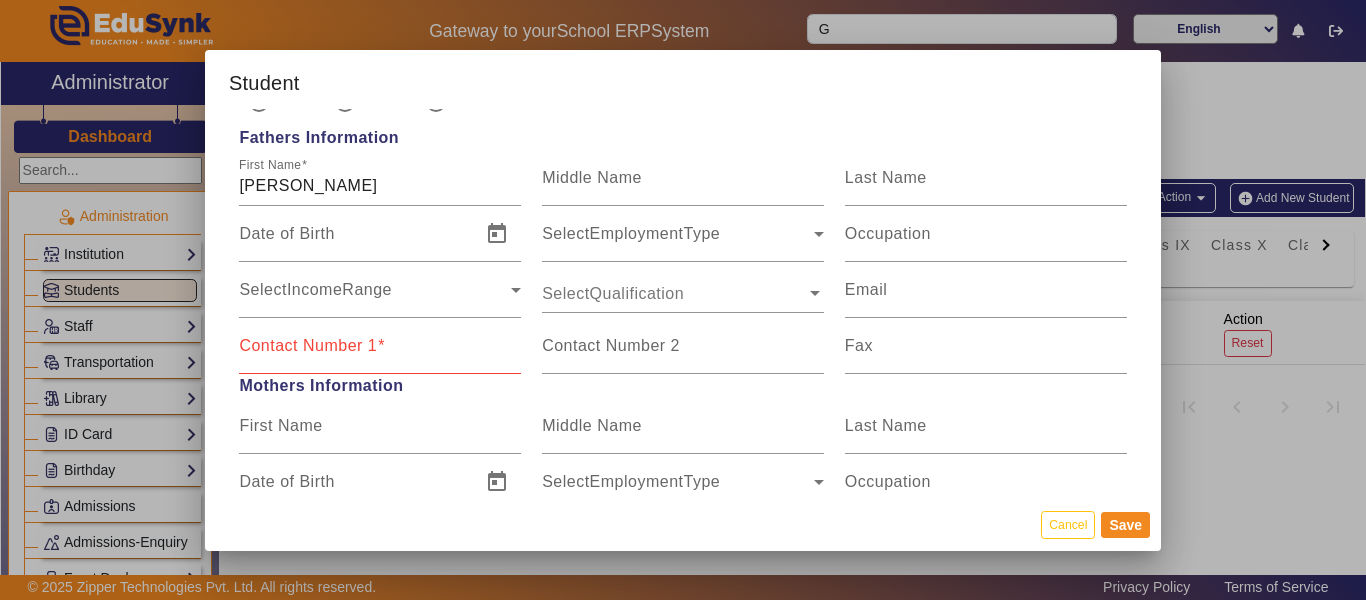 click on "Contact Number 1" at bounding box center (308, 345) 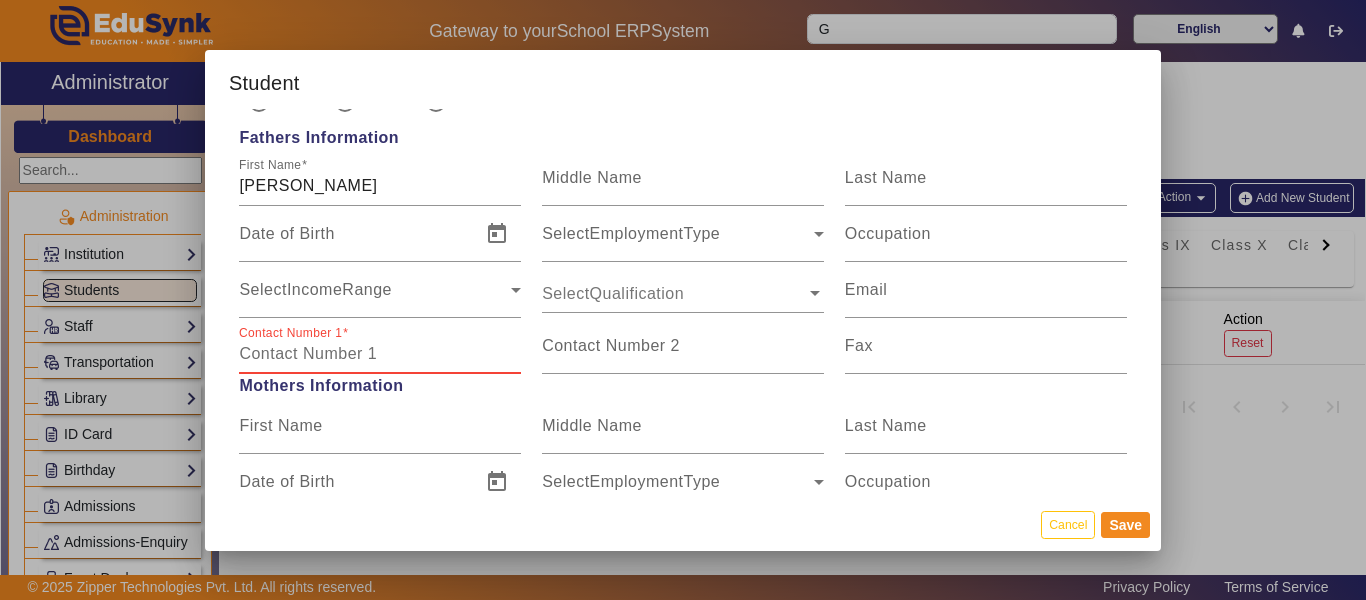 click on "Contact Number 1" at bounding box center [380, 354] 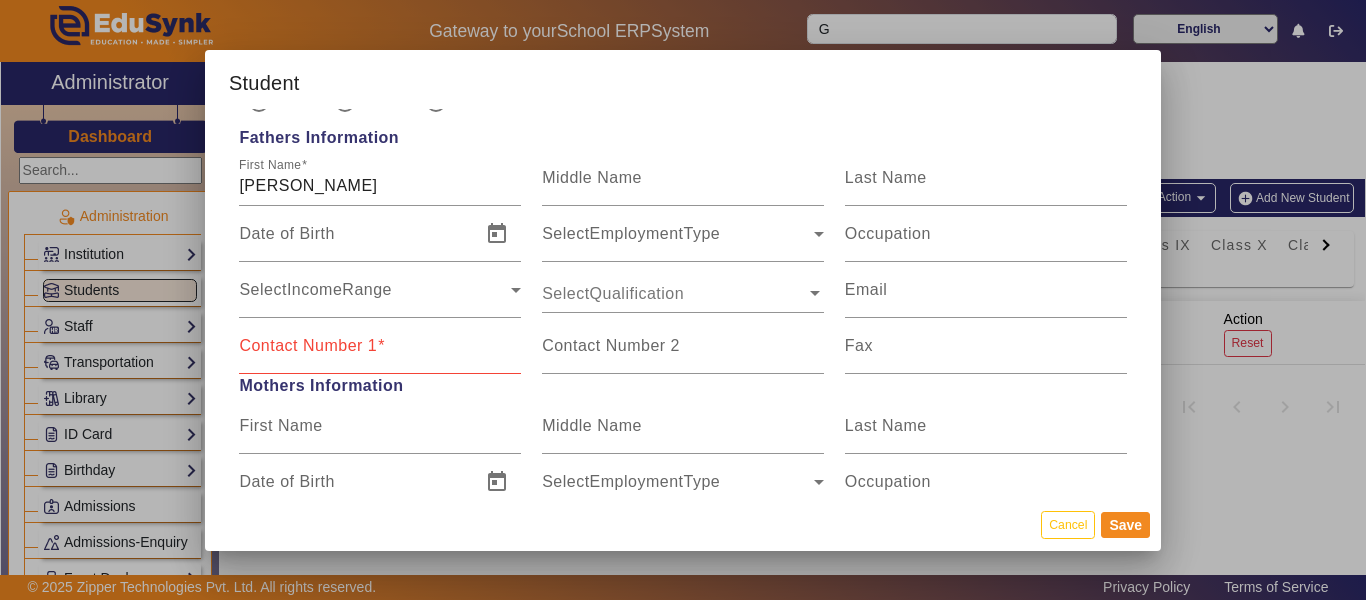 click on "Mothers Information" at bounding box center [683, 386] 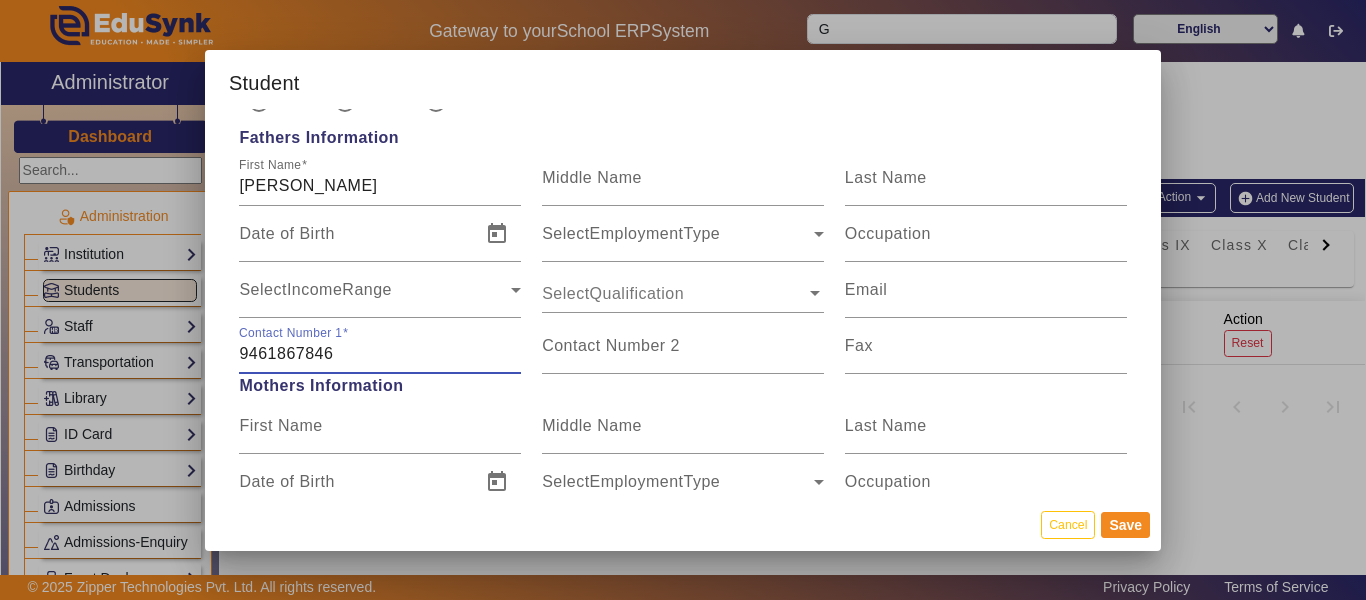 drag, startPoint x: 412, startPoint y: 356, endPoint x: 224, endPoint y: 366, distance: 188.26576 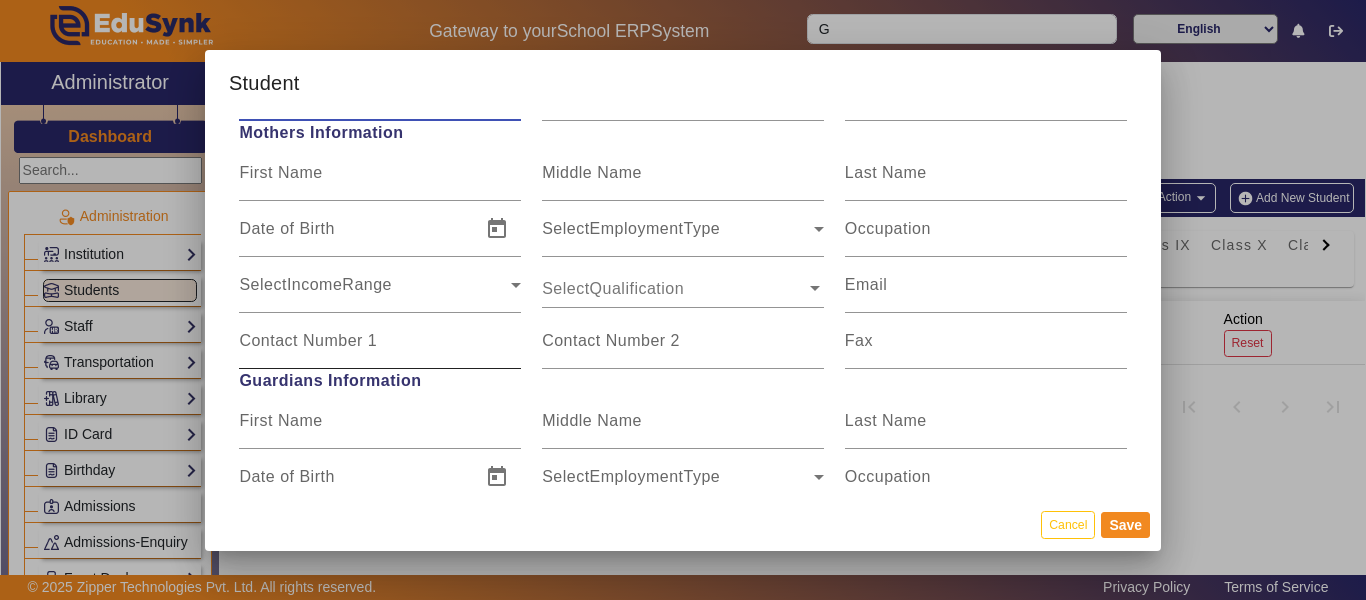 scroll, scrollTop: 1600, scrollLeft: 0, axis: vertical 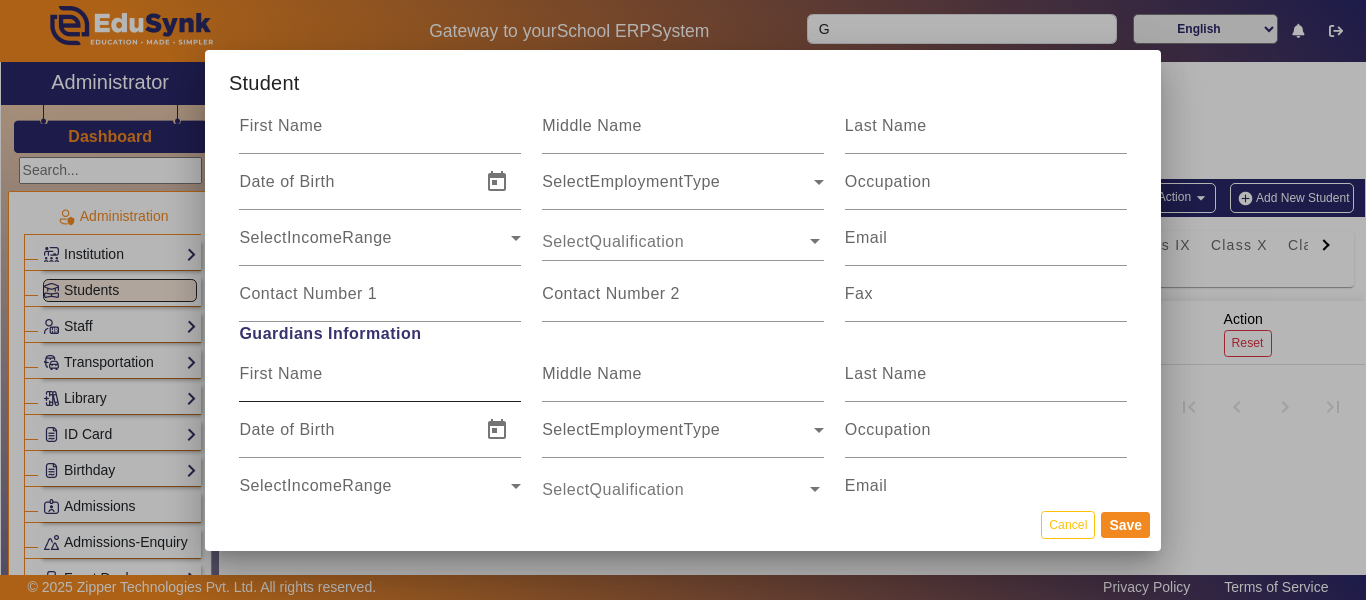 type on "9461867846" 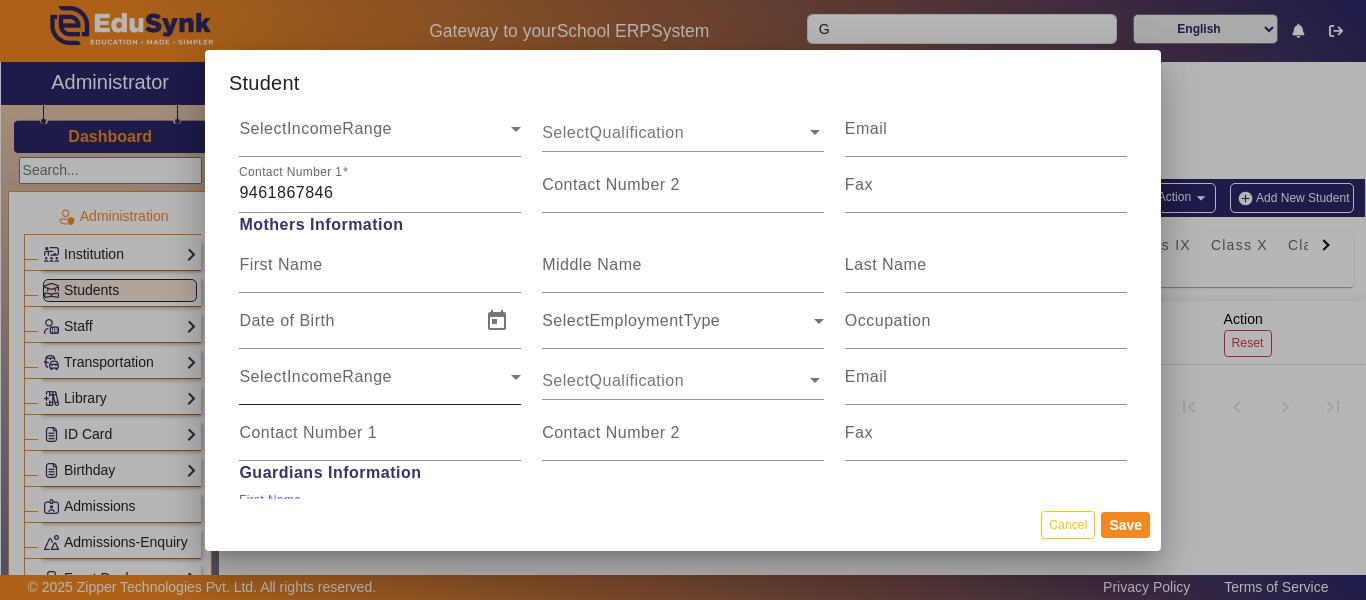 scroll, scrollTop: 1400, scrollLeft: 0, axis: vertical 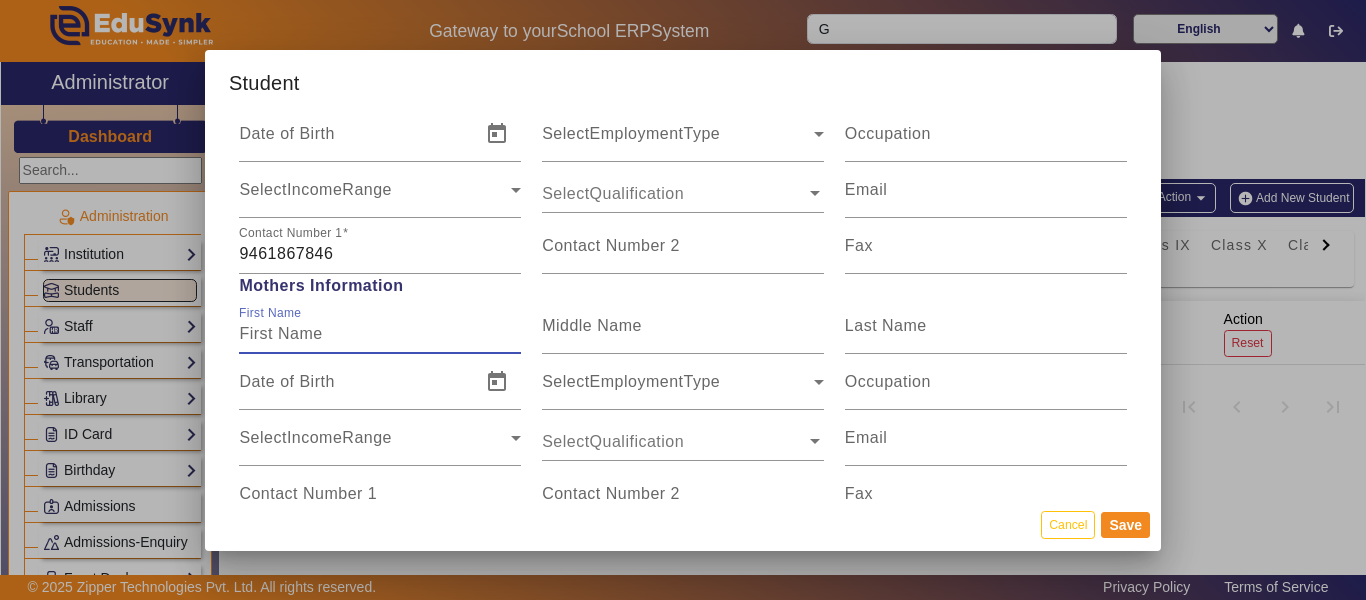 click on "First Name" at bounding box center (380, 334) 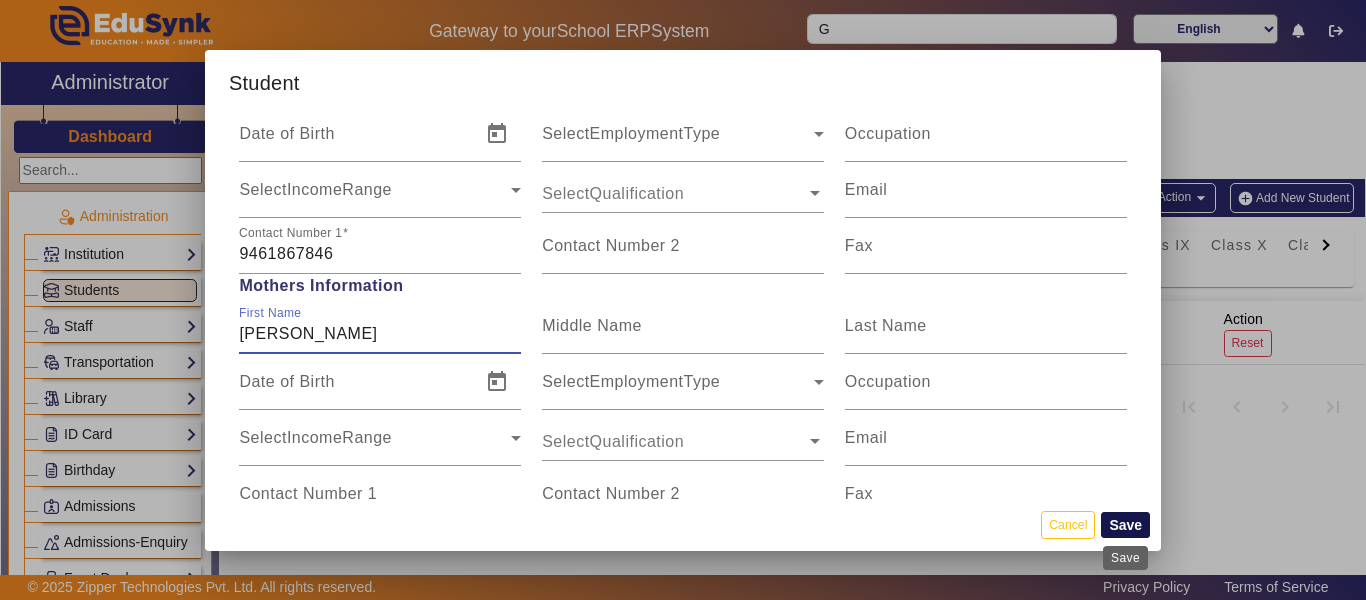 type on "[PERSON_NAME]" 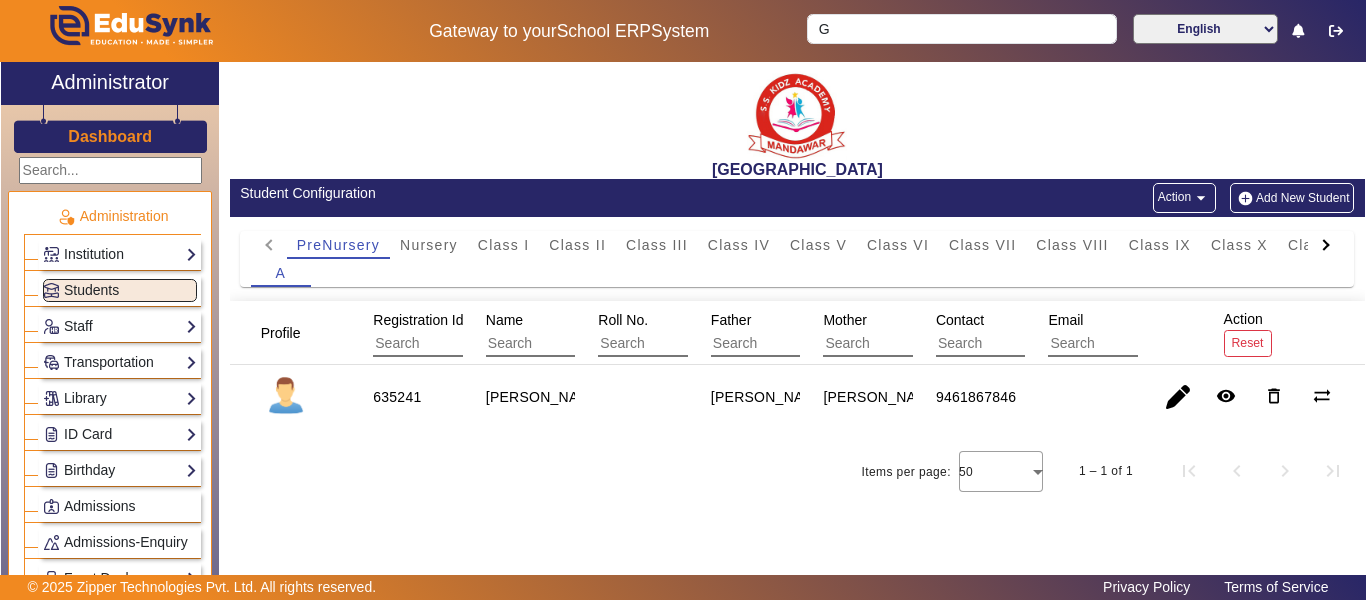 click 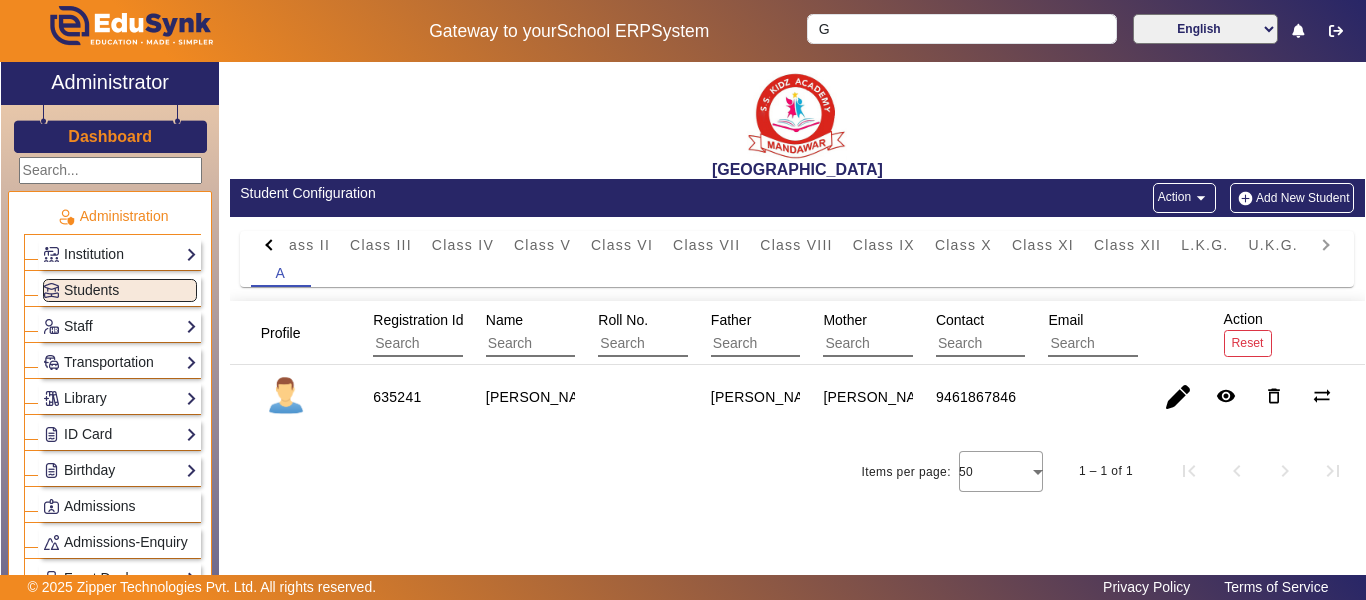 click on "PreNursery Nursery Class I Class II Class III Class IV Class V Class VI Class VII Class VIII Class IX Class X Class XI Class XII L.K.G. U.K.G." 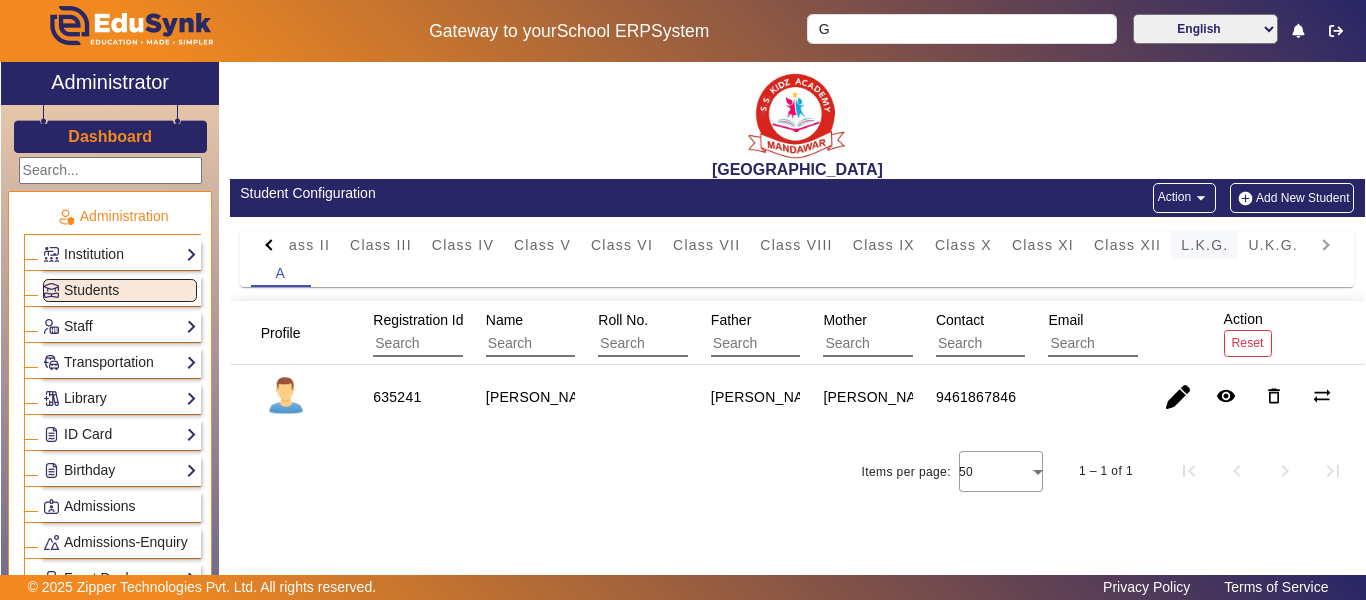 click on "L.K.G." at bounding box center (1204, 245) 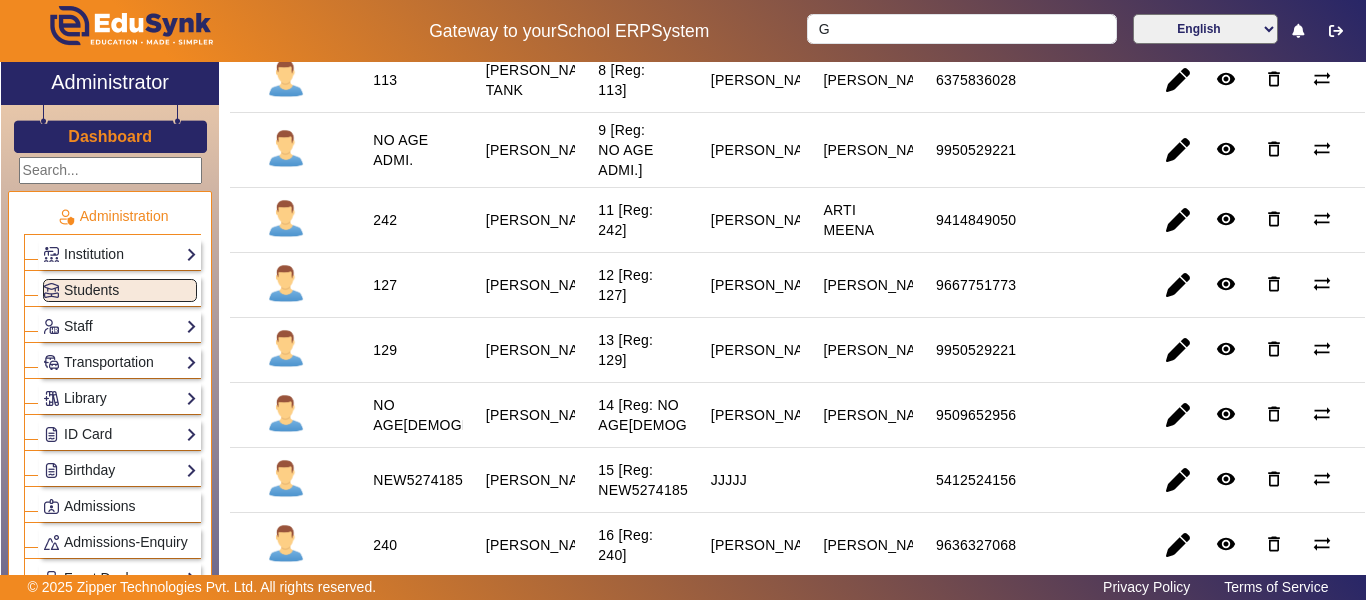 scroll, scrollTop: 0, scrollLeft: 0, axis: both 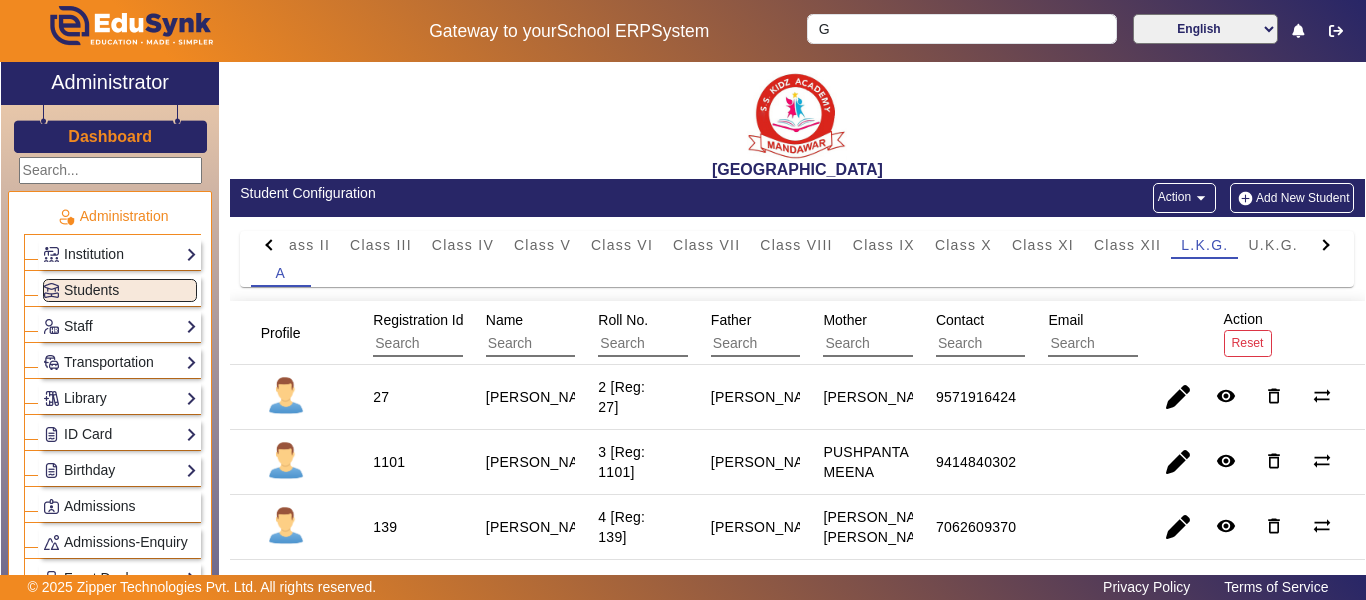 click on "Add New Student" 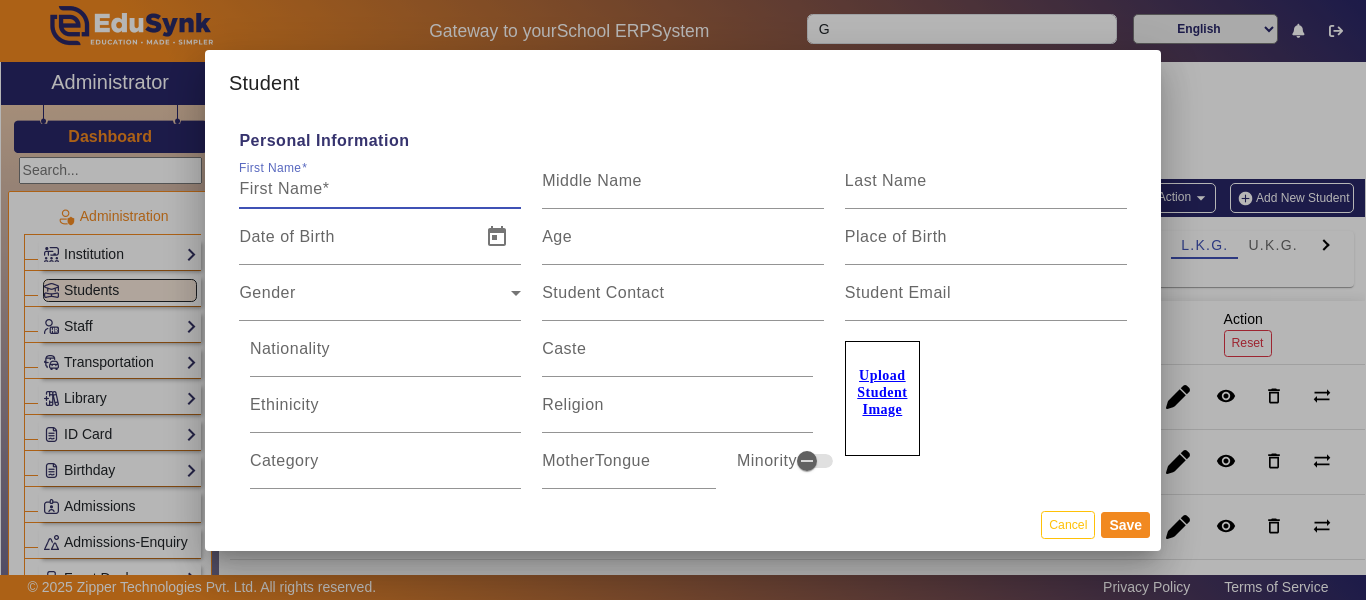 click on "First Name" at bounding box center (380, 189) 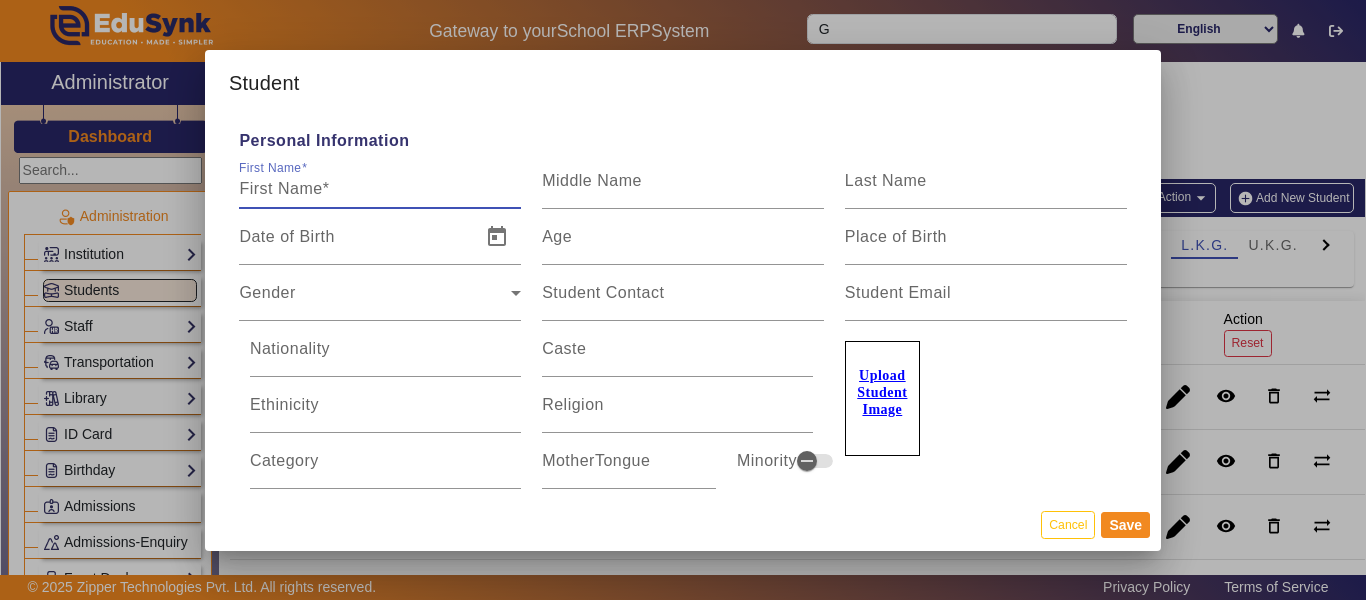 click on "First Name" at bounding box center [380, 189] 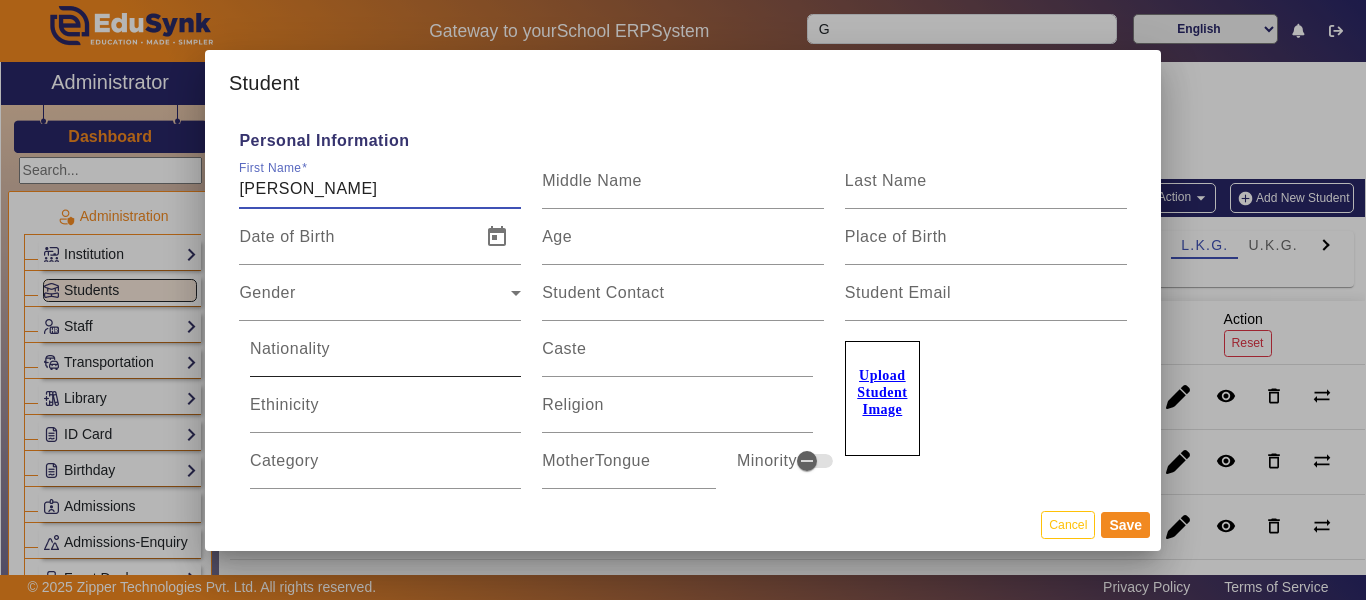 type on "[PERSON_NAME]" 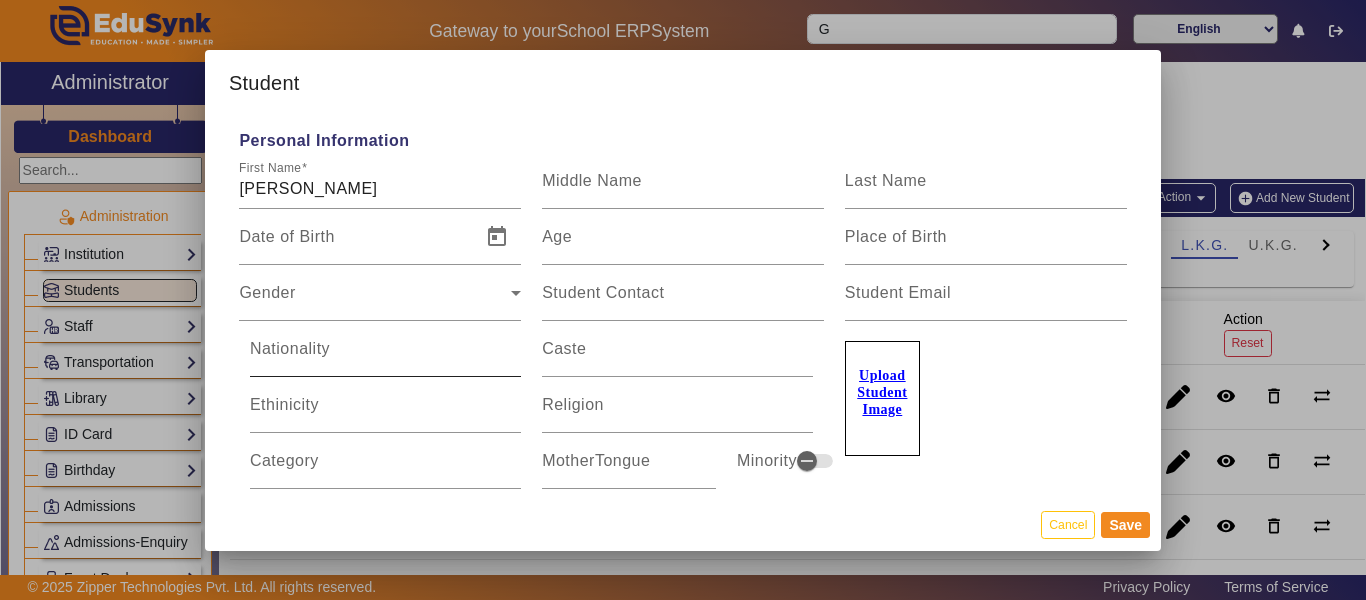 click on "Nationality" at bounding box center [385, 349] 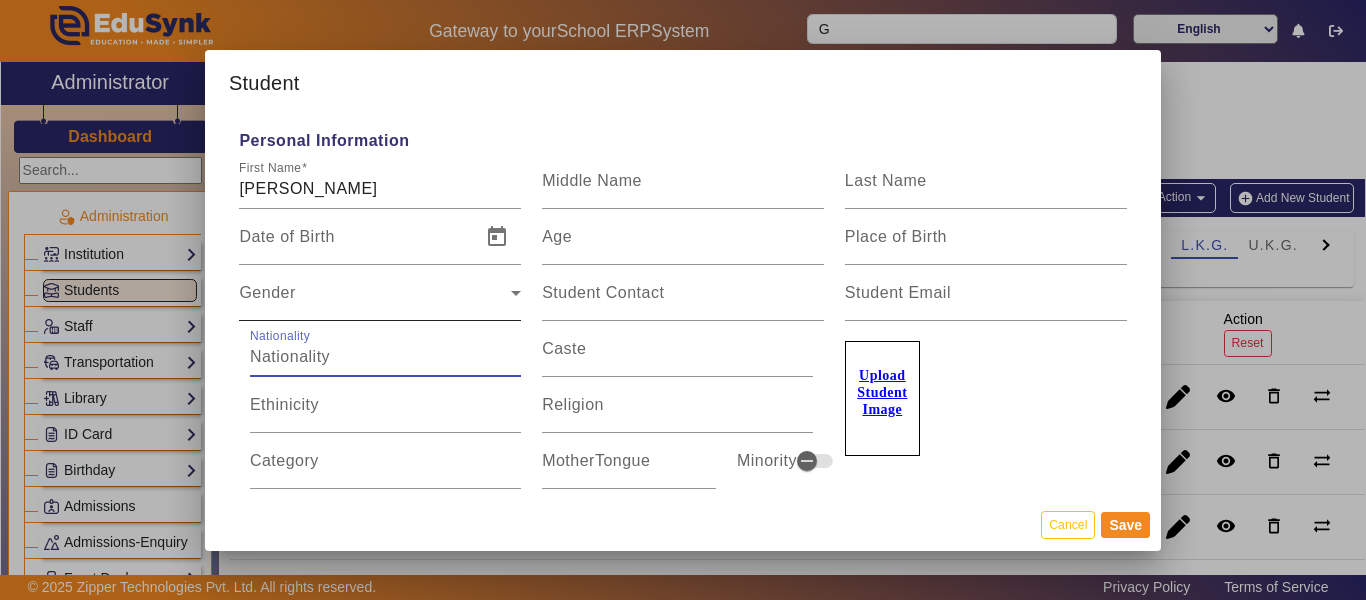 click on "Gender" at bounding box center (375, 301) 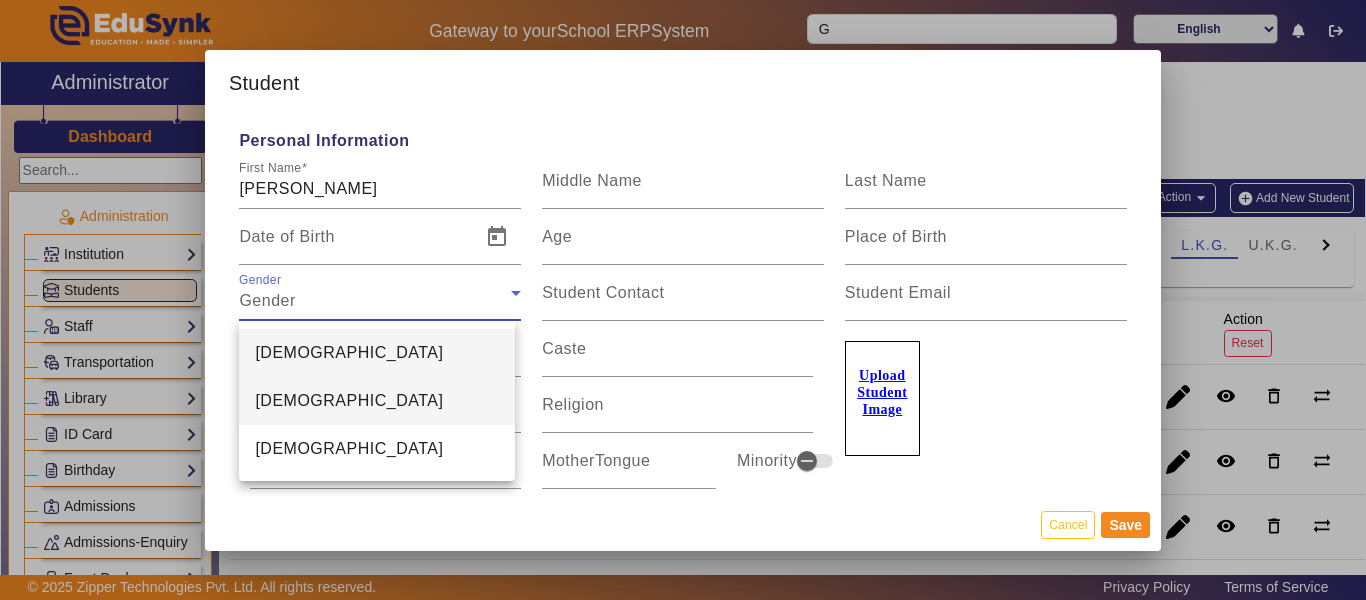 click on "[DEMOGRAPHIC_DATA]" at bounding box center [349, 401] 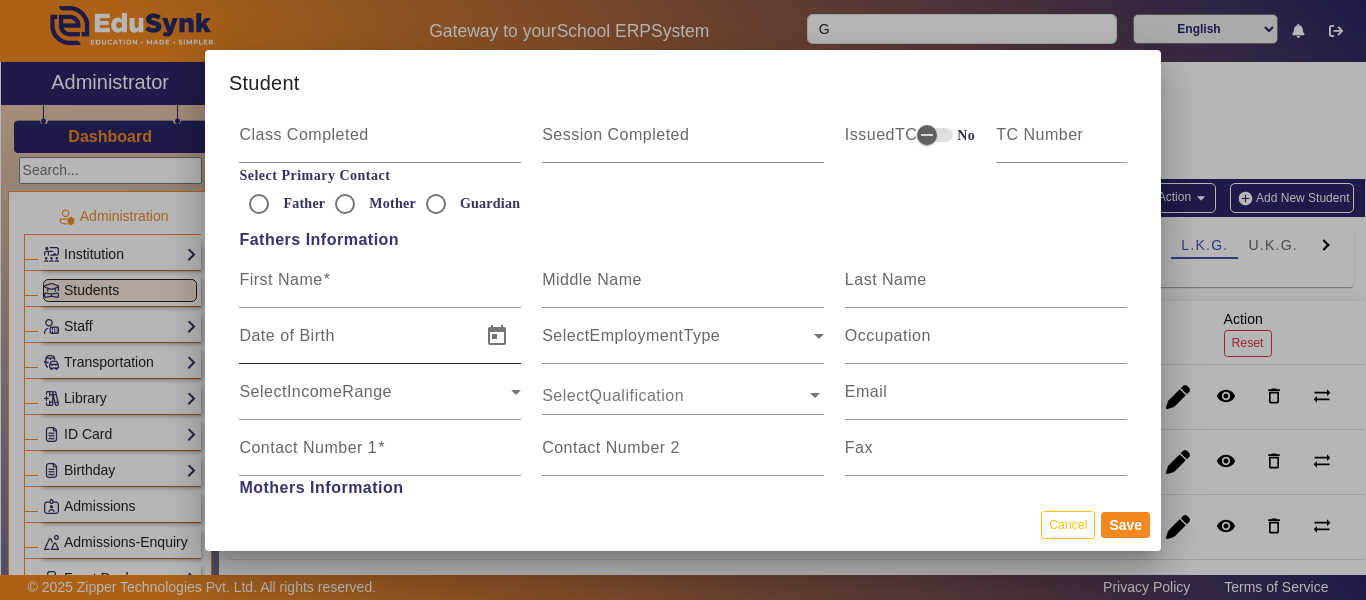 scroll, scrollTop: 1200, scrollLeft: 0, axis: vertical 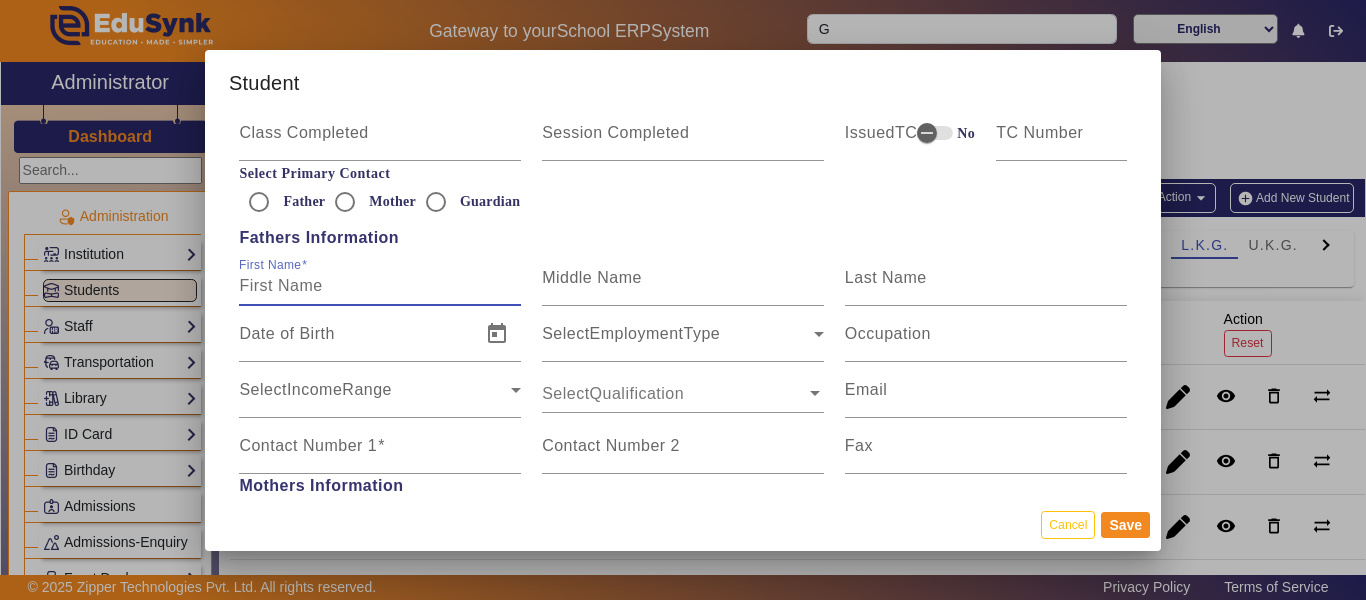 drag, startPoint x: 316, startPoint y: 287, endPoint x: 321, endPoint y: 296, distance: 10.29563 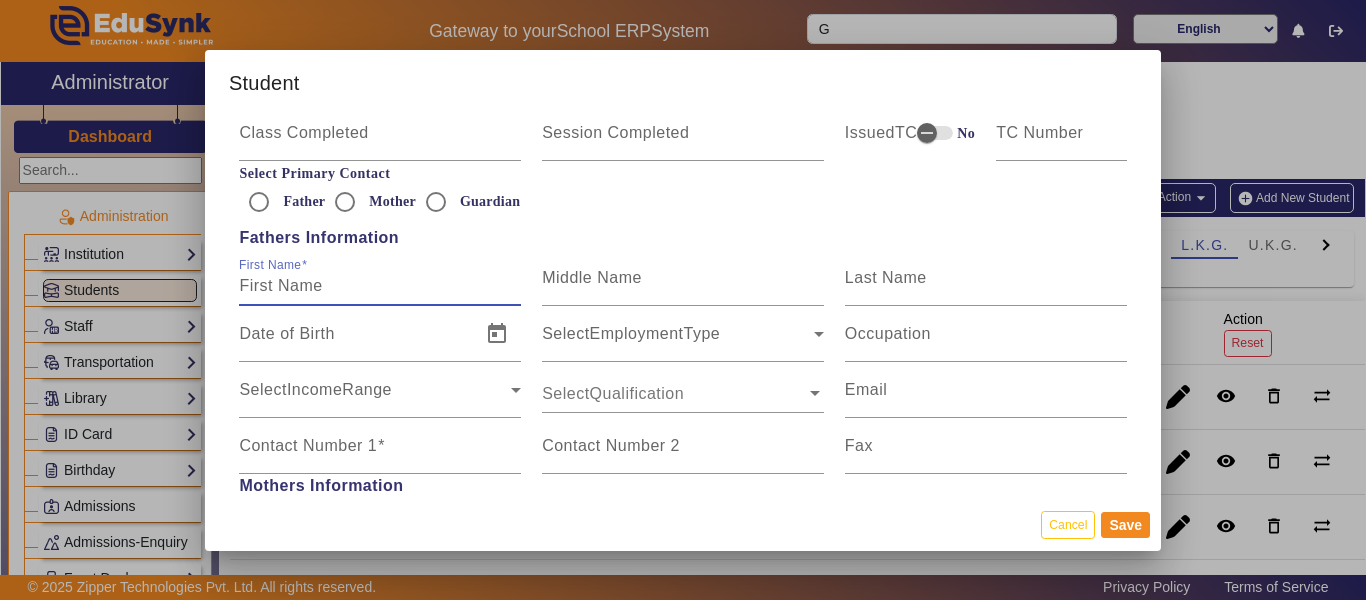 click on "First Name" at bounding box center (380, 286) 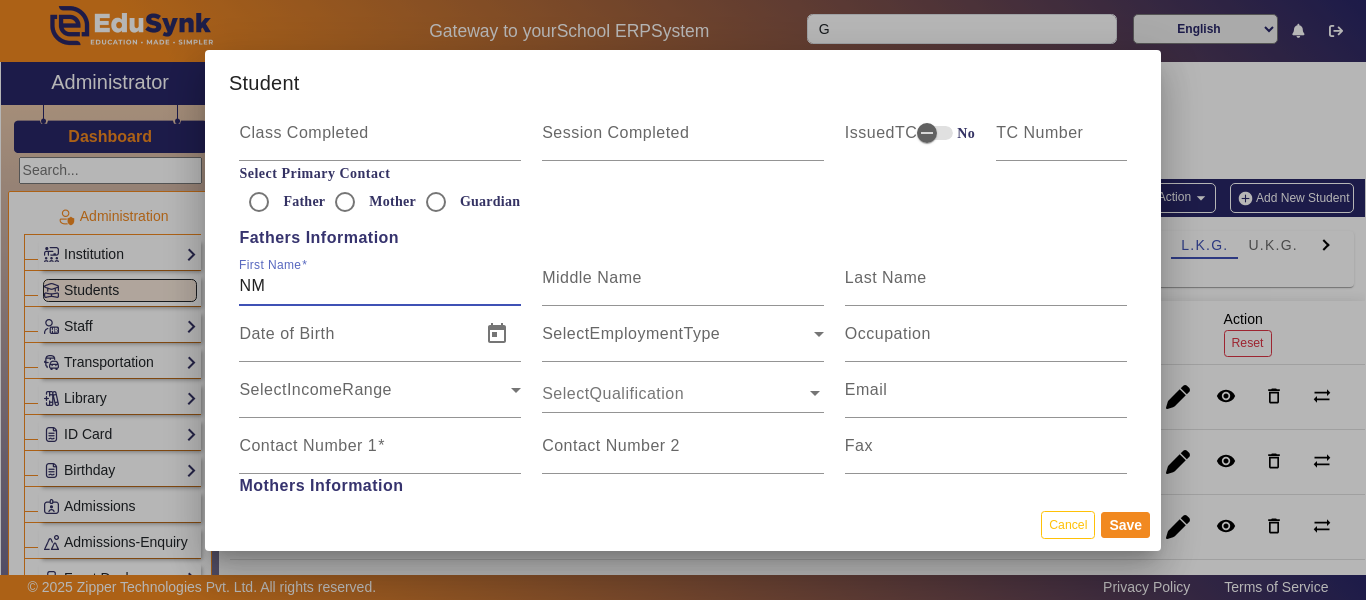type on "N" 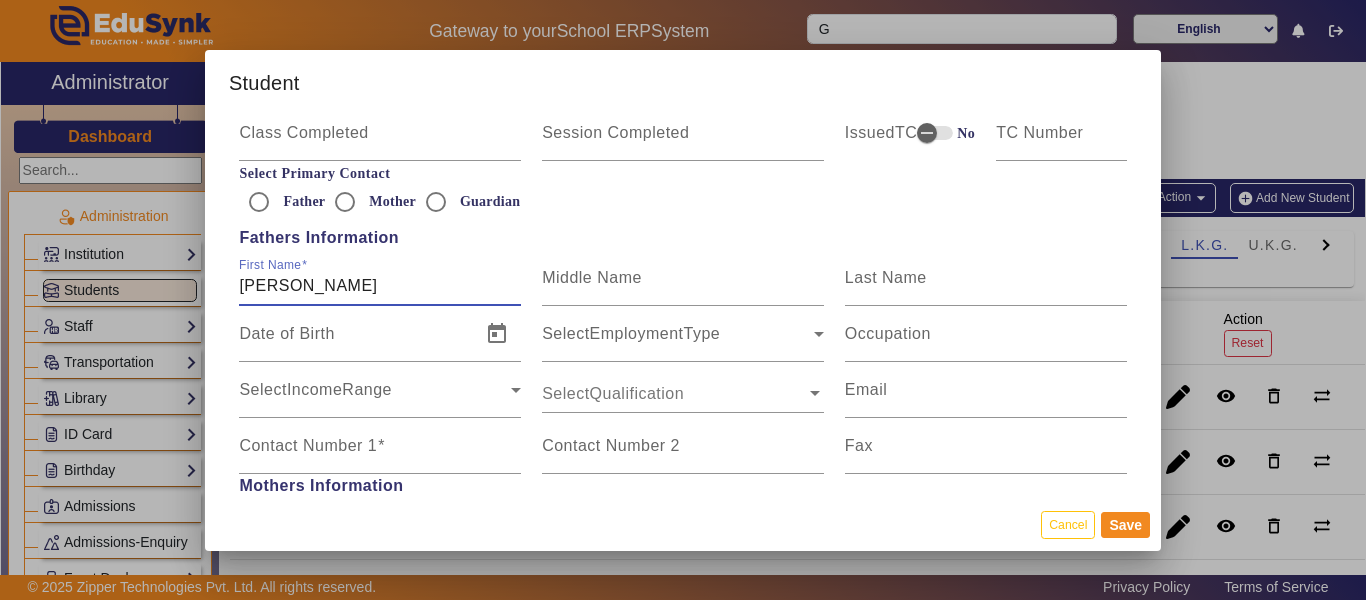 type on "[PERSON_NAME]" 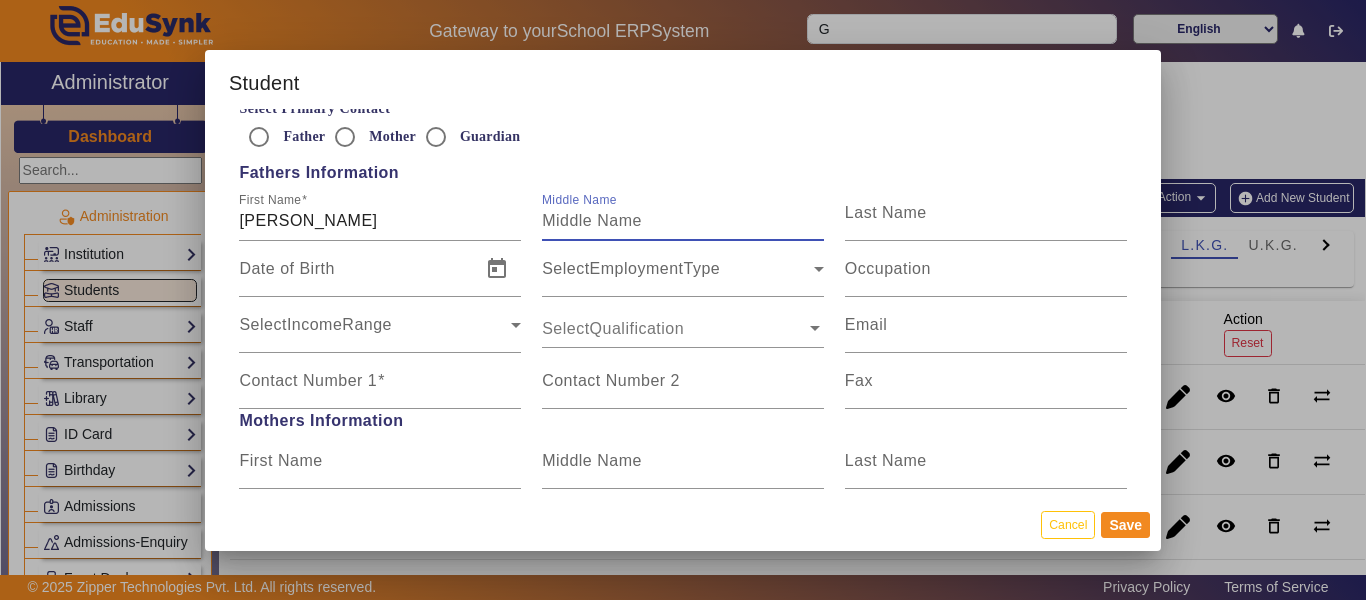 scroll, scrollTop: 1300, scrollLeft: 0, axis: vertical 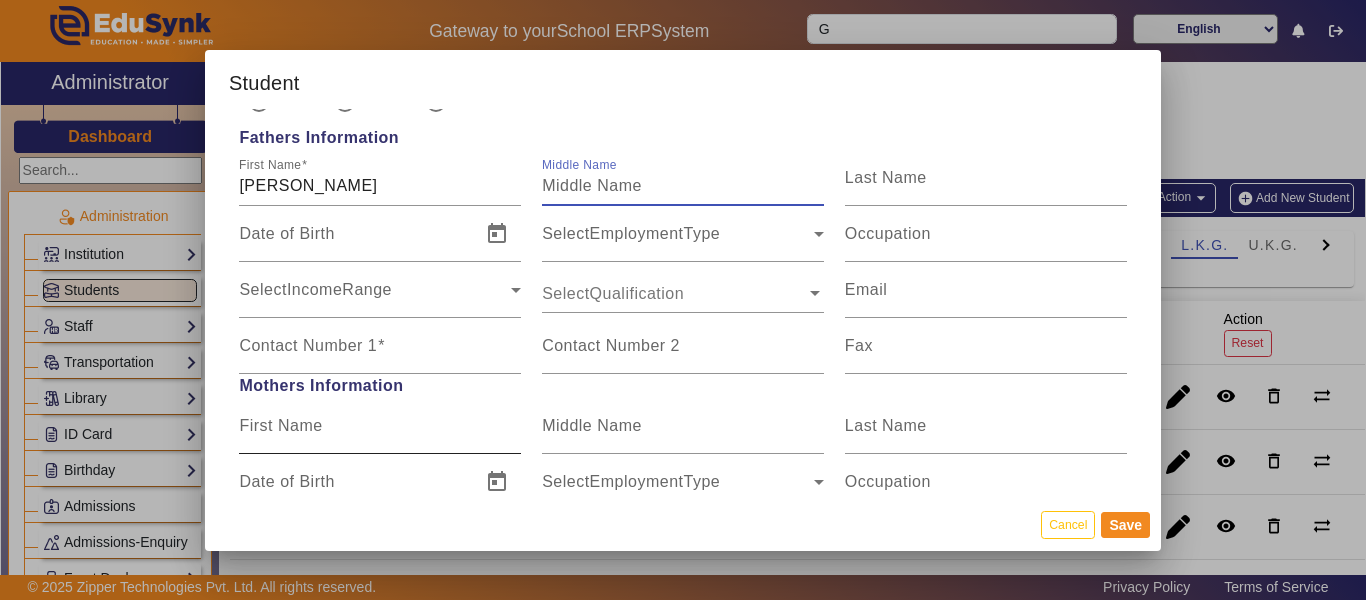 click on "First Name" at bounding box center [280, 425] 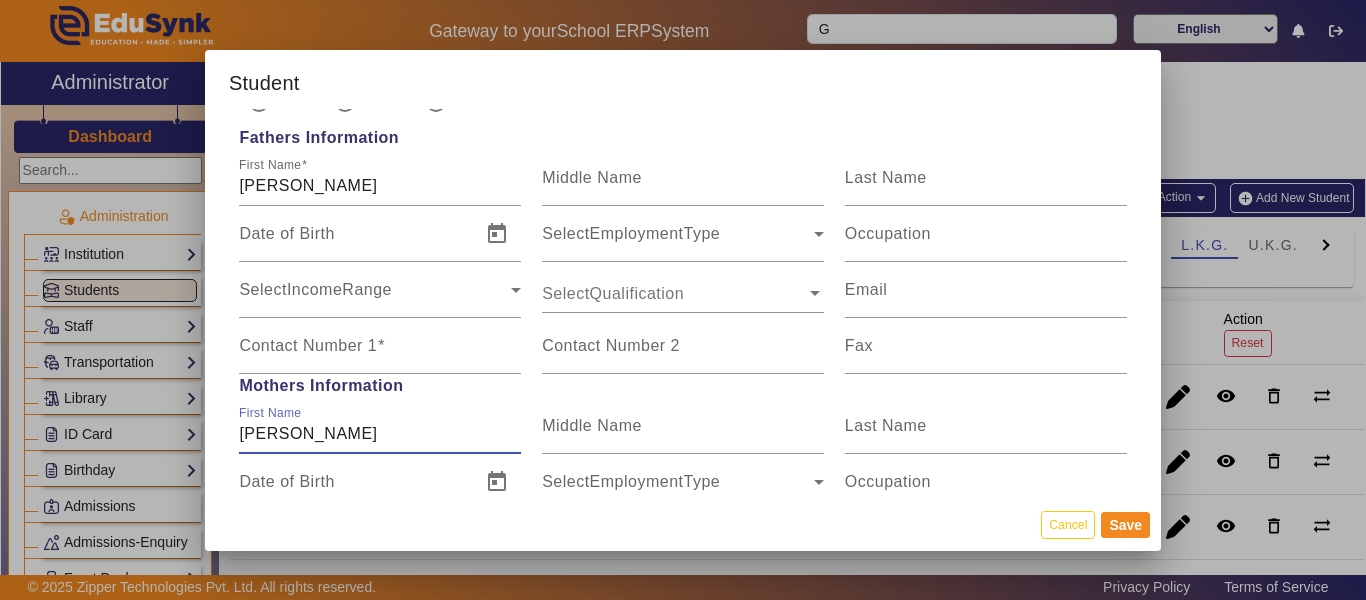 type on "[PERSON_NAME]" 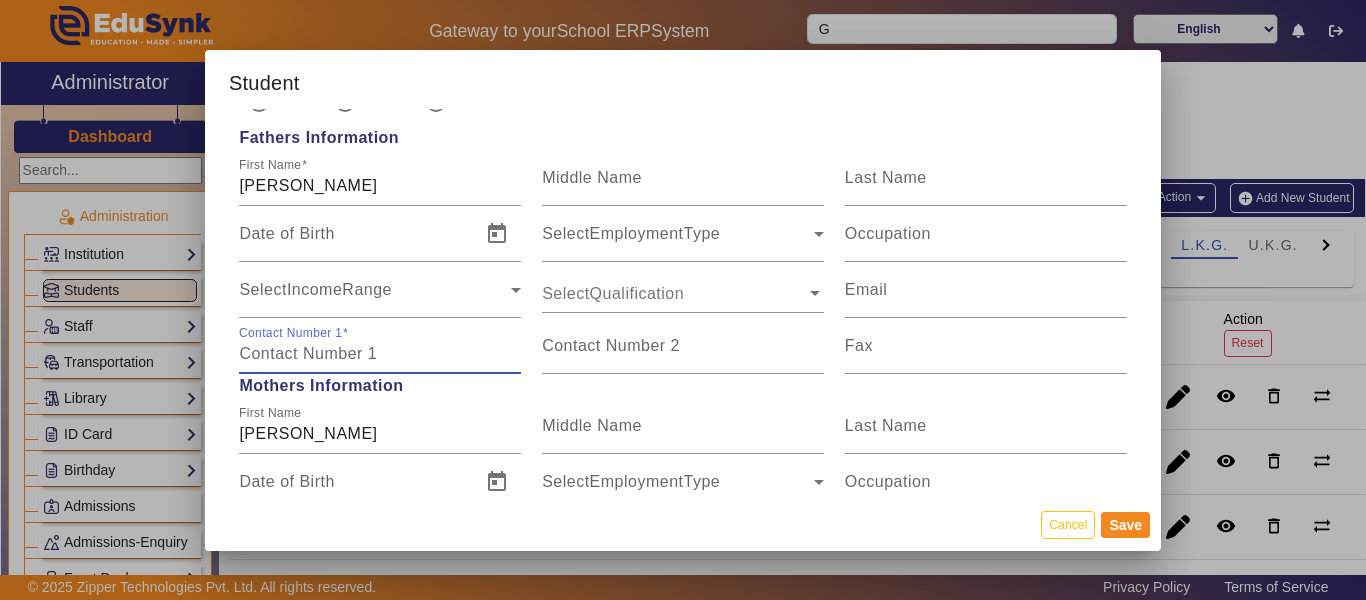 click on "Contact Number 1" at bounding box center [380, 354] 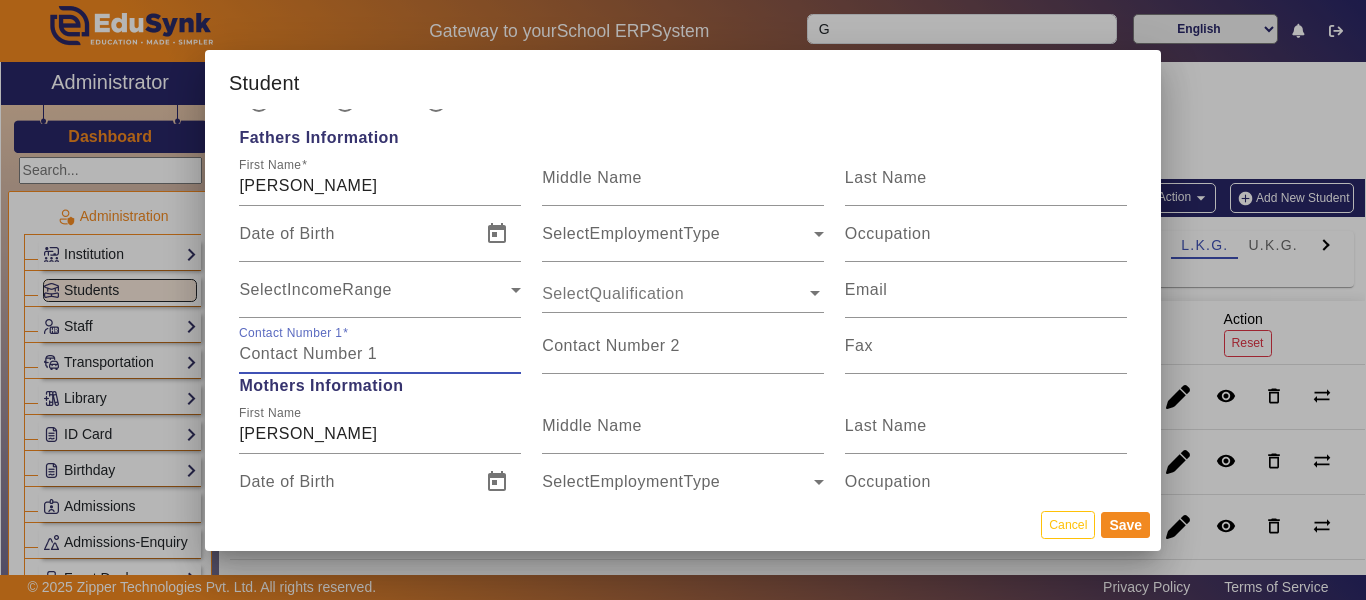 paste on "9461867846" 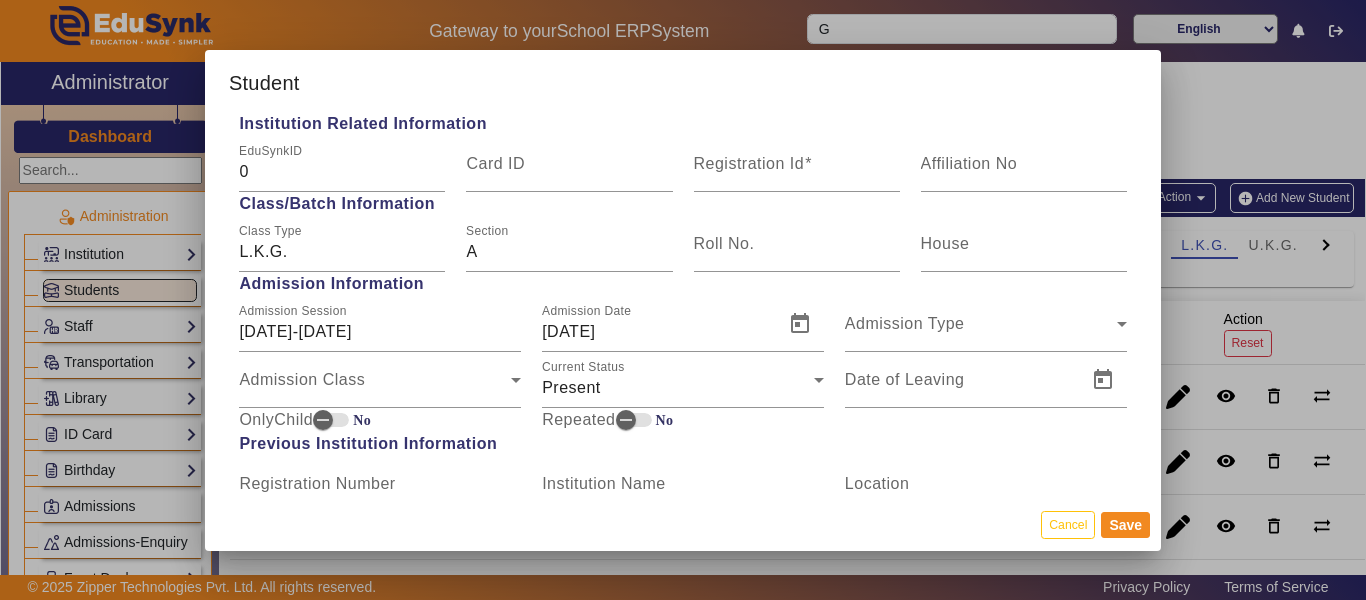 scroll, scrollTop: 600, scrollLeft: 0, axis: vertical 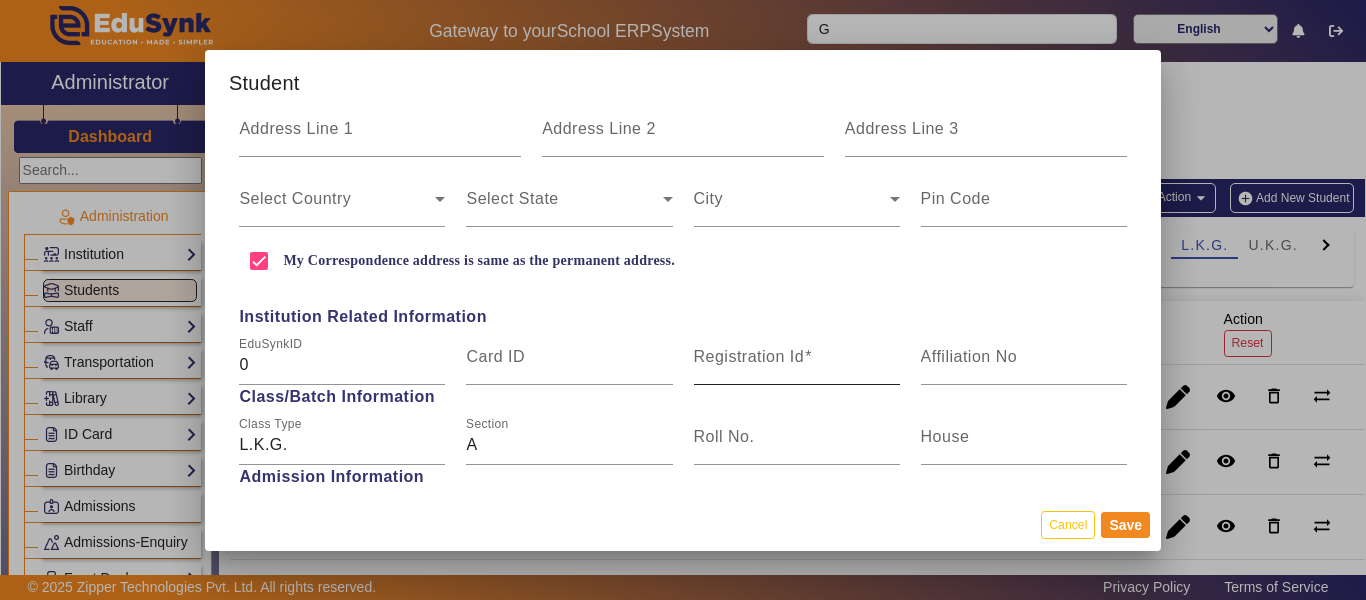 type on "9461867846" 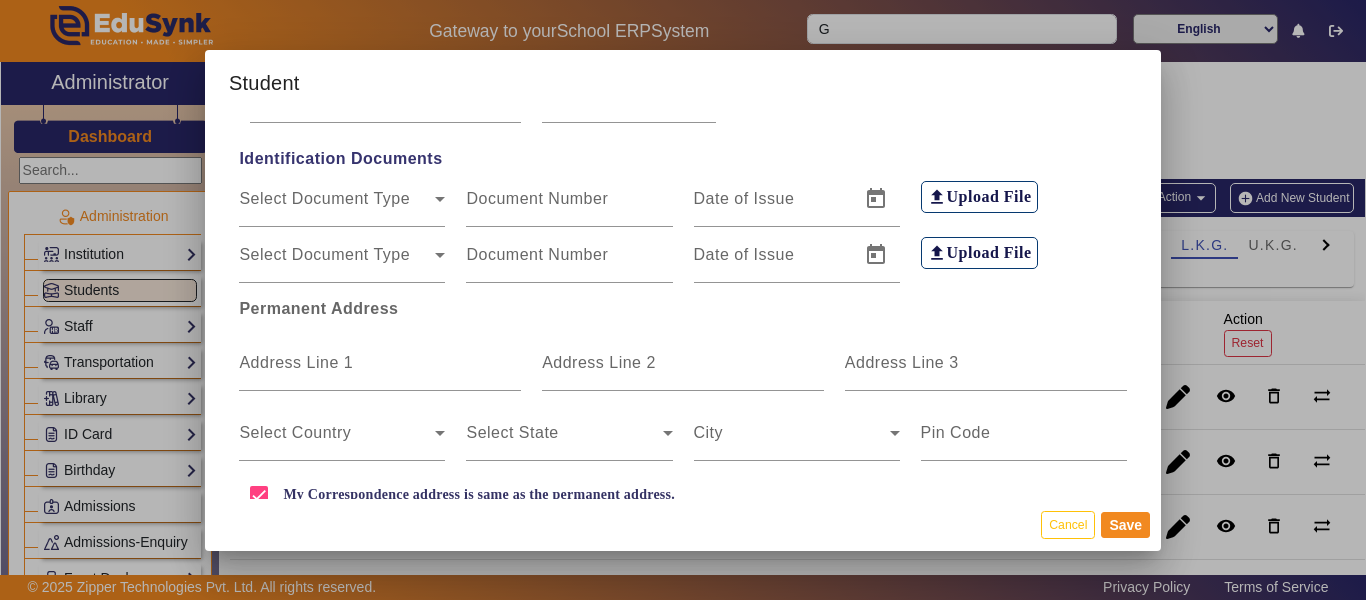 scroll, scrollTop: 400, scrollLeft: 0, axis: vertical 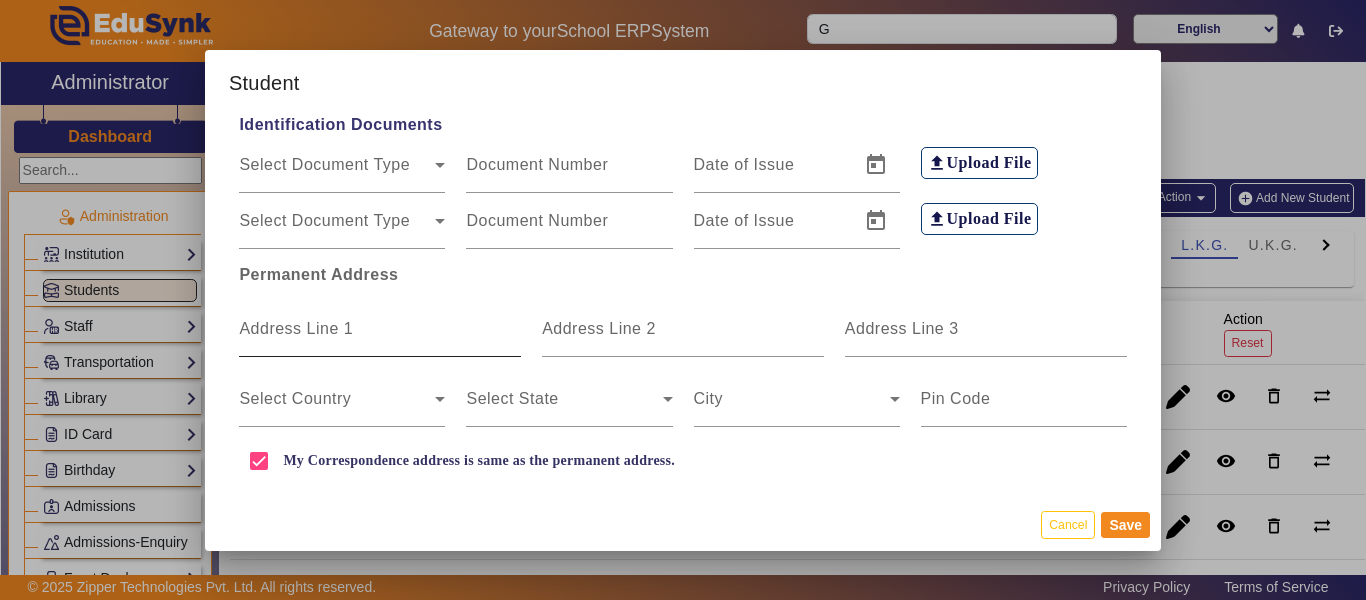 type on "5241524" 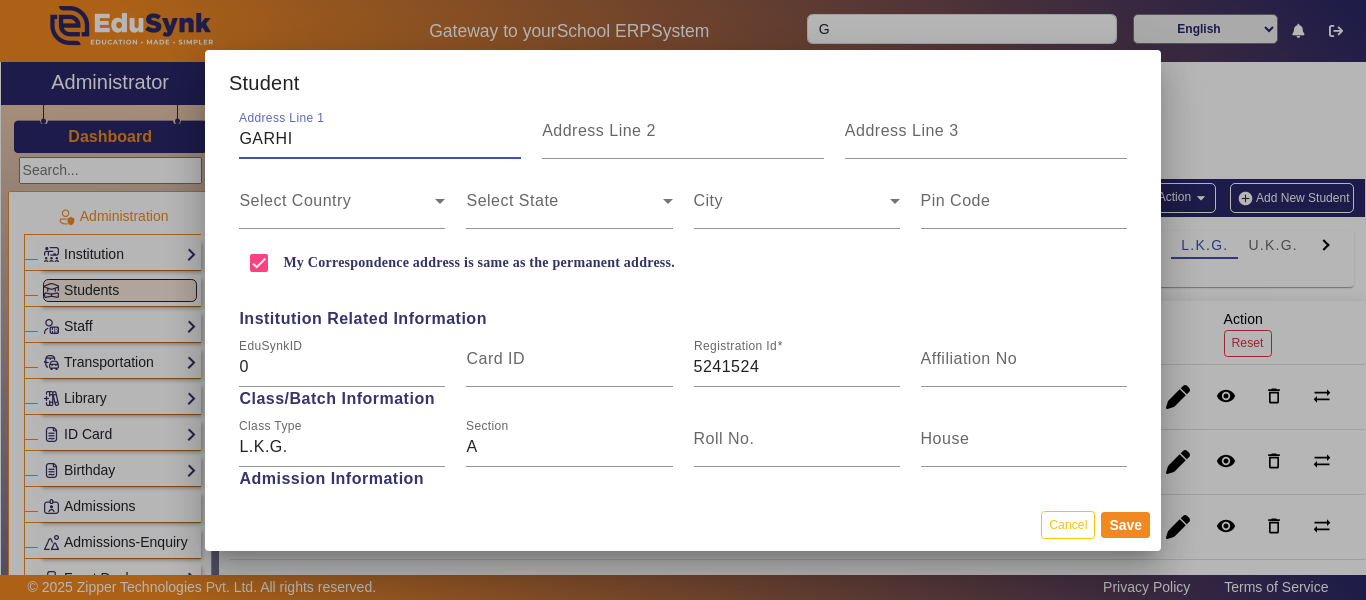 scroll, scrollTop: 600, scrollLeft: 0, axis: vertical 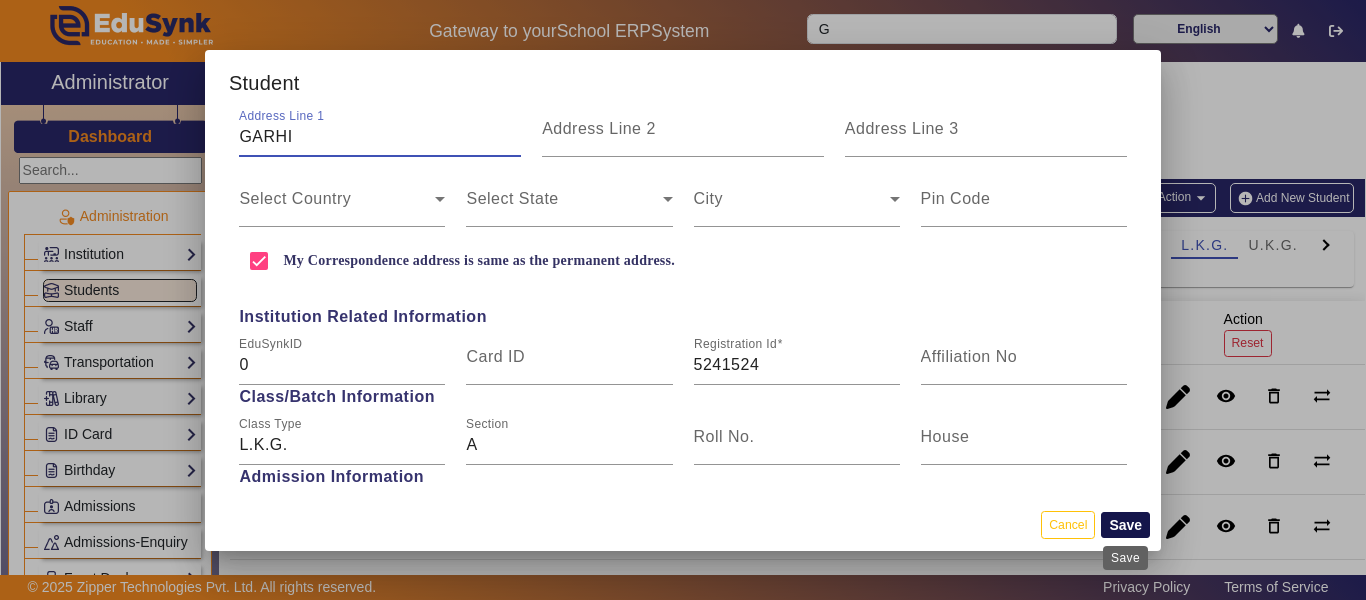 type on "GARHI" 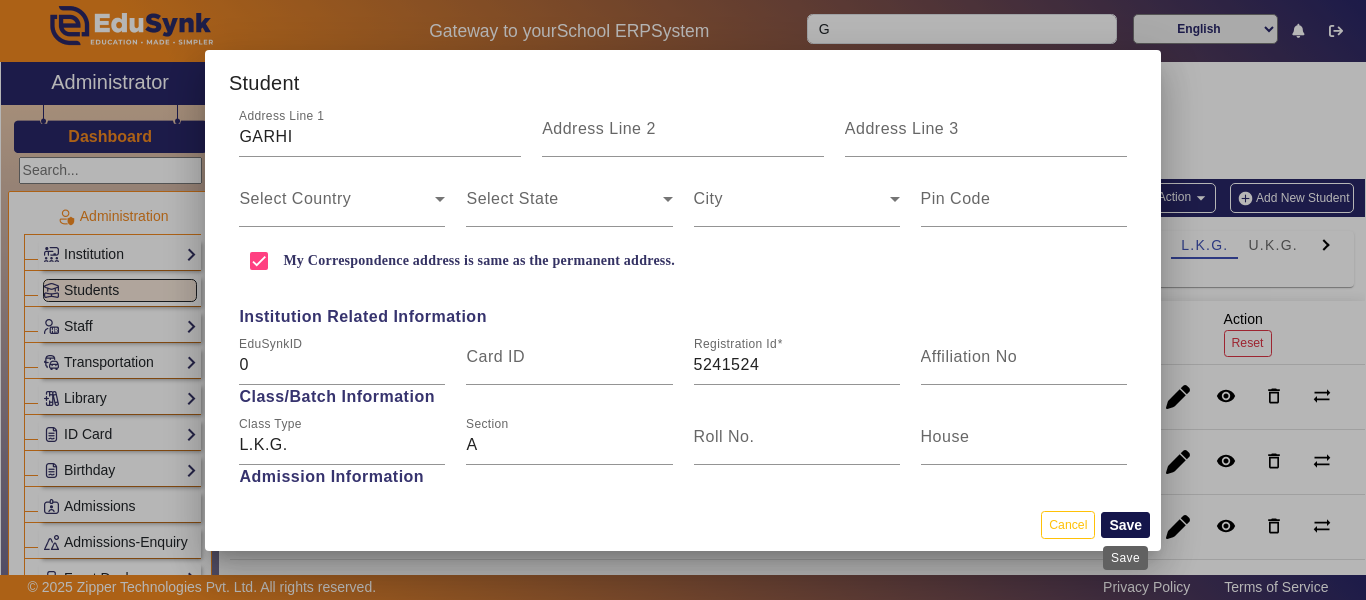 click on "Save" at bounding box center (1125, 525) 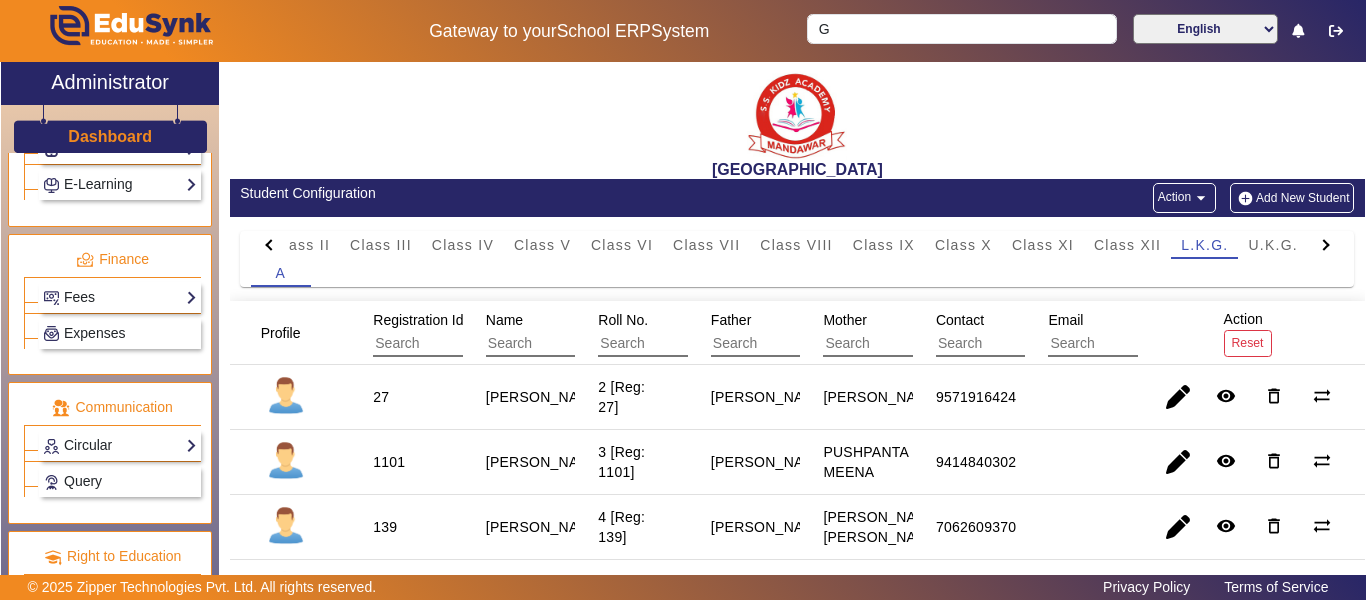 scroll, scrollTop: 1064, scrollLeft: 0, axis: vertical 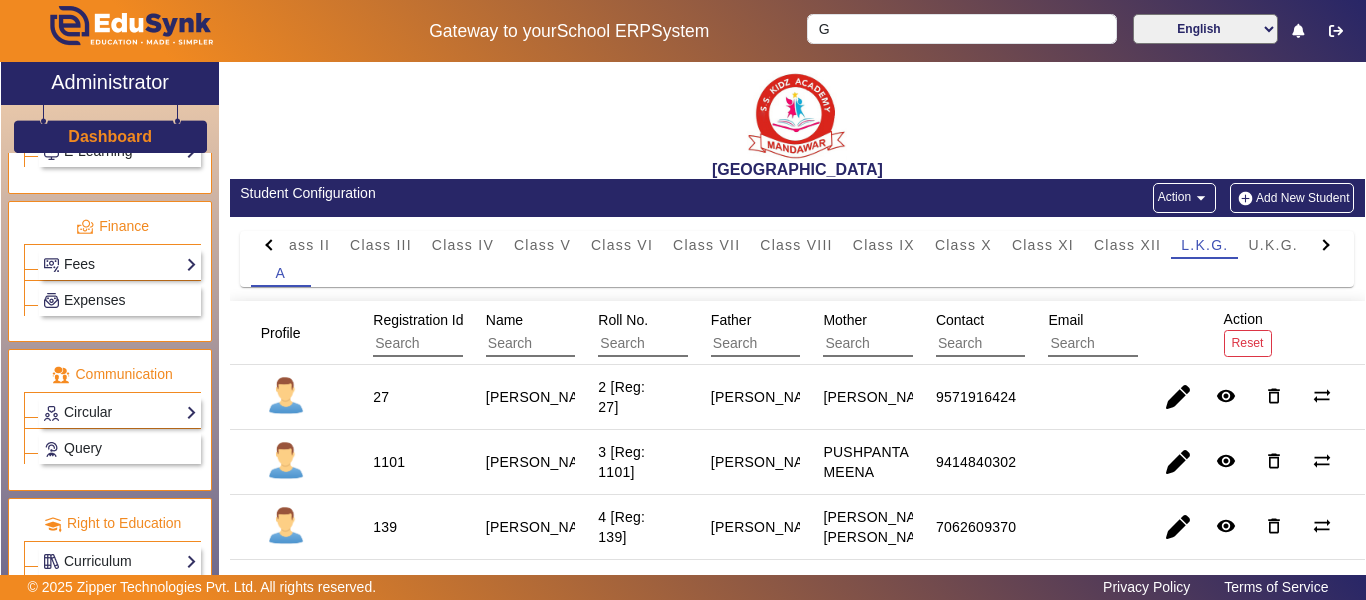 click on "Fees  Institution Fee Setup   Class Fee Setup   Student Fee Setup   Fee Audit   Payment Report   Institution Bank Detail" 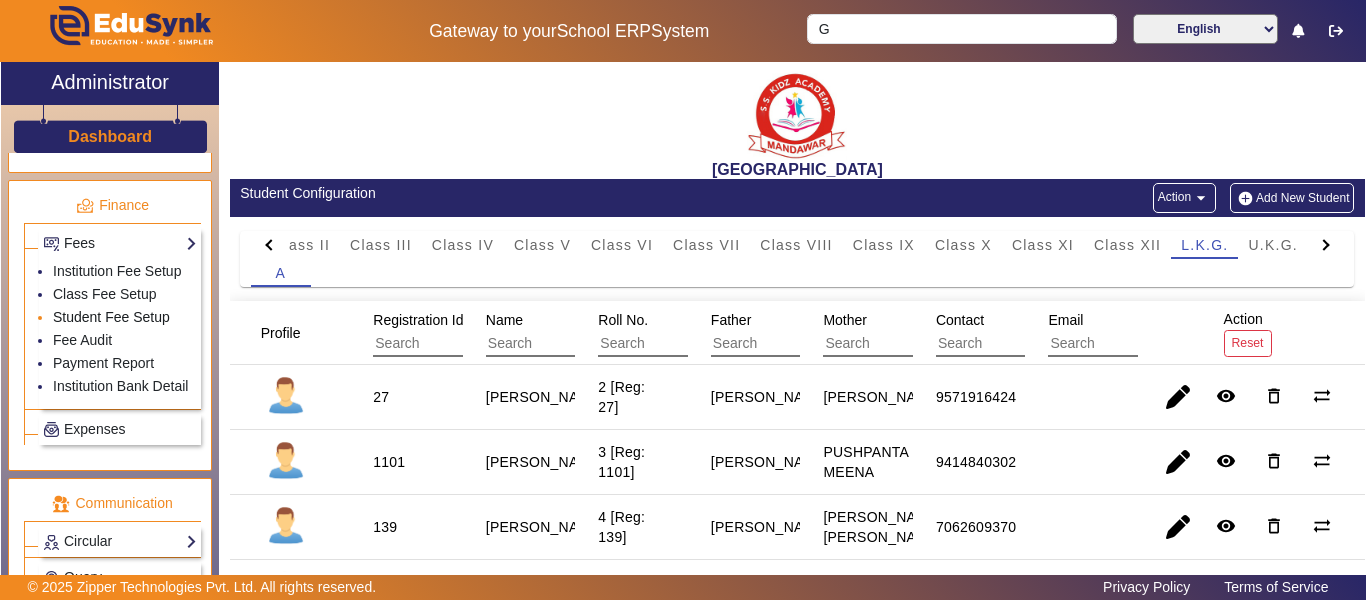 click on "Student Fee Setup" 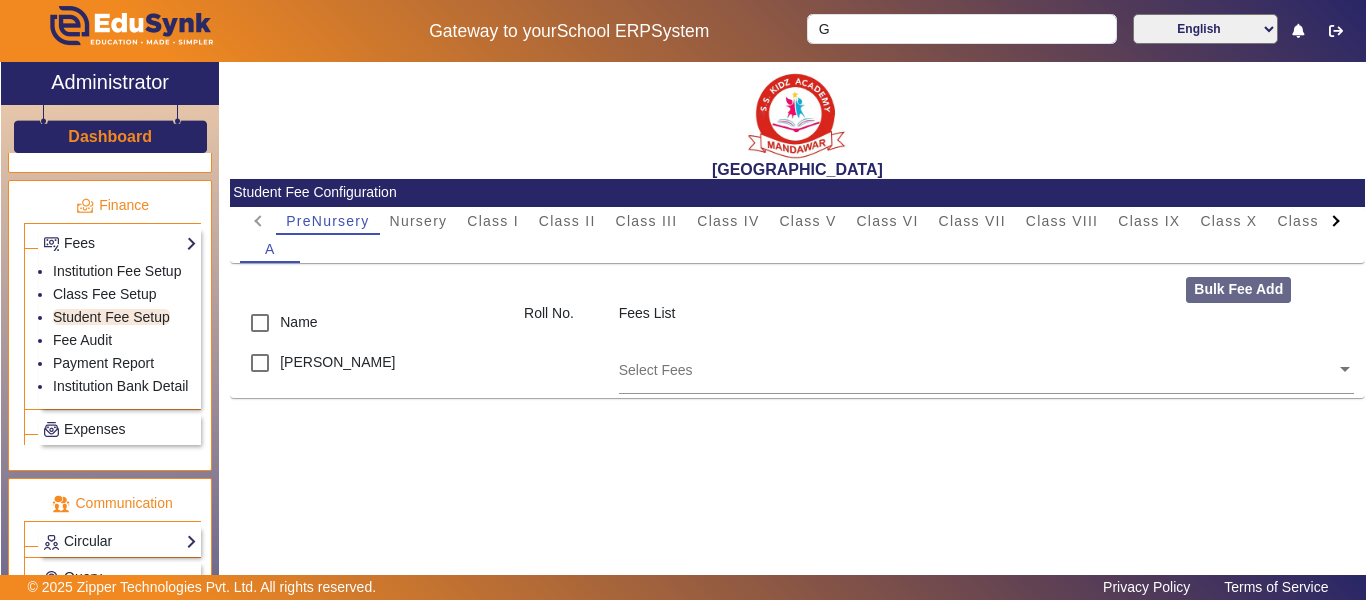 click 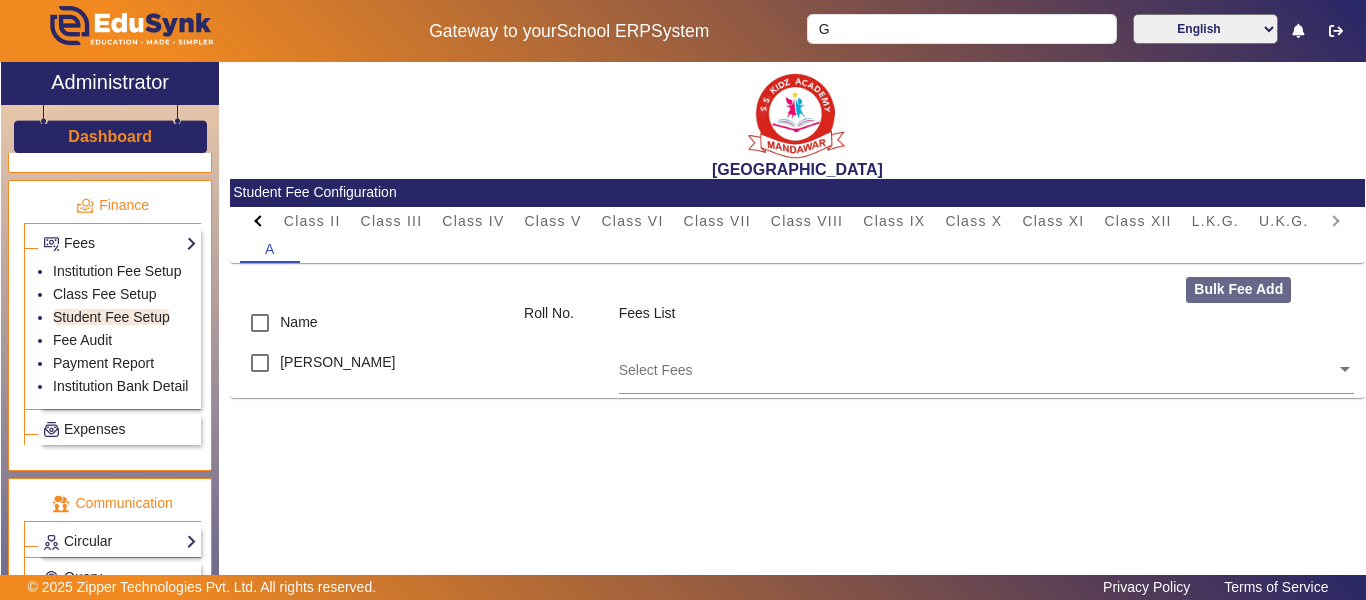click on "PreNursery Nursery Class I Class II Class III Class IV Class V Class VI Class VII Class VIII Class IX Class X Class XI Class XII L.K.G. U.K.G." 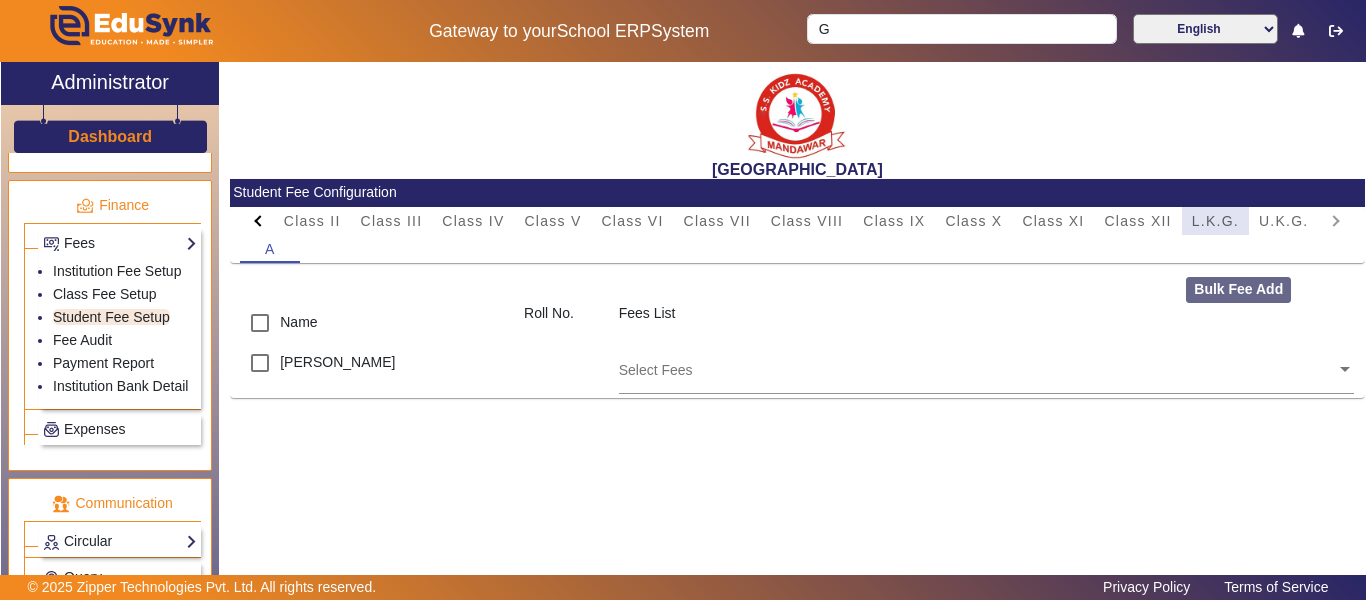 click on "L.K.G." at bounding box center (1215, 221) 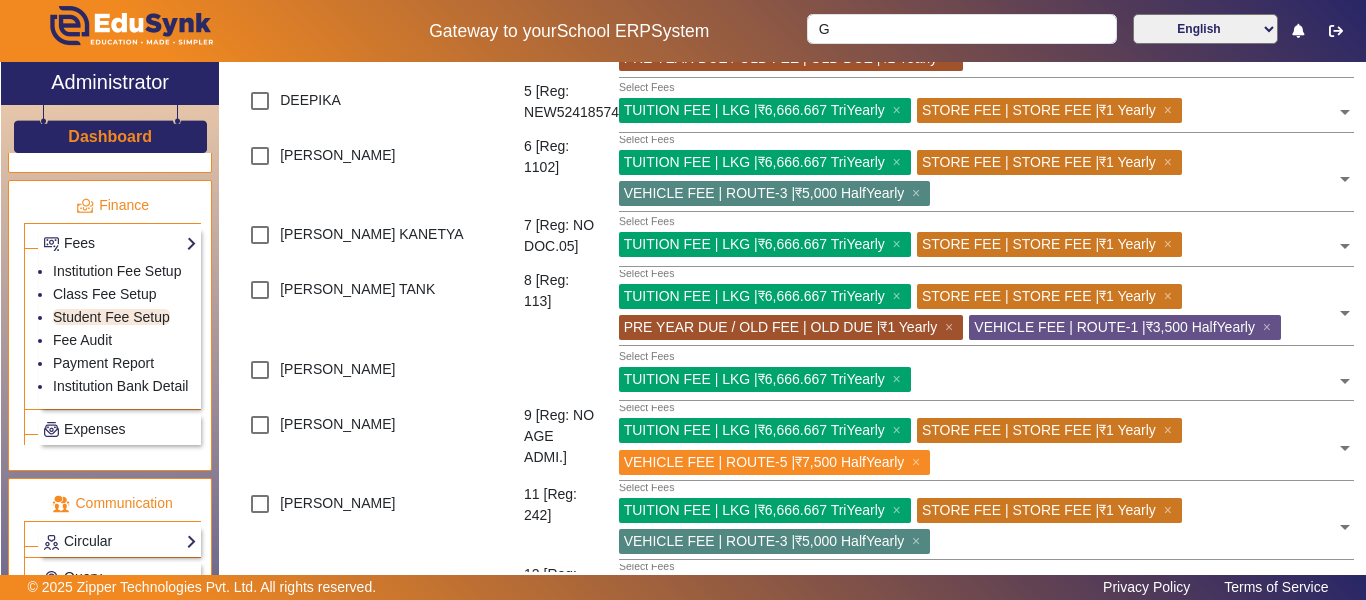 scroll, scrollTop: 600, scrollLeft: 0, axis: vertical 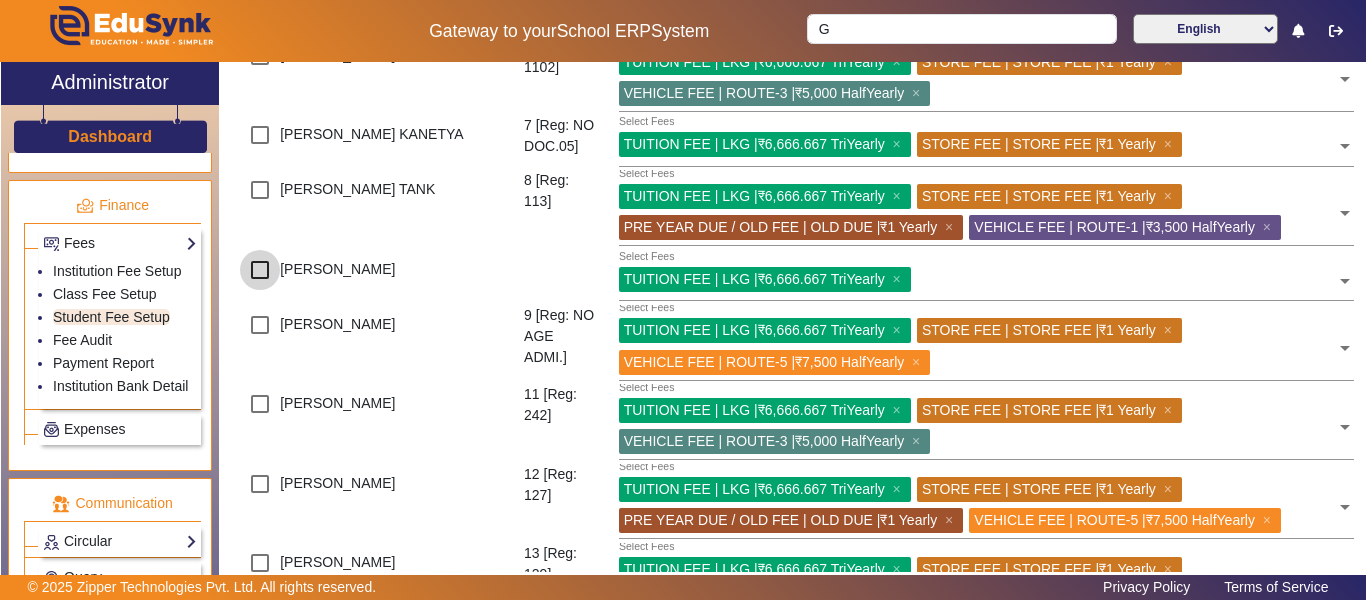 click at bounding box center (260, 270) 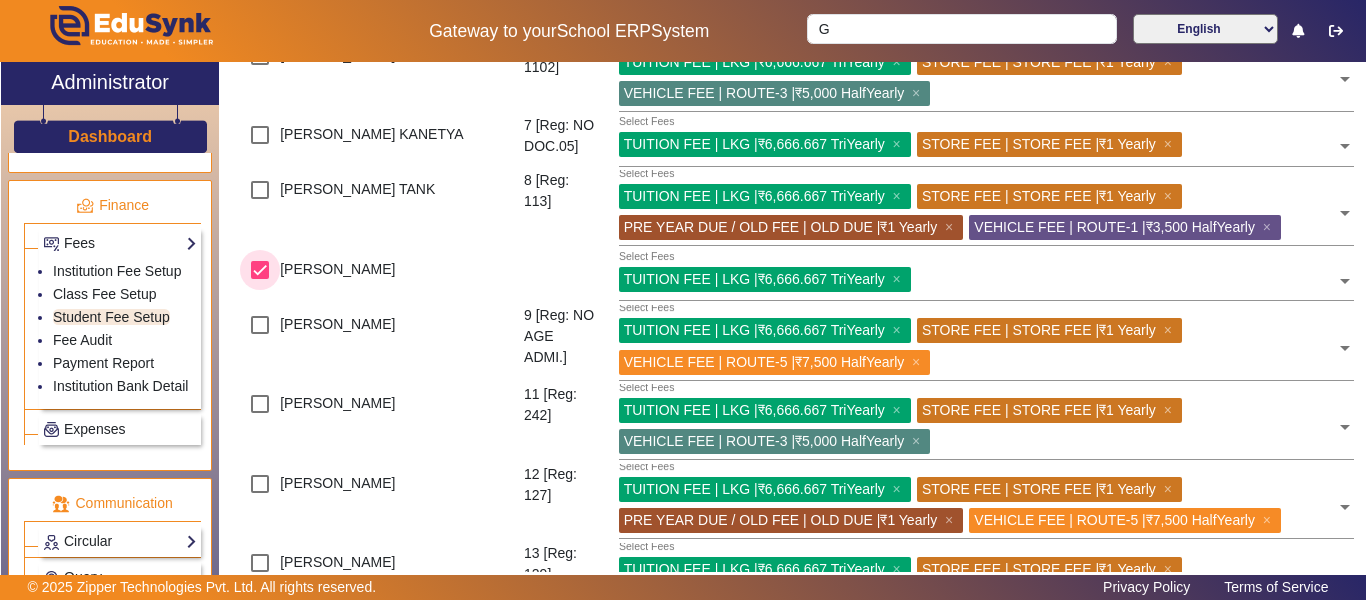 checkbox on "true" 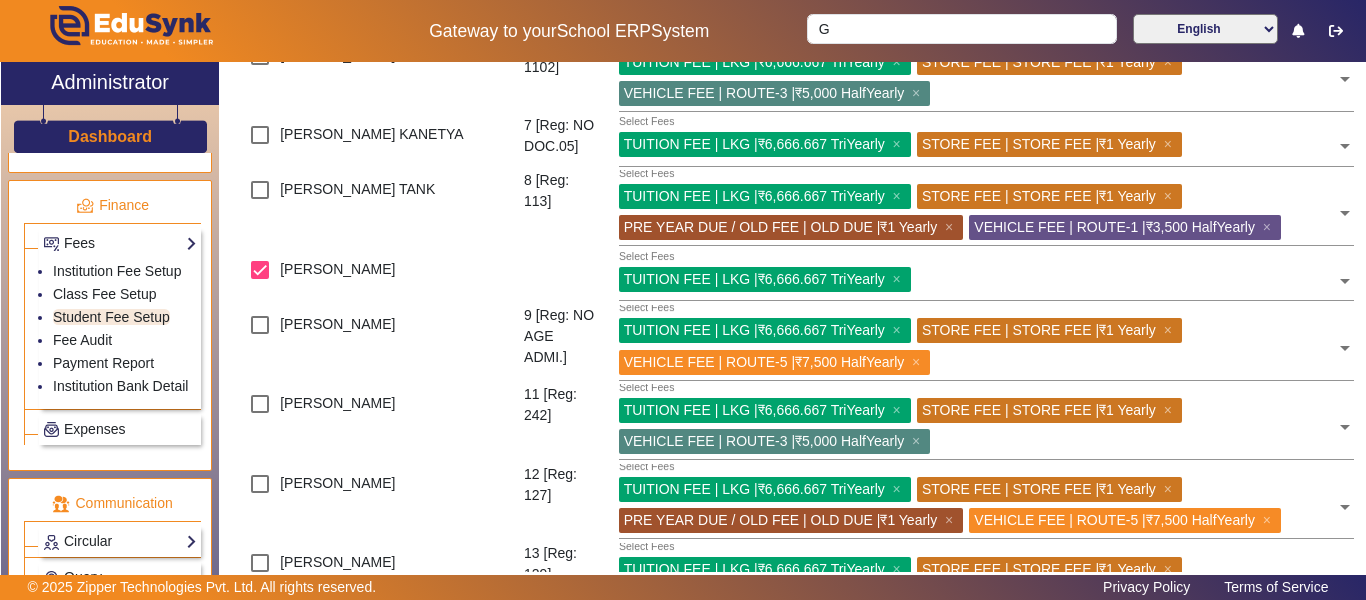 click 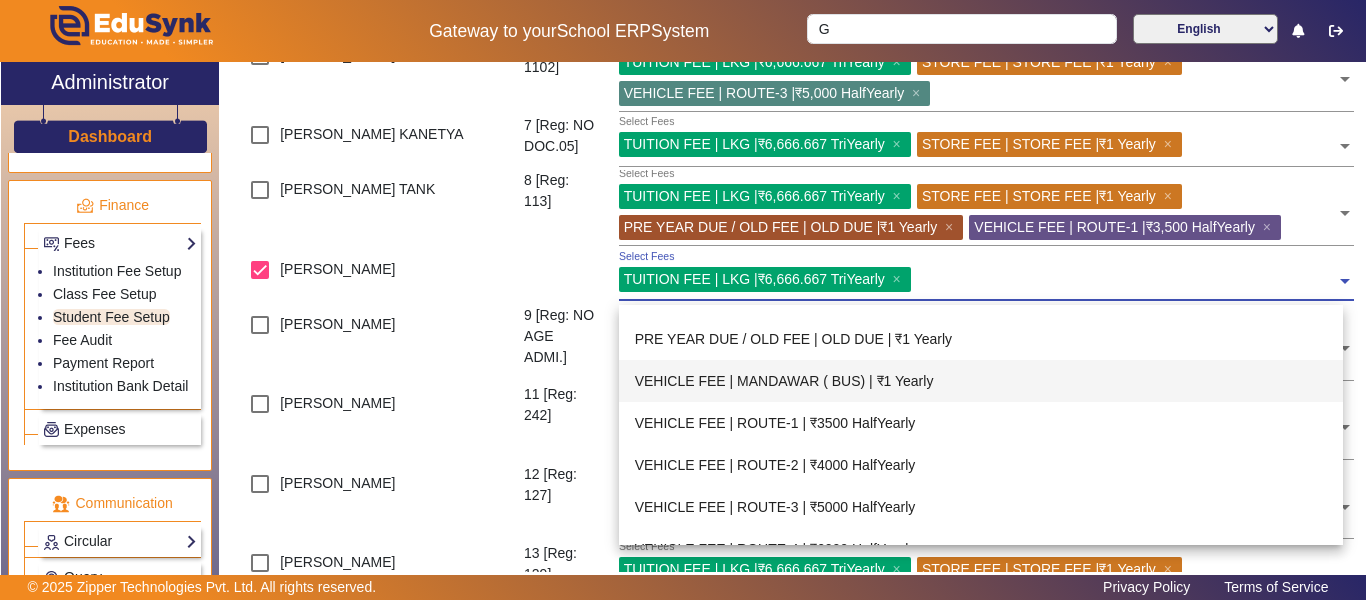 scroll, scrollTop: 852, scrollLeft: 0, axis: vertical 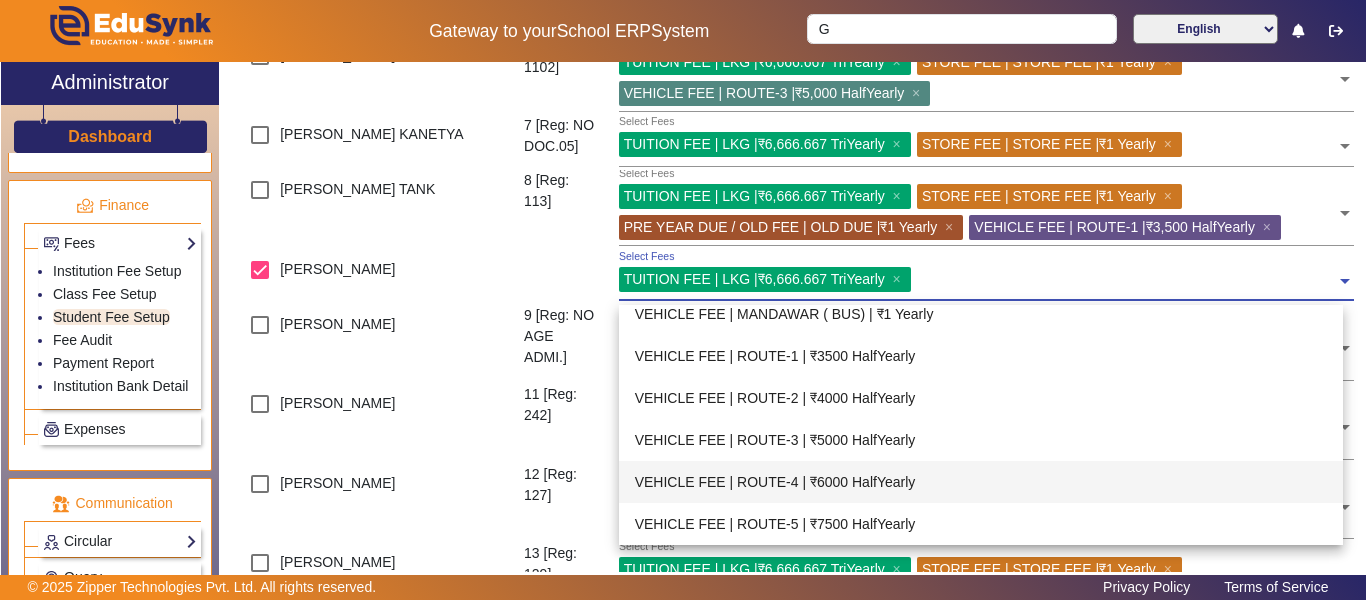 click on "VEHICLE FEE | ROUTE-4 | ₹6000 HalfYearly" at bounding box center [981, 482] 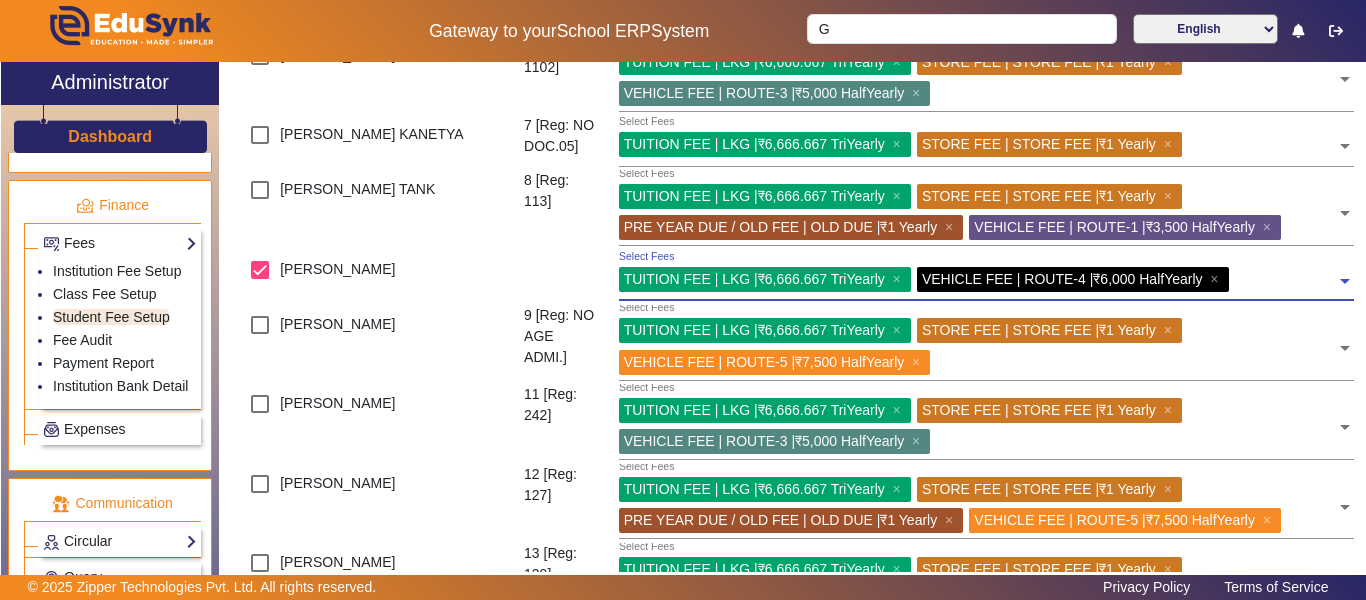 scroll, scrollTop: 0, scrollLeft: 0, axis: both 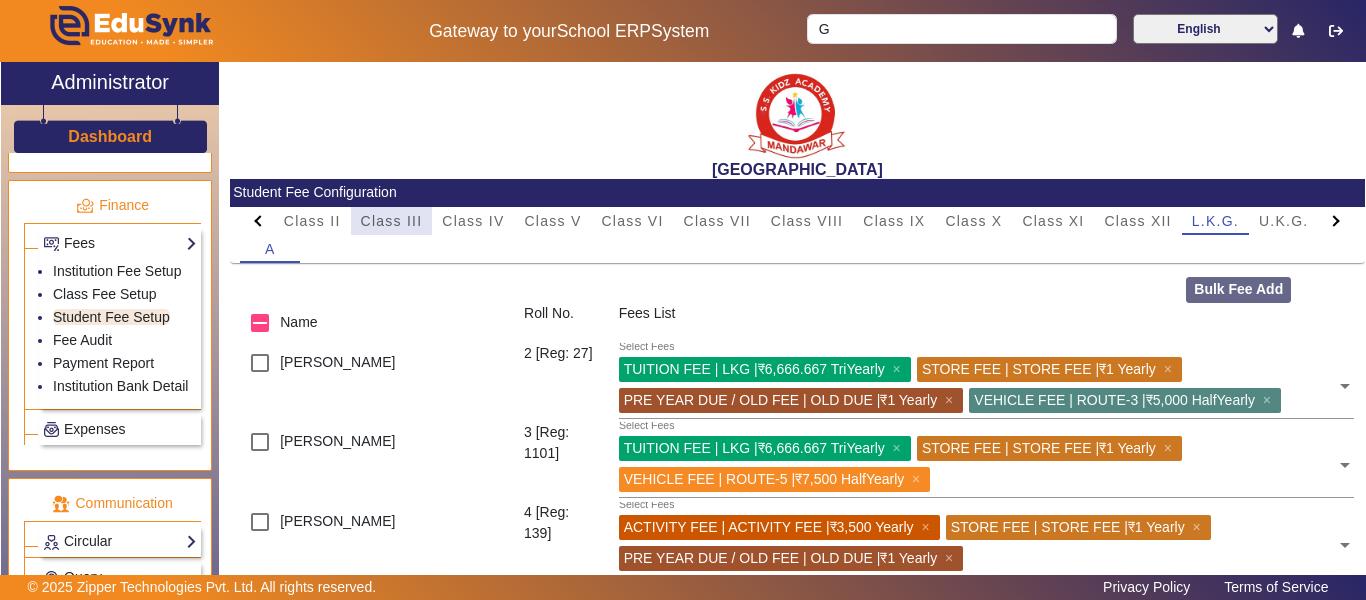 click on "Class III" at bounding box center (392, 221) 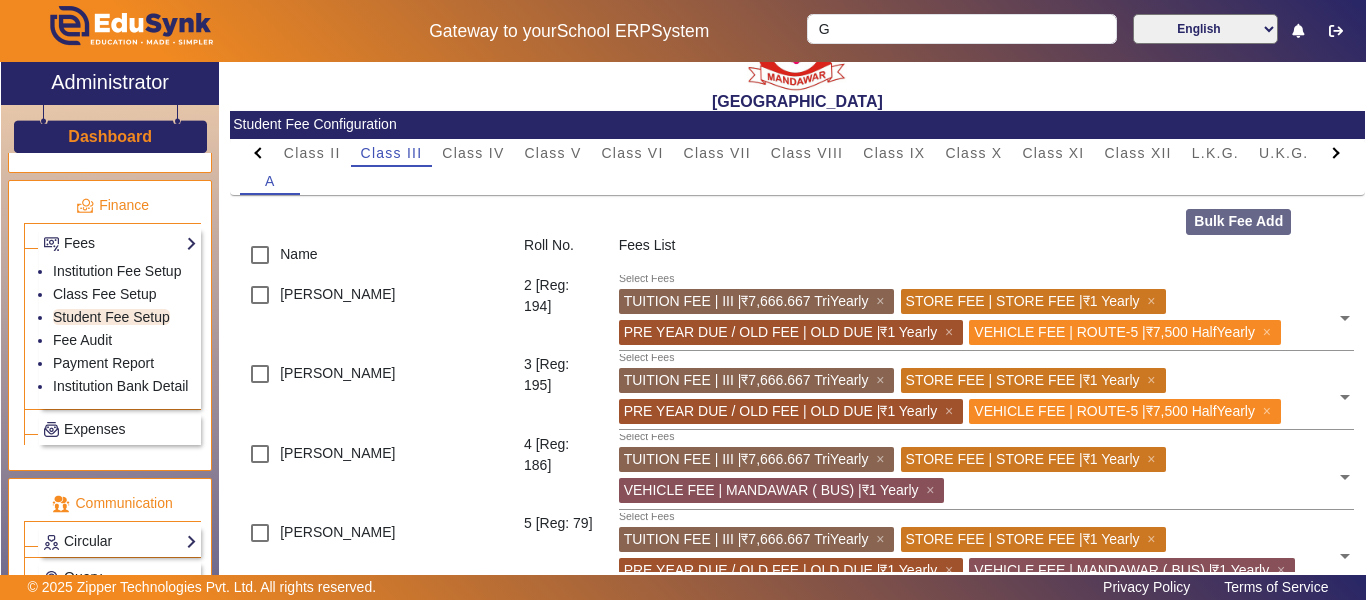 scroll, scrollTop: 0, scrollLeft: 0, axis: both 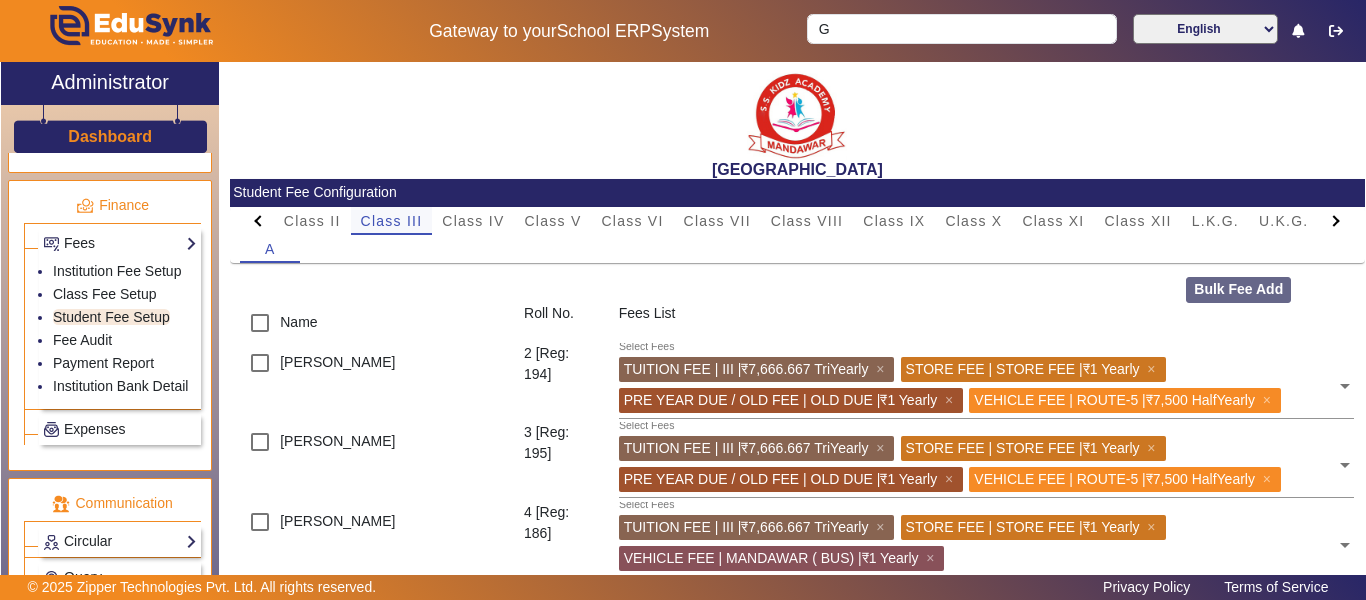 click on "Class III" at bounding box center (392, 221) 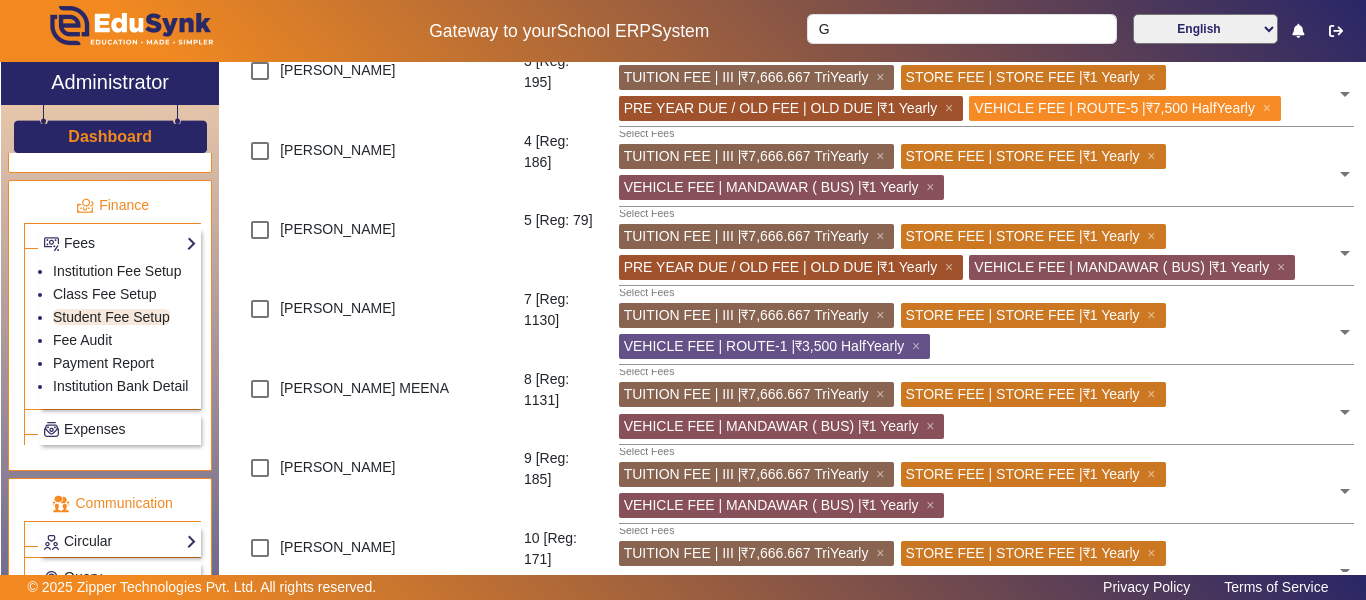 scroll, scrollTop: 400, scrollLeft: 0, axis: vertical 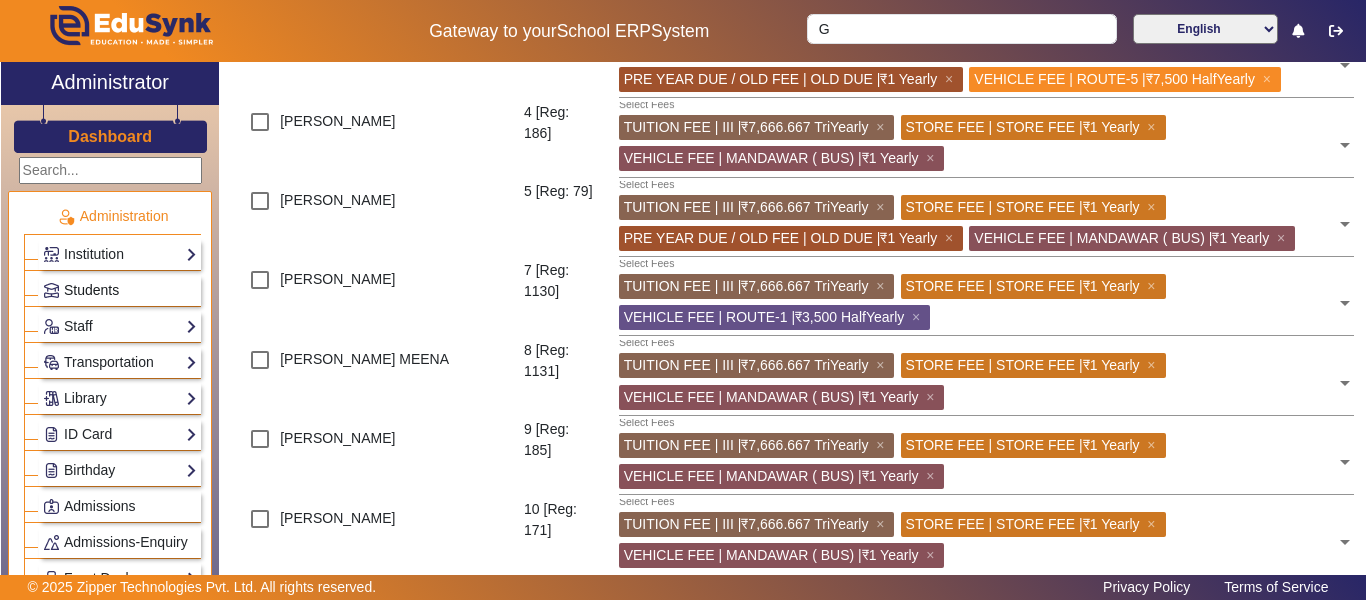 click on "Students" 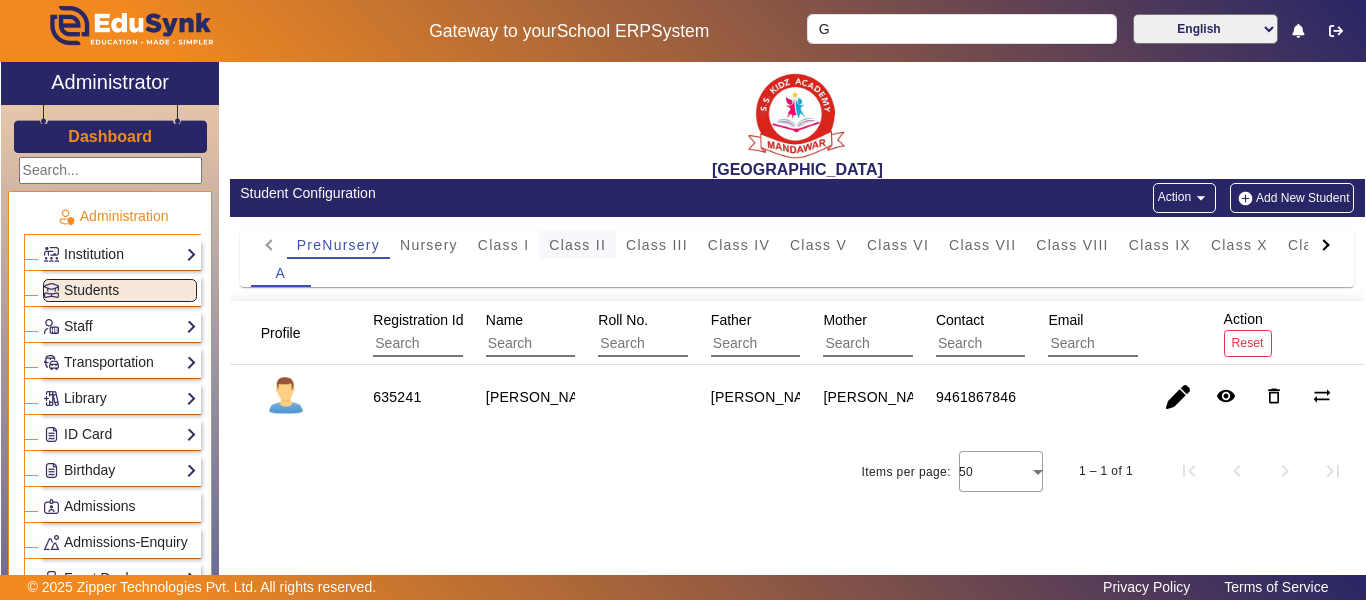 click on "Class II" at bounding box center (577, 245) 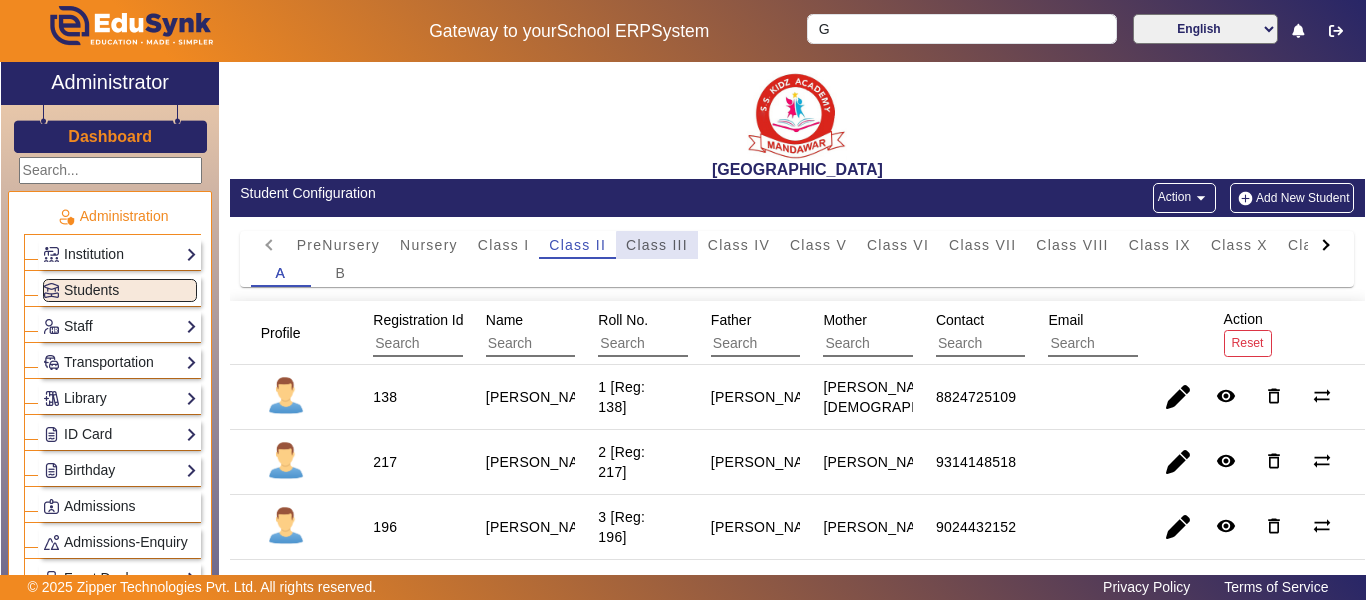click on "Class III" at bounding box center [657, 245] 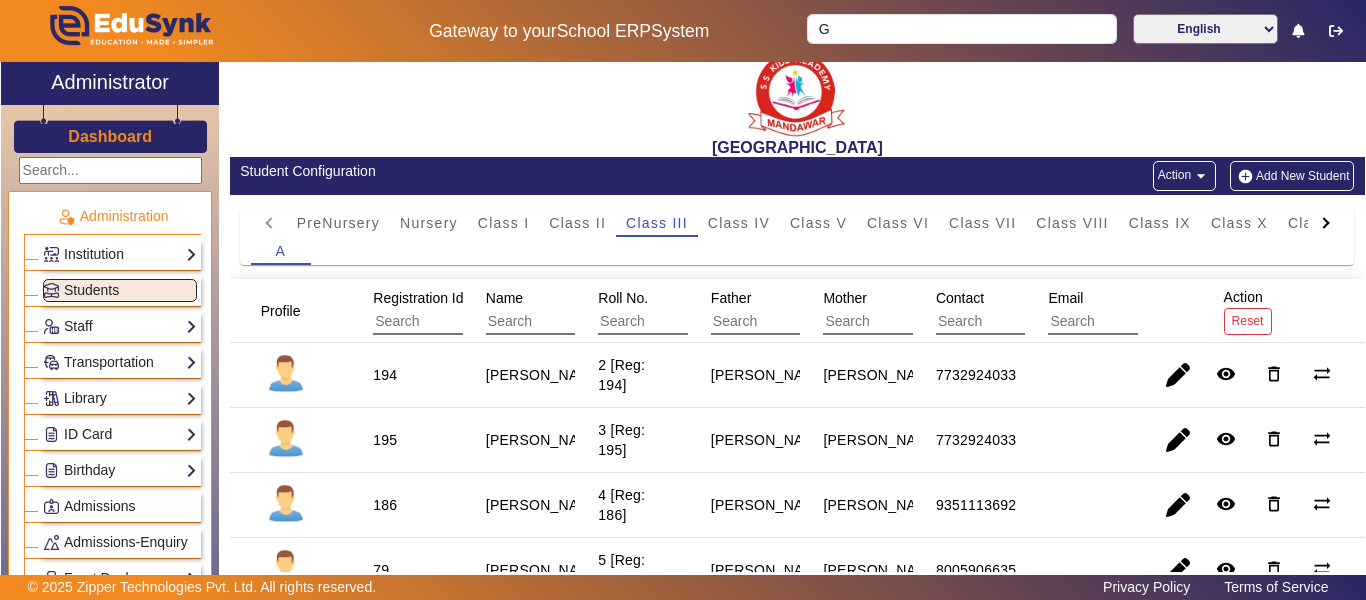 scroll, scrollTop: 0, scrollLeft: 0, axis: both 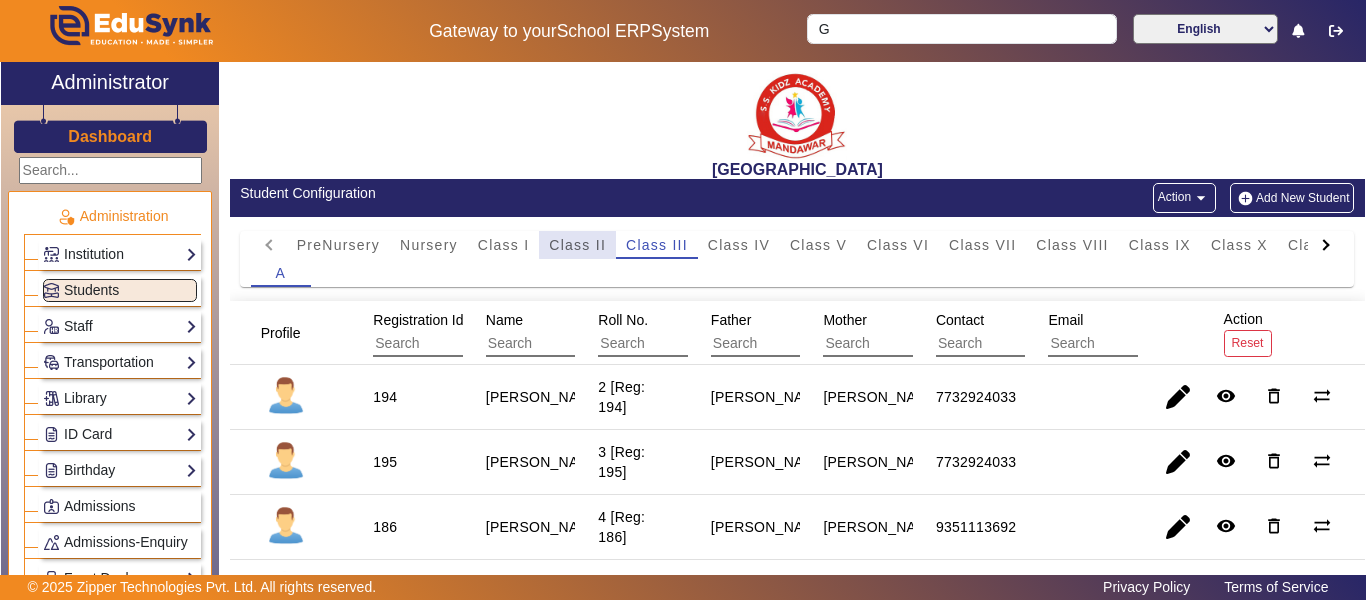 click on "Class II" at bounding box center (577, 245) 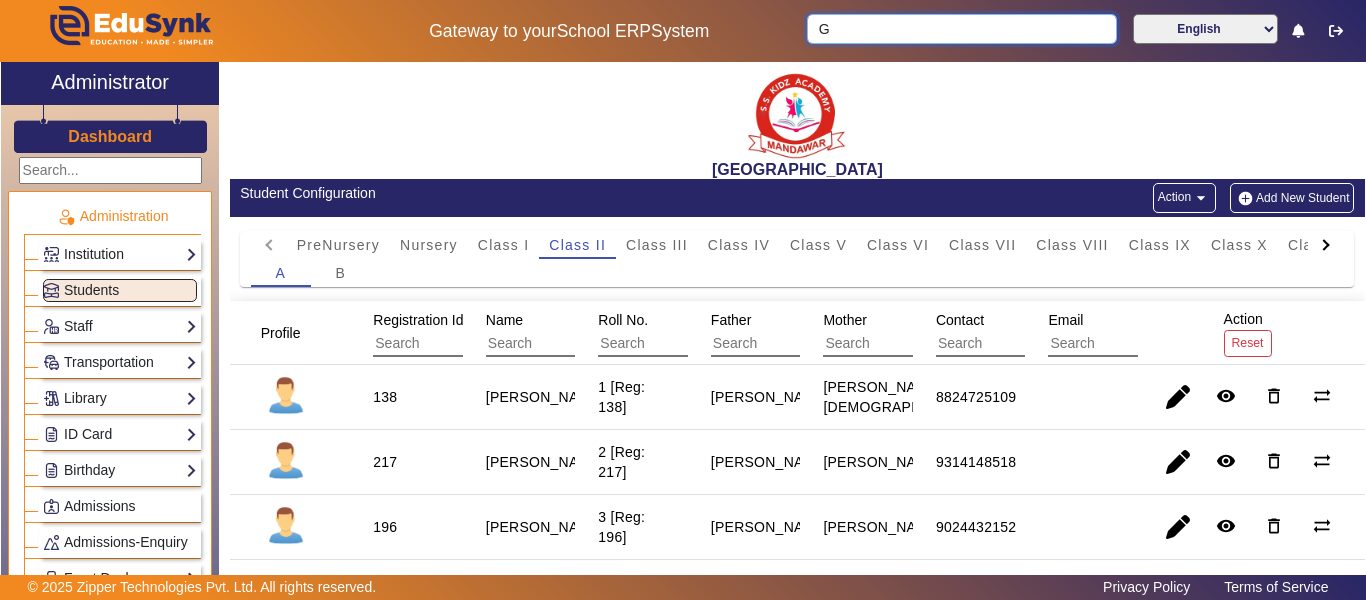 click on "G" at bounding box center (961, 29) 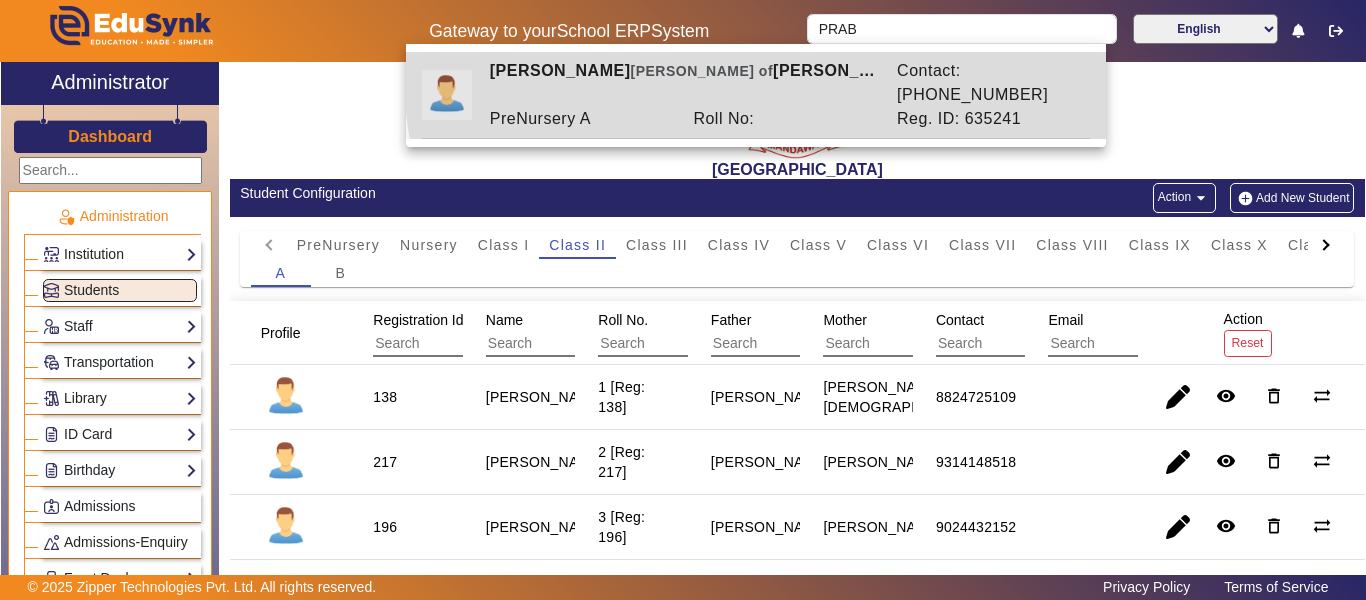 click on "[PERSON_NAME]   [PERSON_NAME] of  [PERSON_NAME]" at bounding box center (682, 83) 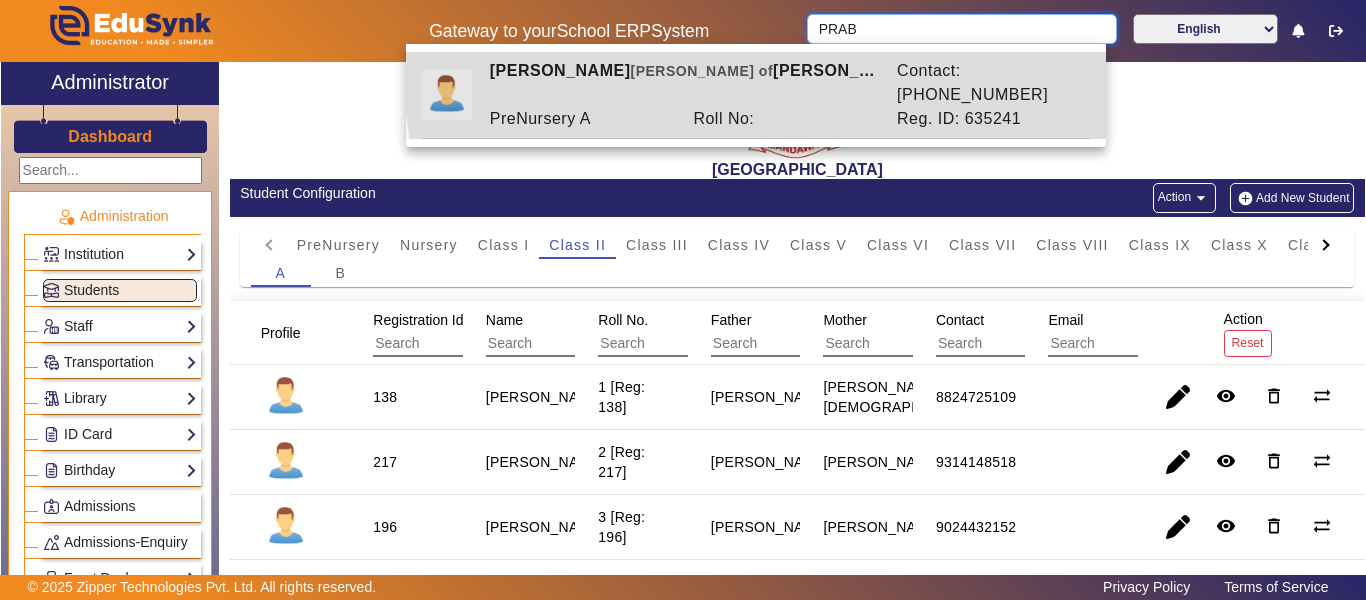 type on "[PERSON_NAME]" 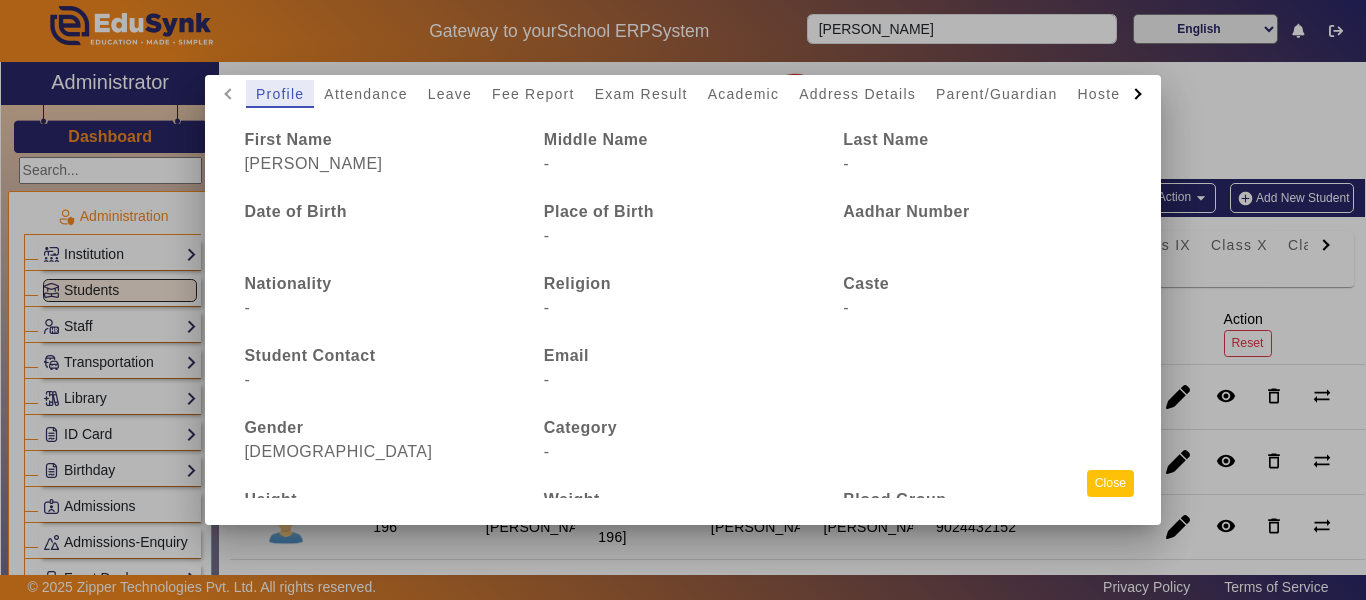 click on "Close" 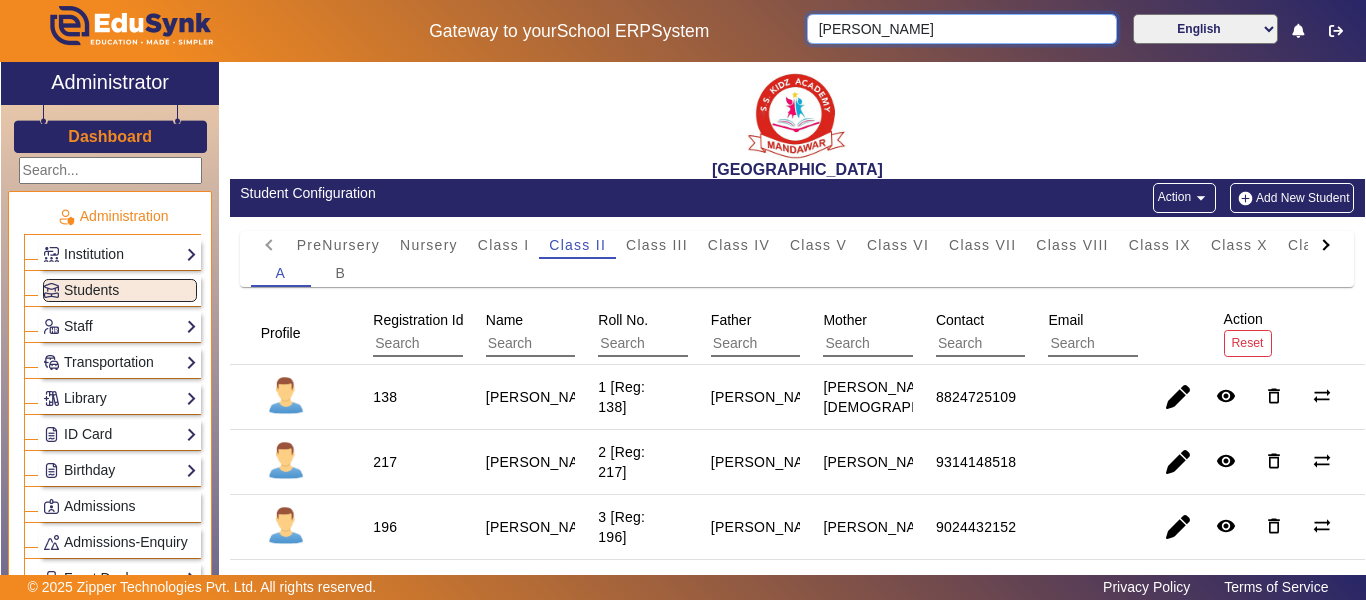 type 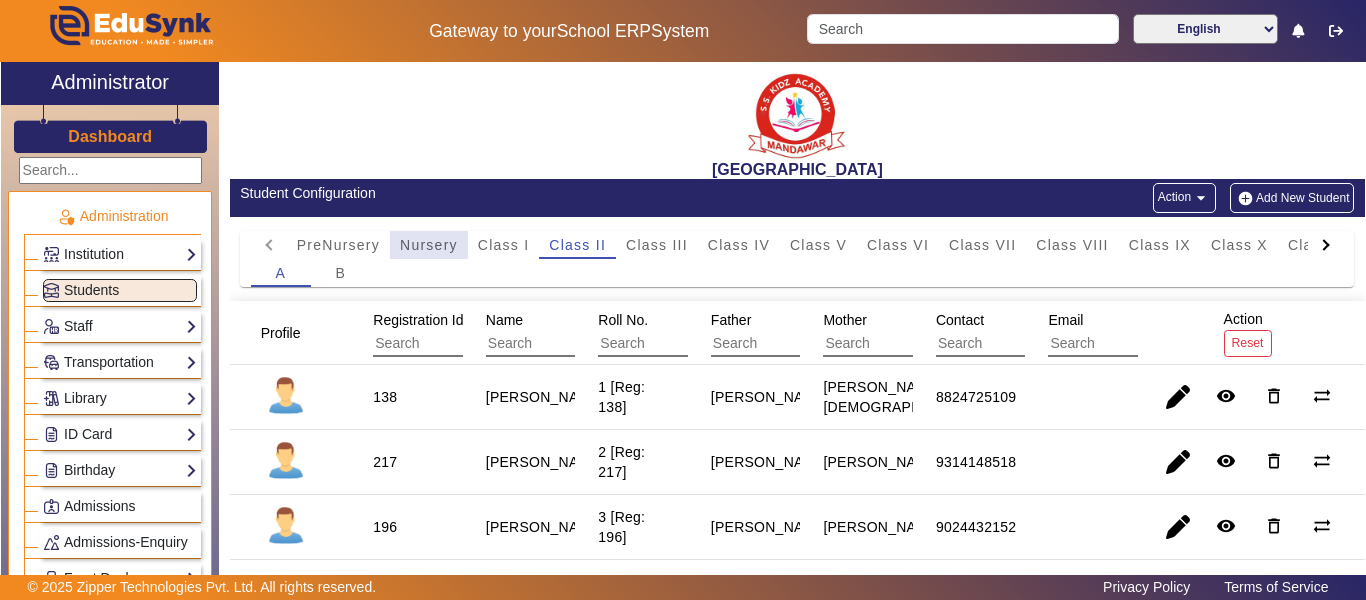 click on "Nursery" at bounding box center [429, 245] 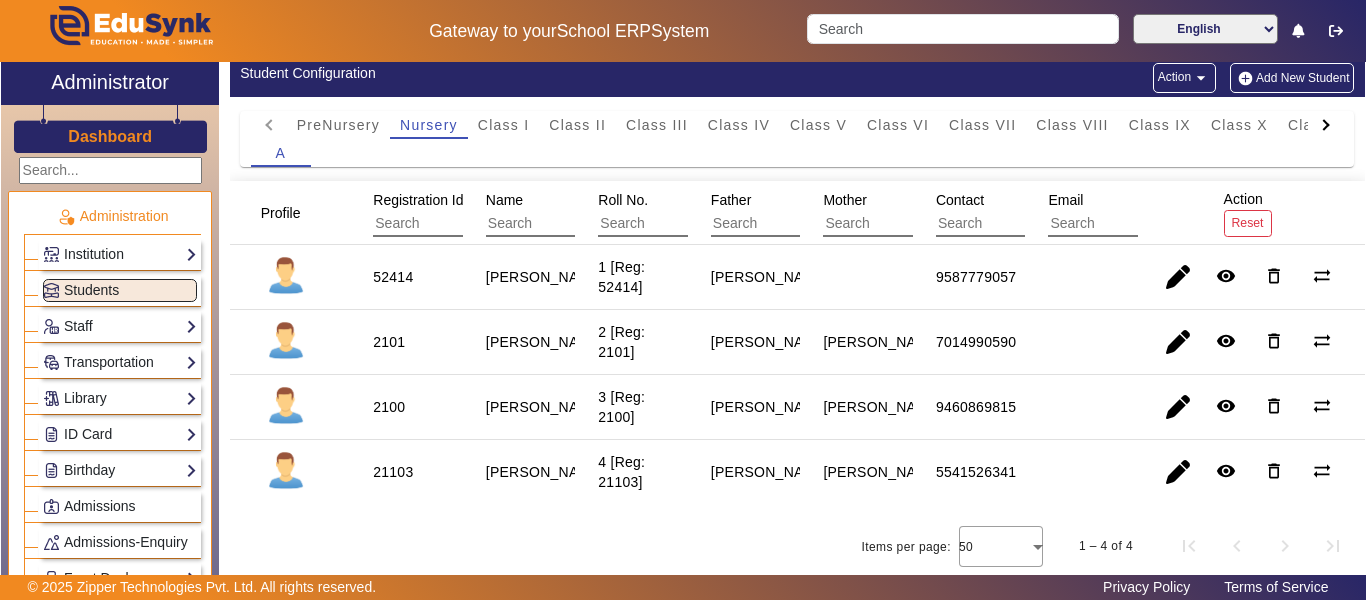scroll, scrollTop: 122, scrollLeft: 0, axis: vertical 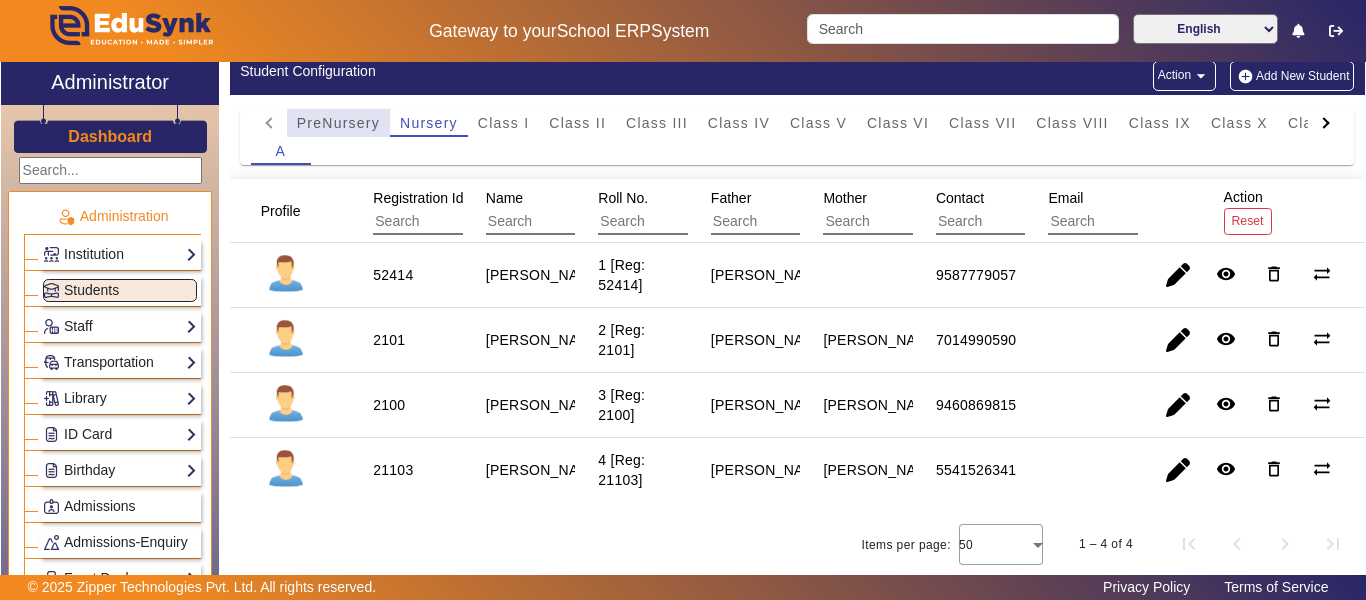 click on "PreNursery" at bounding box center (338, 123) 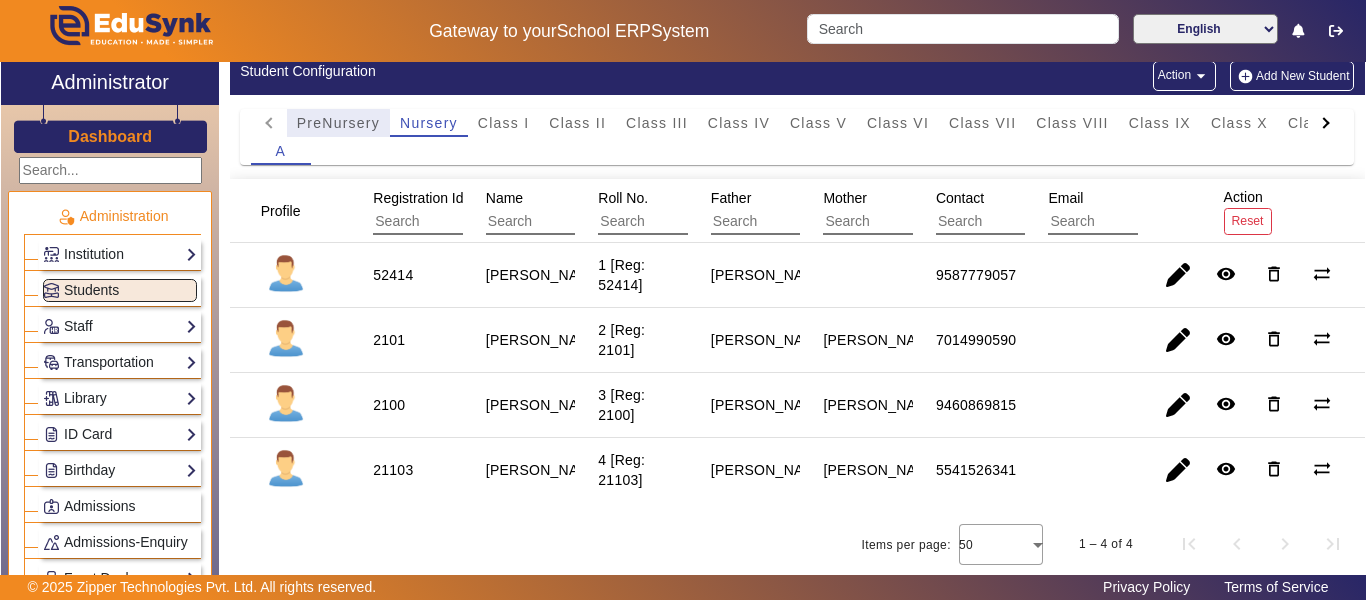 scroll, scrollTop: 0, scrollLeft: 0, axis: both 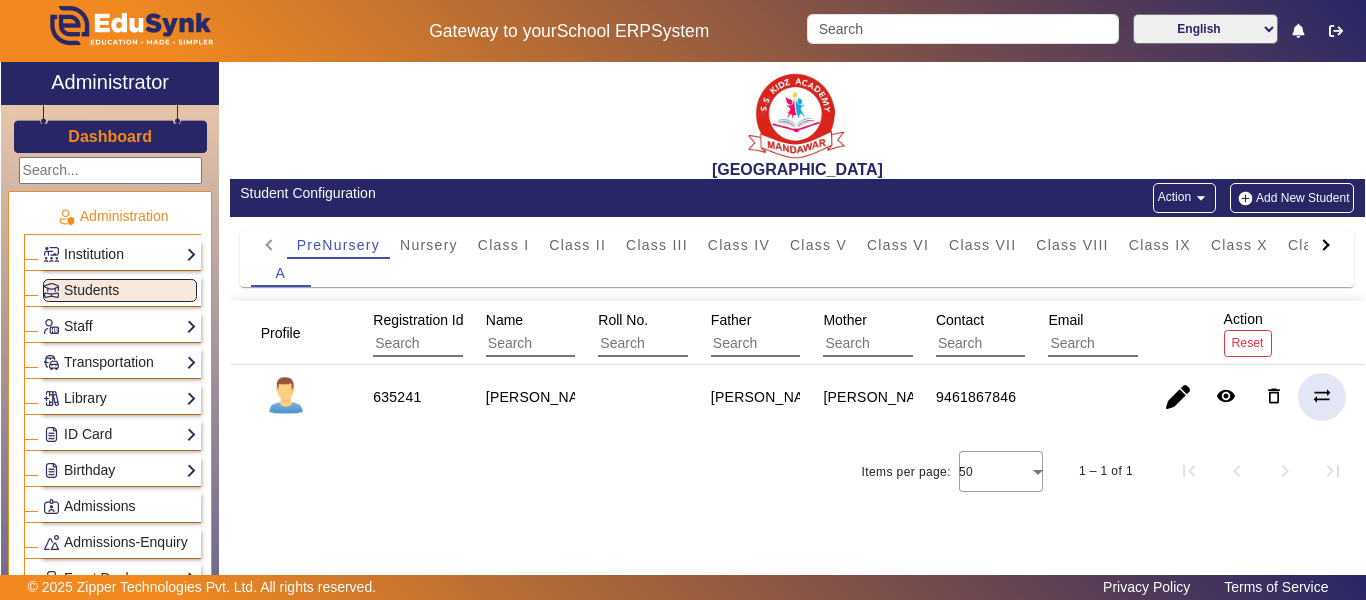 click on "sync_alt" 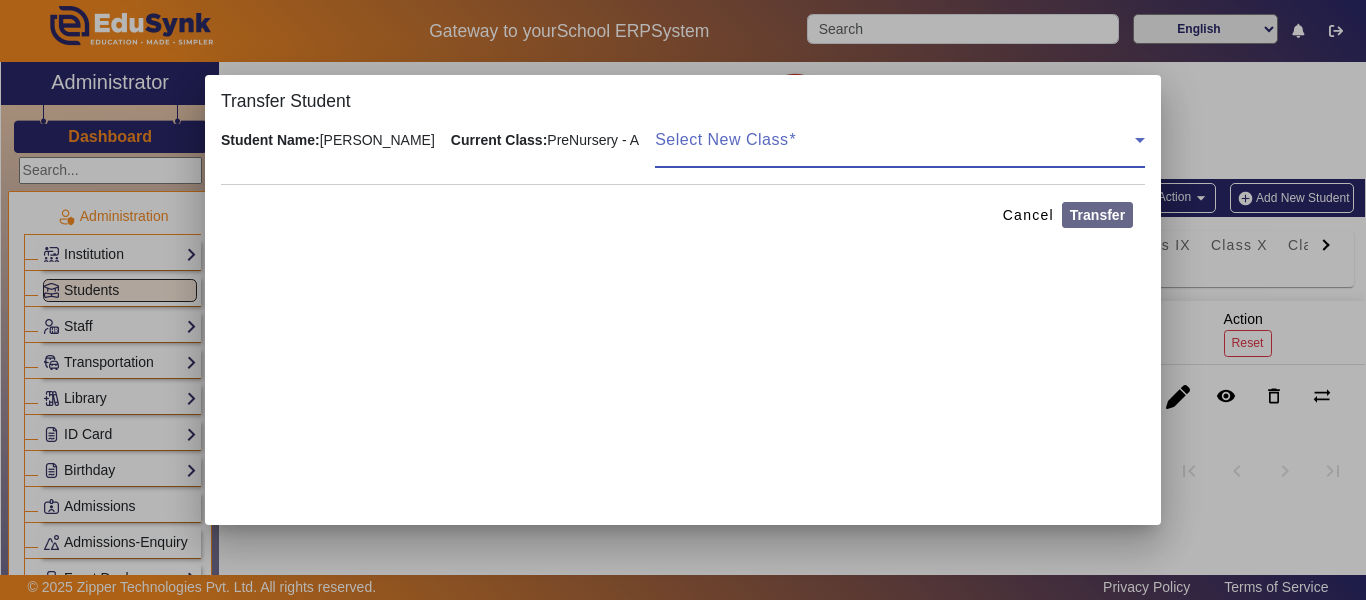 click at bounding box center [895, 148] 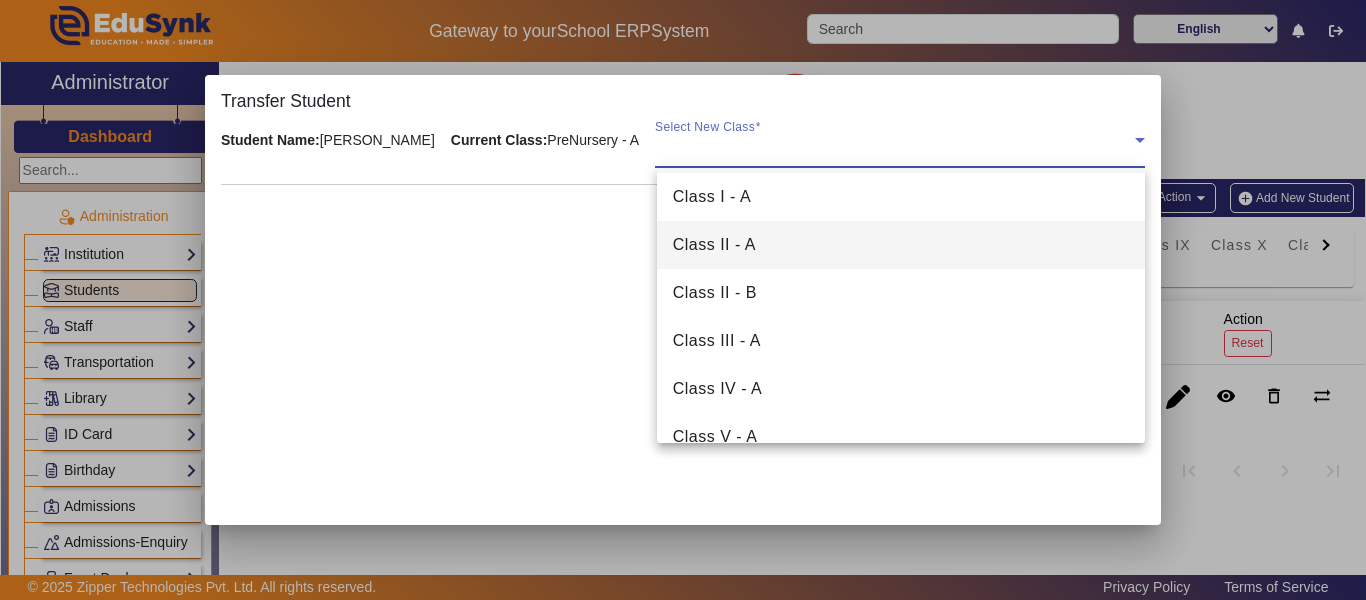 scroll, scrollTop: 100, scrollLeft: 0, axis: vertical 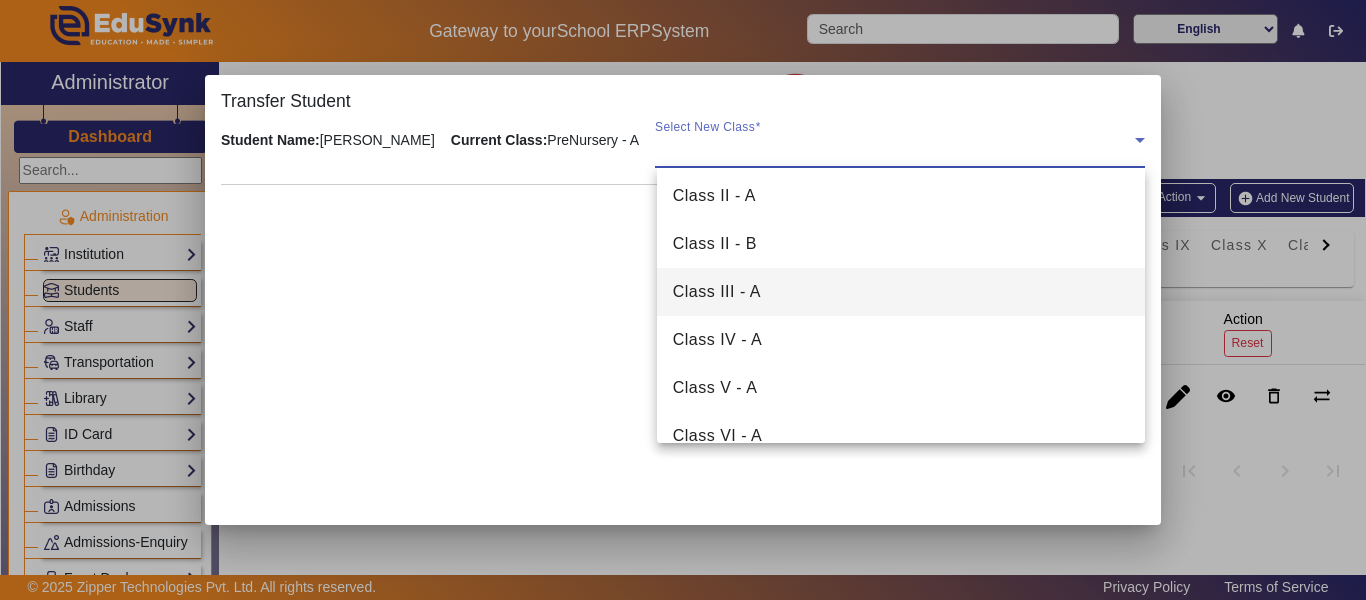 click on "Class III - A" at bounding box center [901, 292] 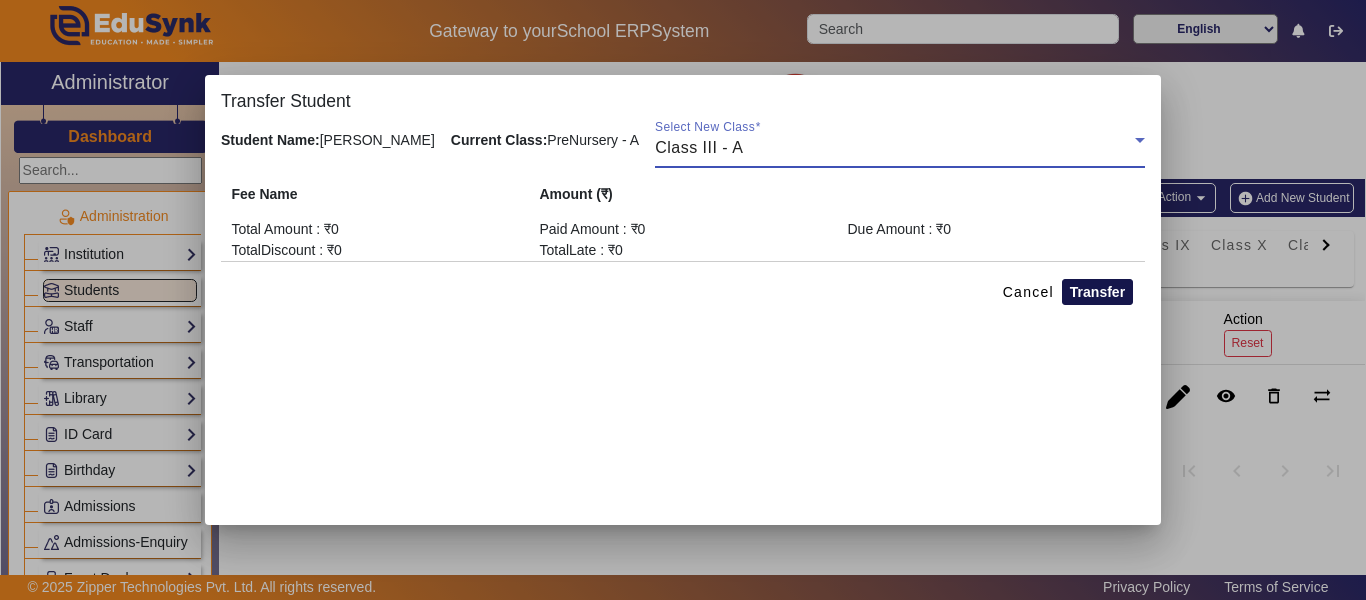 click on "Transfer" at bounding box center [1097, 292] 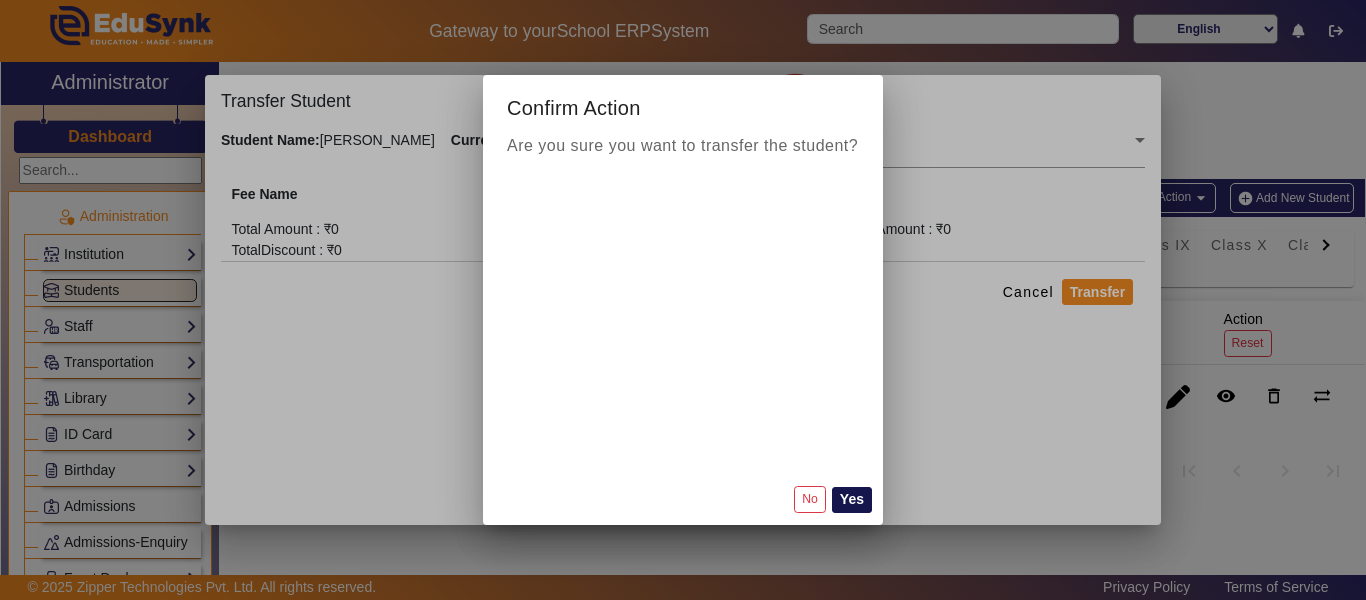 click on "Yes" at bounding box center (852, 500) 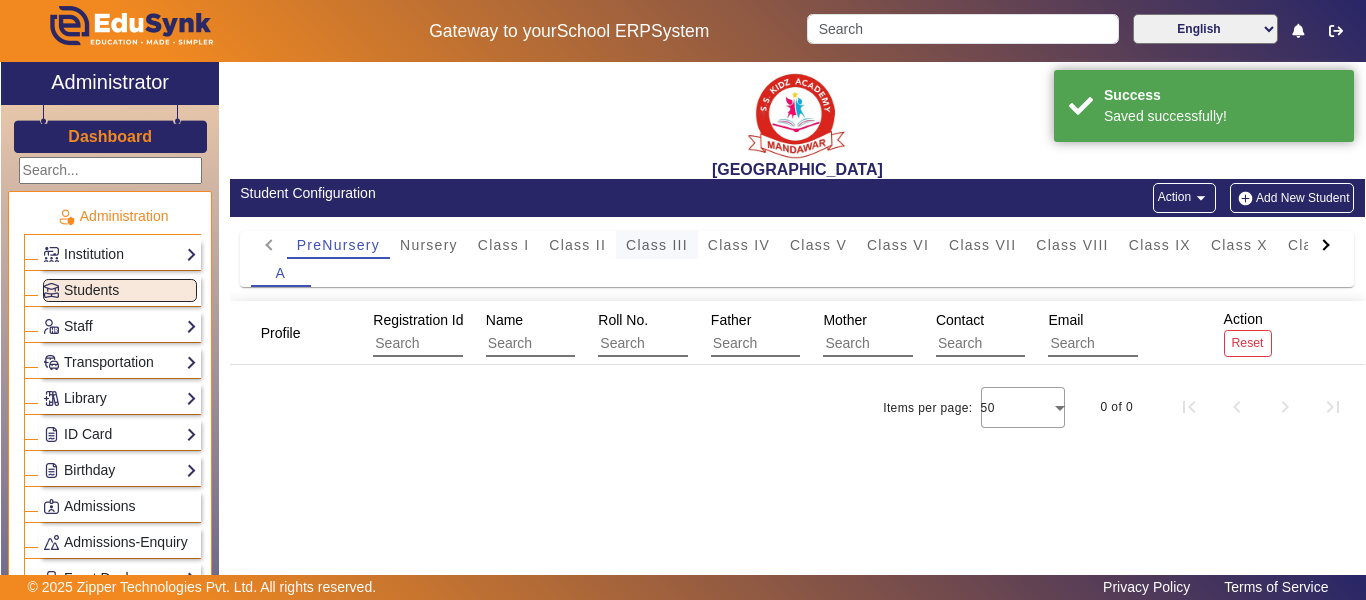 click on "Class III" at bounding box center (657, 245) 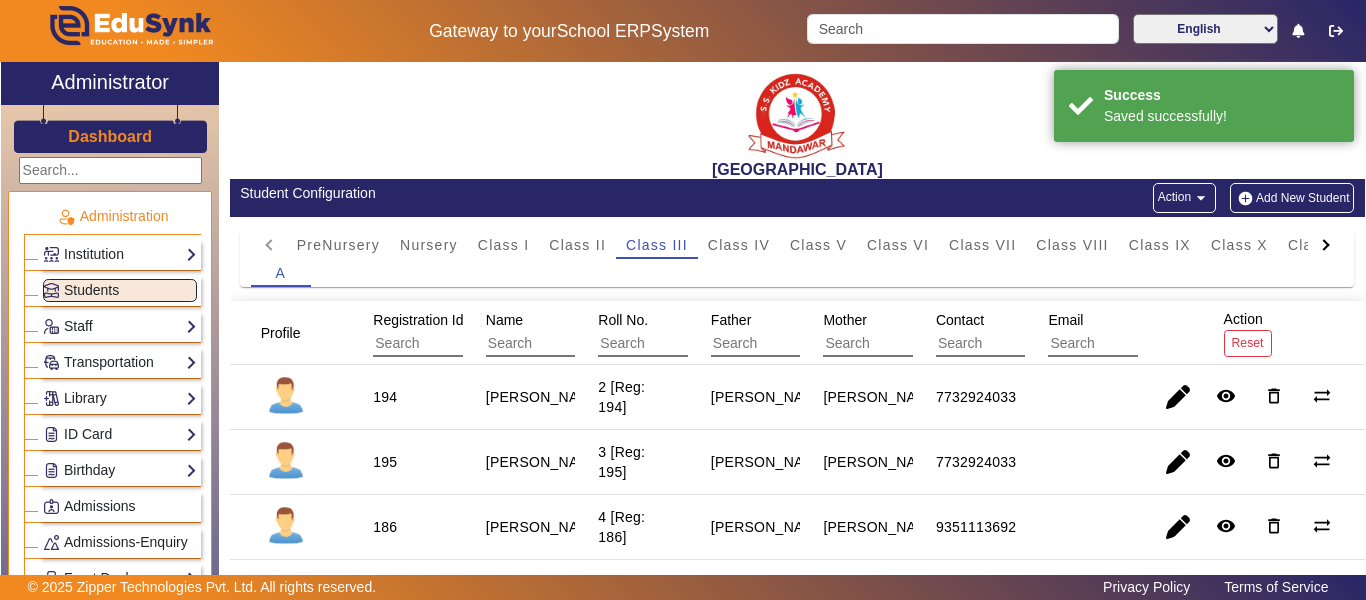 scroll, scrollTop: 900, scrollLeft: 0, axis: vertical 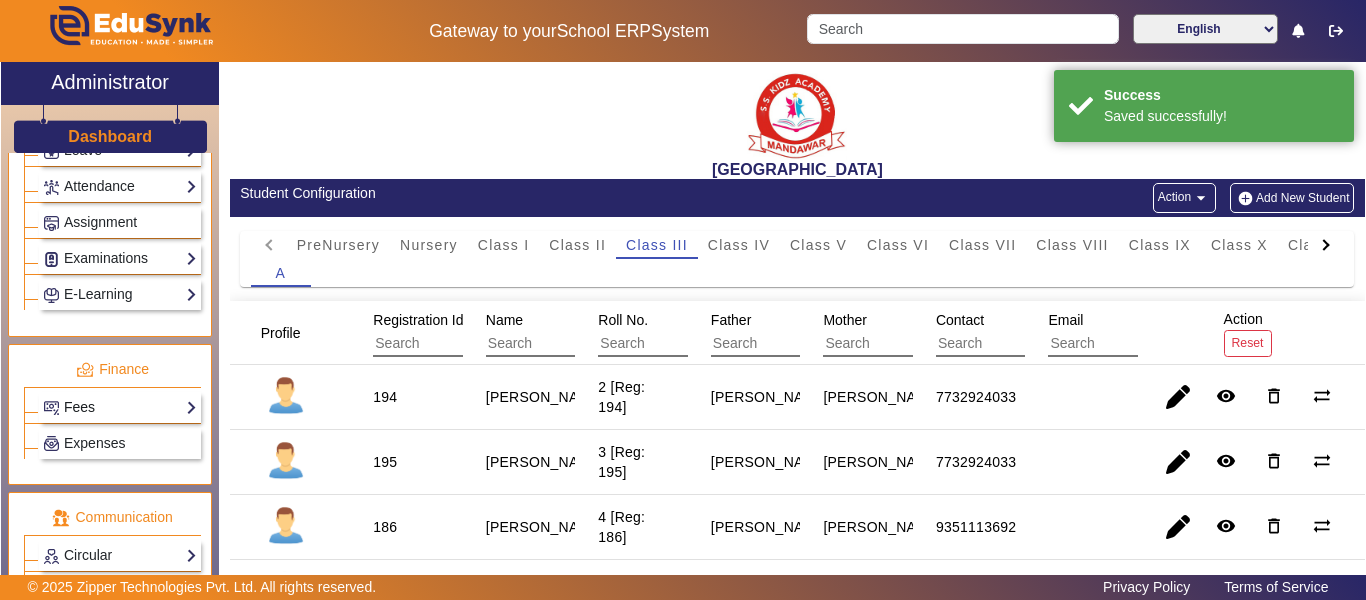 click on "Fees" 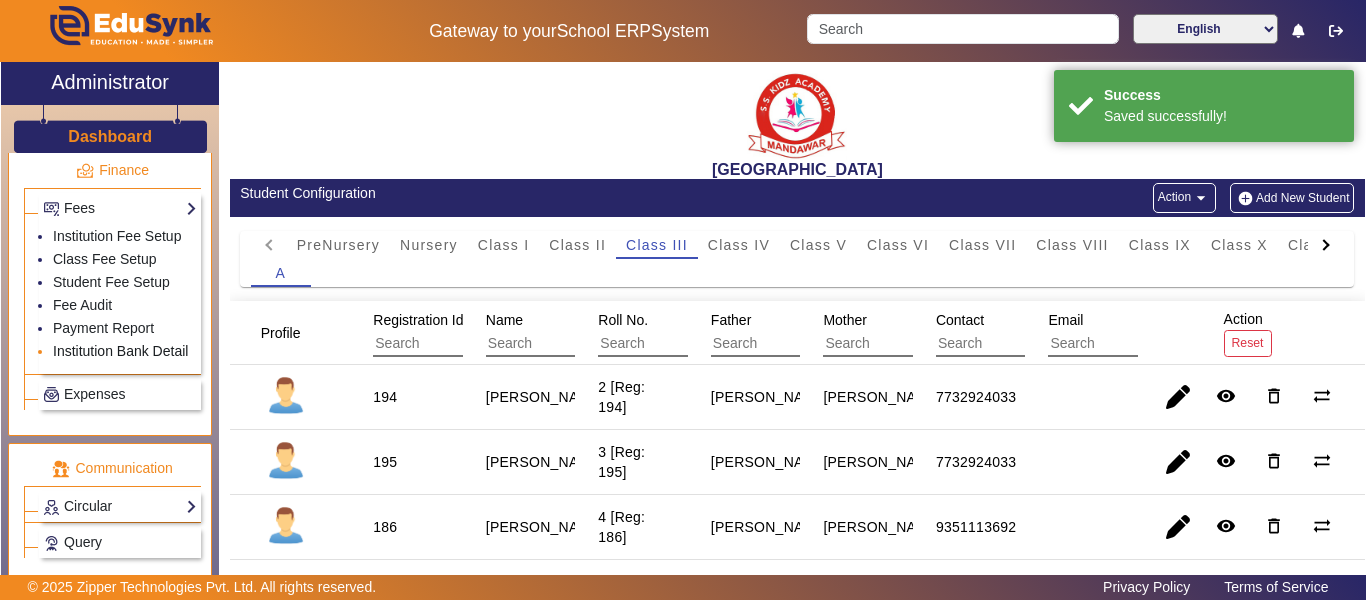 scroll, scrollTop: 1100, scrollLeft: 0, axis: vertical 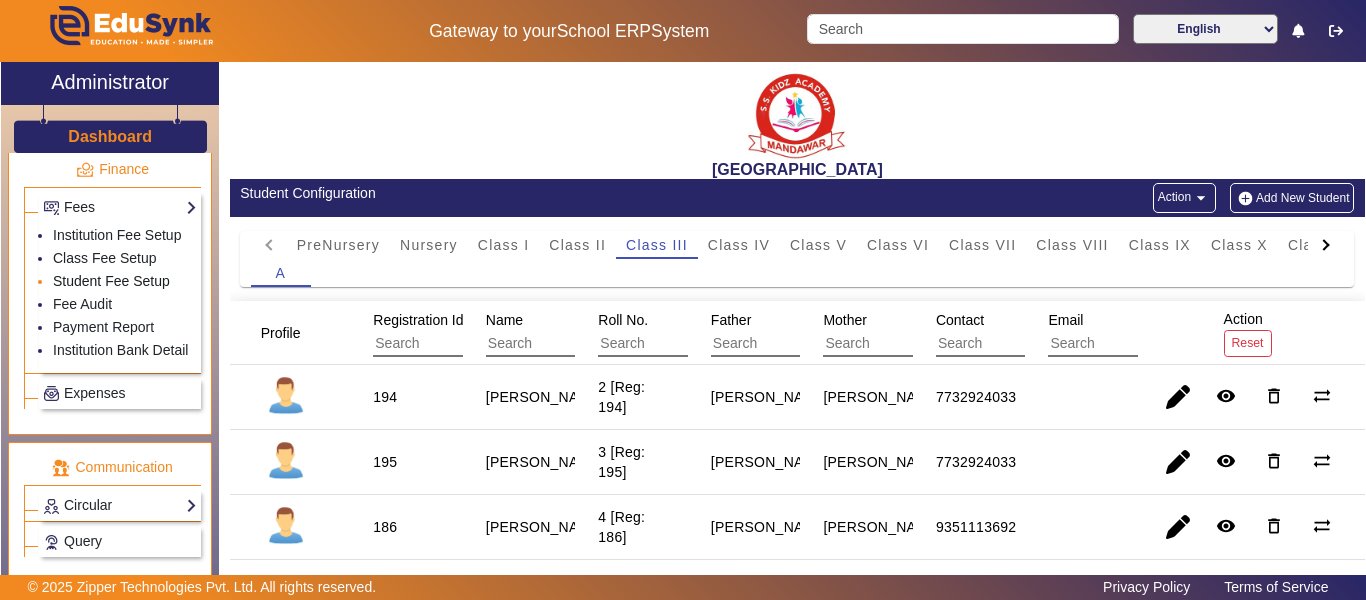 click on "Student Fee Setup" 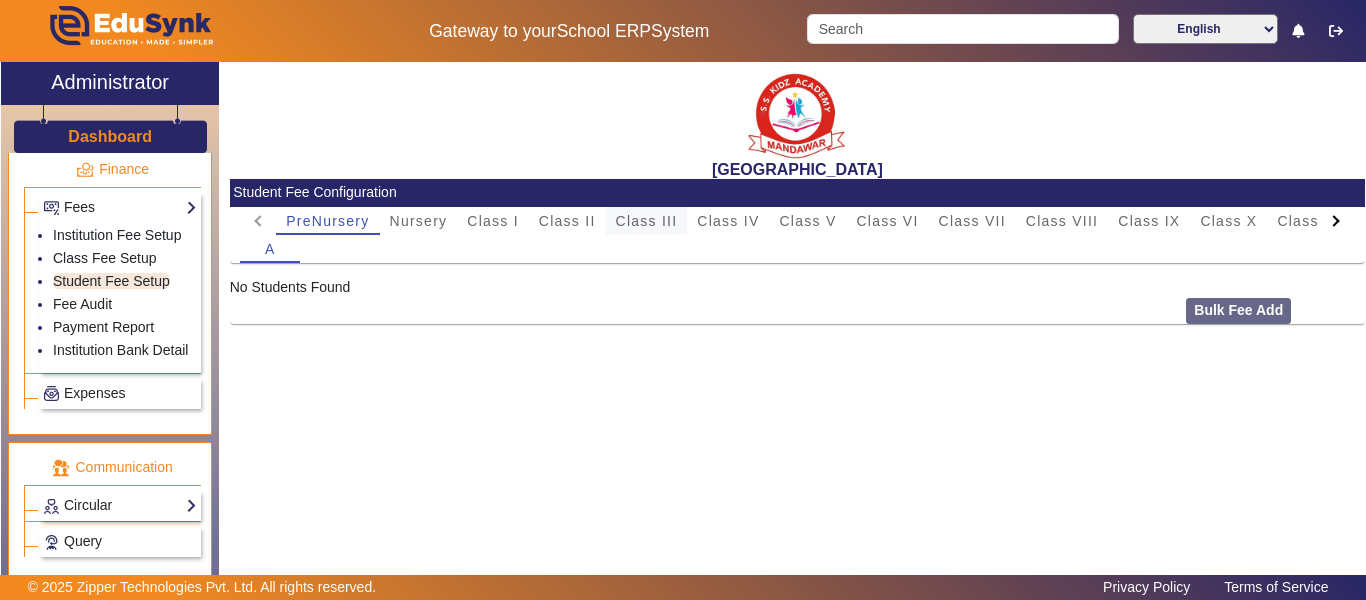 click on "Class III" at bounding box center [647, 221] 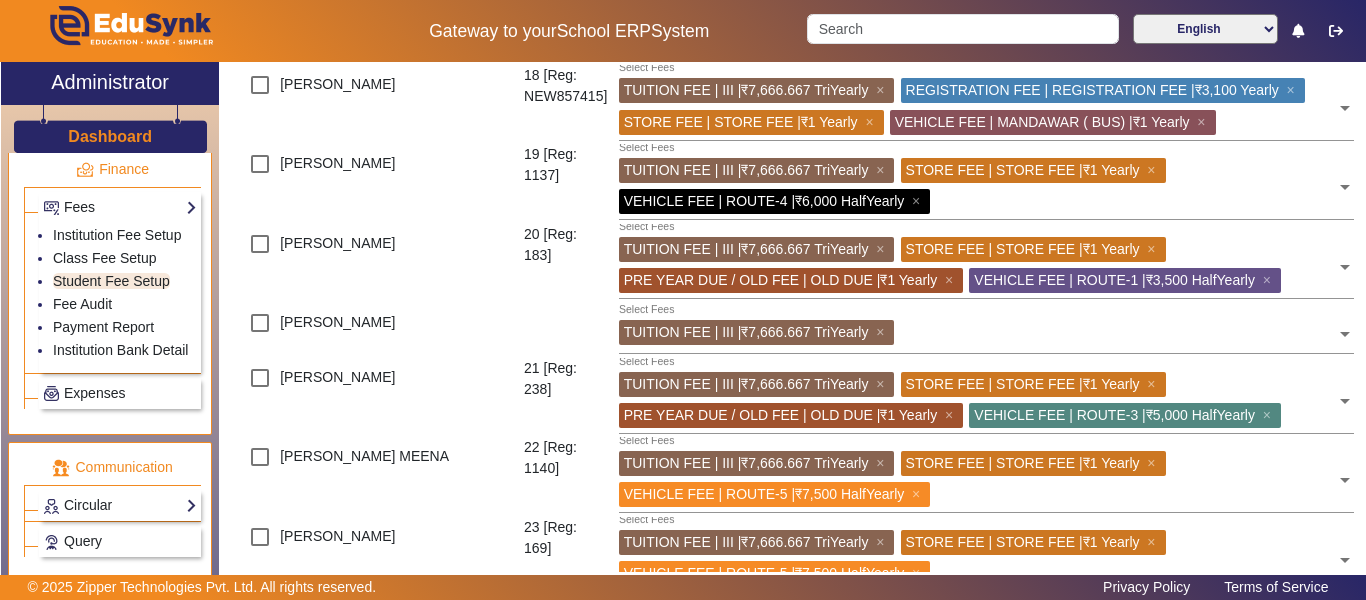 scroll, scrollTop: 1400, scrollLeft: 0, axis: vertical 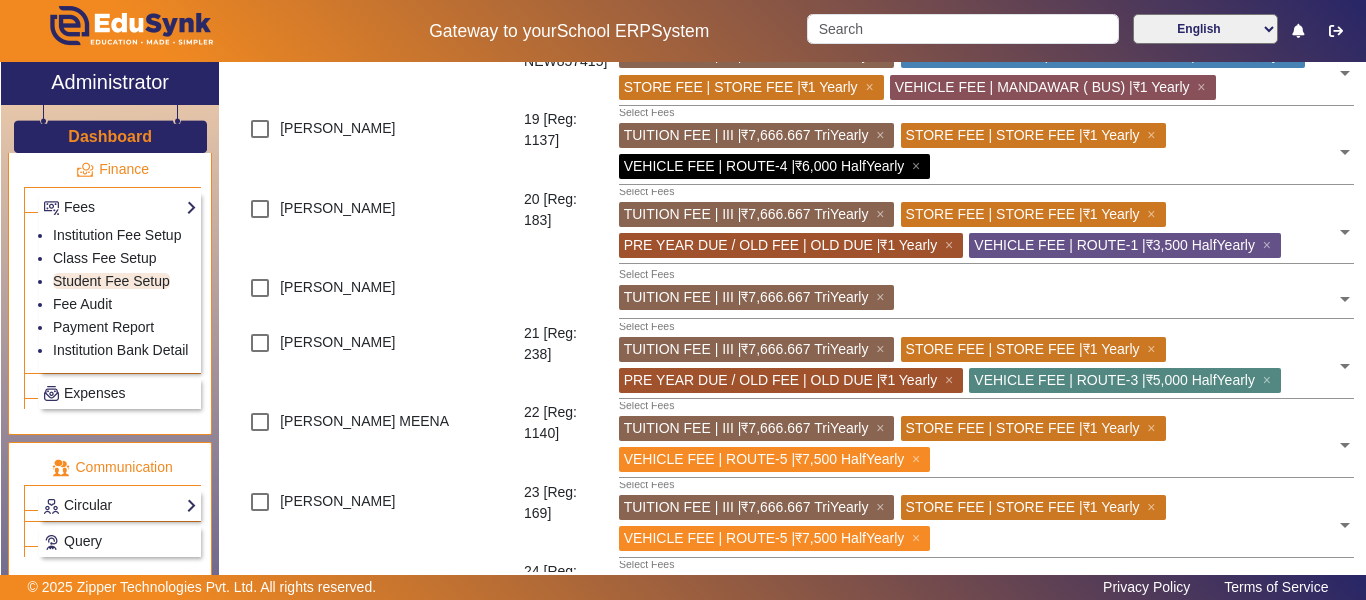 click 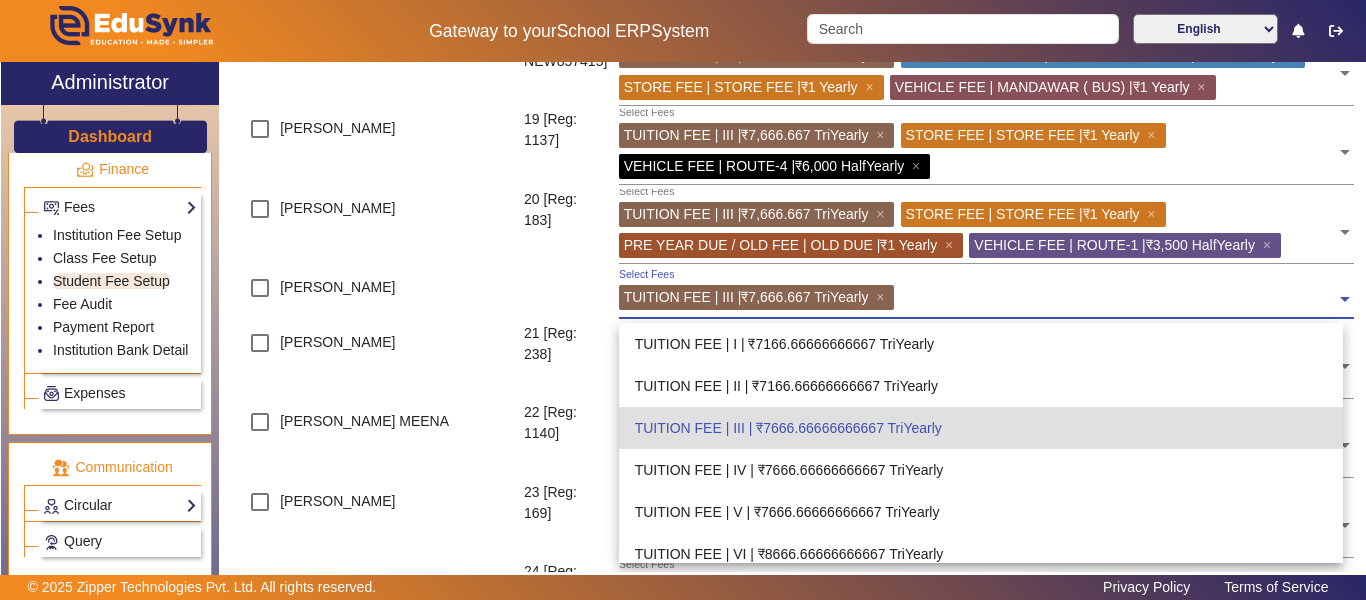 click on "TUITION FEE | III | ₹7666.66666666667 TriYearly" at bounding box center [981, 428] 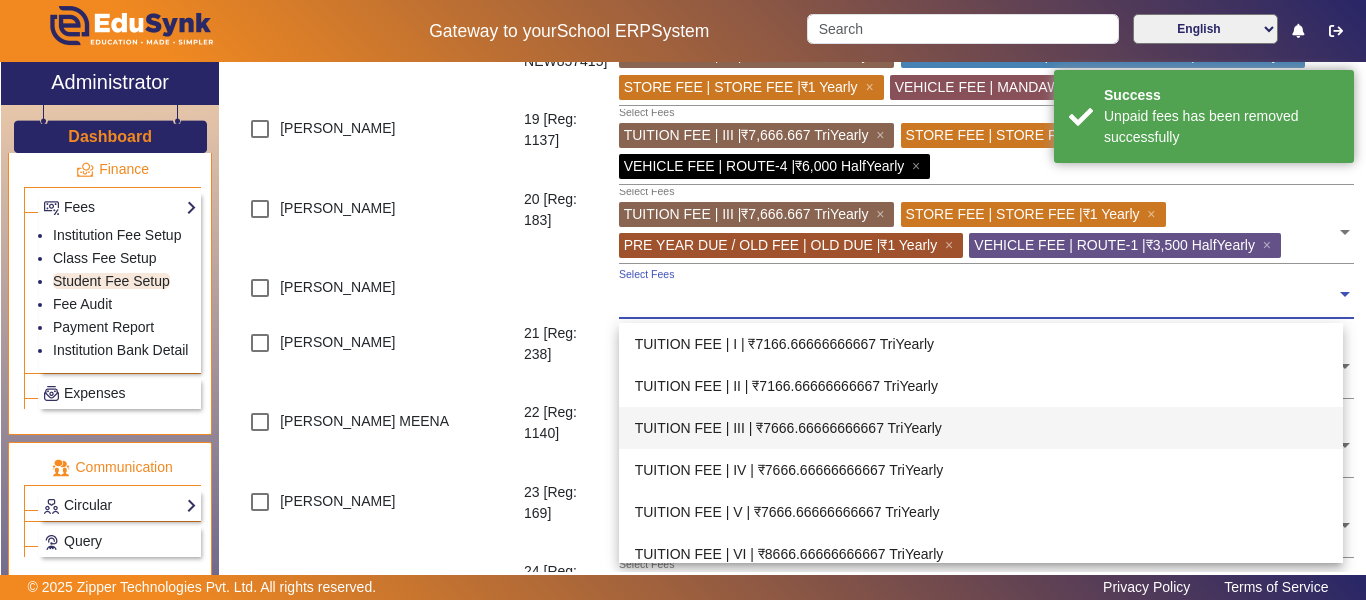 click on "TUITION FEE | III | ₹7666.66666666667 TriYearly" at bounding box center [981, 428] 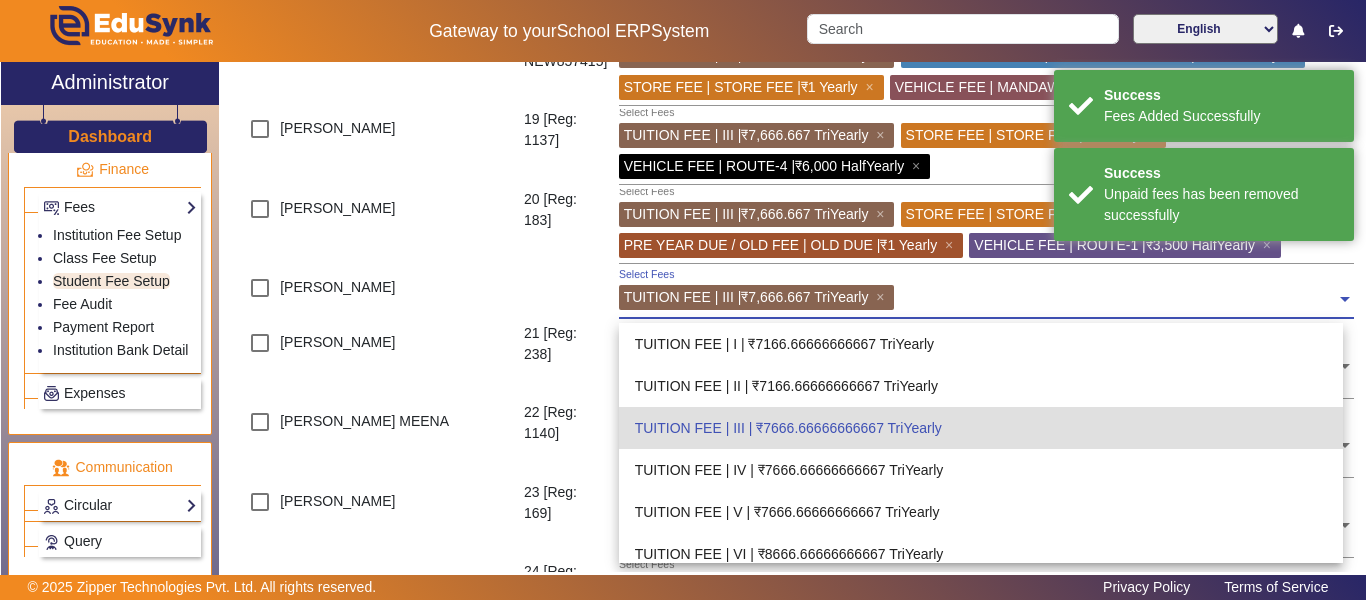 click 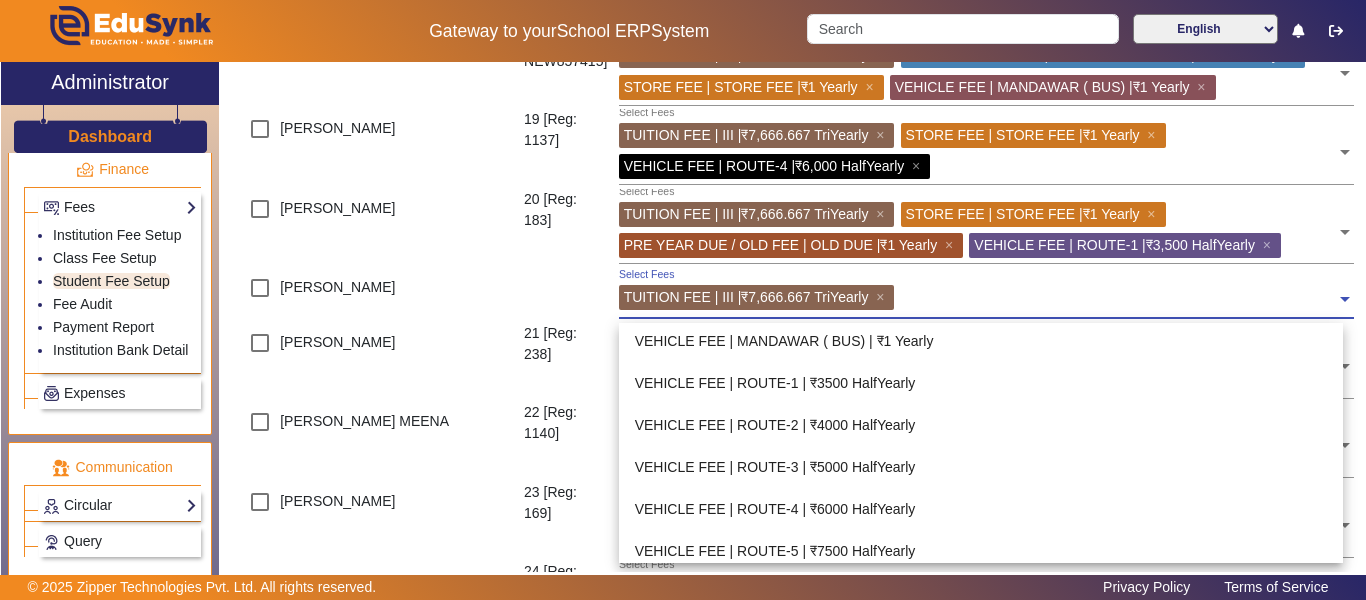 scroll, scrollTop: 852, scrollLeft: 0, axis: vertical 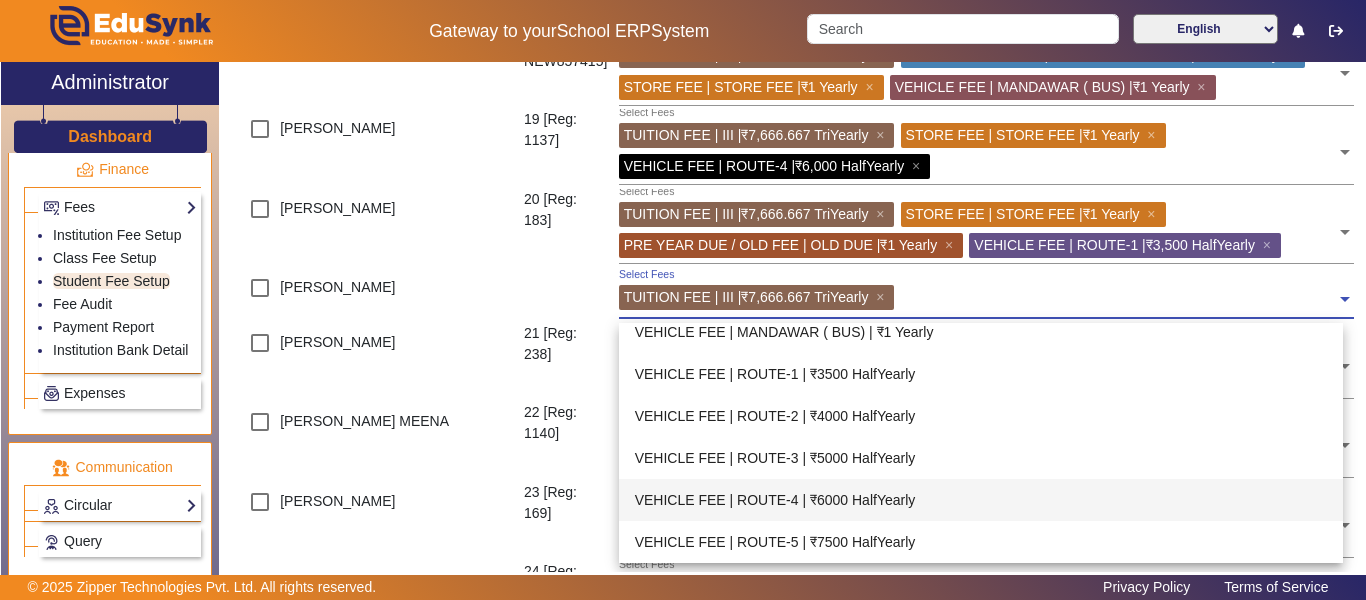 click on "VEHICLE FEE | ROUTE-4 | ₹6000 HalfYearly" at bounding box center [981, 500] 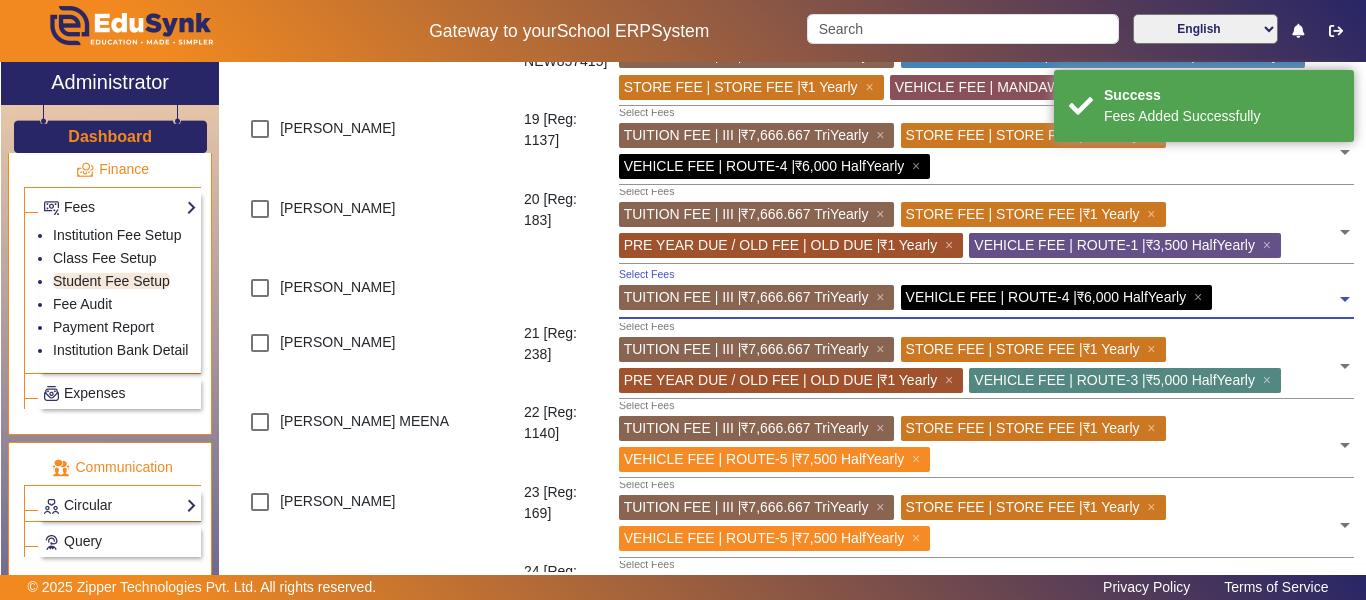 click 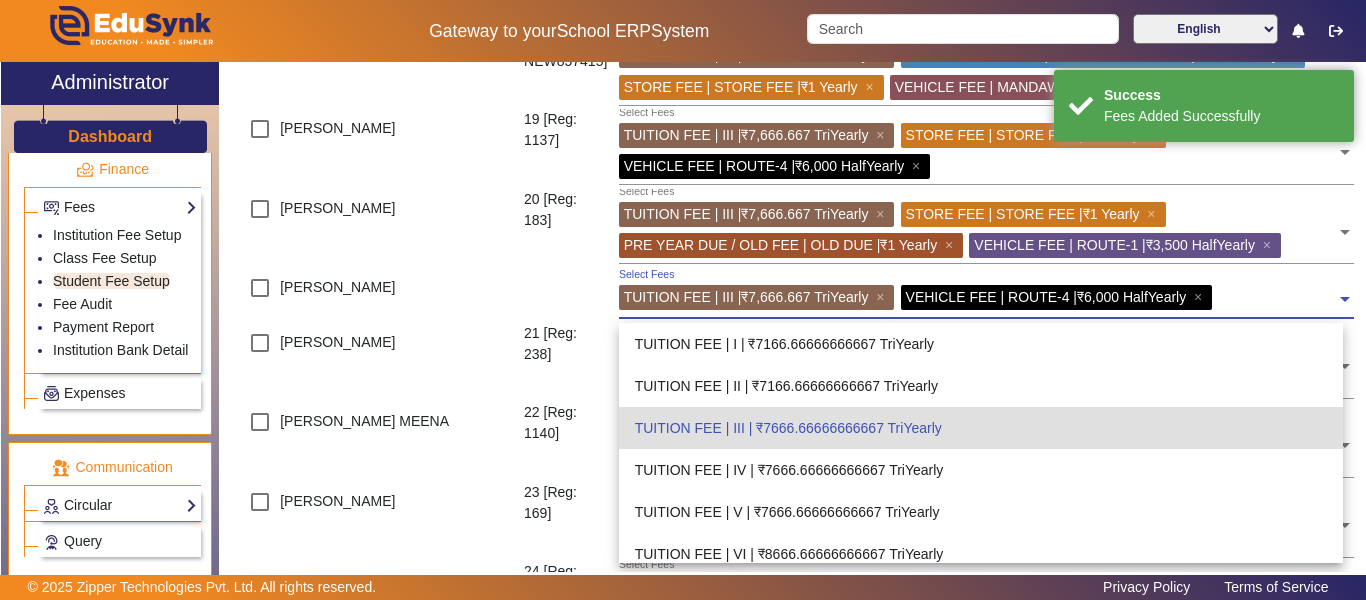 scroll, scrollTop: 852, scrollLeft: 0, axis: vertical 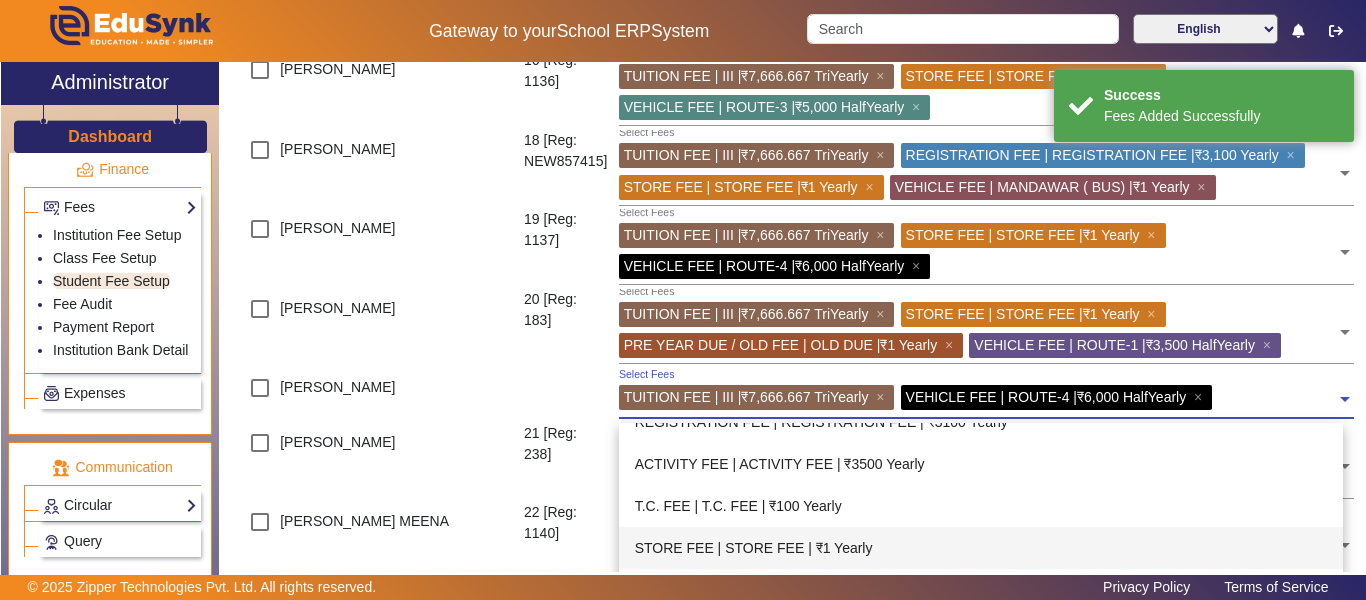 click on "STORE FEE | STORE FEE | ₹1 Yearly" at bounding box center (981, 548) 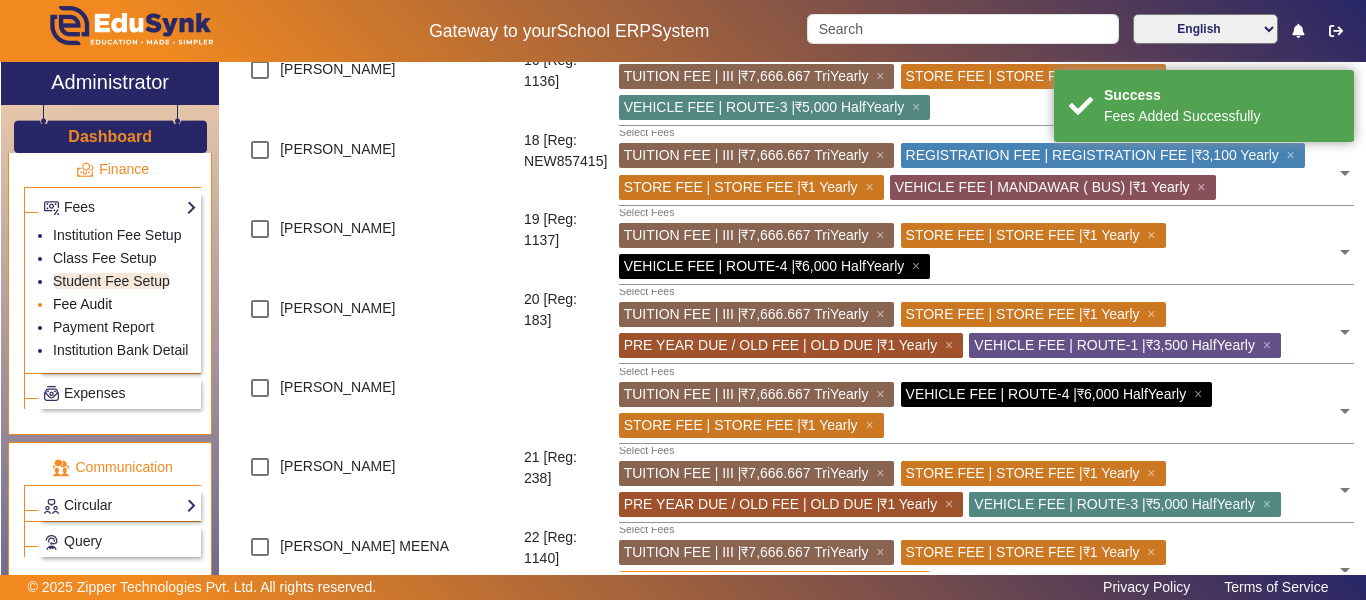 click on "Fee Audit" 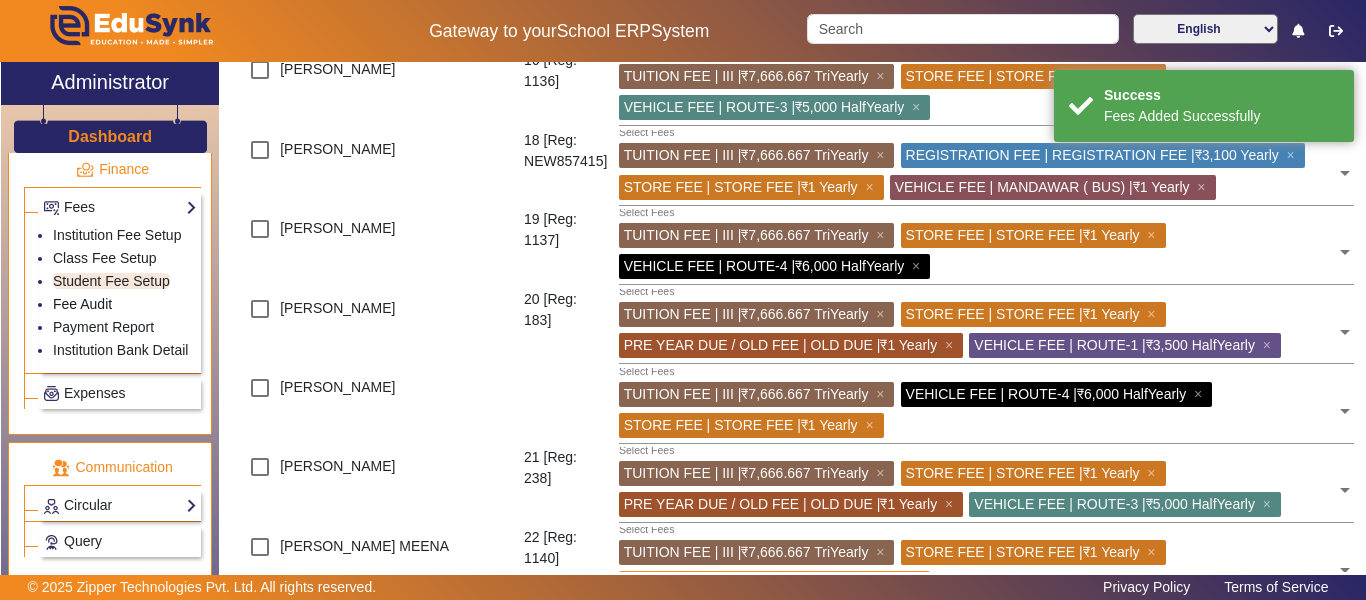 scroll, scrollTop: 0, scrollLeft: 0, axis: both 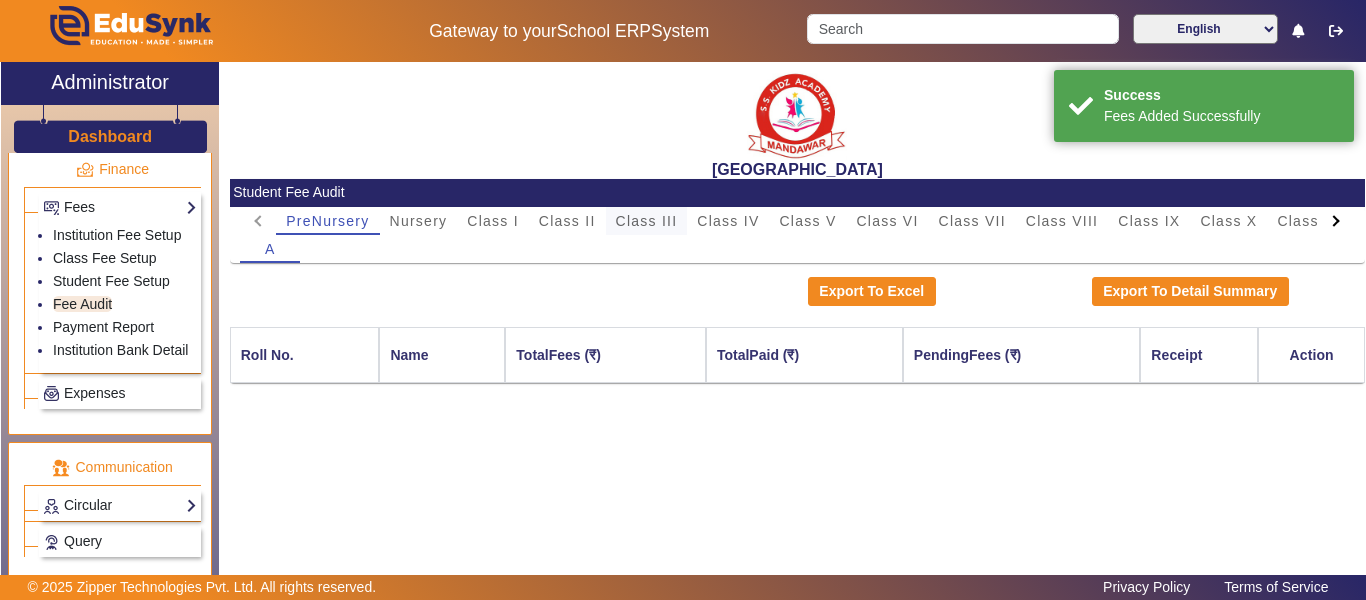 click on "Class III" at bounding box center (647, 221) 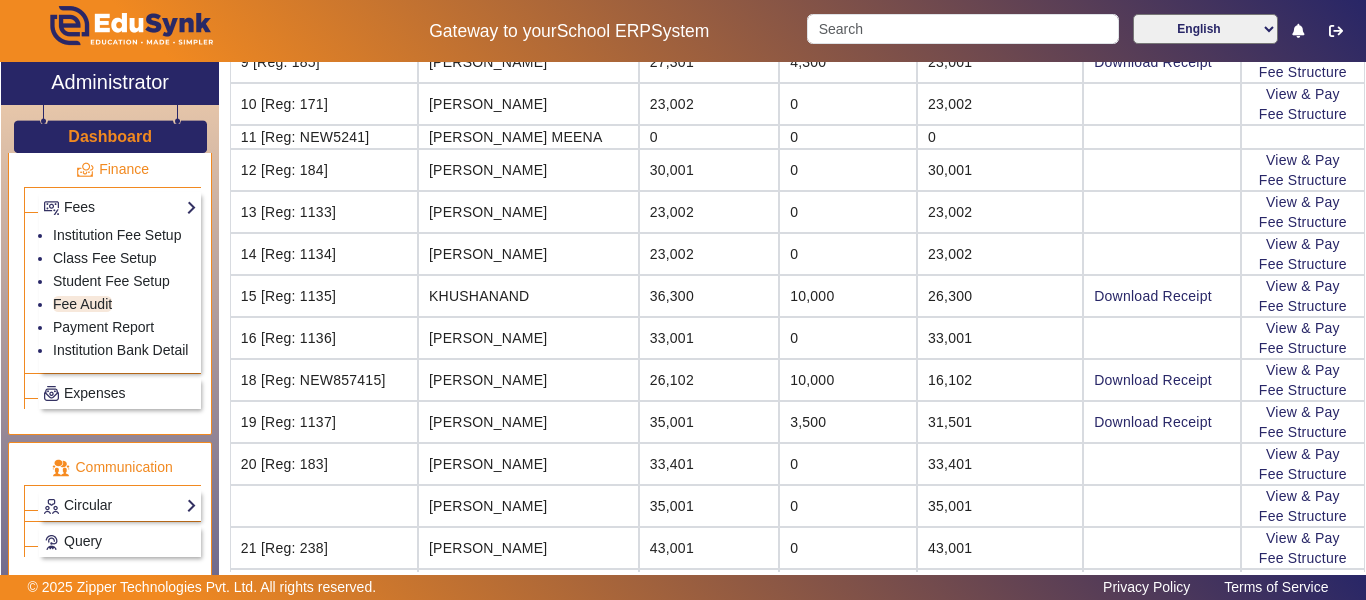 scroll, scrollTop: 600, scrollLeft: 0, axis: vertical 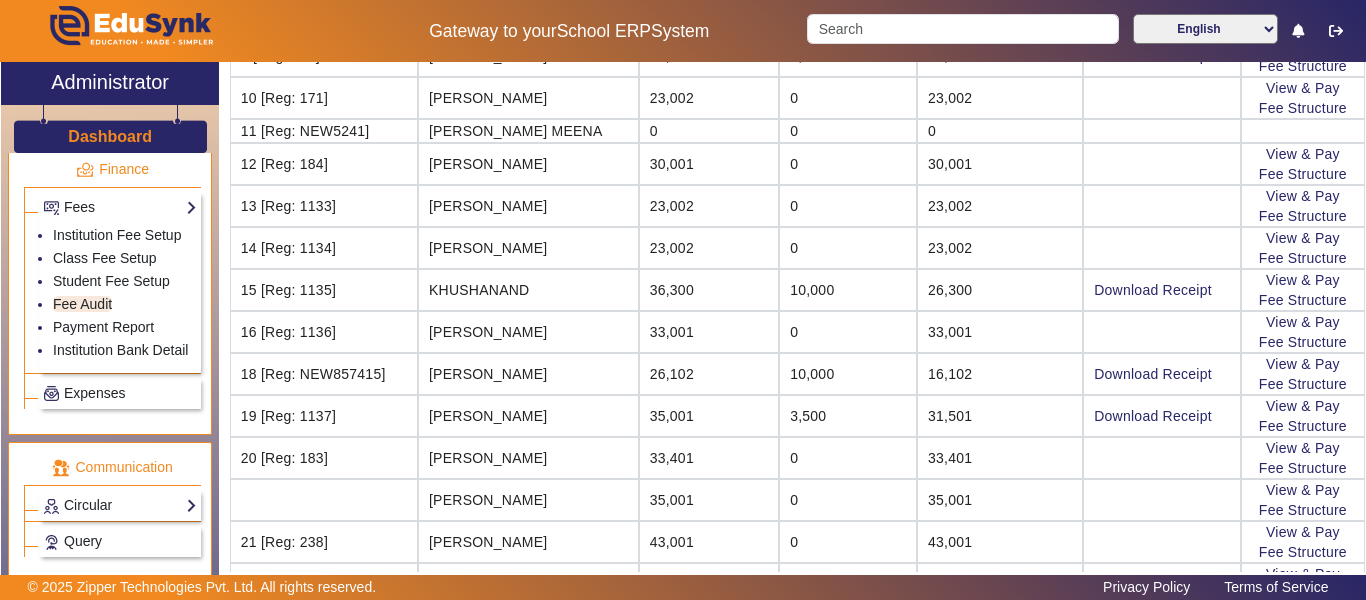 click on "View & Pay   Fee Structure" 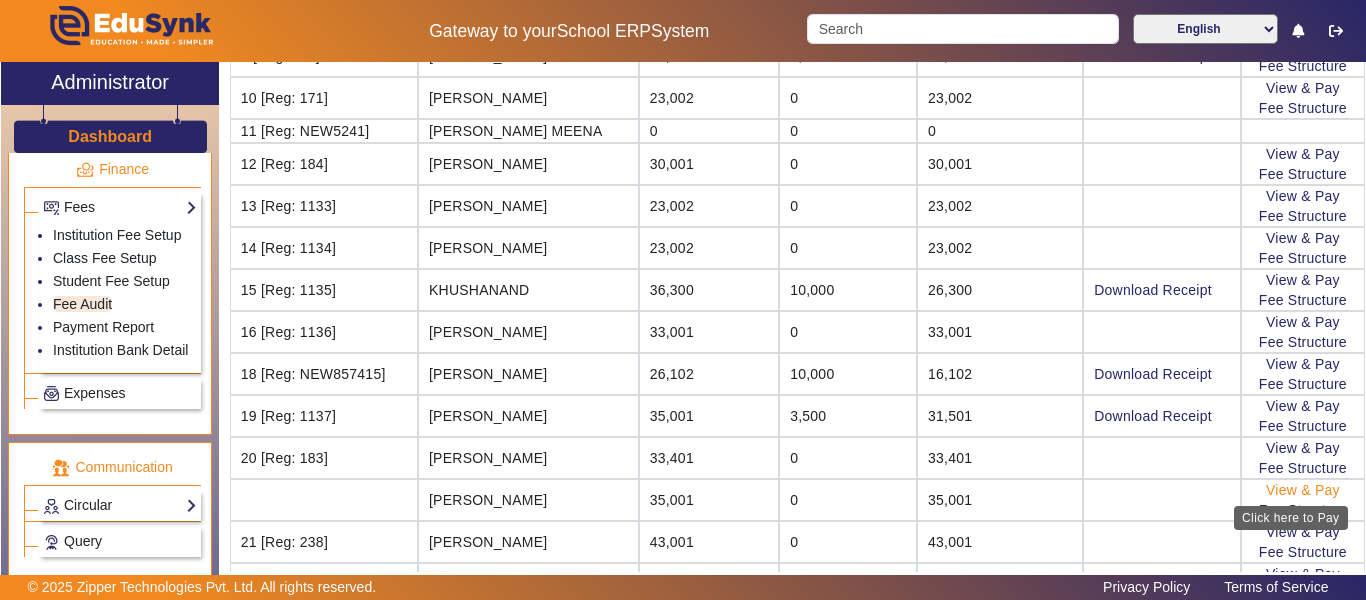 click on "View & Pay" 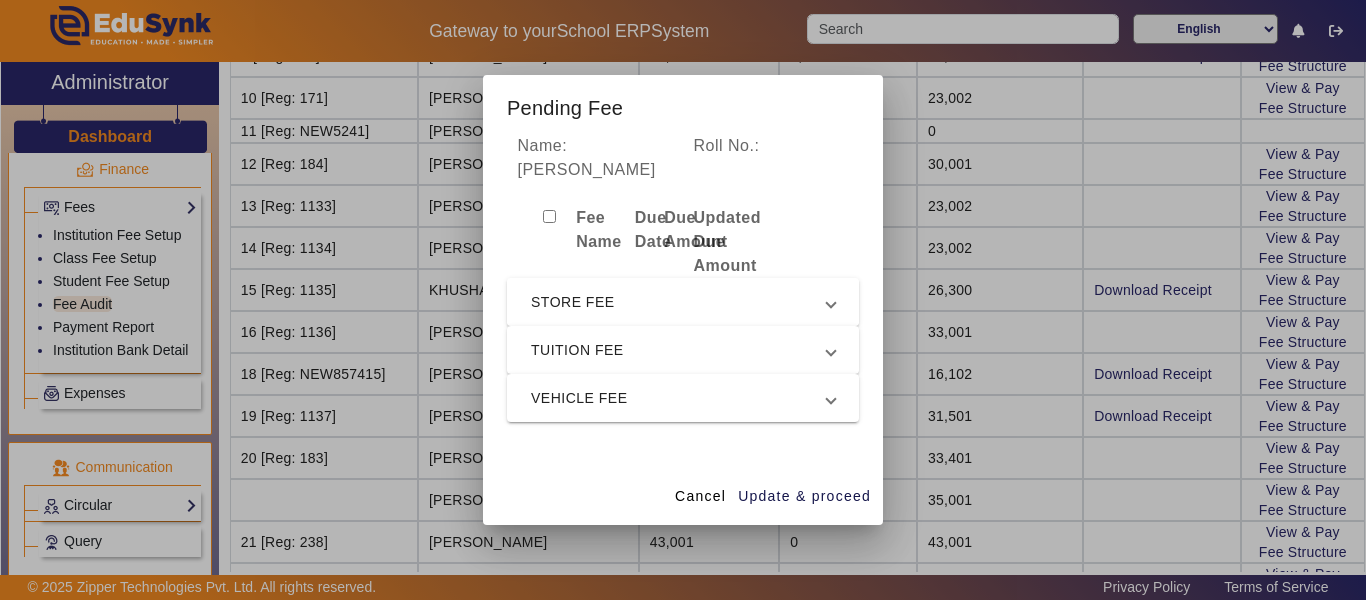 click on "STORE FEE" at bounding box center [679, 302] 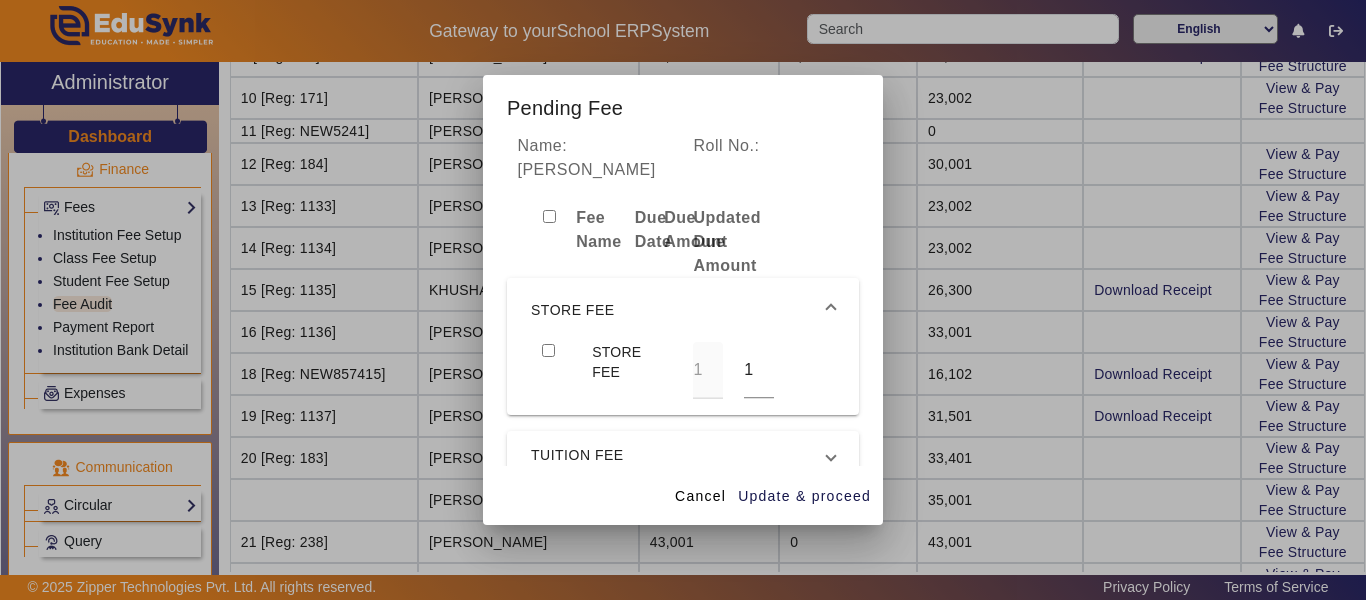 click on "STORE FEE" at bounding box center (683, 310) 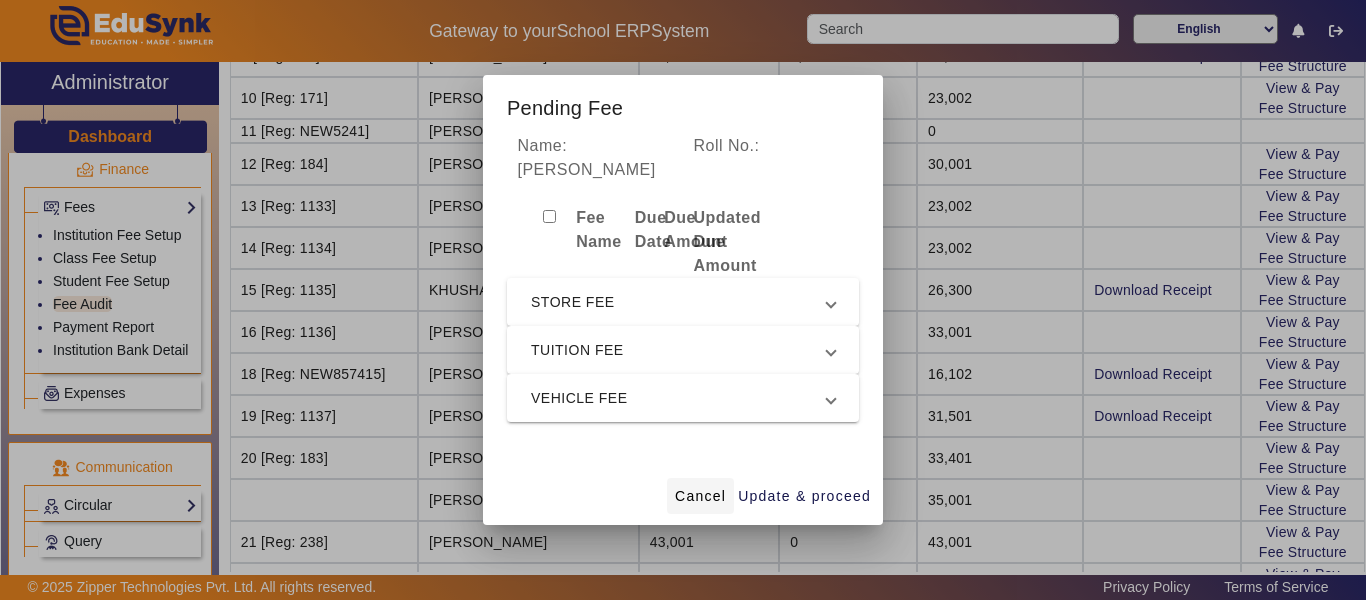 click on "Cancel" at bounding box center (700, 496) 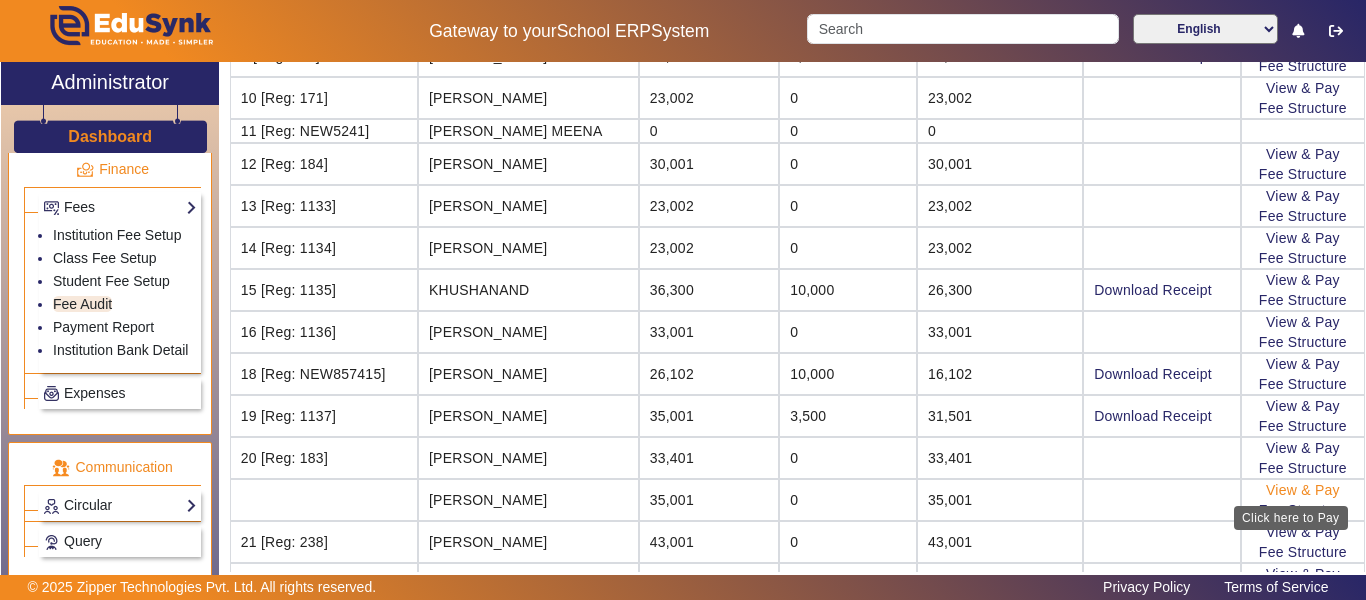 click on "View & Pay" 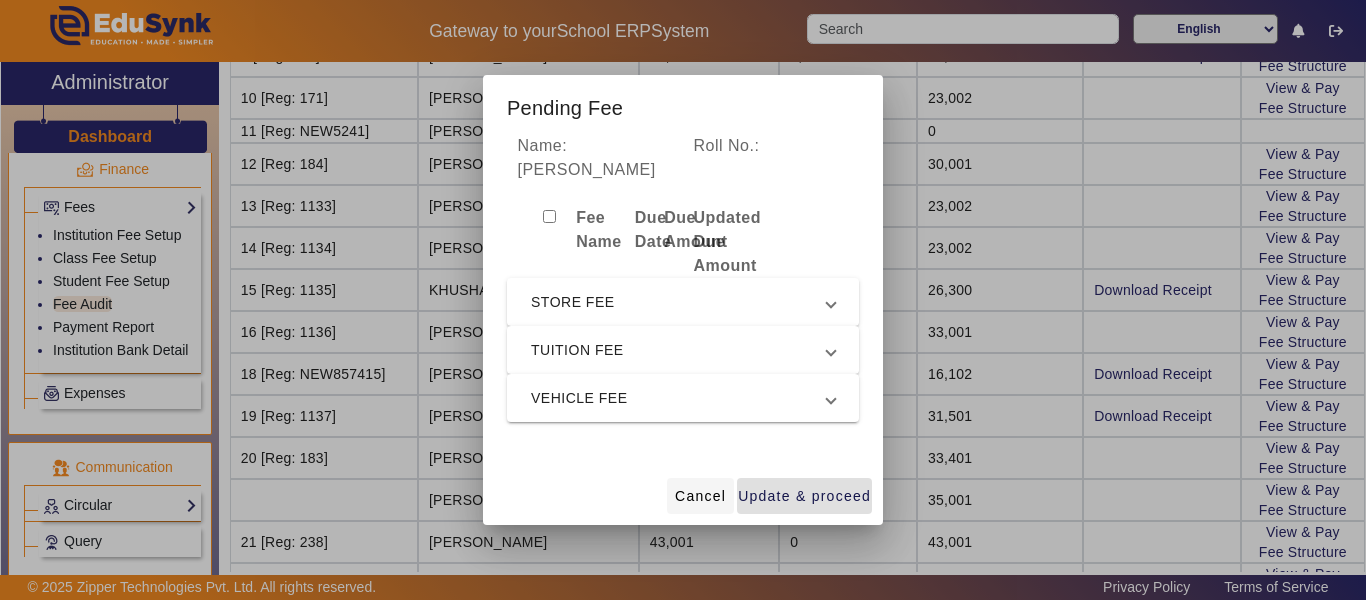click on "Cancel" at bounding box center [700, 496] 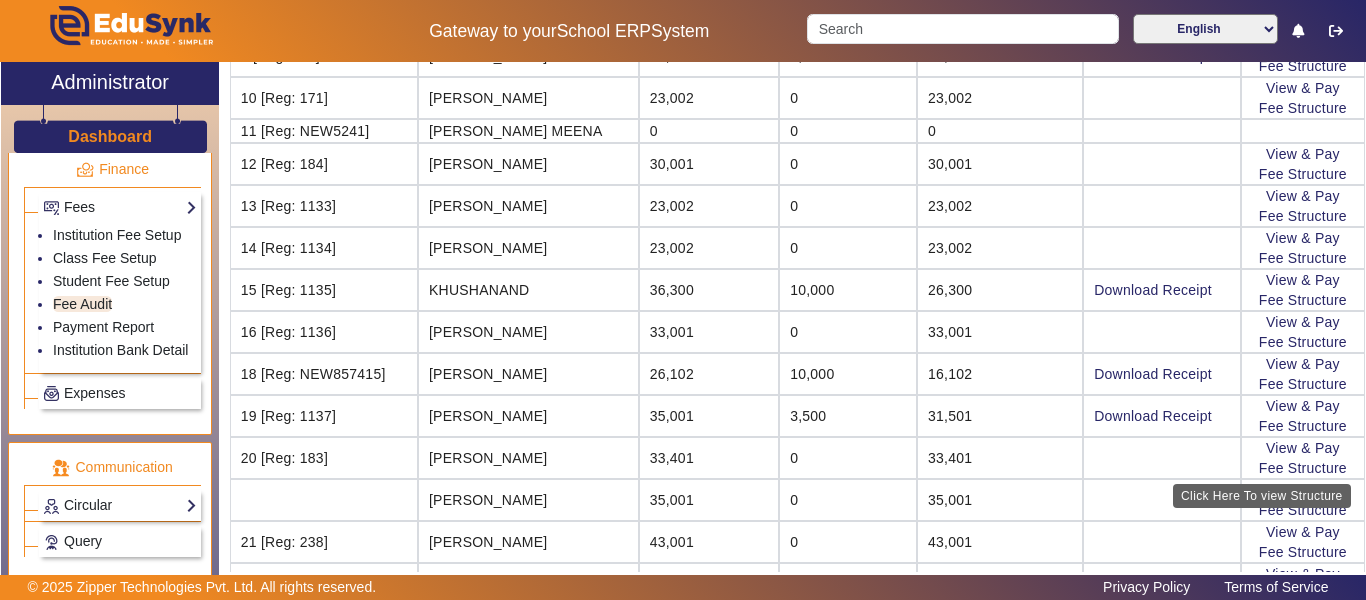click on "Click Here To view Structure" at bounding box center (1262, 496) 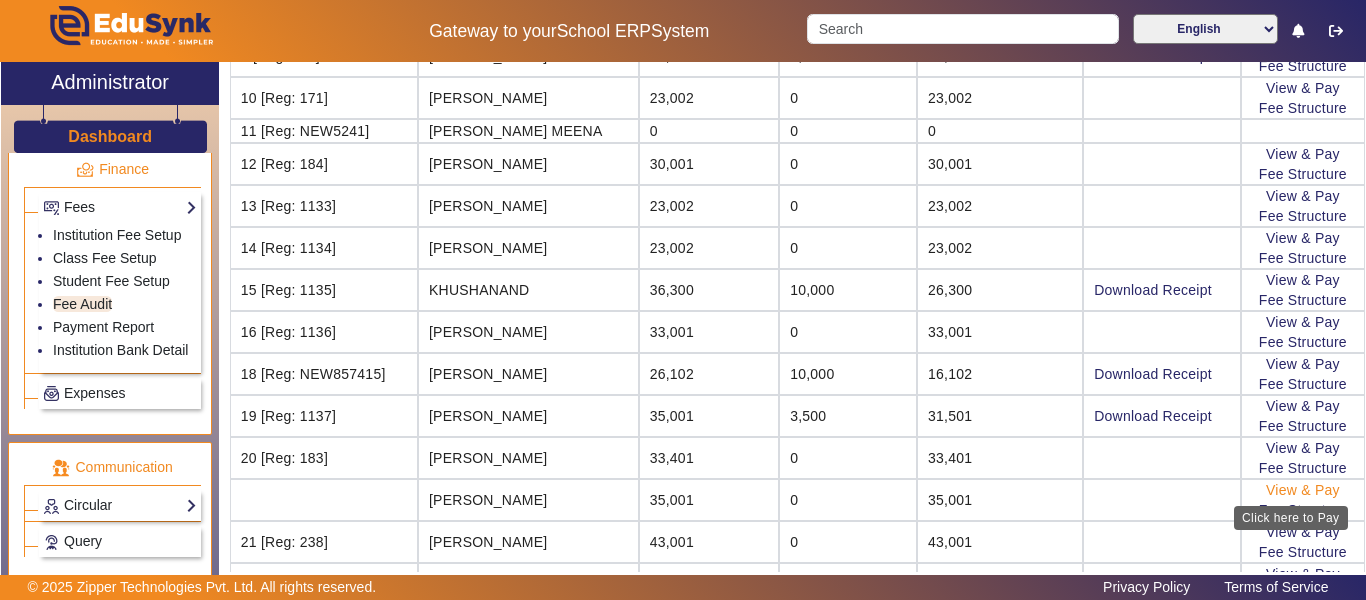 click on "View & Pay" 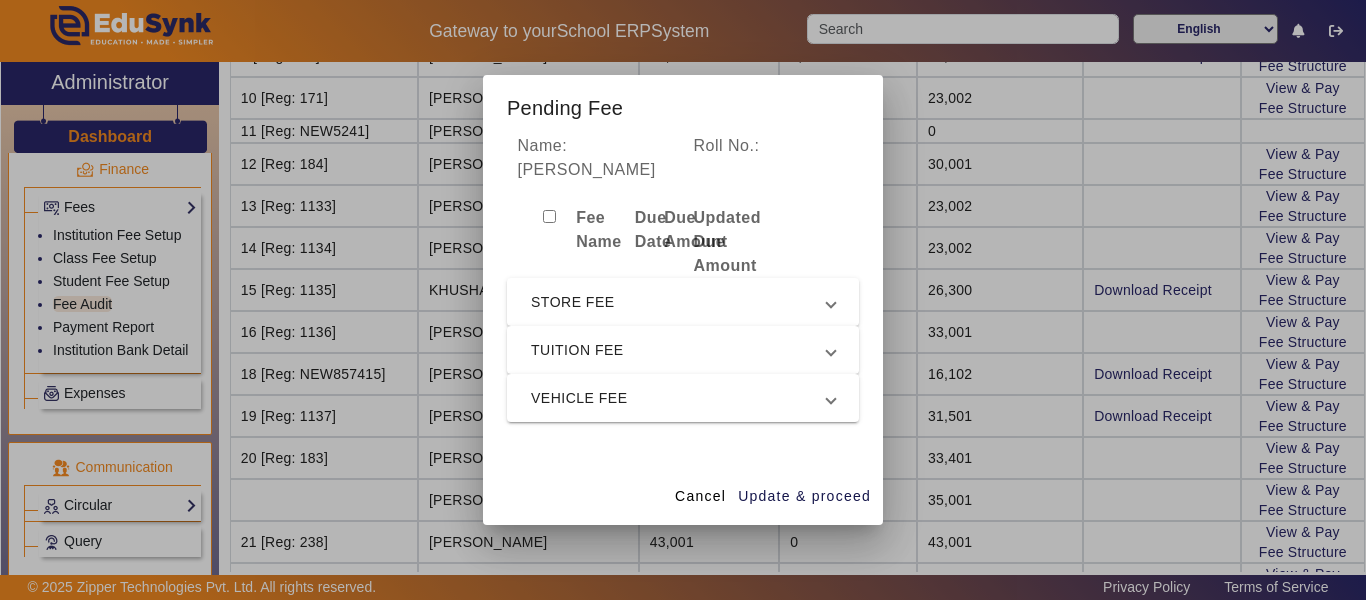 click on "Cancel Update & proceed" at bounding box center [683, 495] 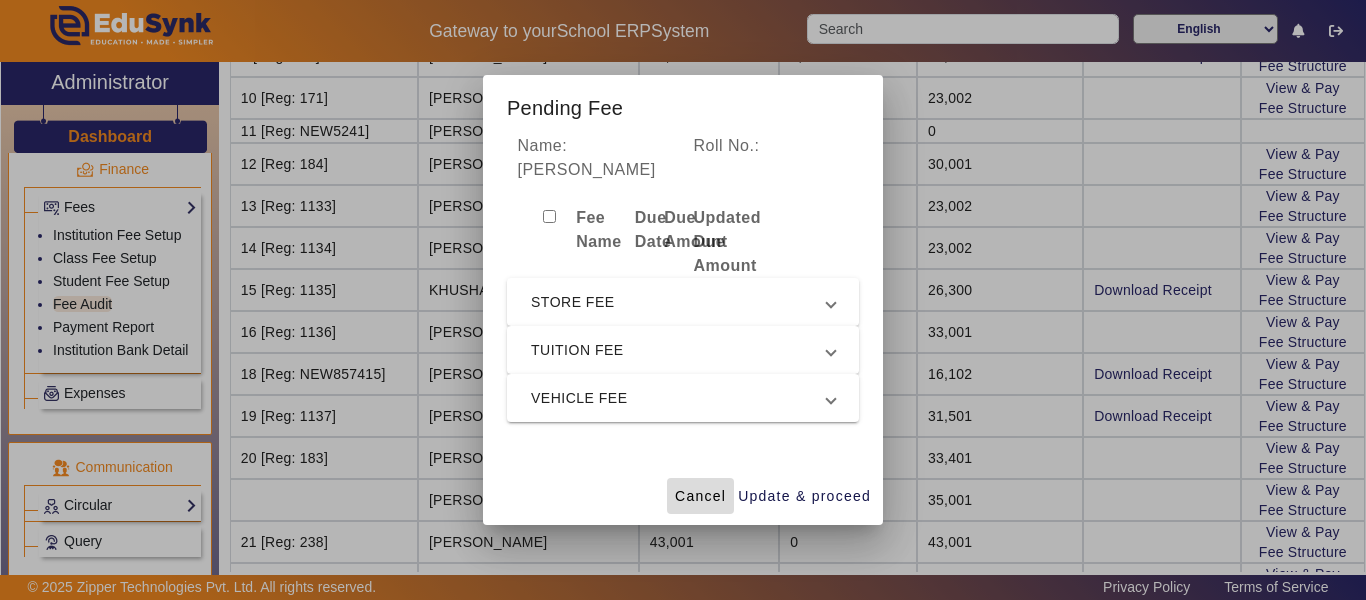click on "Cancel" at bounding box center (700, 496) 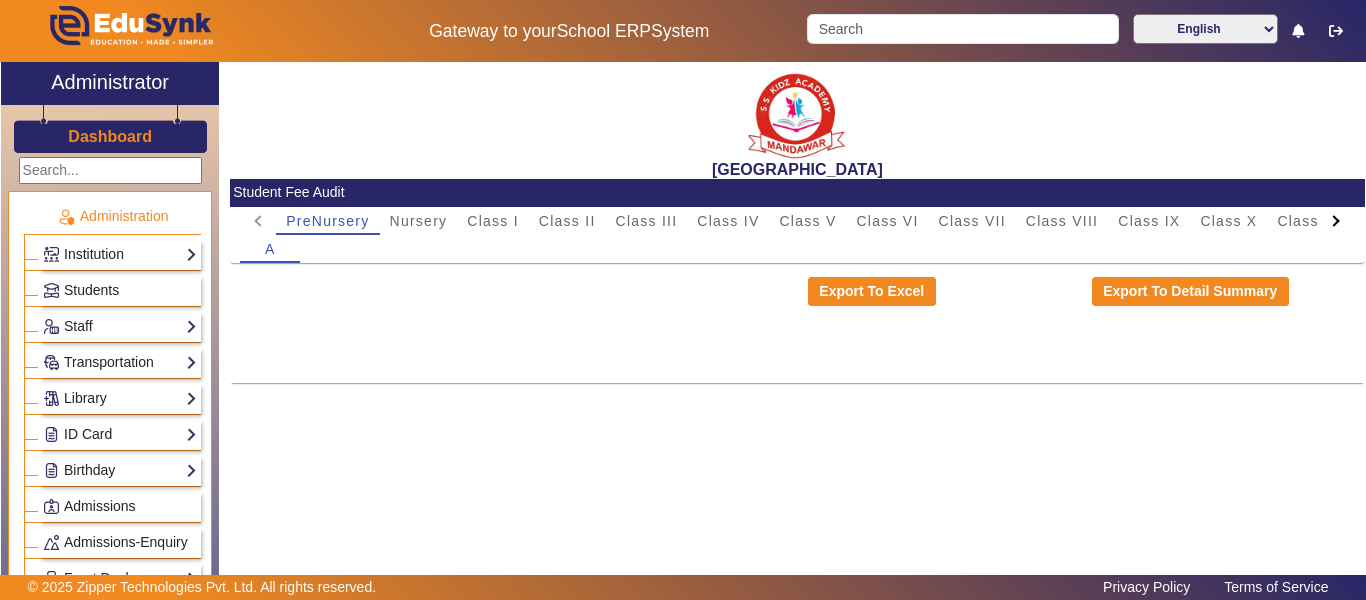 scroll, scrollTop: 0, scrollLeft: 0, axis: both 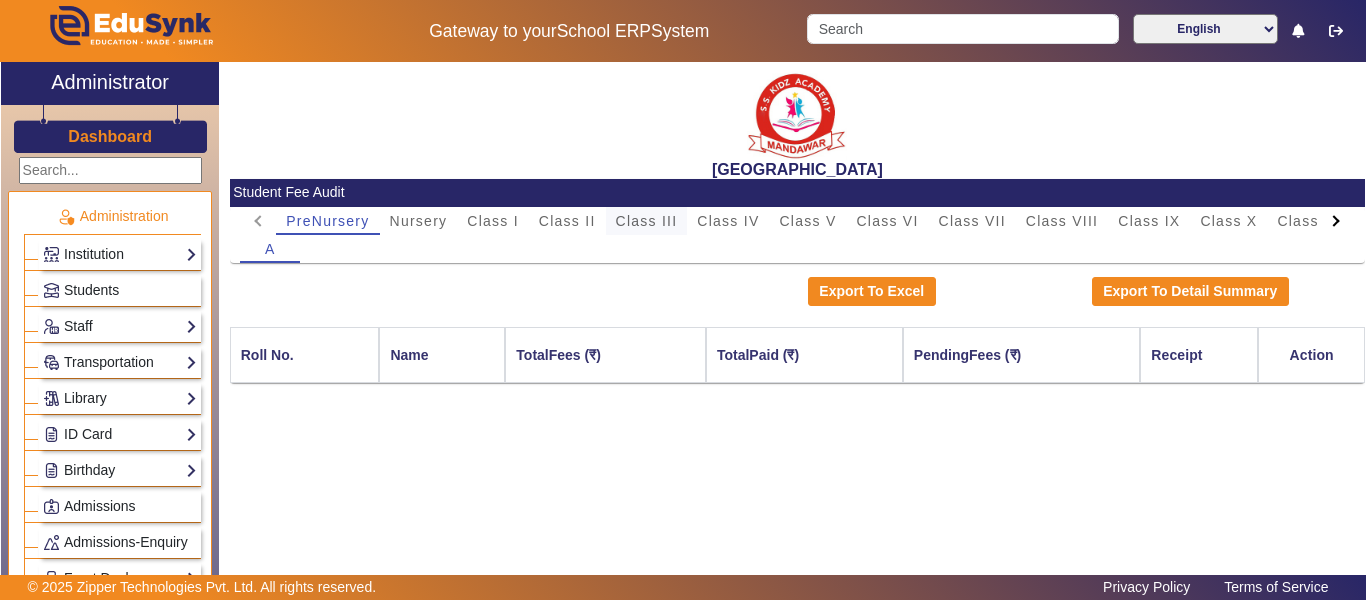 click on "Class III" at bounding box center [647, 221] 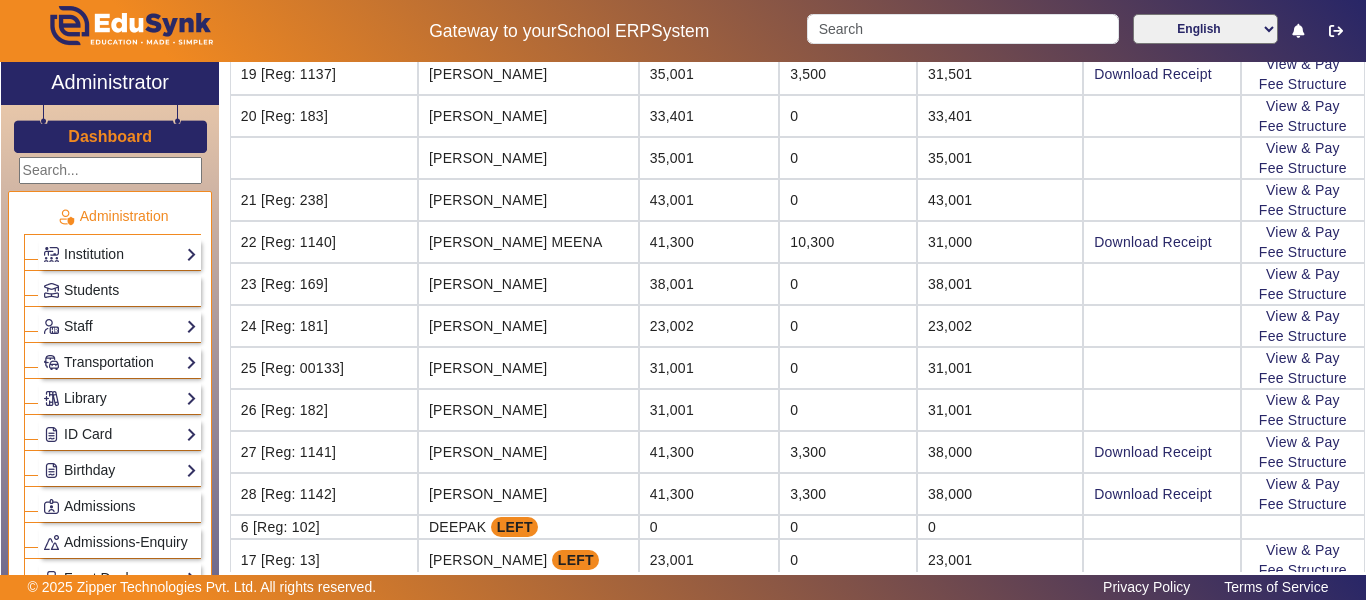 scroll, scrollTop: 964, scrollLeft: 0, axis: vertical 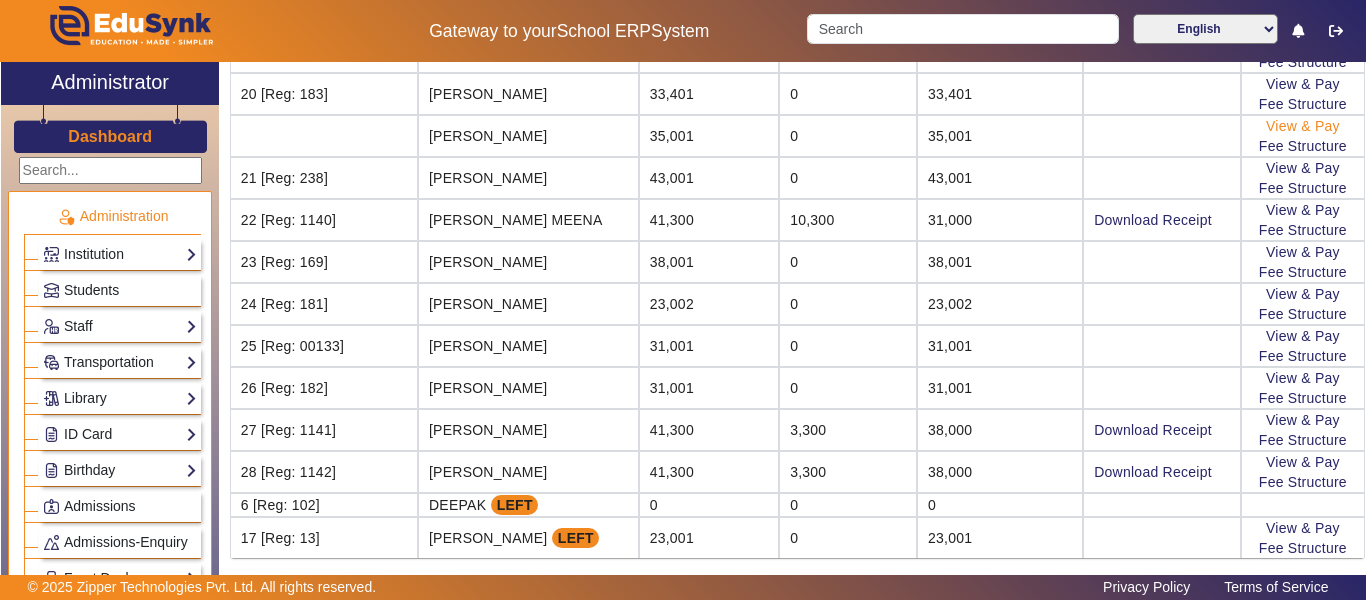 click on "View & Pay" 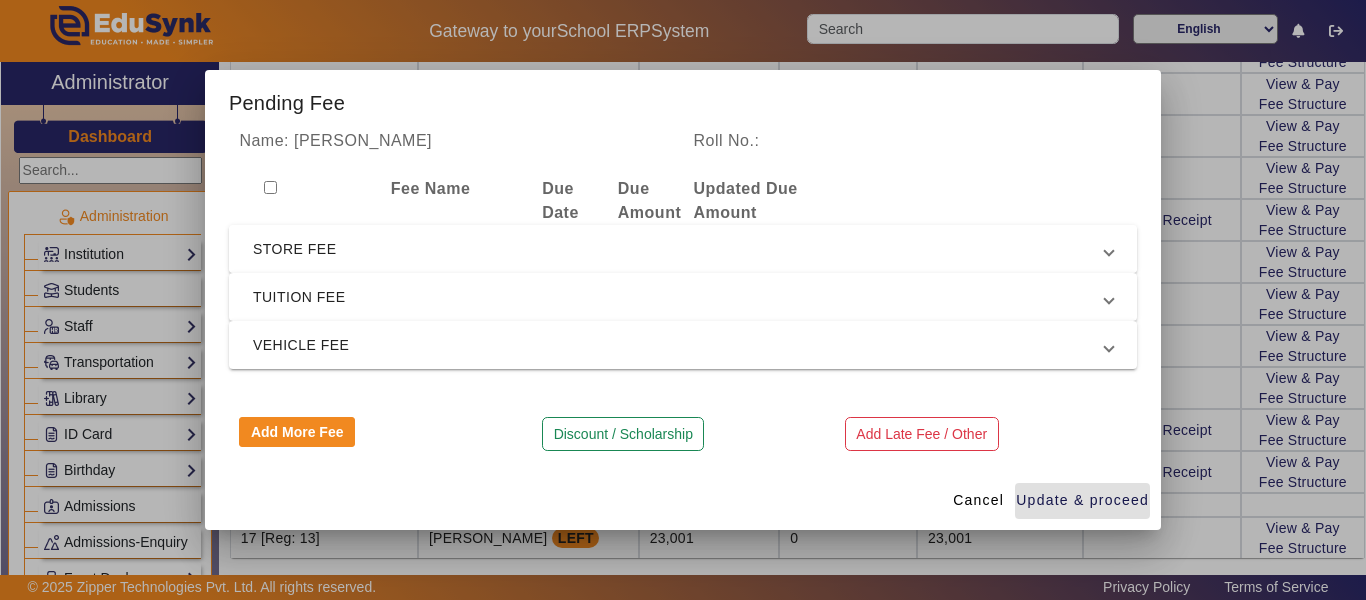 click on "STORE FEE" at bounding box center [679, 249] 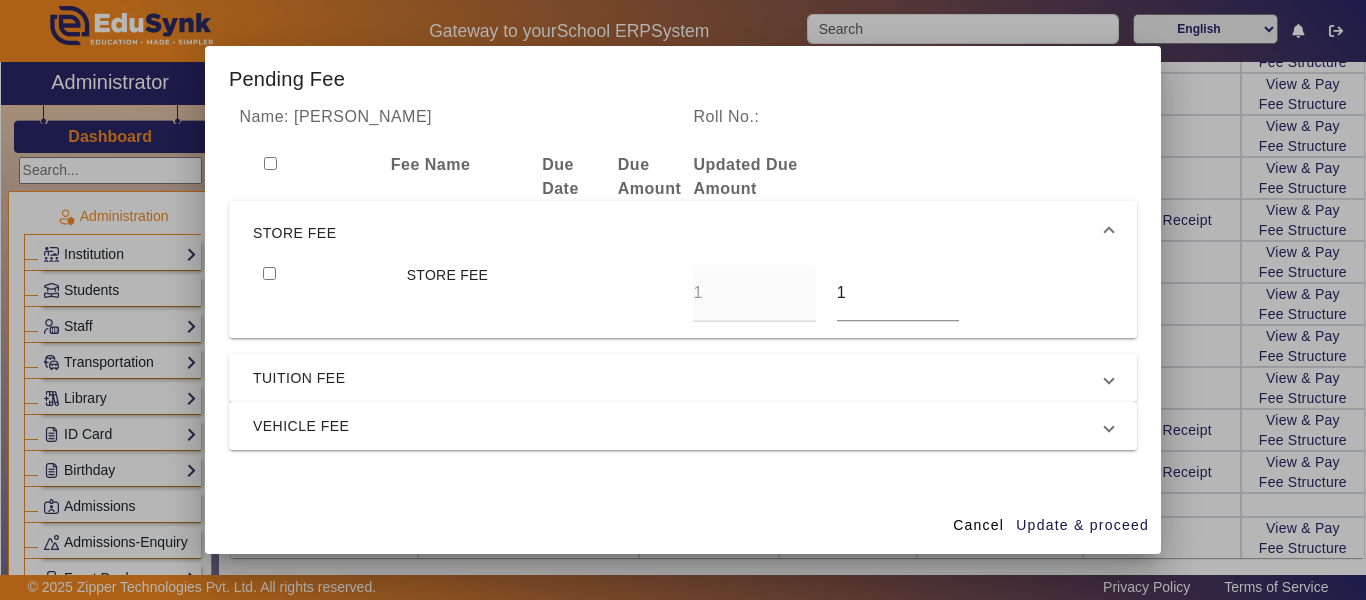 click at bounding box center [324, 293] 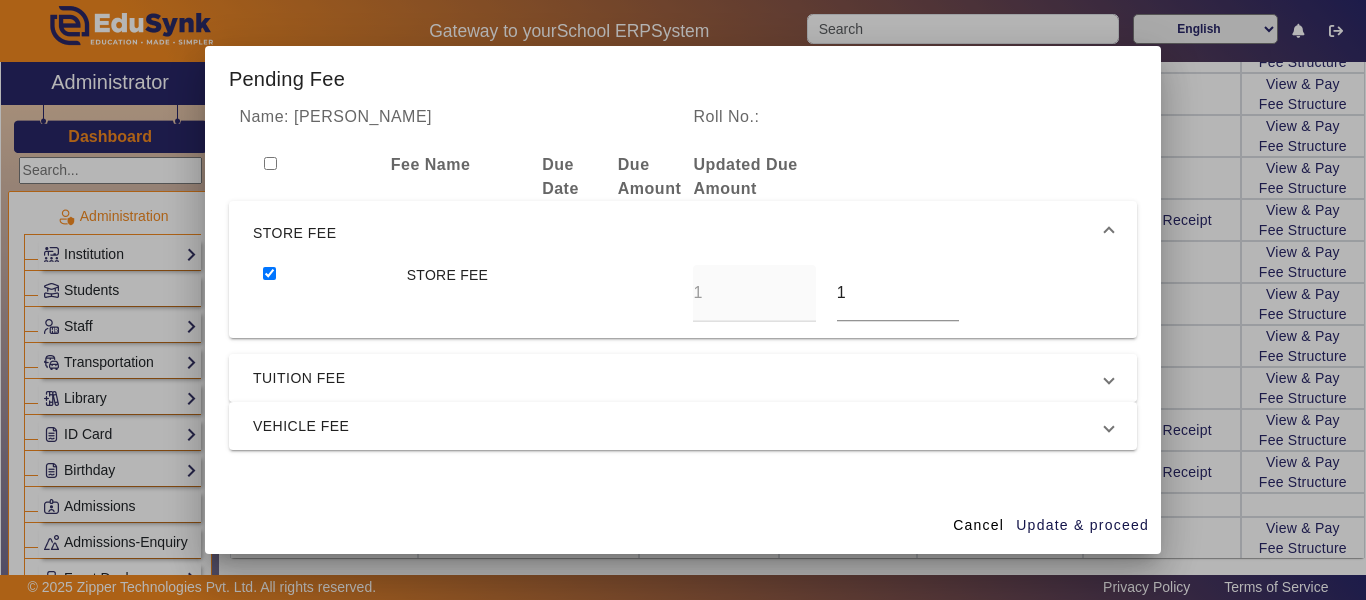 drag, startPoint x: 306, startPoint y: 360, endPoint x: 328, endPoint y: 378, distance: 28.42534 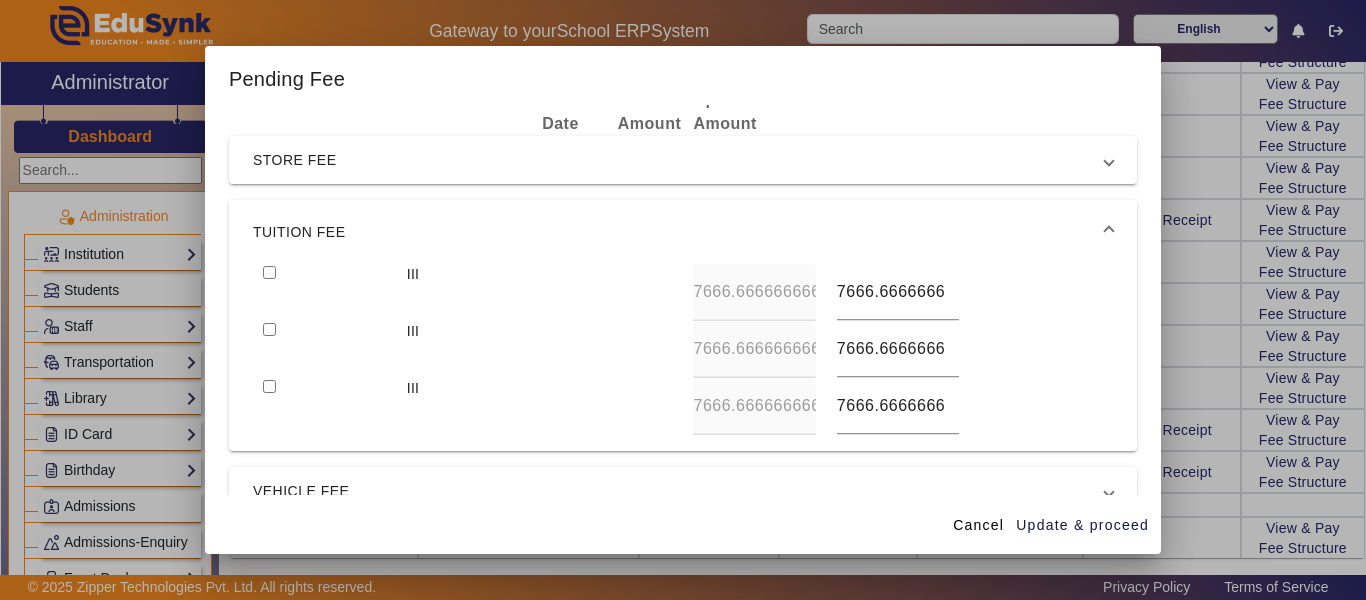 scroll, scrollTop: 100, scrollLeft: 0, axis: vertical 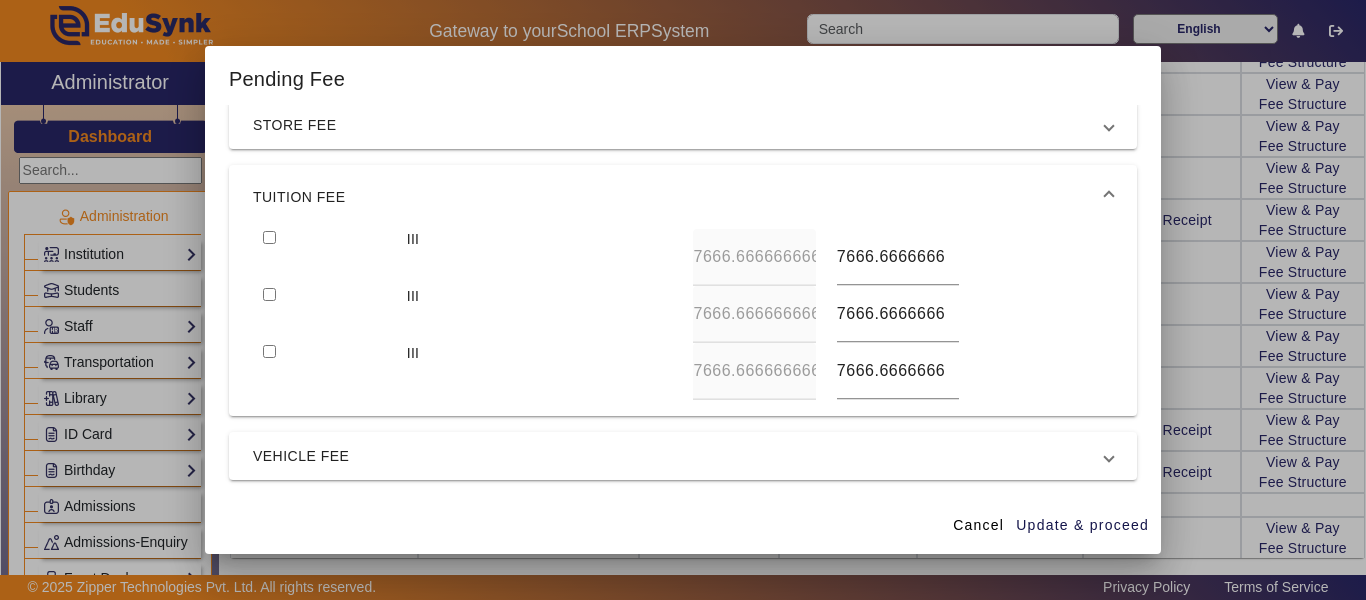 click at bounding box center [269, 237] 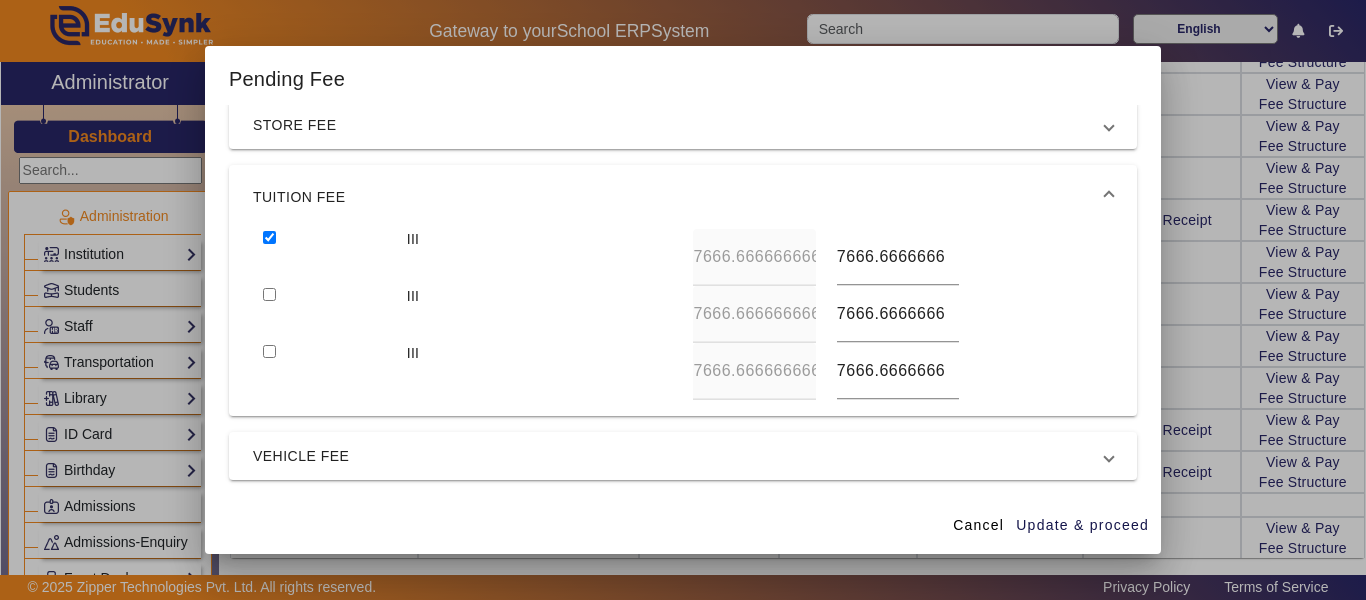 click at bounding box center [269, 294] 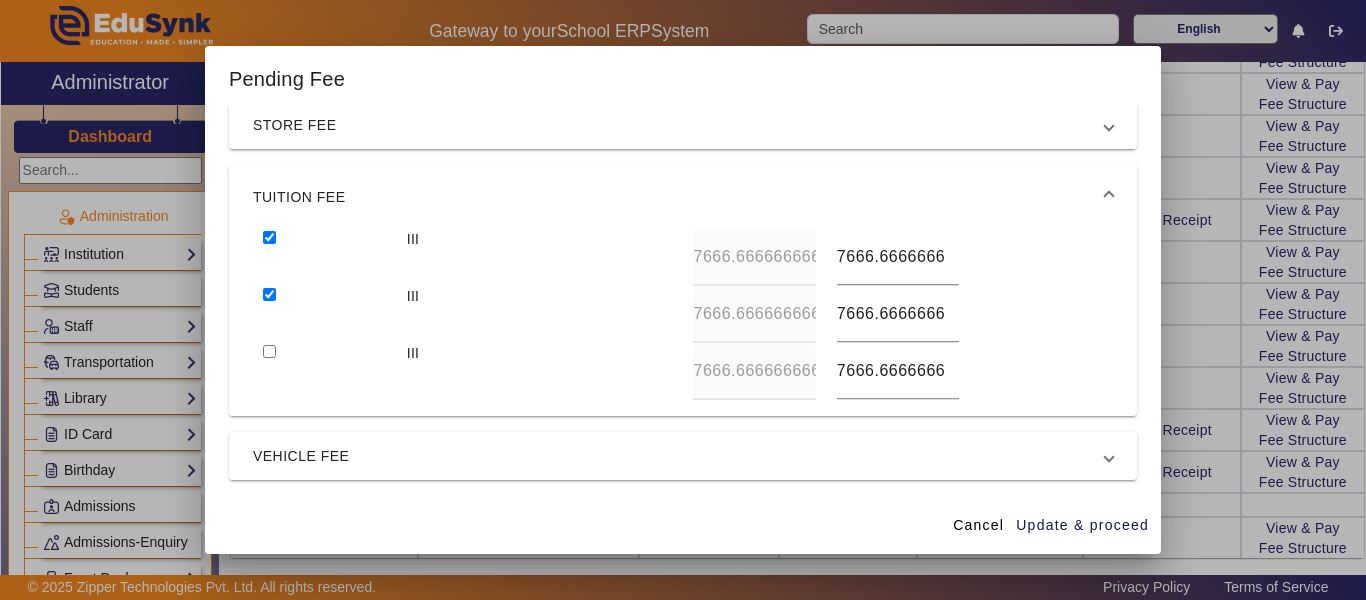 click at bounding box center [269, 351] 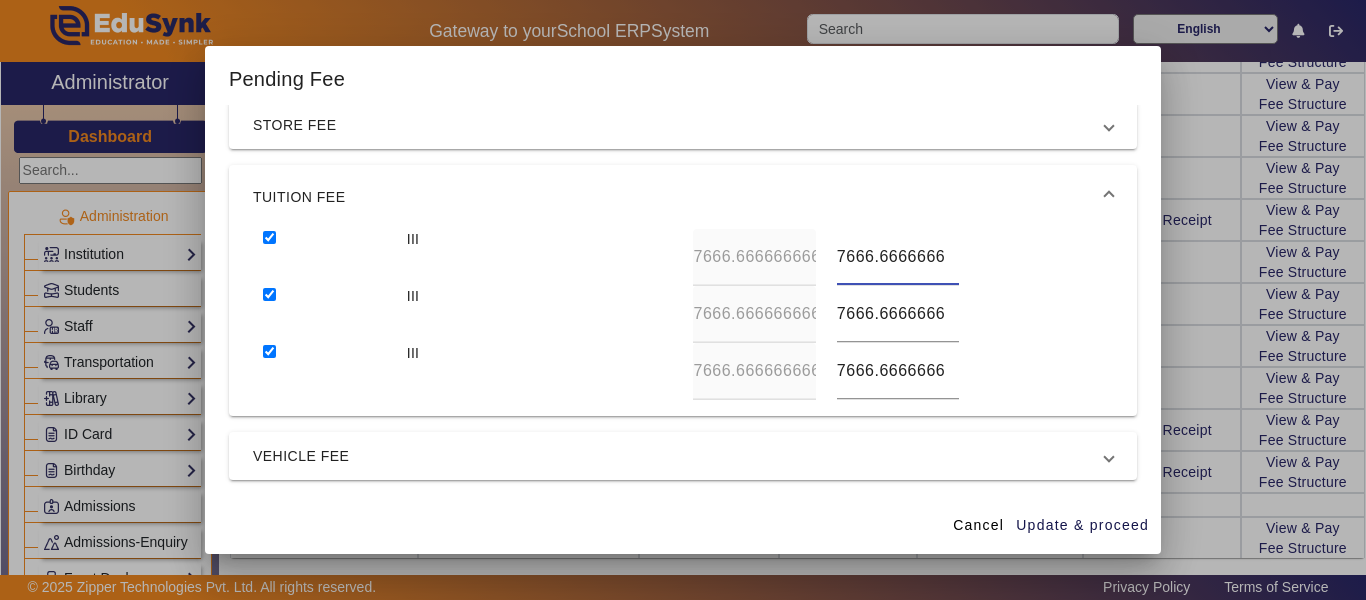 scroll, scrollTop: 0, scrollLeft: 41, axis: horizontal 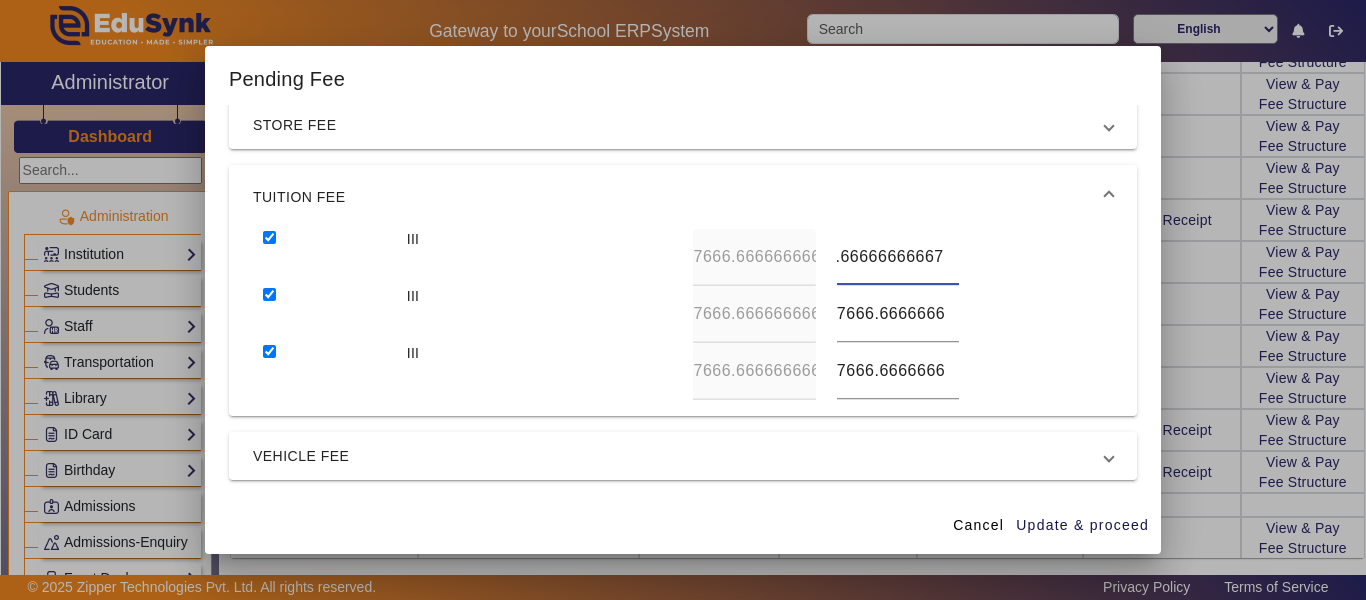 drag, startPoint x: 826, startPoint y: 252, endPoint x: 1034, endPoint y: 254, distance: 208.00961 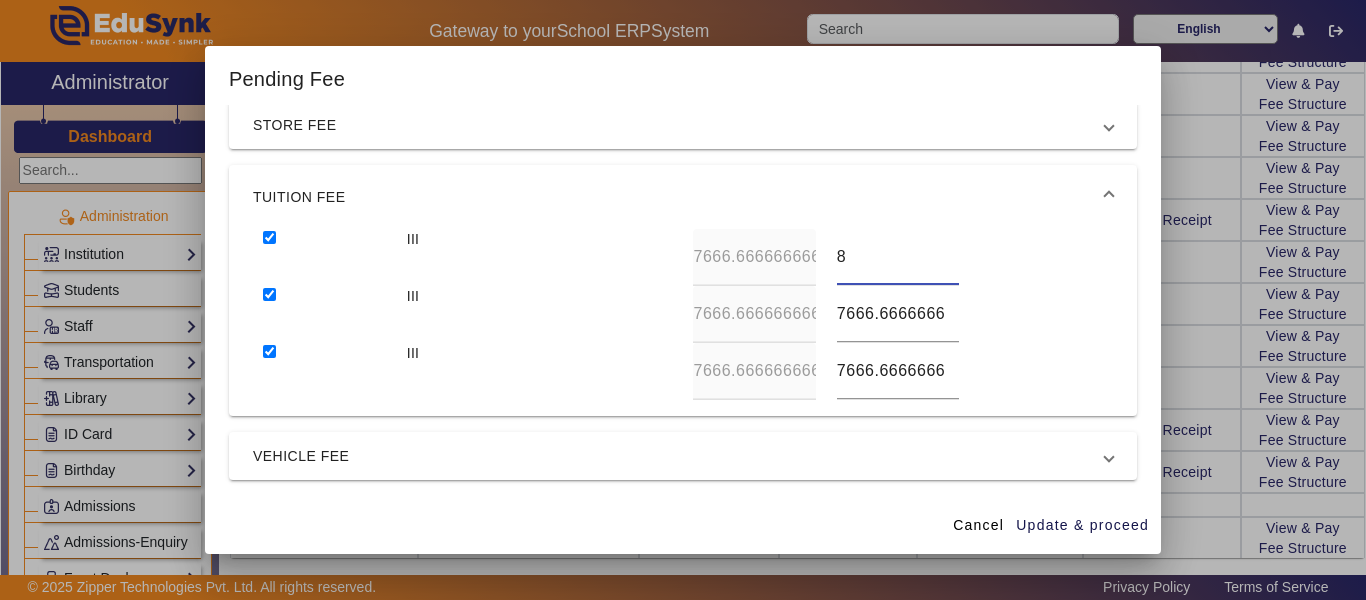 scroll, scrollTop: 0, scrollLeft: 0, axis: both 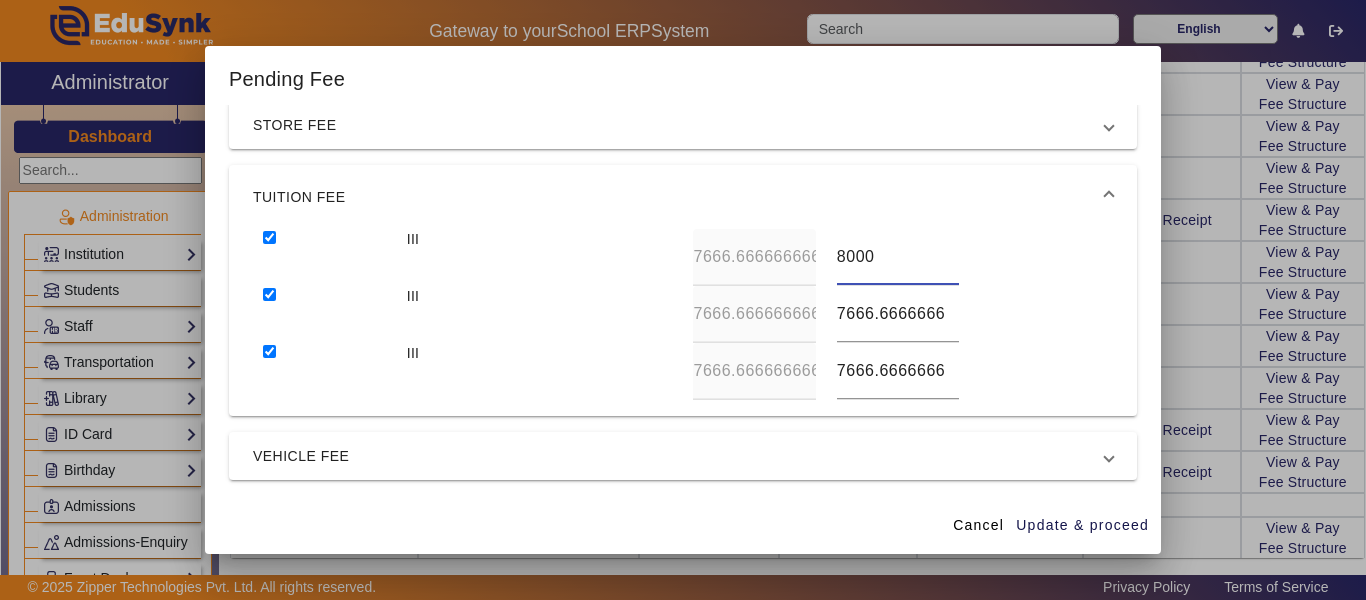 type on "8000" 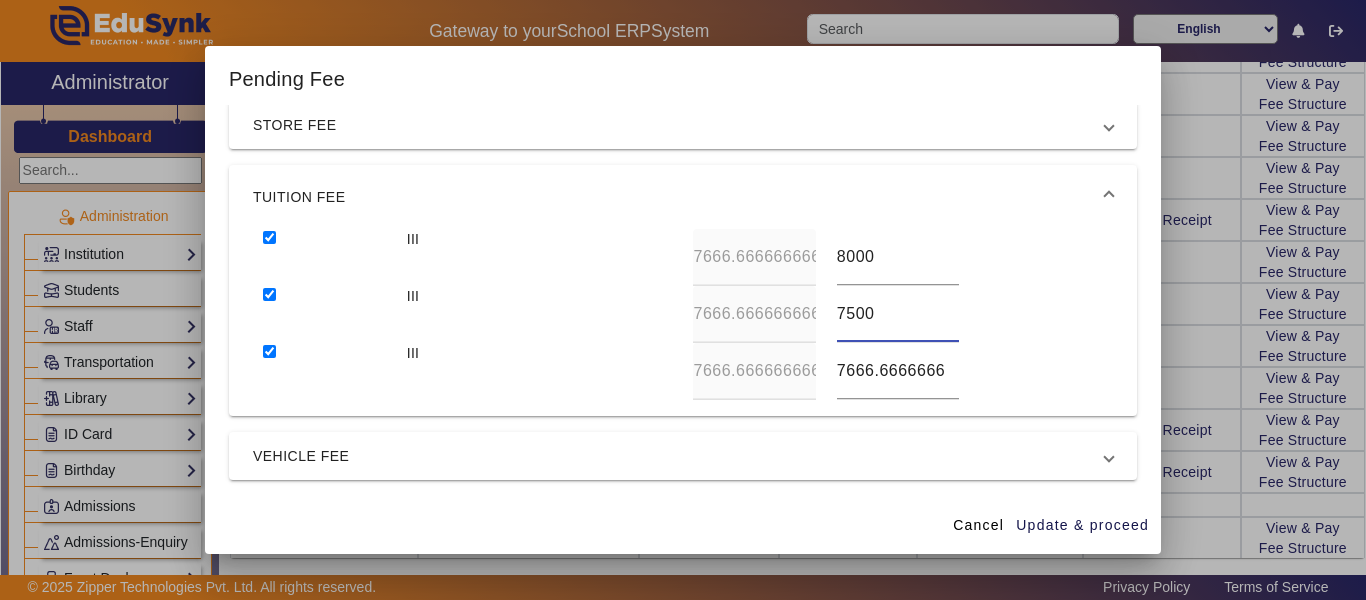 type on "7500" 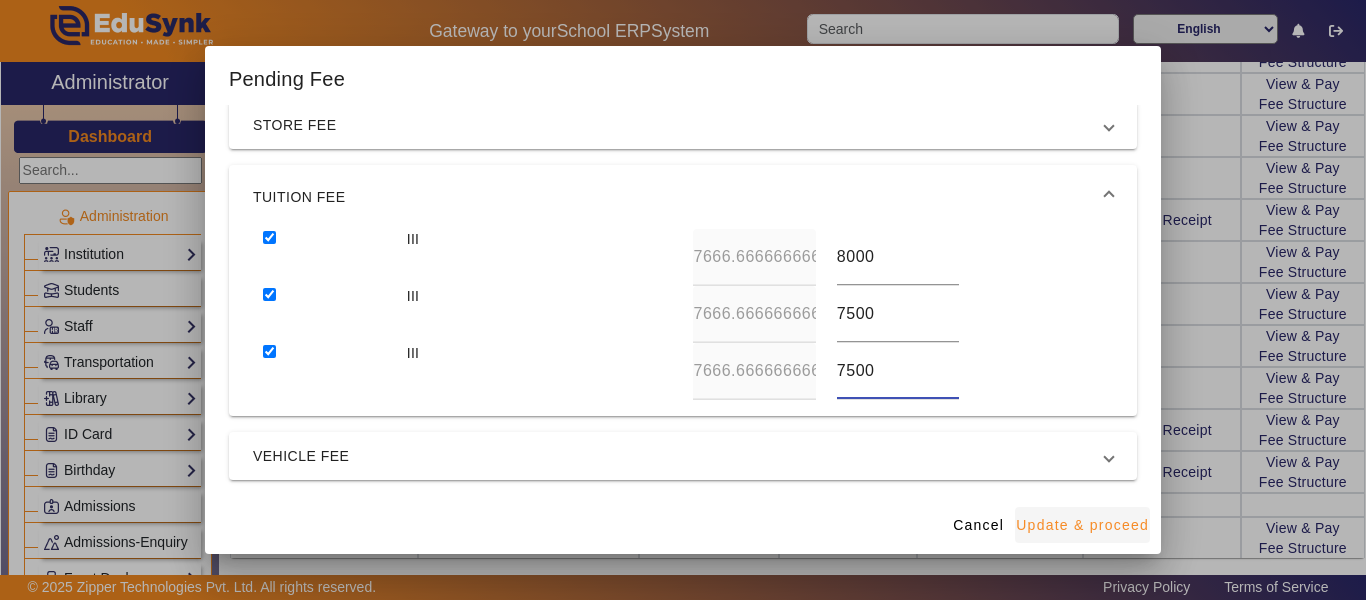 type on "7500" 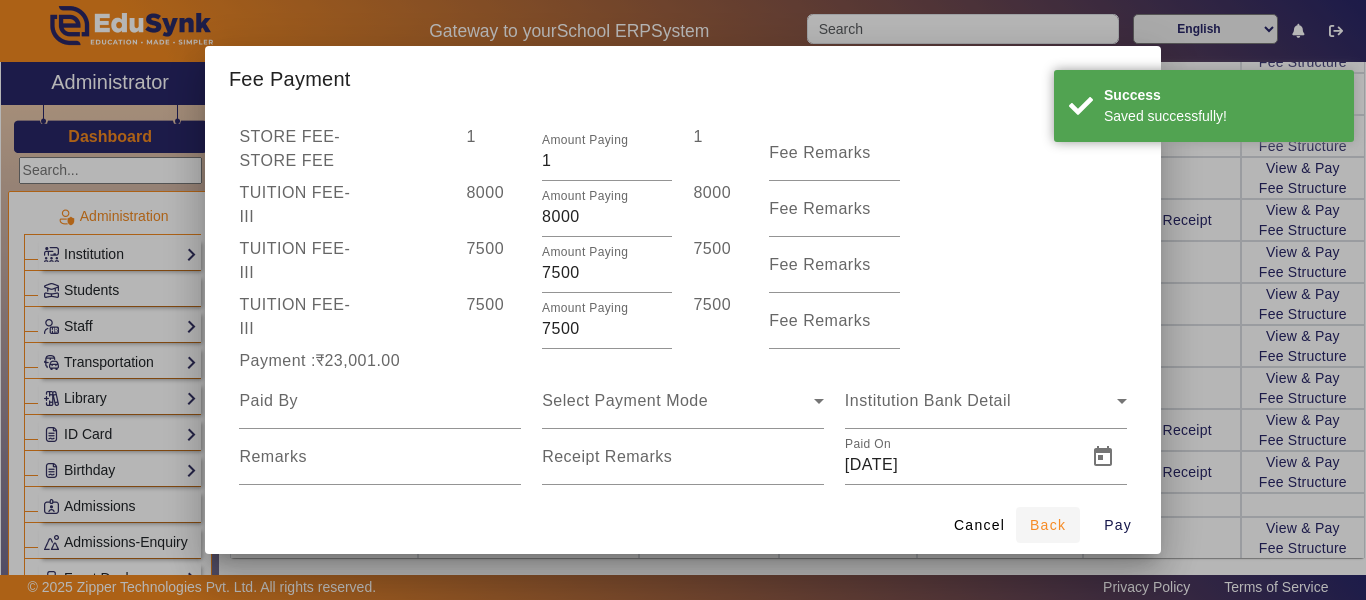 click on "Back" at bounding box center (1048, 525) 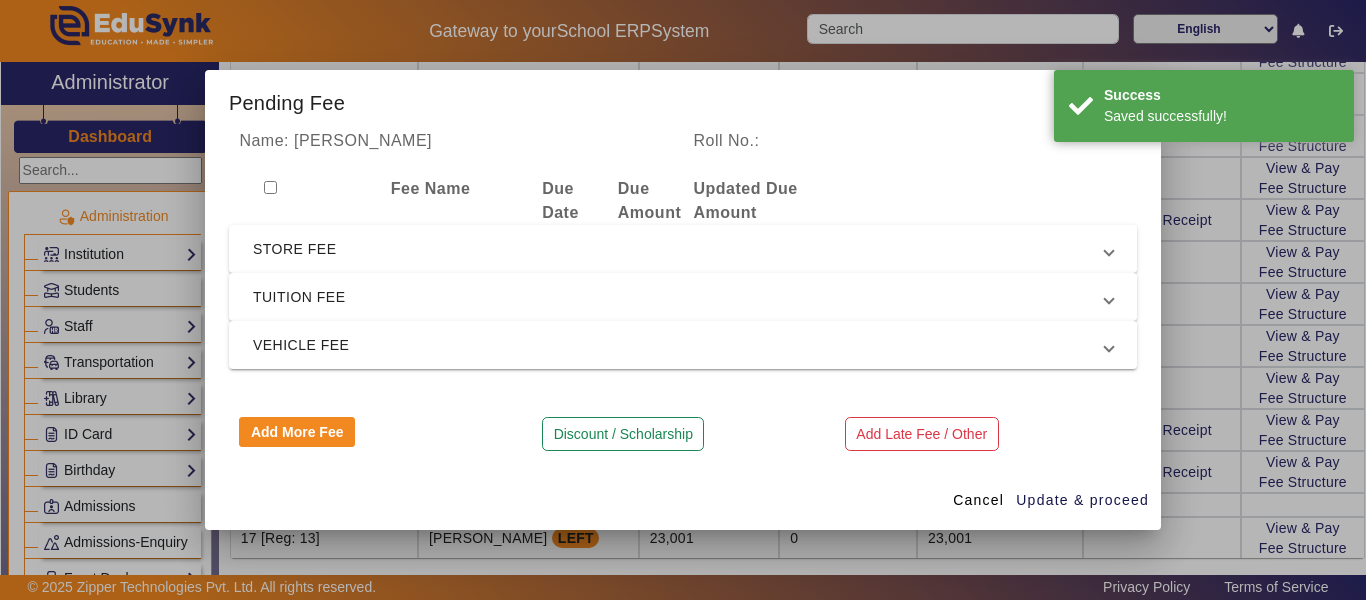 scroll, scrollTop: 0, scrollLeft: 0, axis: both 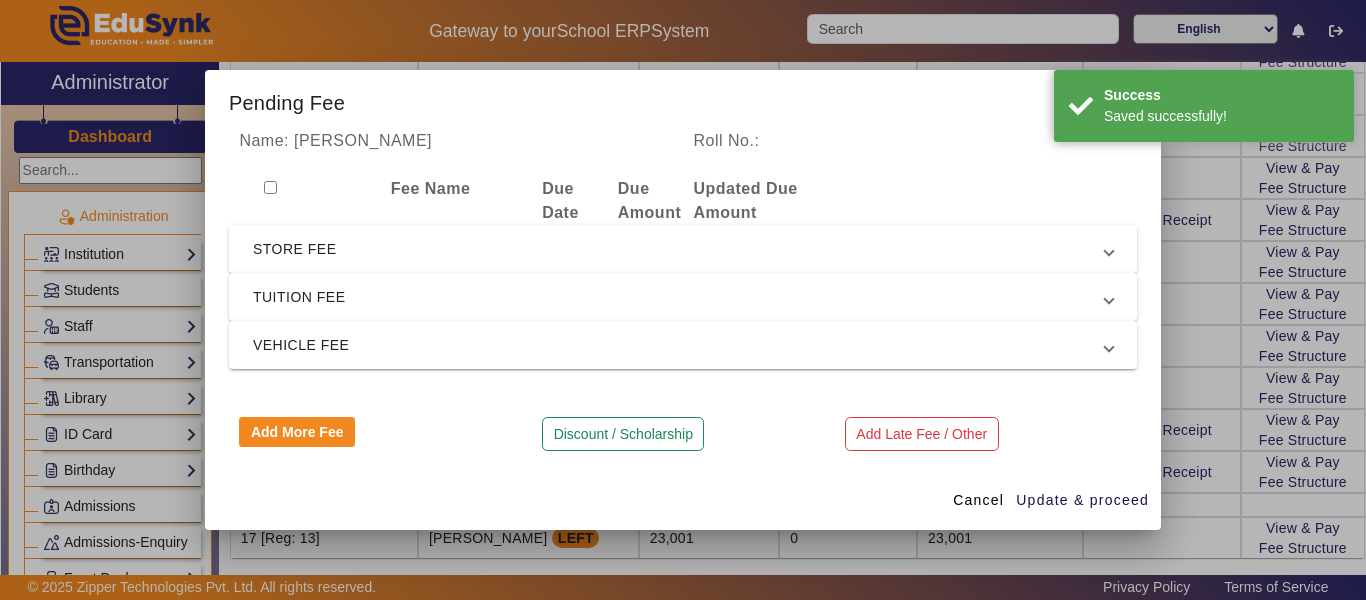 click on "STORE FEE" at bounding box center (679, 249) 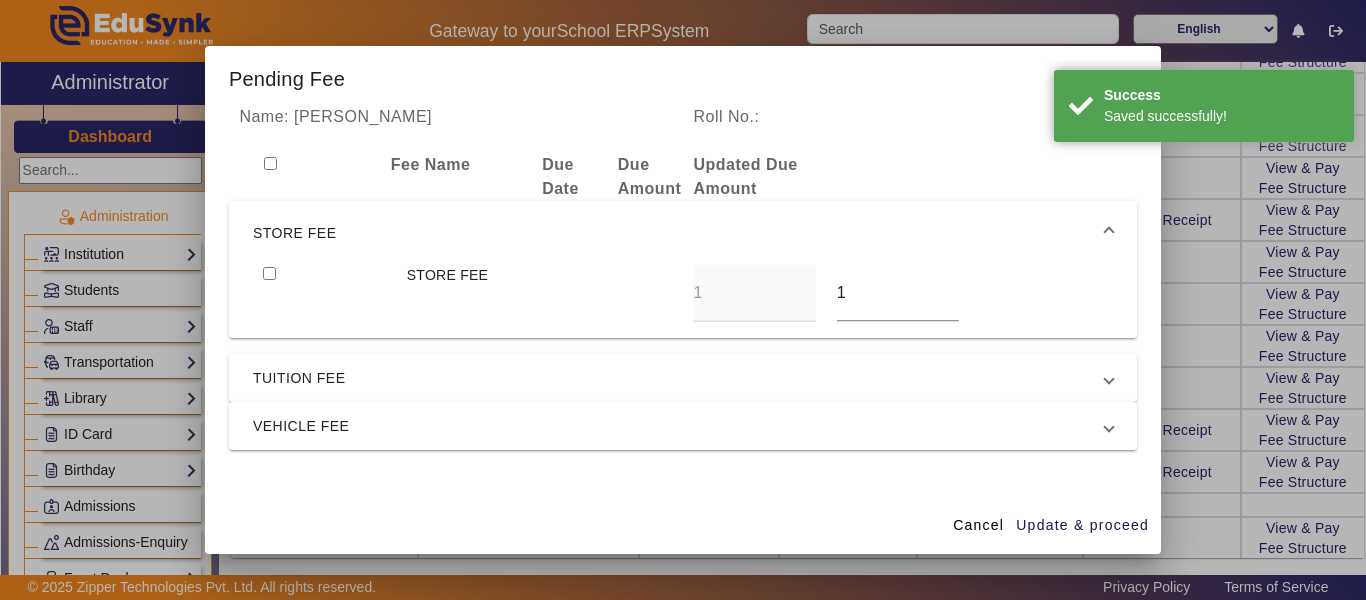 drag, startPoint x: 270, startPoint y: 270, endPoint x: 273, endPoint y: 286, distance: 16.27882 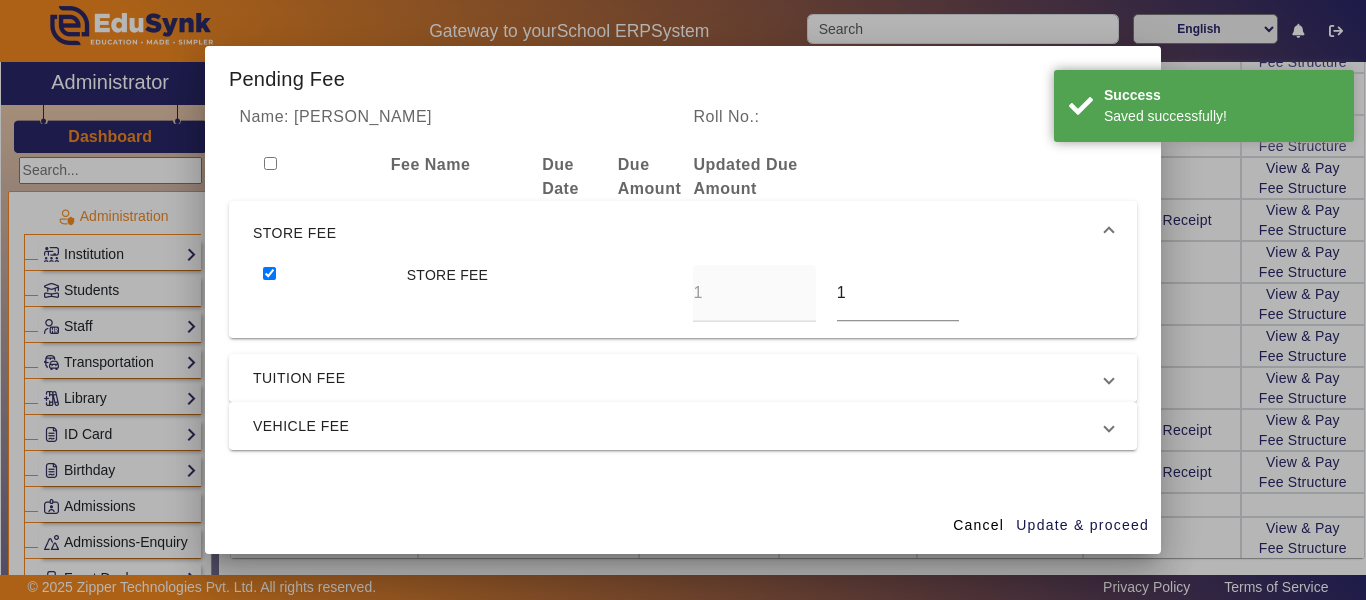 click on "TUITION FEE" at bounding box center [679, 378] 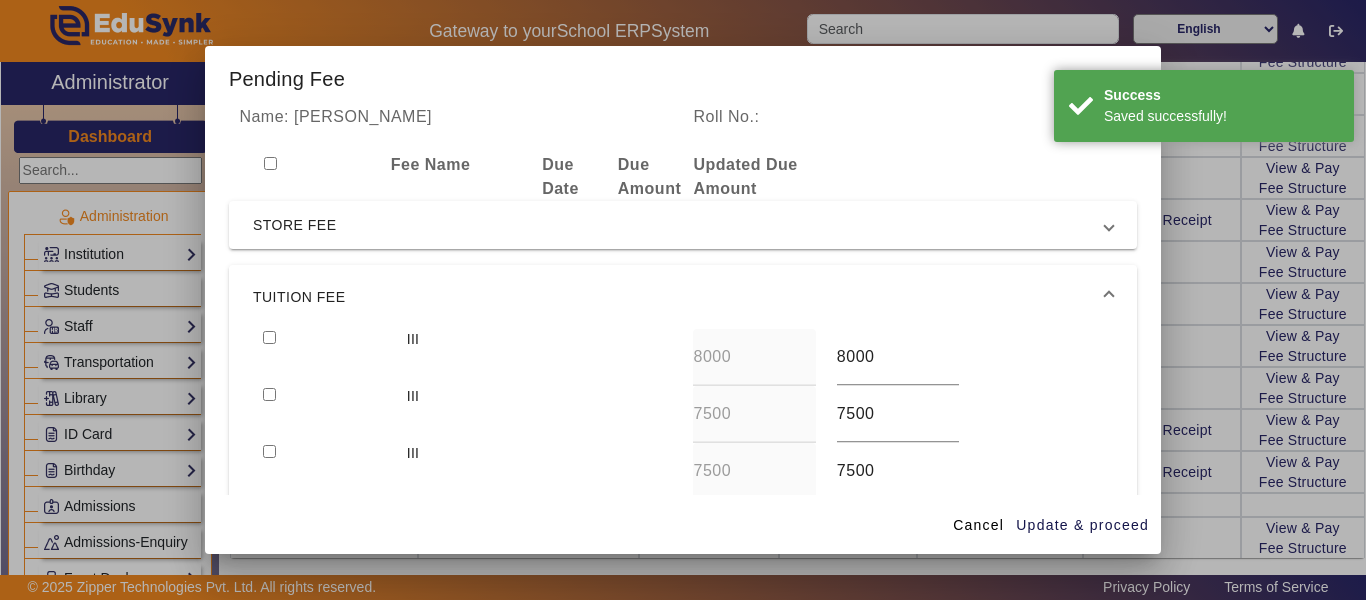 scroll, scrollTop: 186, scrollLeft: 0, axis: vertical 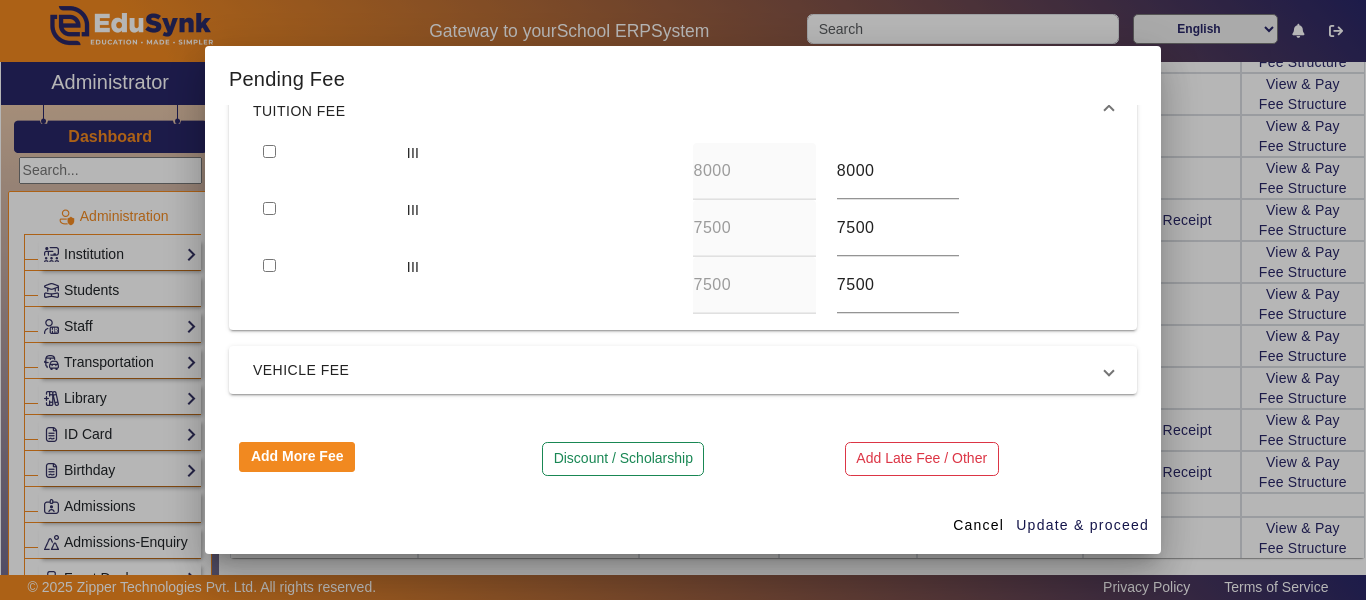 click at bounding box center (324, 171) 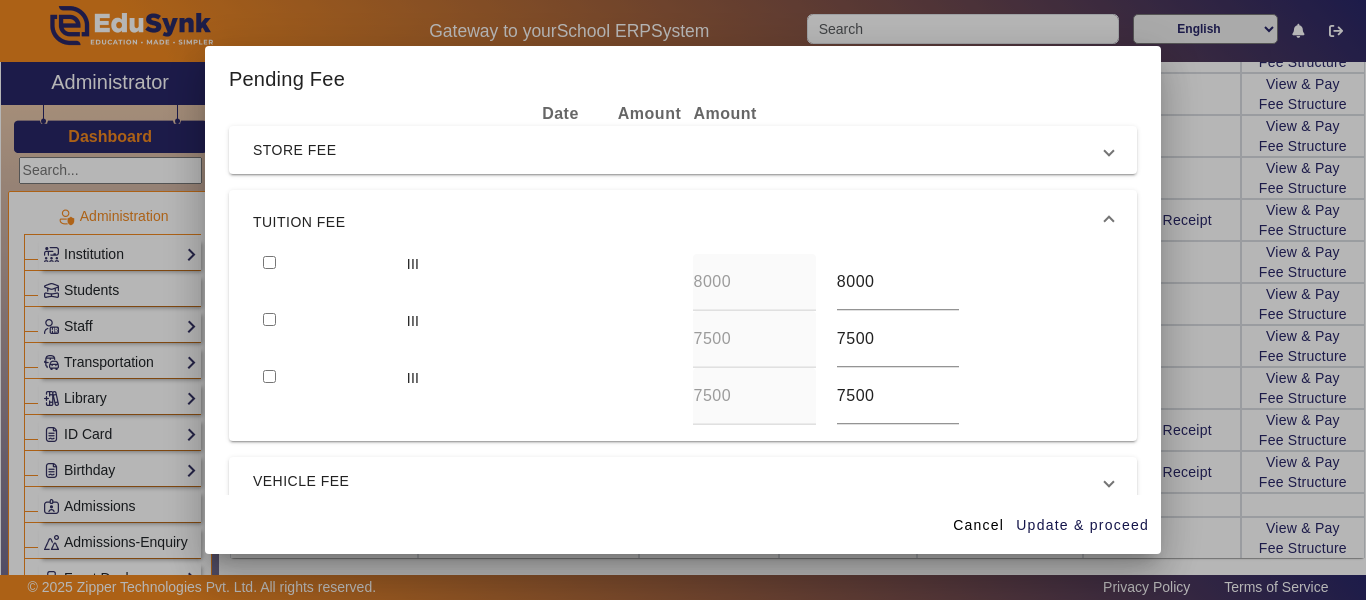 scroll, scrollTop: 0, scrollLeft: 0, axis: both 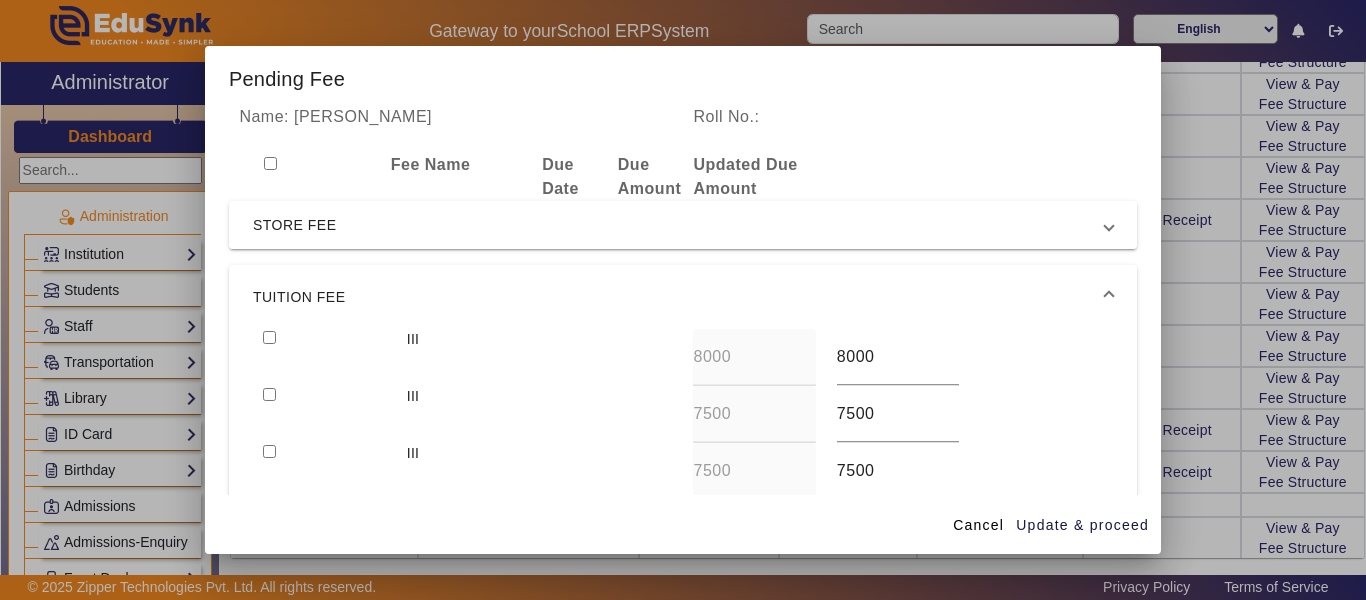 click on "STORE FEE" at bounding box center (683, 225) 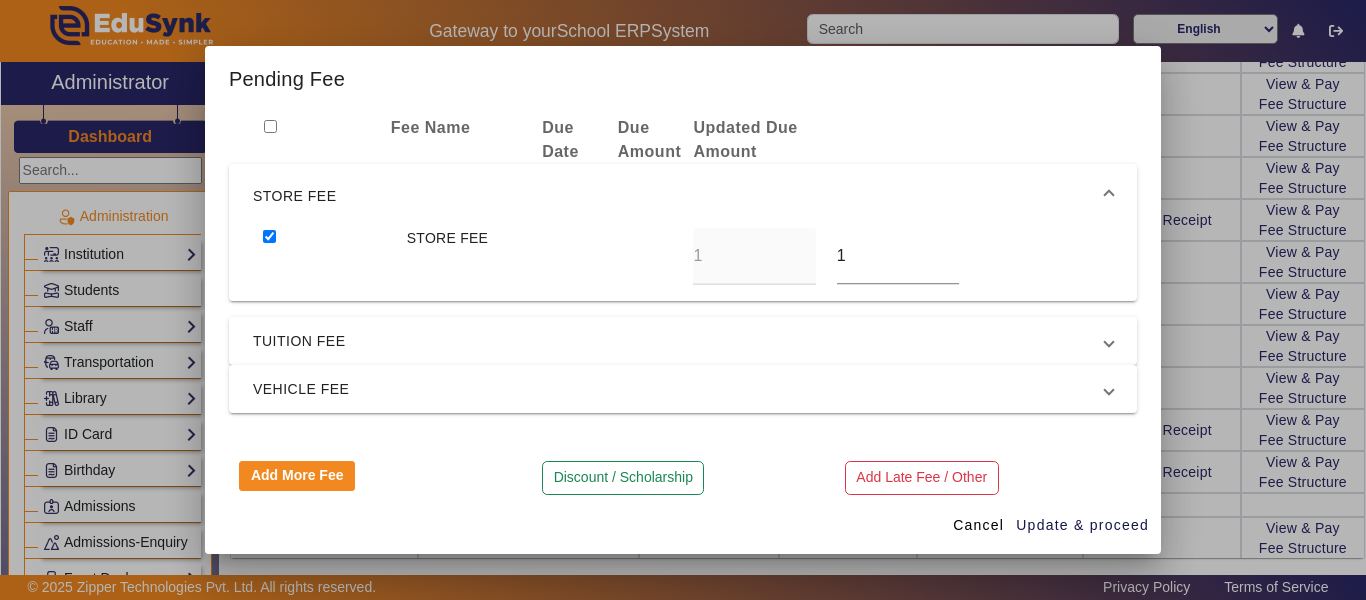 scroll, scrollTop: 57, scrollLeft: 0, axis: vertical 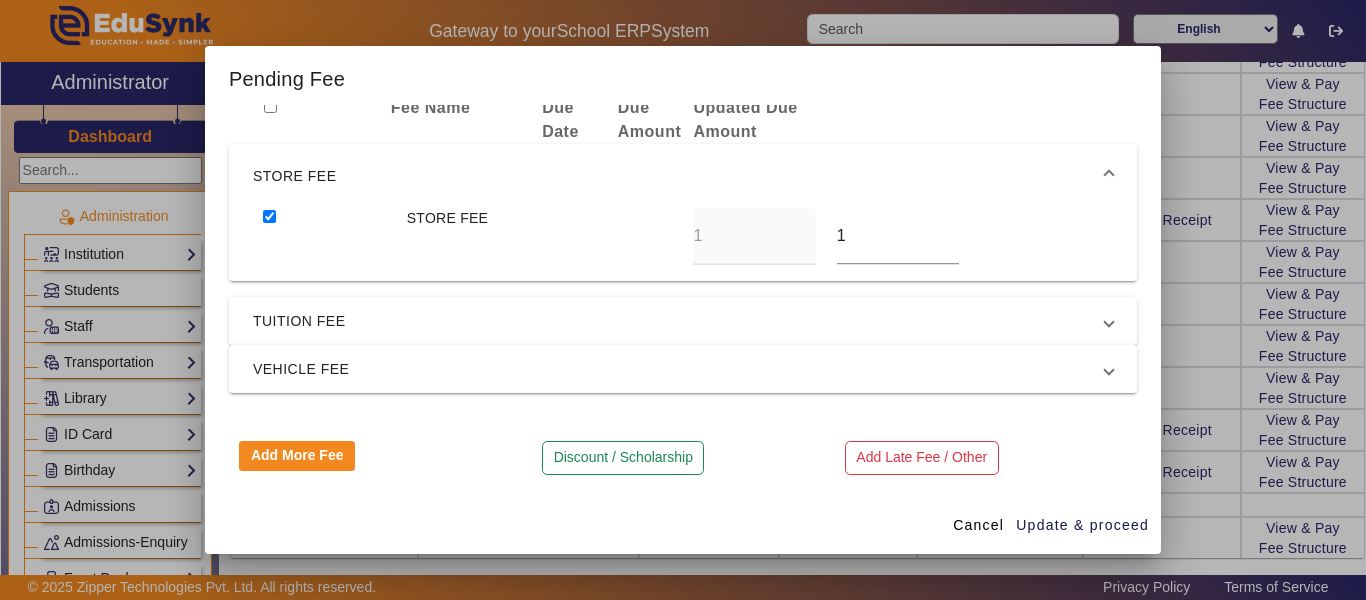 click on "TUITION FEE" at bounding box center (679, 321) 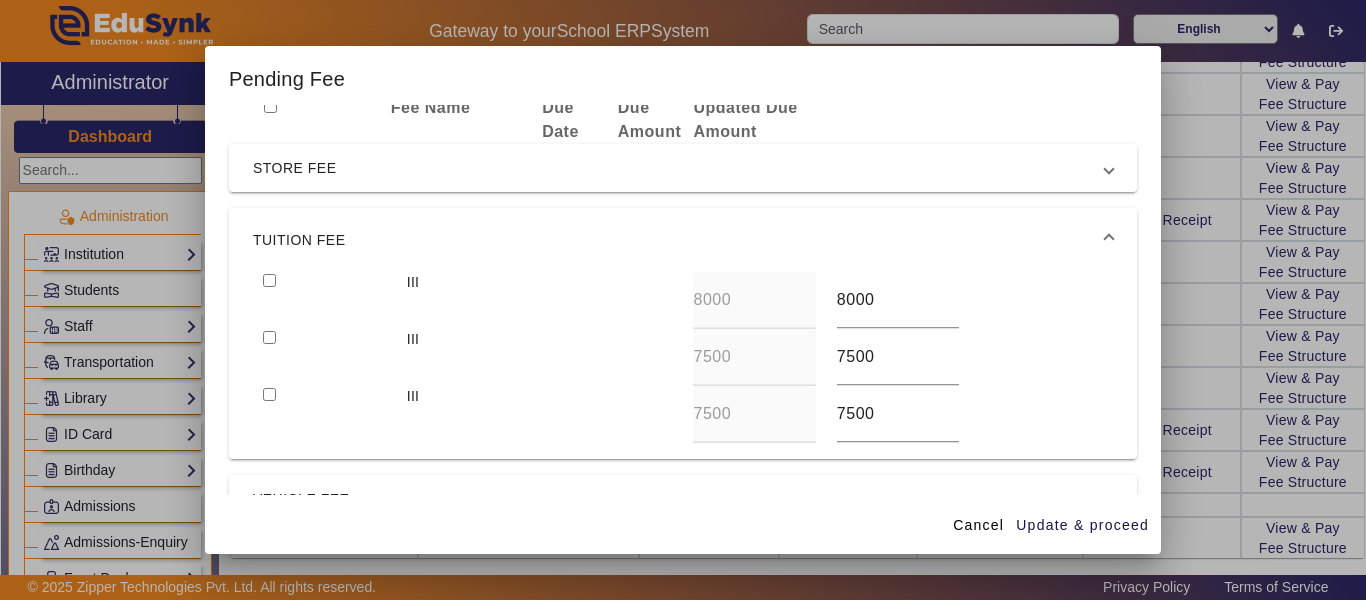 click at bounding box center [269, 280] 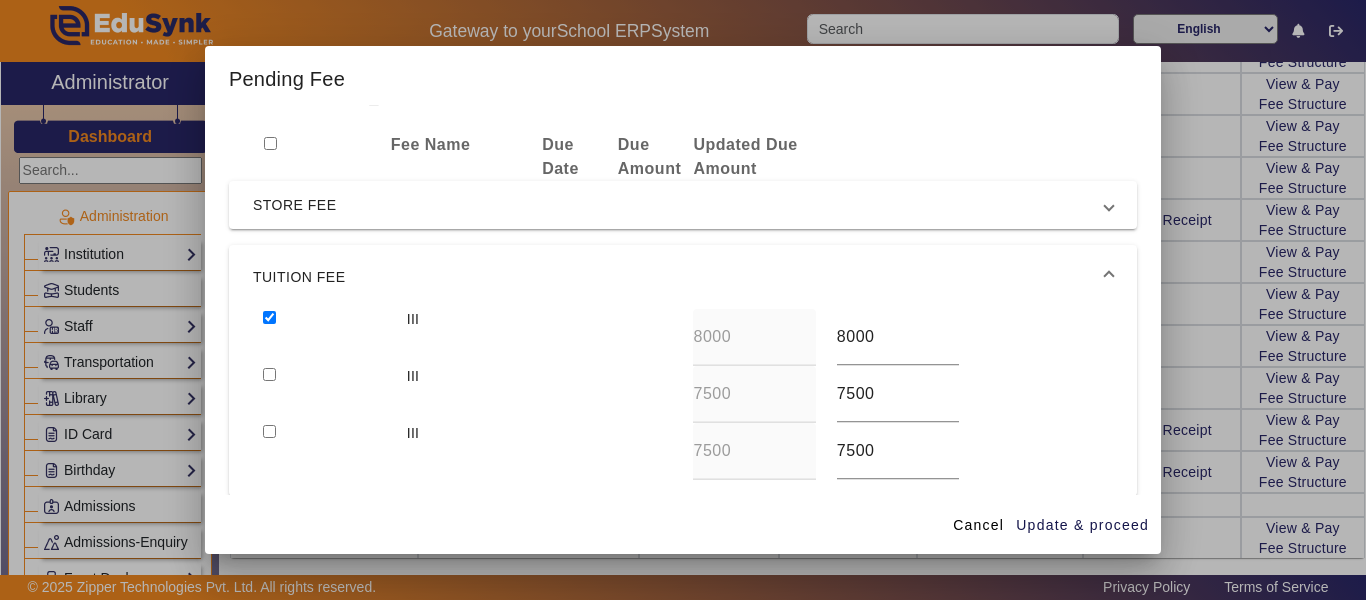 scroll, scrollTop: 0, scrollLeft: 0, axis: both 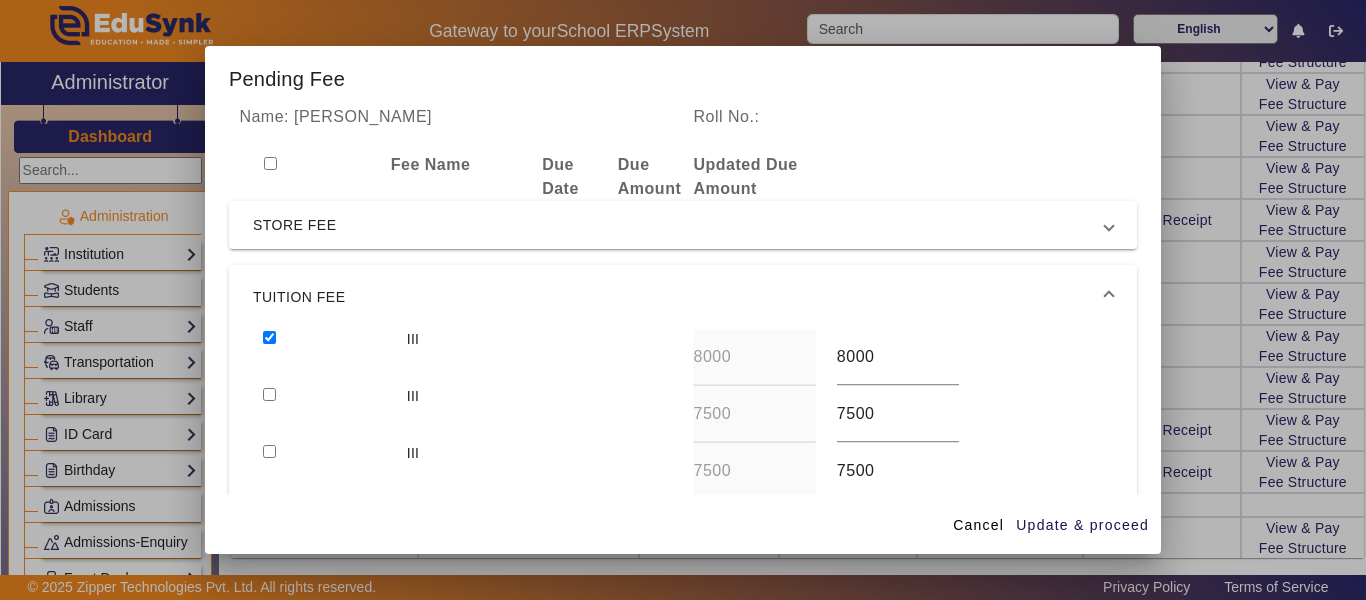 click at bounding box center (269, 394) 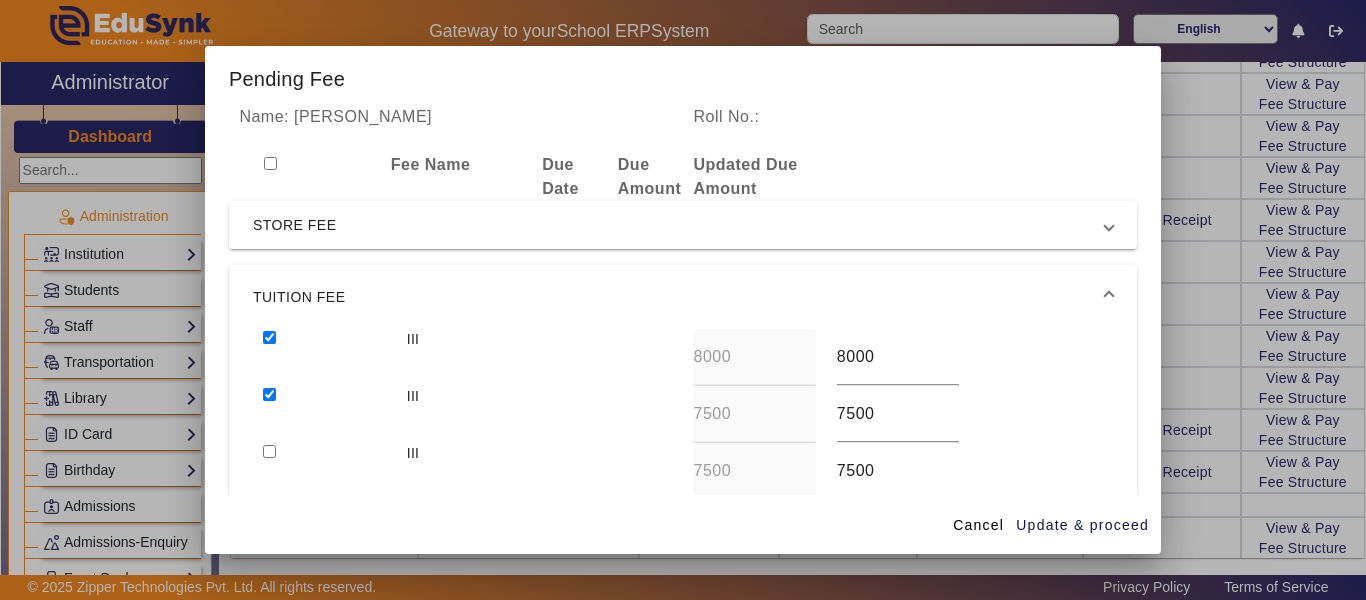 click on "STORE FEE" at bounding box center (679, 225) 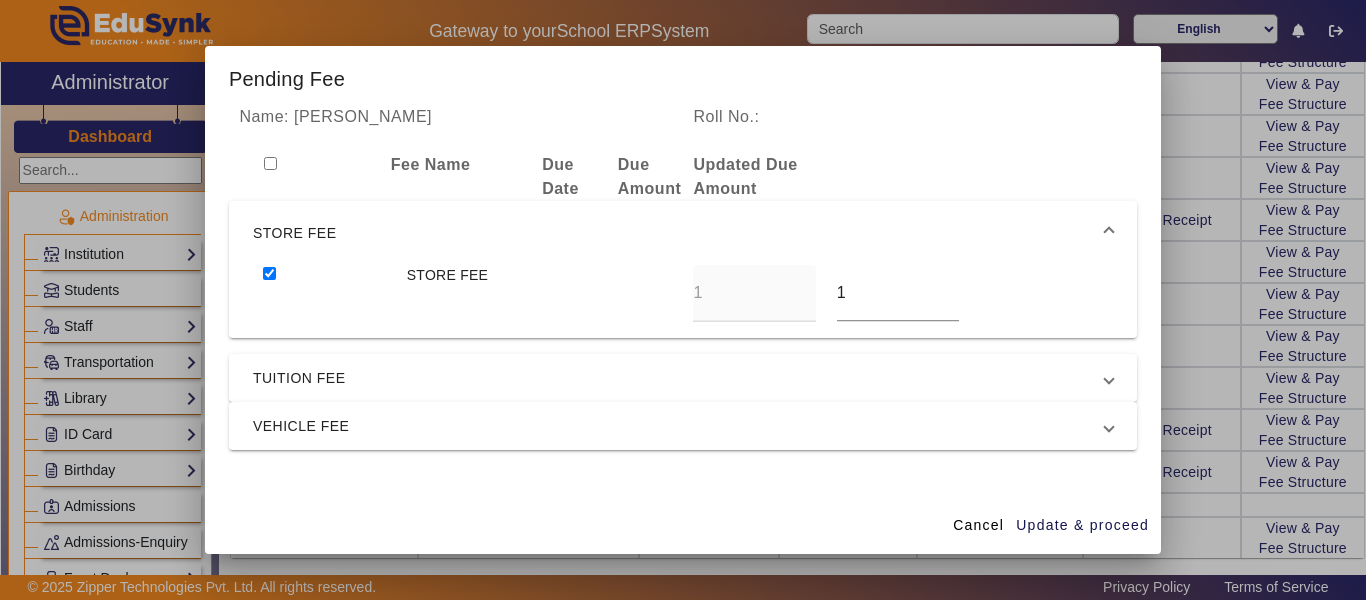 drag, startPoint x: 868, startPoint y: 303, endPoint x: 796, endPoint y: 303, distance: 72 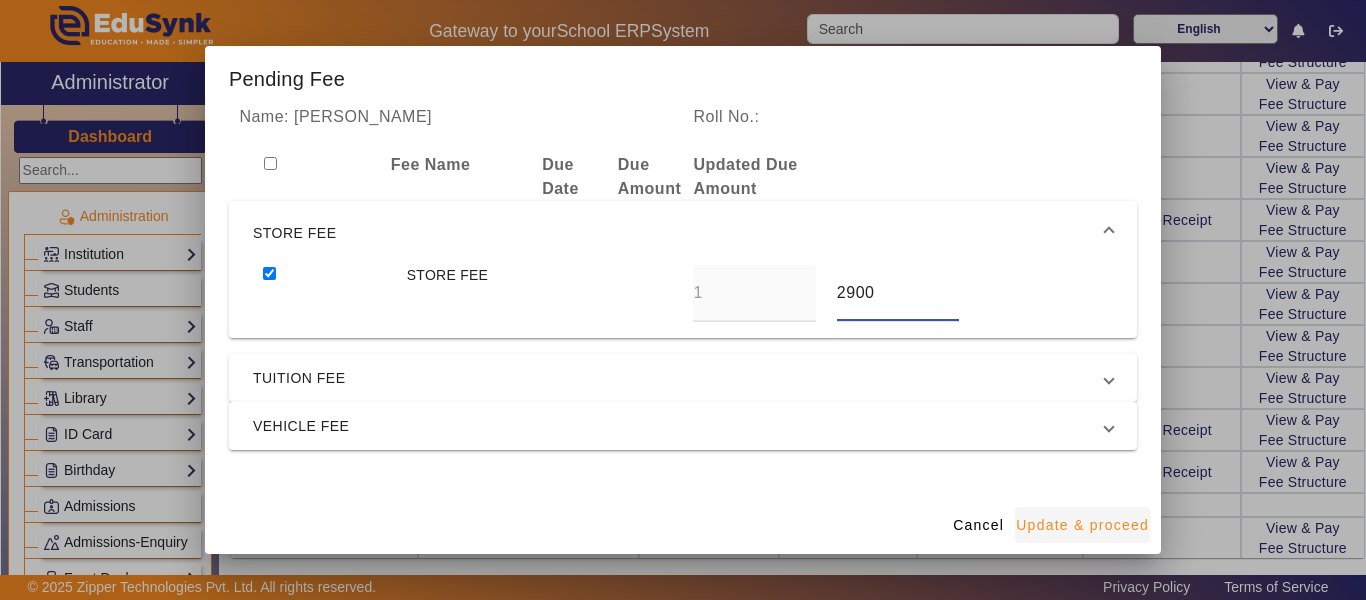 type on "2900" 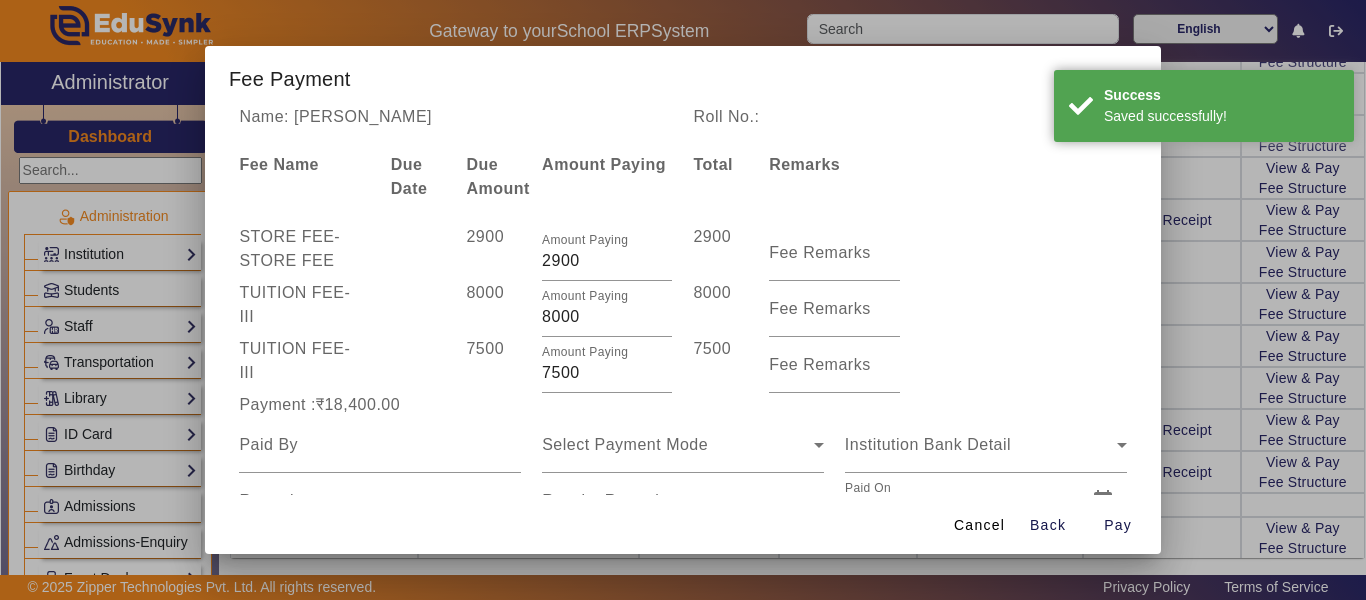 drag, startPoint x: 593, startPoint y: 371, endPoint x: 517, endPoint y: 384, distance: 77.10383 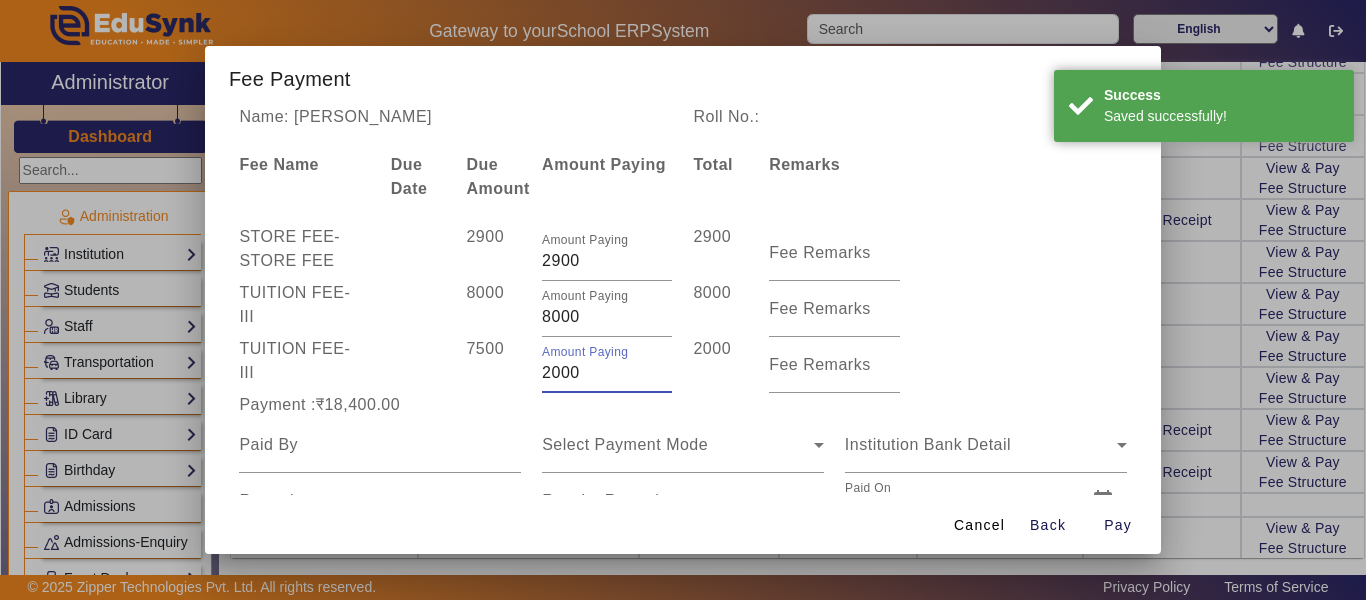 type on "2000" 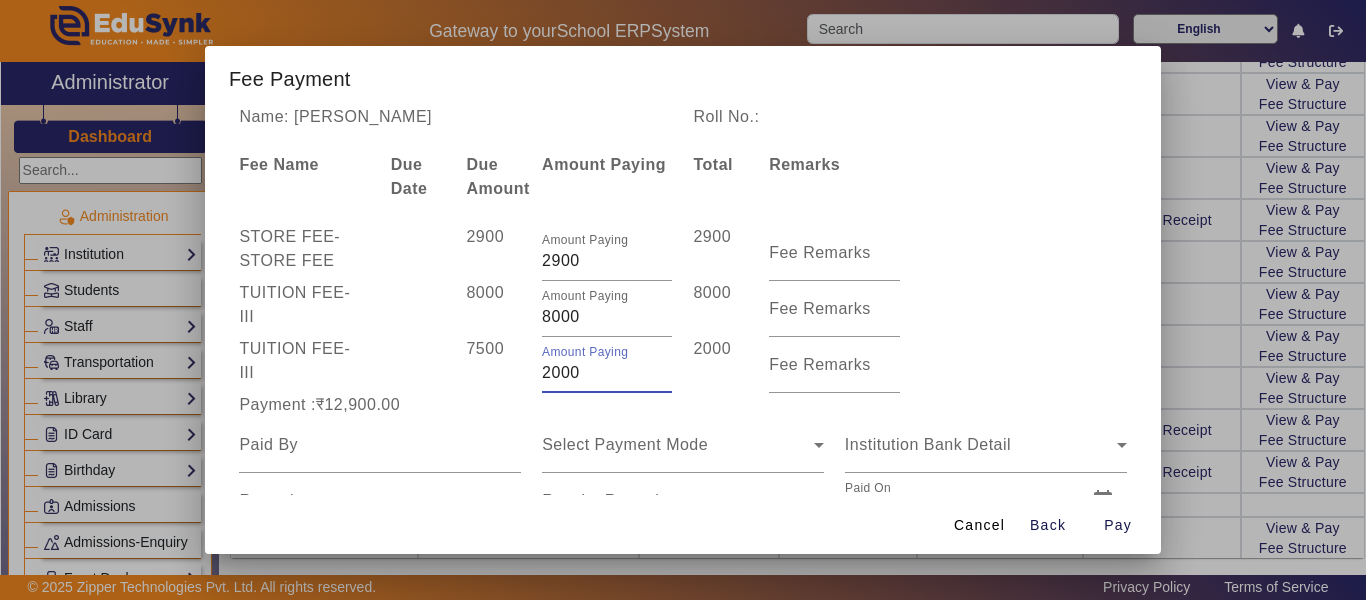 drag, startPoint x: 612, startPoint y: 261, endPoint x: 524, endPoint y: 246, distance: 89.26926 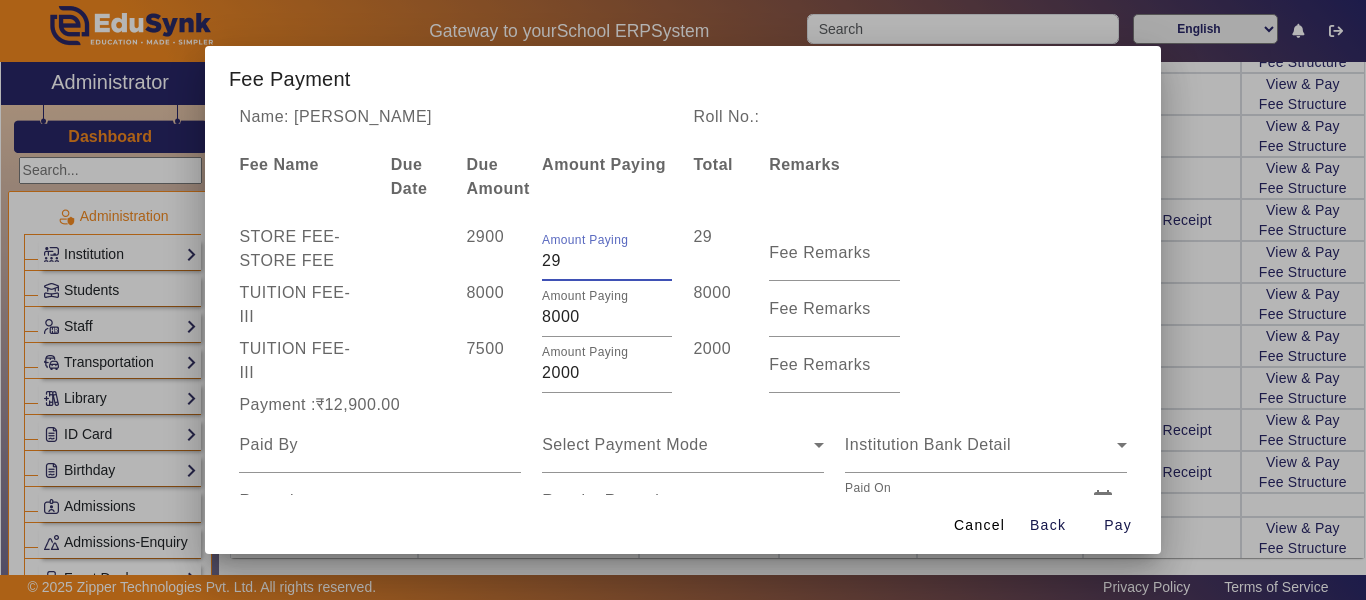 type on "2" 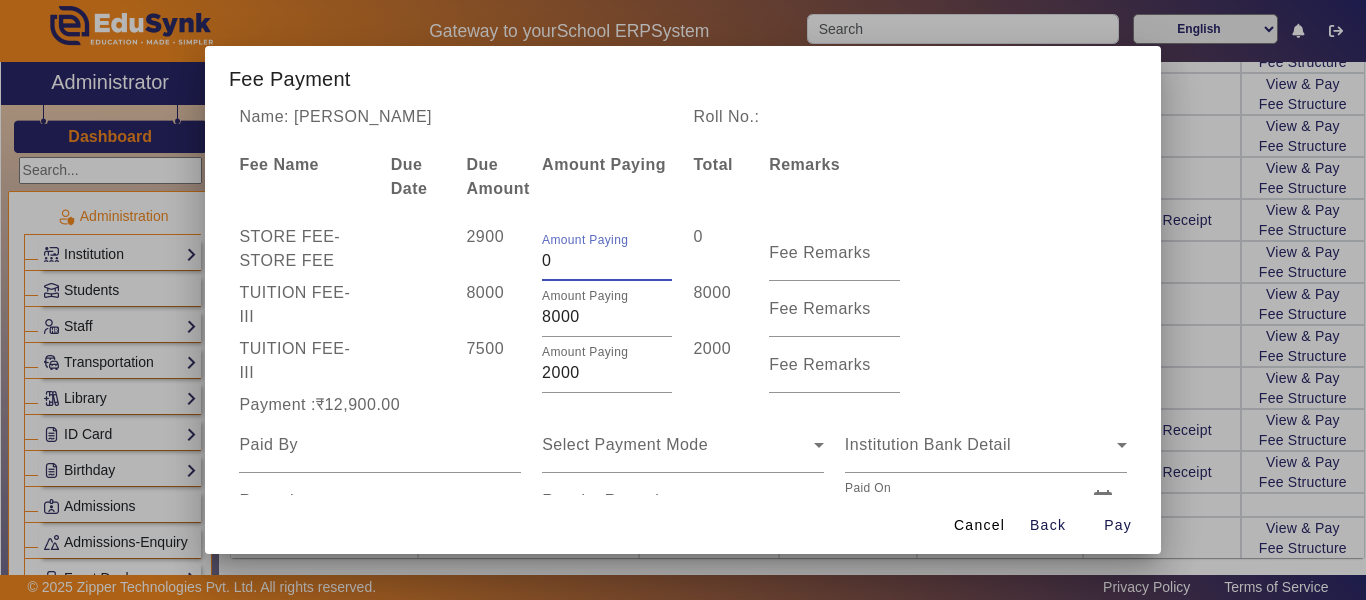 type on "0" 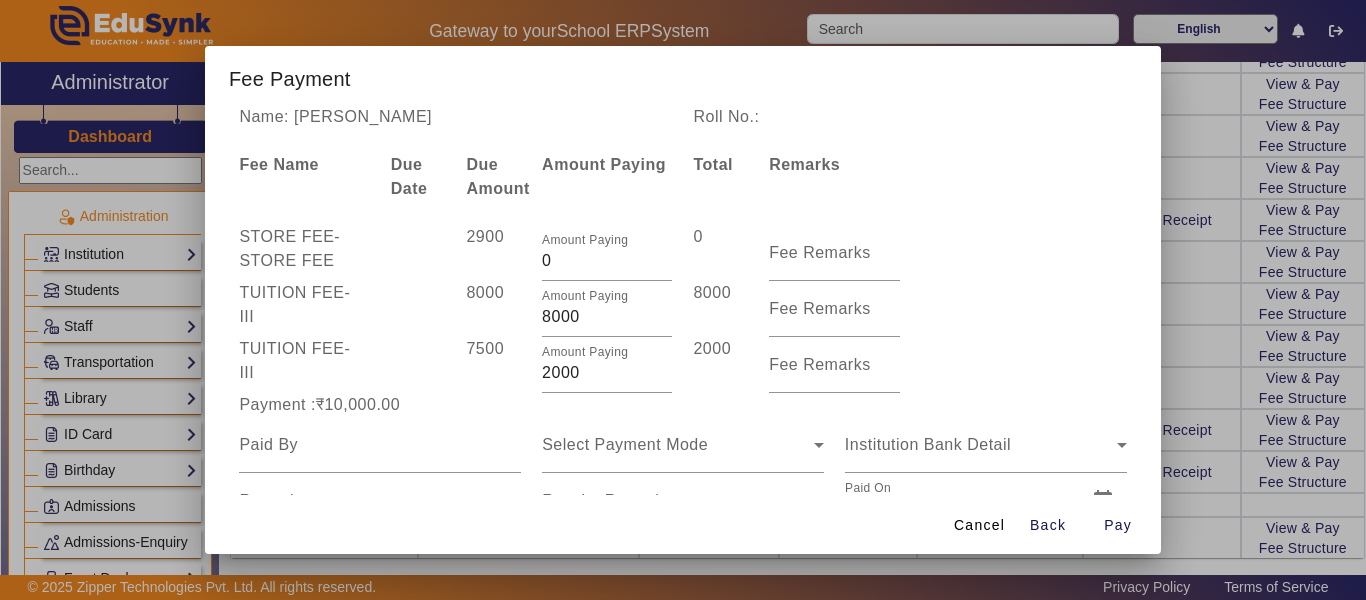 click on "Payment :₹10,000.00" at bounding box center [380, 405] 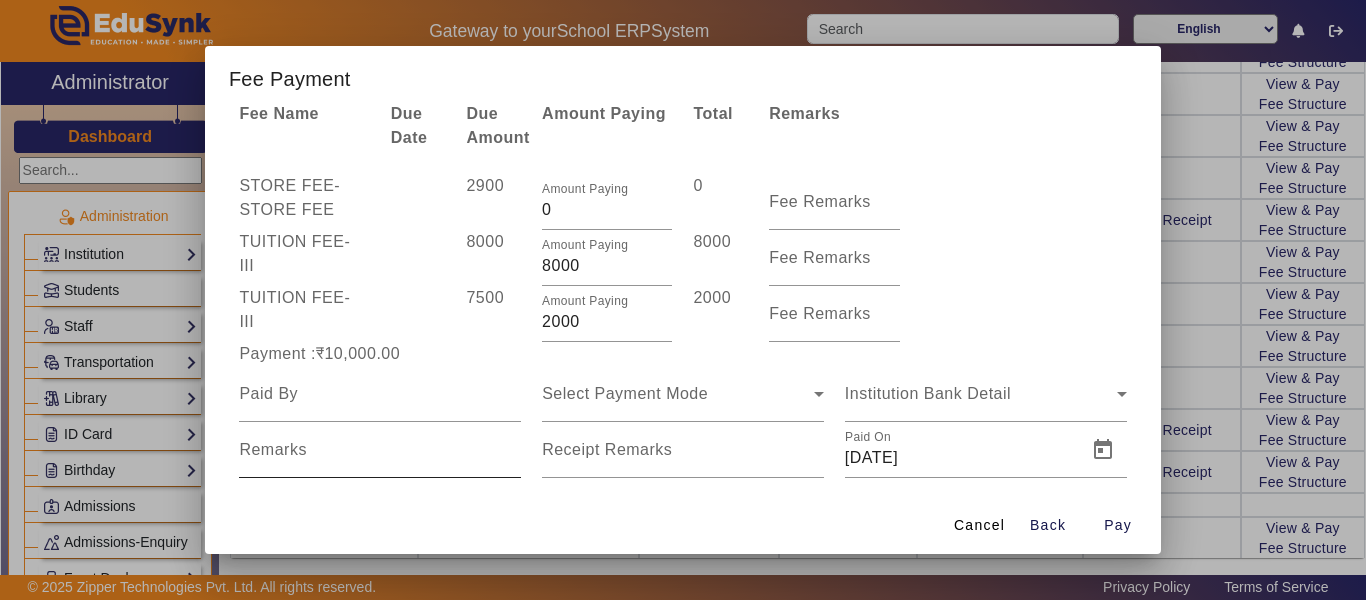 scroll, scrollTop: 78, scrollLeft: 0, axis: vertical 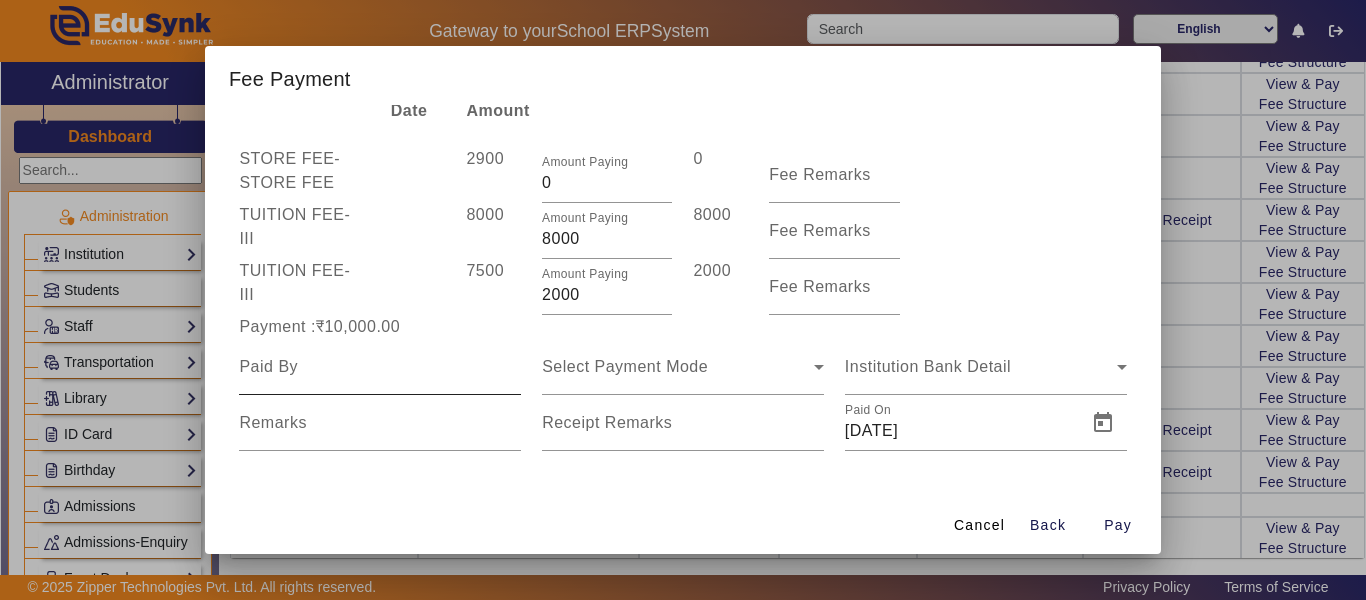 click at bounding box center (380, 367) 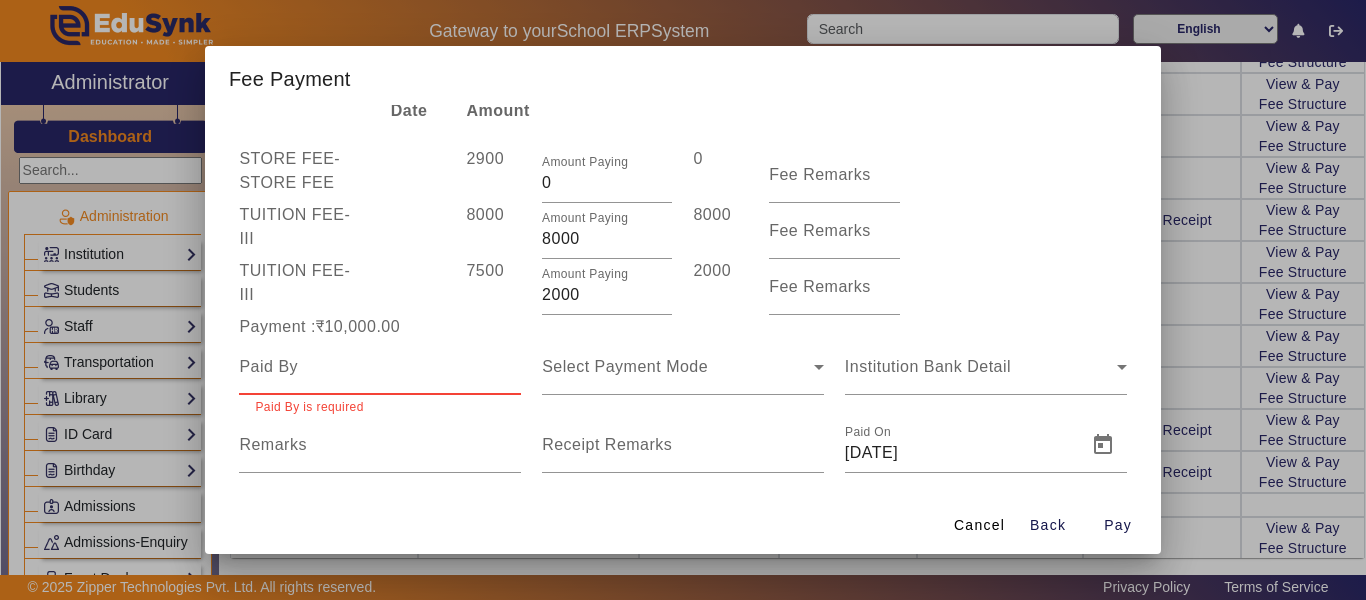 click at bounding box center (380, 367) 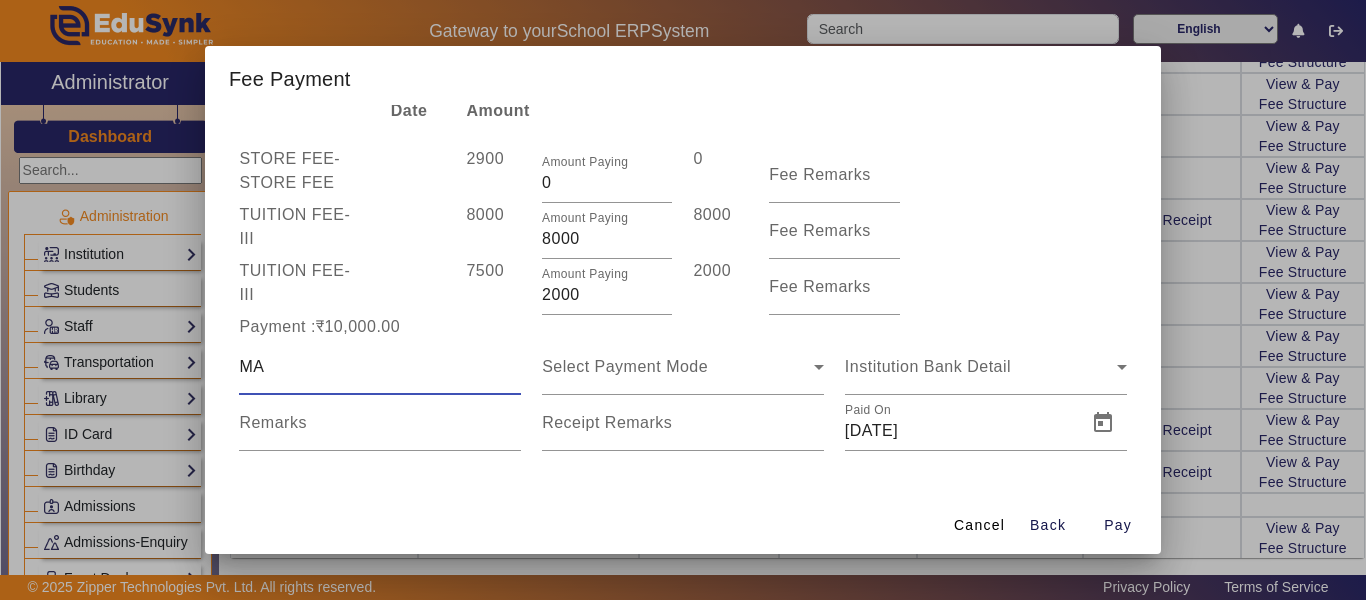 type on "M" 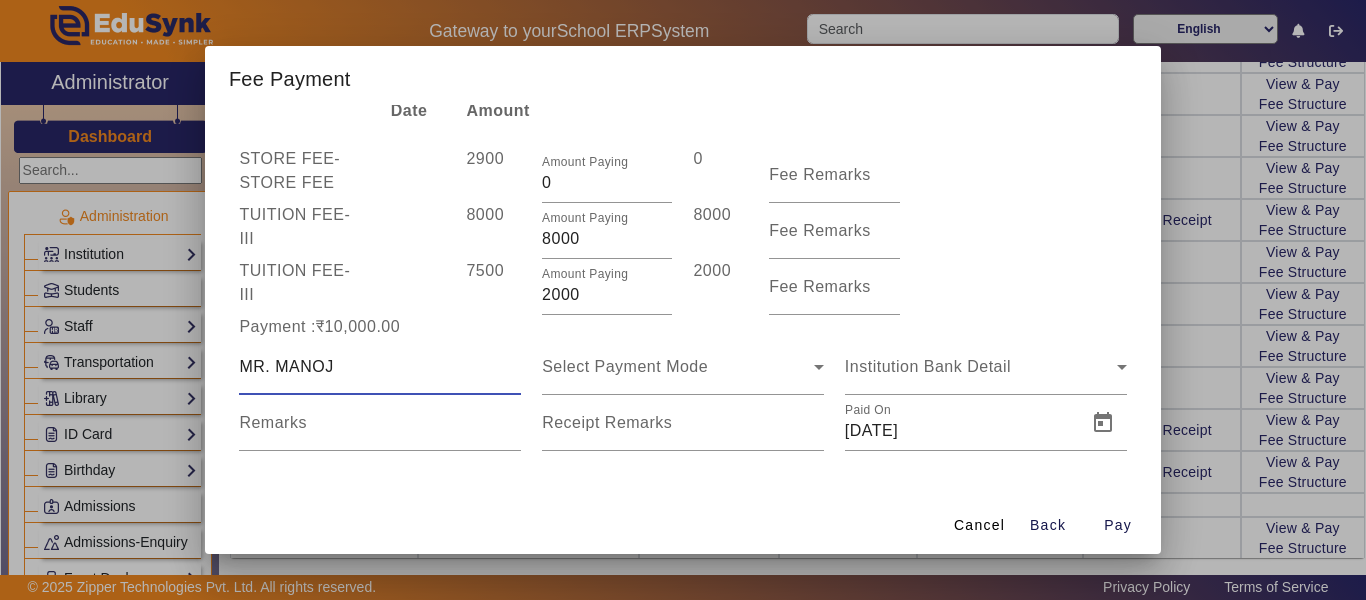 type on "MR. MANOJ" 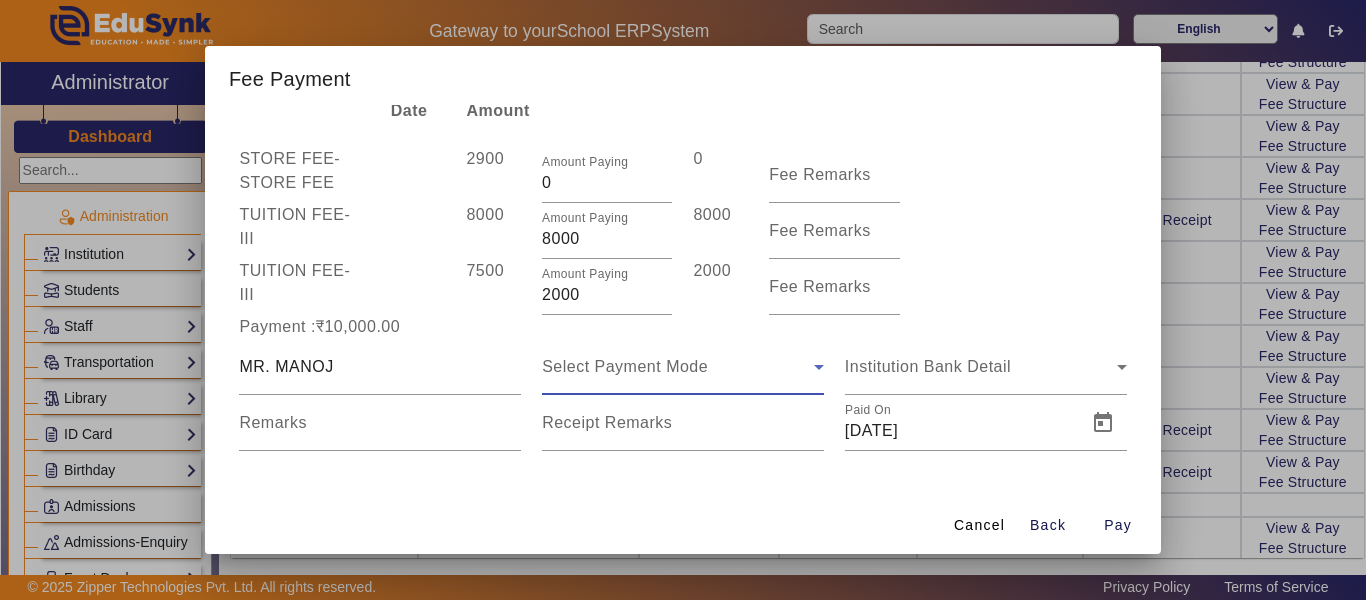 click on "Select Payment Mode" at bounding box center [625, 366] 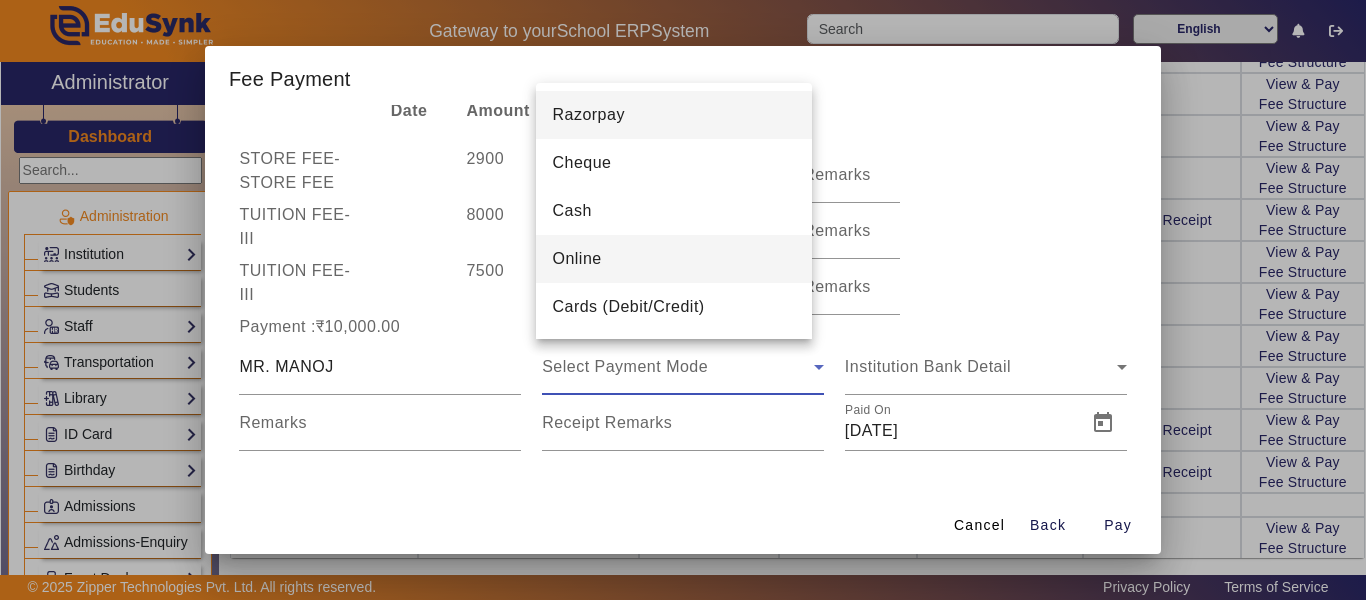 click on "Online" at bounding box center (674, 259) 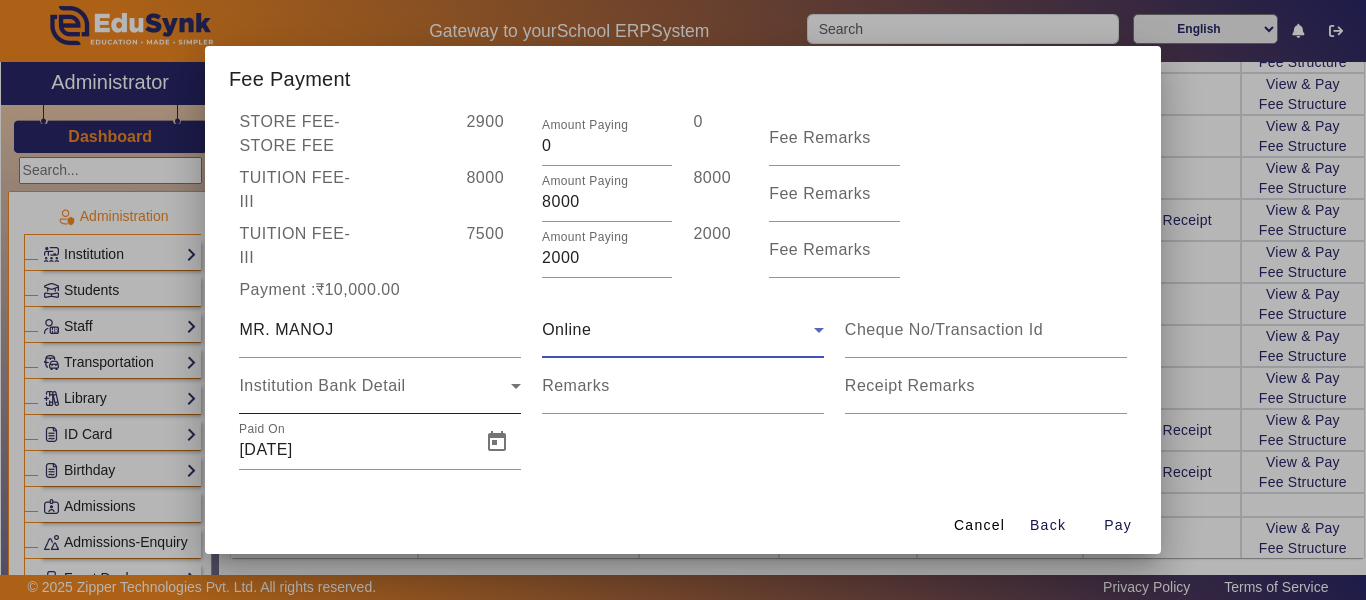 scroll, scrollTop: 134, scrollLeft: 0, axis: vertical 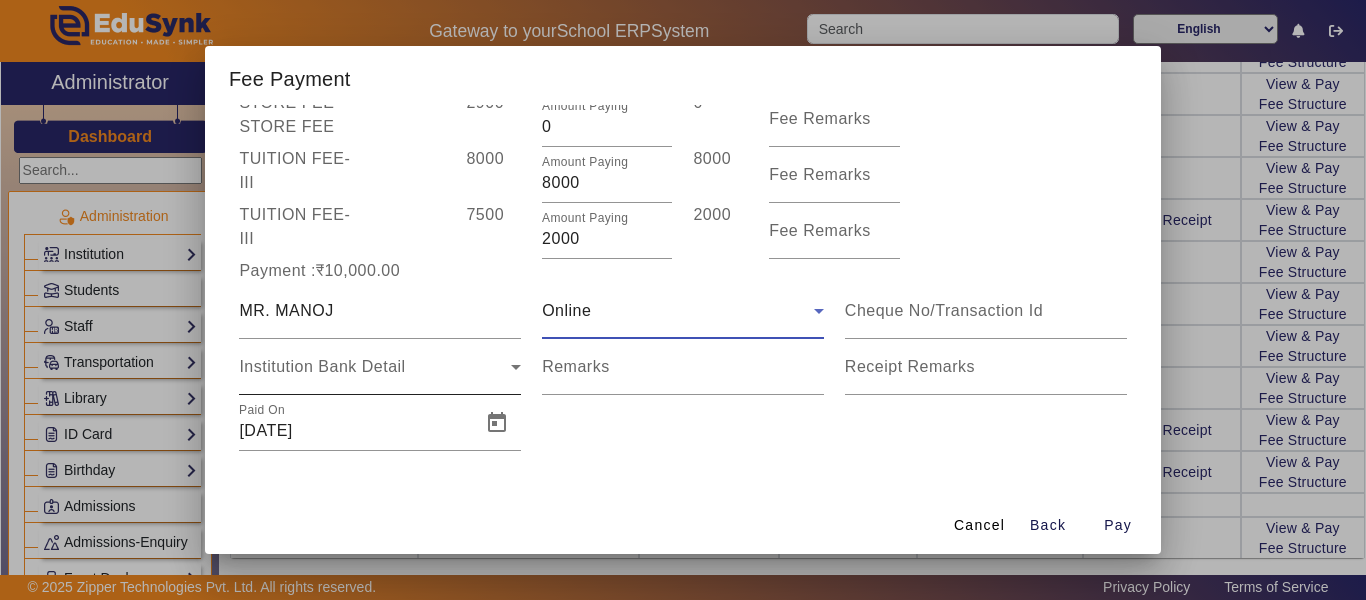 click on "Institution Bank Detail" at bounding box center (375, 367) 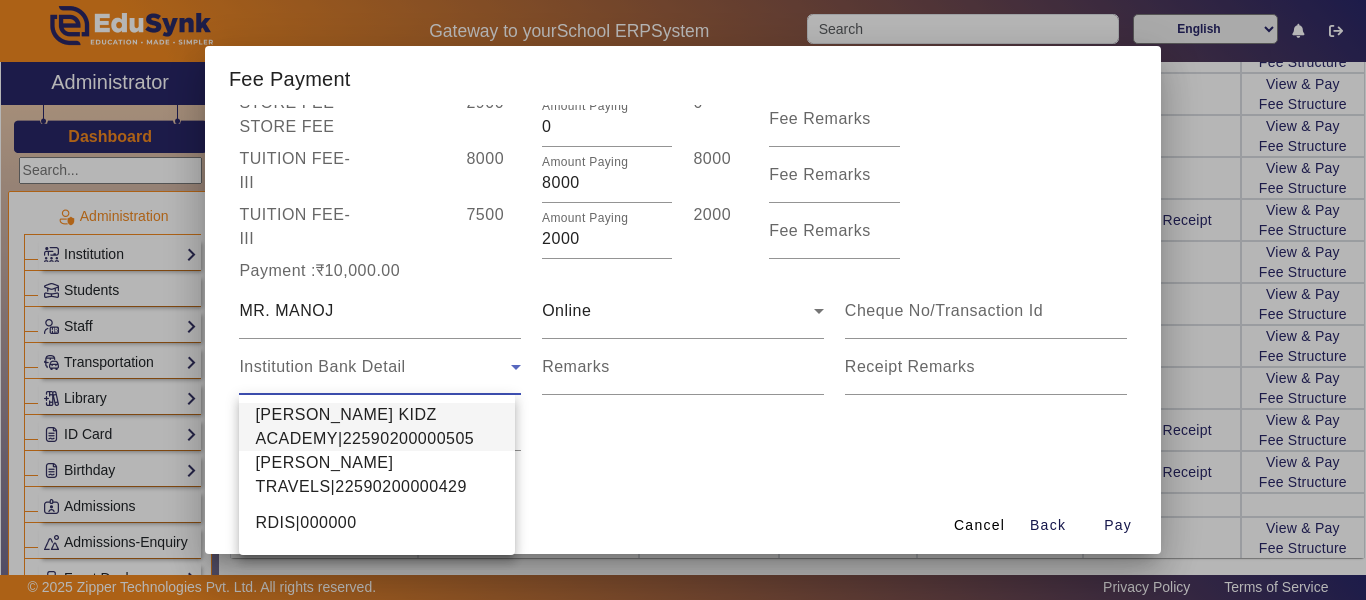 click on "[PERSON_NAME] KIDZ ACADEMY|22590200000505" at bounding box center [377, 427] 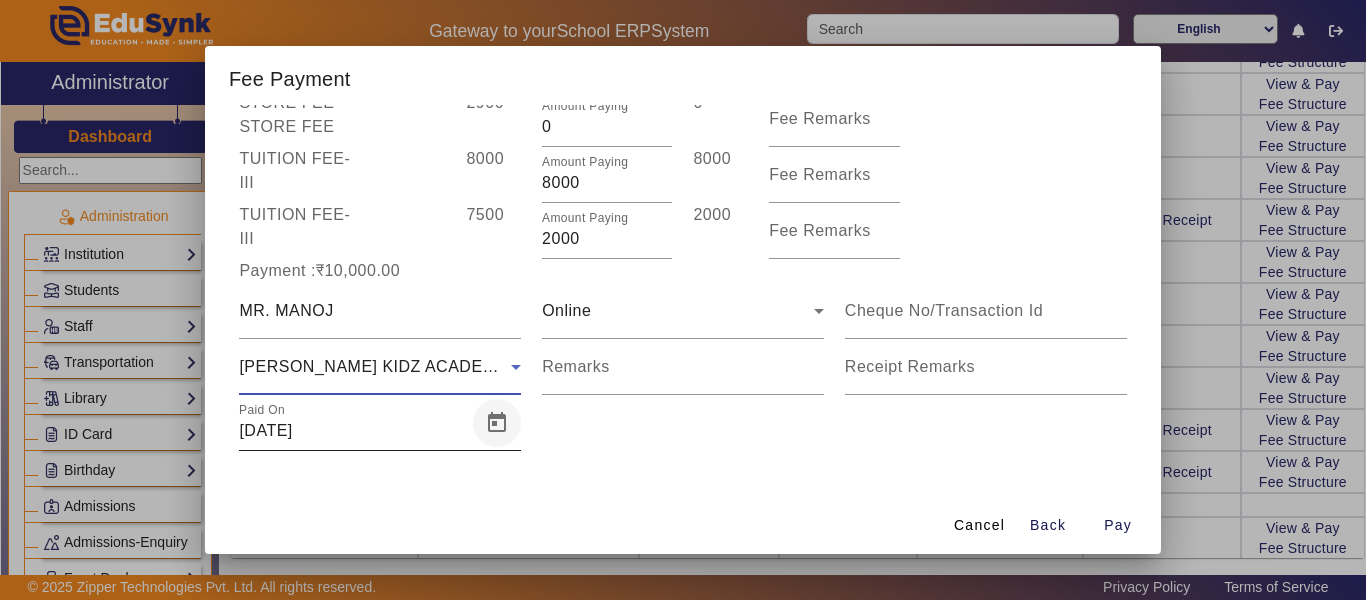click at bounding box center (497, 423) 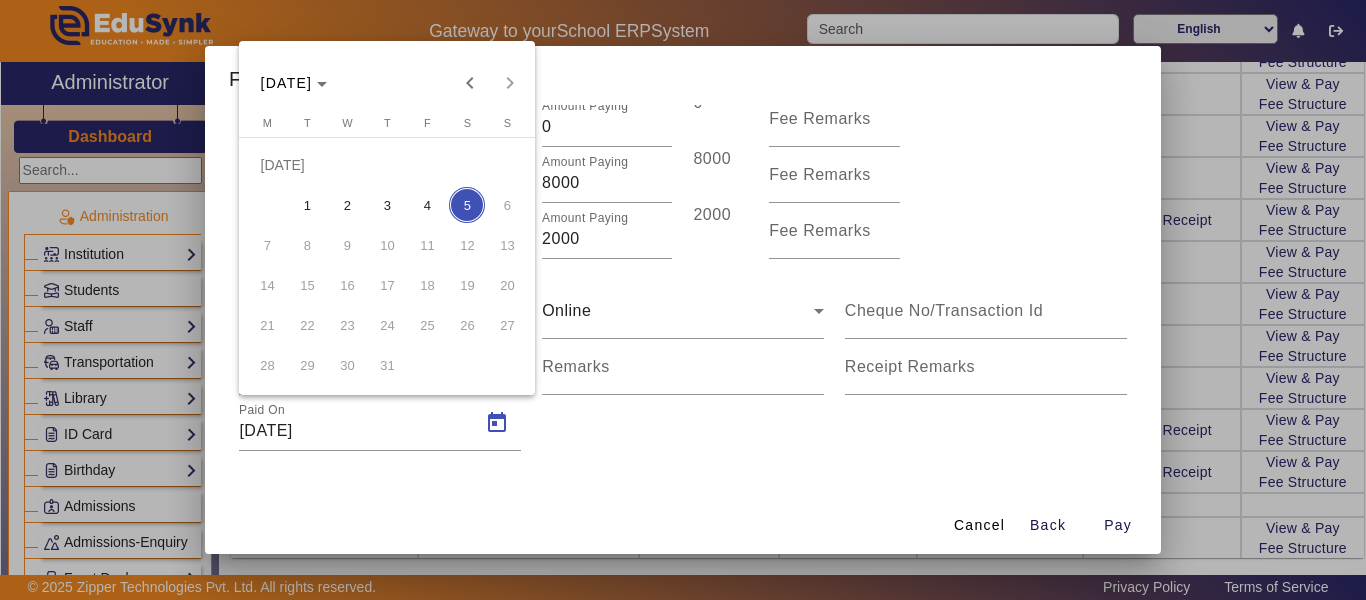 click on "2" at bounding box center (347, 205) 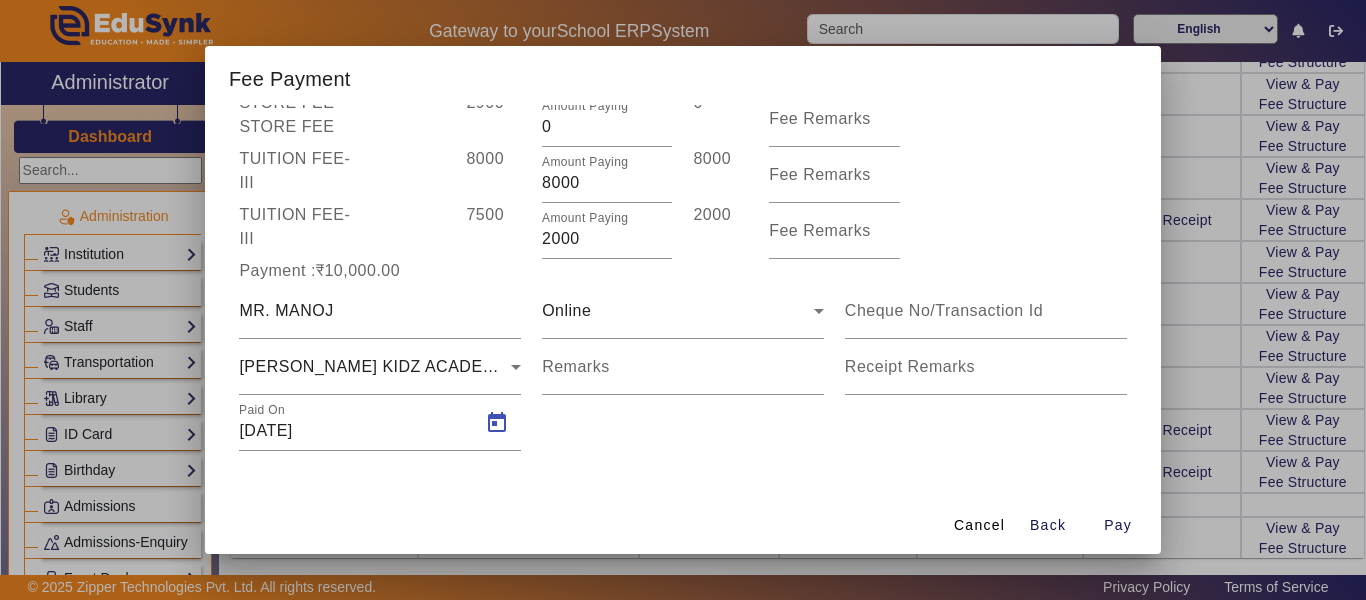 type on "02/07/2025" 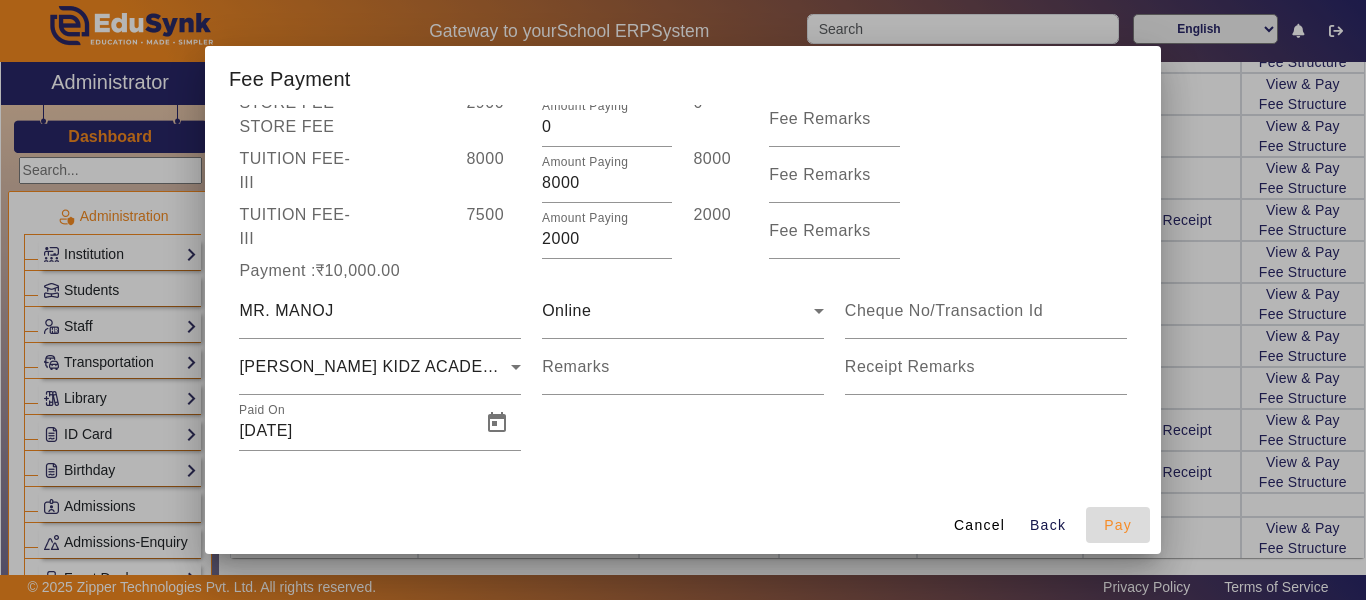click on "Pay" at bounding box center (1118, 525) 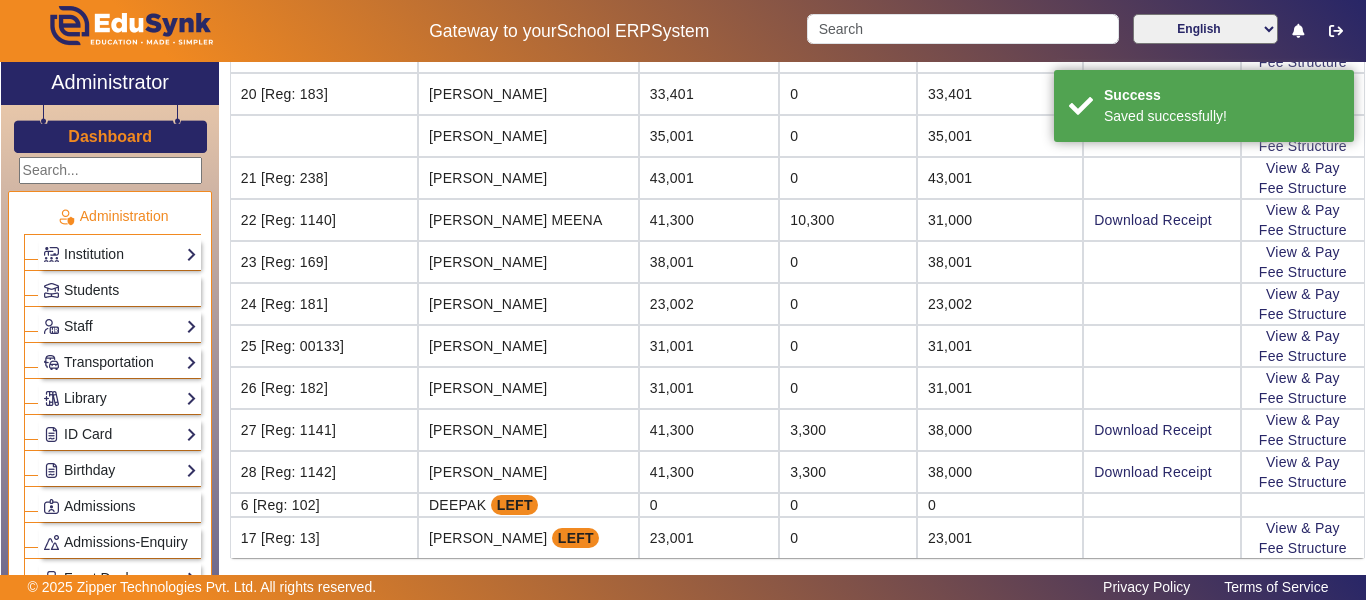 scroll, scrollTop: 0, scrollLeft: 0, axis: both 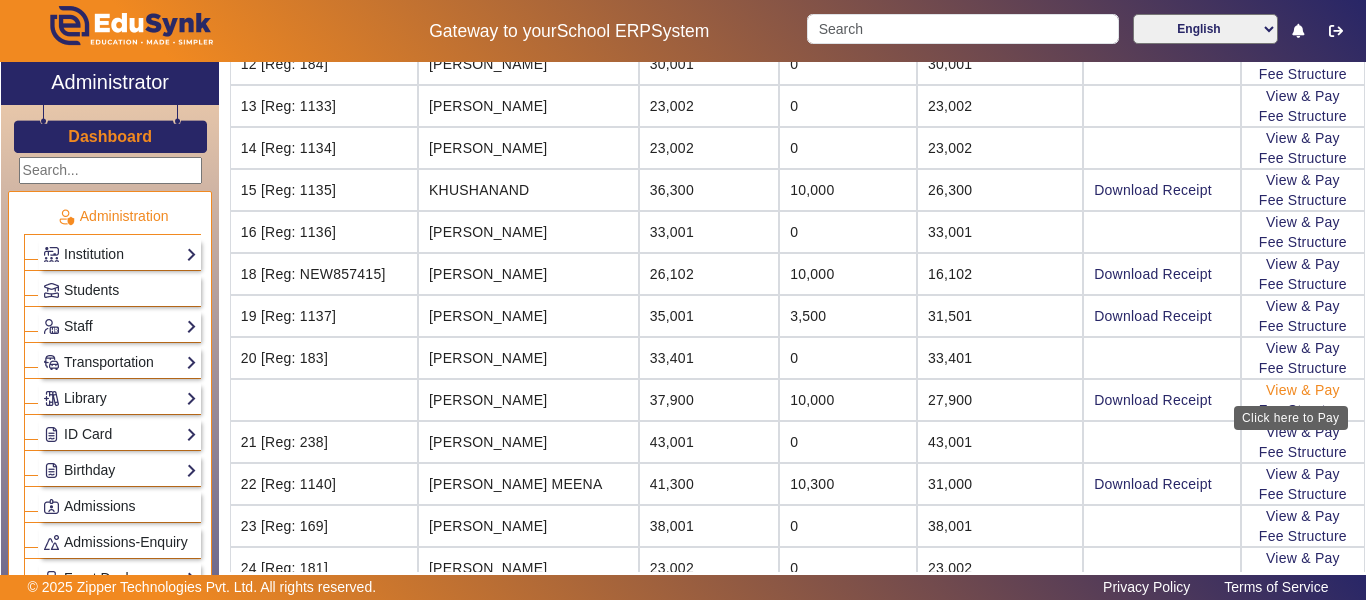 click on "View & Pay" 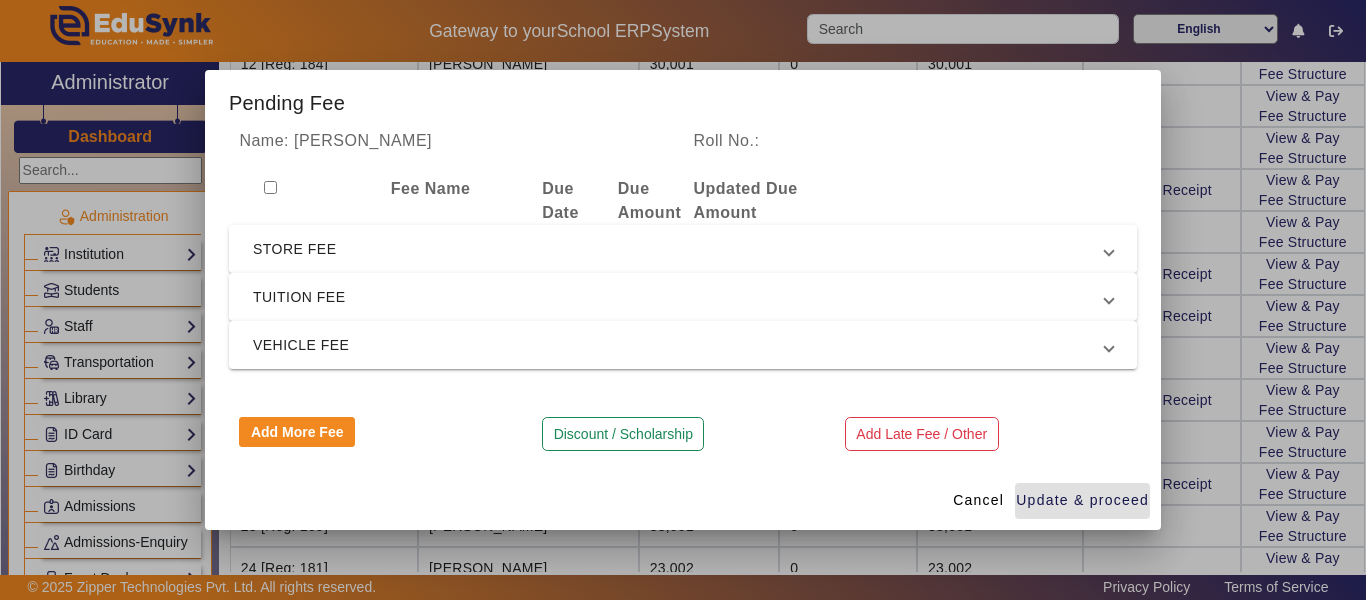 drag, startPoint x: 385, startPoint y: 238, endPoint x: 346, endPoint y: 257, distance: 43.382023 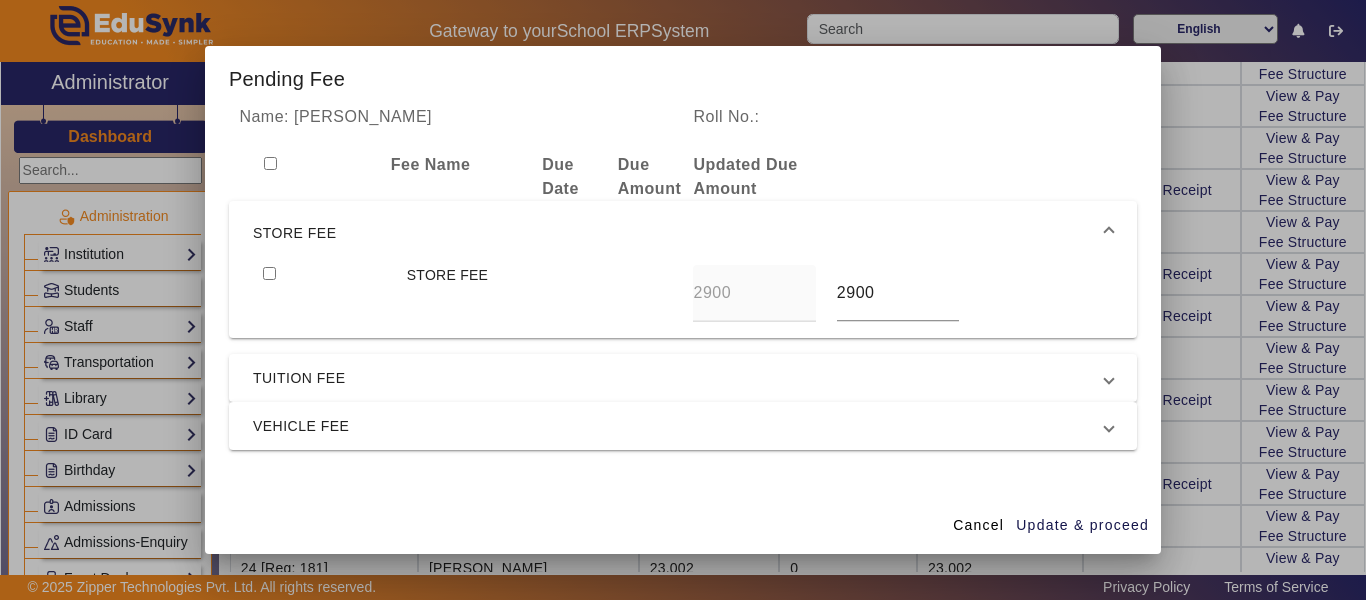 click at bounding box center (269, 273) 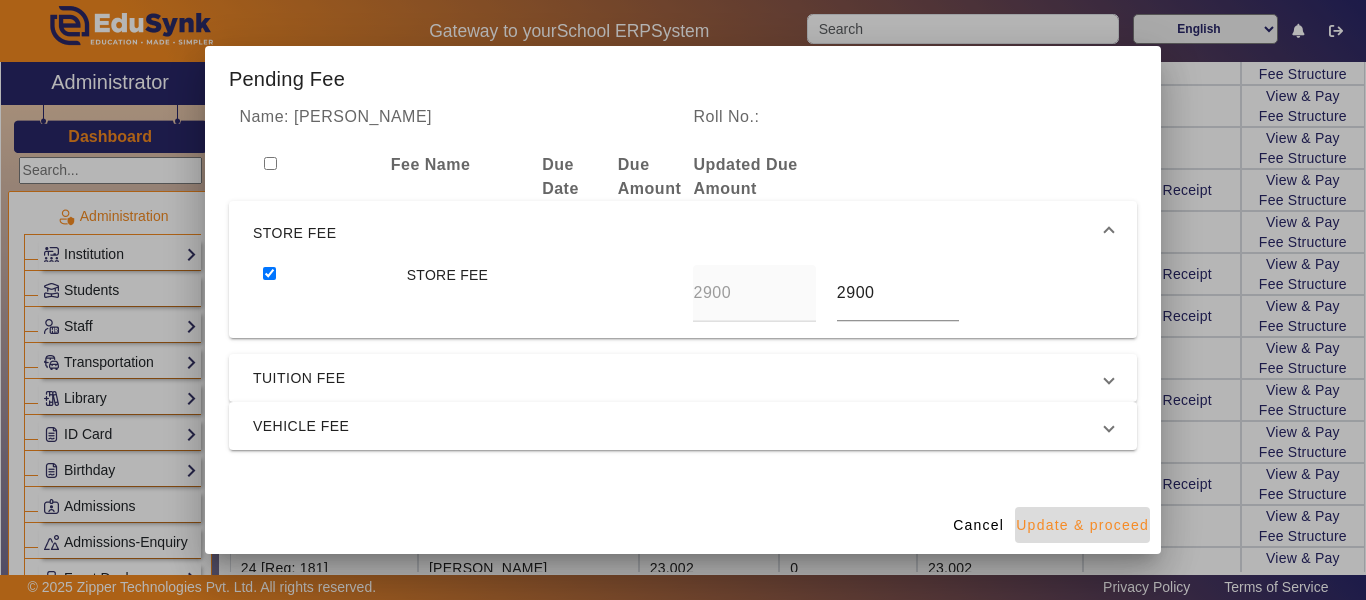 click on "Update & proceed" at bounding box center [1082, 525] 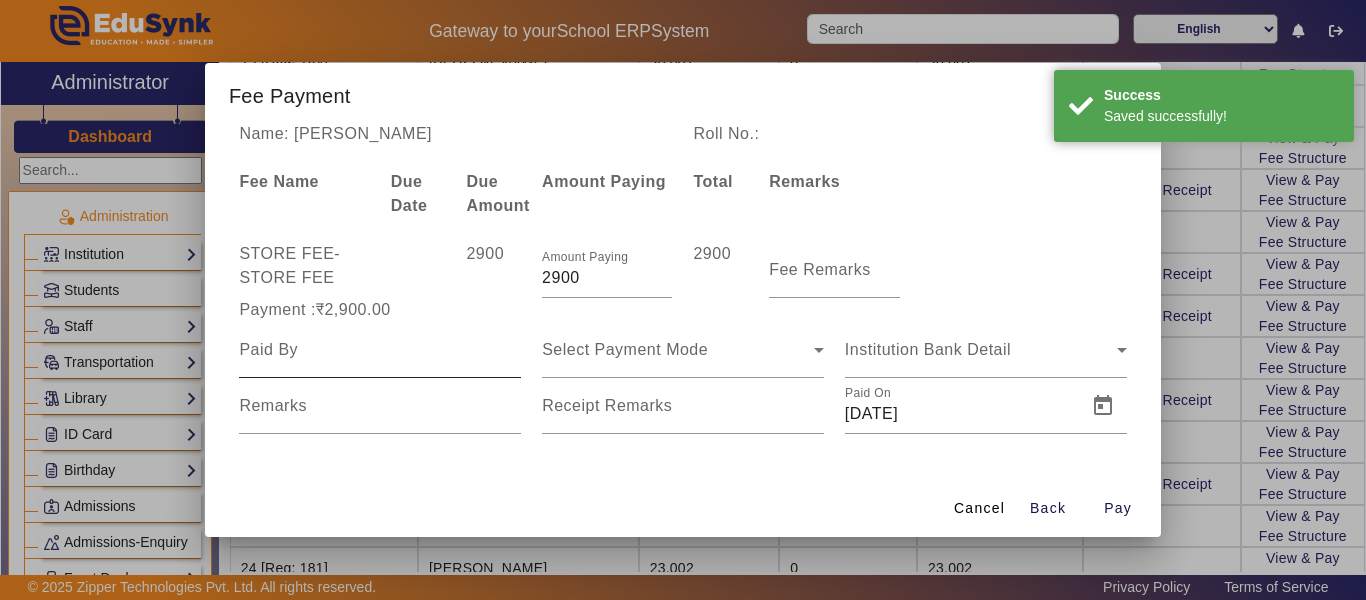 click at bounding box center (380, 350) 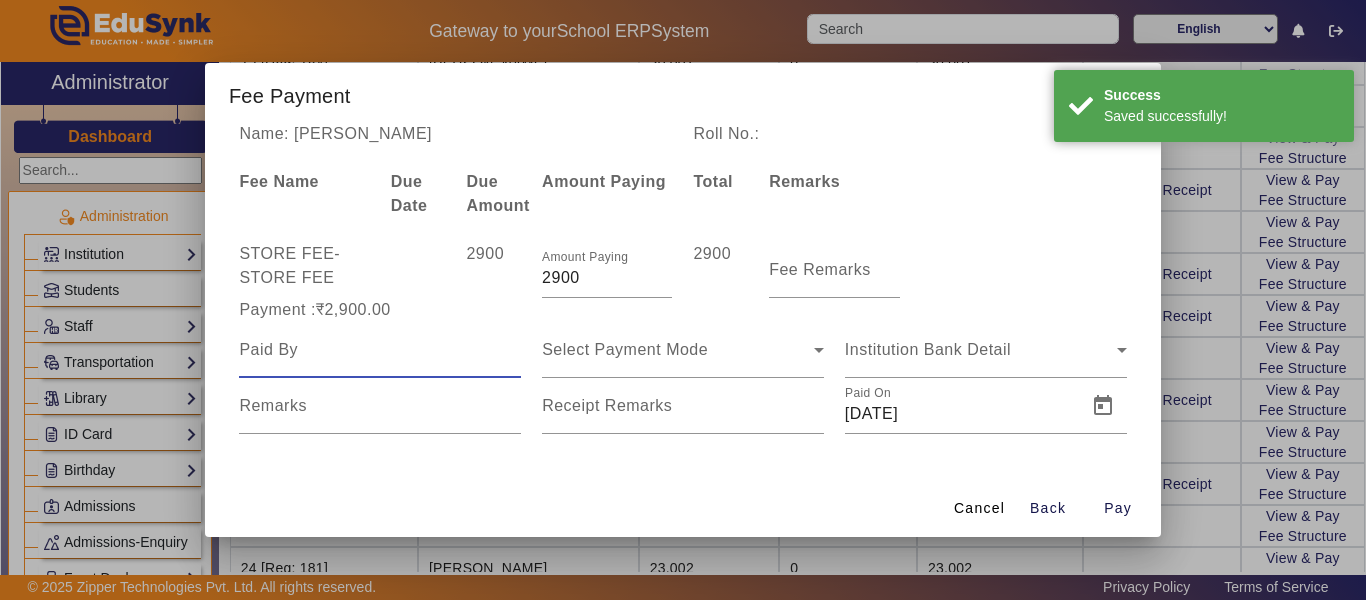 click at bounding box center [380, 350] 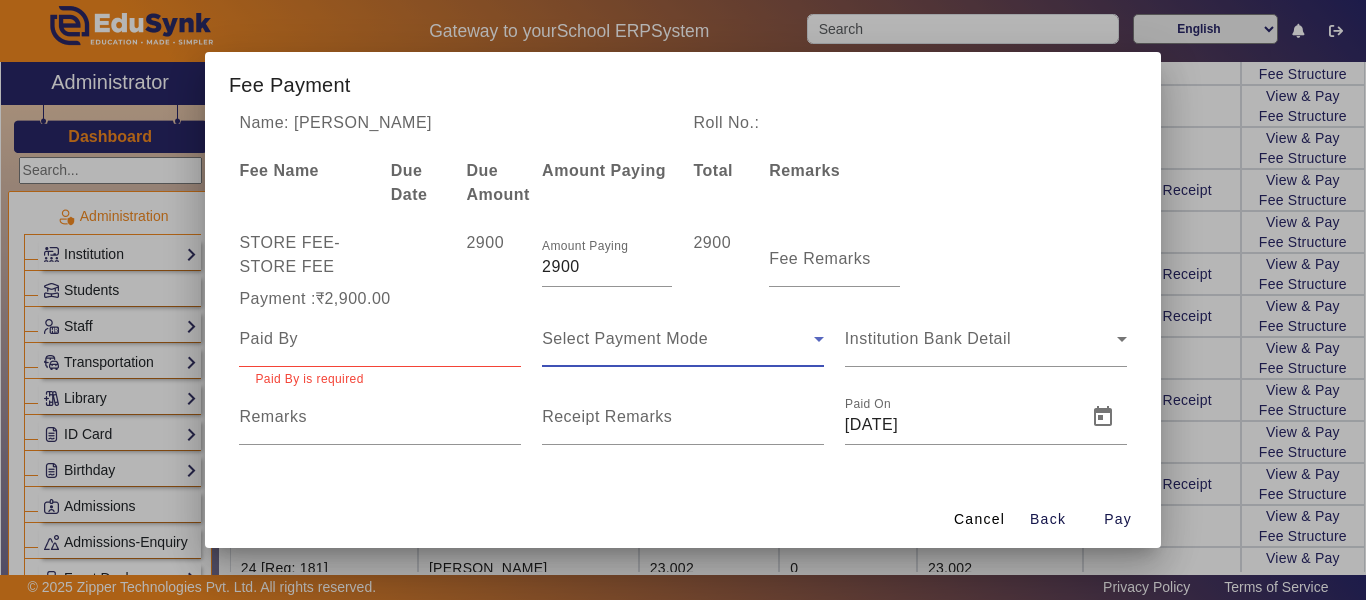 click on "Select Payment Mode" at bounding box center (625, 338) 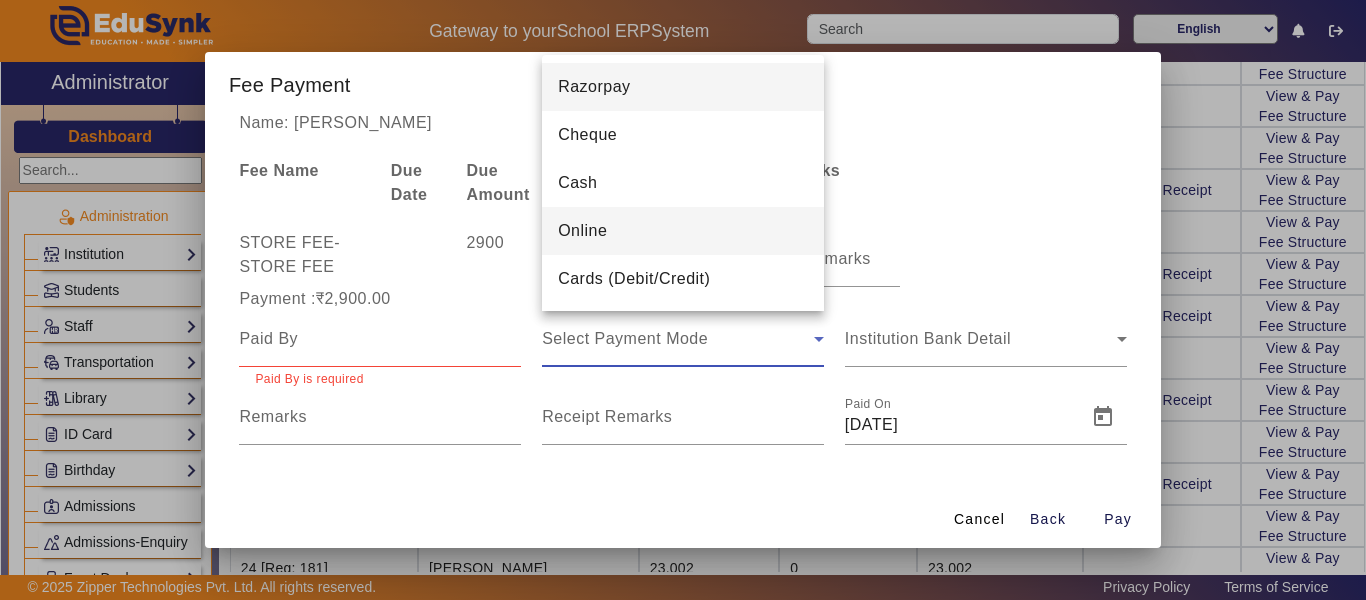 click on "Online" at bounding box center [683, 231] 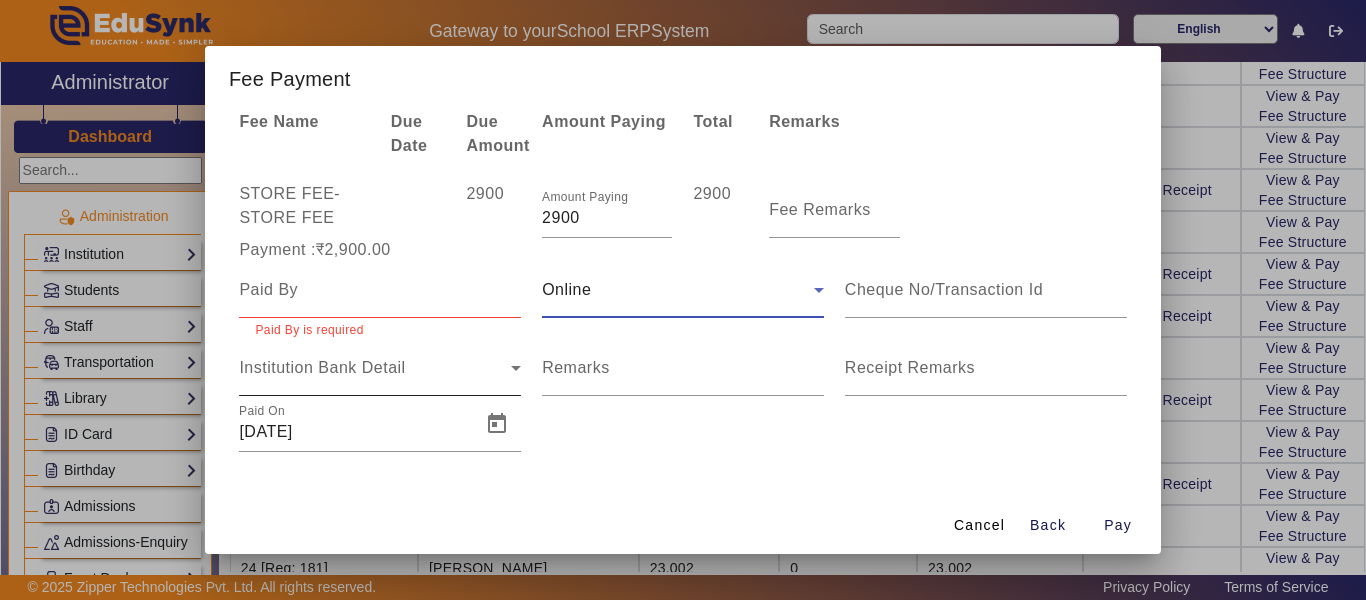 scroll, scrollTop: 44, scrollLeft: 0, axis: vertical 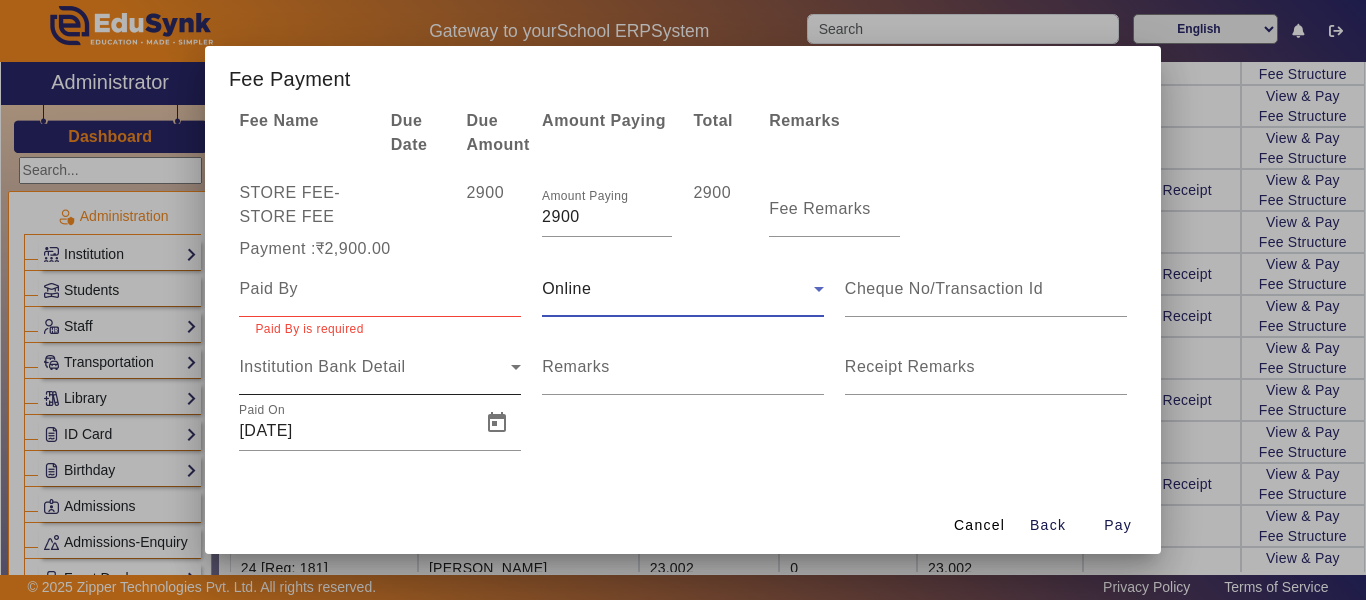 click on "Institution Bank Detail" at bounding box center [322, 366] 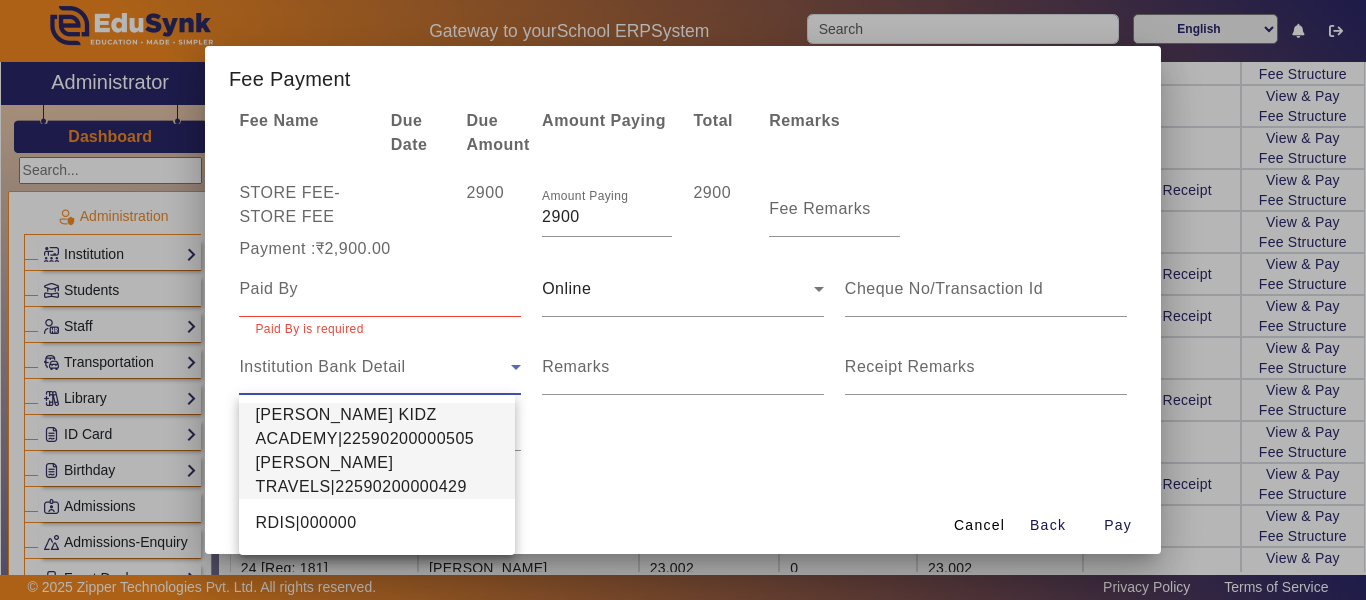 click on "[PERSON_NAME] TRAVELS|22590200000429" at bounding box center (377, 475) 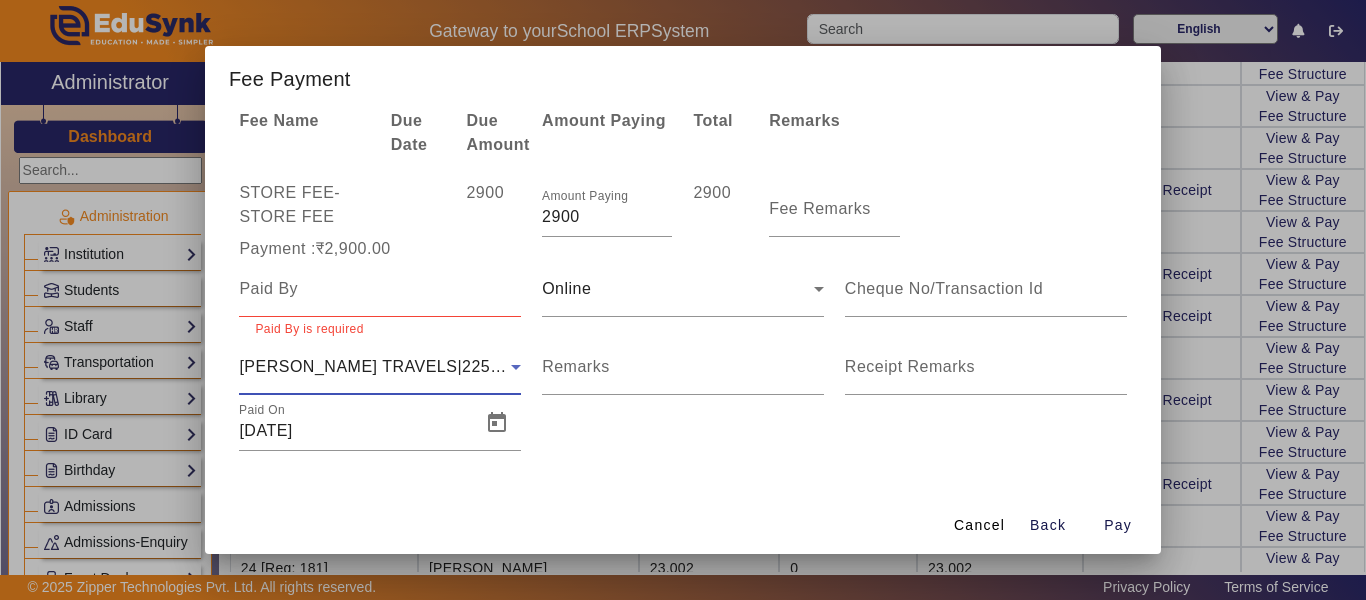 click on "Name: PRABHA TIWARI     Roll No.:   Fee Name Due Date Due Amount  Amount Paying  Total  Remarks  STORE FEE   - STORE FEE     2900 Amount Paying 2900  2900  Fee Remarks  Payment :₹2,900.00   Paid By is required  Online ANKITA TRAVELS|22590200000429 Remarks Receipt Remarks Paid On 05/07/2025" at bounding box center (683, 300) 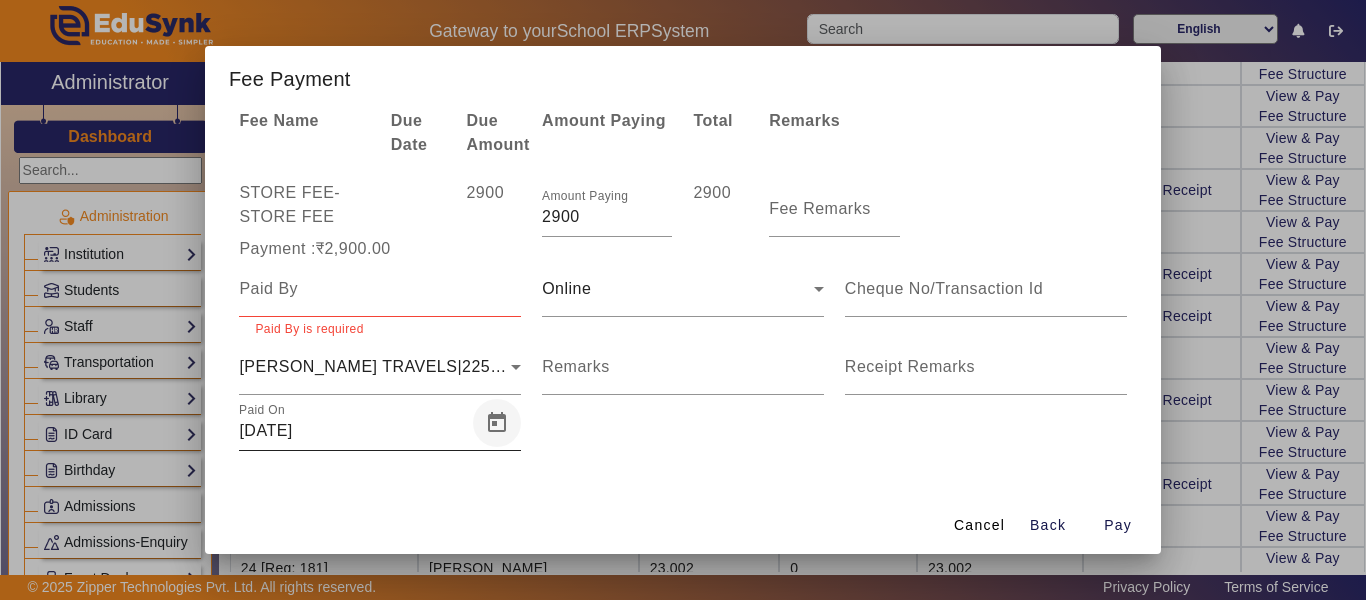 click at bounding box center (497, 423) 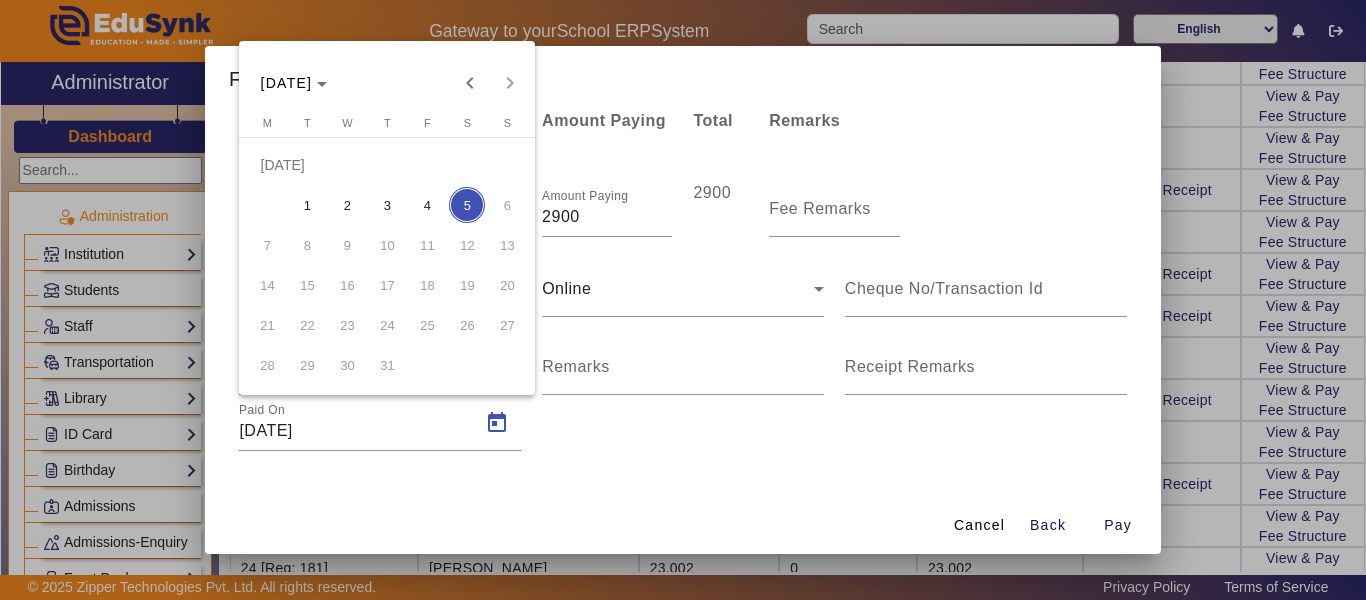 drag, startPoint x: 348, startPoint y: 201, endPoint x: 375, endPoint y: 223, distance: 34.828148 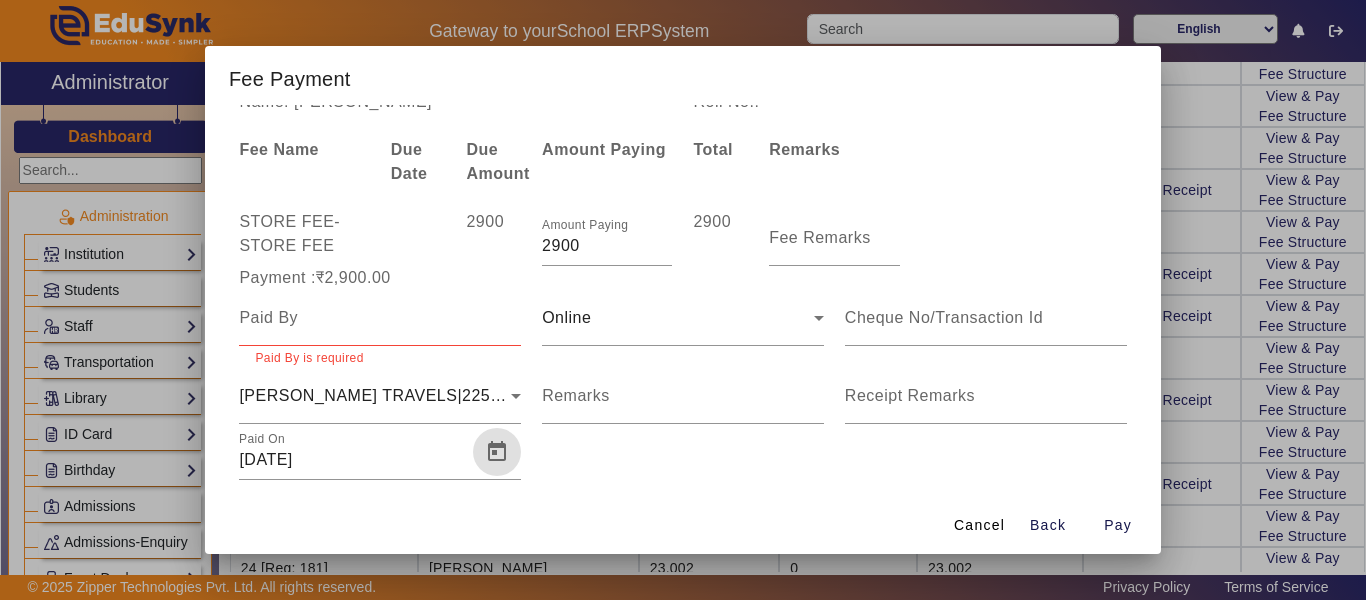 scroll, scrollTop: 0, scrollLeft: 0, axis: both 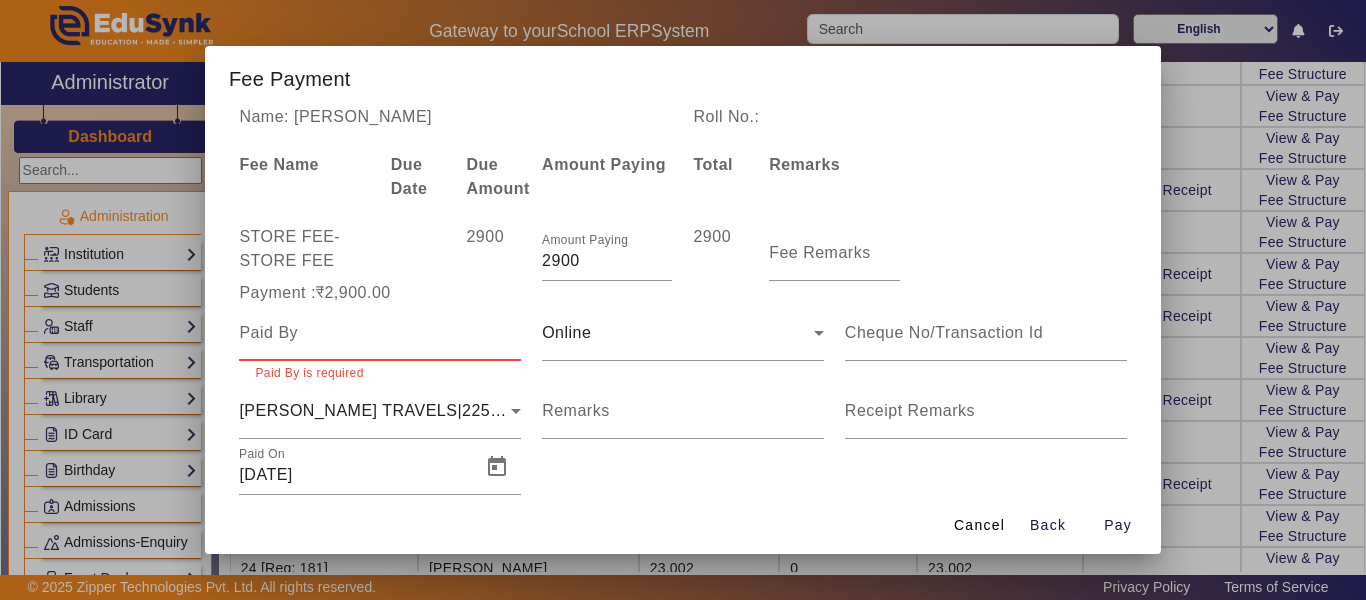 click at bounding box center (380, 333) 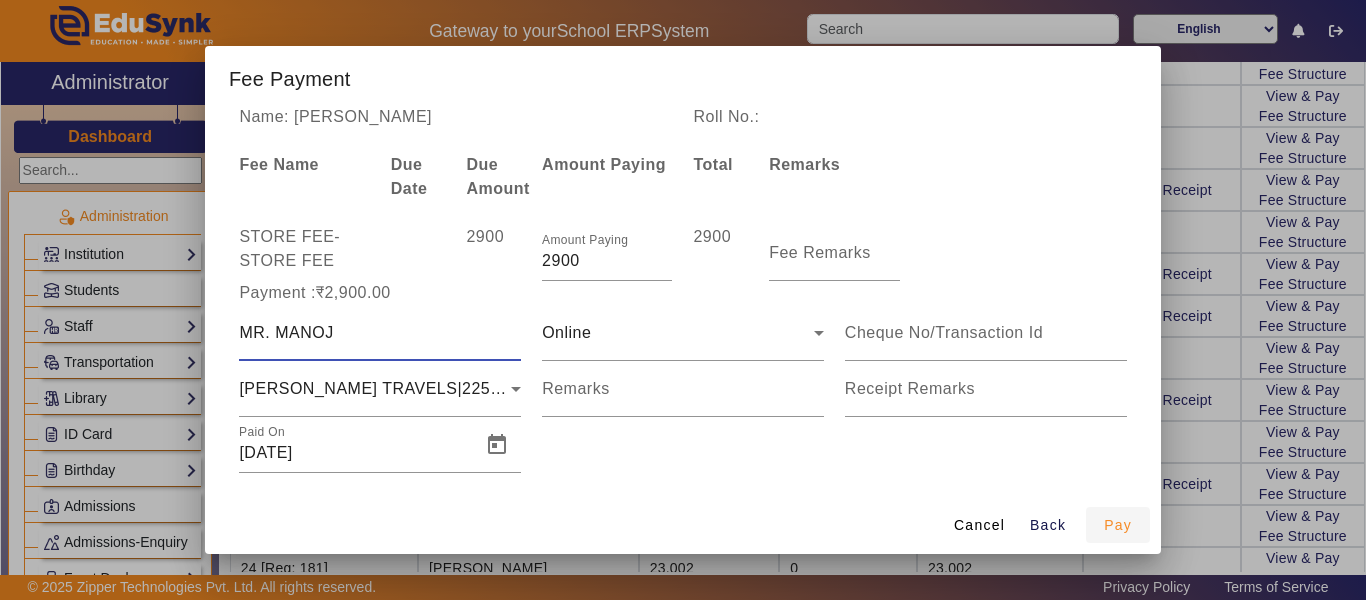 type on "MR. MANOJ" 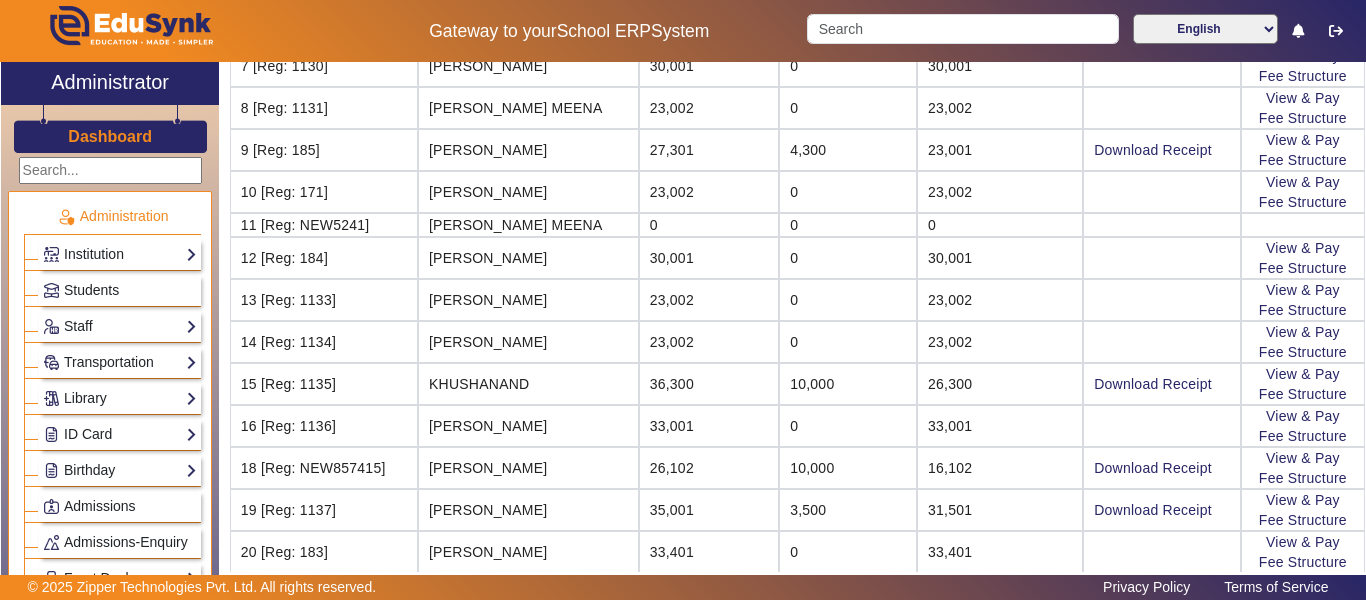 scroll, scrollTop: 0, scrollLeft: 0, axis: both 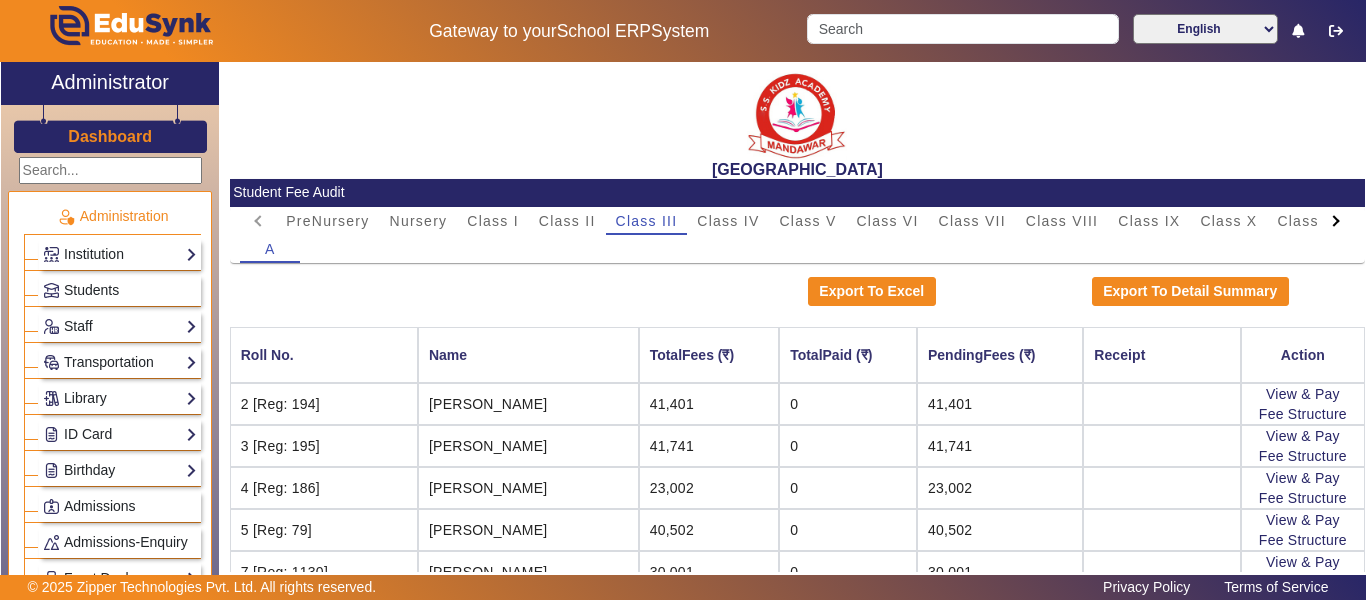 click 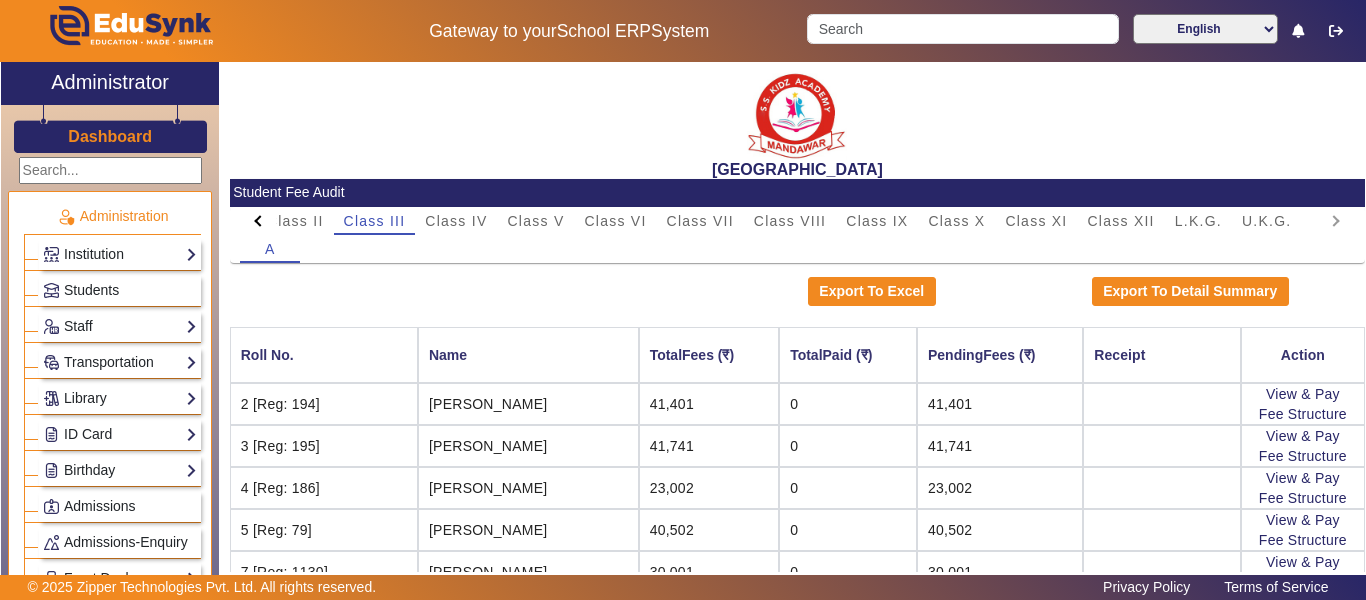 click on "PreNursery Nursery Class I Class II Class III Class IV Class V Class VI Class VII Class VIII Class IX Class X Class XI Class XII L.K.G. U.K.G." 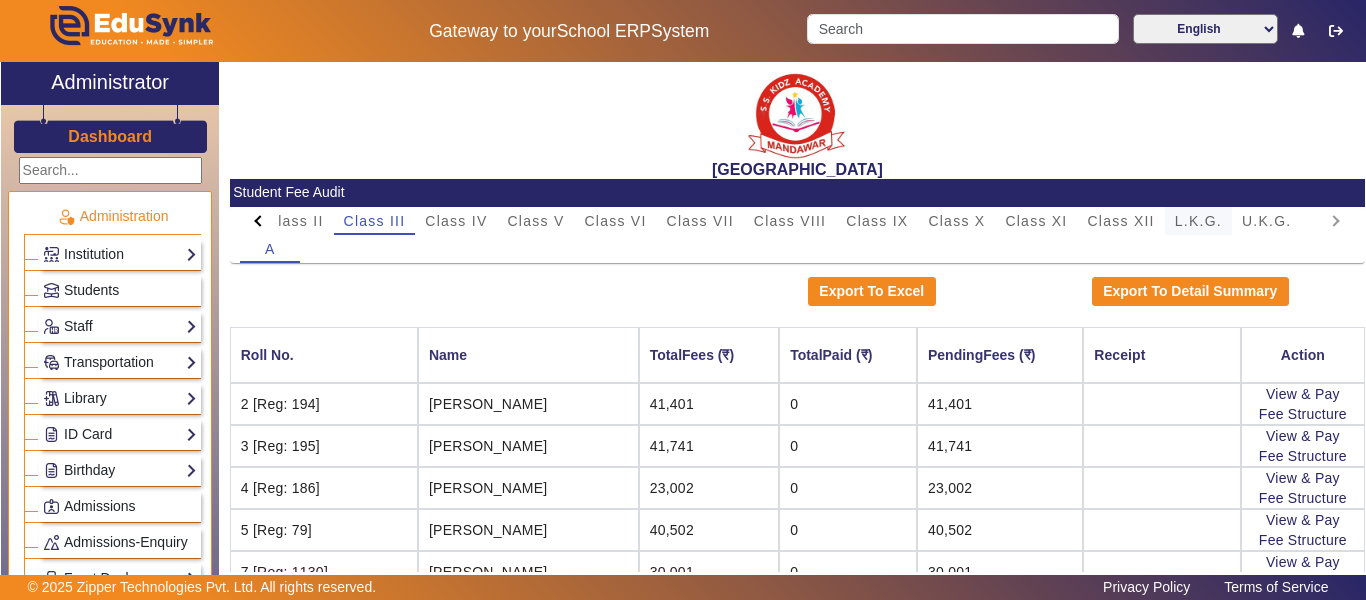 click on "L.K.G." at bounding box center [1198, 221] 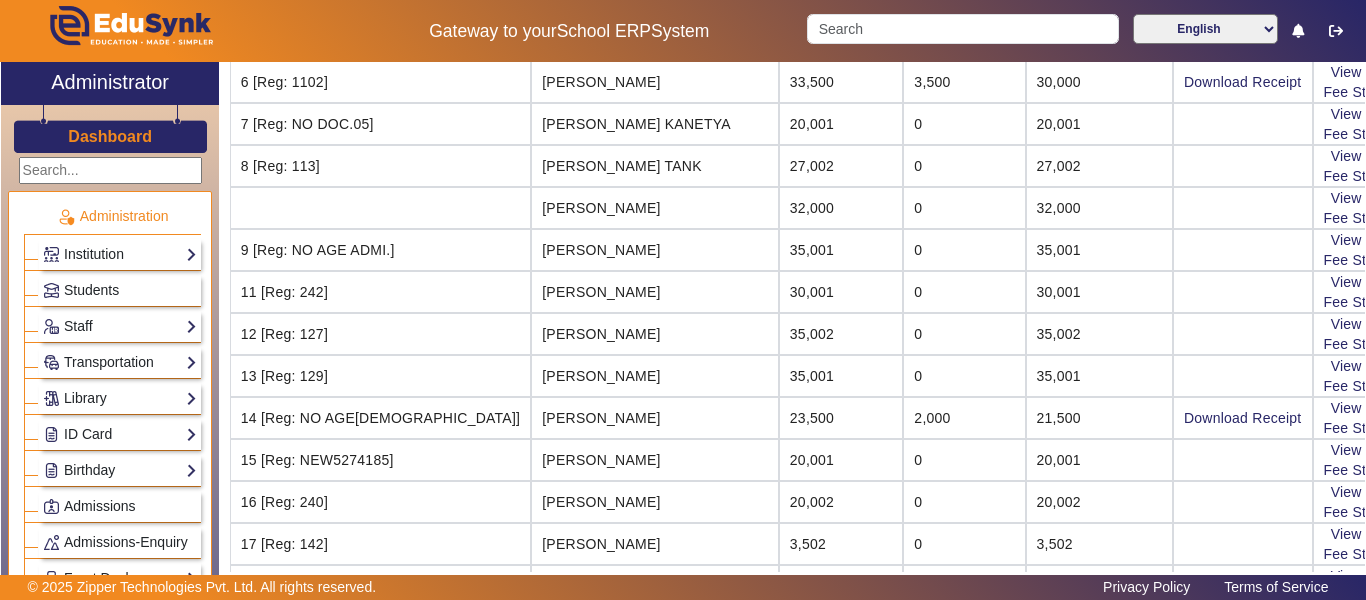 scroll, scrollTop: 500, scrollLeft: 0, axis: vertical 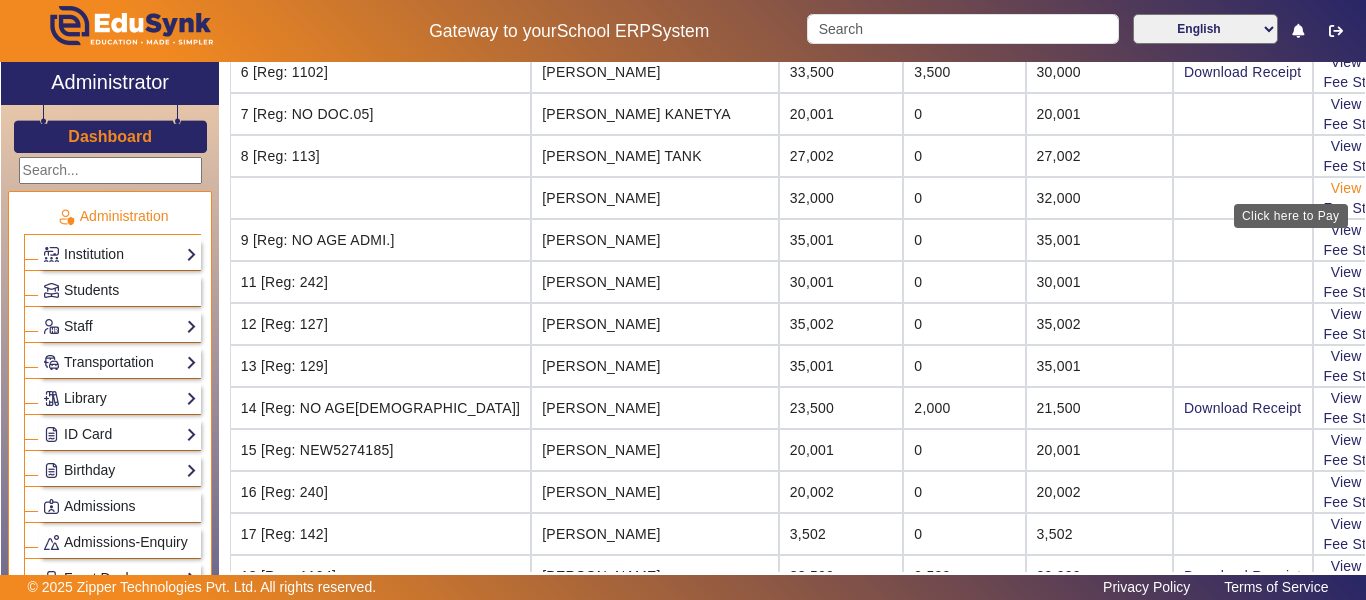 click on "View & Pay" 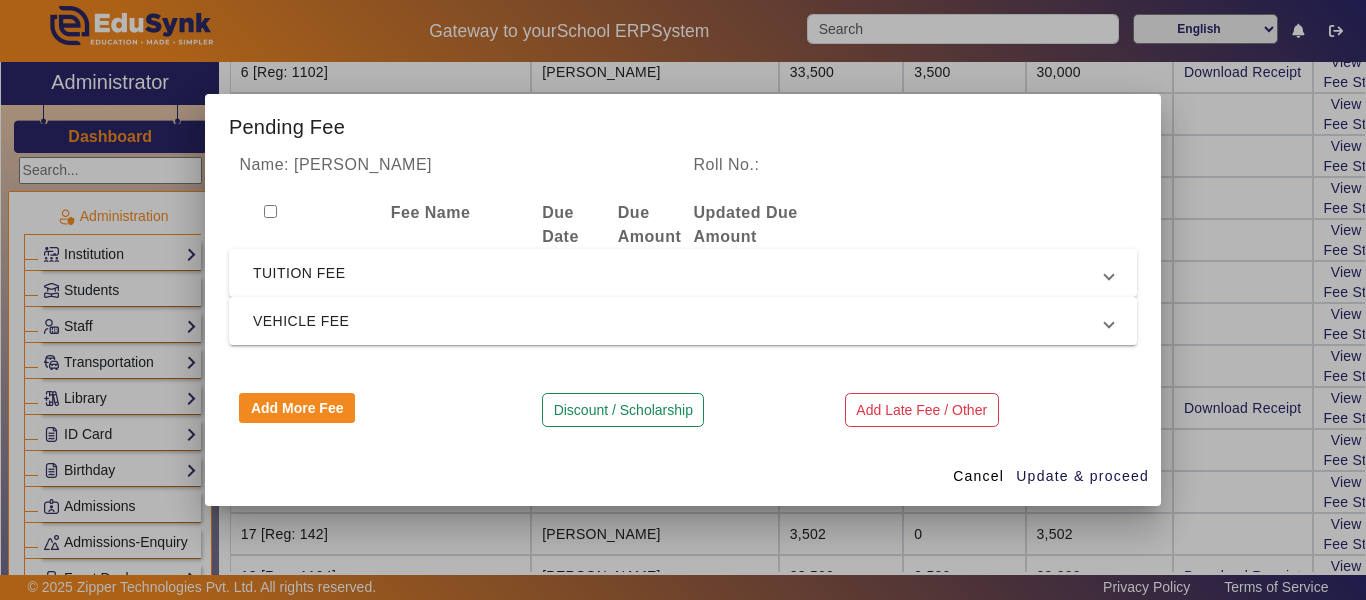 drag, startPoint x: 301, startPoint y: 259, endPoint x: 296, endPoint y: 277, distance: 18.681541 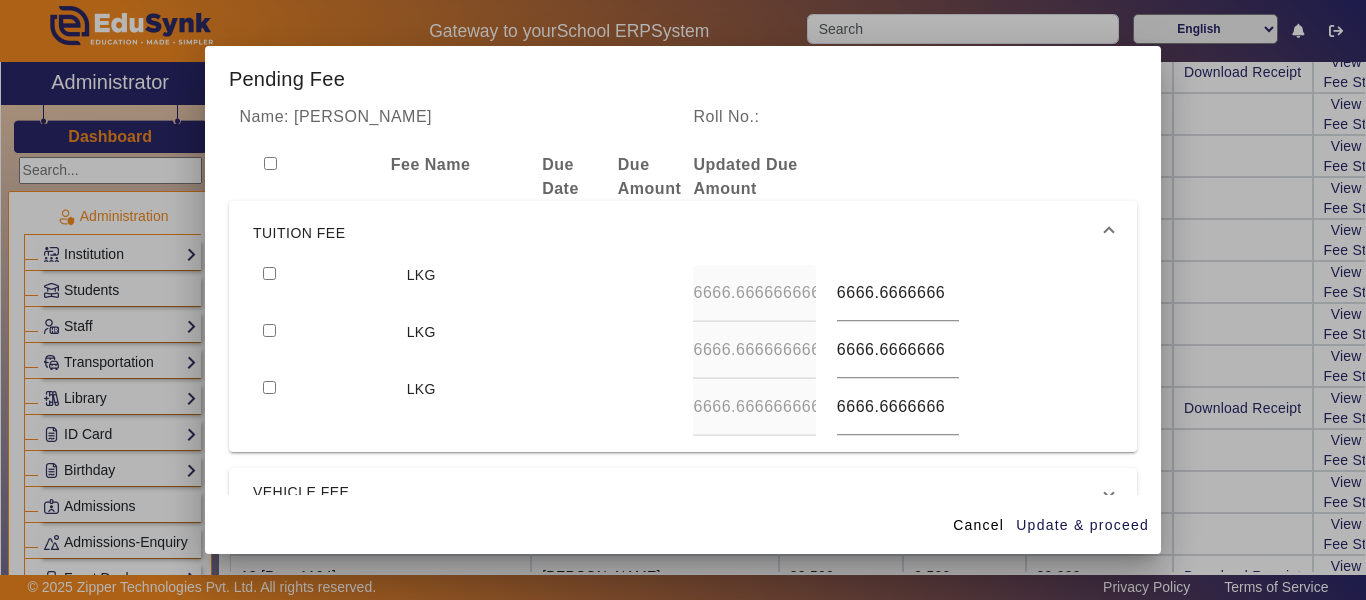 click at bounding box center [269, 273] 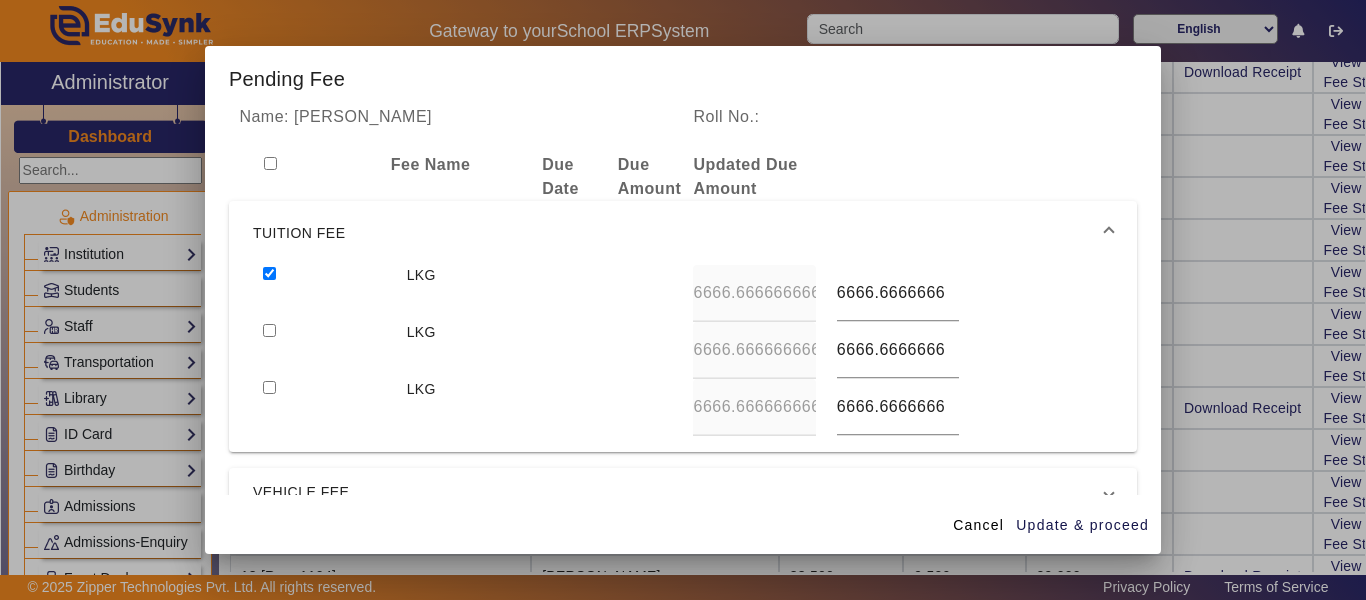 click at bounding box center (324, 350) 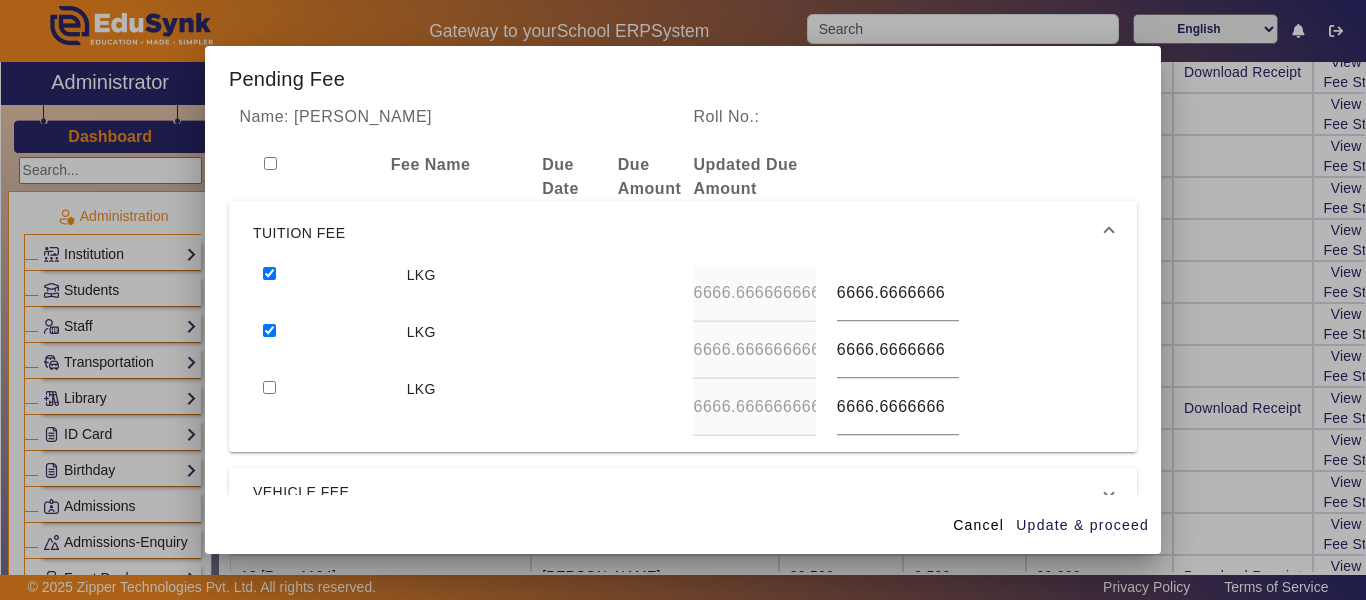 click at bounding box center [324, 407] 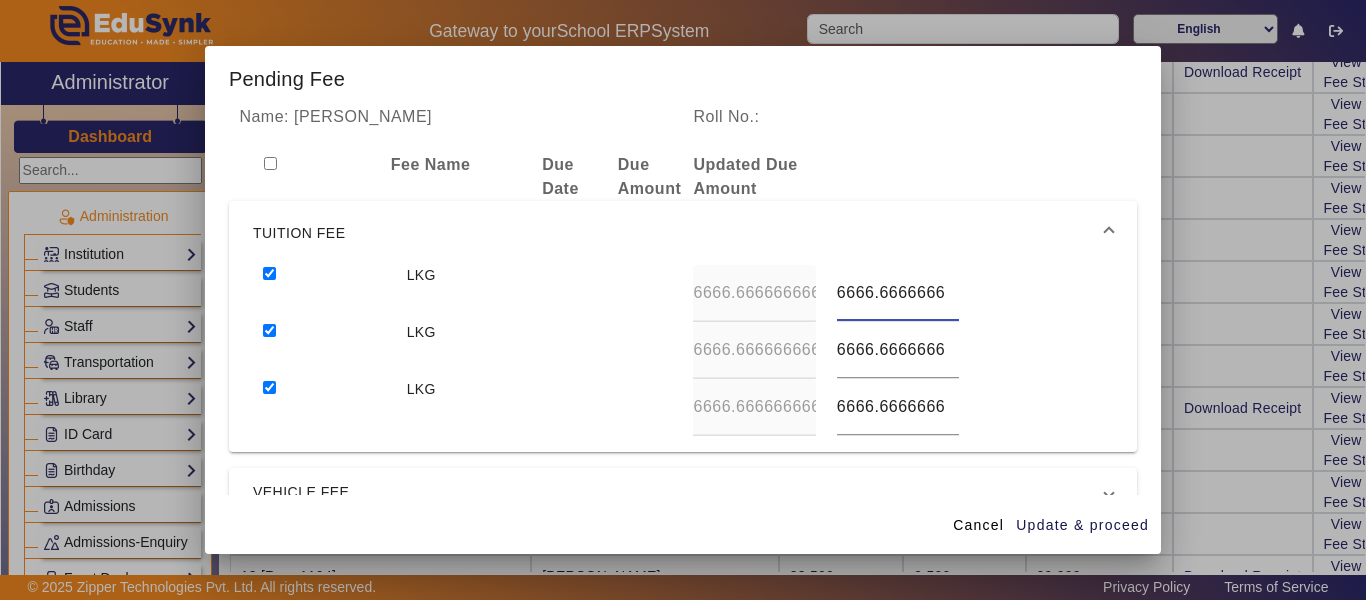 drag, startPoint x: 826, startPoint y: 295, endPoint x: 1025, endPoint y: 329, distance: 201.88364 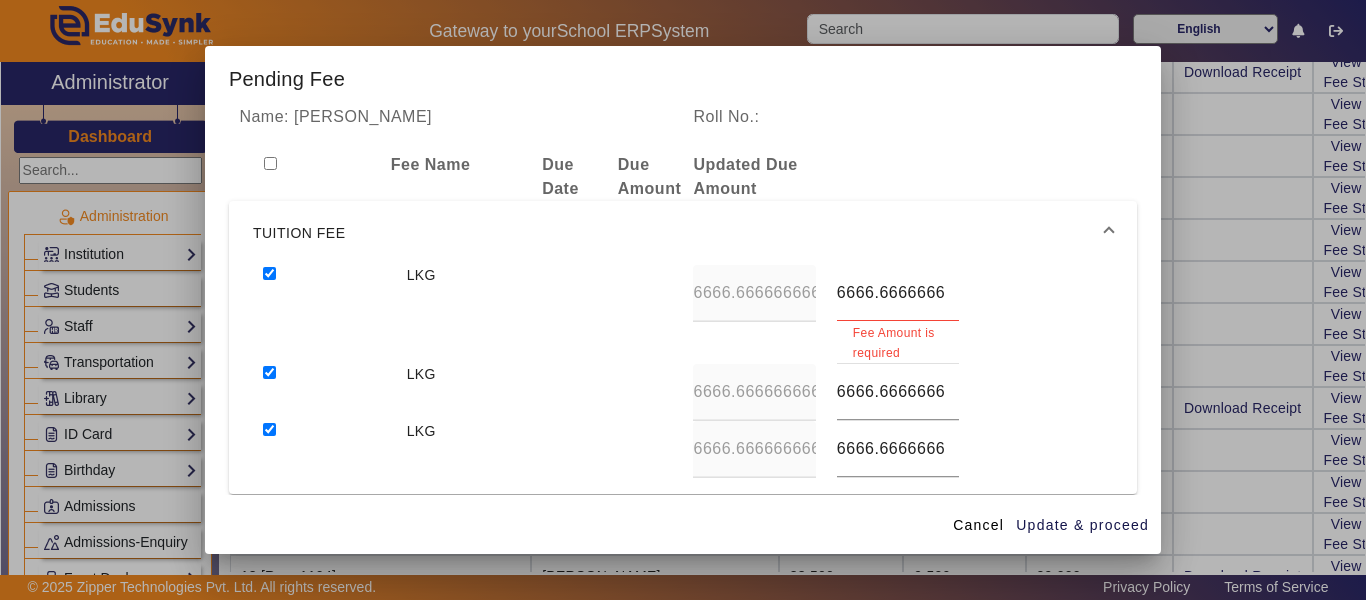 click on "LKG 6666.66666666667 6666.66666666667  Fee Amount is required  LKG 6666.66666666667 6666.66666666667 LKG 6666.66666666667 6666.66666666667" at bounding box center (683, 379) 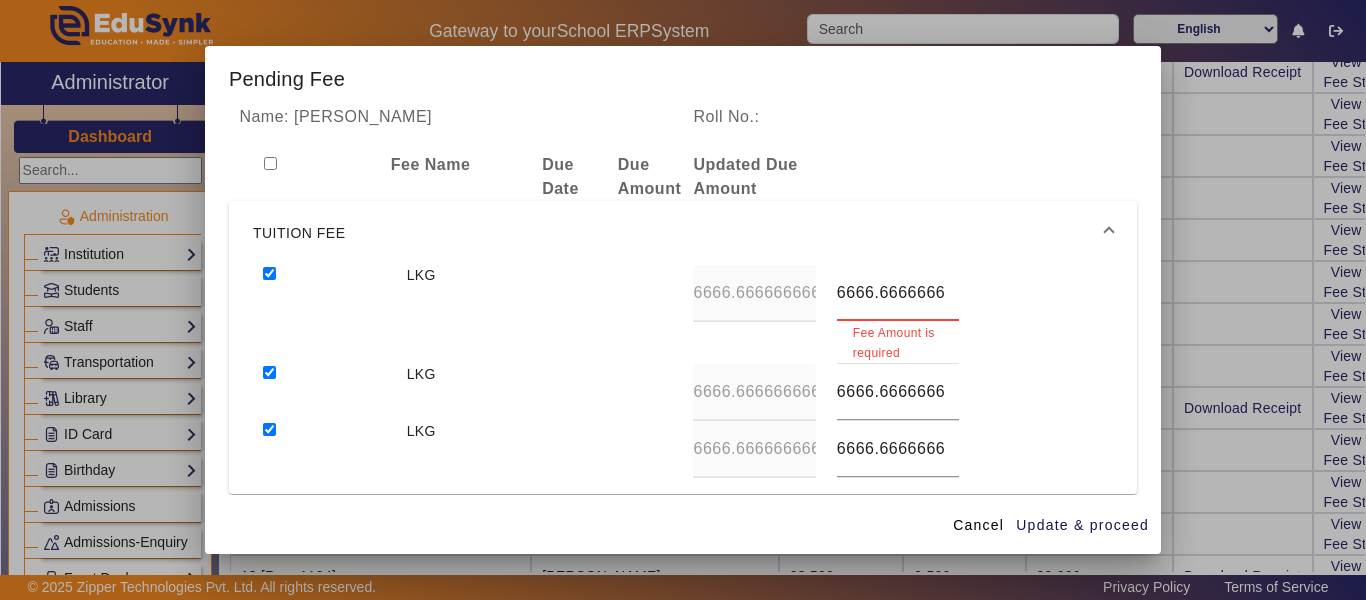 scroll, scrollTop: 0, scrollLeft: 41, axis: horizontal 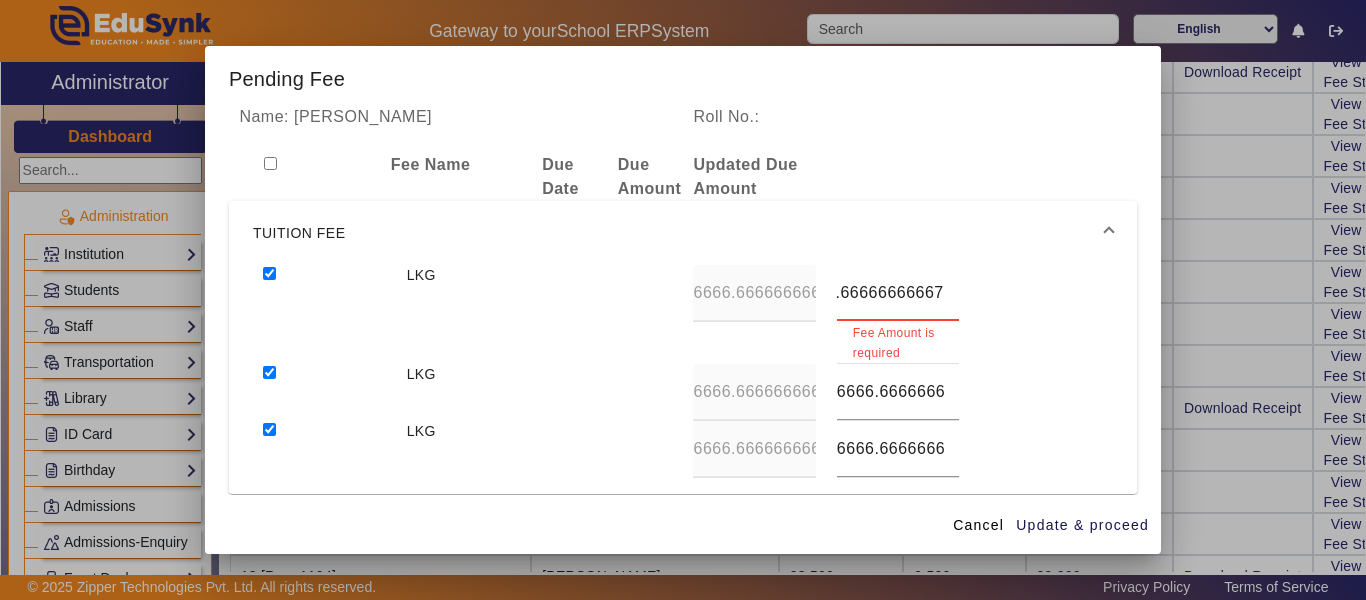 drag, startPoint x: 828, startPoint y: 292, endPoint x: 987, endPoint y: 293, distance: 159.00314 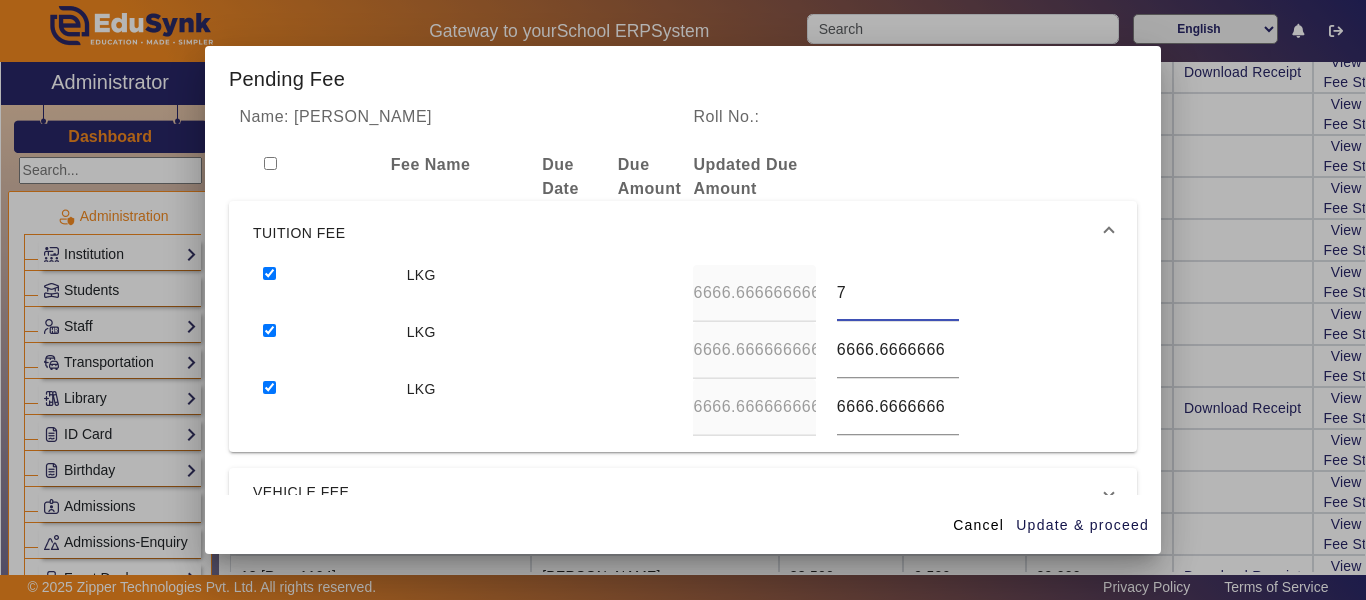 scroll, scrollTop: 0, scrollLeft: 0, axis: both 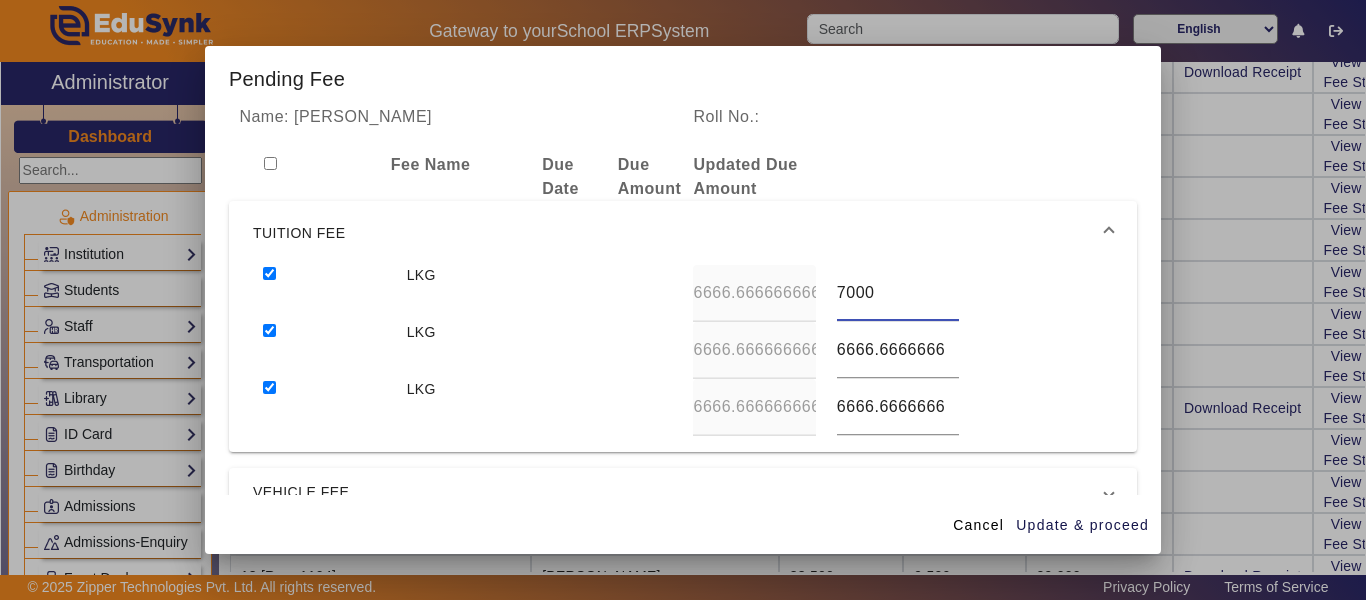 type on "7000" 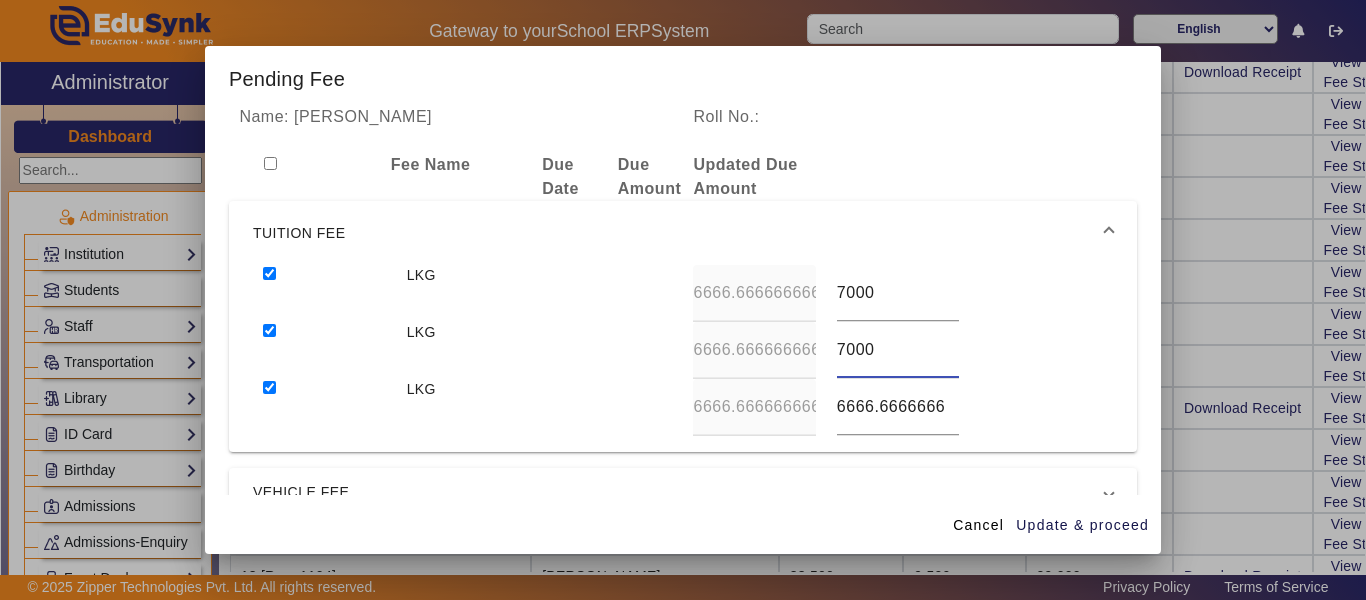 type on "7000" 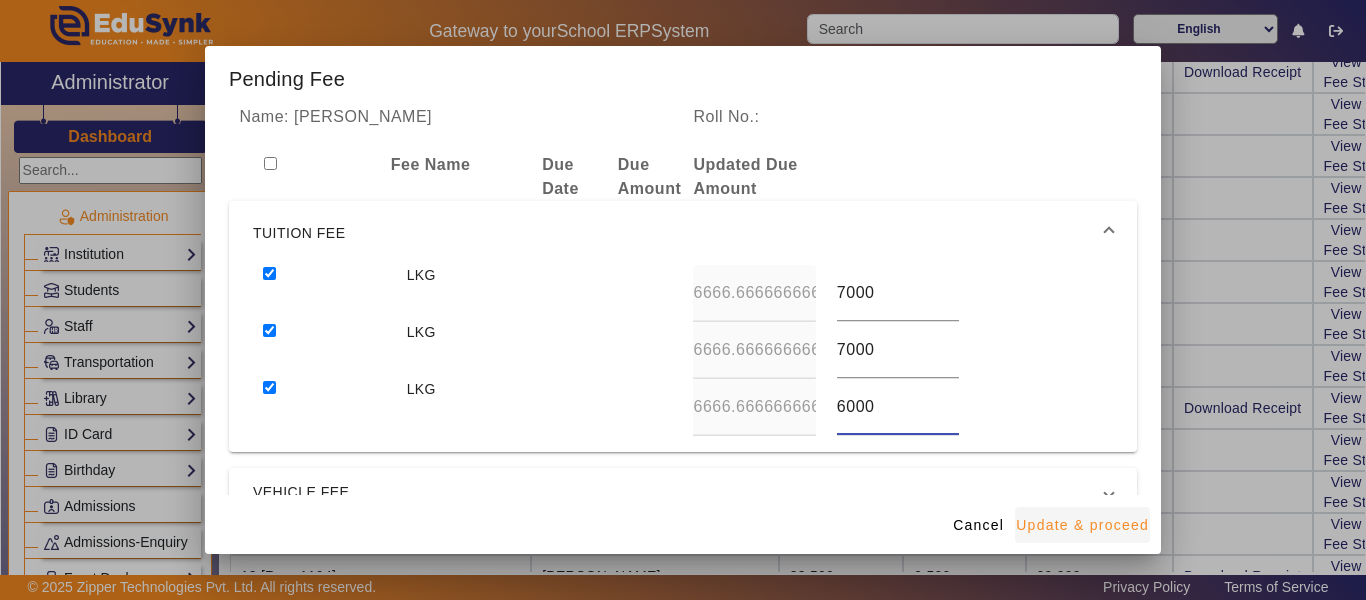 type on "6000" 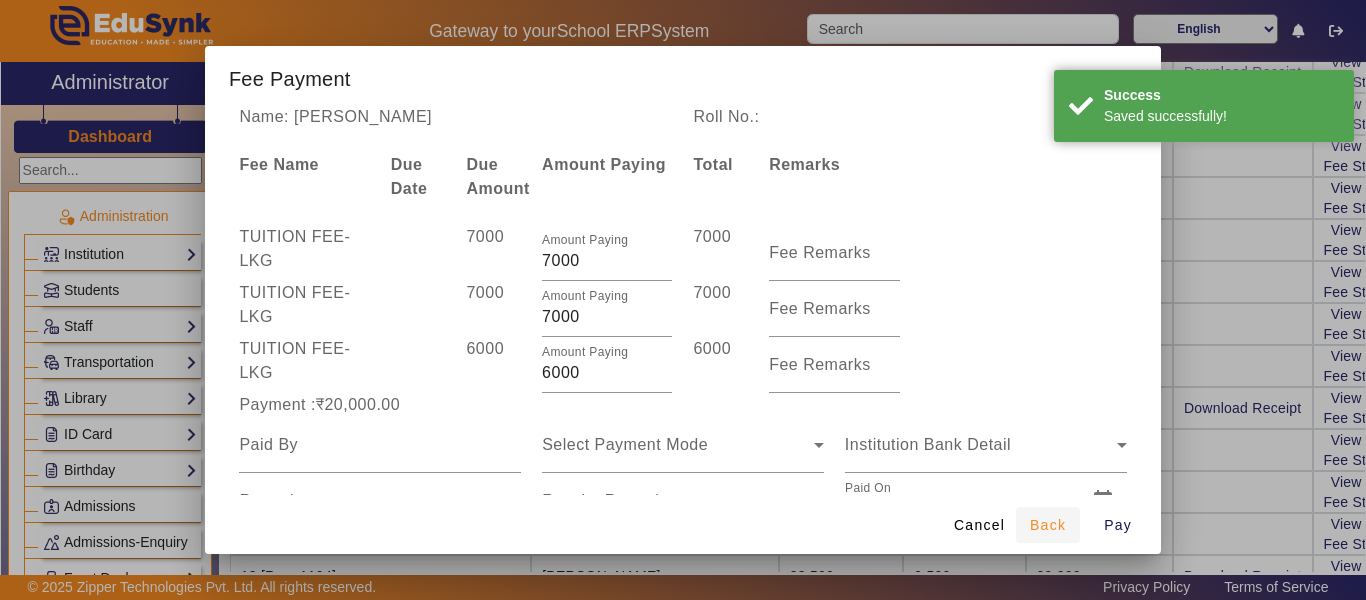 click on "Back" at bounding box center (1048, 525) 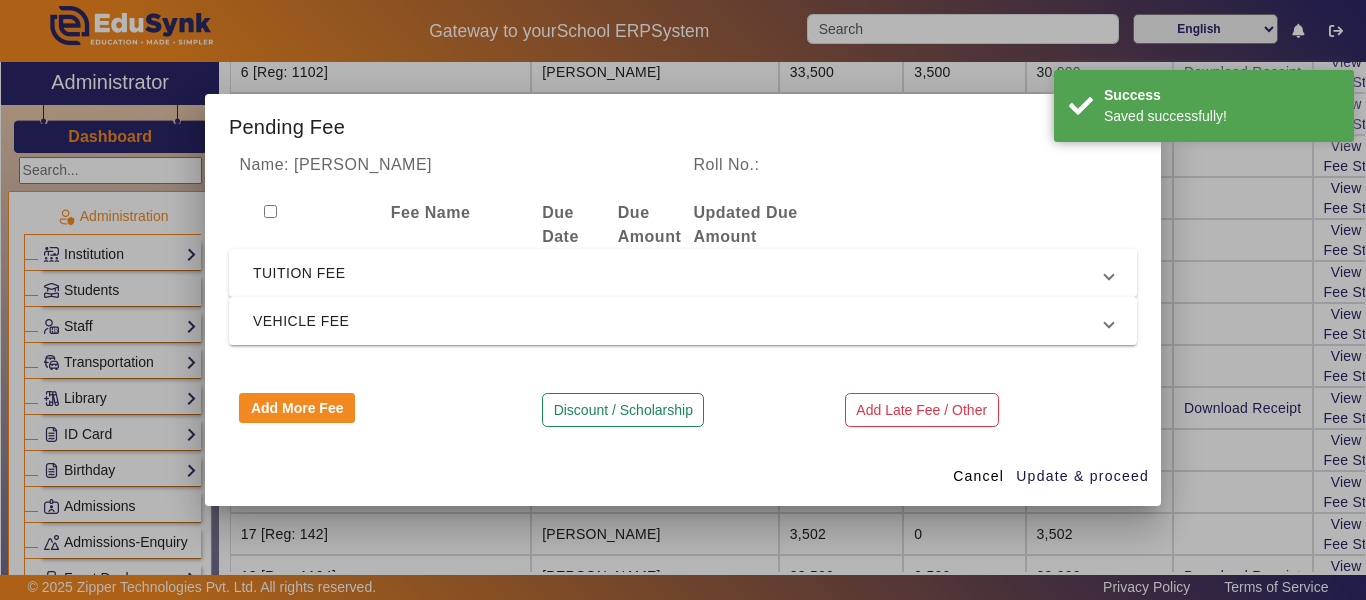 click on "TUITION FEE" at bounding box center [679, 273] 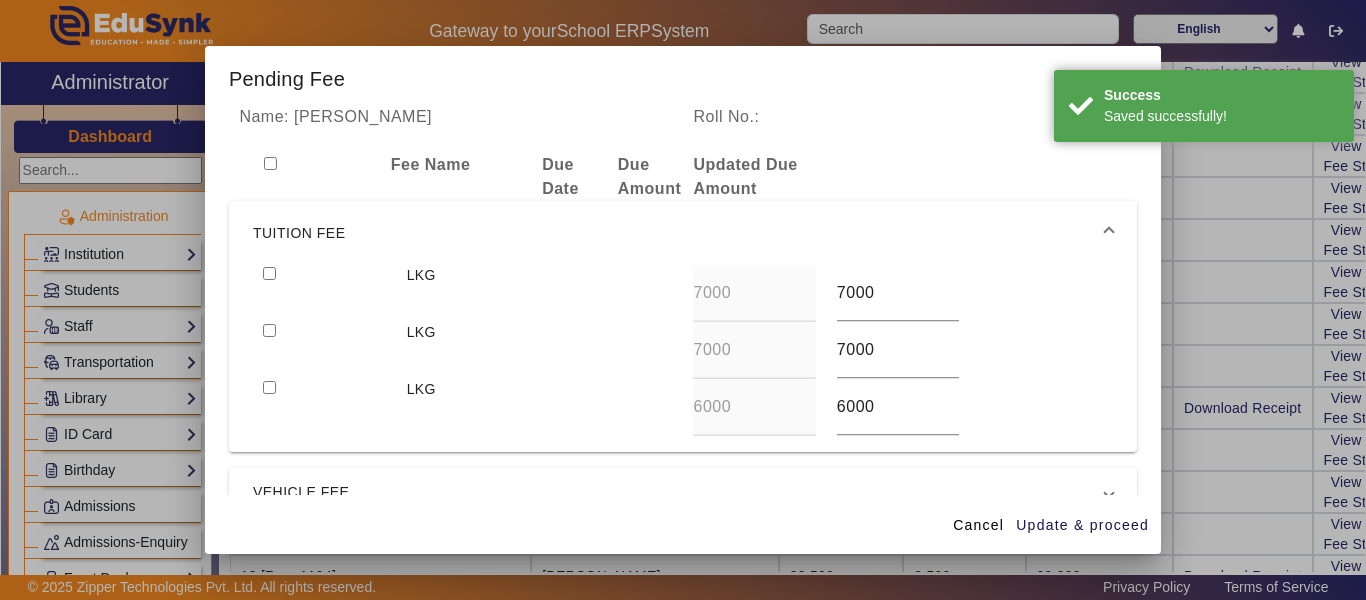 click at bounding box center [324, 293] 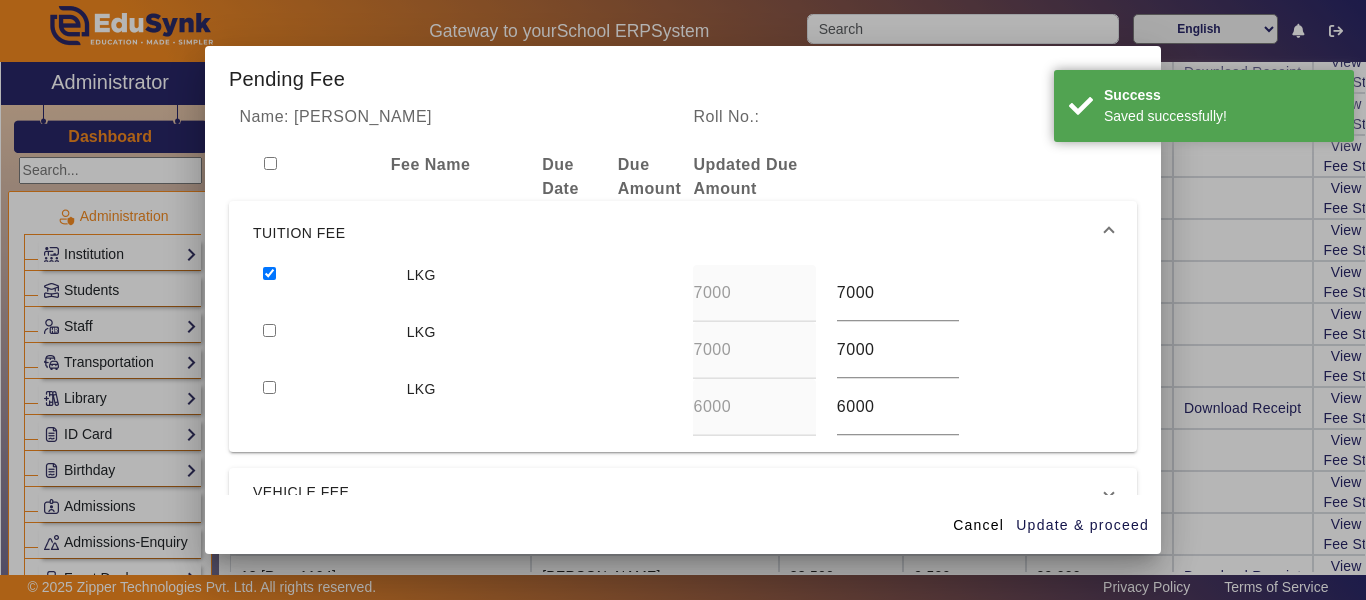 click at bounding box center [269, 330] 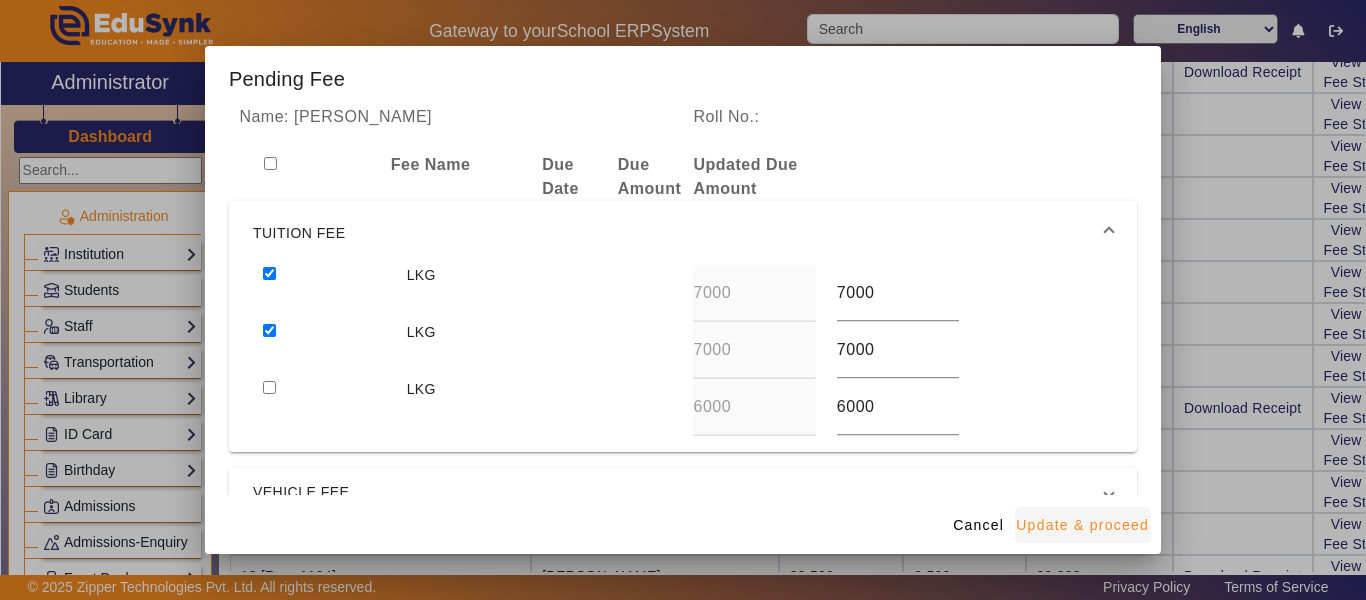 click on "Update & proceed" at bounding box center [1082, 525] 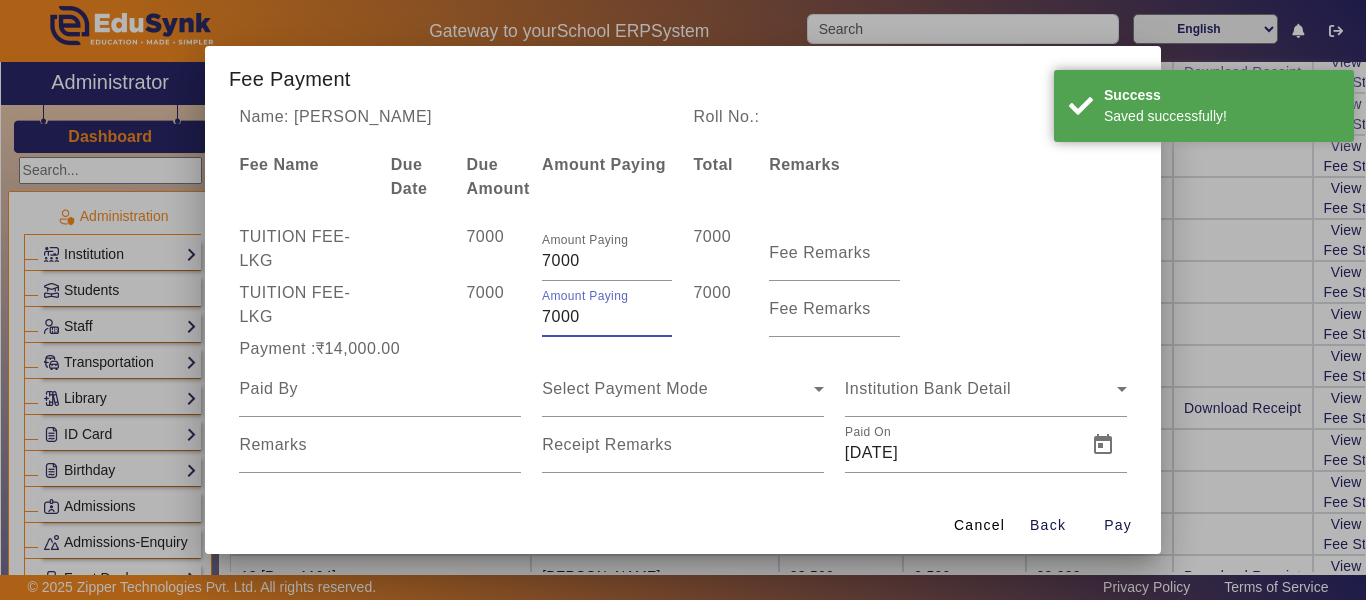 drag, startPoint x: 583, startPoint y: 322, endPoint x: 519, endPoint y: 337, distance: 65.734314 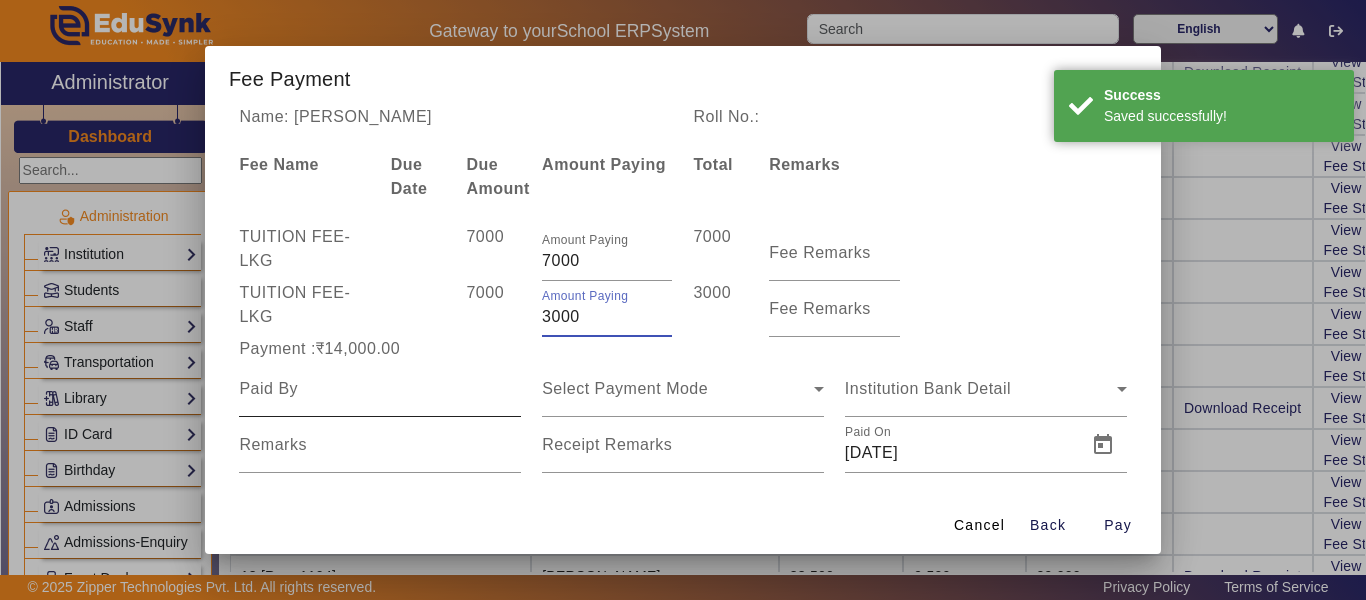 type on "3000" 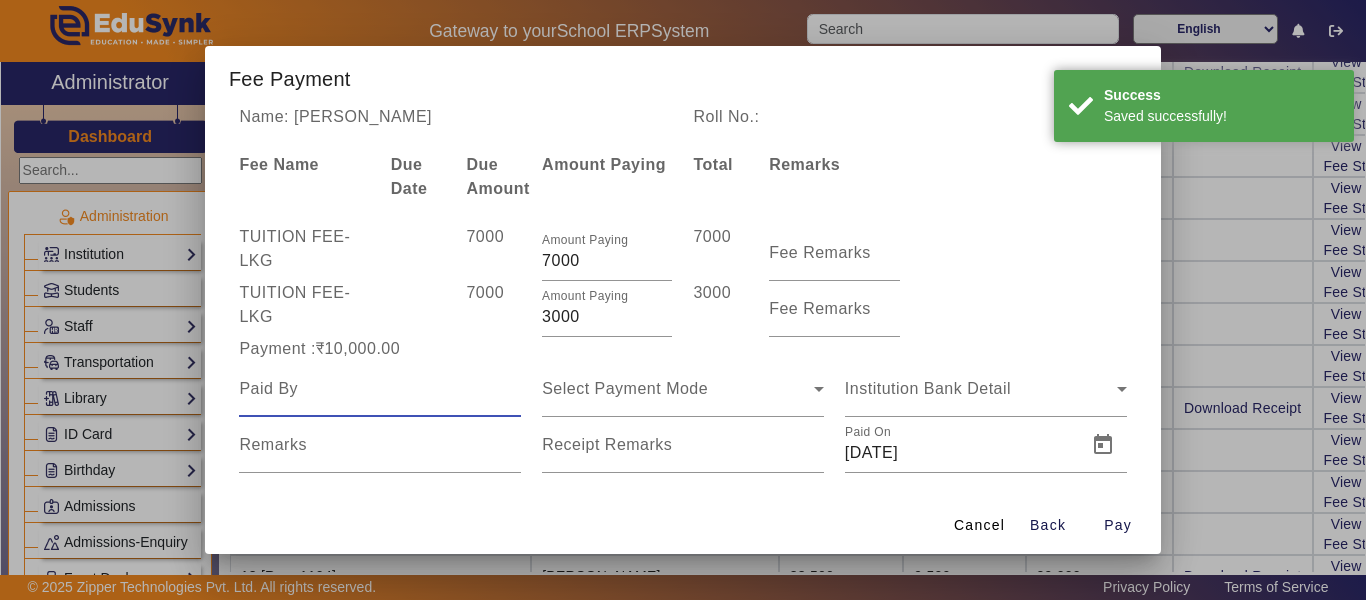 click at bounding box center [380, 389] 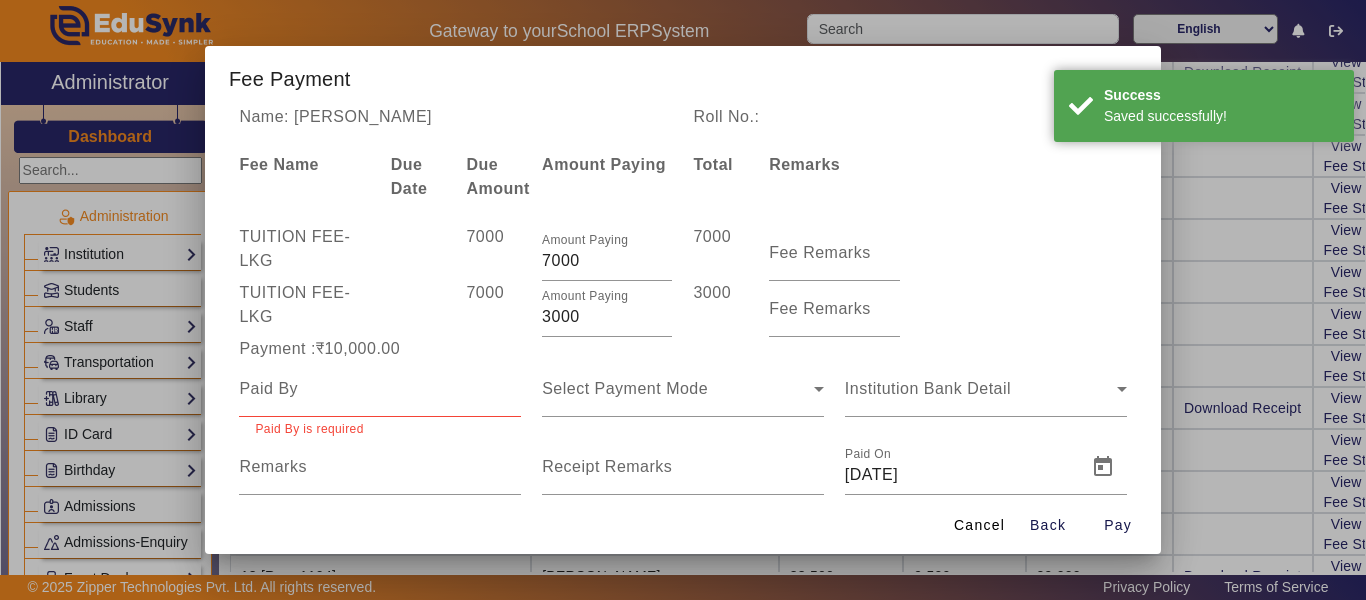 click at bounding box center (380, 389) 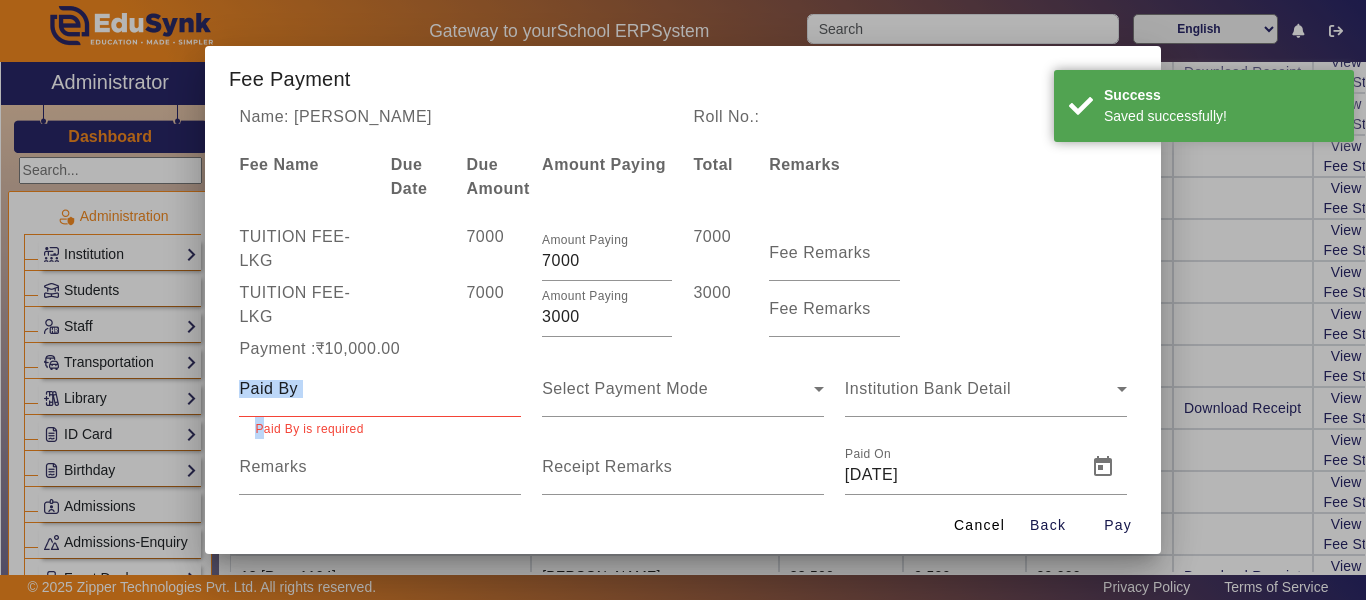 click at bounding box center (380, 389) 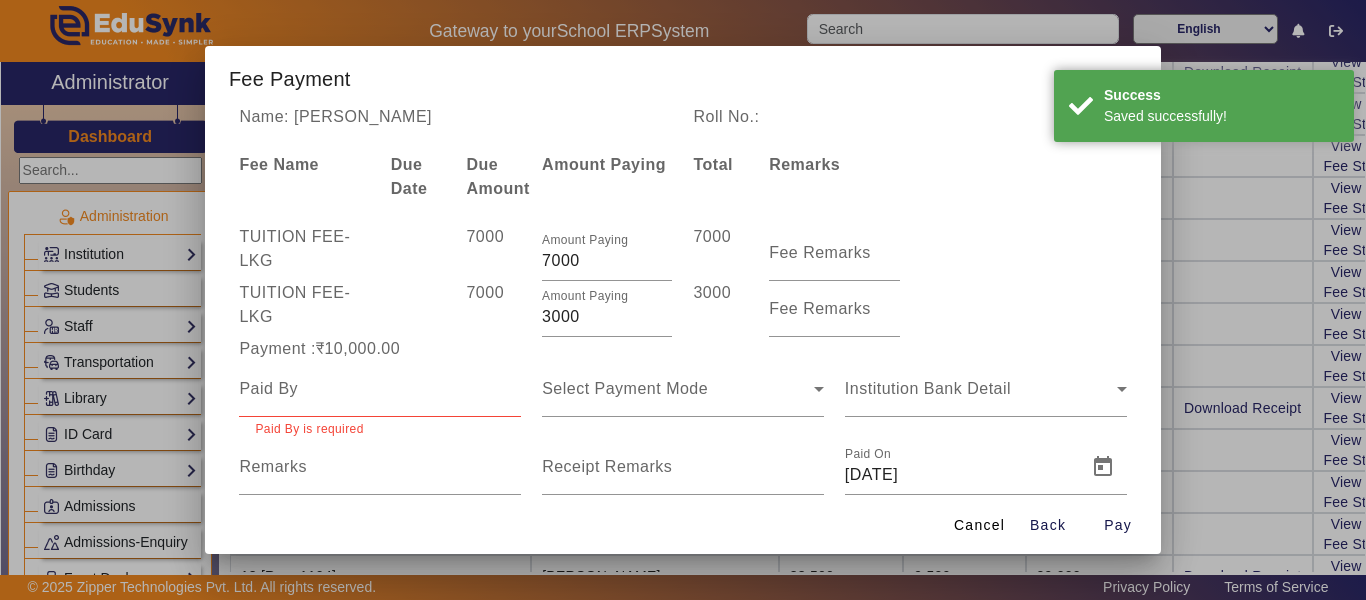 click at bounding box center (380, 389) 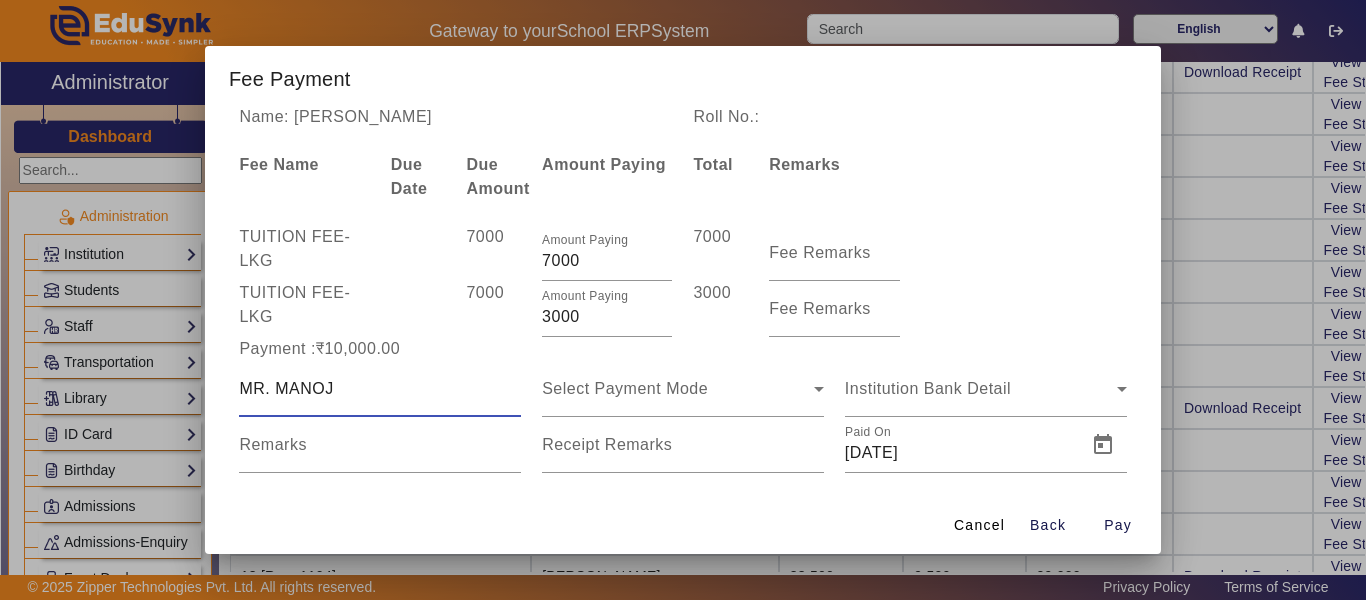 type on "MR. MANOJ" 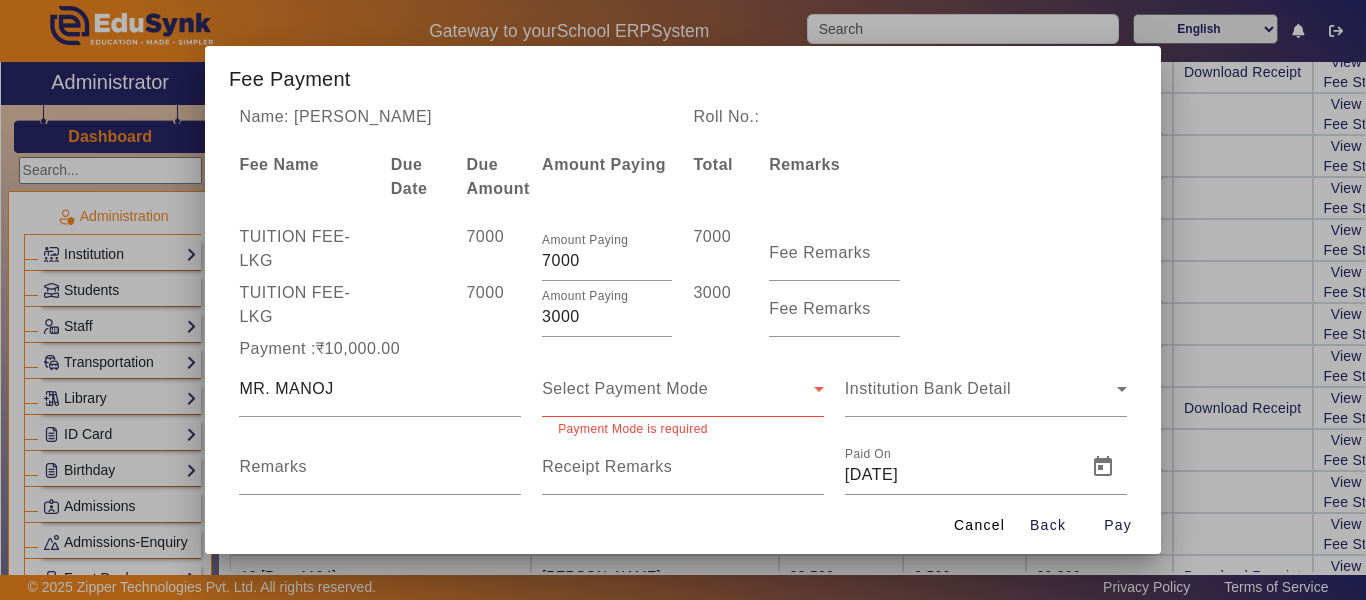 click on "MR. MANOJ Select Payment Mode  Payment Mode is required  Institution Bank Detail Remarks Receipt Remarks Paid On 05/07/2025" at bounding box center (683, 428) 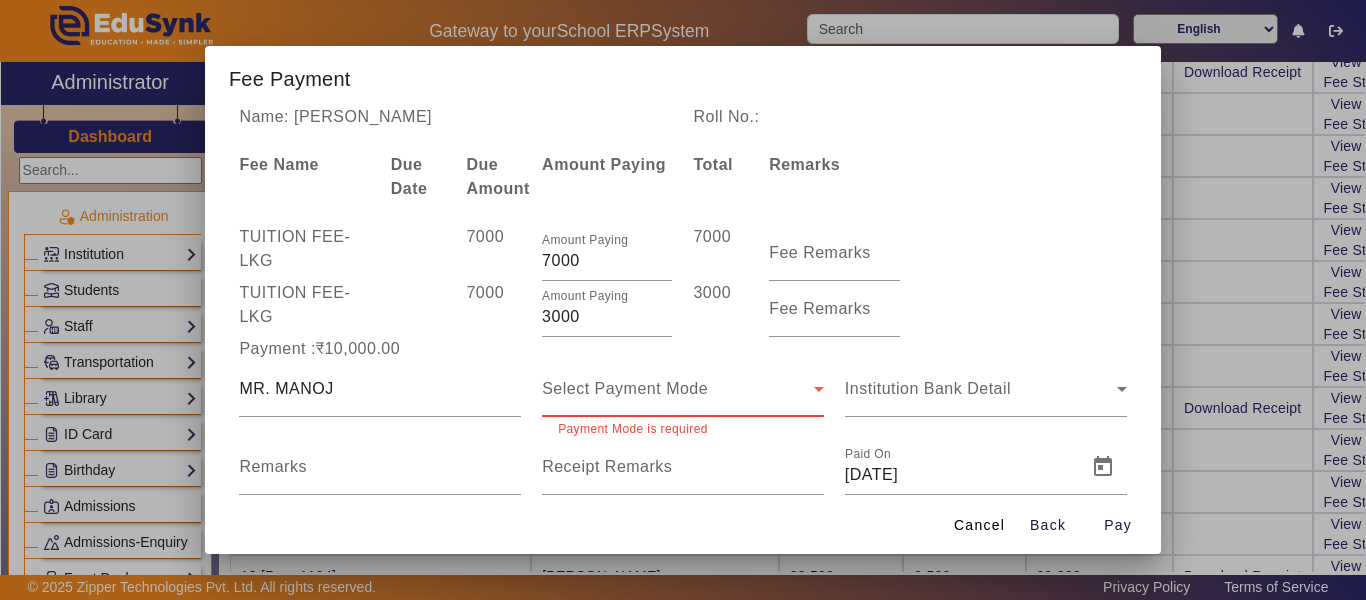 click on "Select Payment Mode" at bounding box center [678, 389] 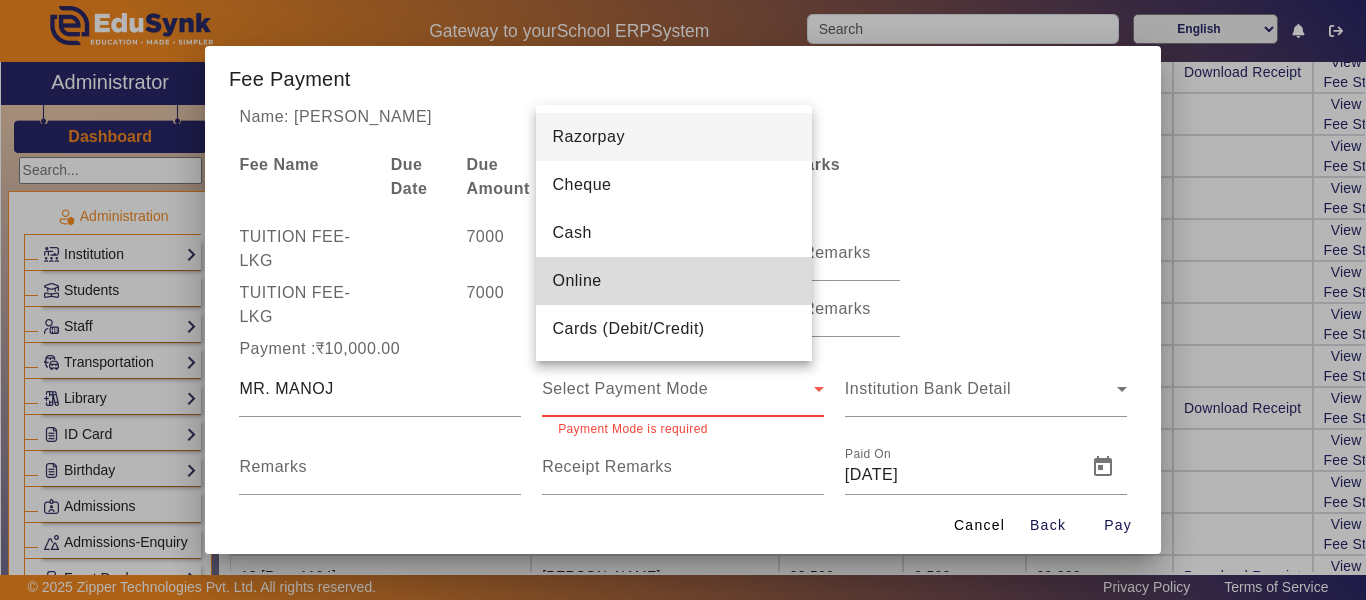 click on "Online" at bounding box center (674, 281) 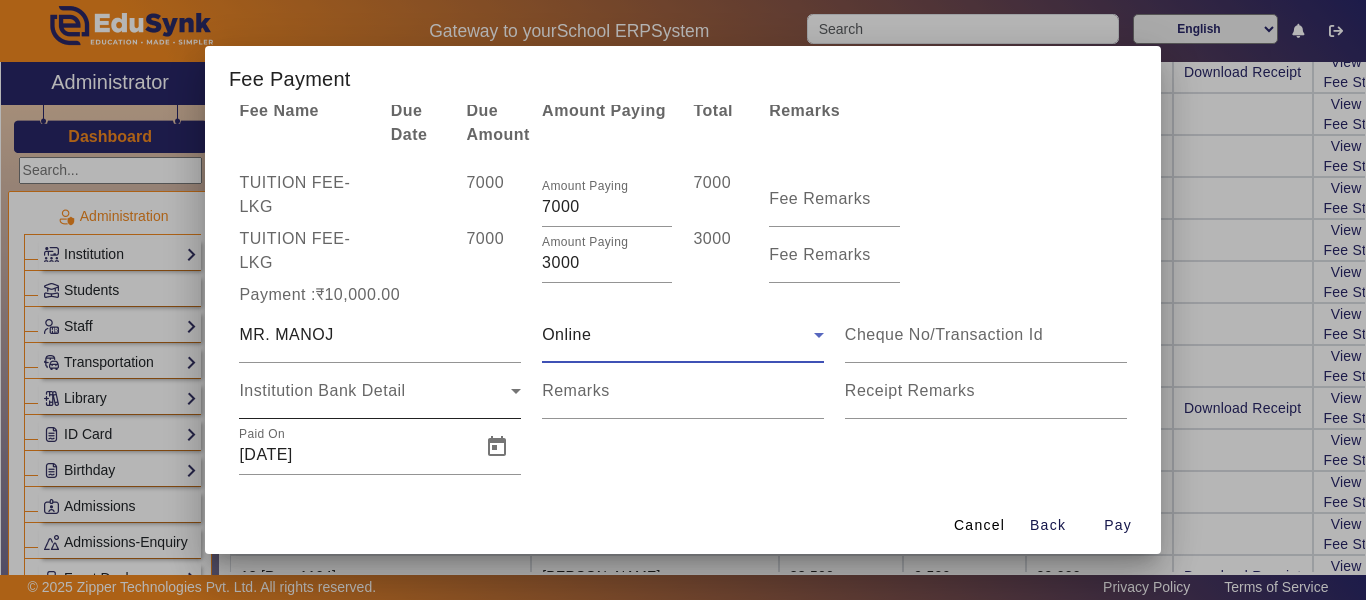 scroll, scrollTop: 78, scrollLeft: 0, axis: vertical 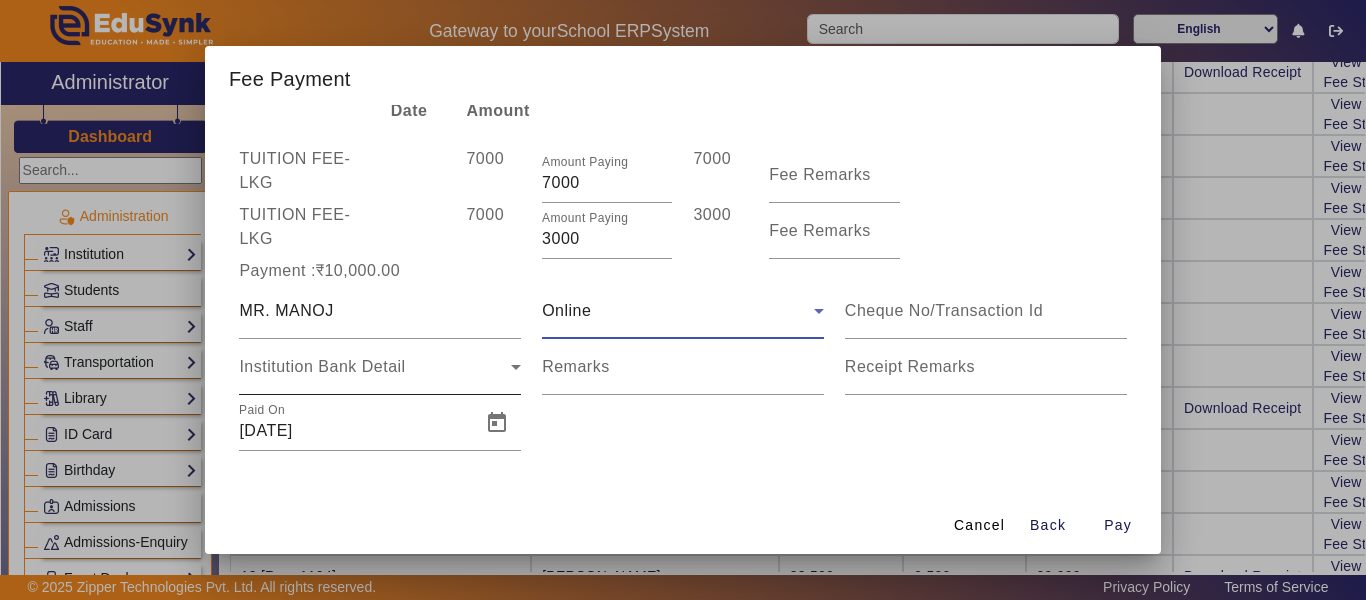 drag, startPoint x: 302, startPoint y: 369, endPoint x: 328, endPoint y: 364, distance: 26.476404 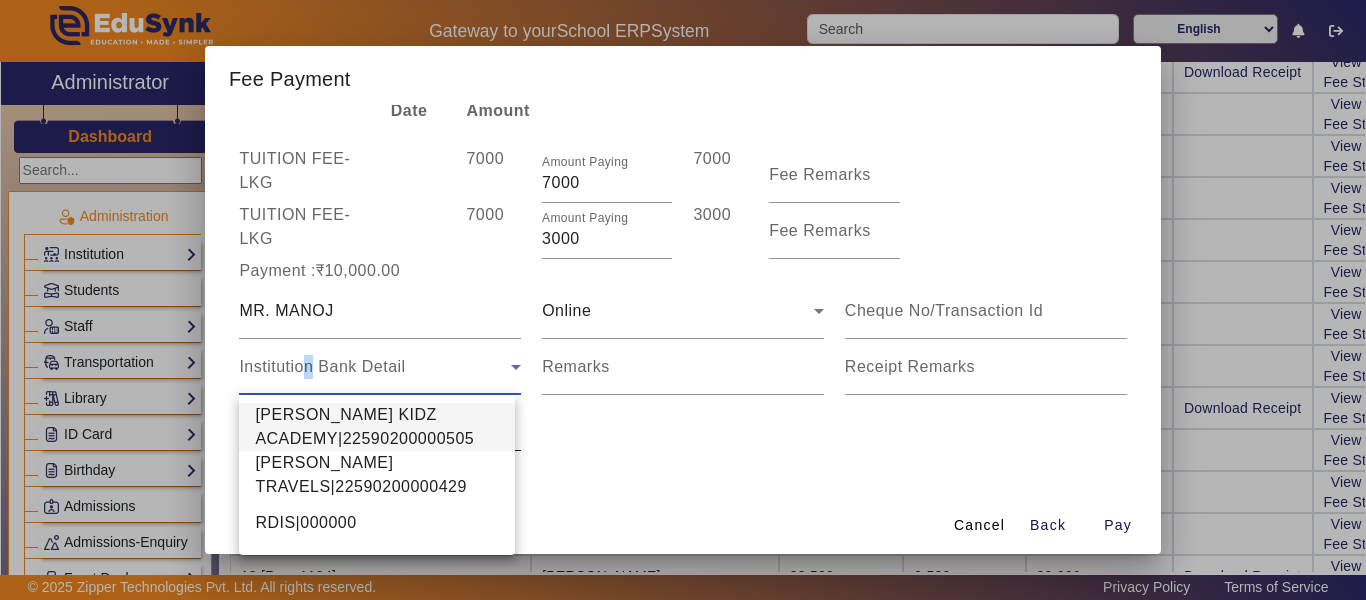 drag, startPoint x: 320, startPoint y: 427, endPoint x: 345, endPoint y: 430, distance: 25.179358 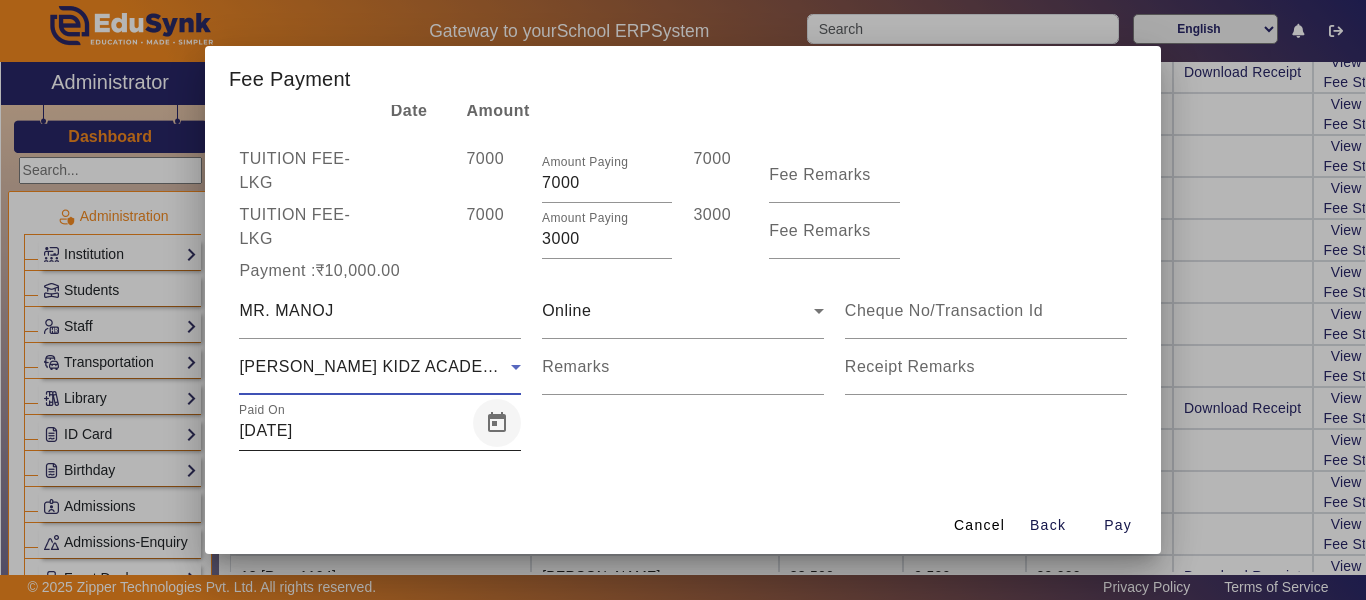 click at bounding box center [497, 423] 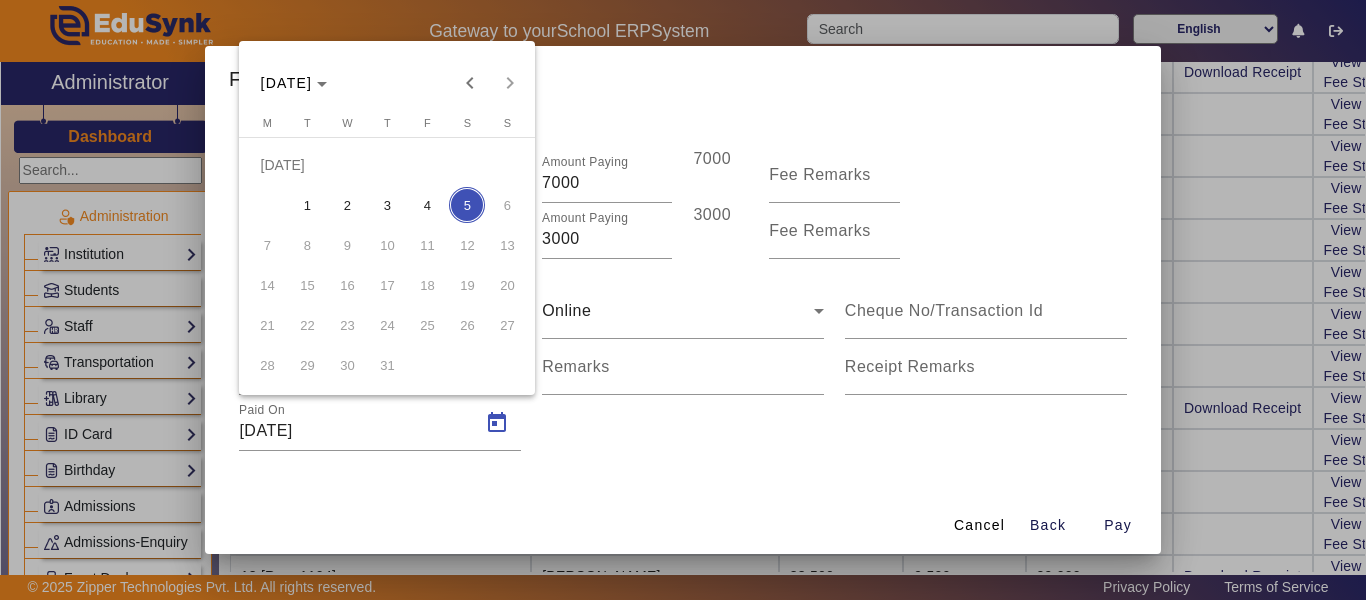 click on "2" at bounding box center [347, 205] 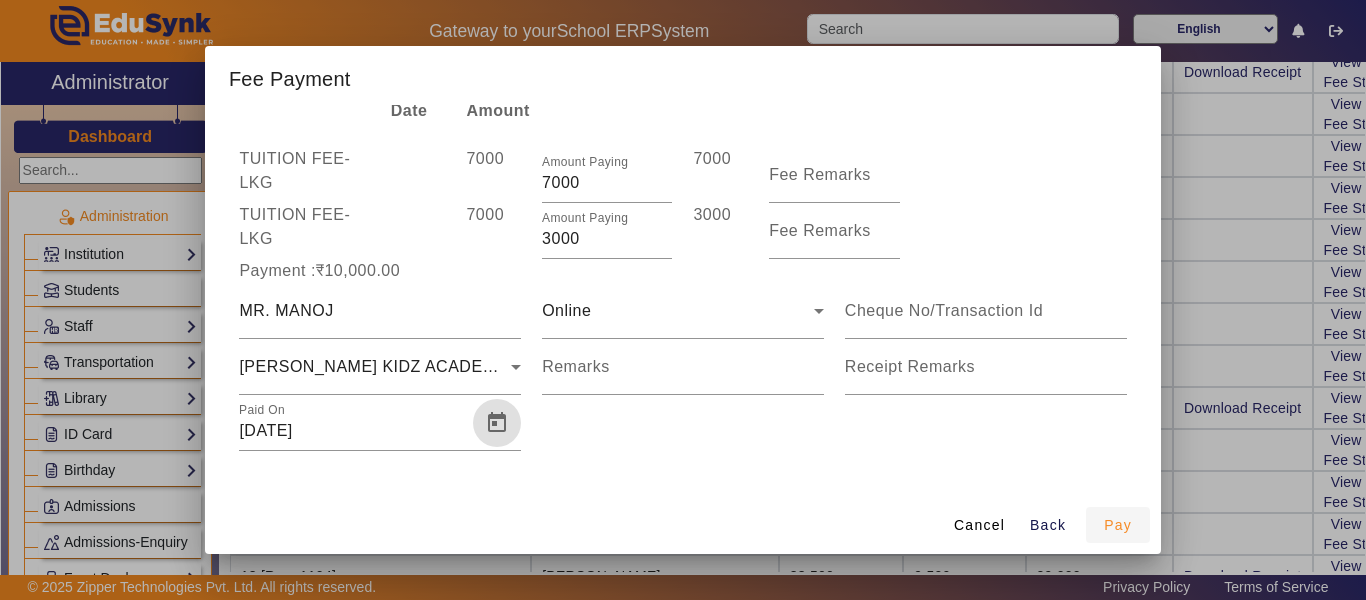 click on "Pay" at bounding box center [1118, 525] 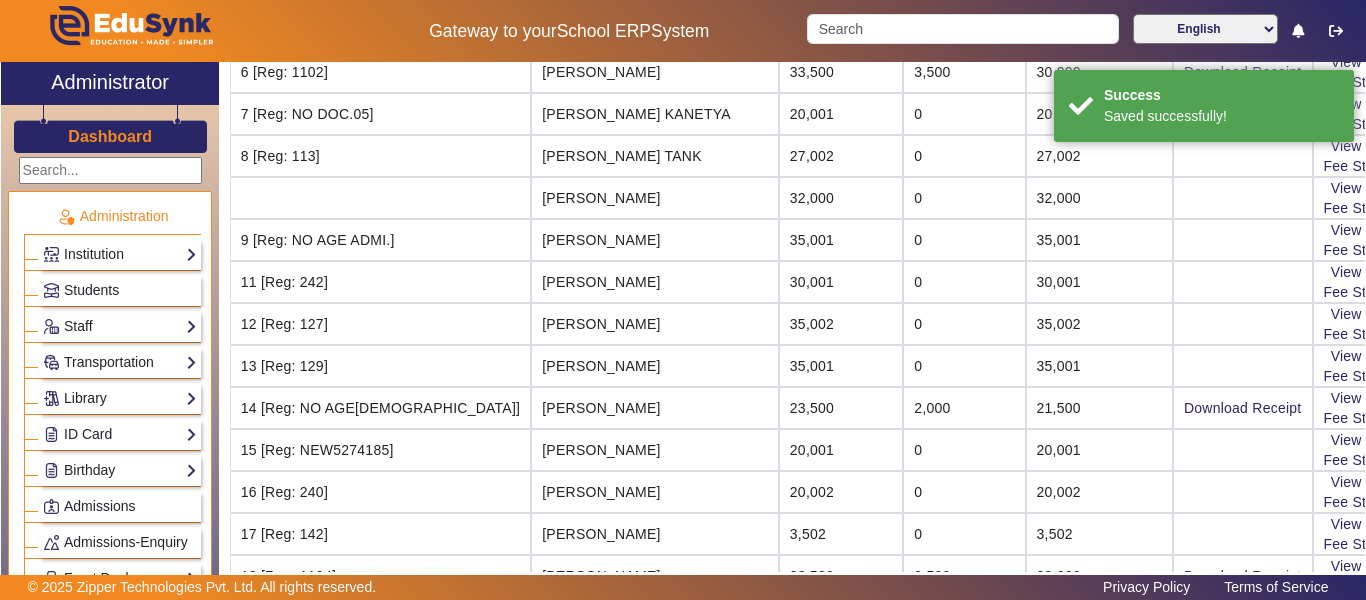 scroll, scrollTop: 0, scrollLeft: 0, axis: both 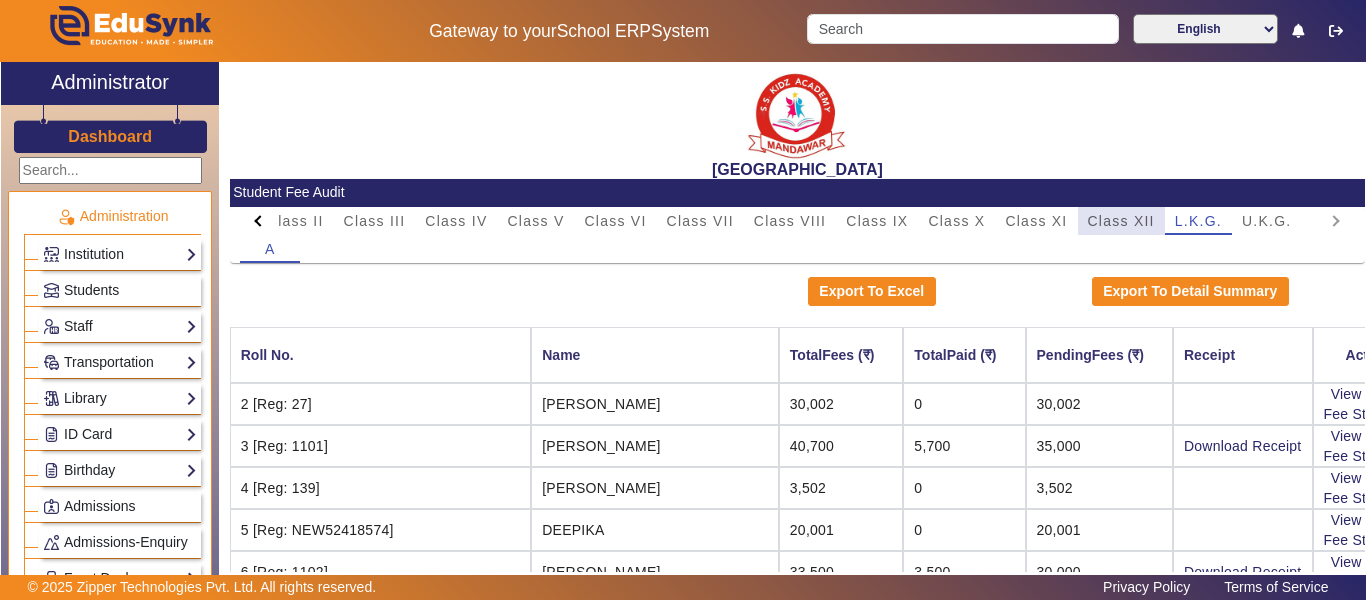 click on "Class XII" at bounding box center [1121, 221] 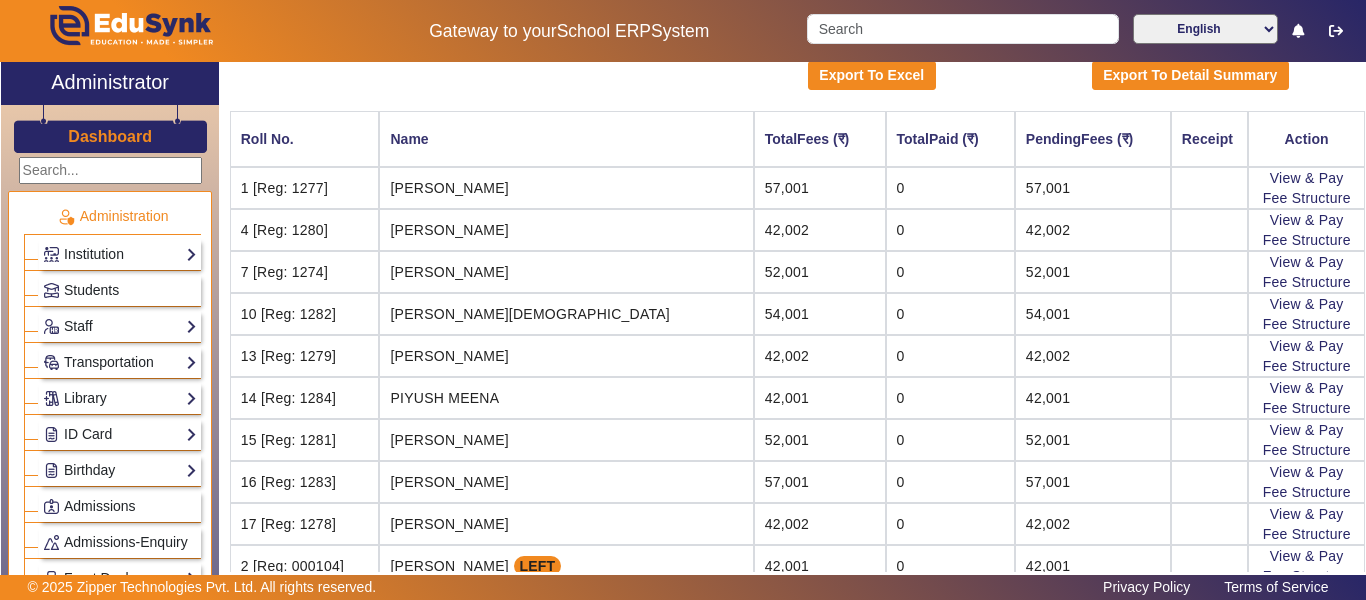 scroll, scrollTop: 300, scrollLeft: 0, axis: vertical 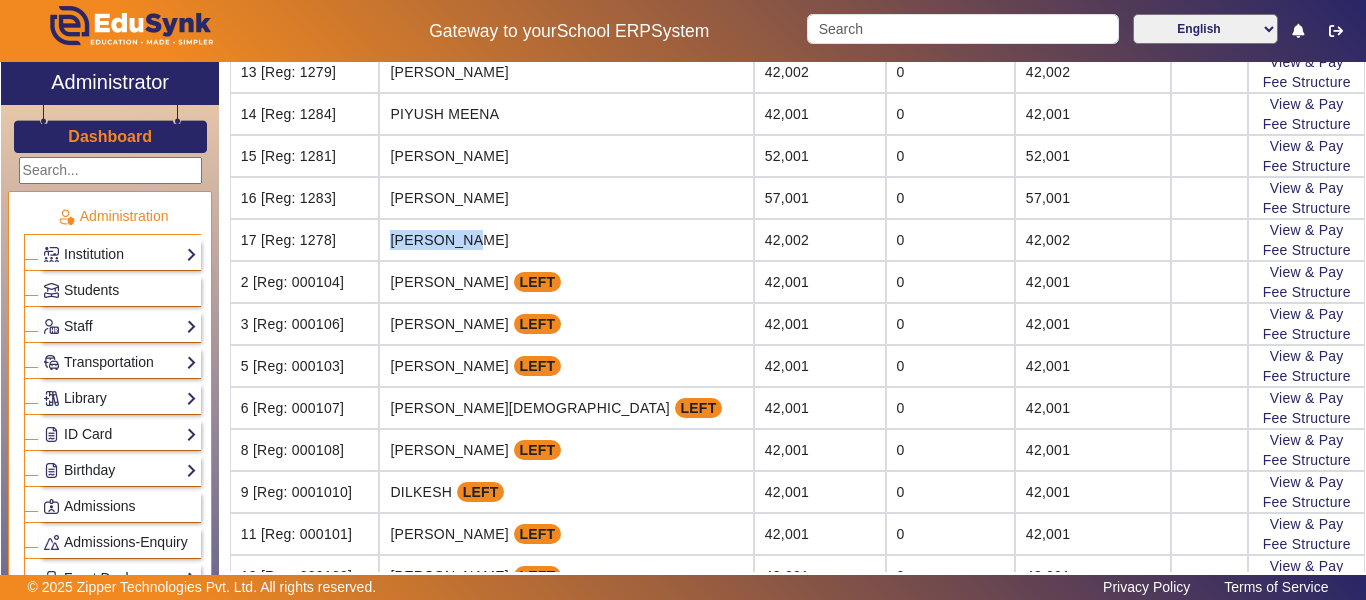 drag, startPoint x: 415, startPoint y: 242, endPoint x: 518, endPoint y: 241, distance: 103.00485 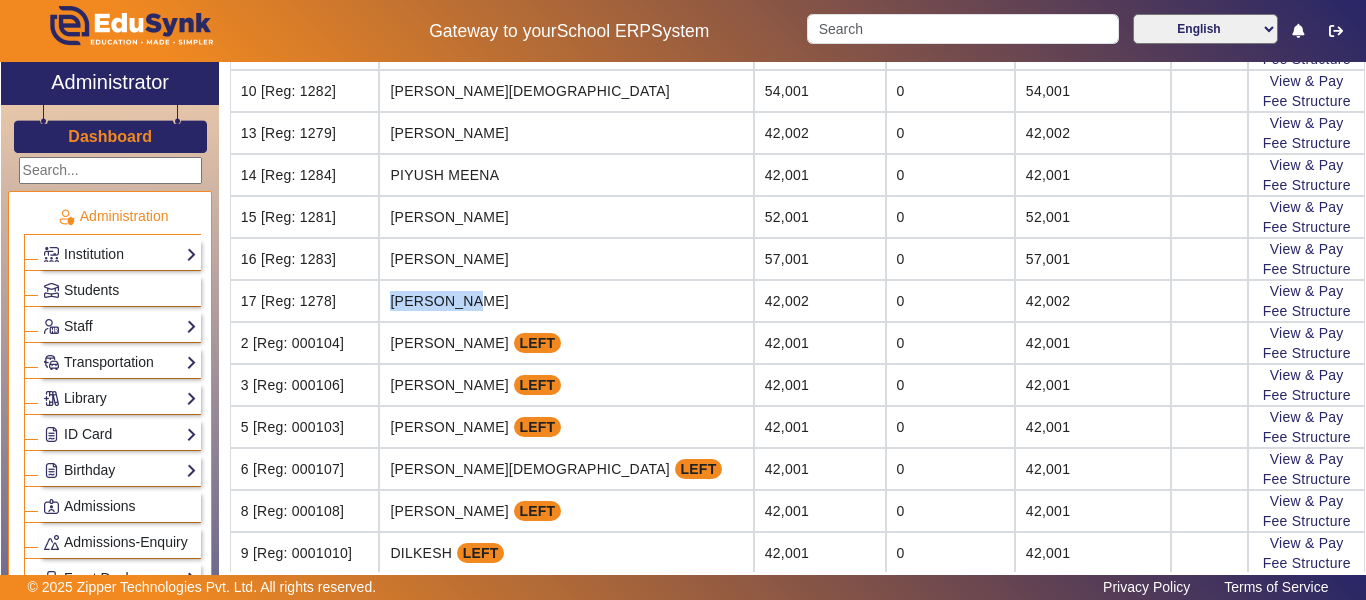scroll, scrollTop: 0, scrollLeft: 0, axis: both 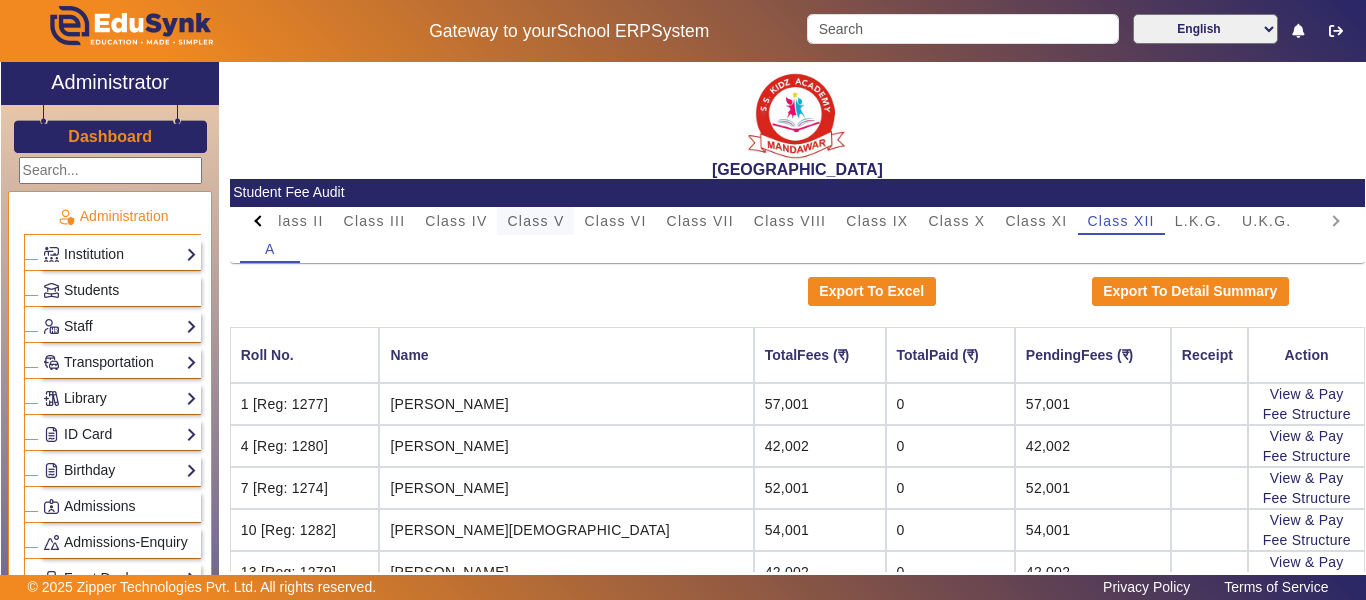 click on "Class V" at bounding box center (535, 221) 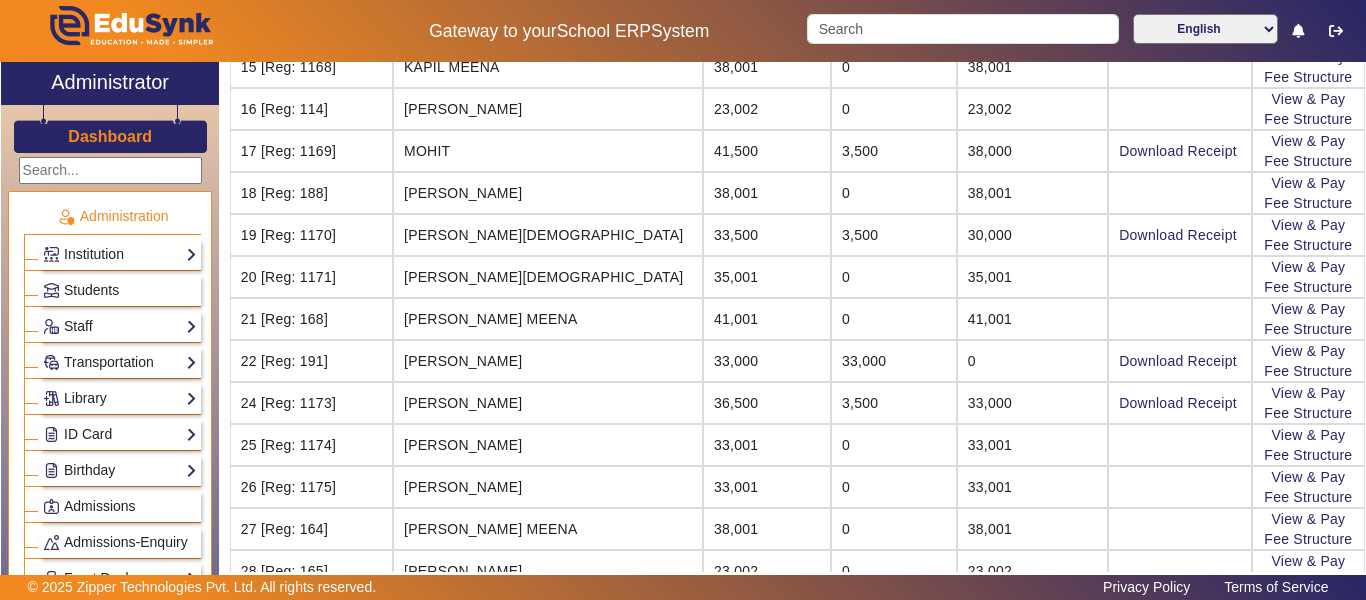 scroll, scrollTop: 1013, scrollLeft: 0, axis: vertical 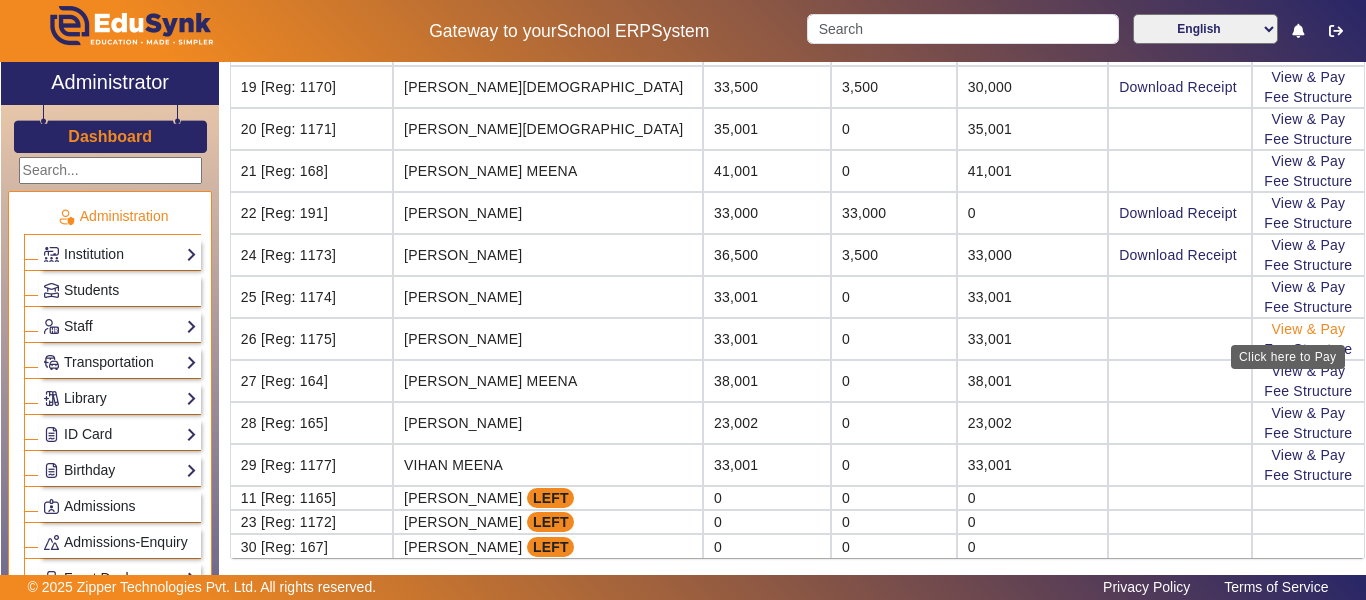 click on "View & Pay" 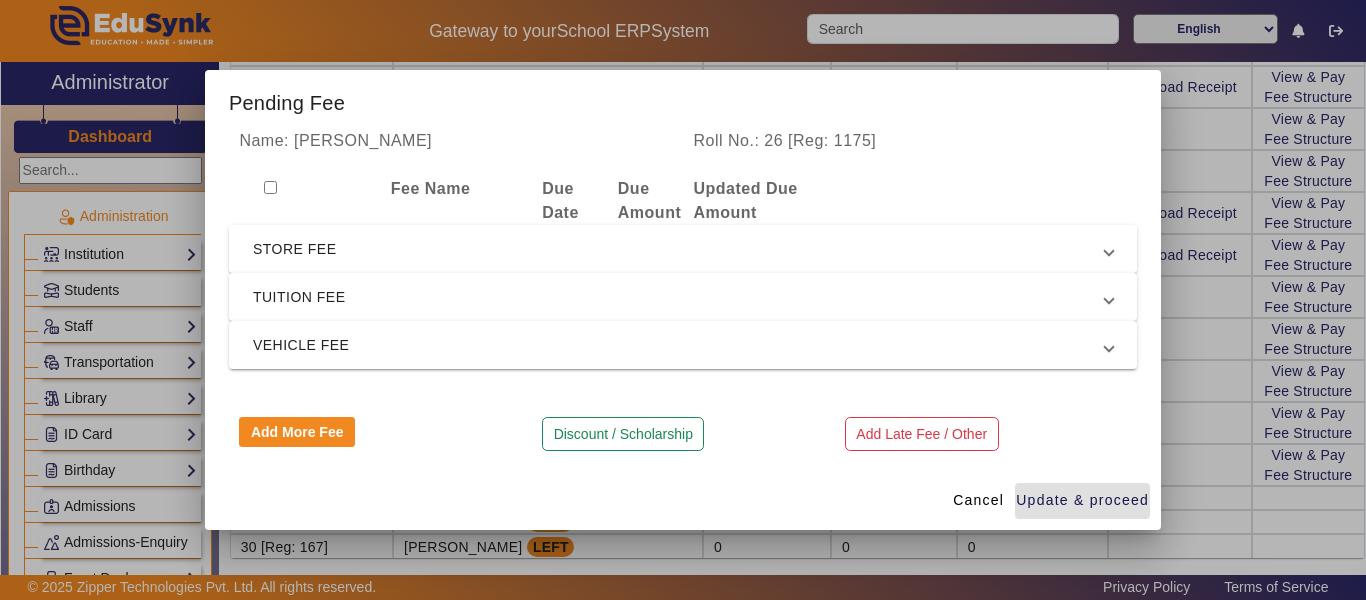 click on "STORE FEE" at bounding box center (679, 249) 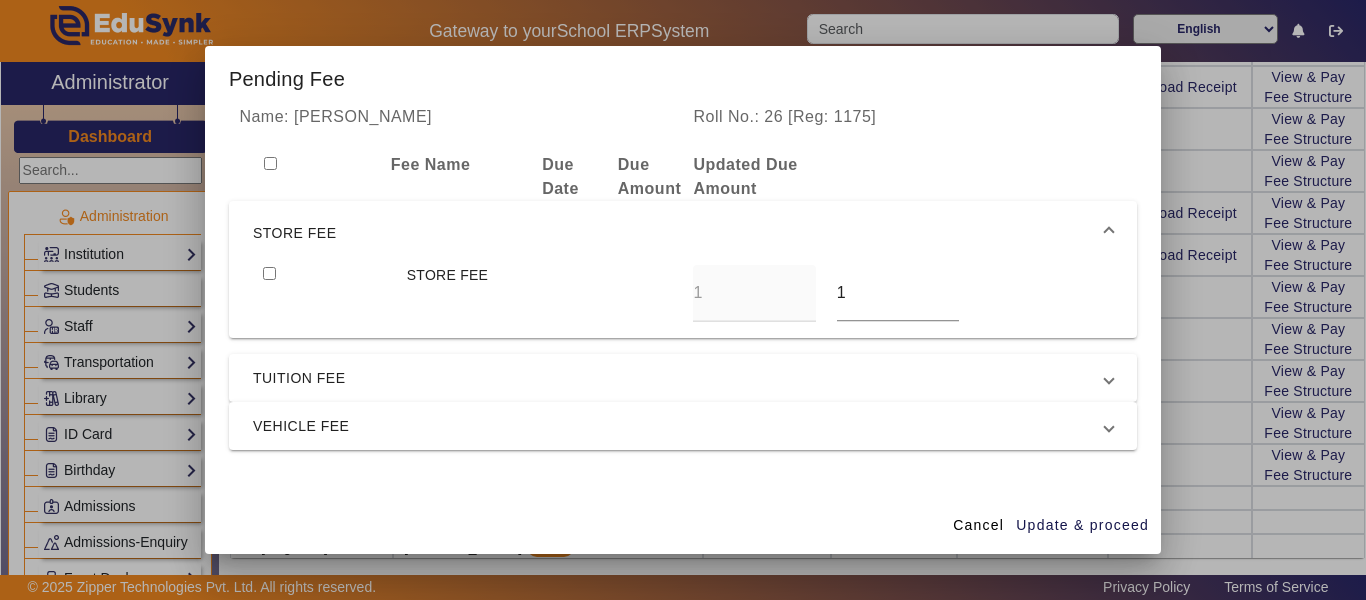 click at bounding box center [324, 293] 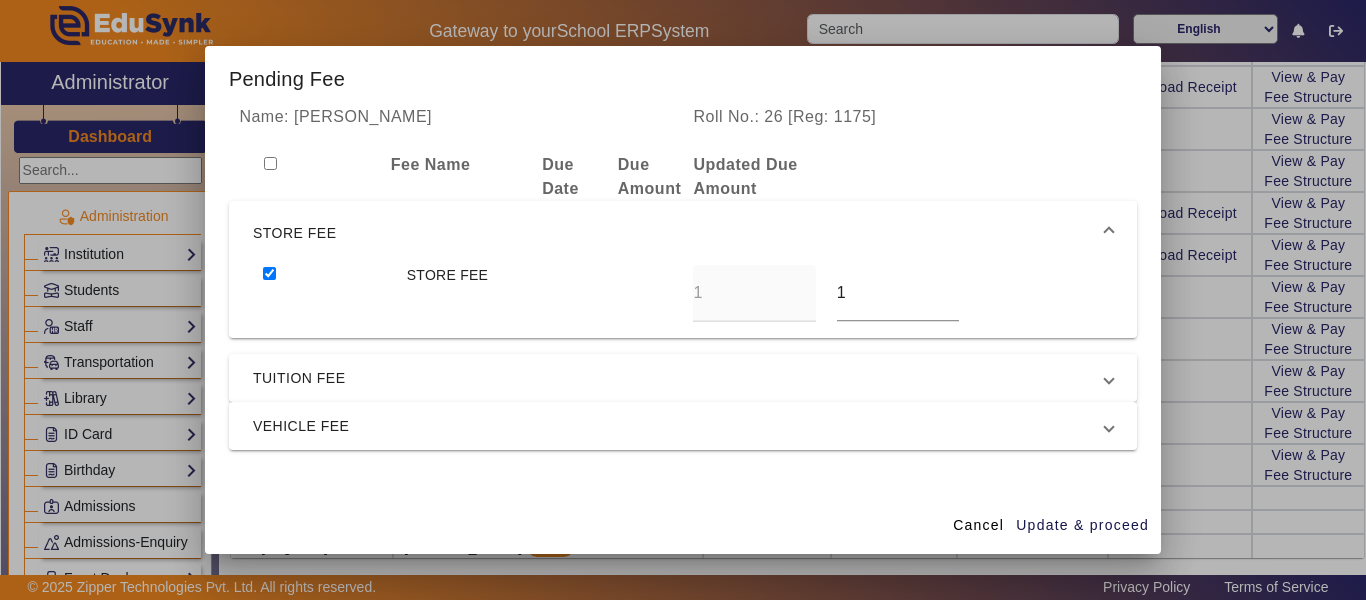 drag, startPoint x: 885, startPoint y: 289, endPoint x: 762, endPoint y: 293, distance: 123.065025 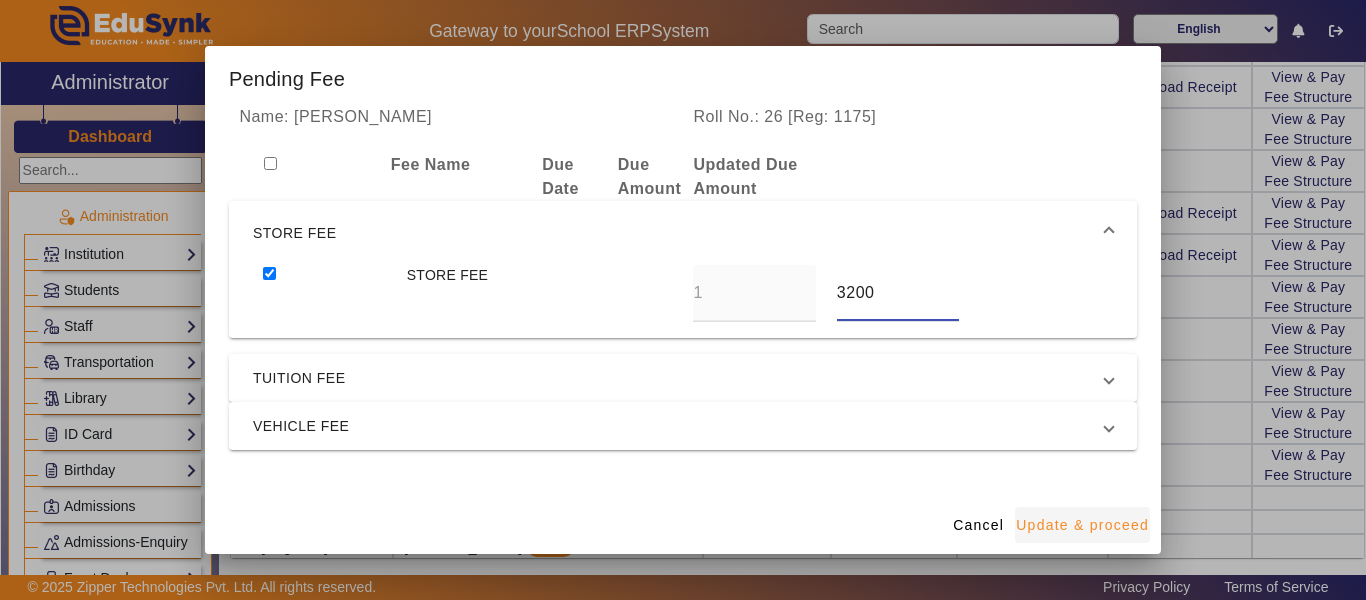 type on "3200" 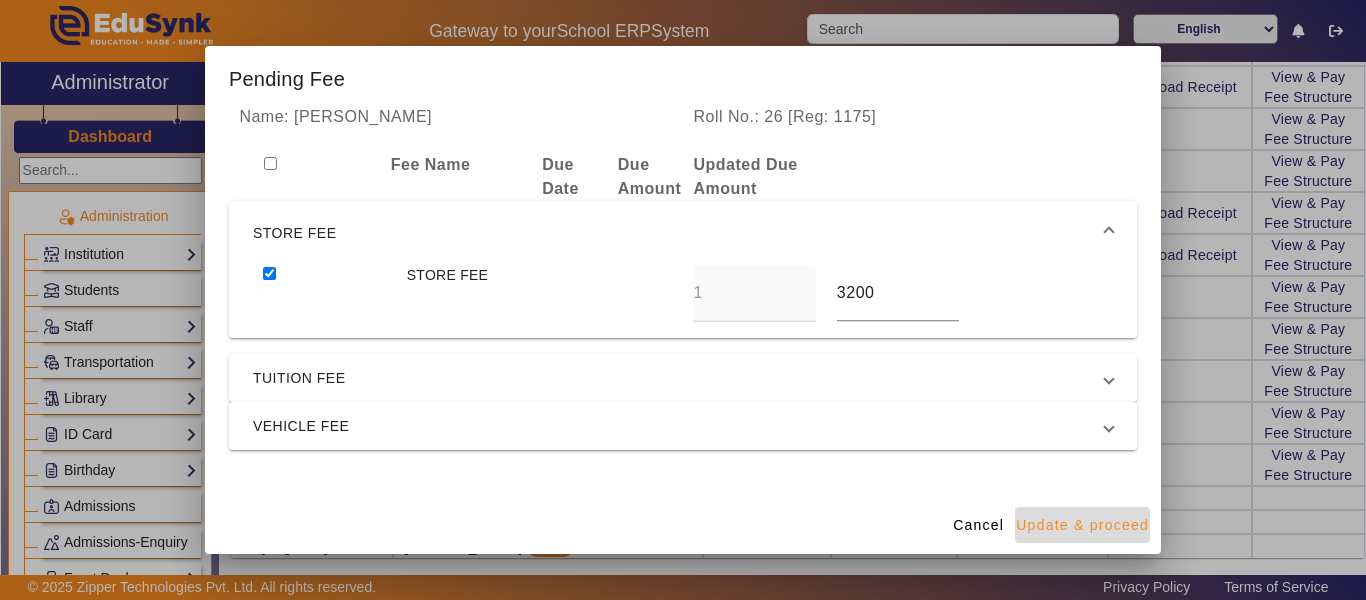 click on "Update & proceed" at bounding box center (1082, 525) 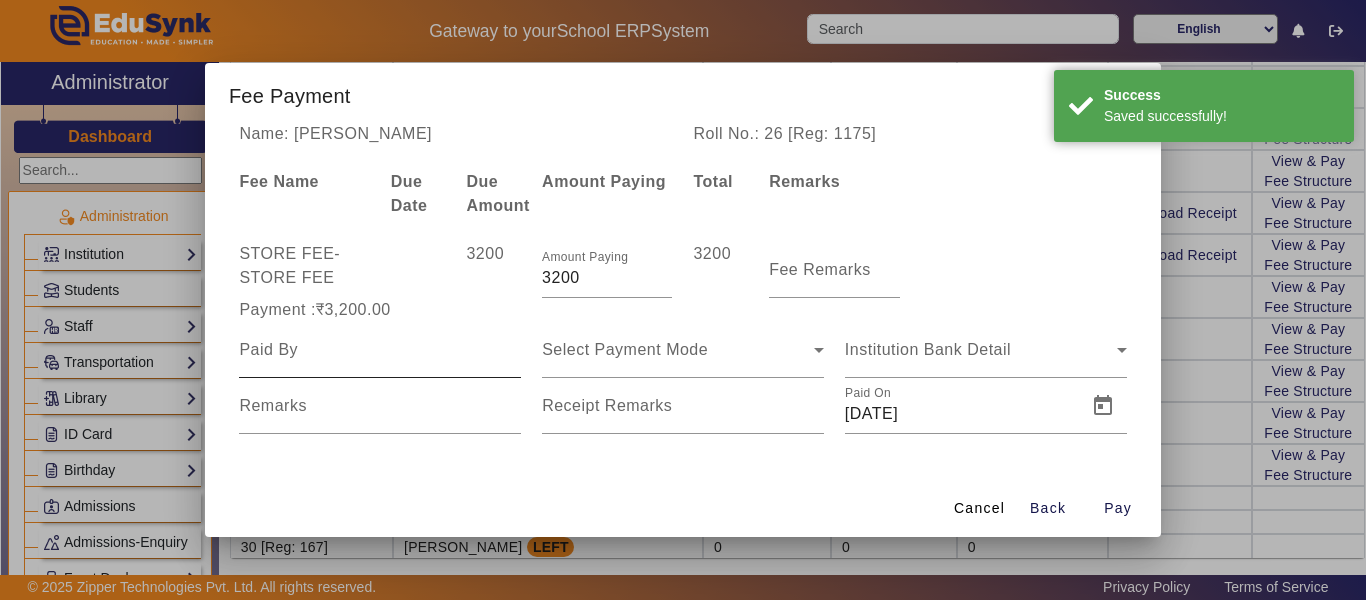 click at bounding box center (380, 350) 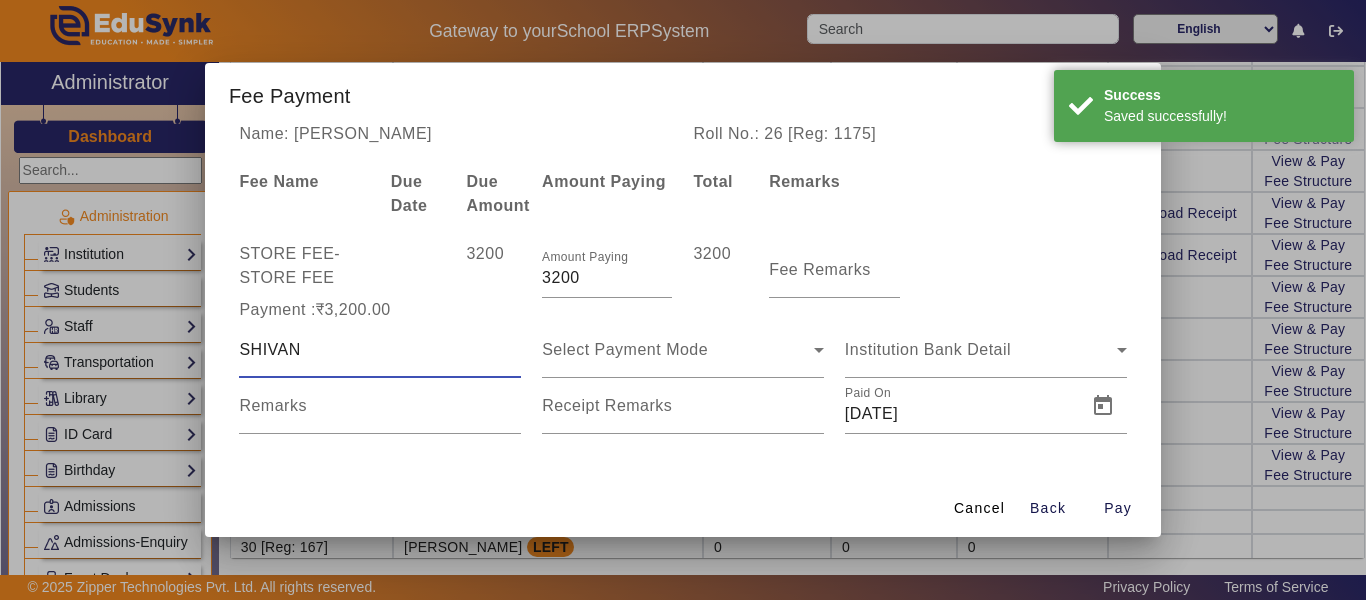type on "SHIVAN" 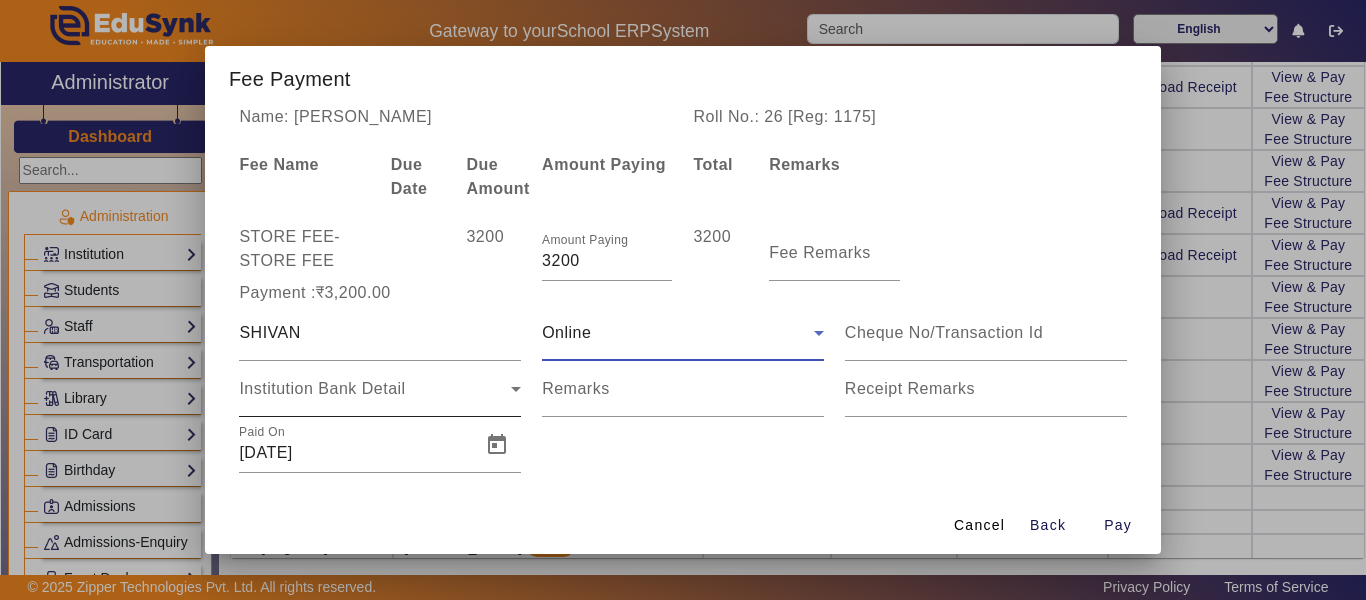 click on "Institution Bank Detail" at bounding box center (322, 388) 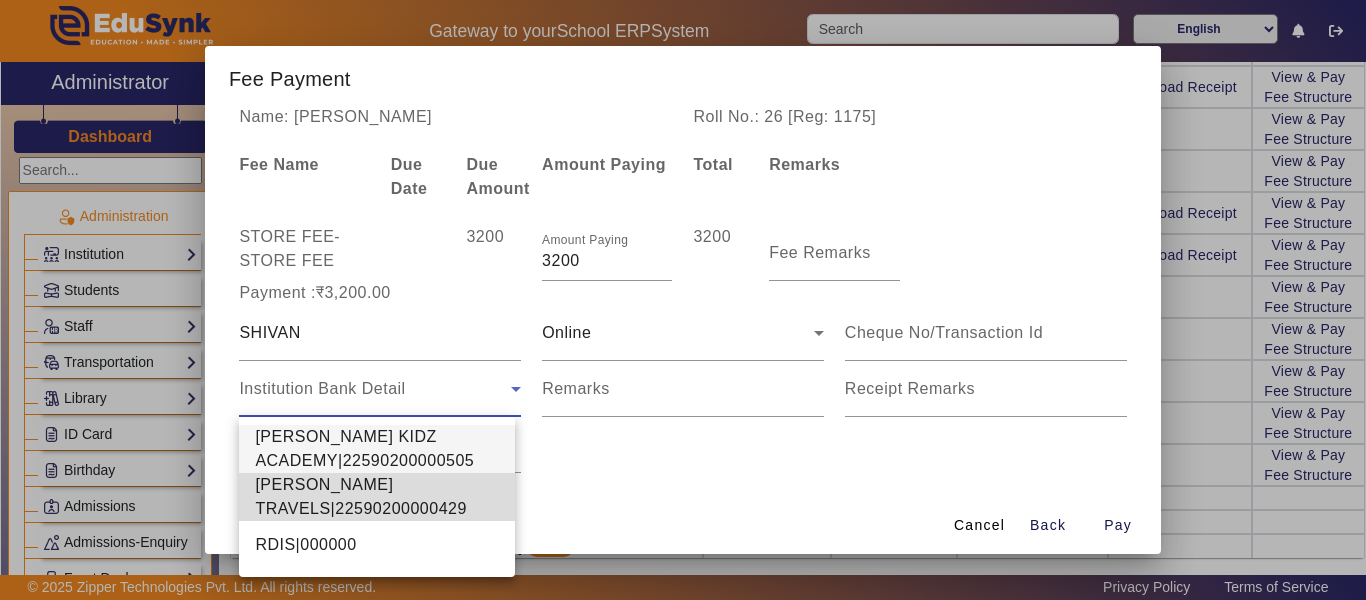 click on "[PERSON_NAME] TRAVELS|22590200000429" at bounding box center [377, 497] 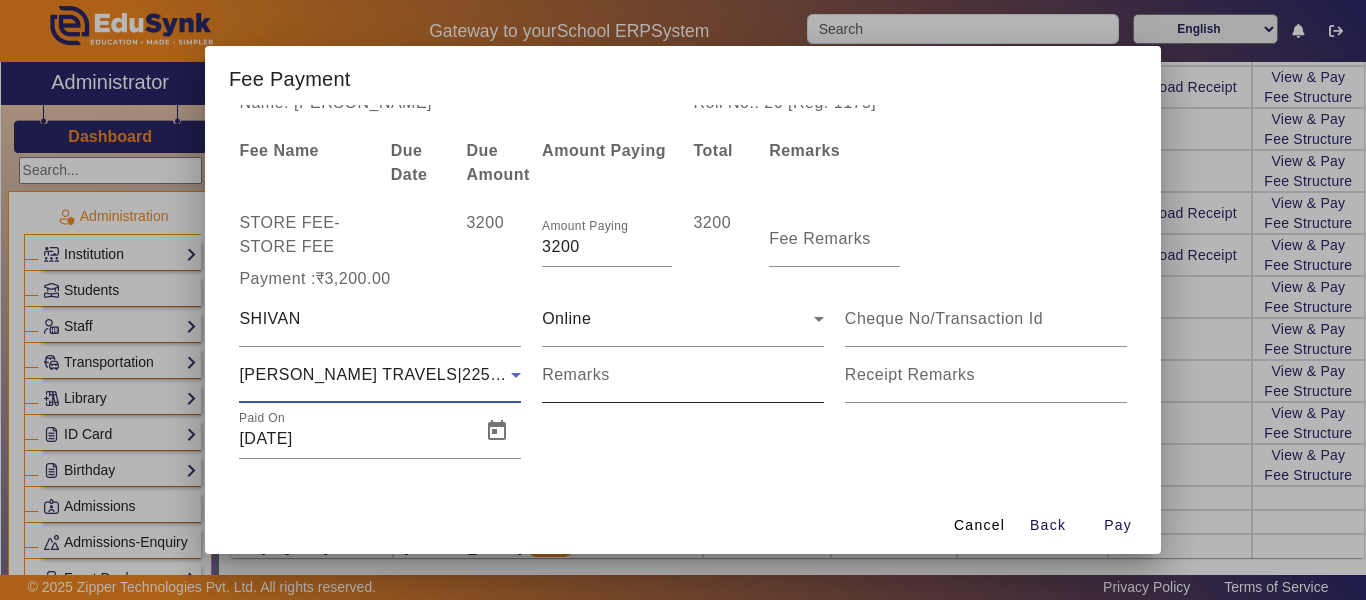 scroll, scrollTop: 22, scrollLeft: 0, axis: vertical 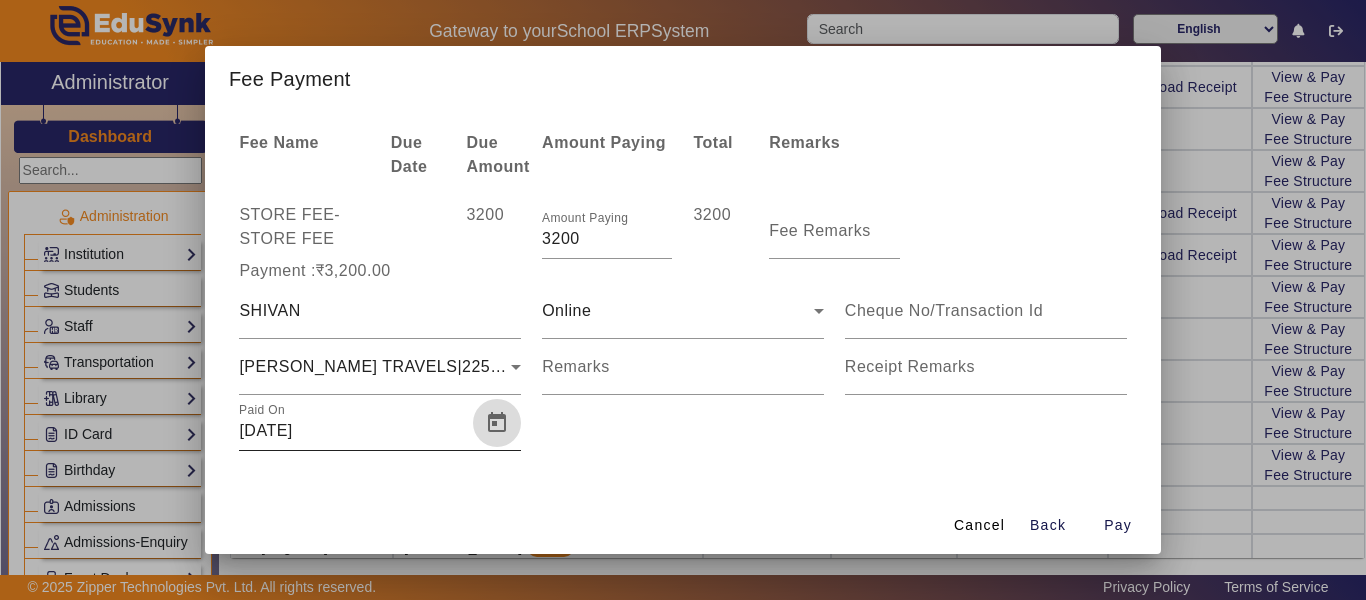 click at bounding box center (497, 423) 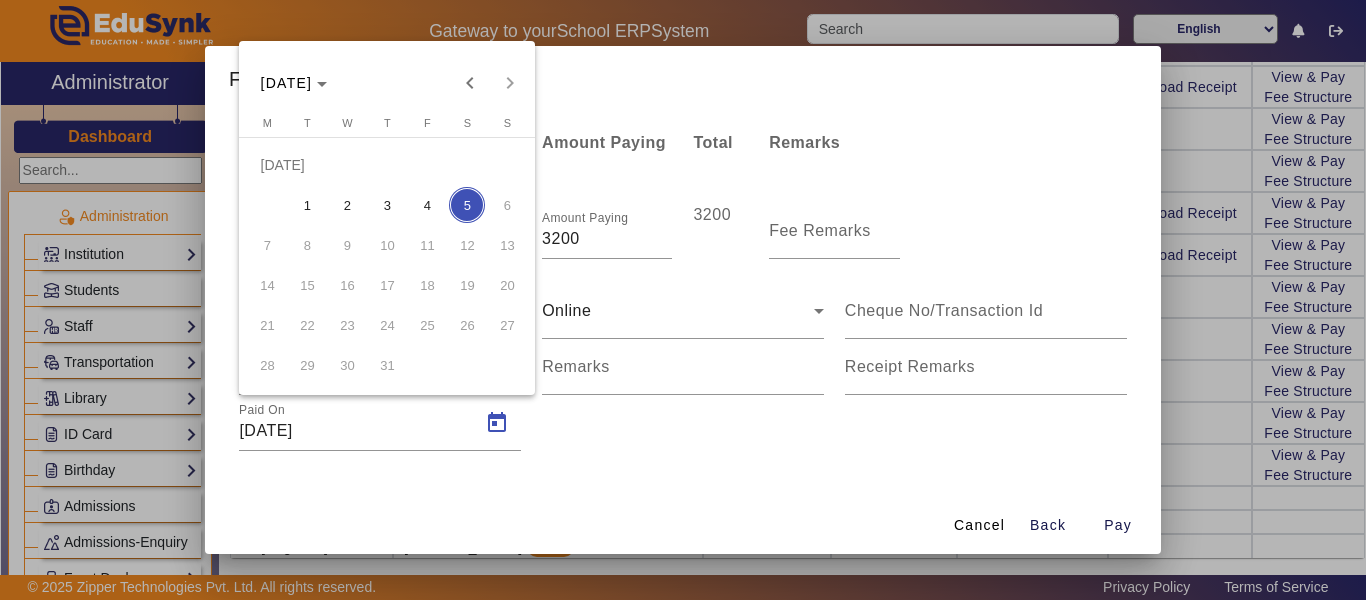 click on "11" at bounding box center (427, 245) 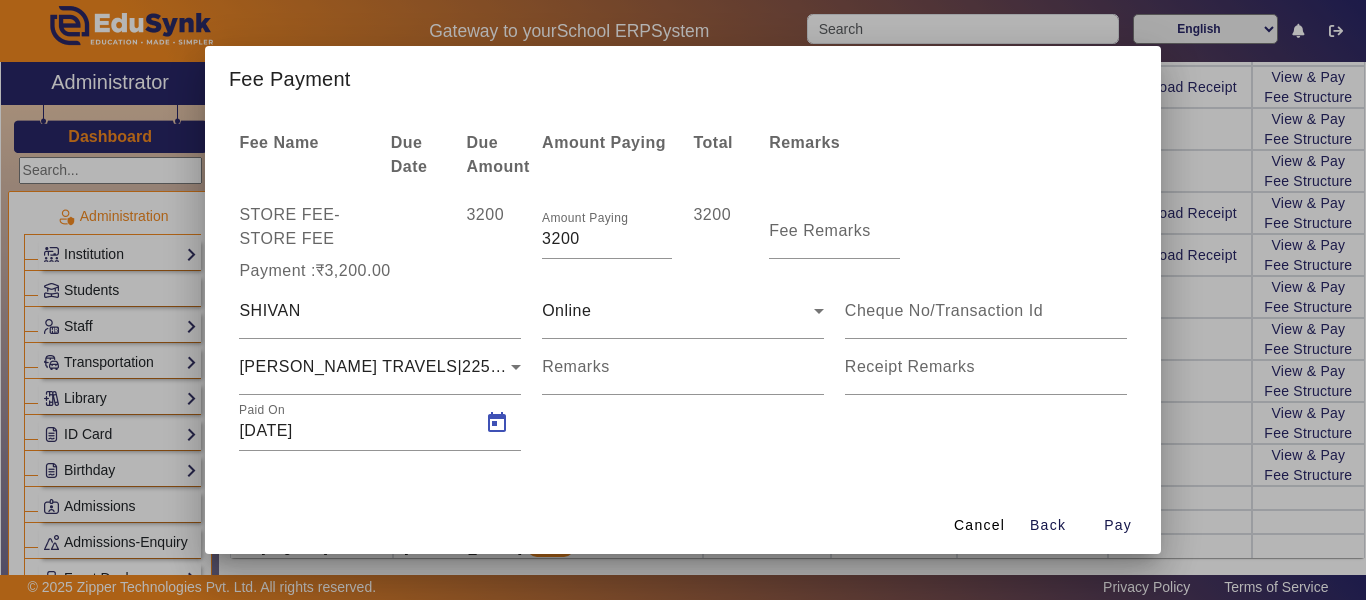 type on "[DATE]" 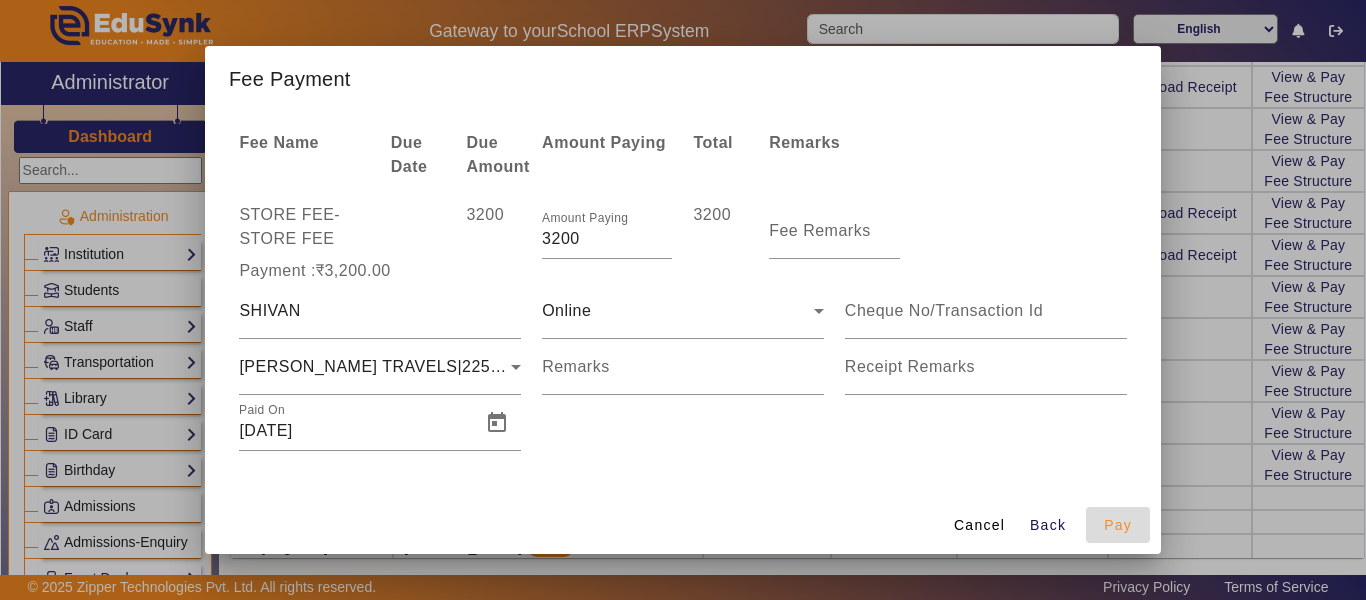 click on "Pay" at bounding box center (1118, 525) 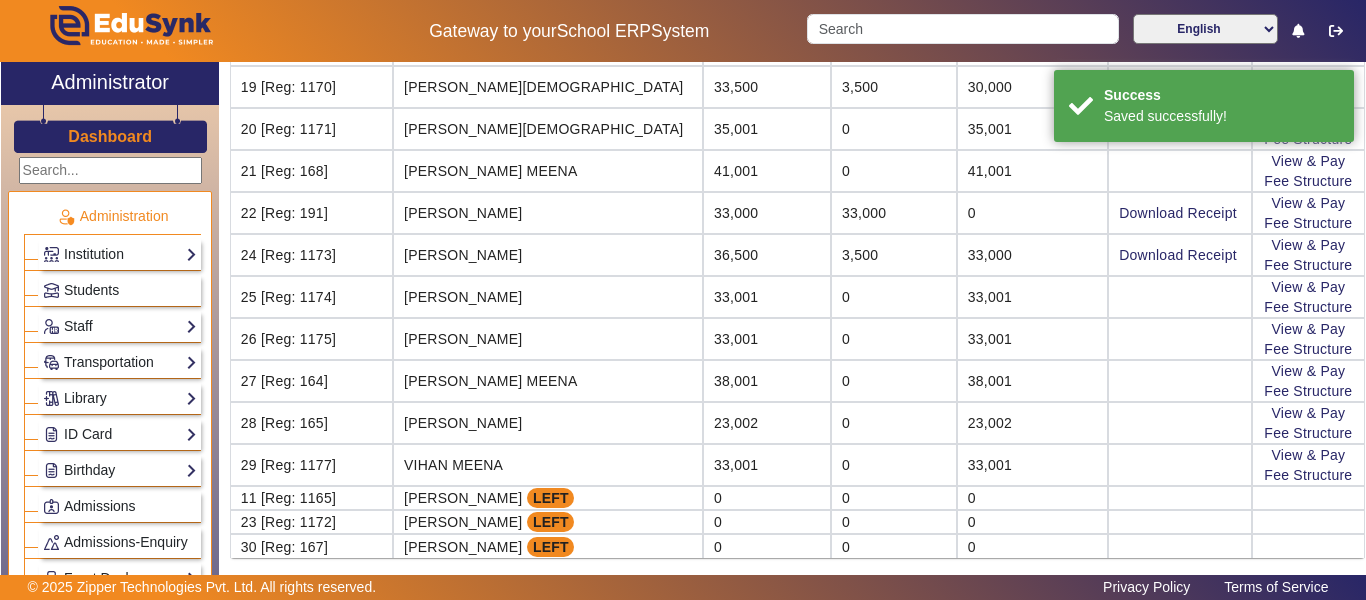 scroll, scrollTop: 0, scrollLeft: 0, axis: both 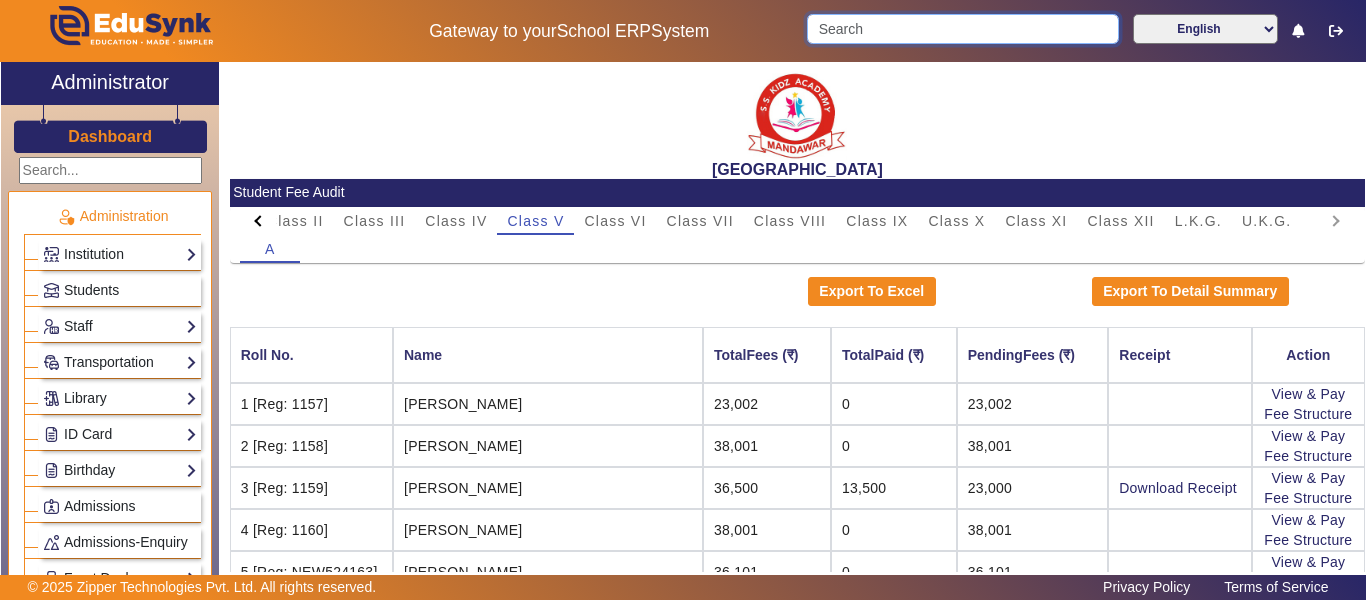click at bounding box center (962, 29) 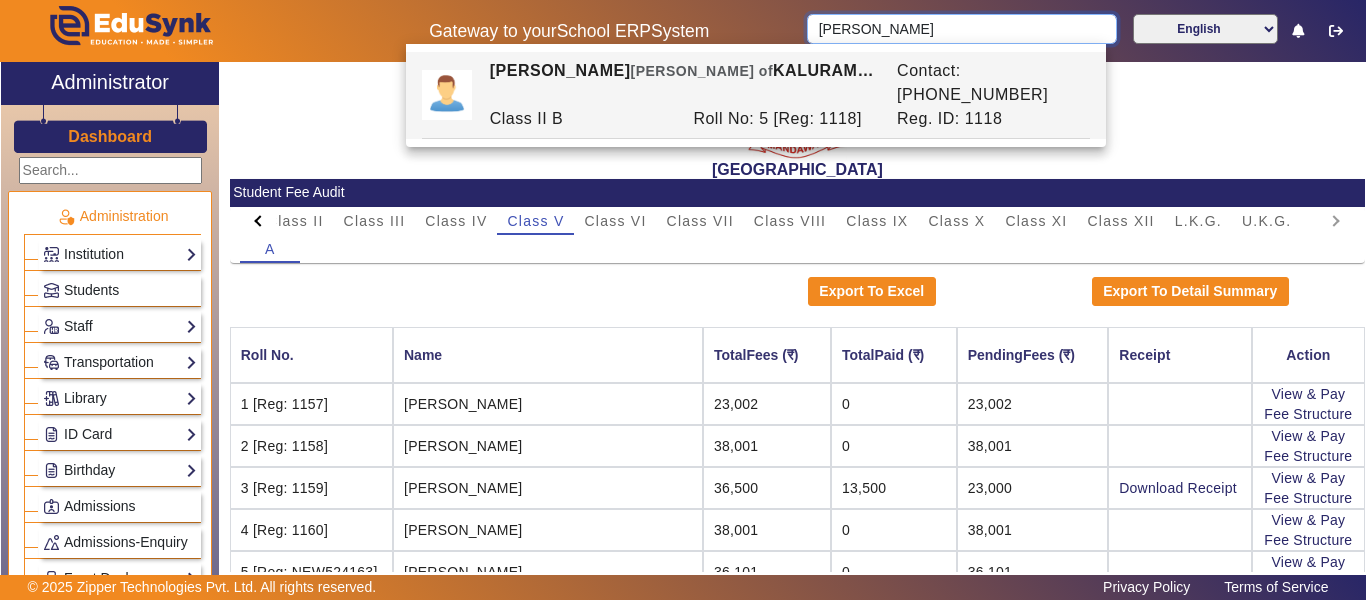 type on "GOPE" 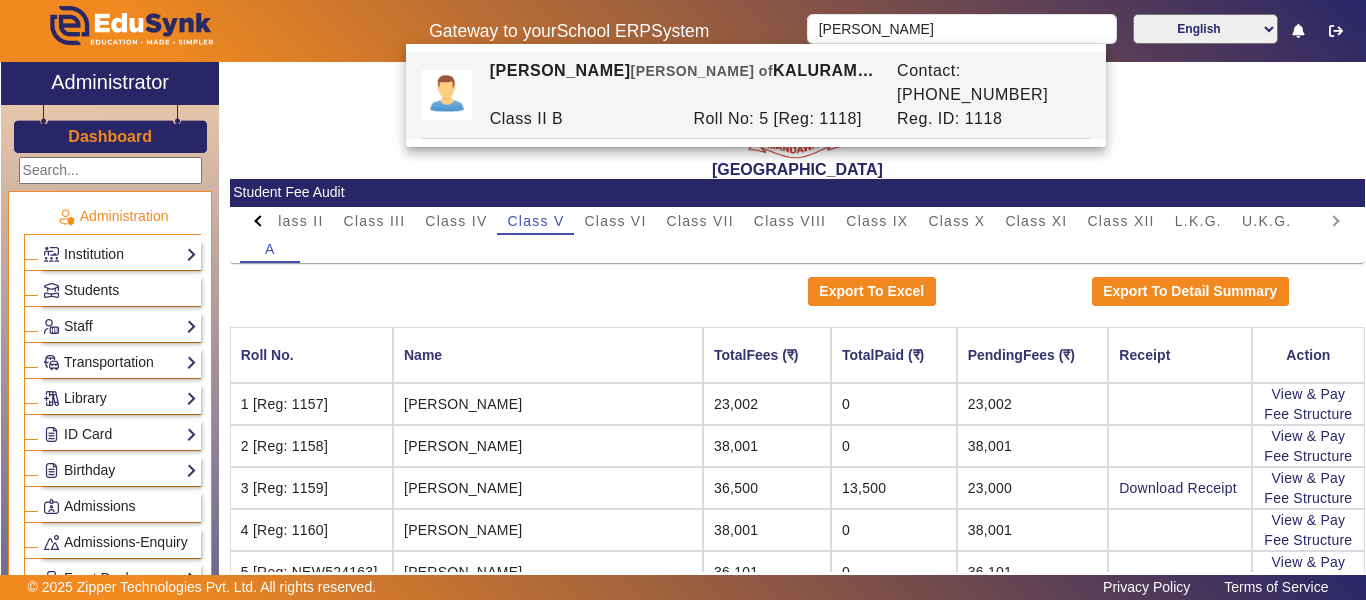 click 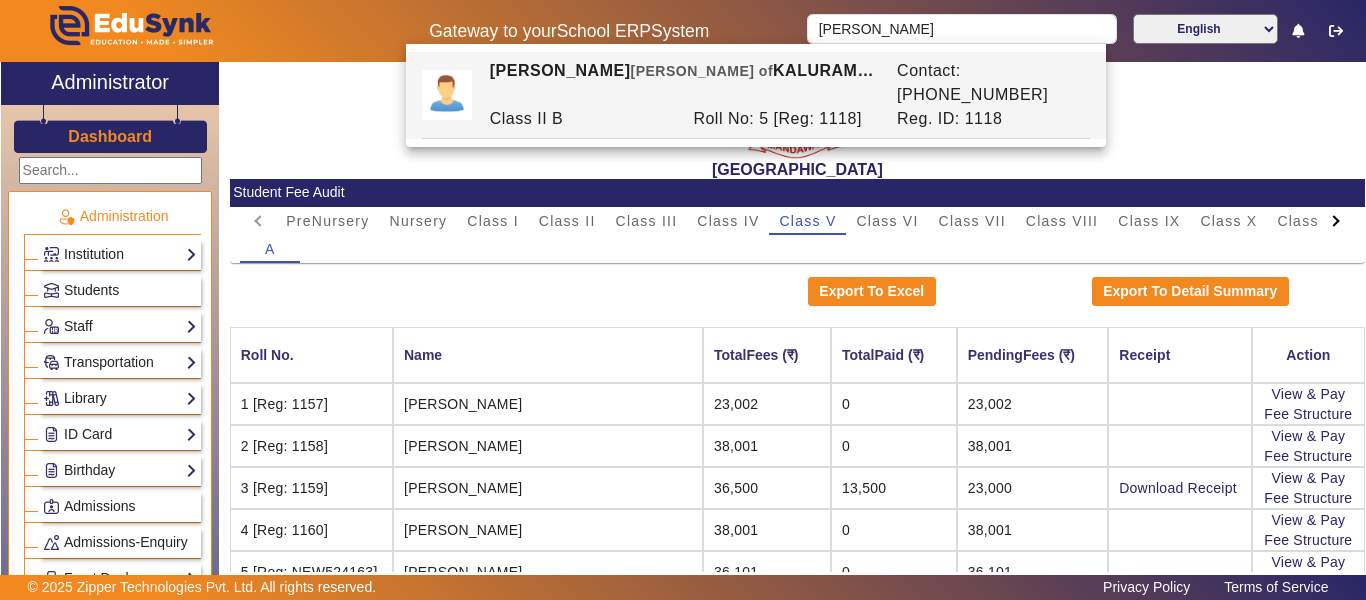 click on "PreNursery Nursery Class I Class II Class III Class IV Class V Class VI Class VII Class VIII Class IX Class X Class XI Class XII L.K.G. U.K.G." 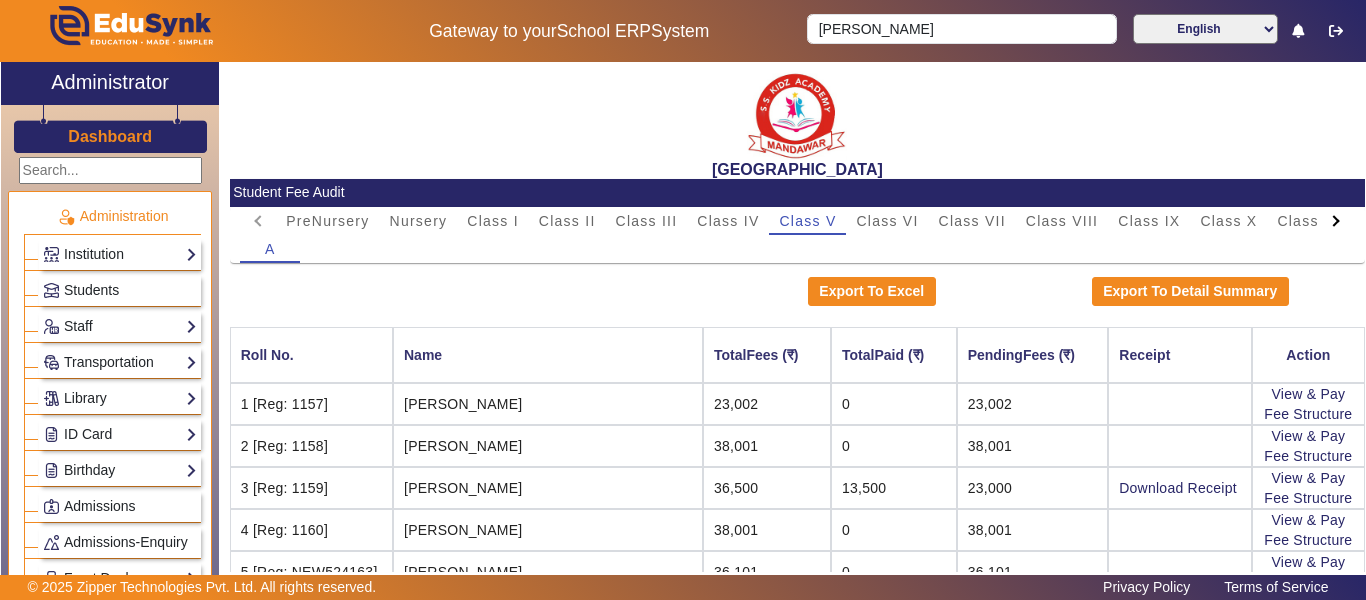 click on "PreNursery Nursery Class I Class II Class III Class IV Class V Class VI Class VII Class VIII Class IX Class X Class XI Class XII L.K.G. U.K.G." 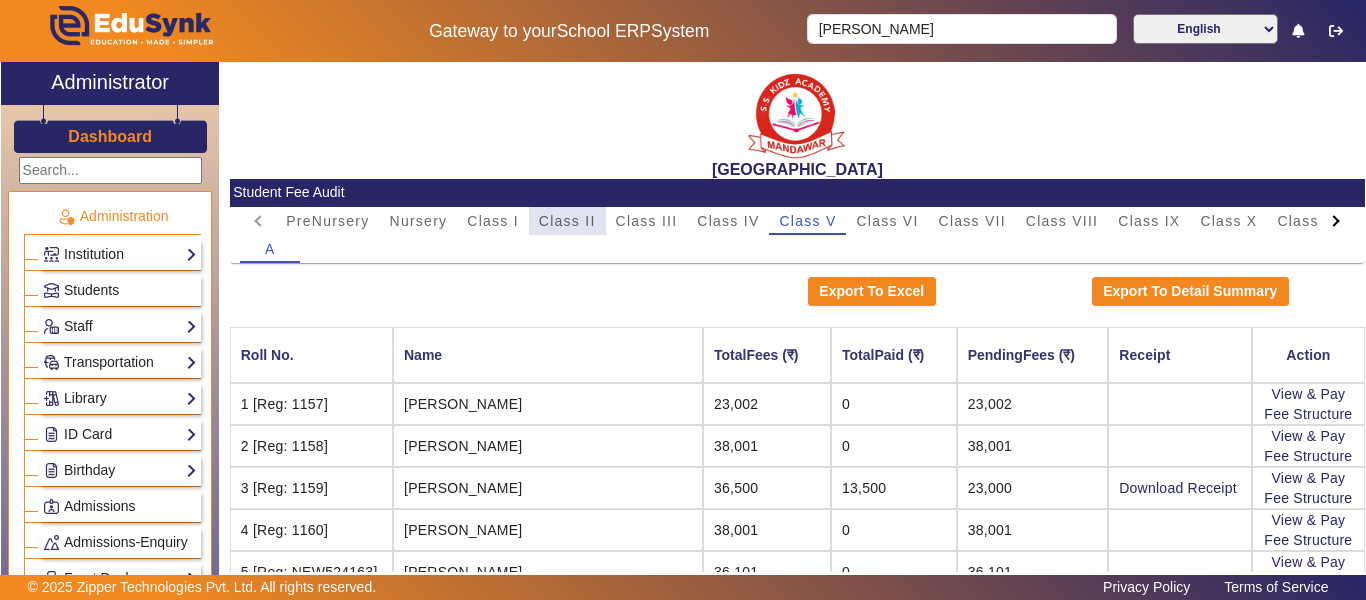 click on "Class II" at bounding box center (567, 221) 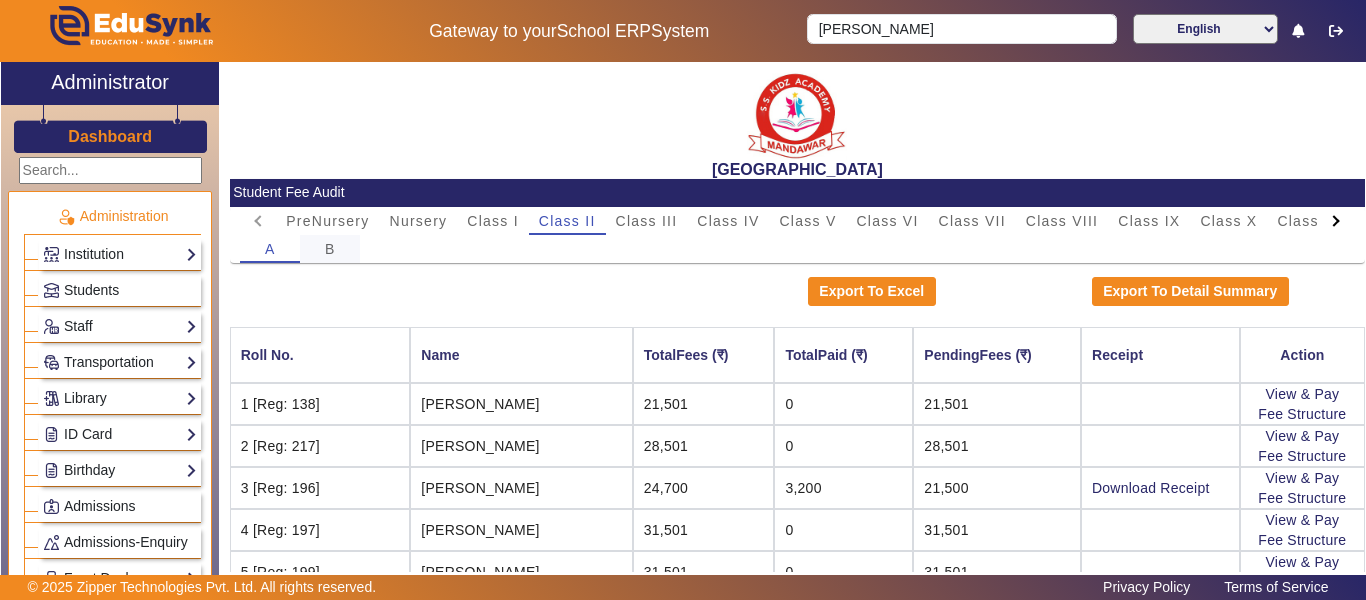 click on "B" at bounding box center (330, 249) 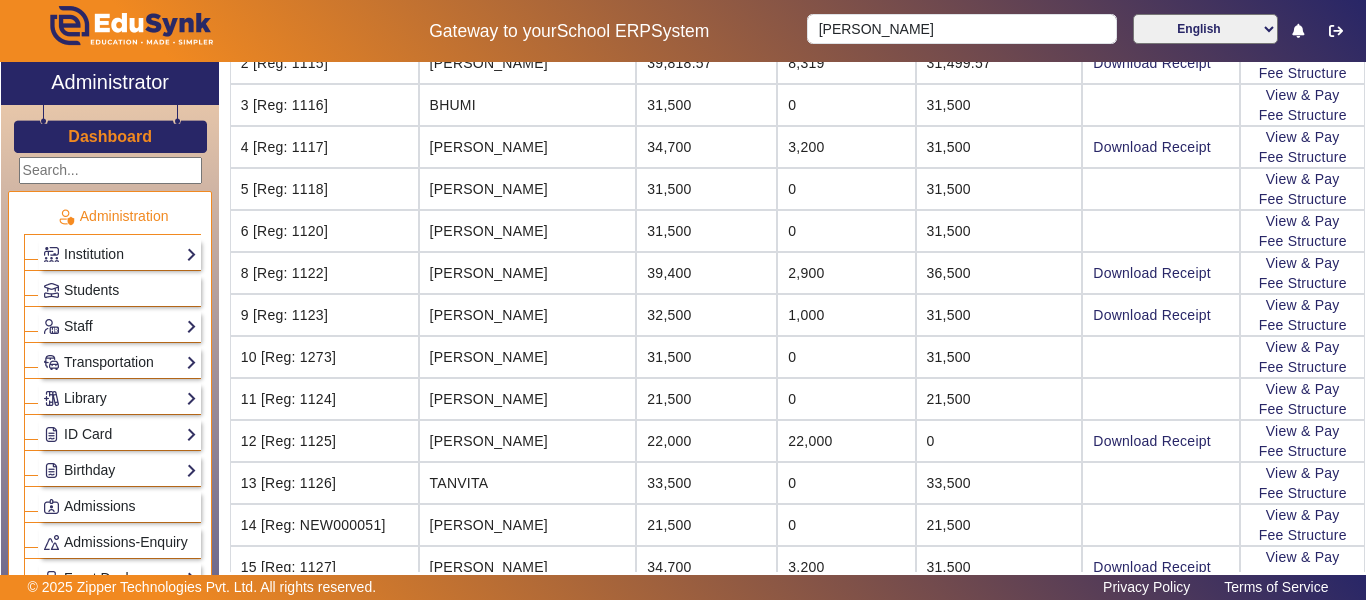 scroll, scrollTop: 485, scrollLeft: 0, axis: vertical 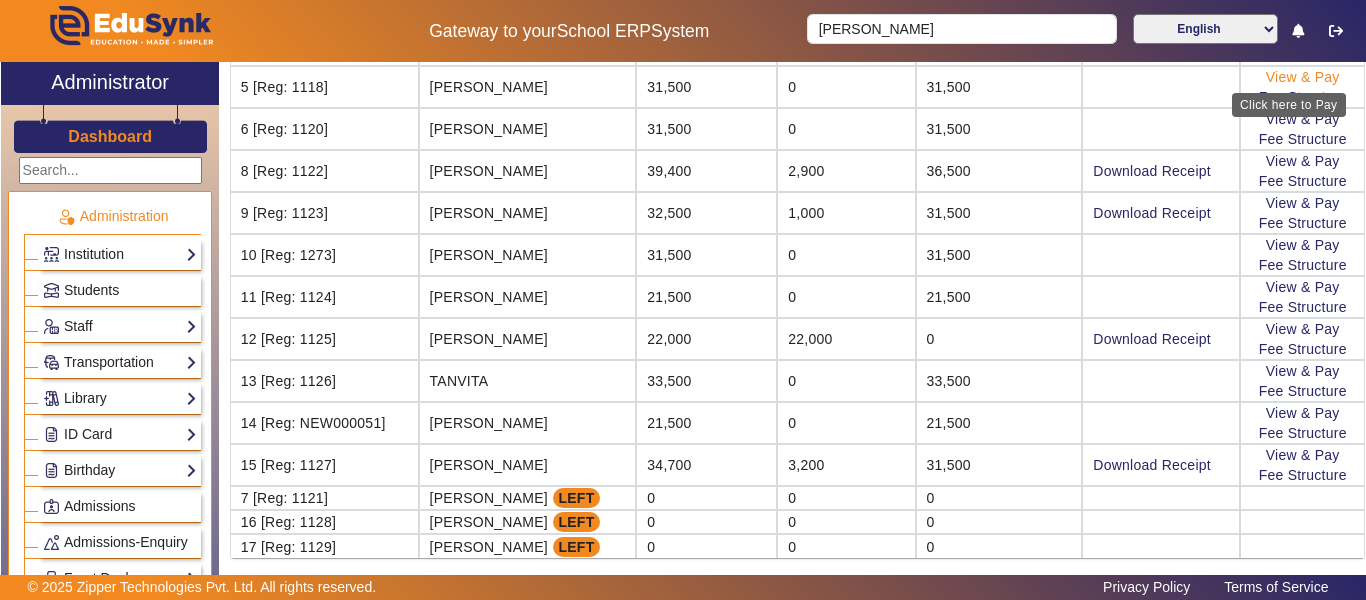 click on "View & Pay" 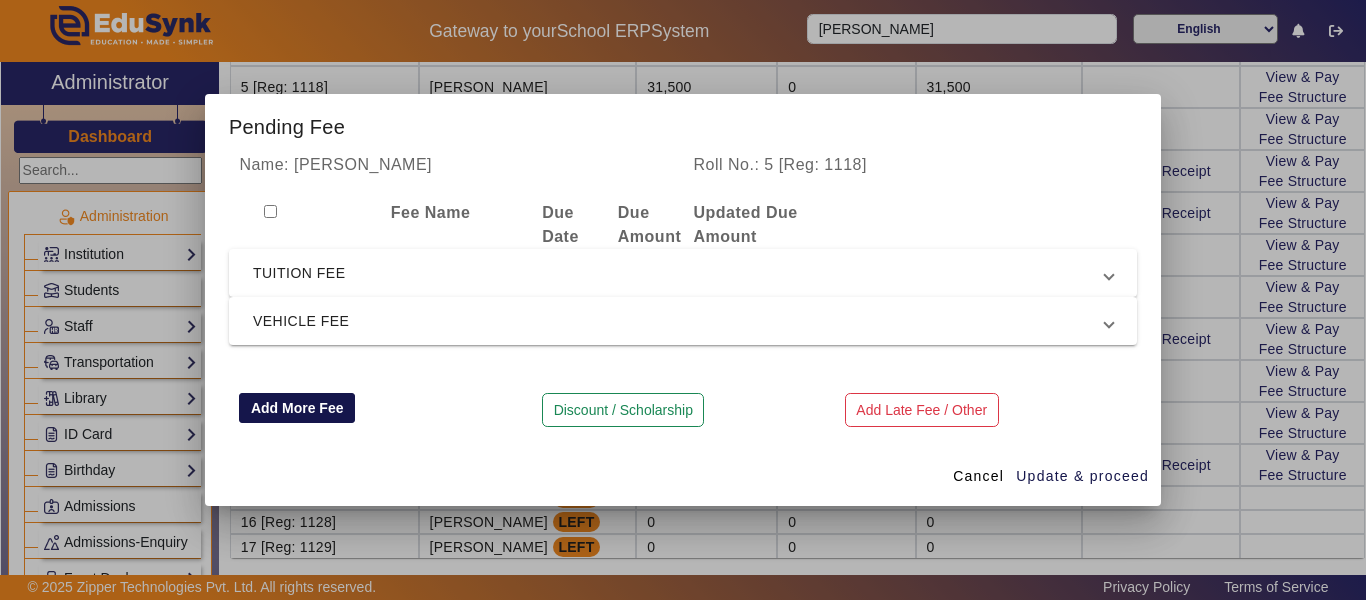click on "Add More Fee" at bounding box center [297, 408] 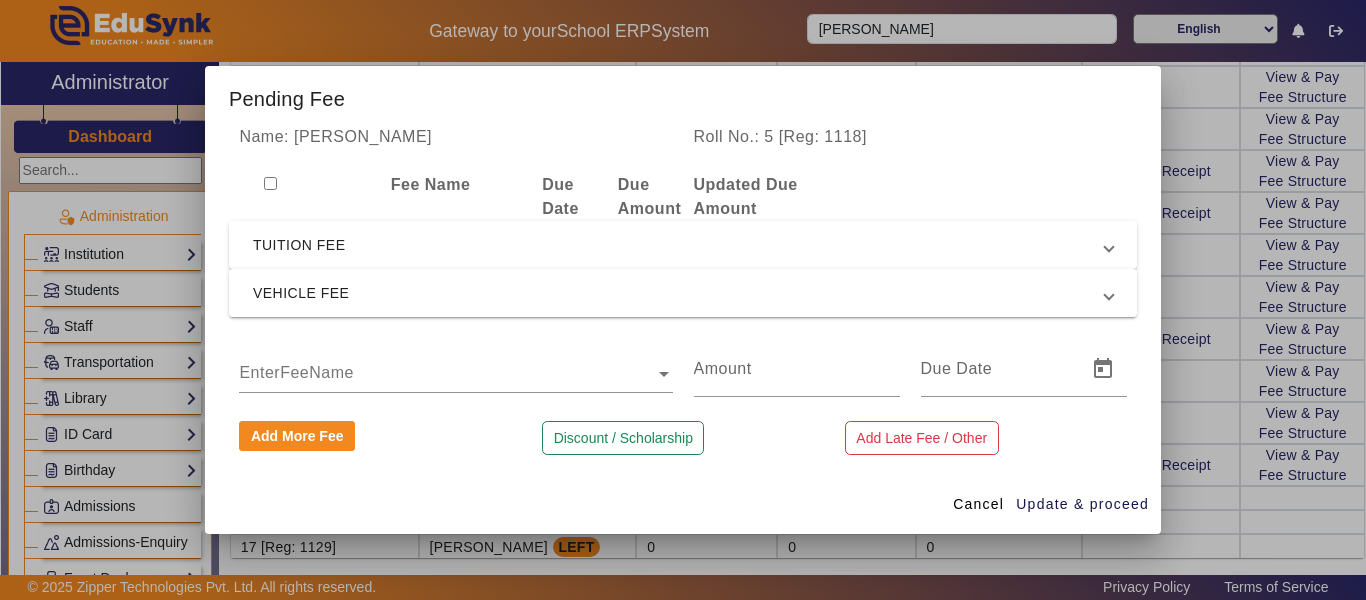click at bounding box center [455, 374] 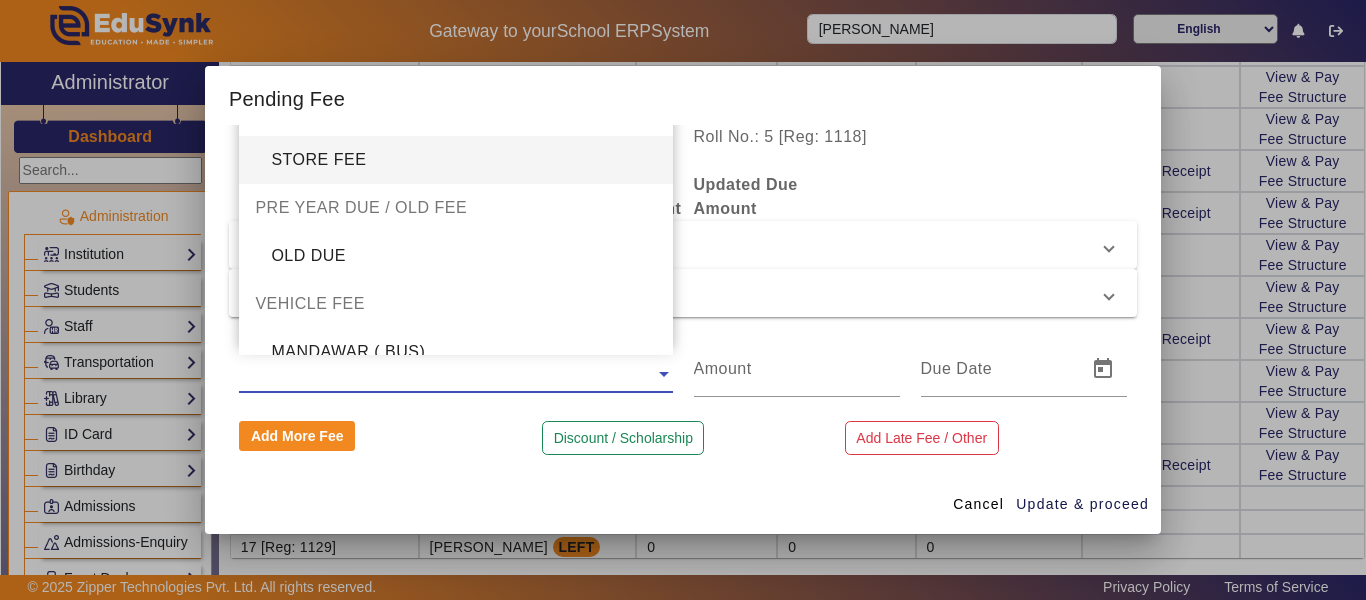 scroll, scrollTop: 1100, scrollLeft: 0, axis: vertical 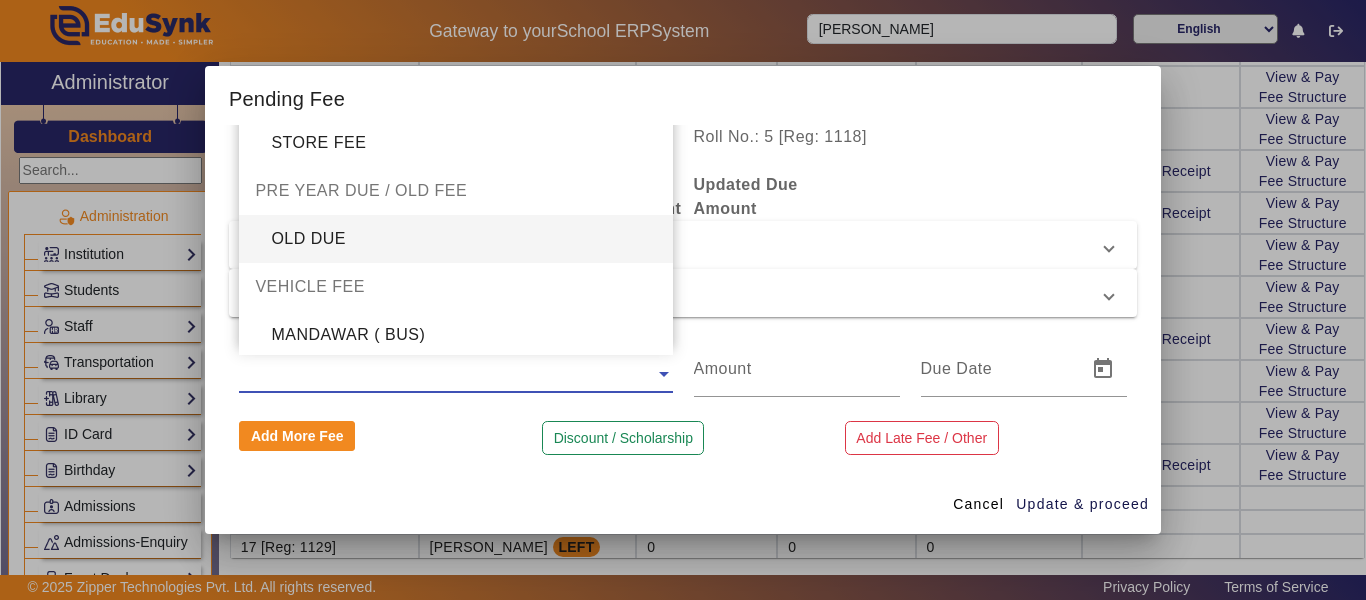 click on "OLD DUE" at bounding box center [455, 239] 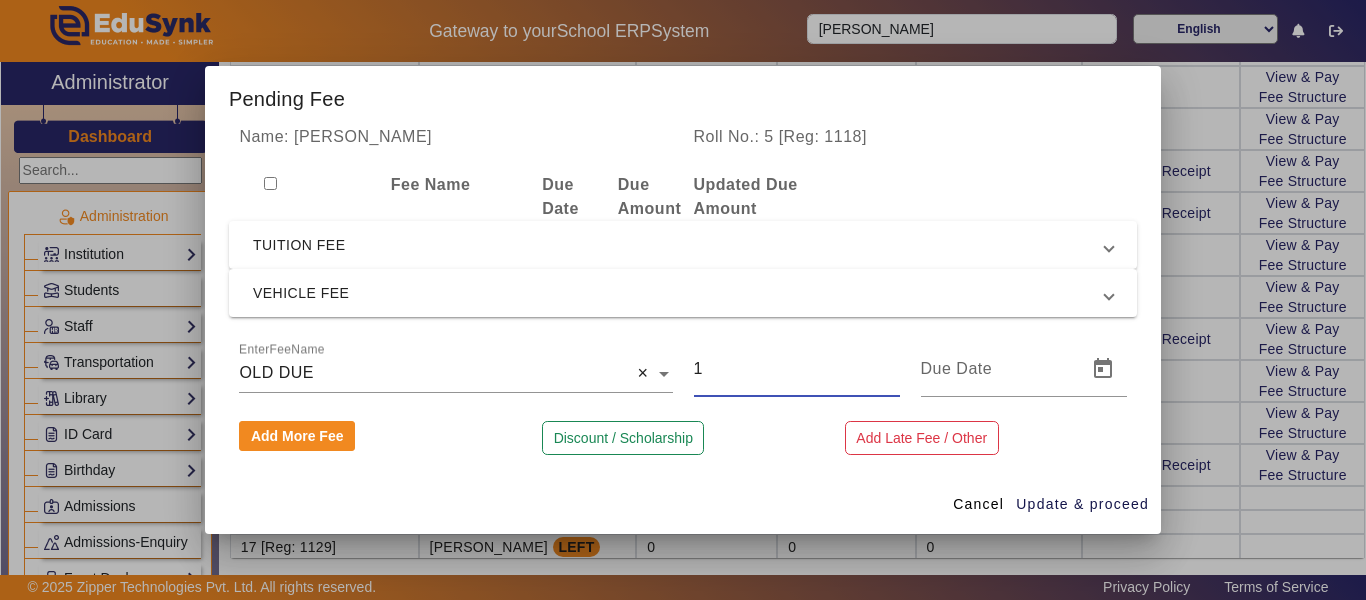 drag, startPoint x: 757, startPoint y: 372, endPoint x: 645, endPoint y: 367, distance: 112.11155 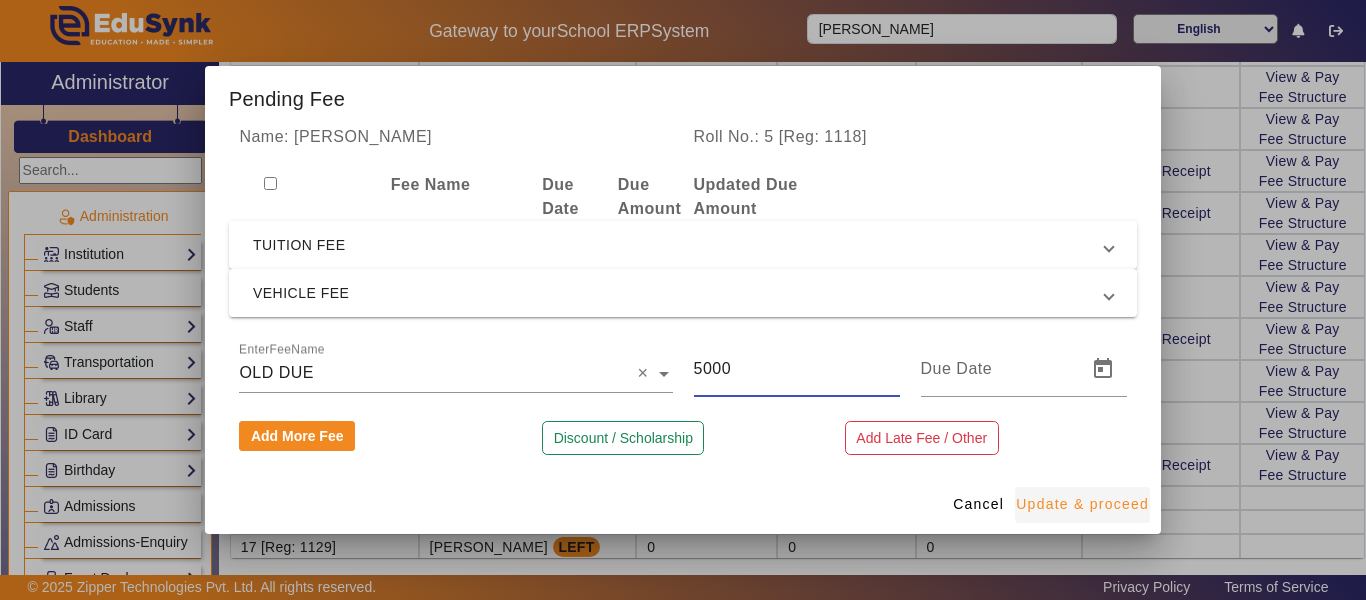 type on "5000" 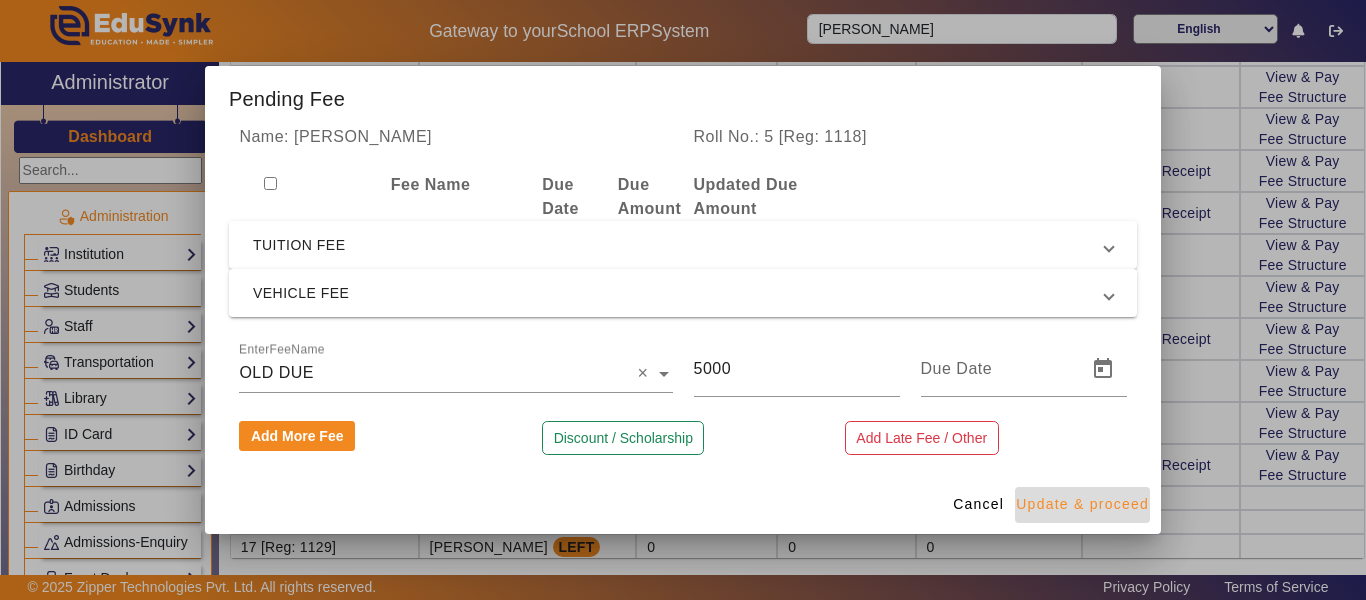 click on "Update & proceed" at bounding box center (1082, 504) 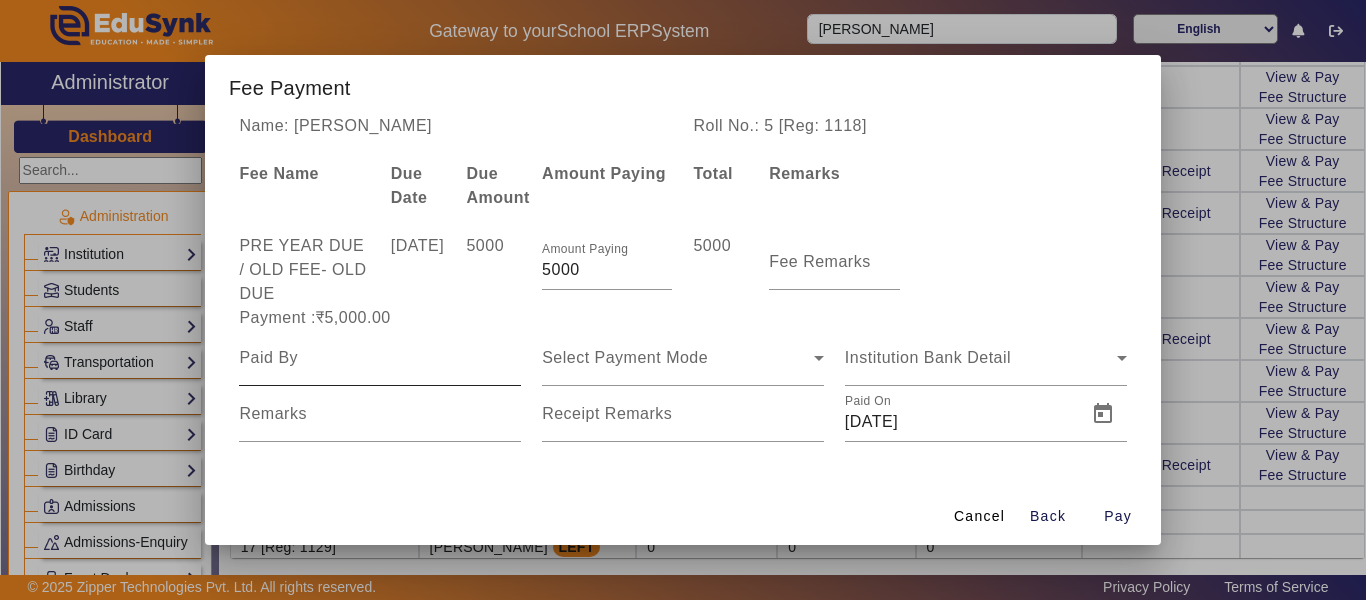 click at bounding box center [380, 358] 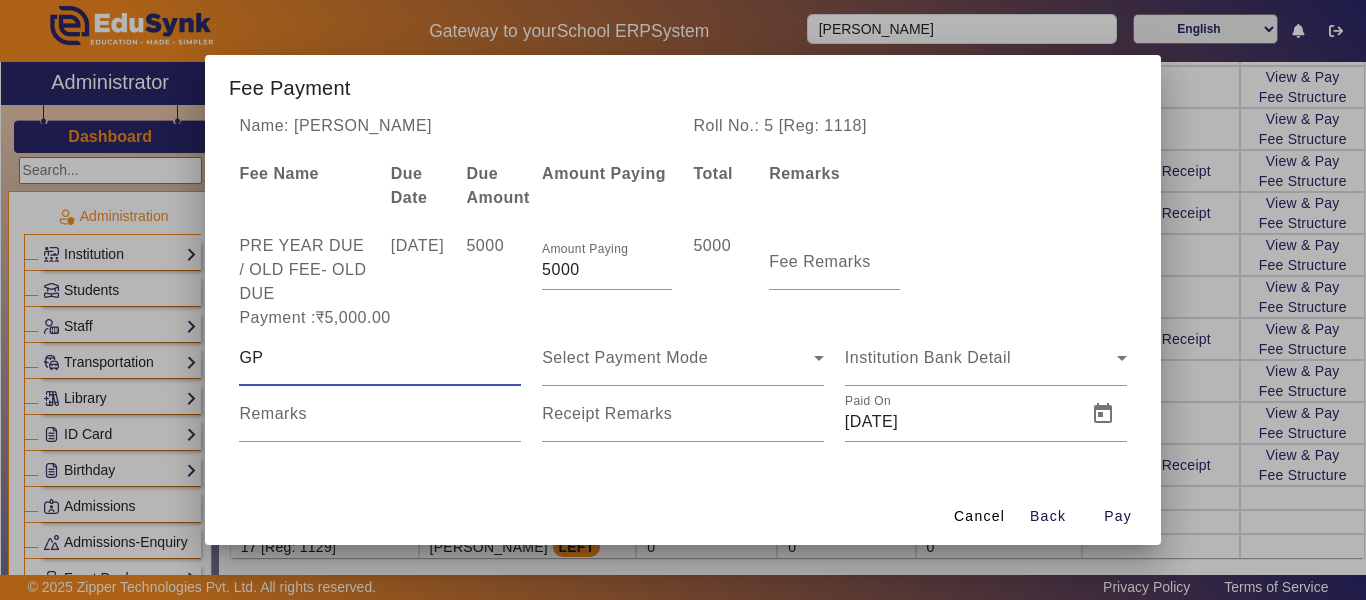 type on "G" 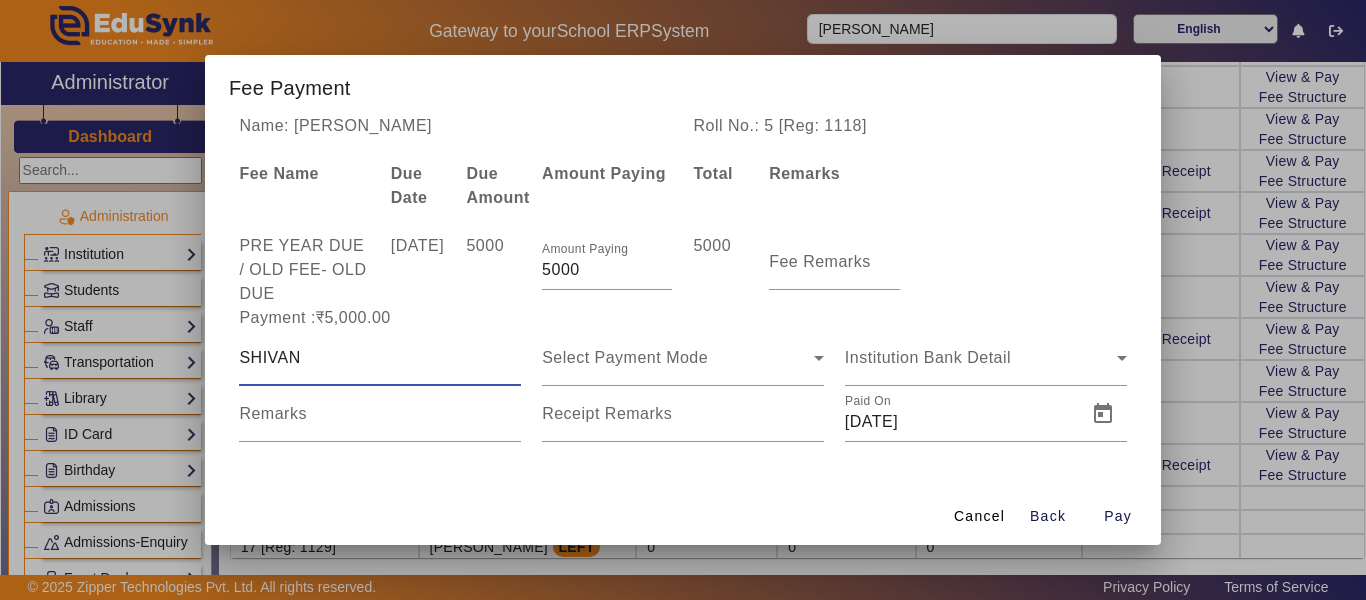 type on "SHIVAN" 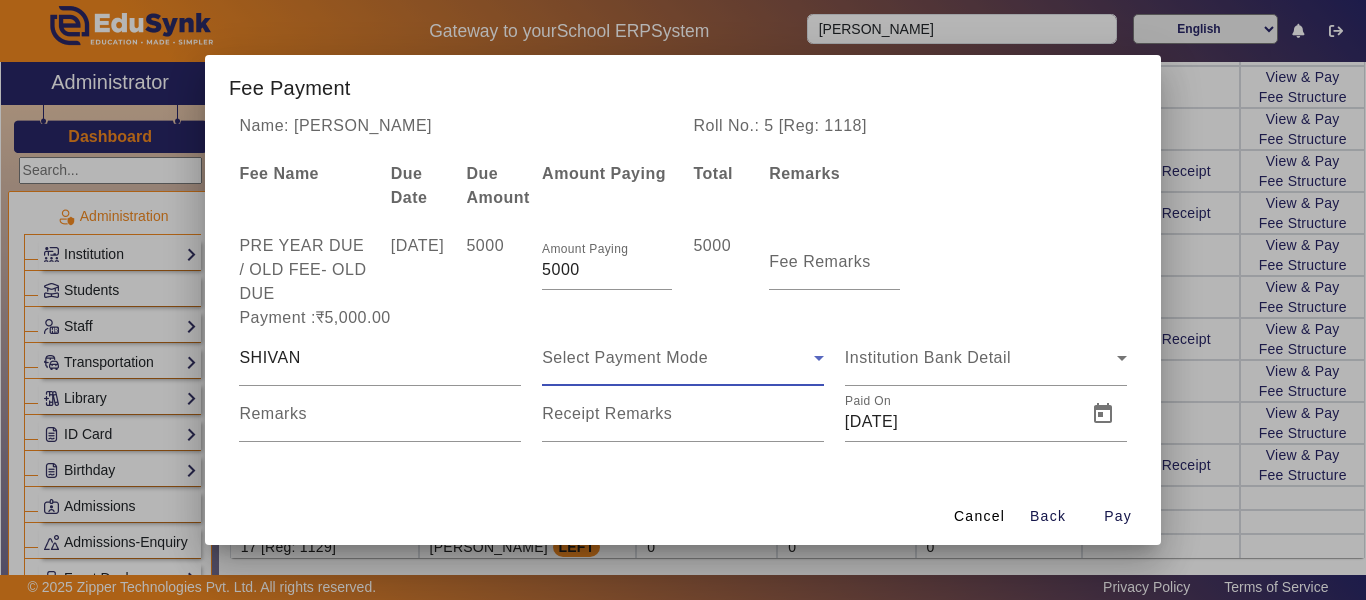 click on "Select Payment Mode" at bounding box center (678, 358) 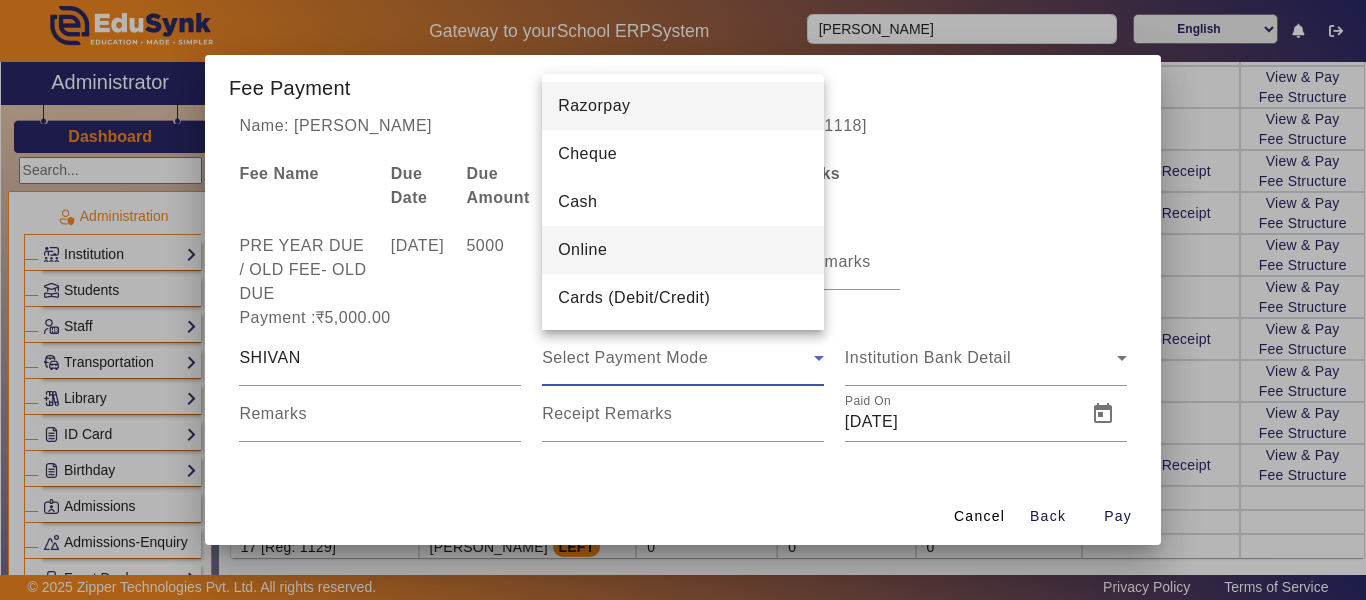click on "Online" at bounding box center [683, 250] 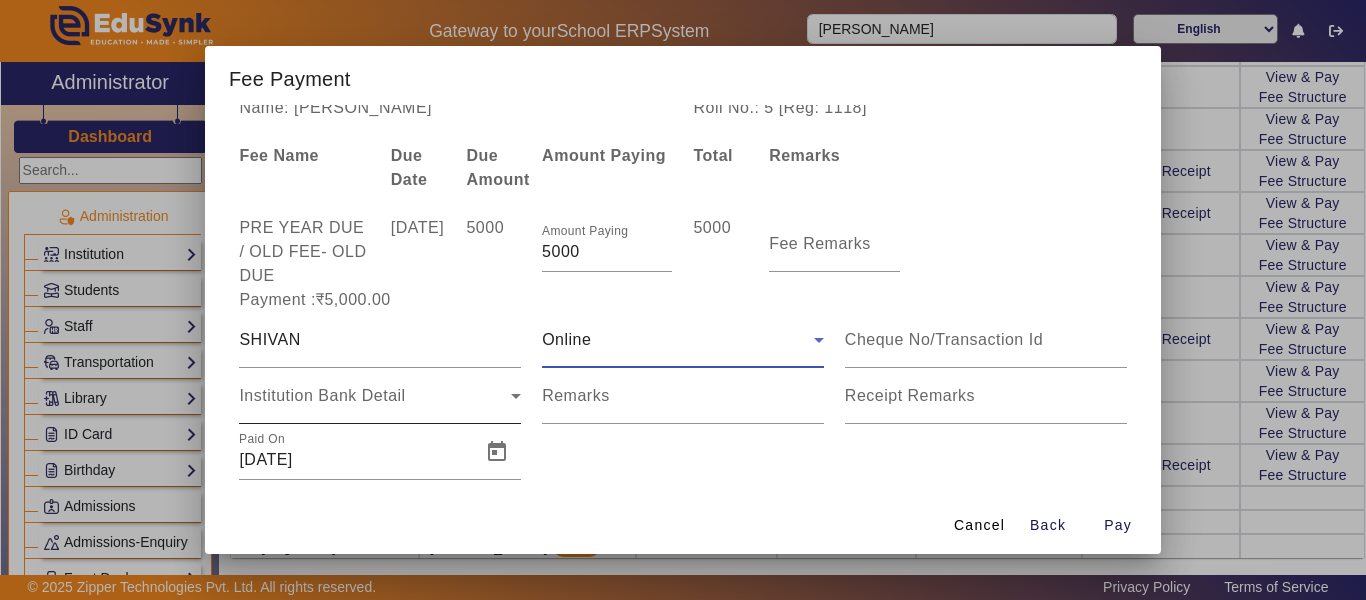 scroll, scrollTop: 38, scrollLeft: 0, axis: vertical 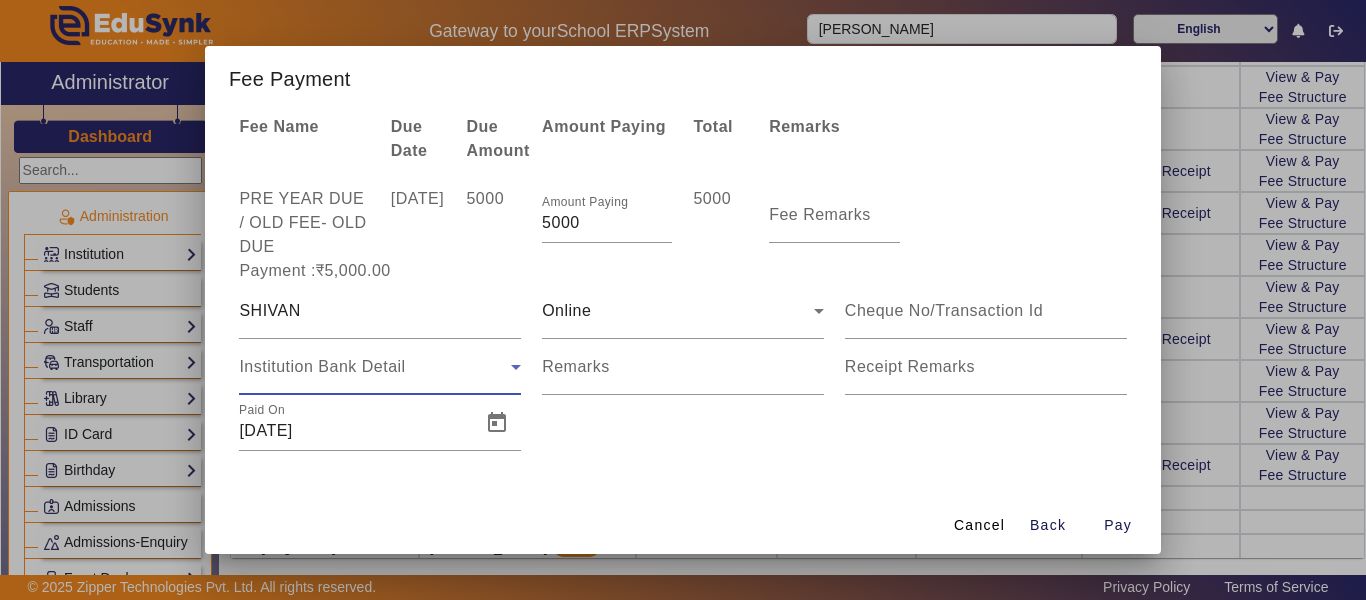 click on "Institution Bank Detail" at bounding box center (375, 367) 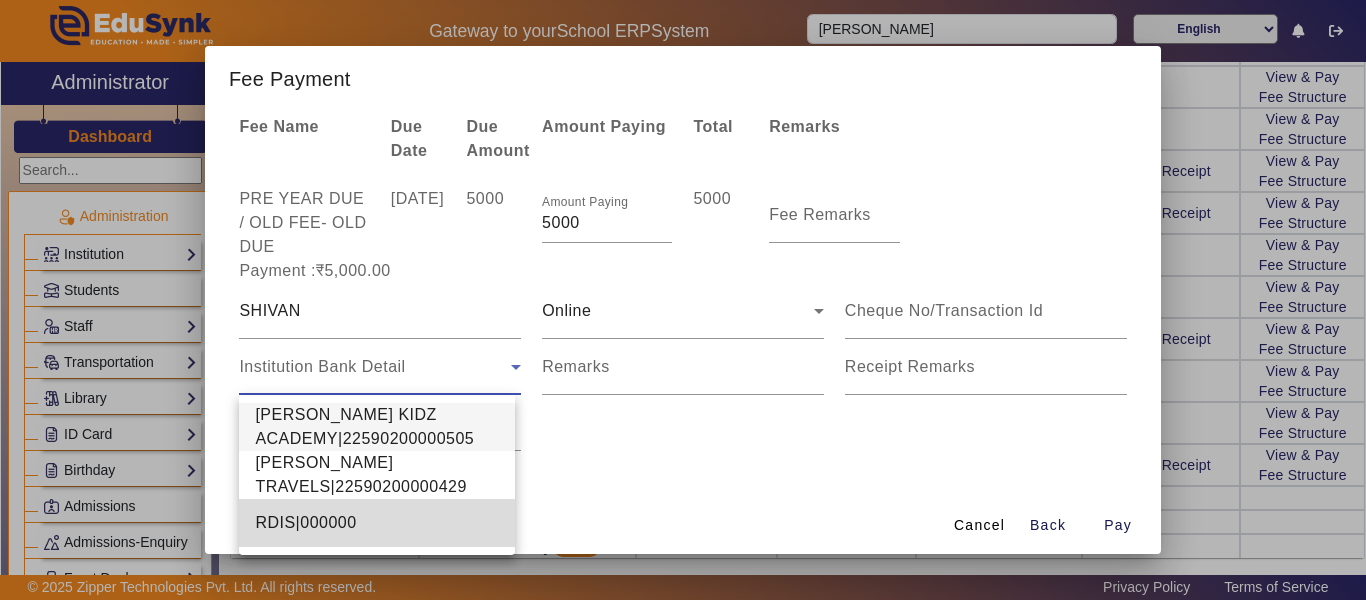 click on "RDIS|000000" at bounding box center (305, 523) 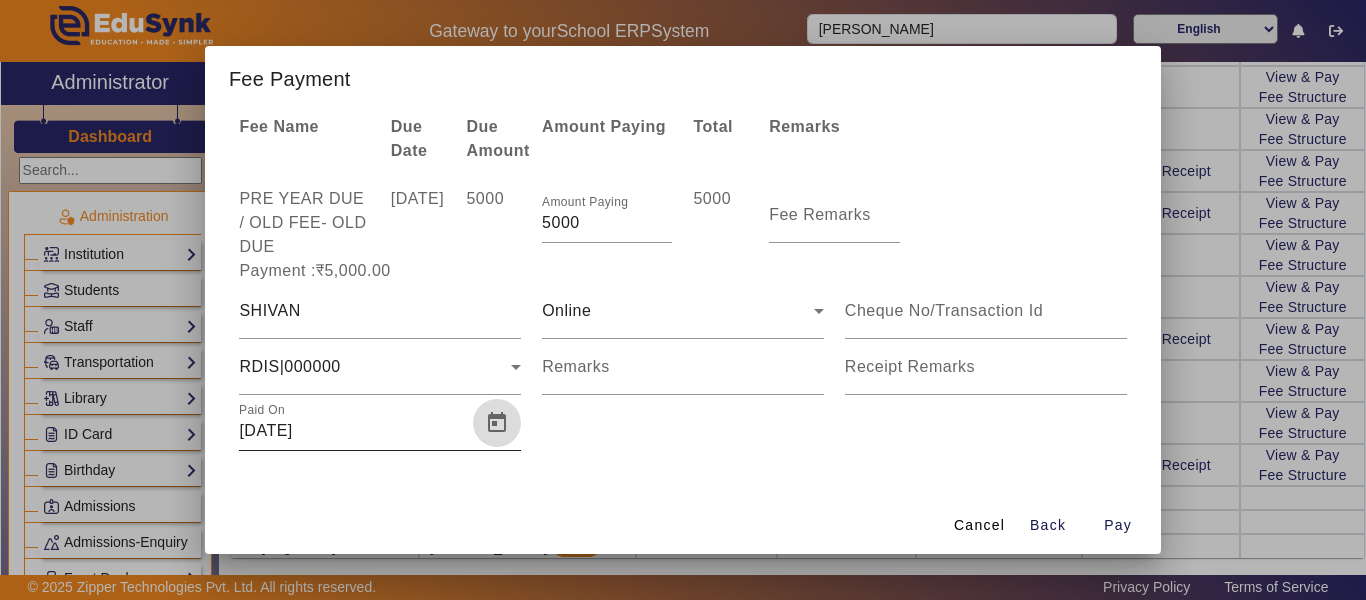 click at bounding box center (497, 423) 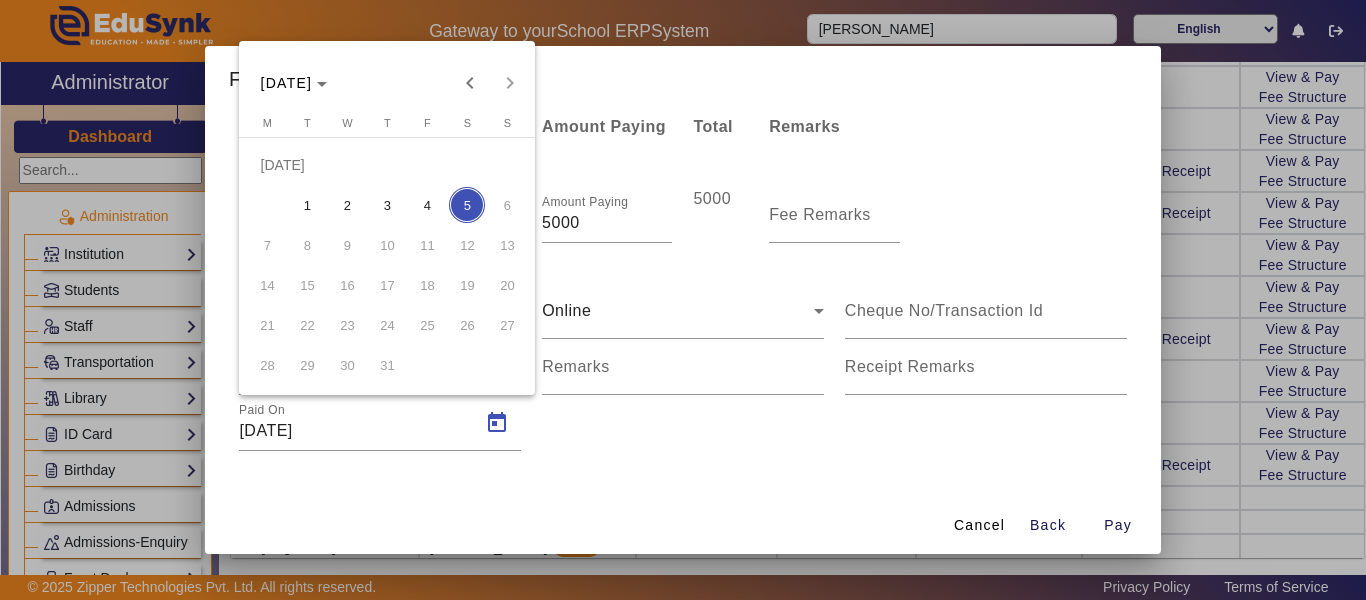 click on "4" at bounding box center (427, 205) 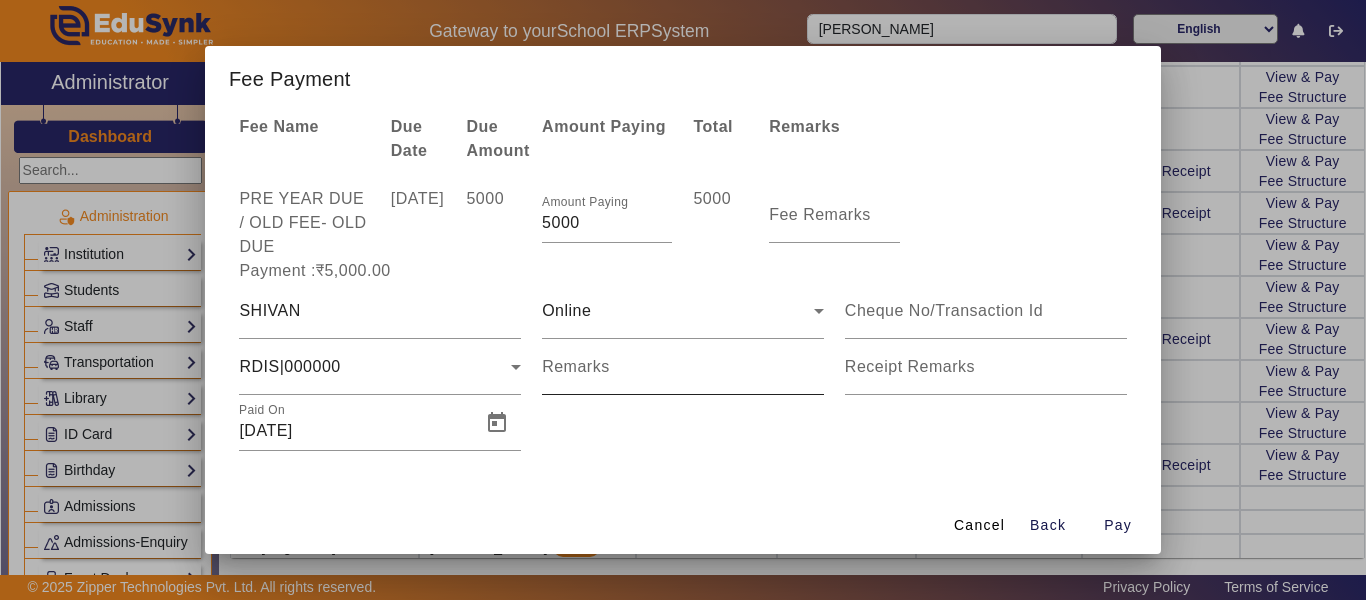 click on "Remarks" at bounding box center [683, 367] 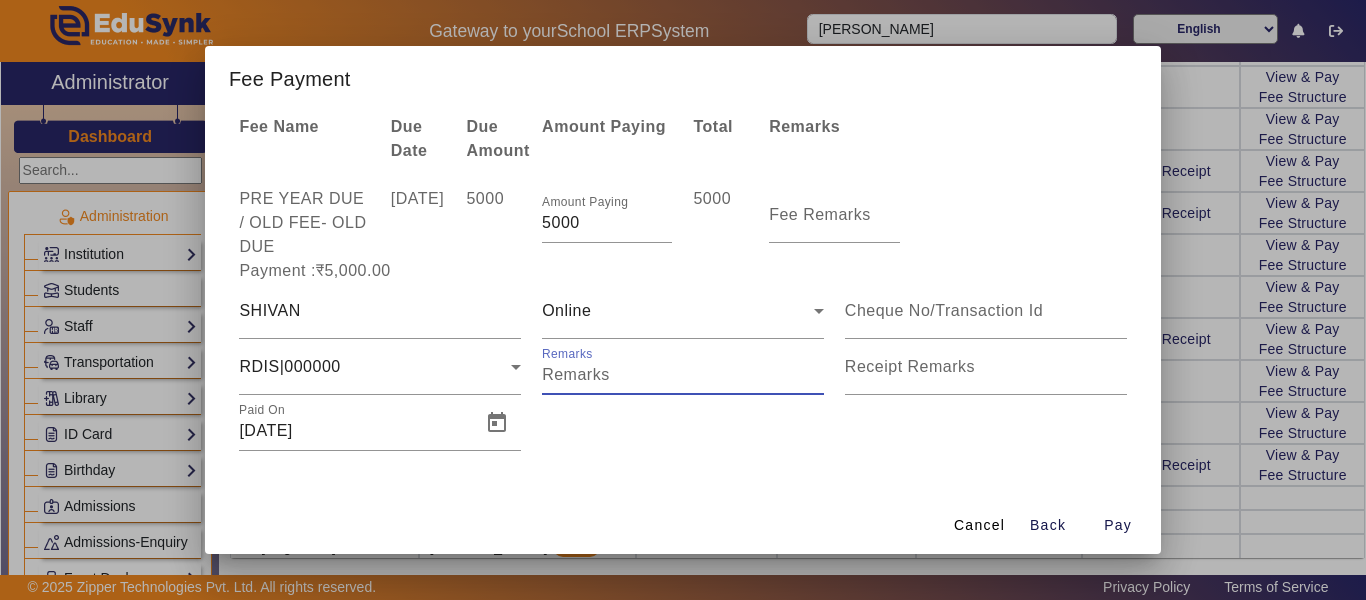 click on "Remarks" at bounding box center [683, 375] 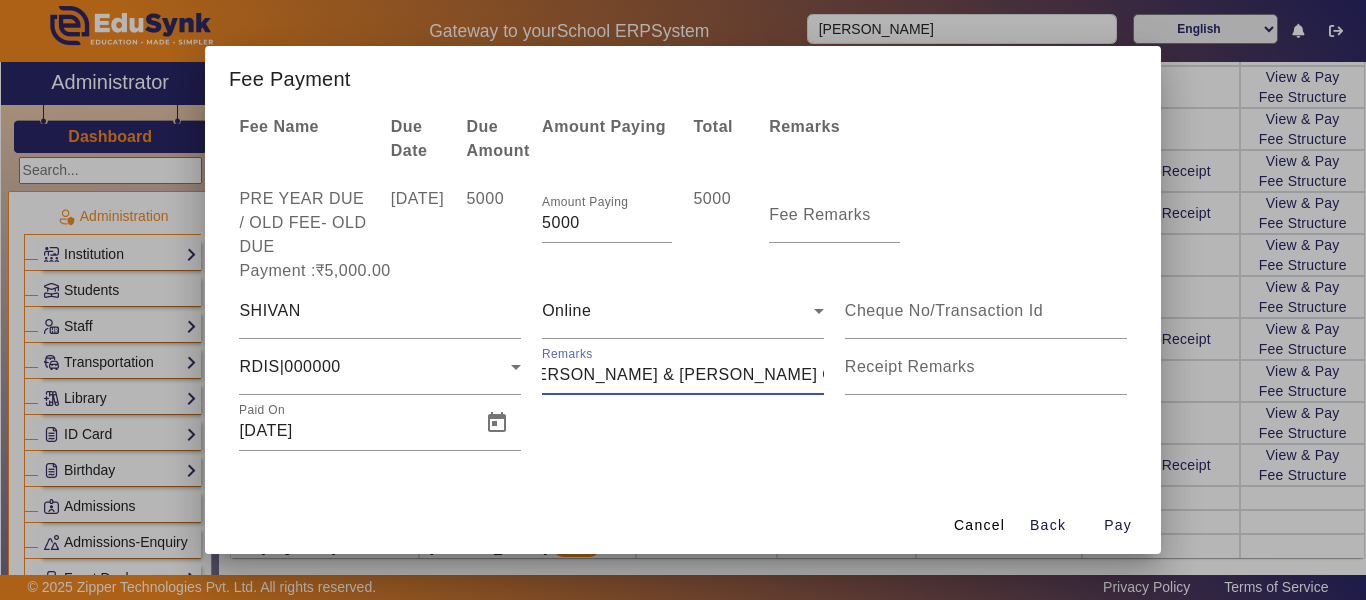 scroll, scrollTop: 0, scrollLeft: 33, axis: horizontal 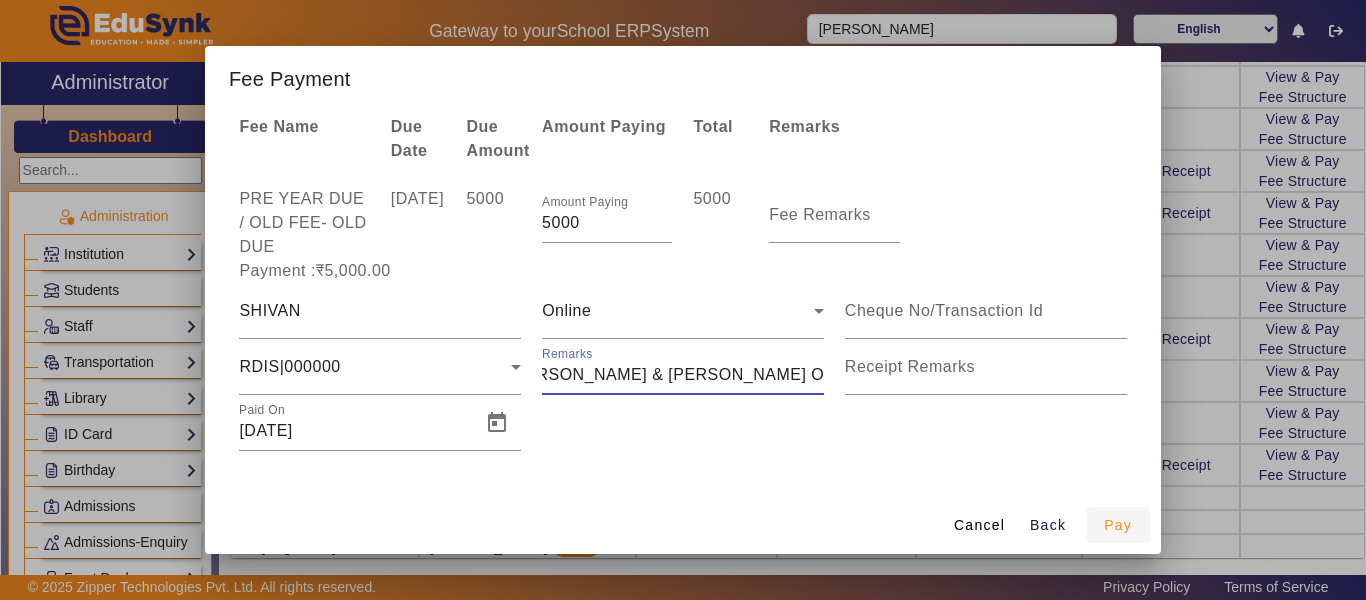 type on "GOPESH & MANDAWAT OLD FEE RDIS" 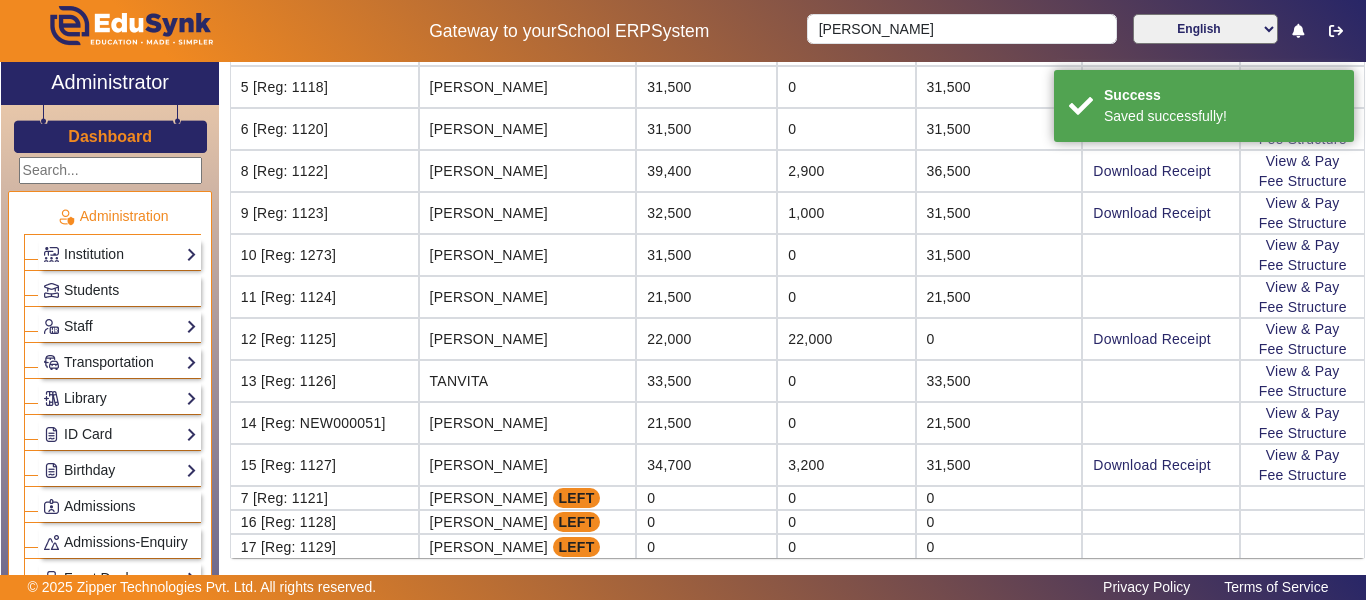 scroll, scrollTop: 0, scrollLeft: 0, axis: both 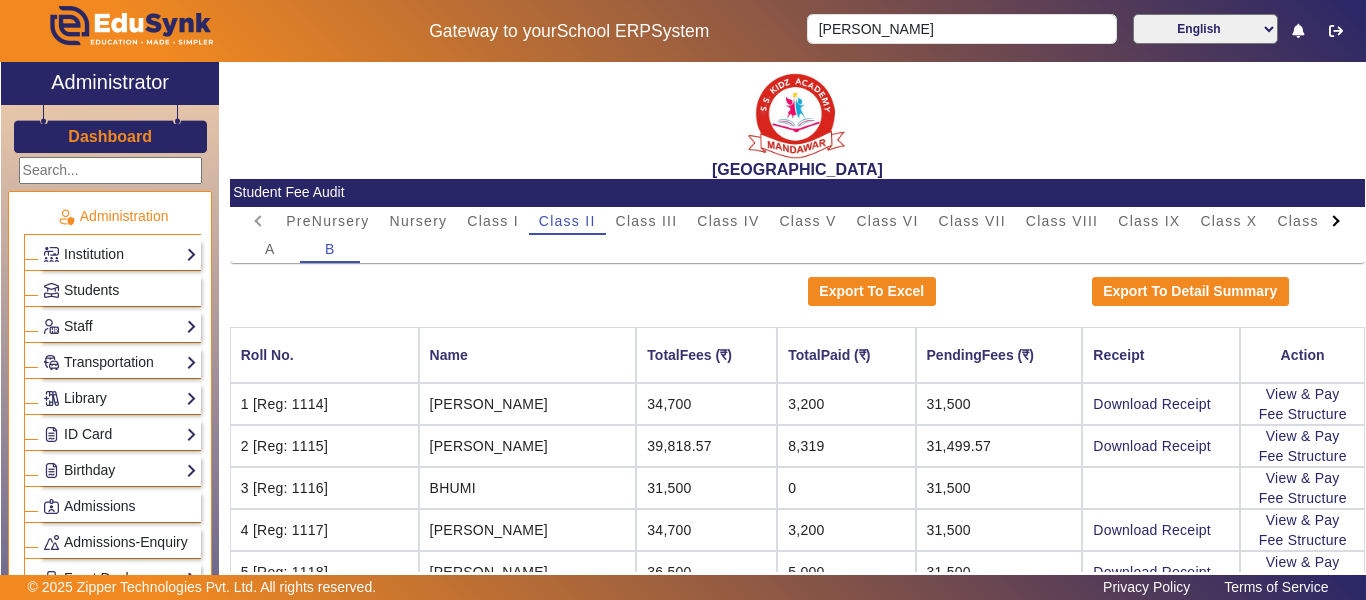 click on "Dashboard" 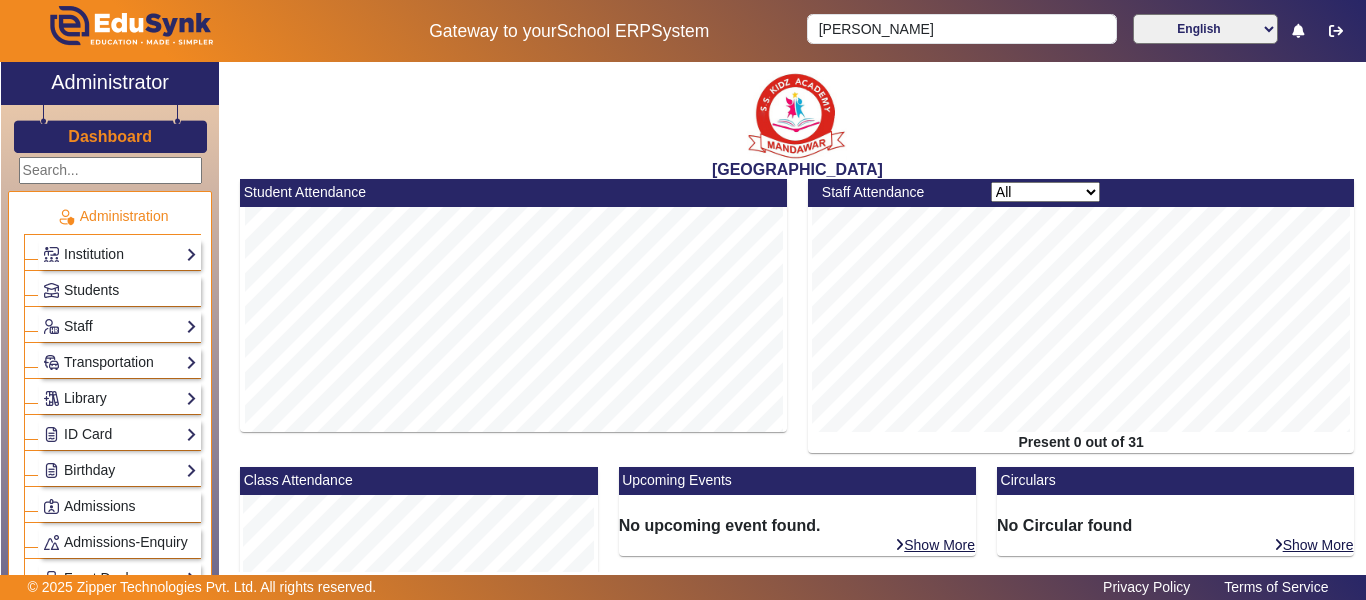 scroll, scrollTop: 497, scrollLeft: 0, axis: vertical 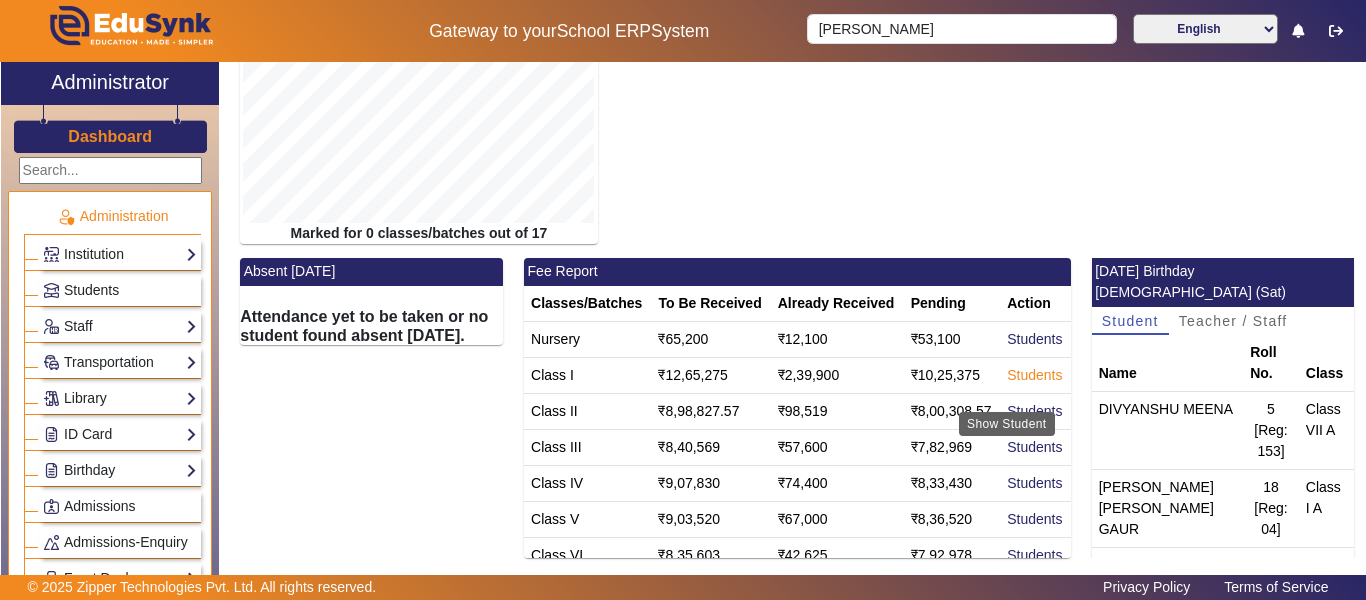 click on "Students" 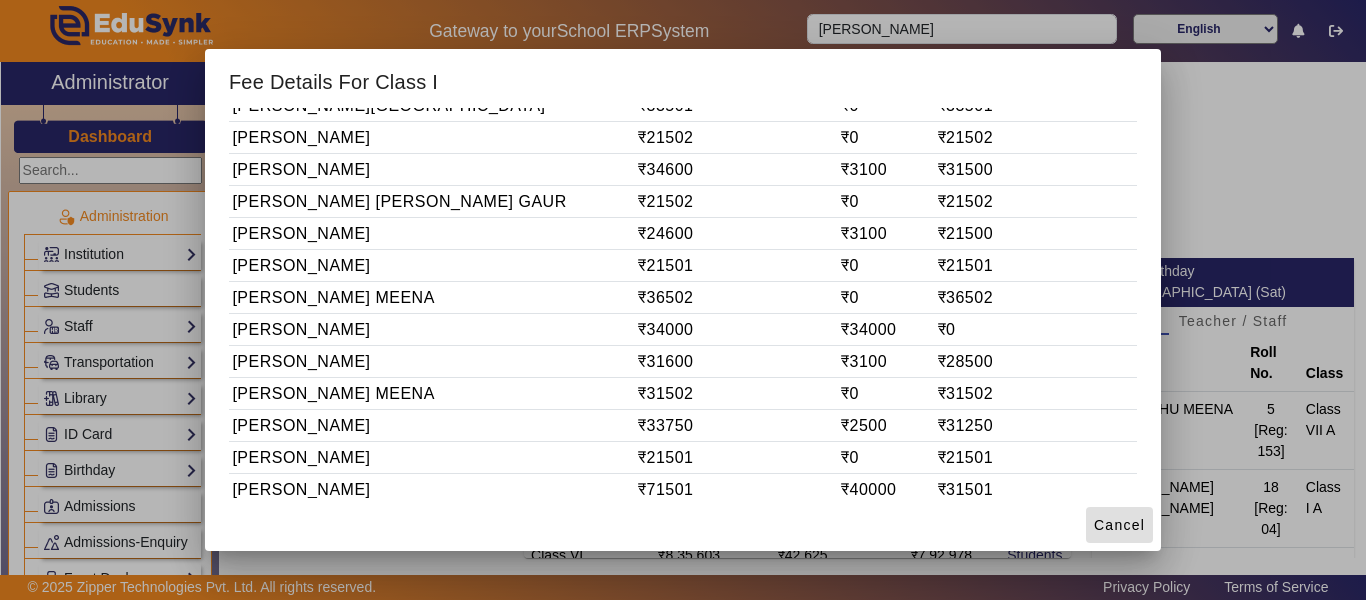 scroll, scrollTop: 600, scrollLeft: 0, axis: vertical 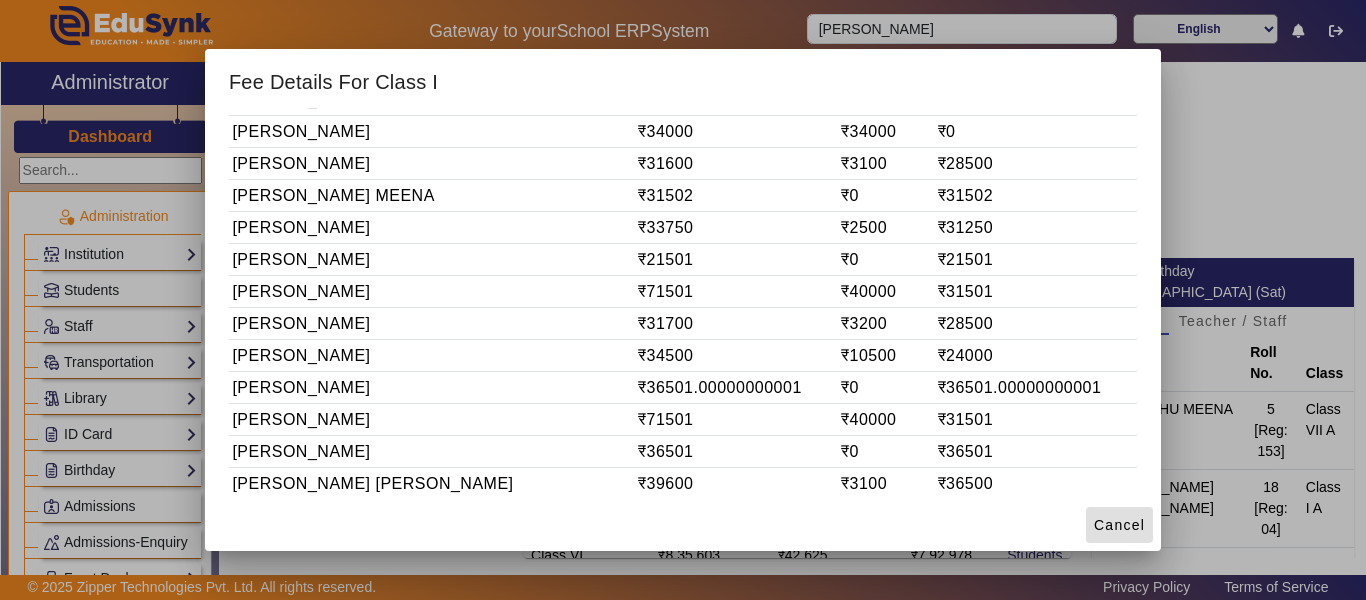 click on "Cancel" at bounding box center [1119, 525] 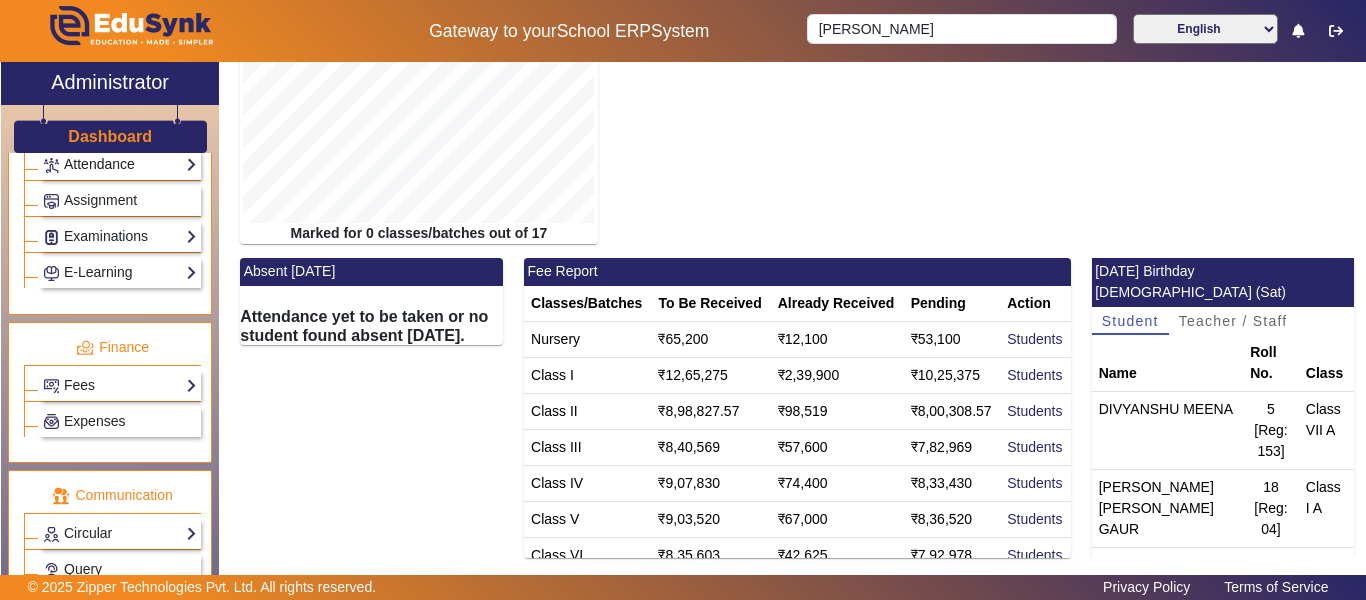 scroll, scrollTop: 1064, scrollLeft: 0, axis: vertical 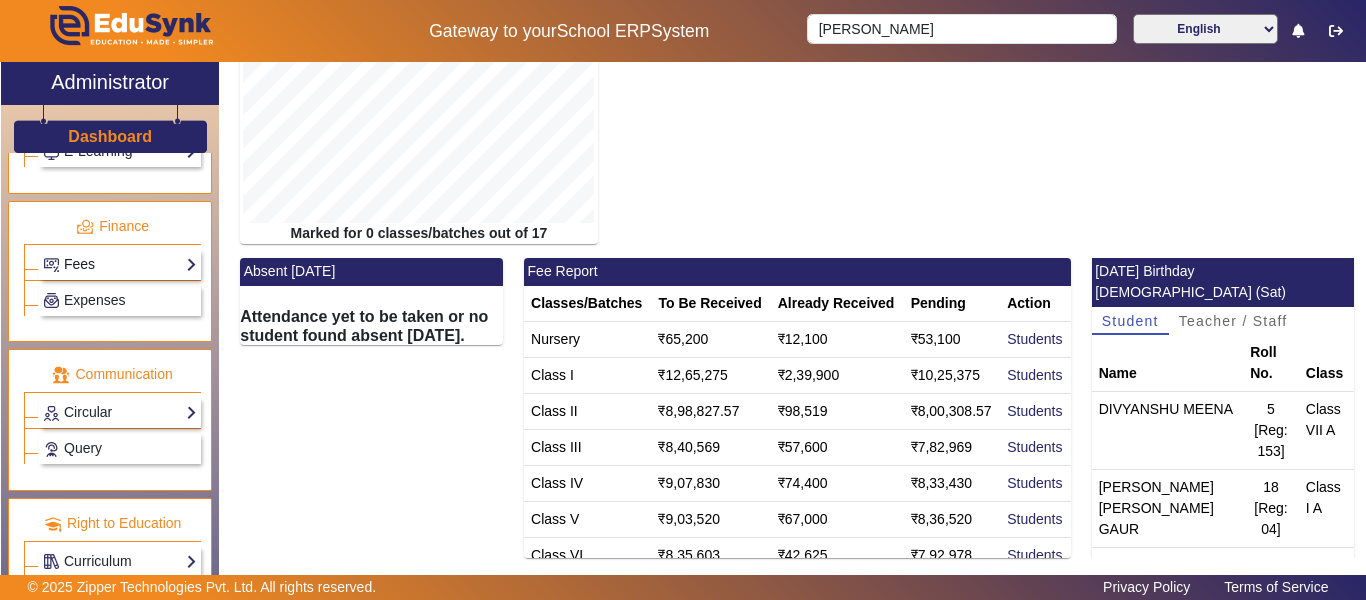 click on "Fees" 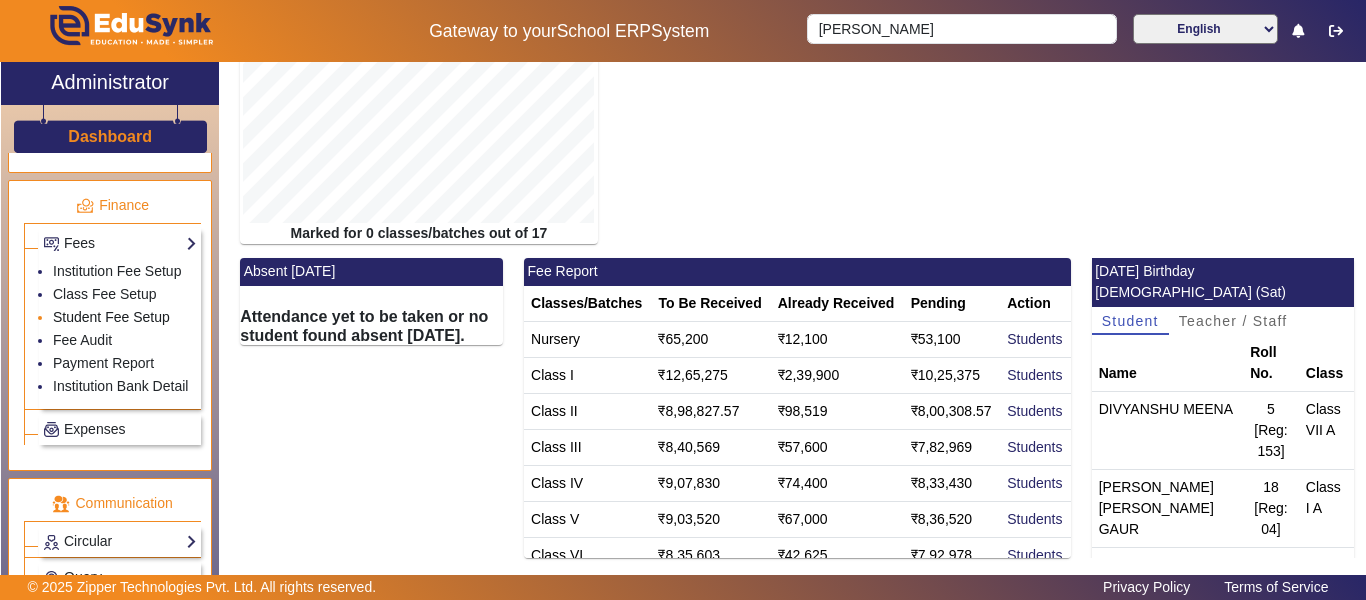 click on "Student Fee Setup" 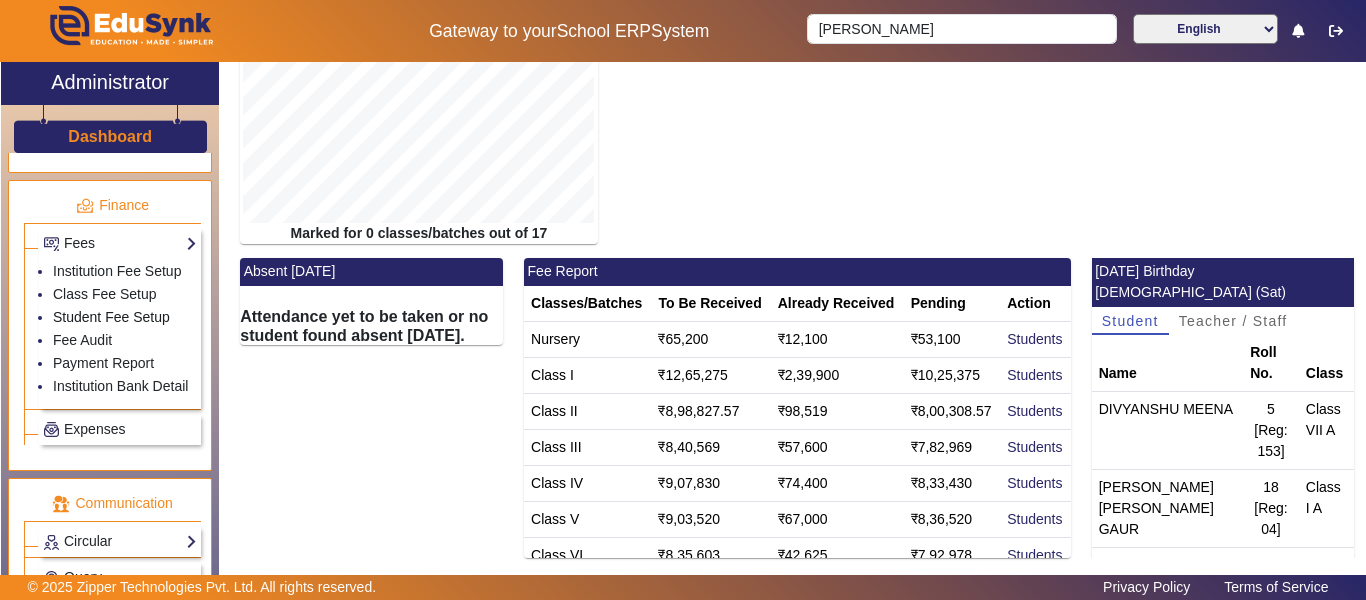 scroll, scrollTop: 0, scrollLeft: 0, axis: both 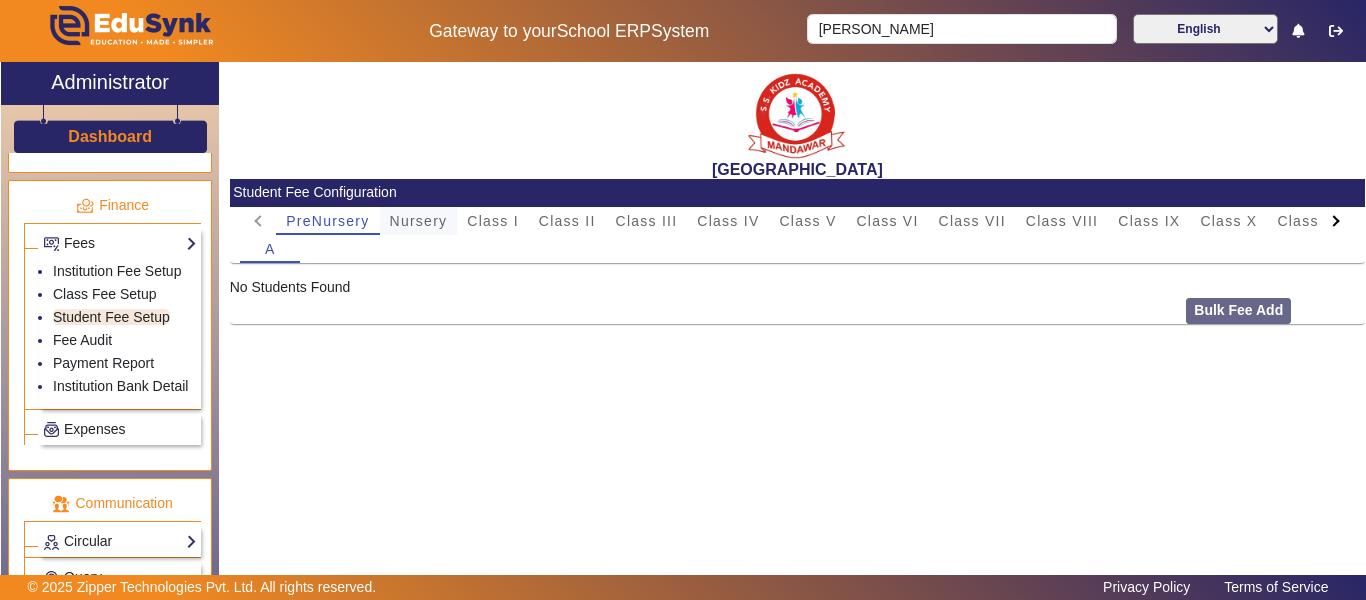 click on "Nursery" at bounding box center [419, 221] 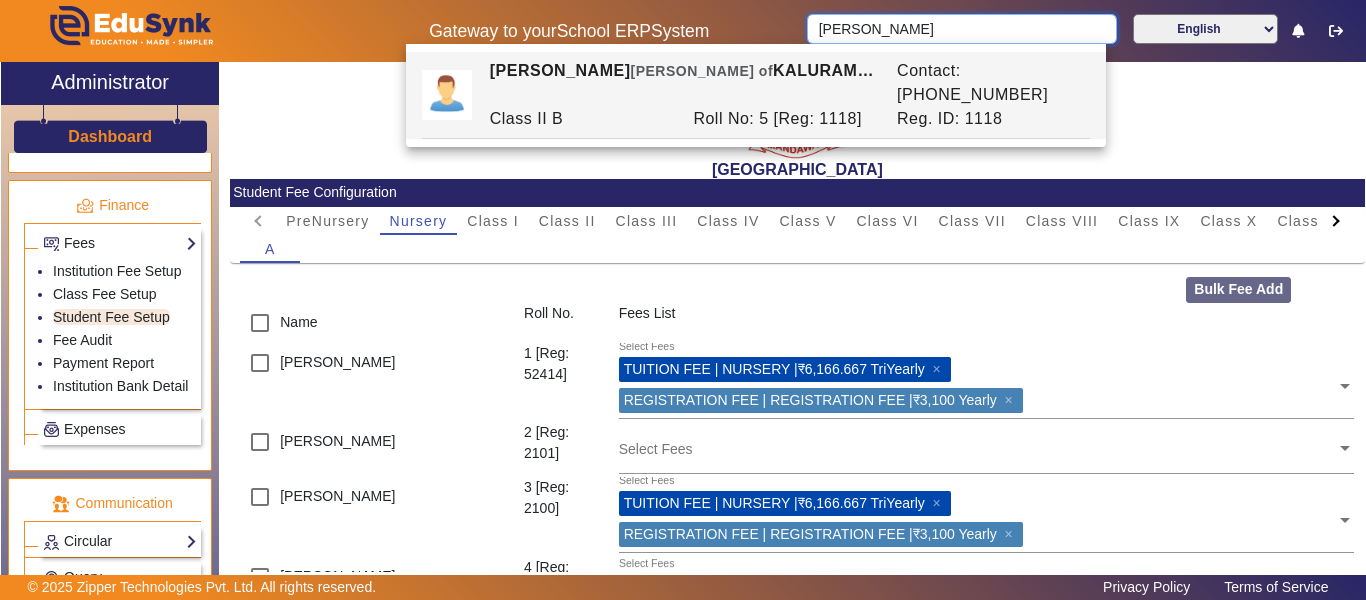 drag, startPoint x: 883, startPoint y: 28, endPoint x: 690, endPoint y: 4, distance: 194.4865 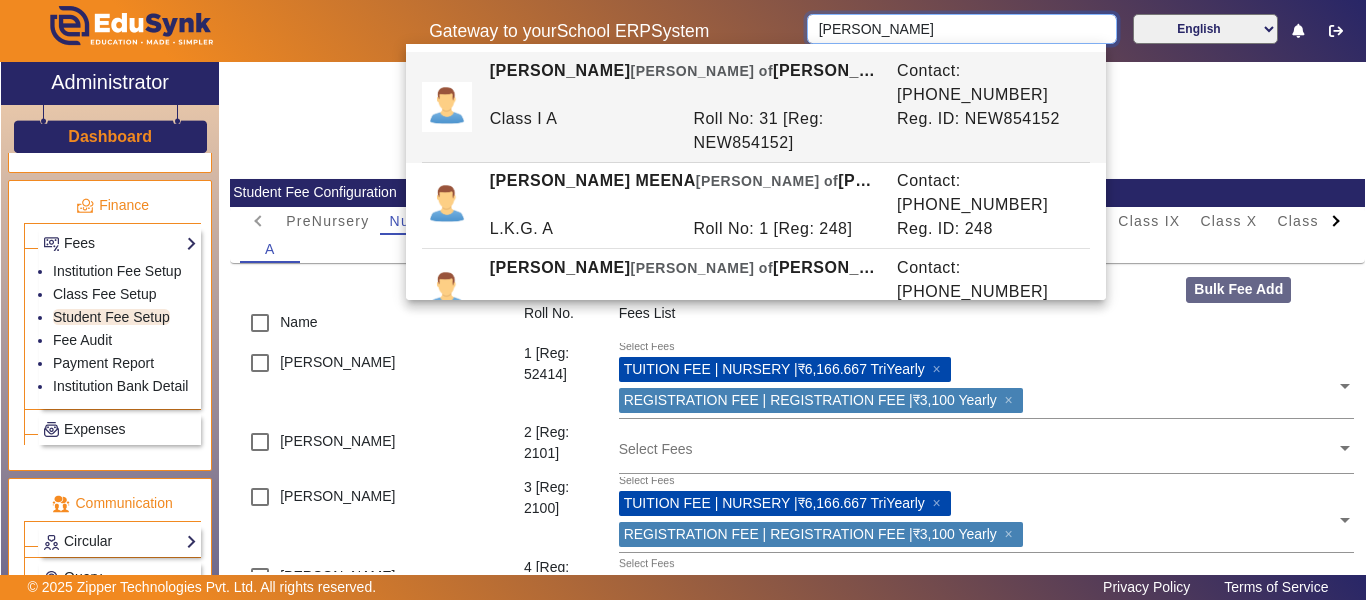 type on "[PERSON_NAME]" 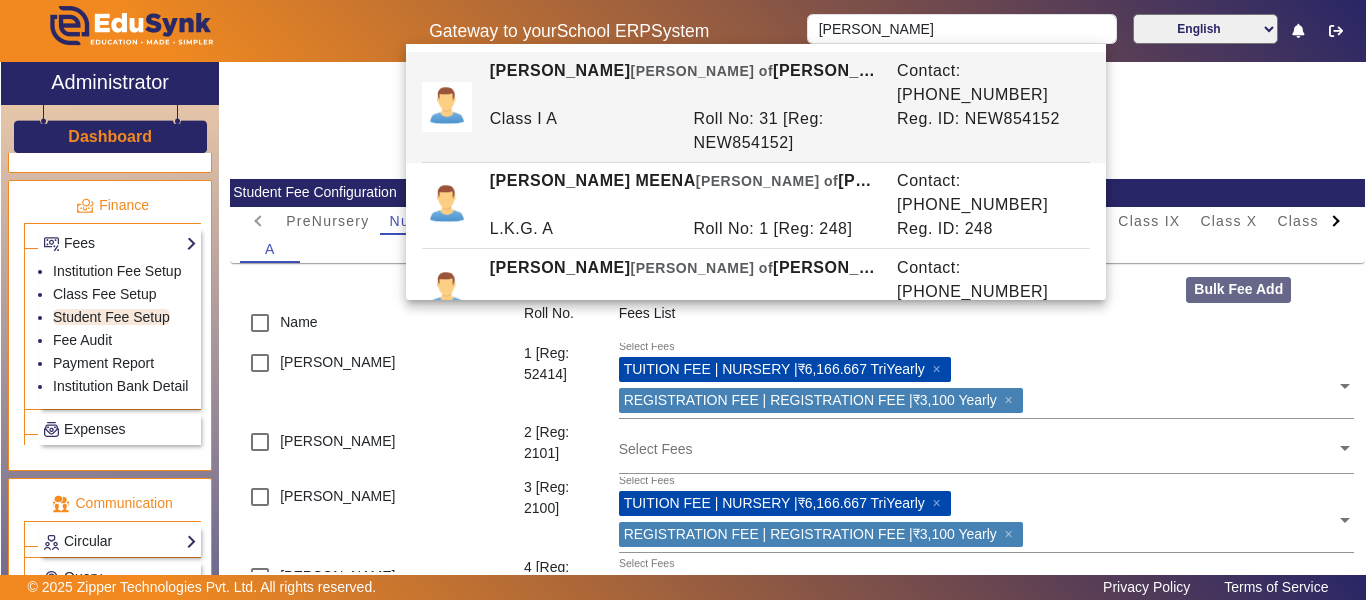click on "[GEOGRAPHIC_DATA]" 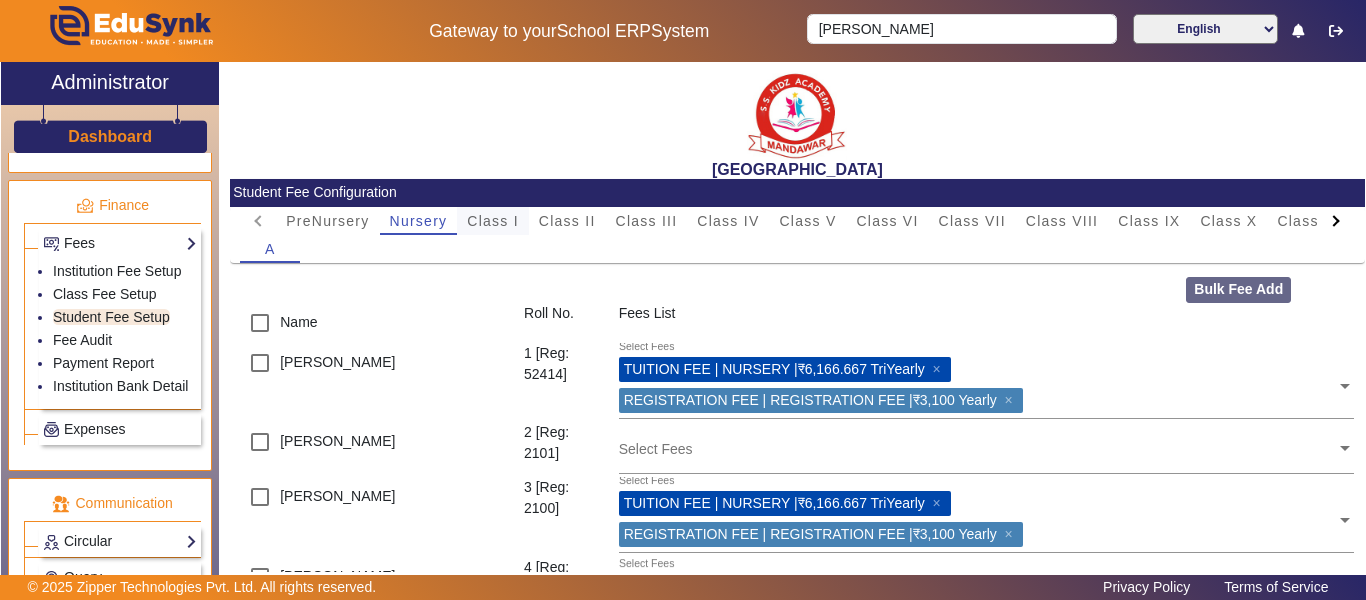click on "Class I" at bounding box center (493, 221) 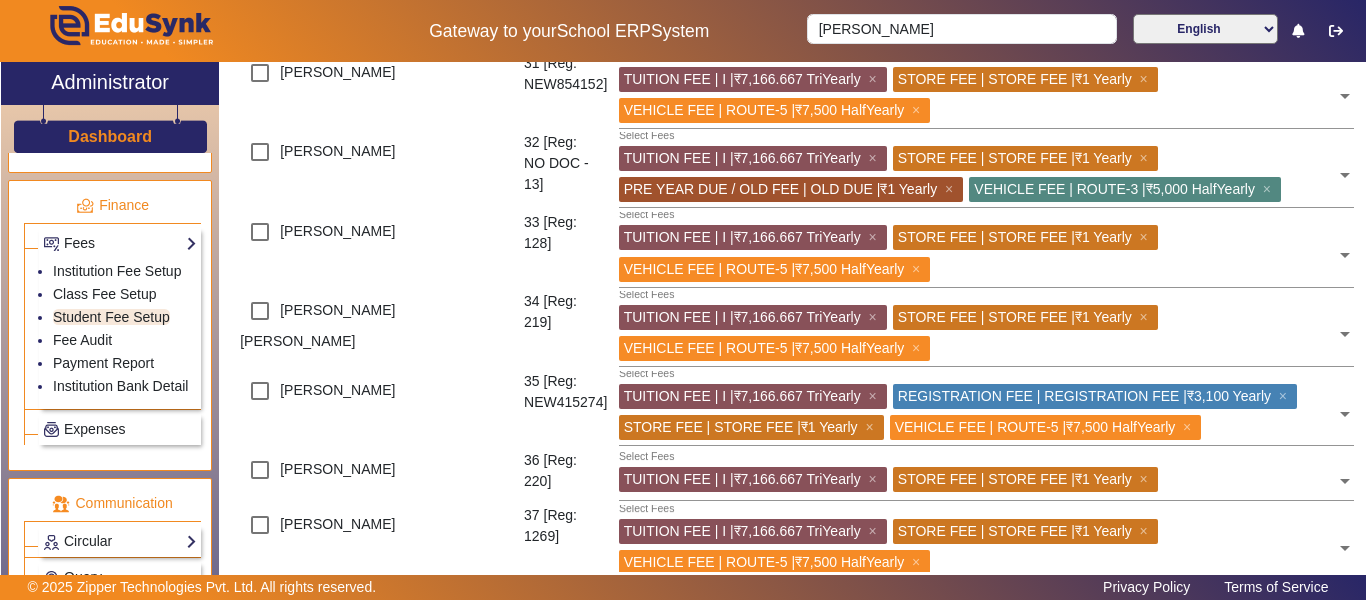 scroll, scrollTop: 2000, scrollLeft: 0, axis: vertical 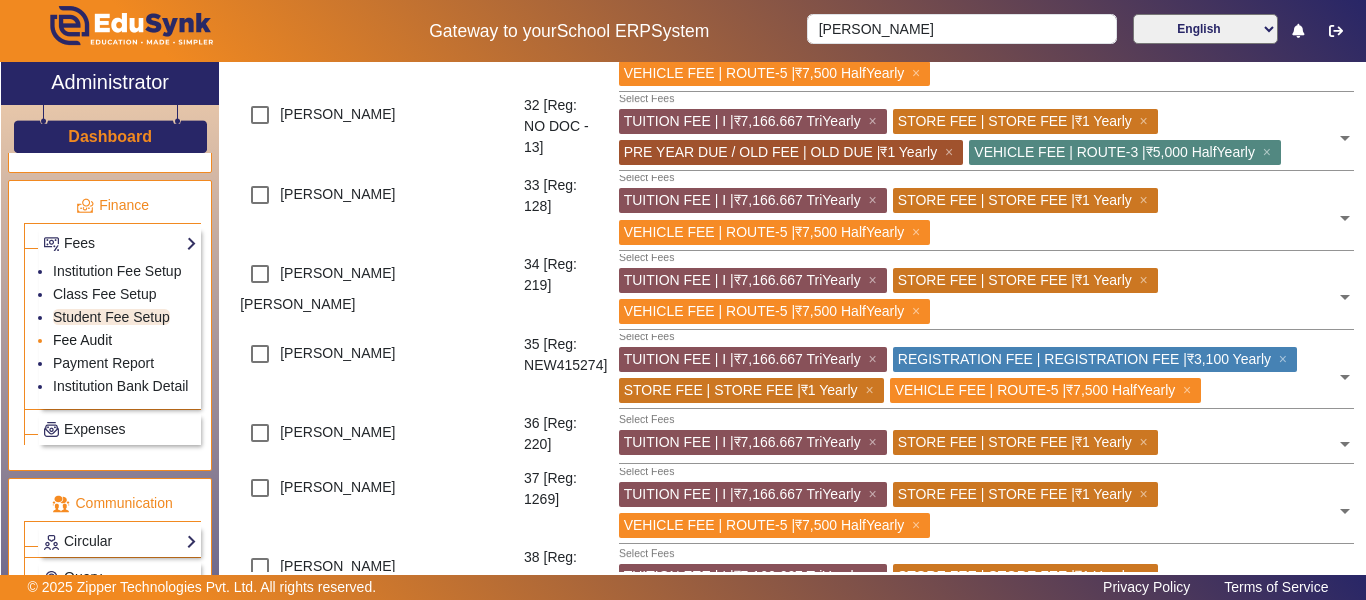 click on "Fee Audit" 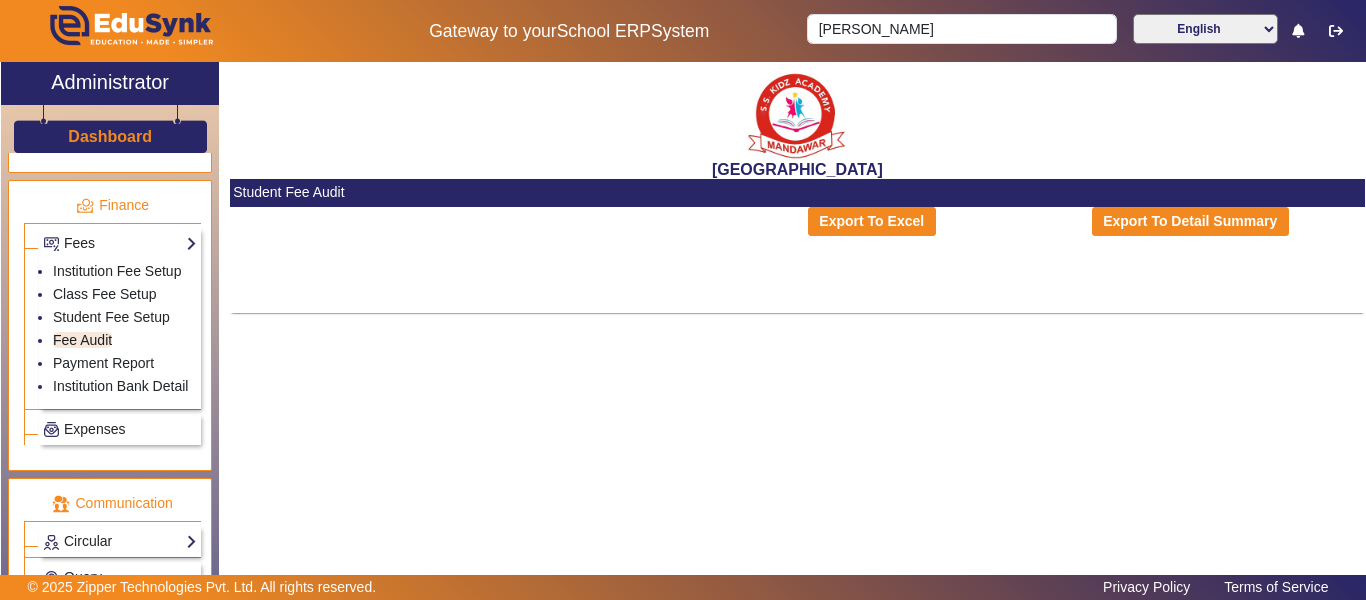 scroll, scrollTop: 0, scrollLeft: 0, axis: both 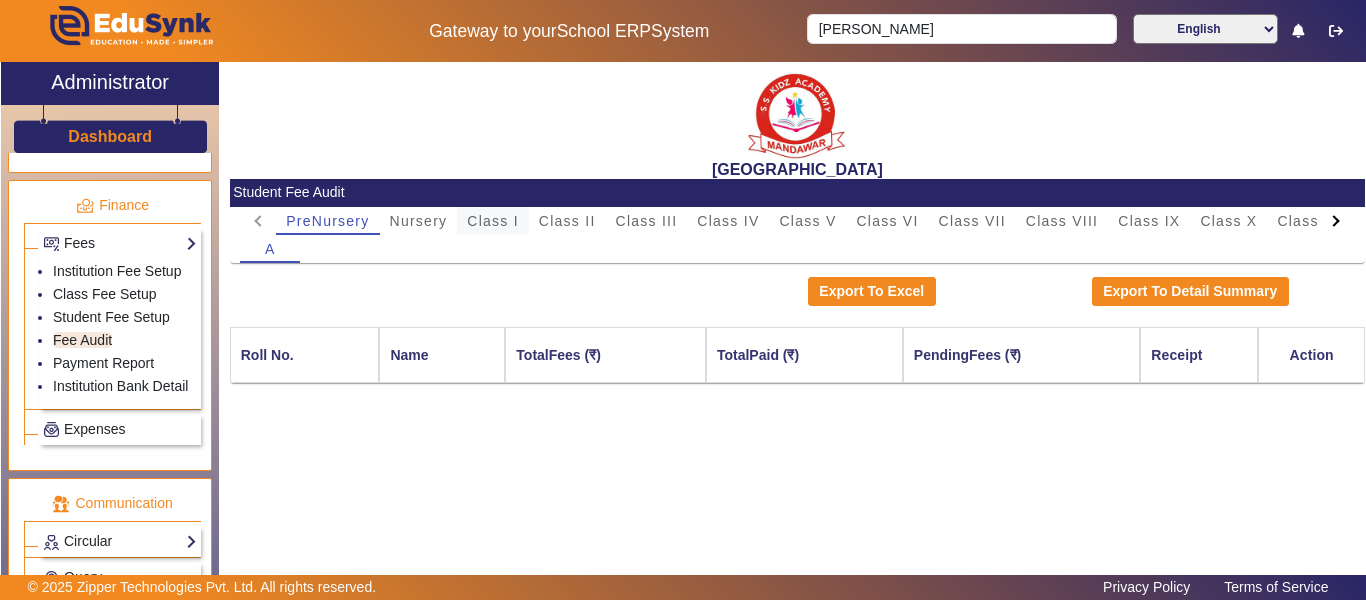 click on "Class I" at bounding box center [493, 221] 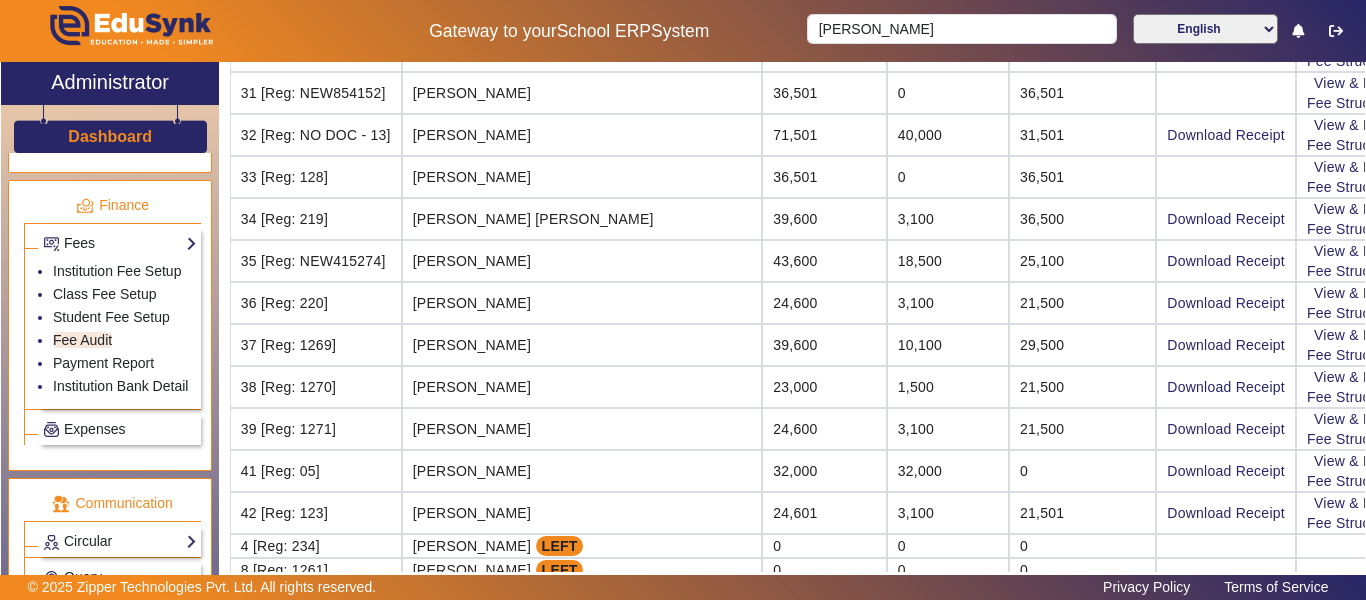 scroll, scrollTop: 1200, scrollLeft: 0, axis: vertical 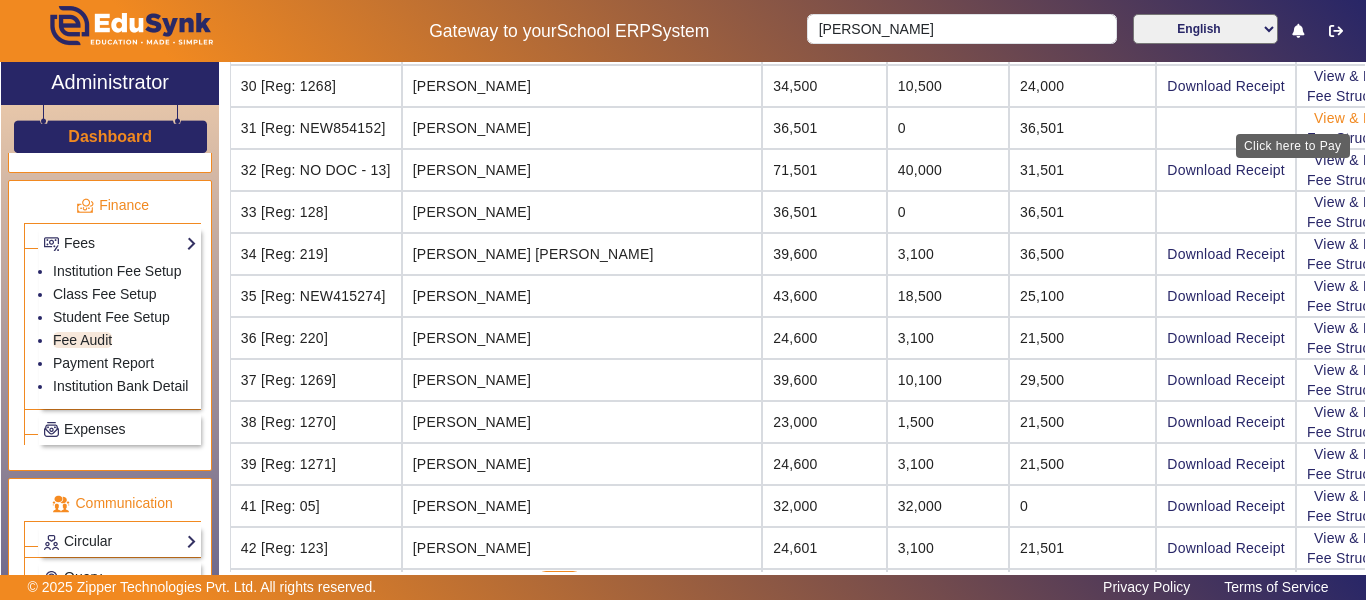 click on "View & Pay" 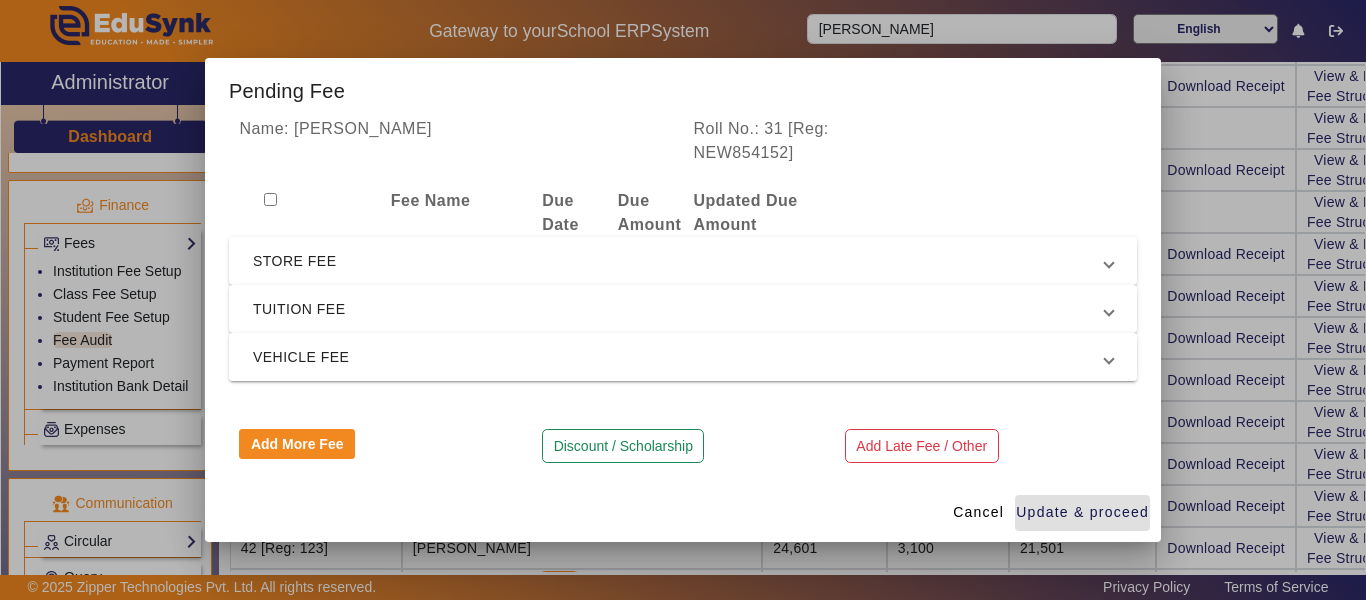 click on "VEHICLE FEE" at bounding box center (679, 357) 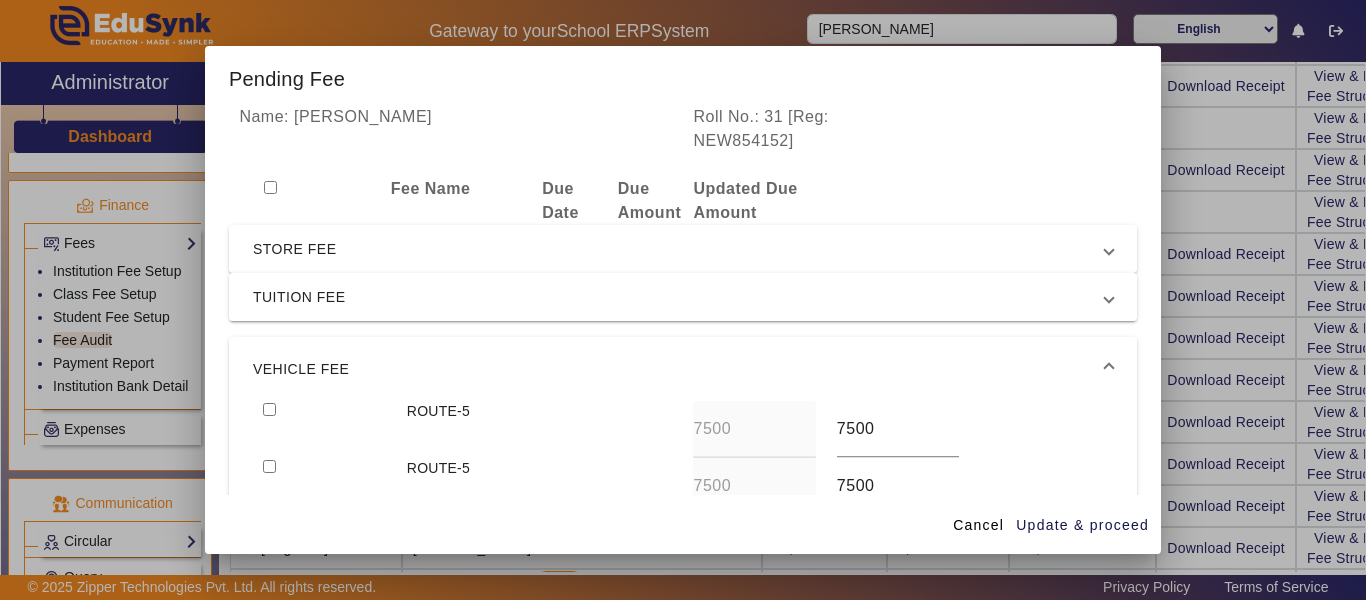 click on "TUITION FEE" at bounding box center (679, 297) 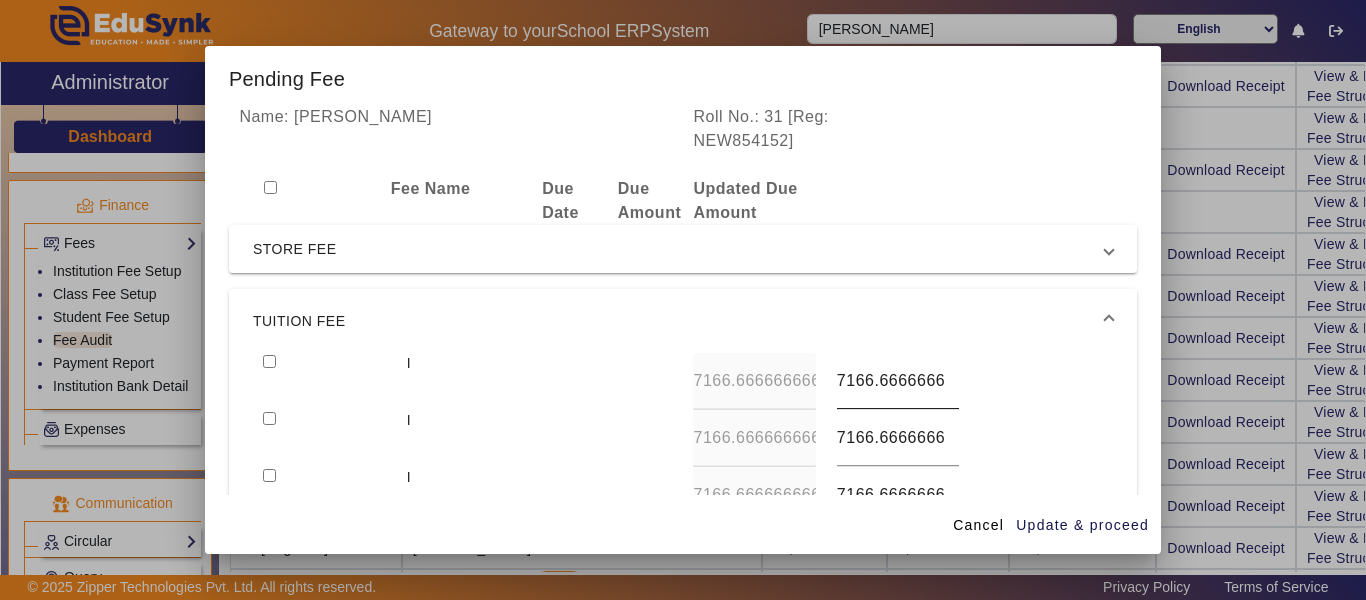 scroll, scrollTop: 100, scrollLeft: 0, axis: vertical 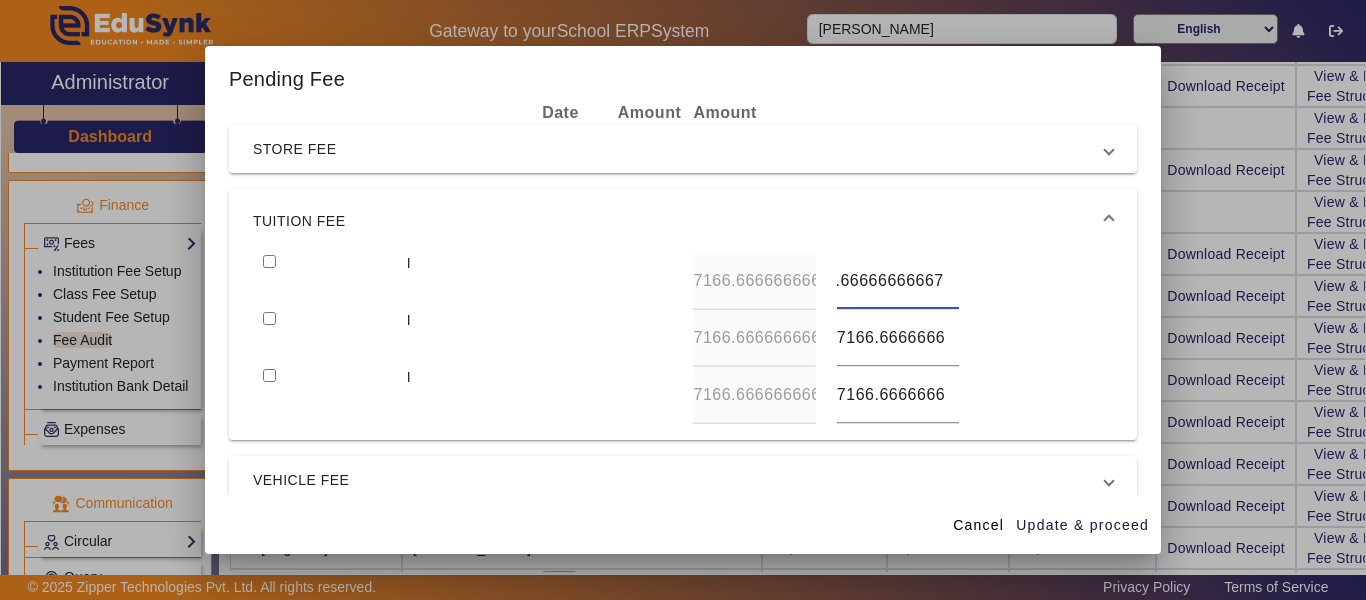drag, startPoint x: 826, startPoint y: 276, endPoint x: 1004, endPoint y: 256, distance: 179.12007 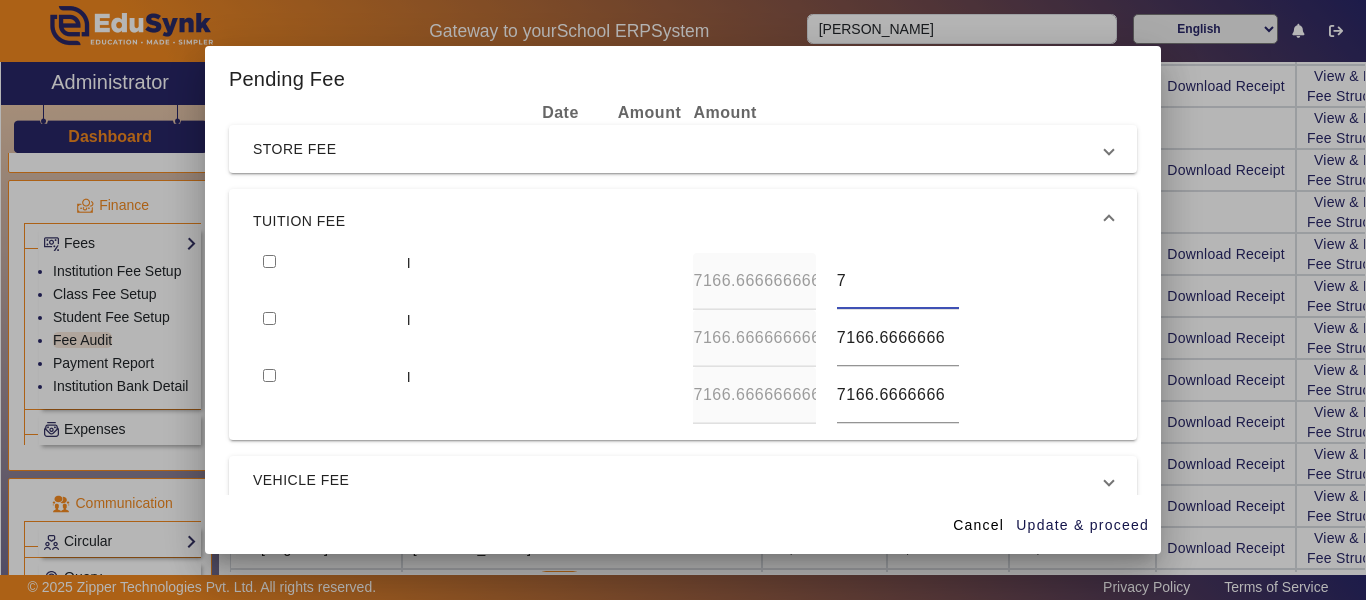 scroll, scrollTop: 0, scrollLeft: 0, axis: both 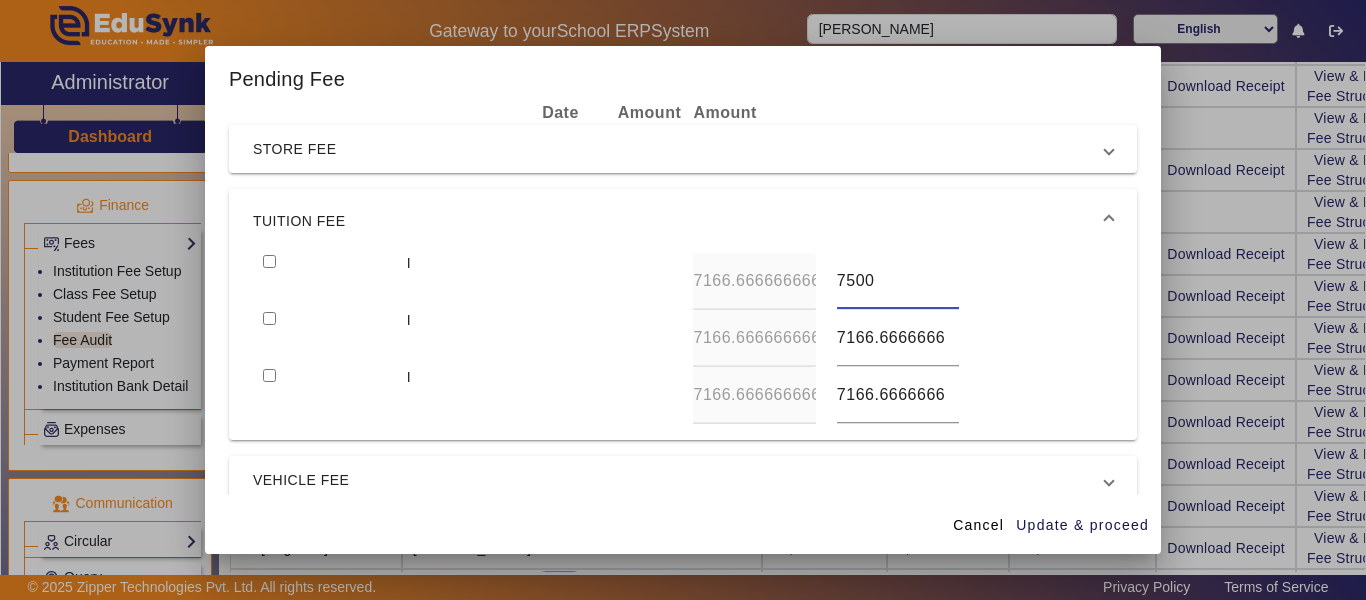 type on "7500" 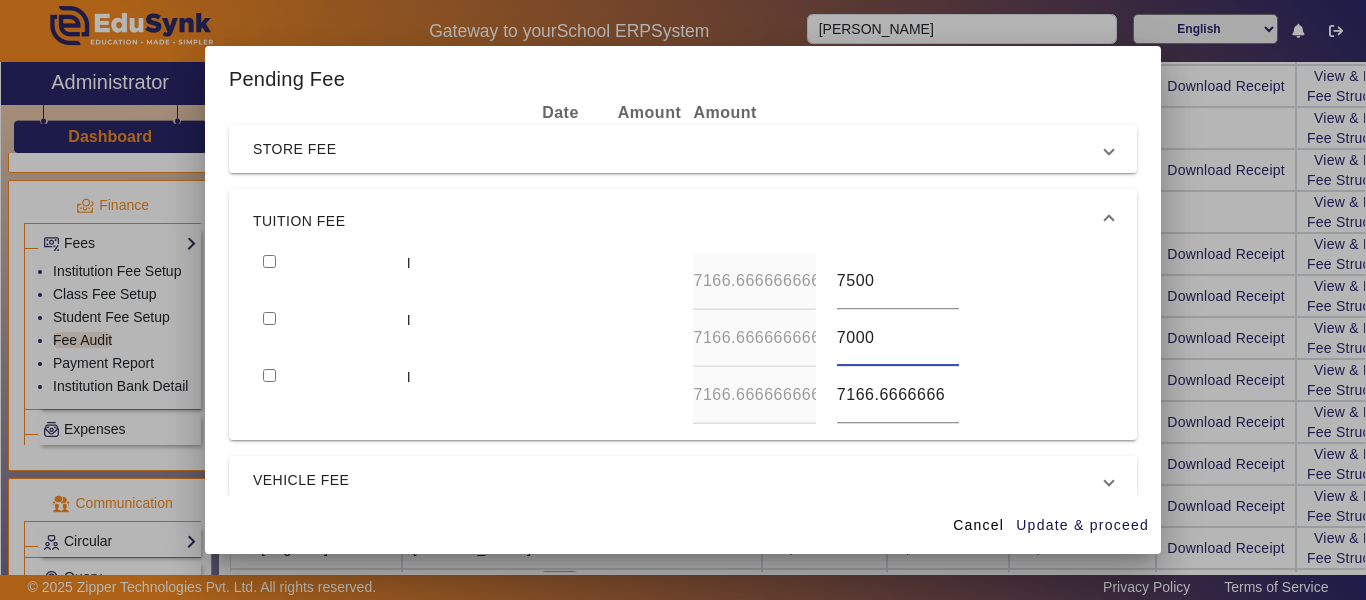 type on "7000" 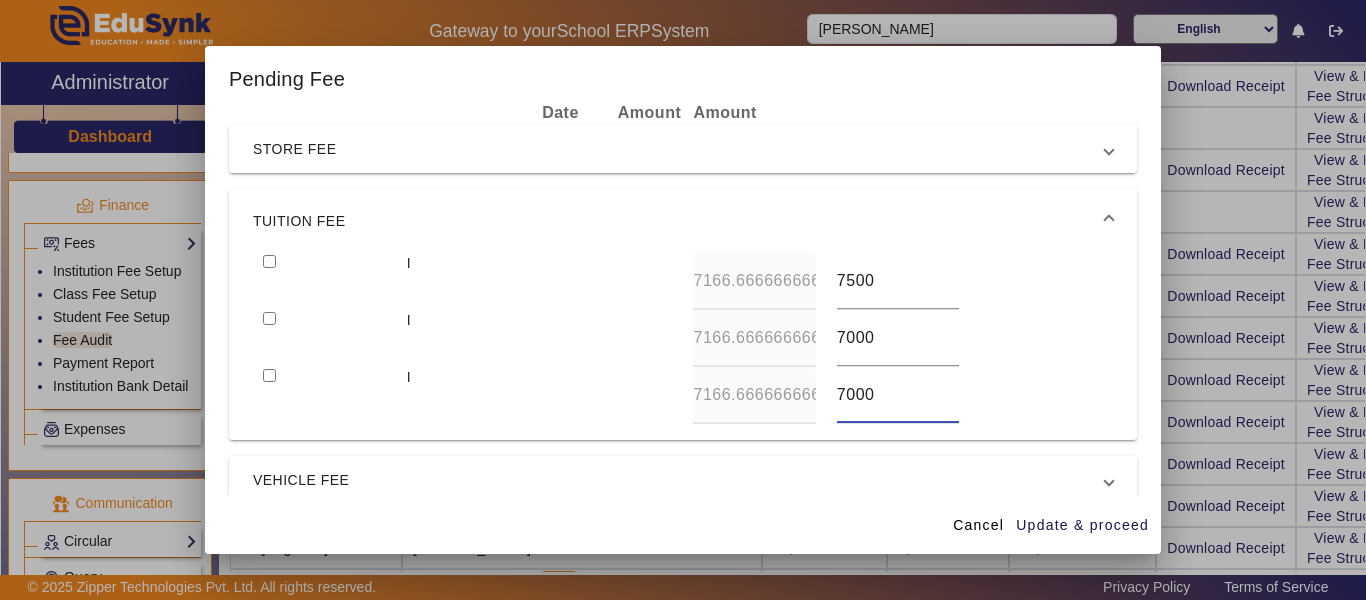 type on "7000" 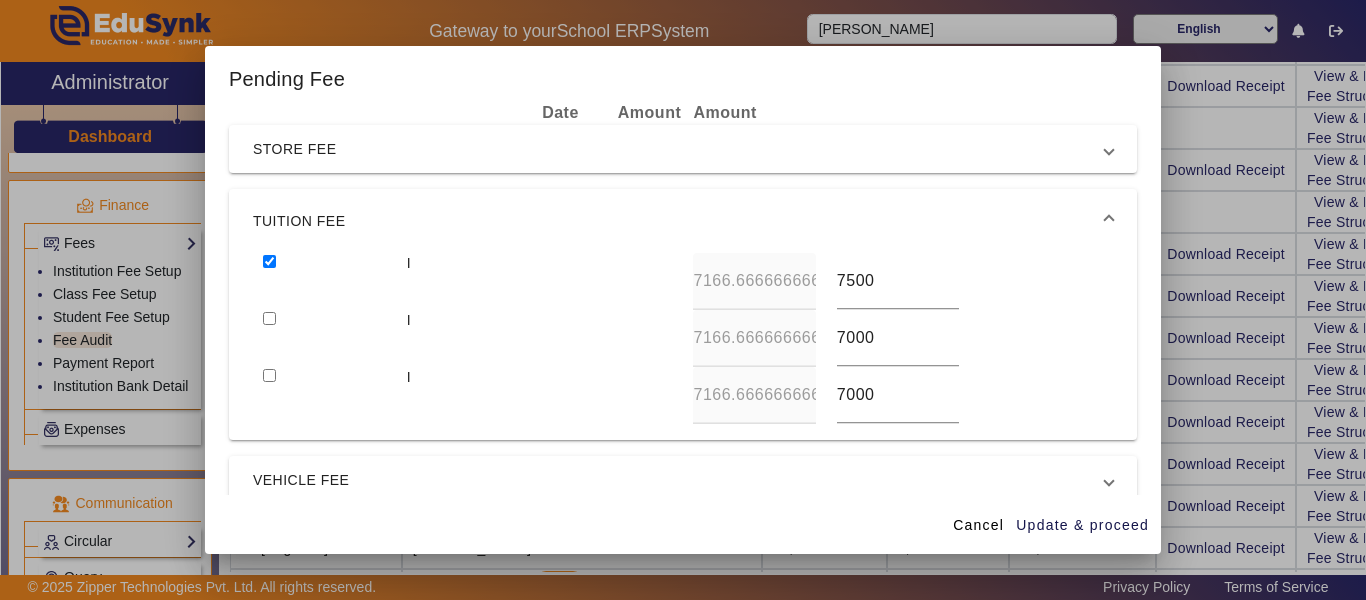 click at bounding box center [269, 318] 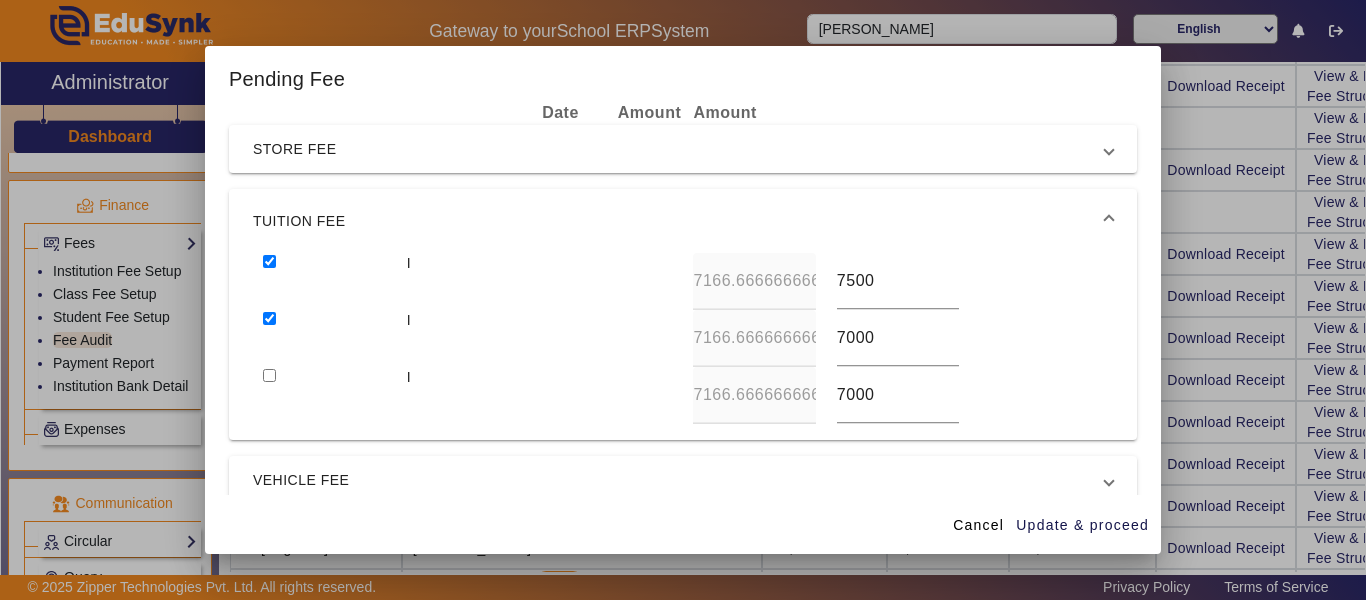 click at bounding box center (324, 395) 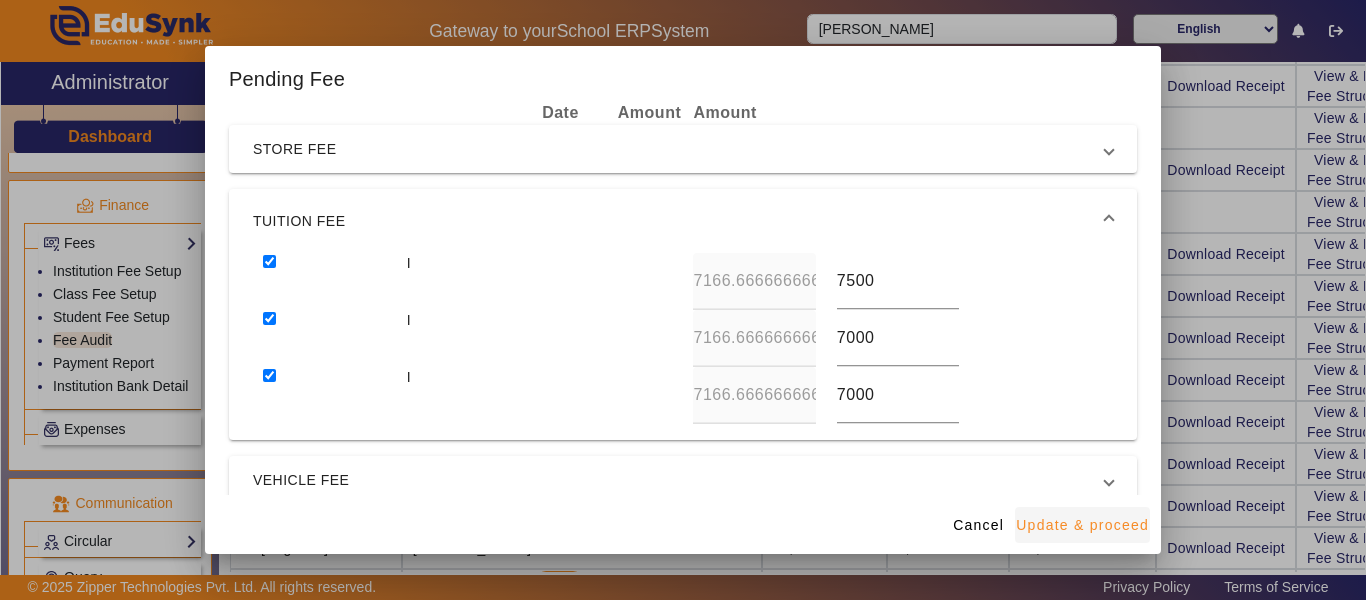 click on "Update & proceed" at bounding box center (1082, 525) 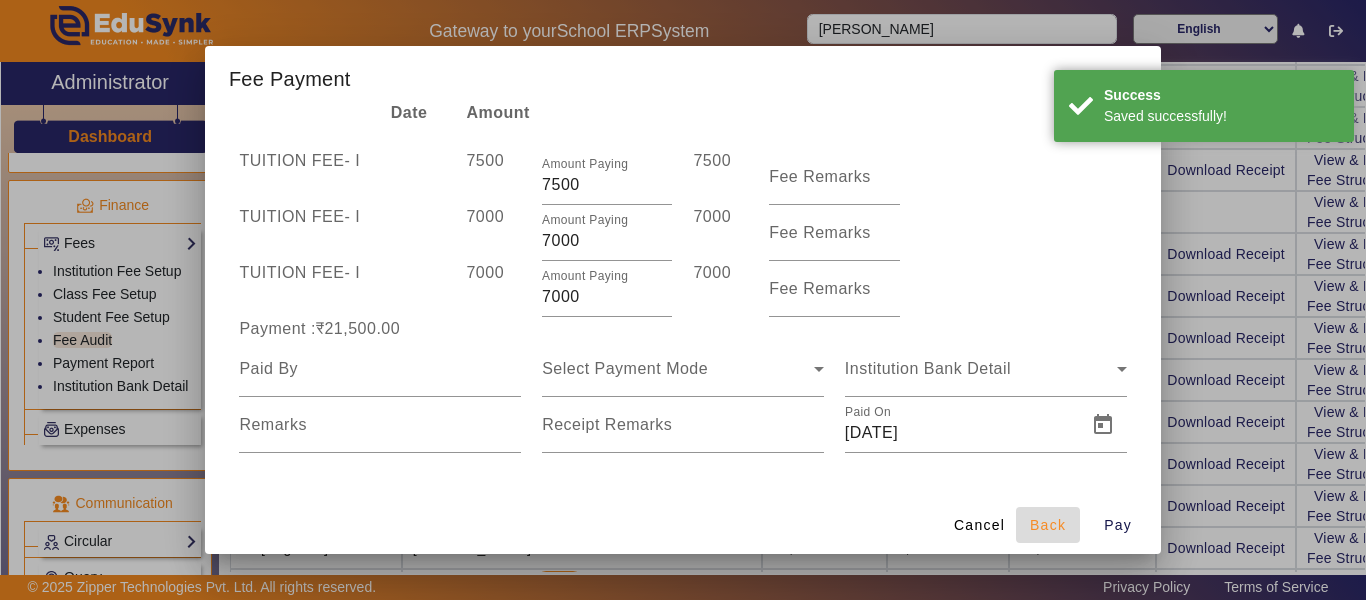 click on "Back" at bounding box center (1048, 525) 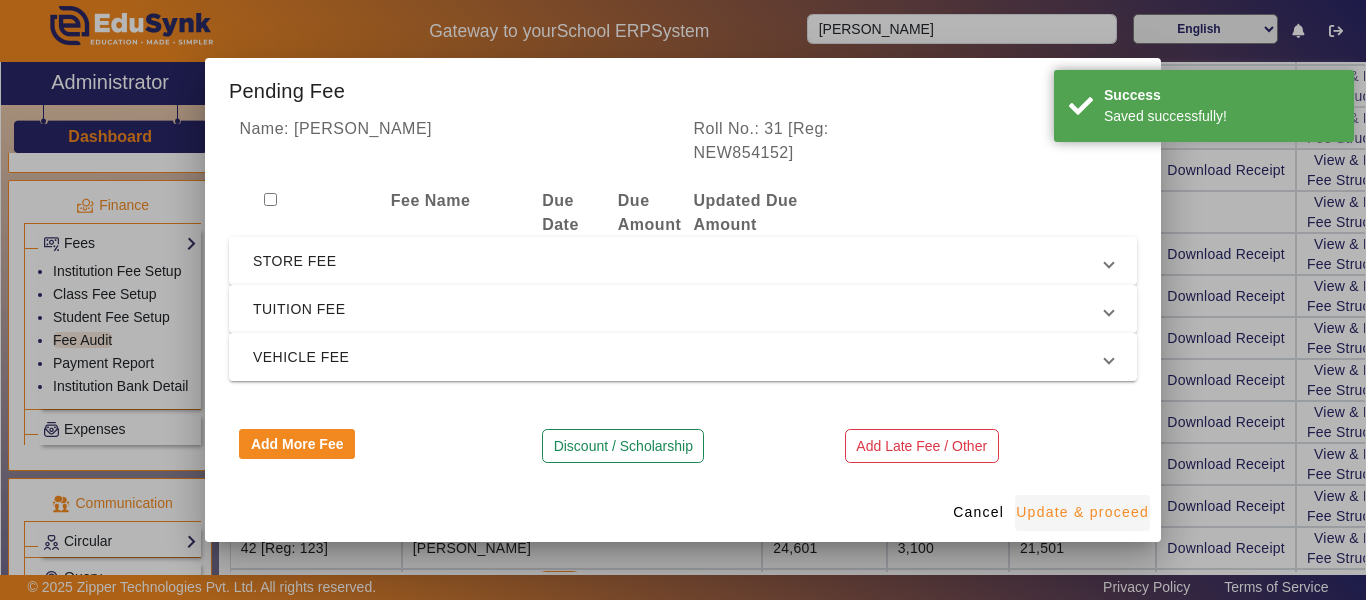 scroll, scrollTop: 0, scrollLeft: 0, axis: both 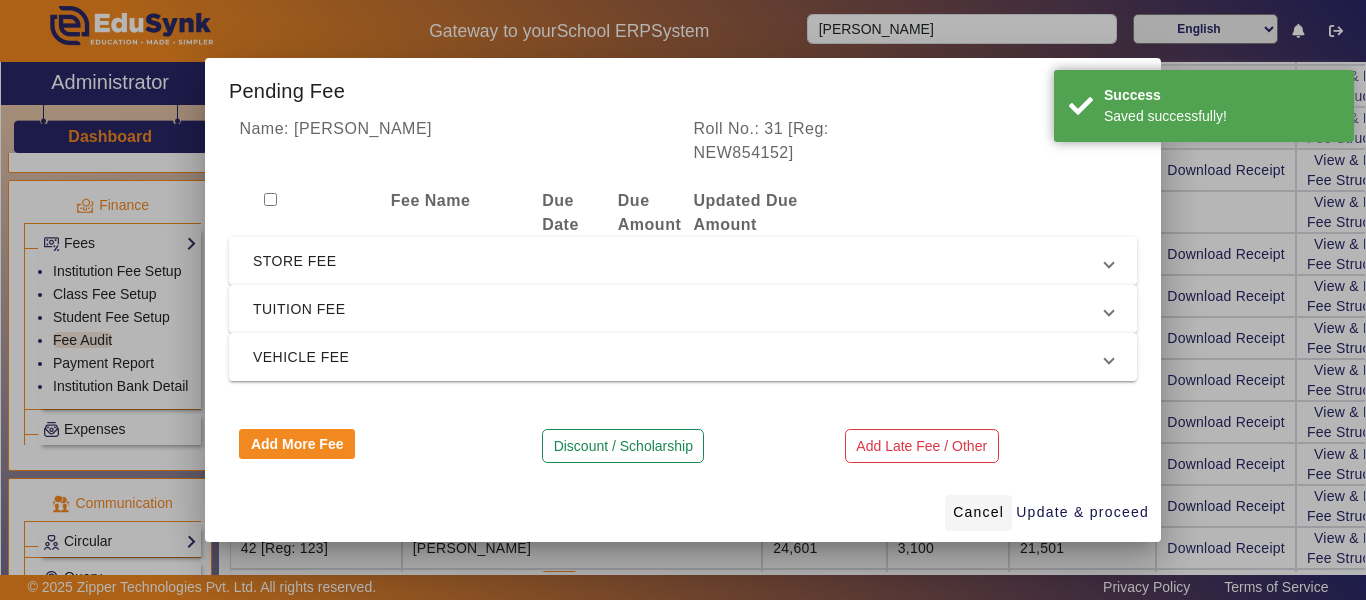 click on "Cancel" at bounding box center [978, 512] 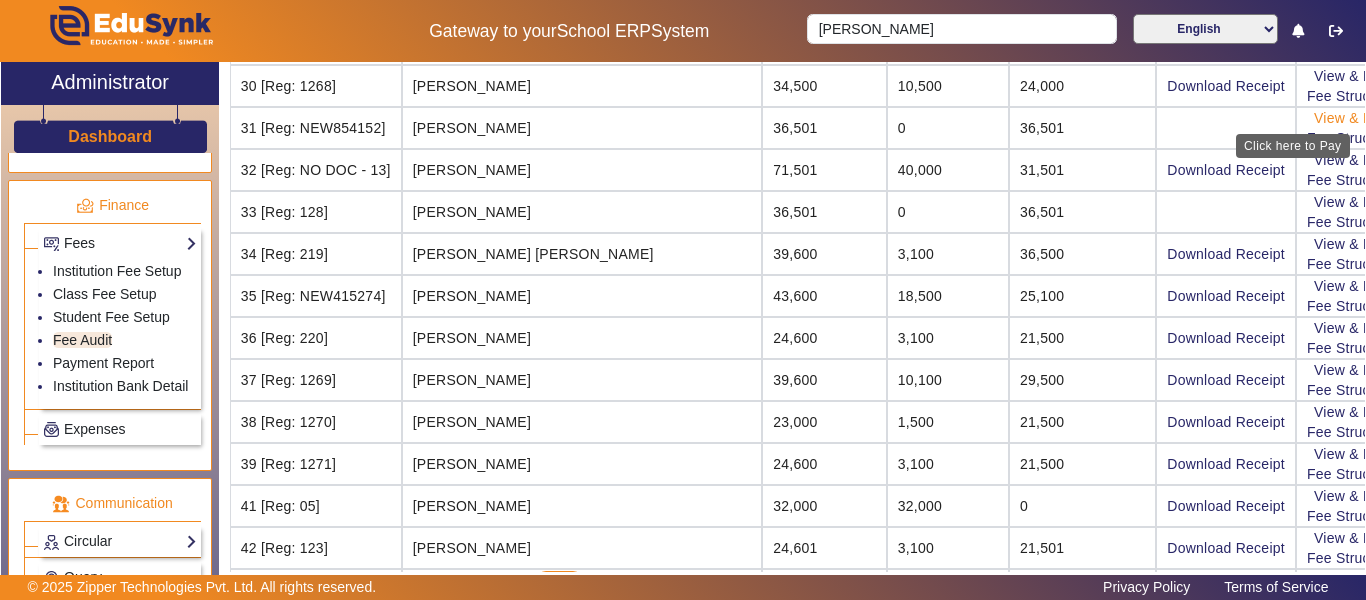 click on "View & Pay" 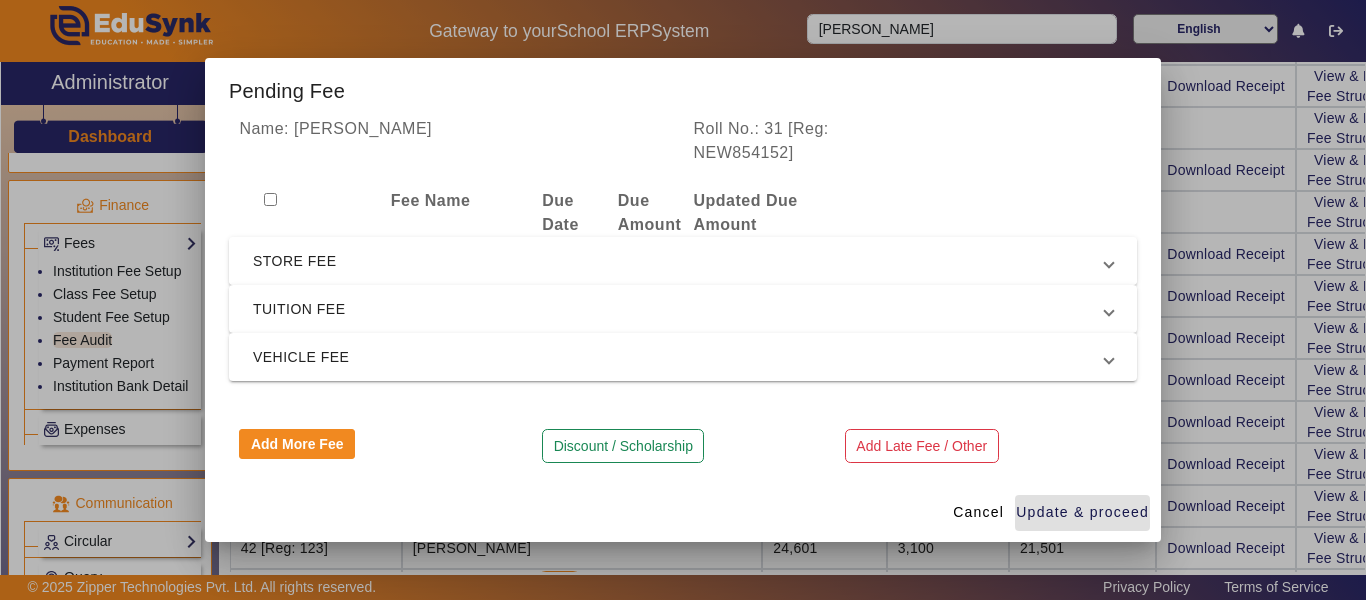 click on "STORE FEE" at bounding box center (683, 261) 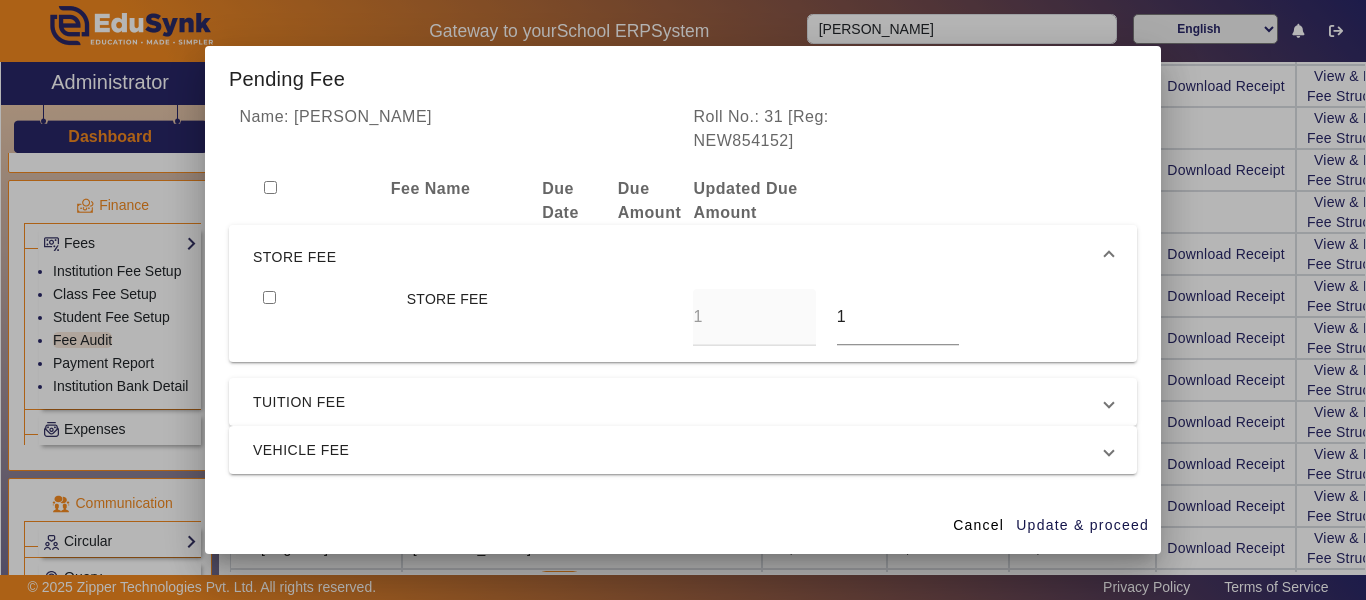 drag, startPoint x: 404, startPoint y: 251, endPoint x: 392, endPoint y: 263, distance: 16.970562 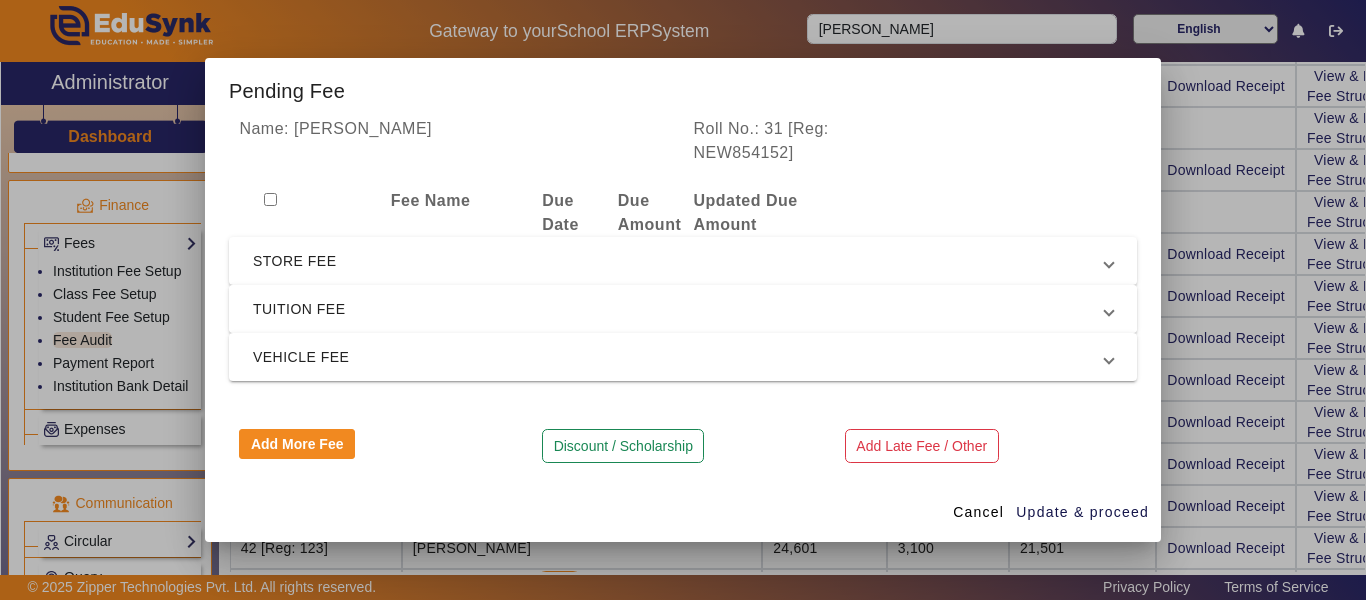 click on "TUITION FEE" at bounding box center (679, 309) 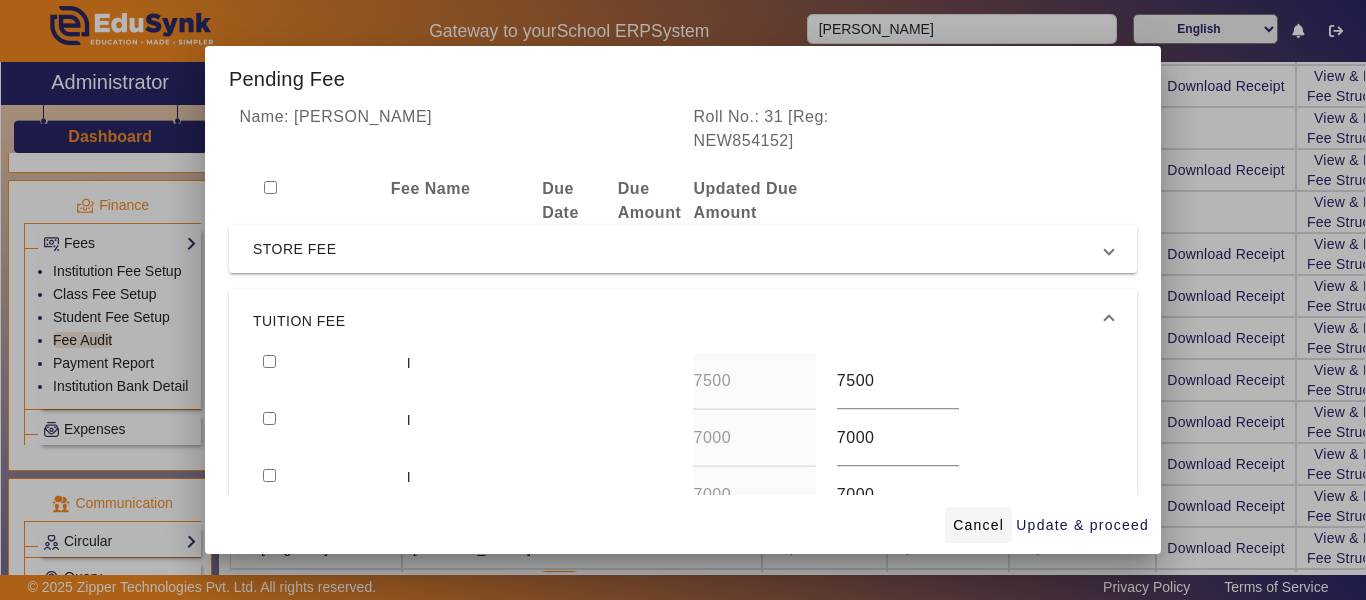 click on "Cancel" at bounding box center [978, 525] 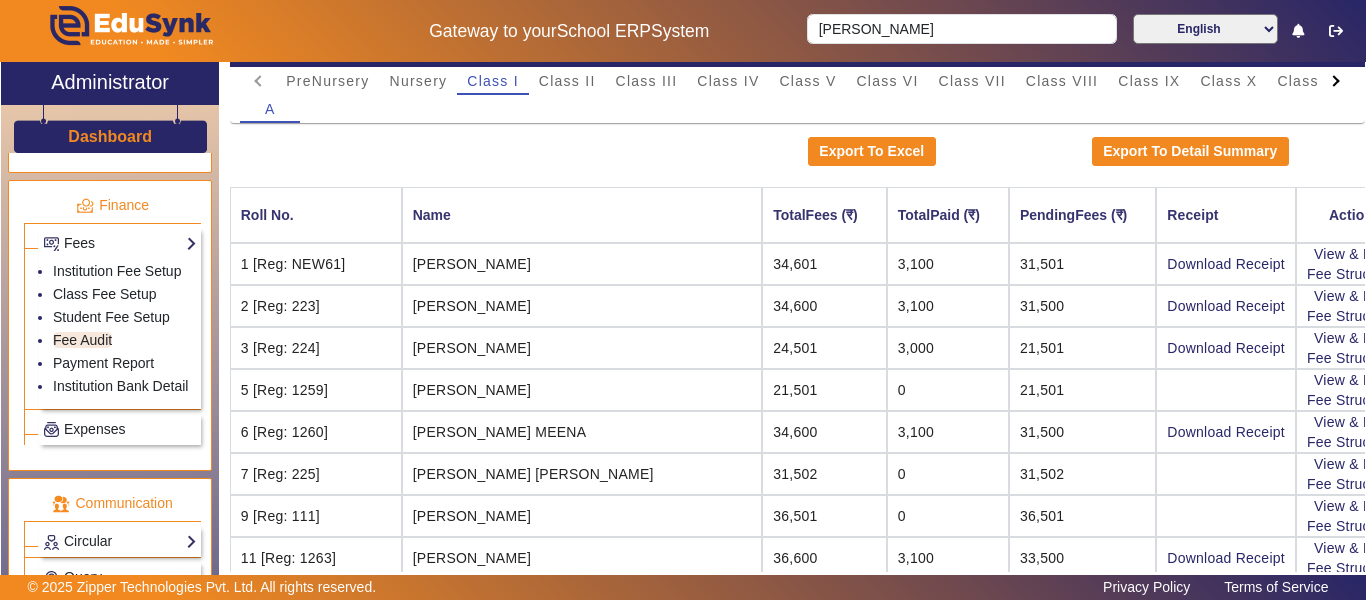 scroll, scrollTop: 0, scrollLeft: 0, axis: both 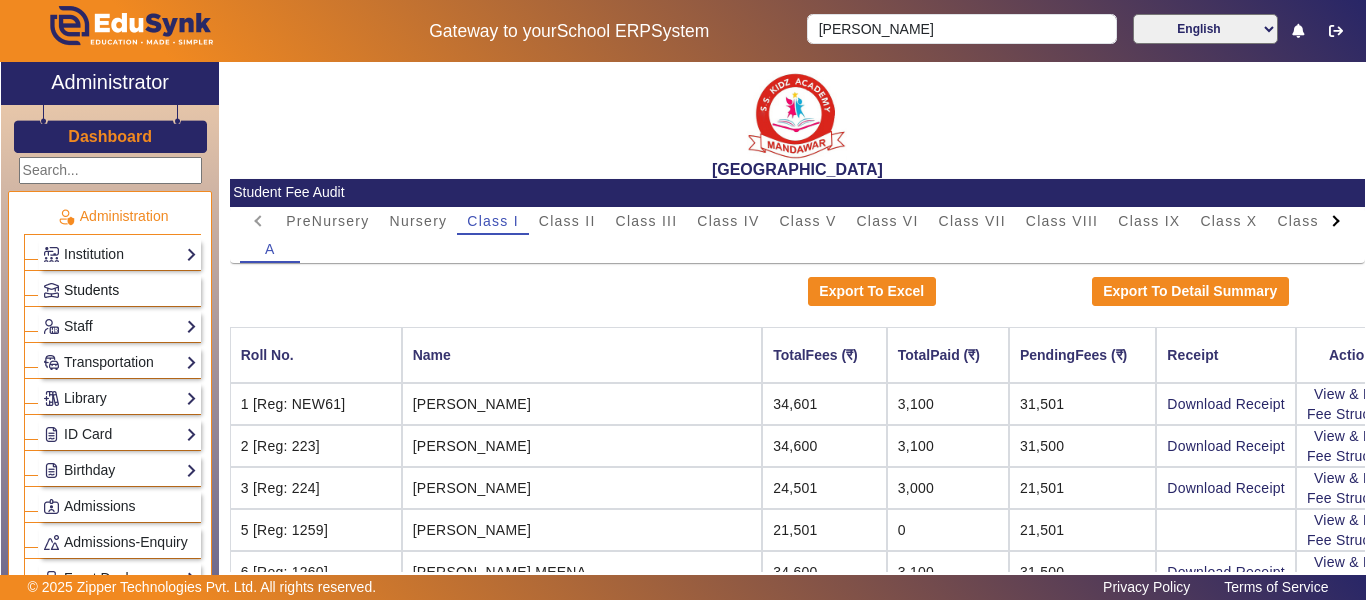 click on "Students" 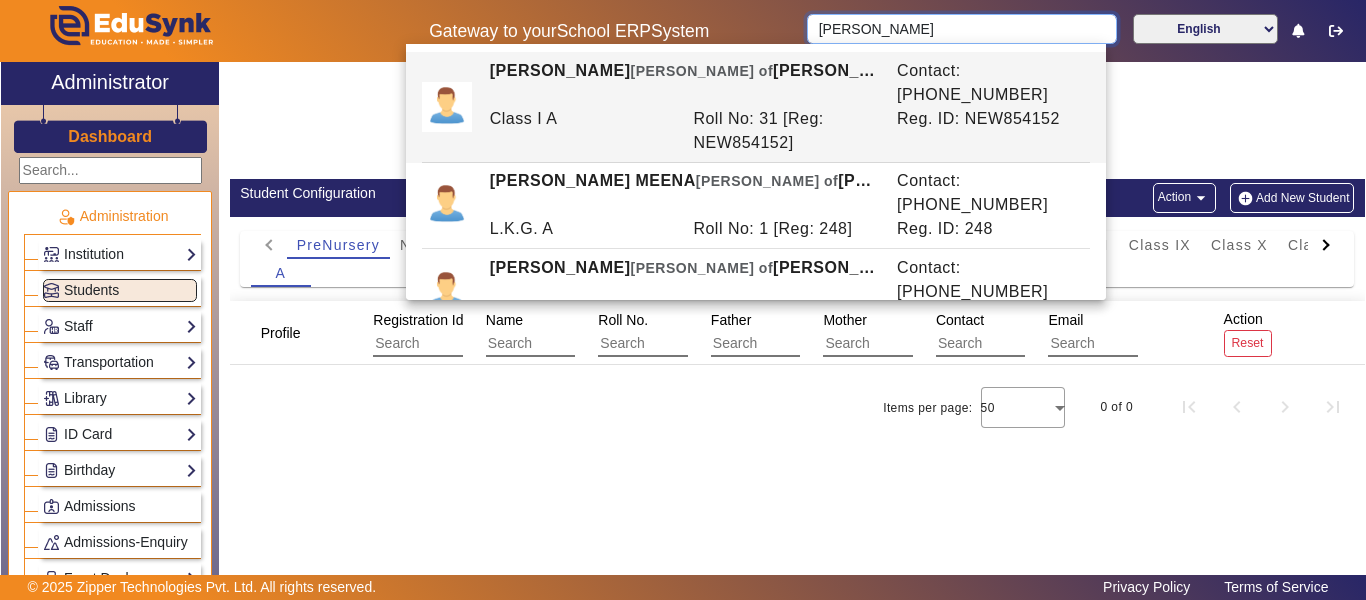 drag, startPoint x: 985, startPoint y: 25, endPoint x: 679, endPoint y: 34, distance: 306.13232 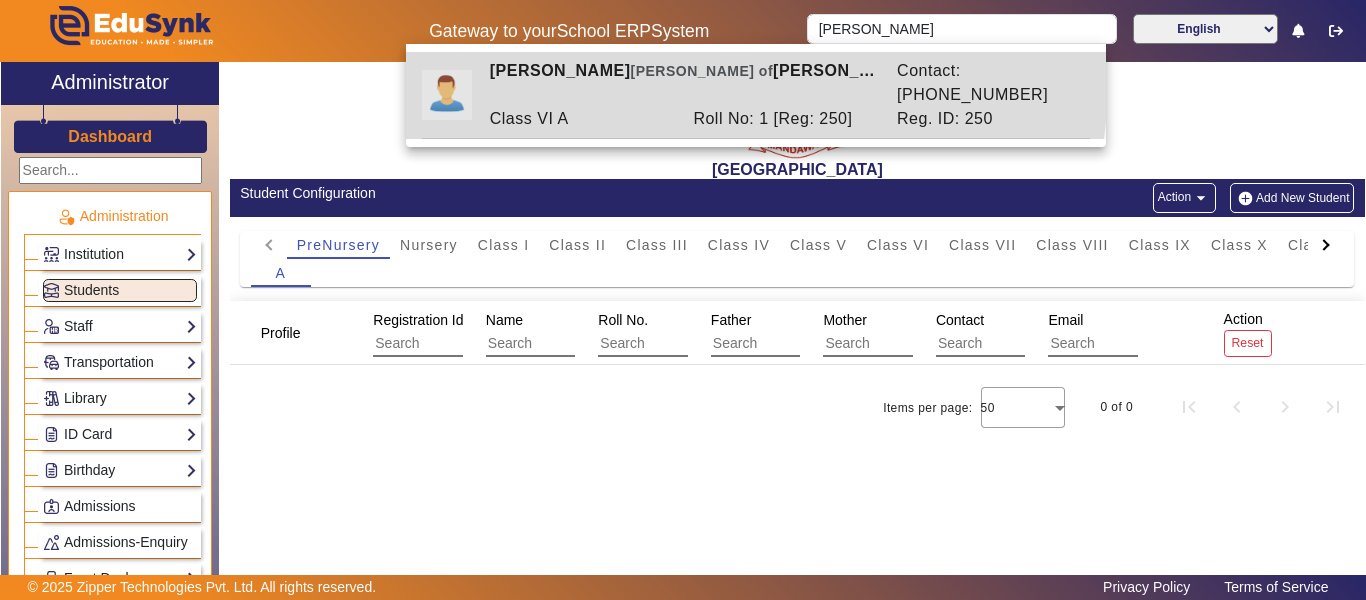 click on "[PERSON_NAME] of" at bounding box center [701, 71] 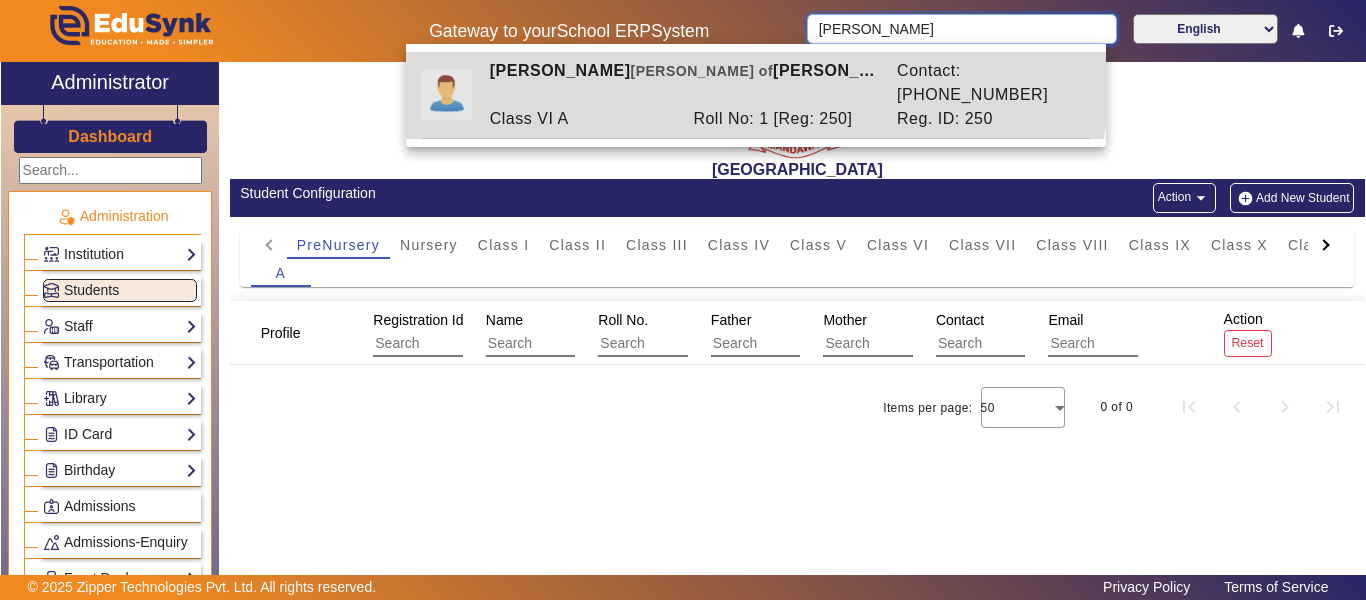 type on "[PERSON_NAME]" 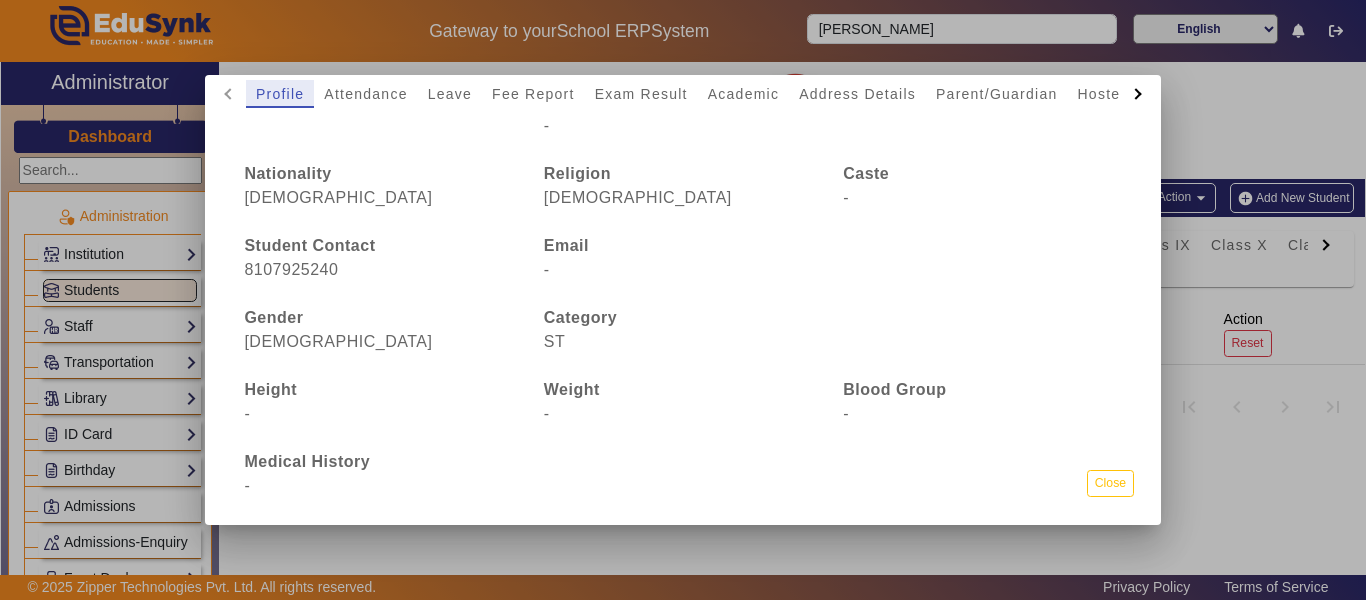 scroll, scrollTop: 0, scrollLeft: 0, axis: both 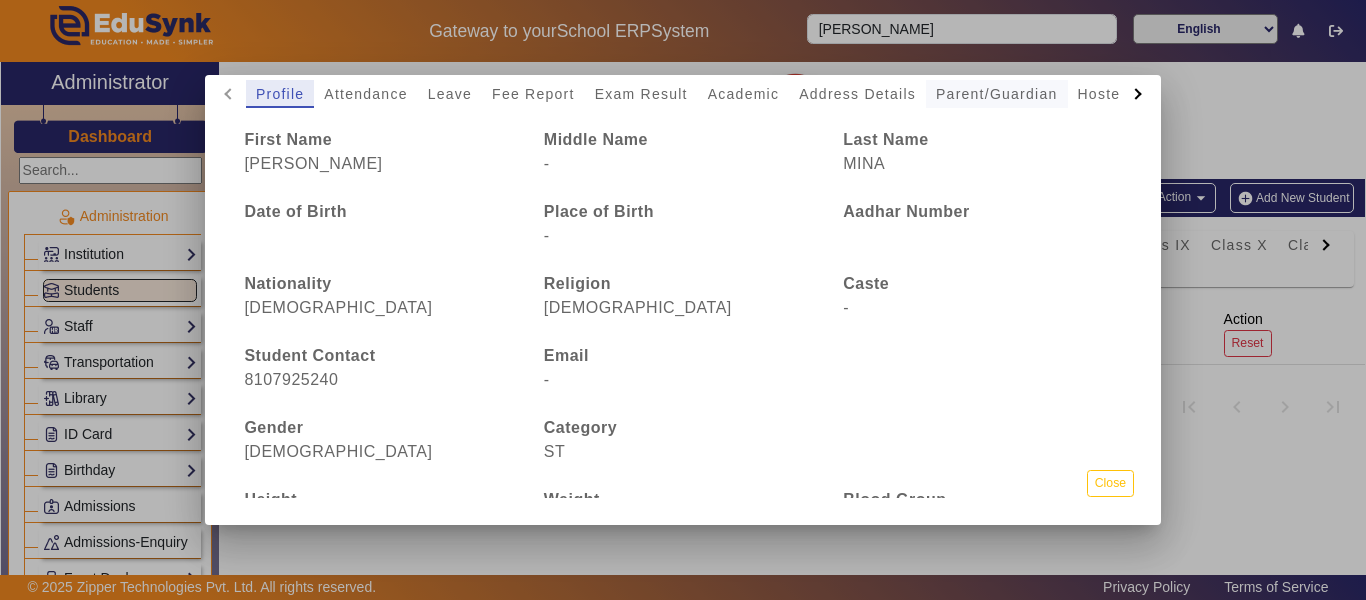click on "Parent/Guardian" at bounding box center [996, 94] 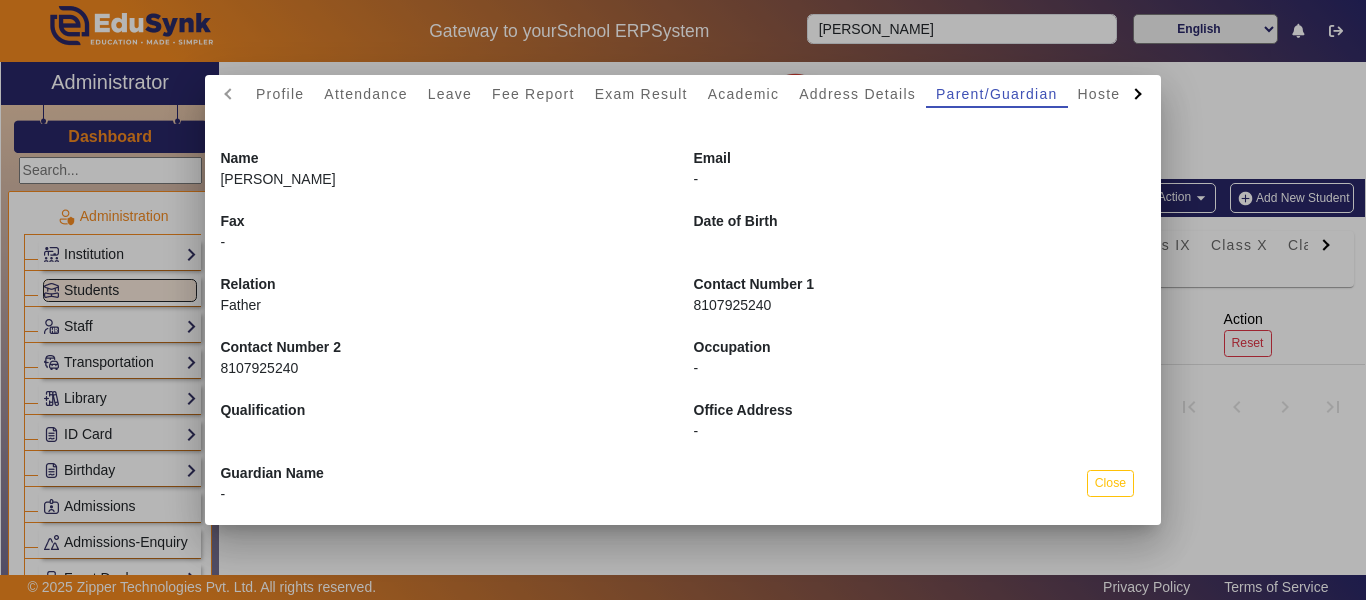 drag, startPoint x: 363, startPoint y: 372, endPoint x: 205, endPoint y: 370, distance: 158.01266 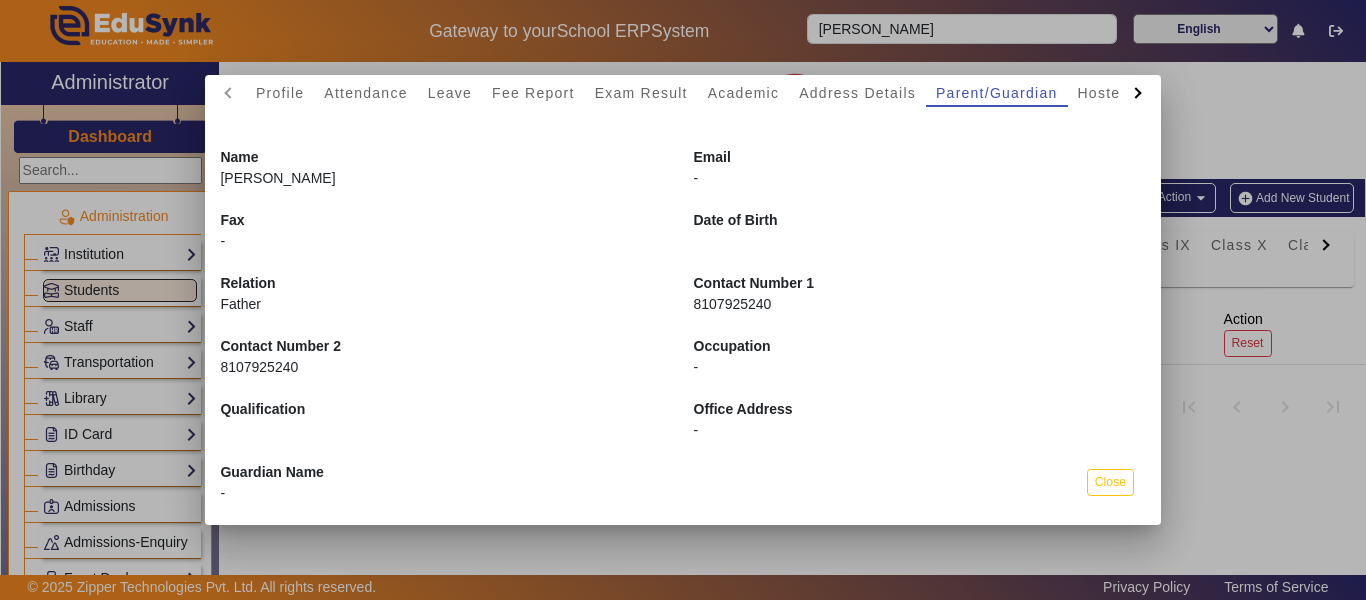 scroll, scrollTop: 0, scrollLeft: 0, axis: both 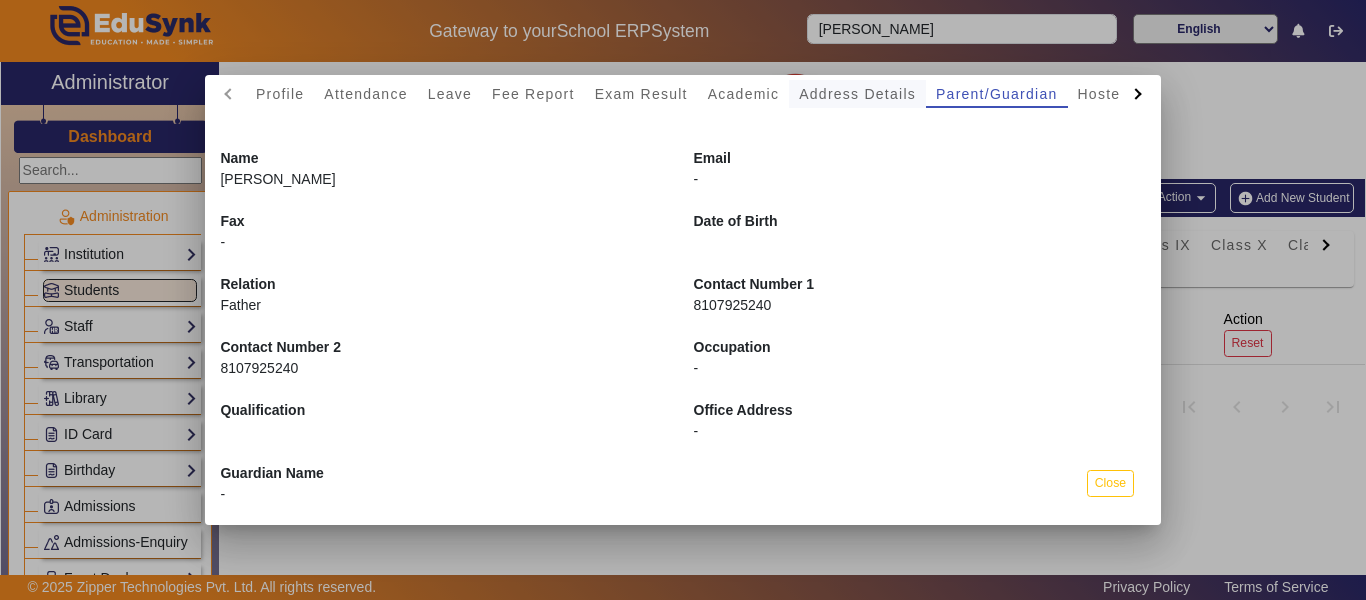 click on "Address Details" at bounding box center (857, 94) 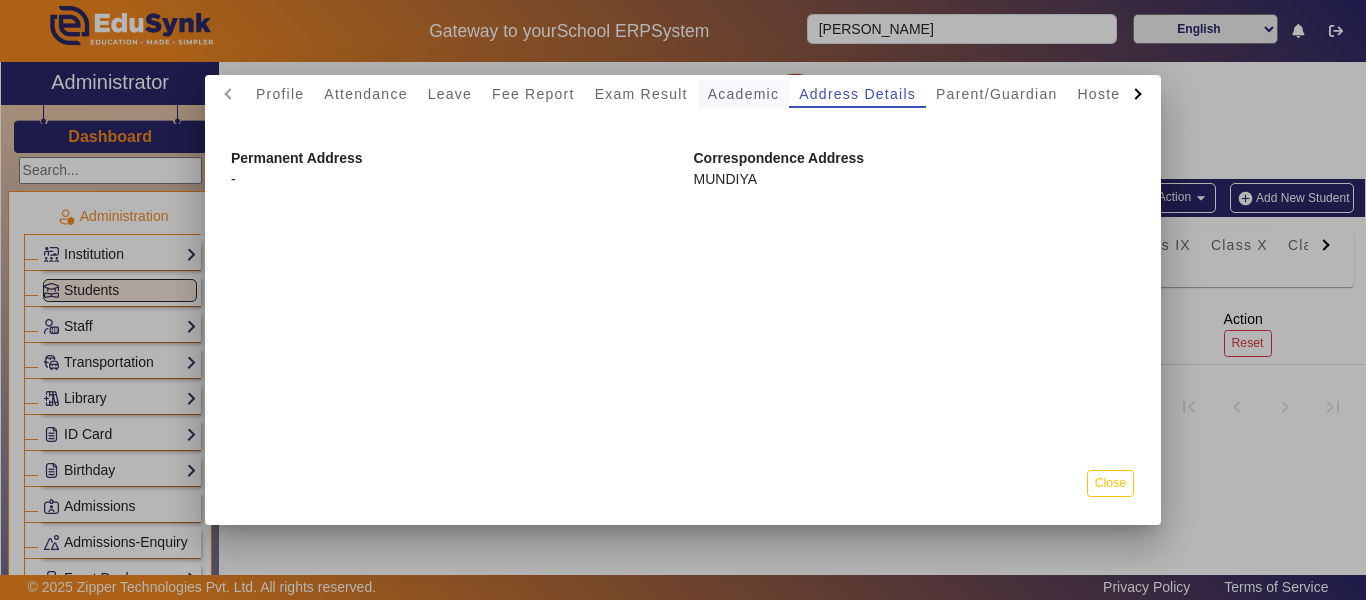 click on "Academic" at bounding box center (743, 94) 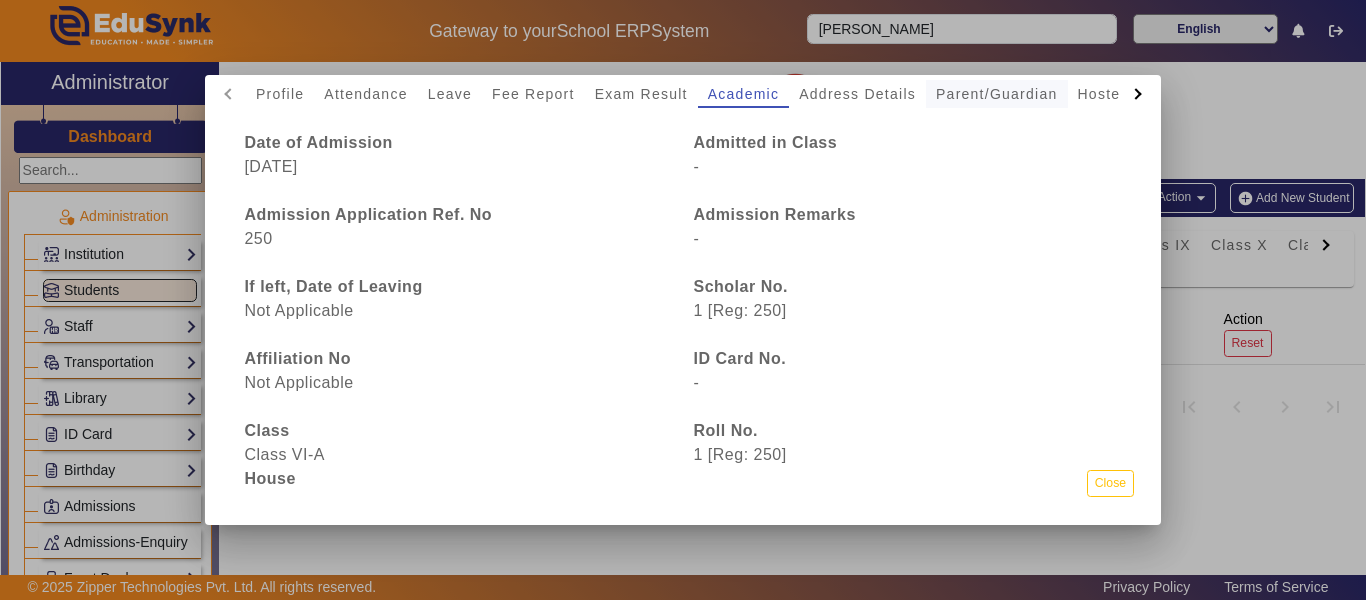 scroll, scrollTop: 0, scrollLeft: 0, axis: both 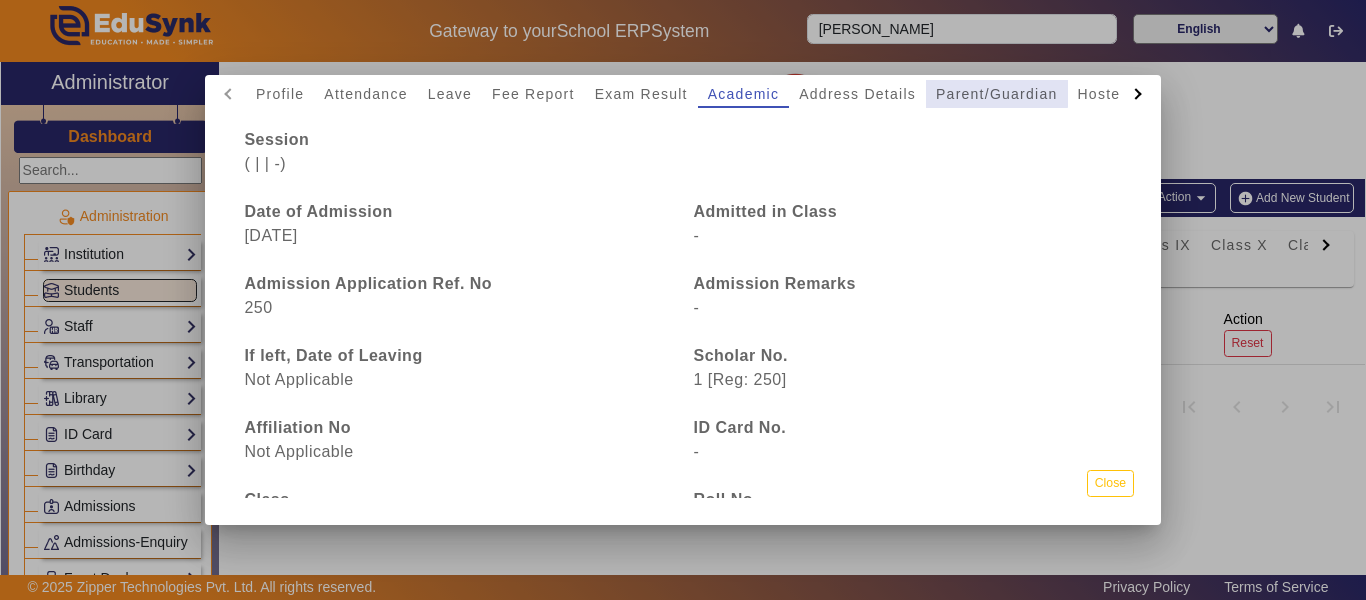 click on "Parent/Guardian" at bounding box center [996, 94] 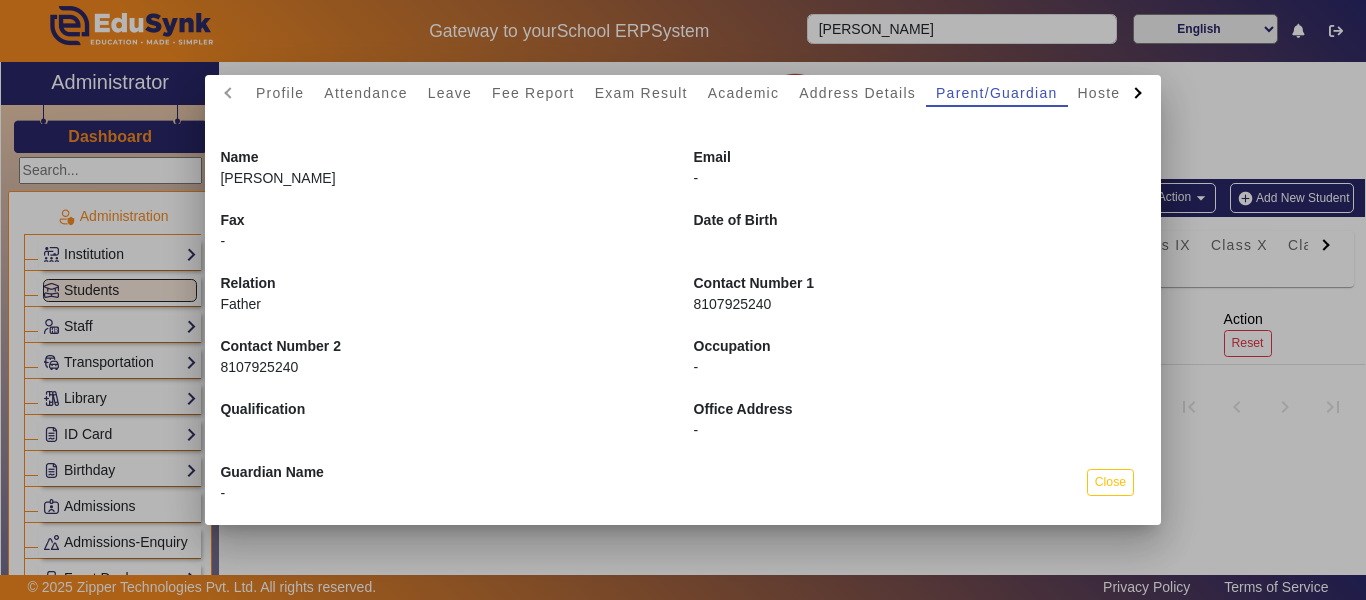 scroll, scrollTop: 0, scrollLeft: 0, axis: both 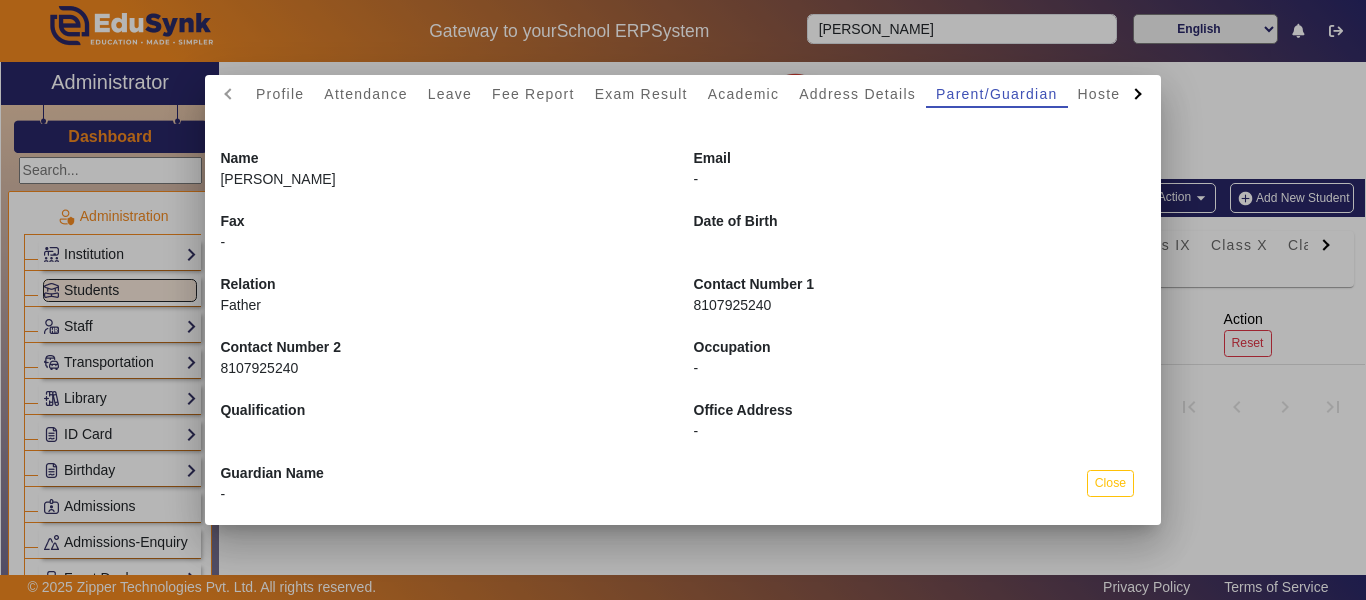 drag, startPoint x: 1090, startPoint y: 478, endPoint x: 458, endPoint y: 355, distance: 643.8579 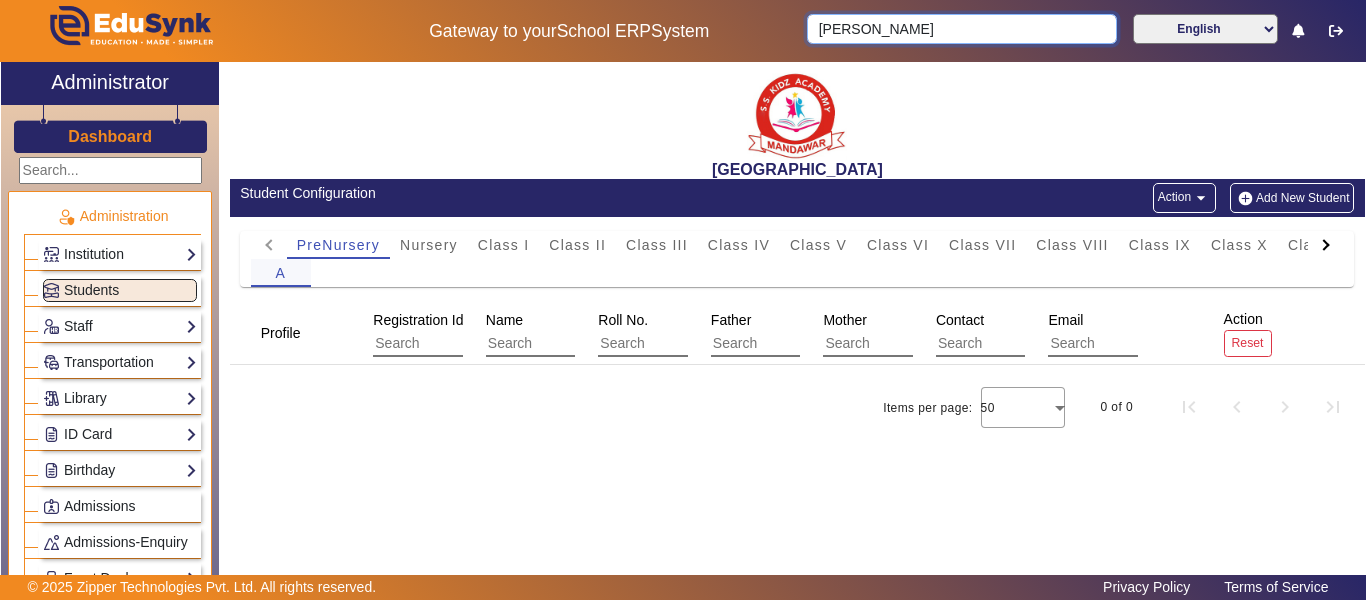 type 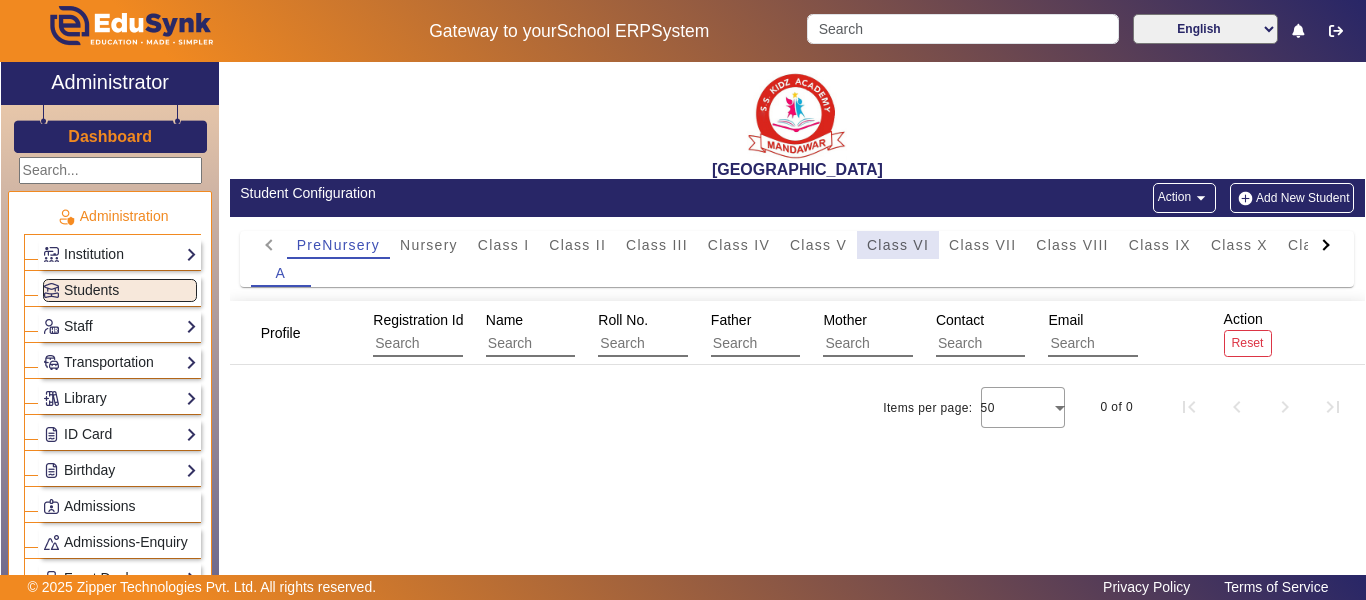 click on "Class VI" at bounding box center [898, 245] 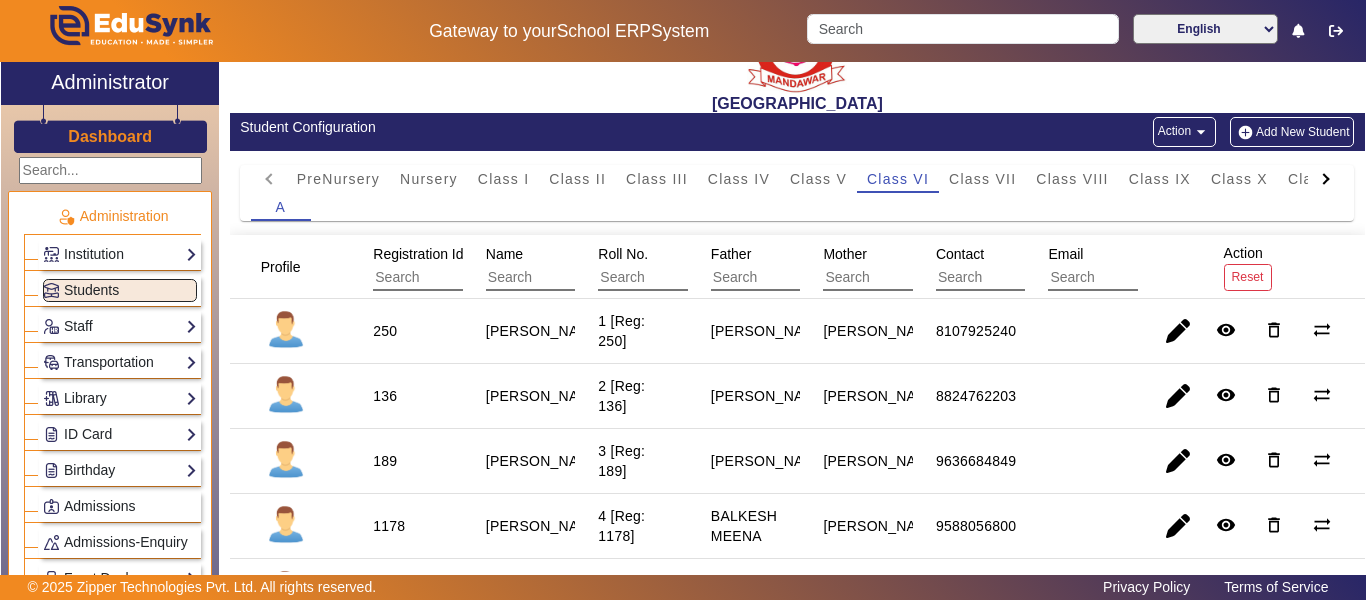 scroll, scrollTop: 100, scrollLeft: 0, axis: vertical 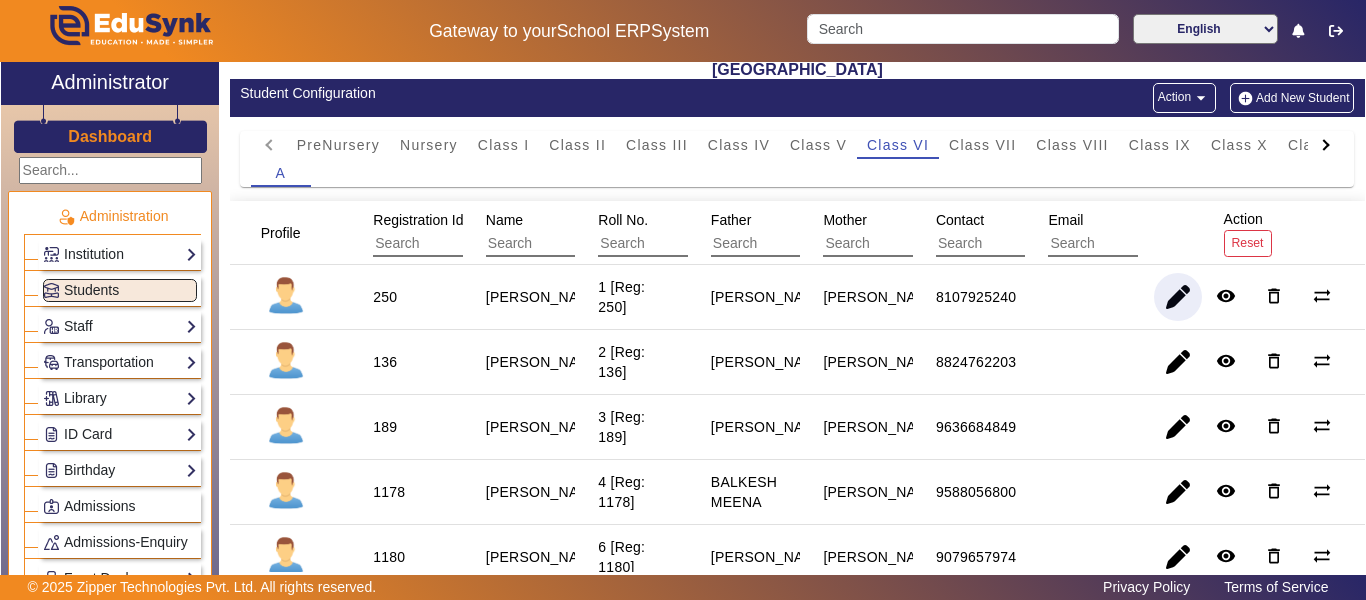 drag, startPoint x: 1171, startPoint y: 298, endPoint x: 1121, endPoint y: 337, distance: 63.411354 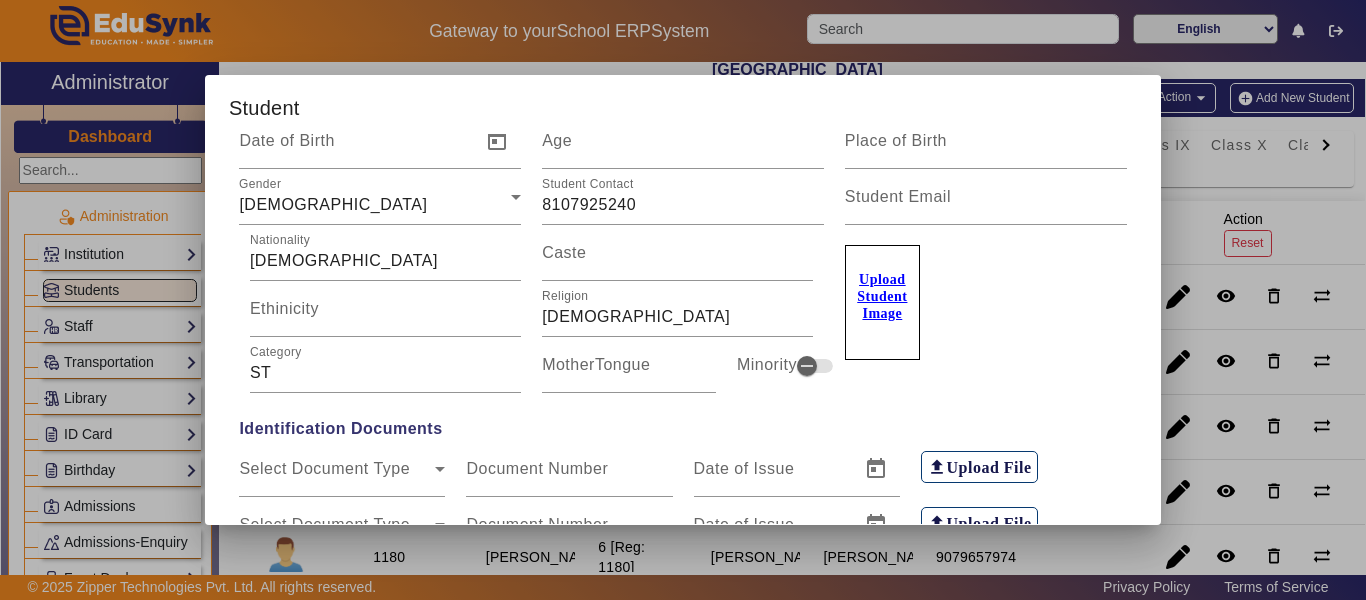 scroll, scrollTop: 400, scrollLeft: 0, axis: vertical 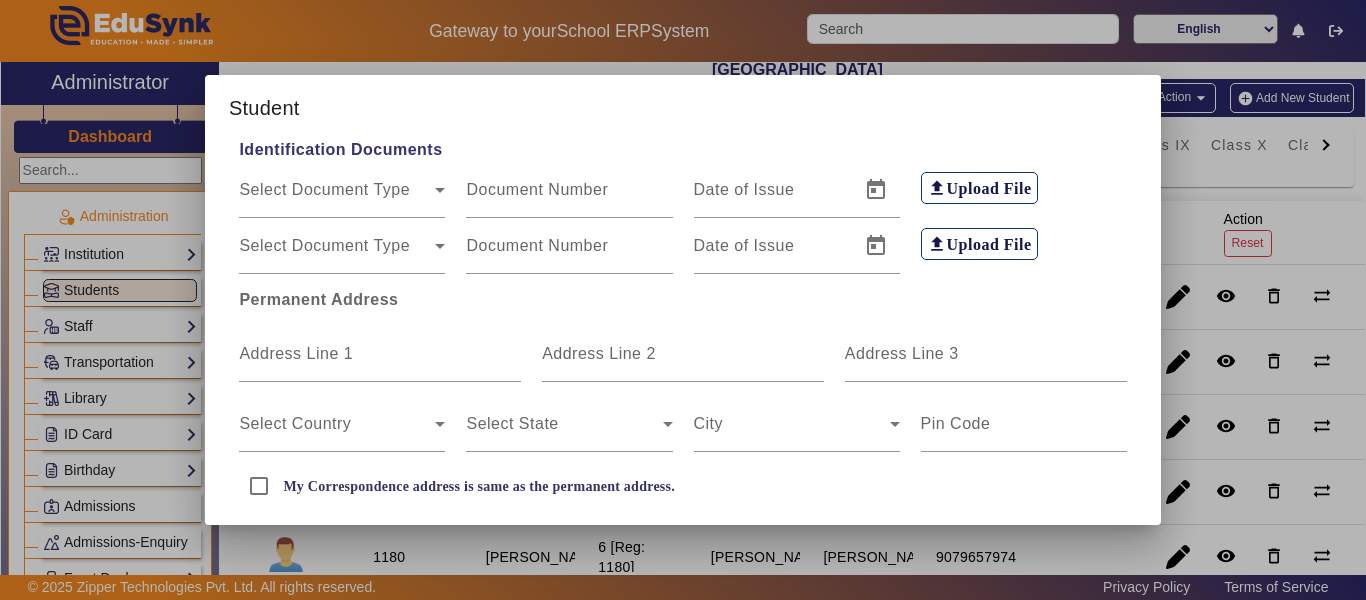 click at bounding box center (683, 300) 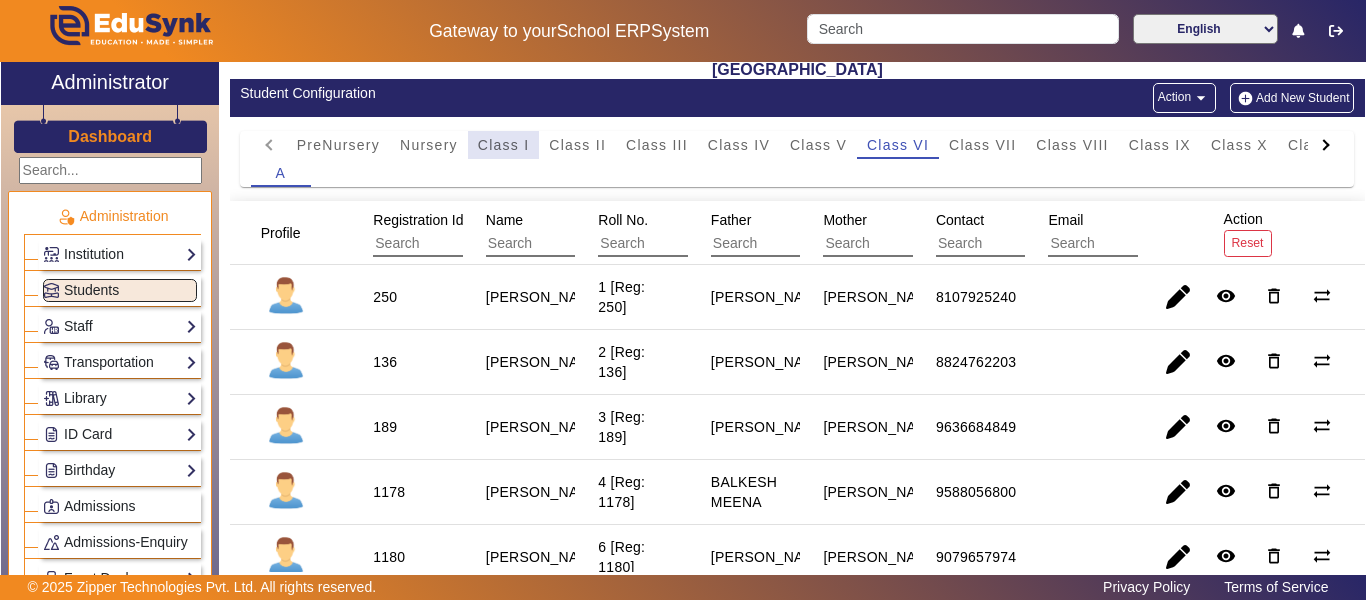 click on "Class I" at bounding box center (504, 145) 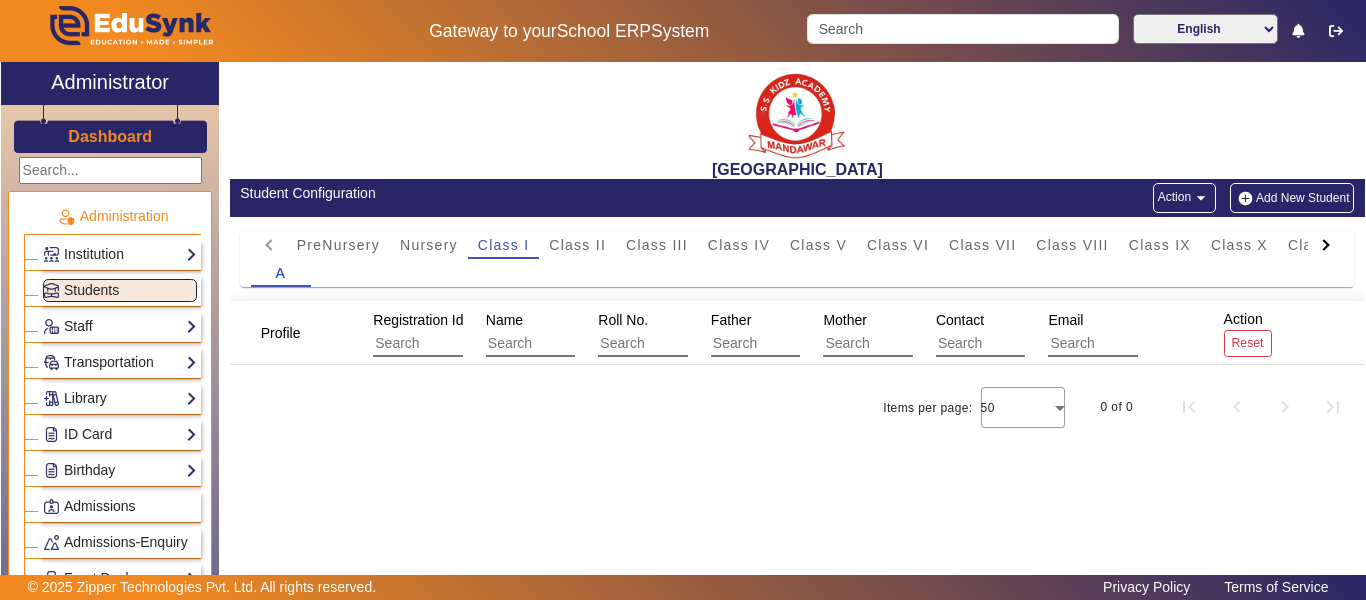 scroll, scrollTop: 0, scrollLeft: 0, axis: both 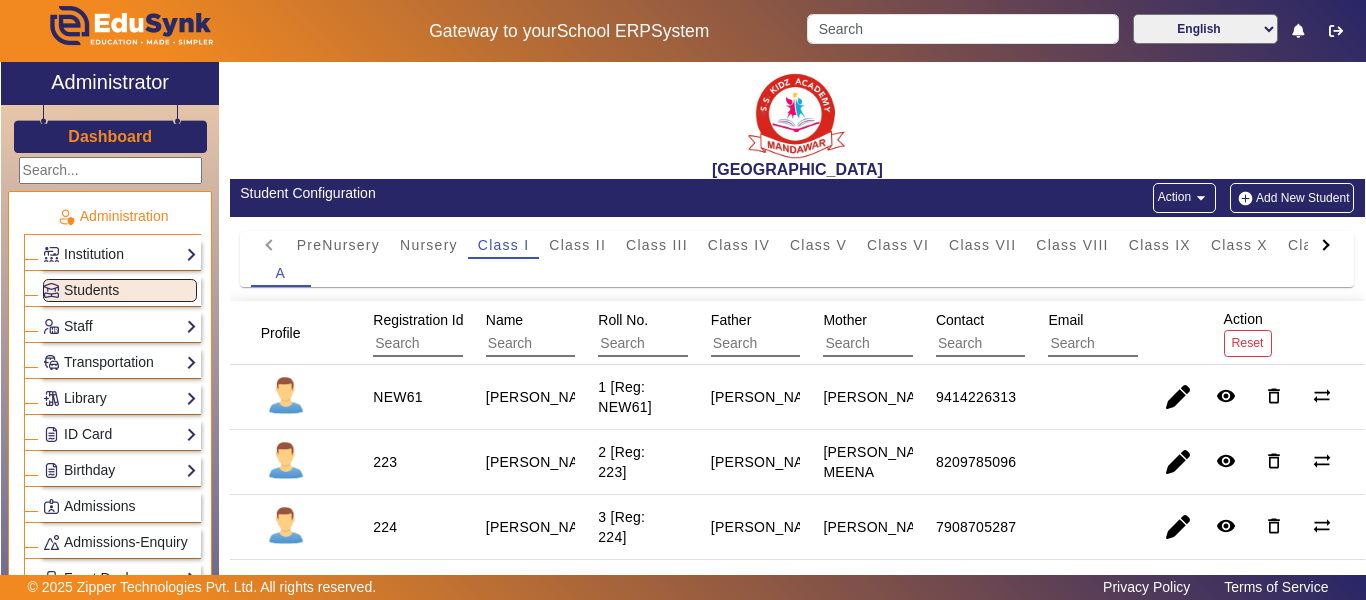 click on "Add New Student" 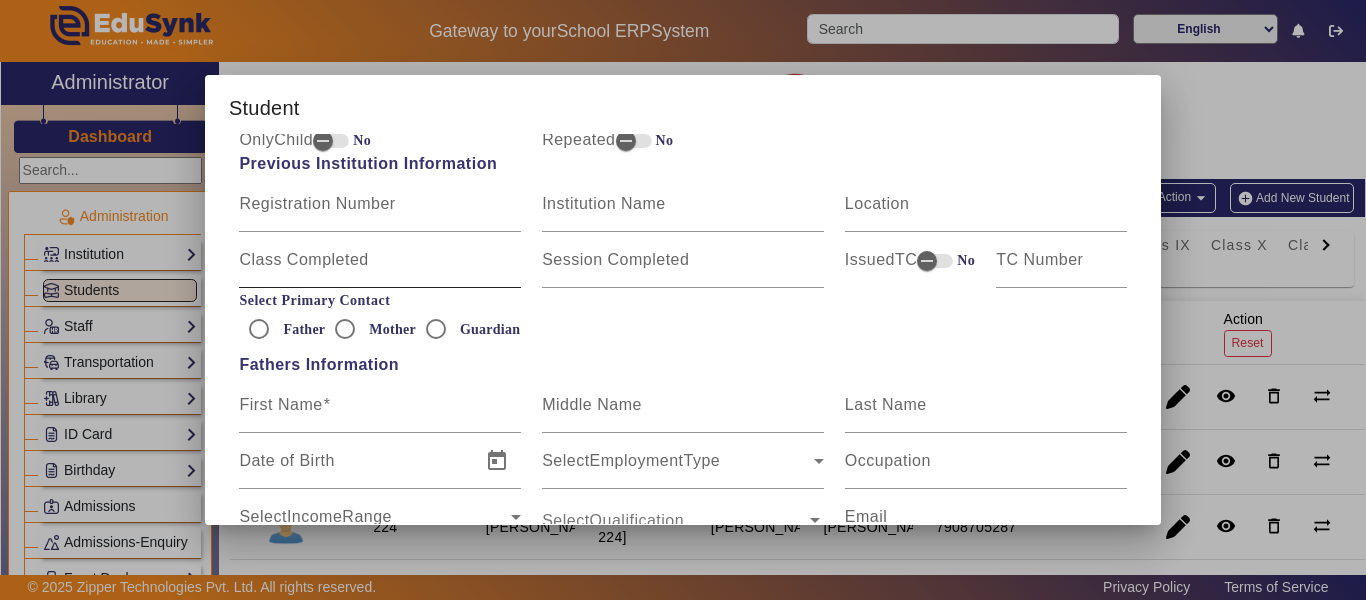 scroll, scrollTop: 1100, scrollLeft: 0, axis: vertical 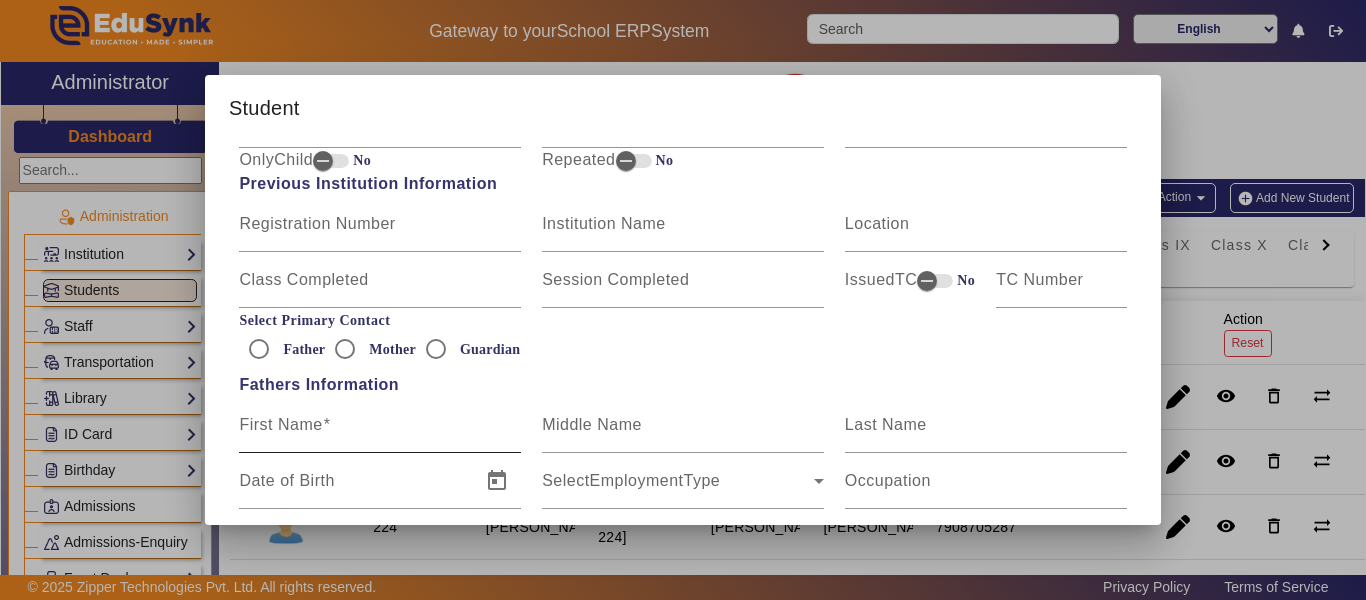 click on "First Name" at bounding box center [380, 425] 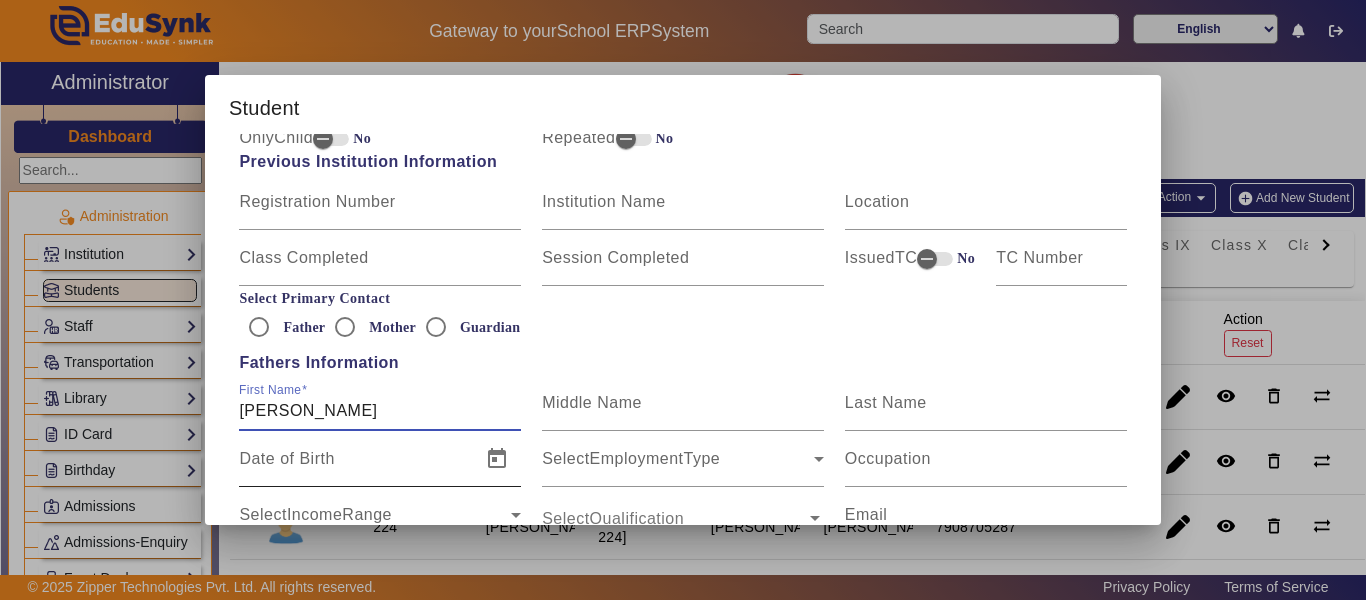 type on "BHAJAN LAL MEENA" 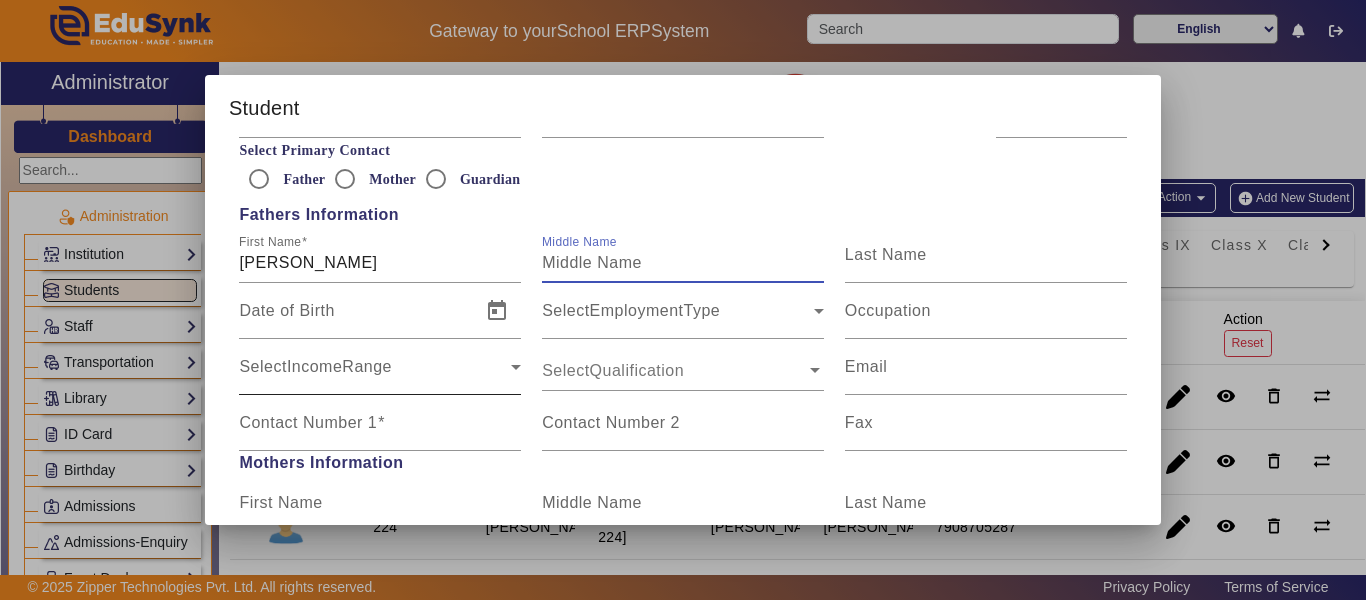 scroll, scrollTop: 1322, scrollLeft: 0, axis: vertical 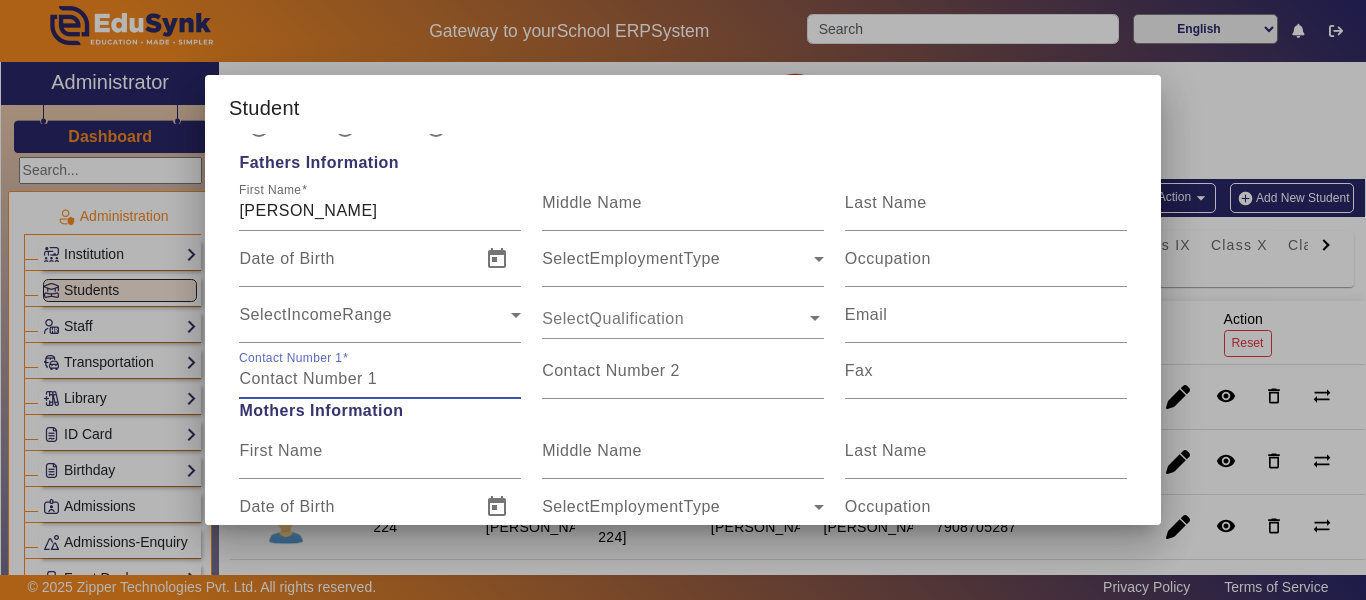 click on "Contact Number 1" at bounding box center (380, 379) 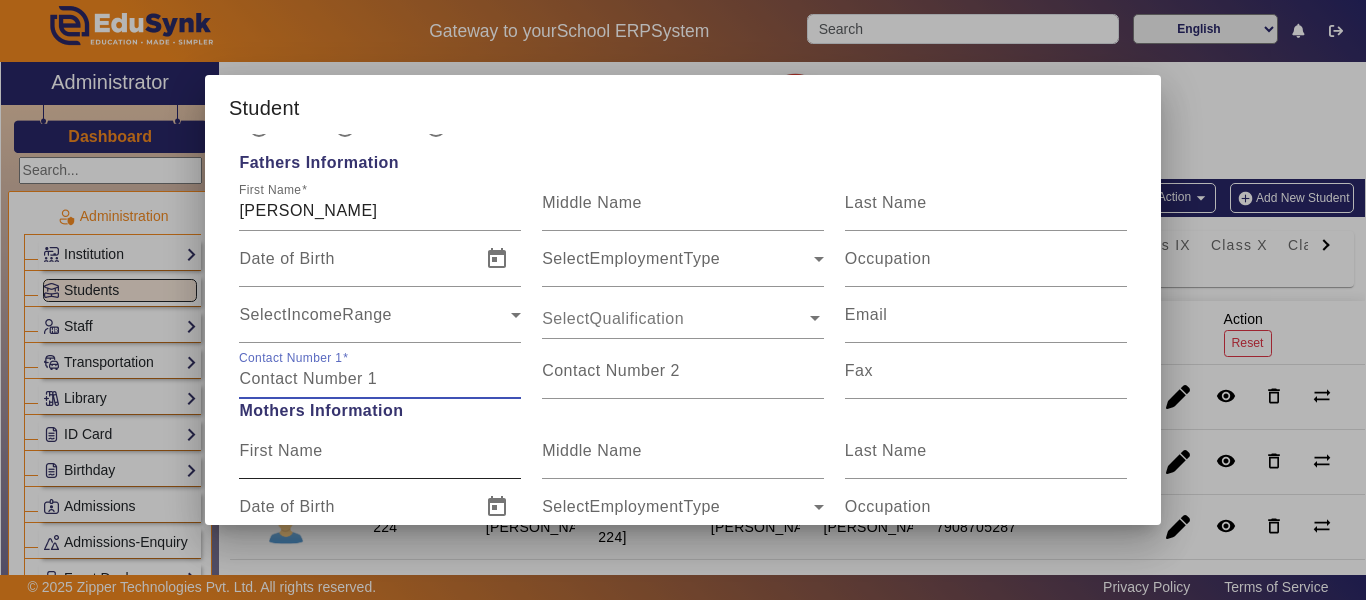 paste on "8107925240" 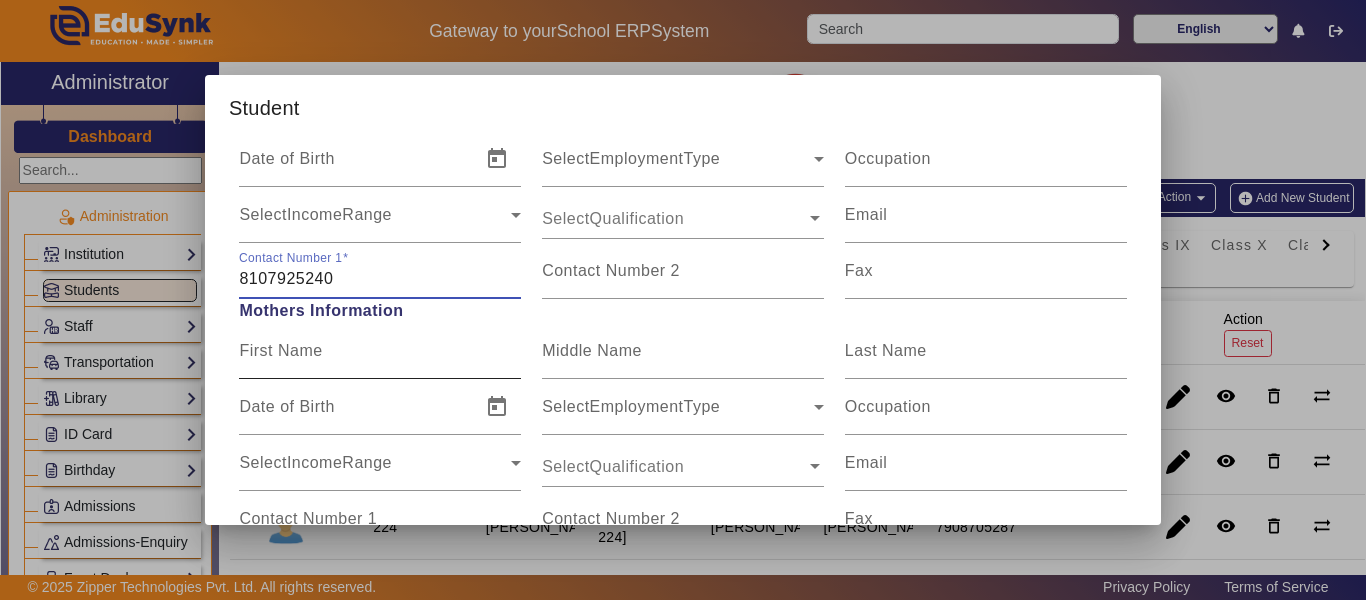 scroll, scrollTop: 1522, scrollLeft: 0, axis: vertical 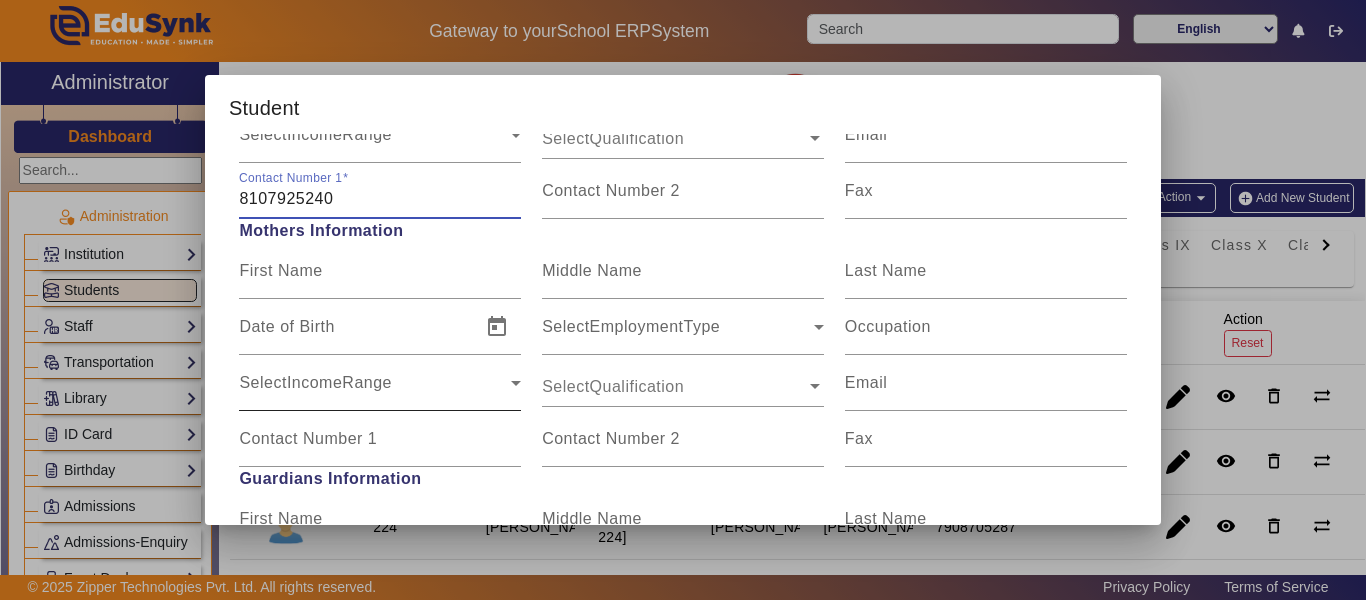 type on "8107925240" 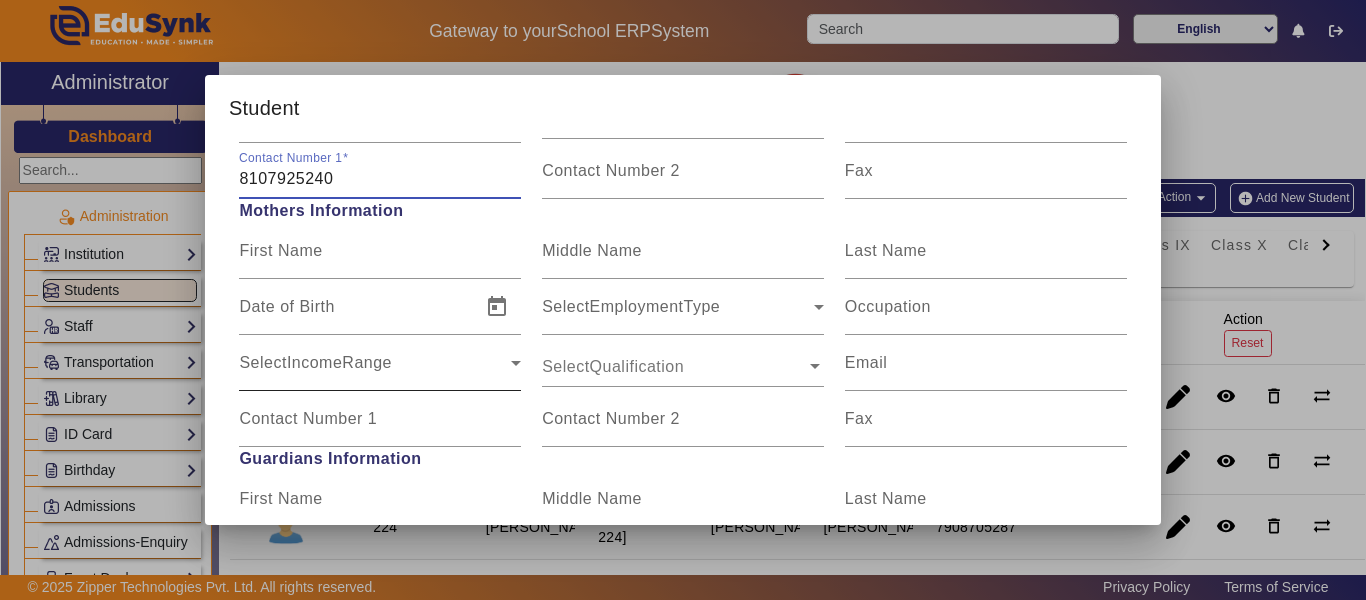 click on "SelectIncomeRange" at bounding box center [375, 371] 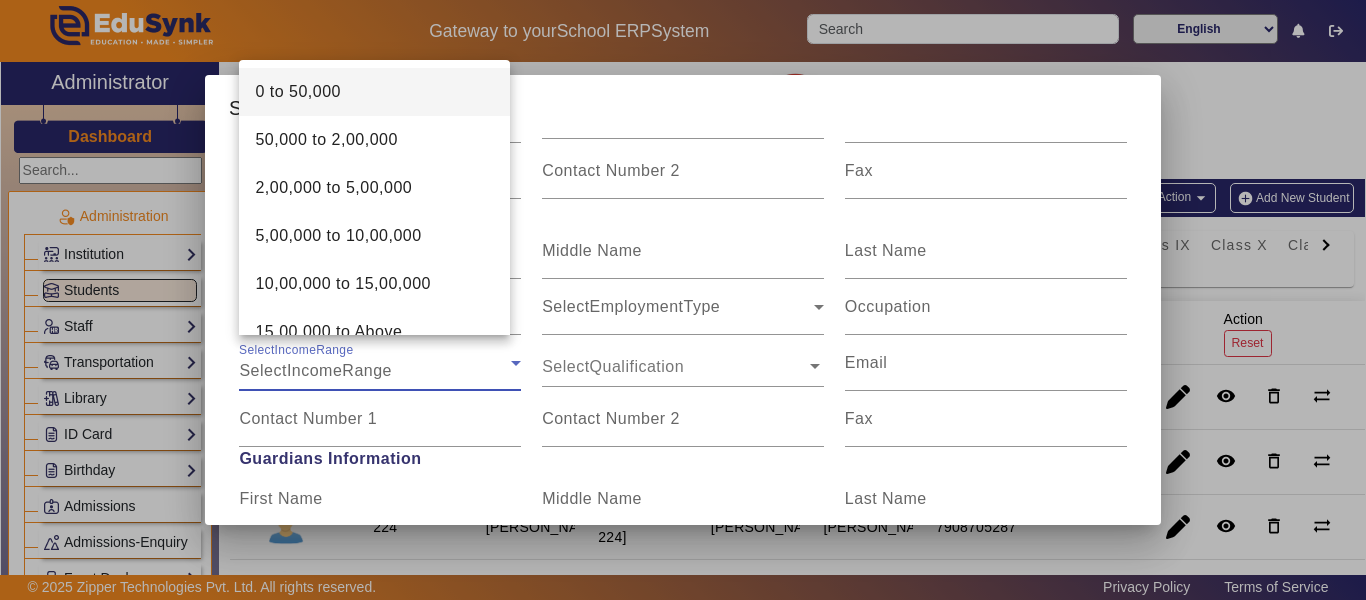 click at bounding box center [683, 300] 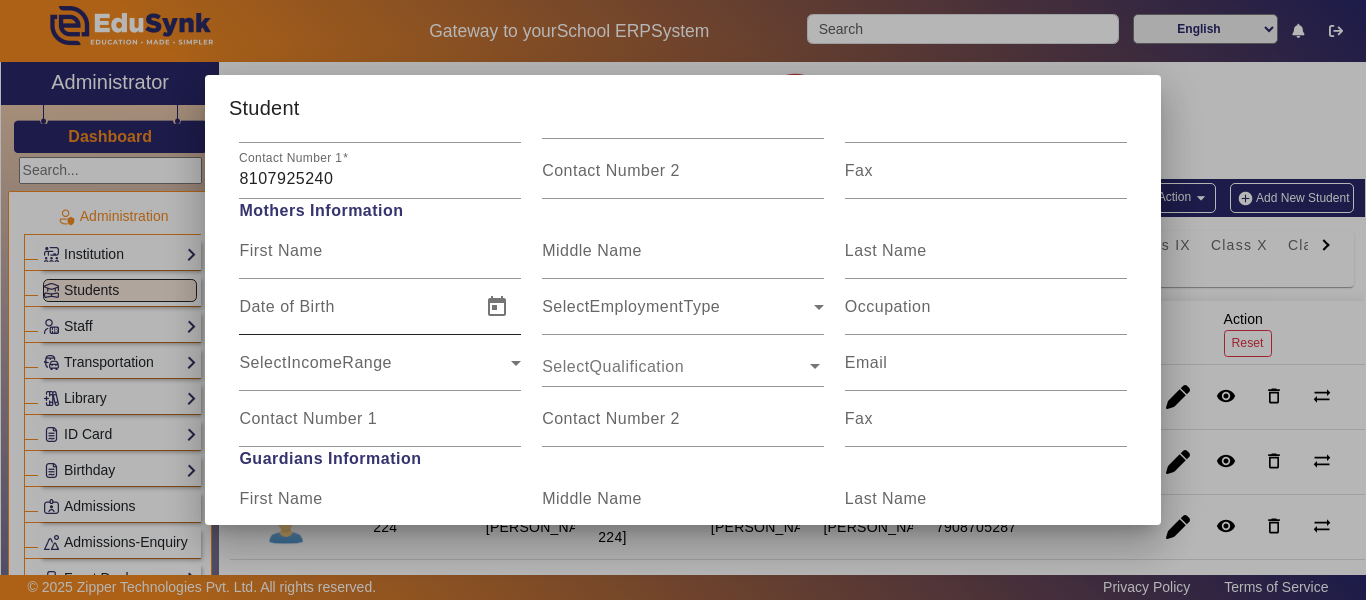 click on "Date of Birth" at bounding box center [286, 306] 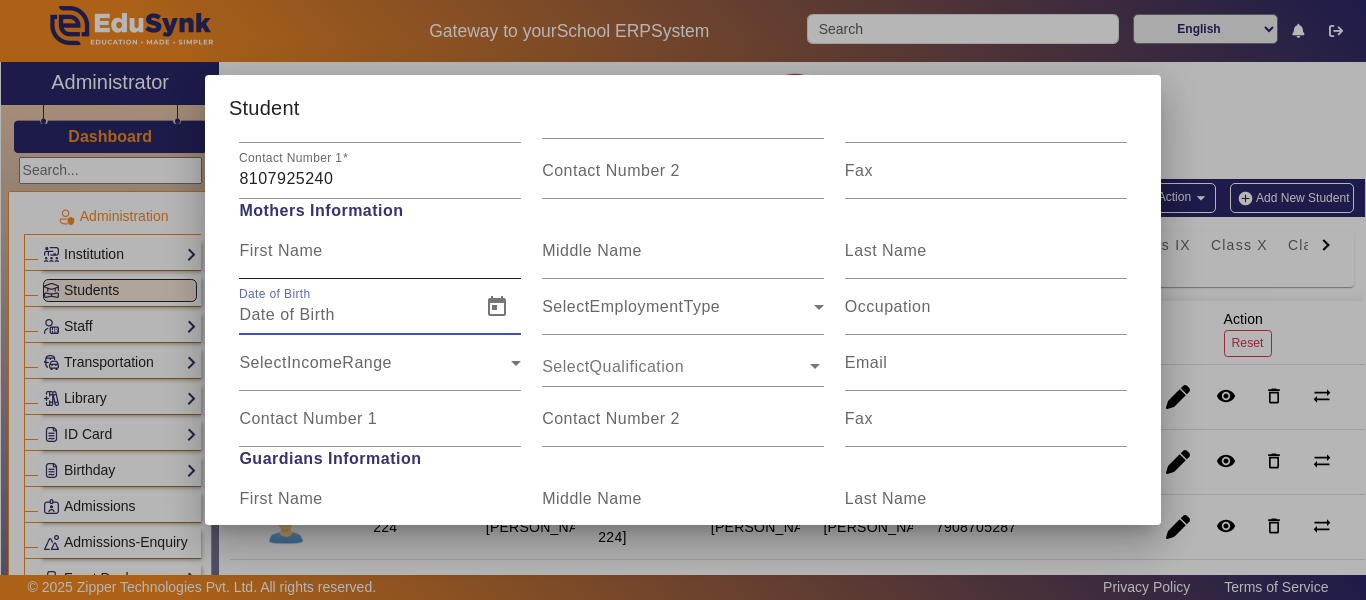 click on "First Name" at bounding box center (380, 251) 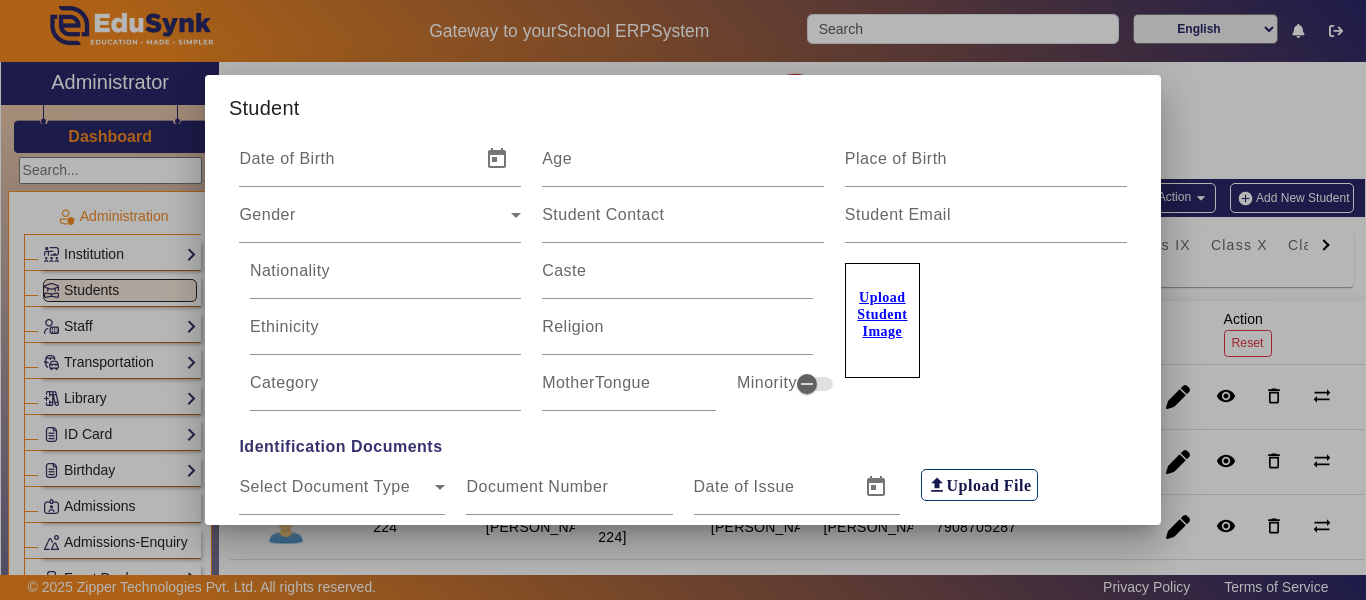 scroll, scrollTop: 0, scrollLeft: 0, axis: both 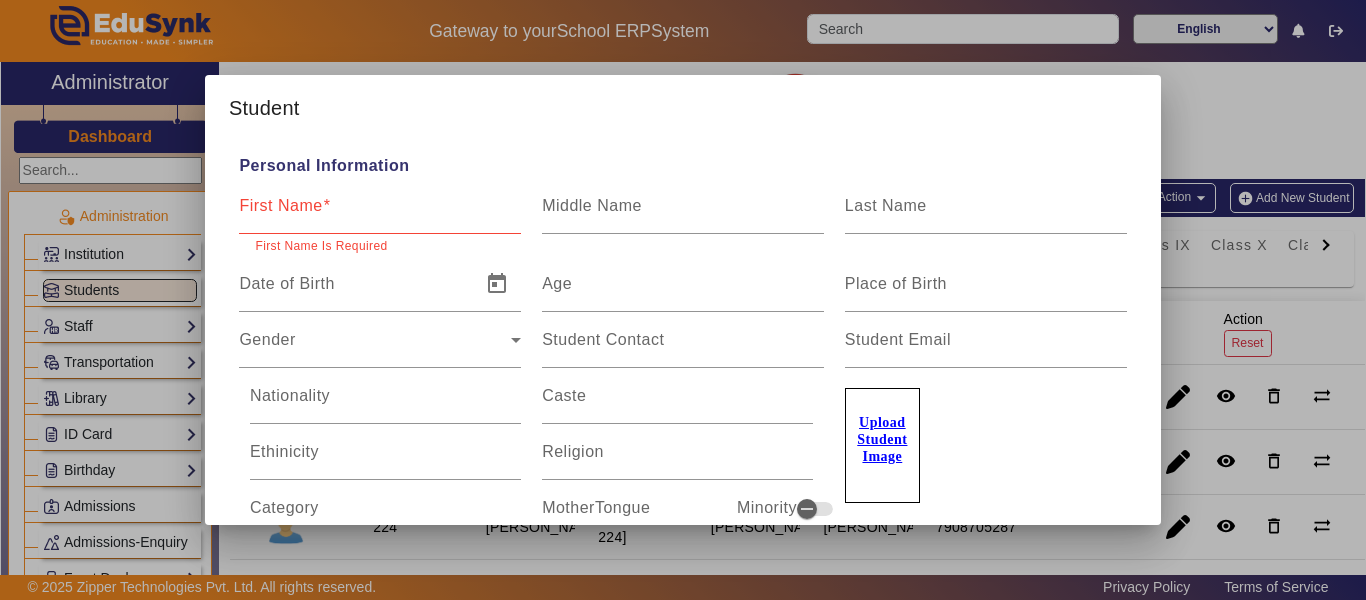 type on "NEERAJ" 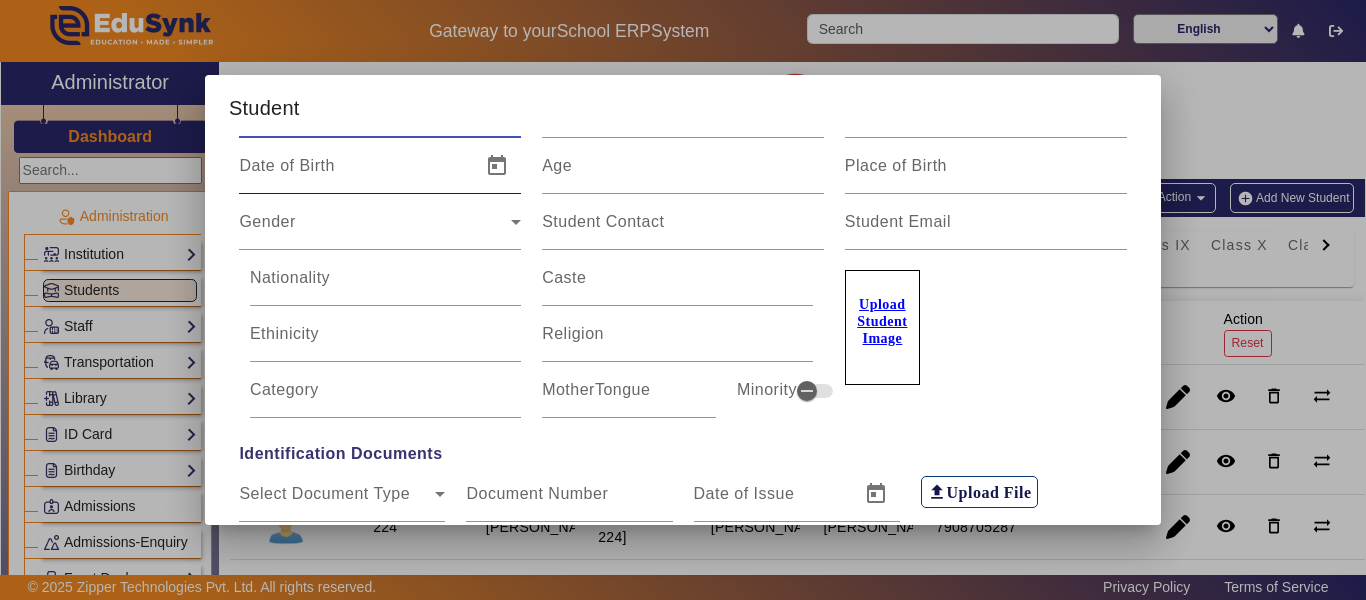 scroll, scrollTop: 0, scrollLeft: 0, axis: both 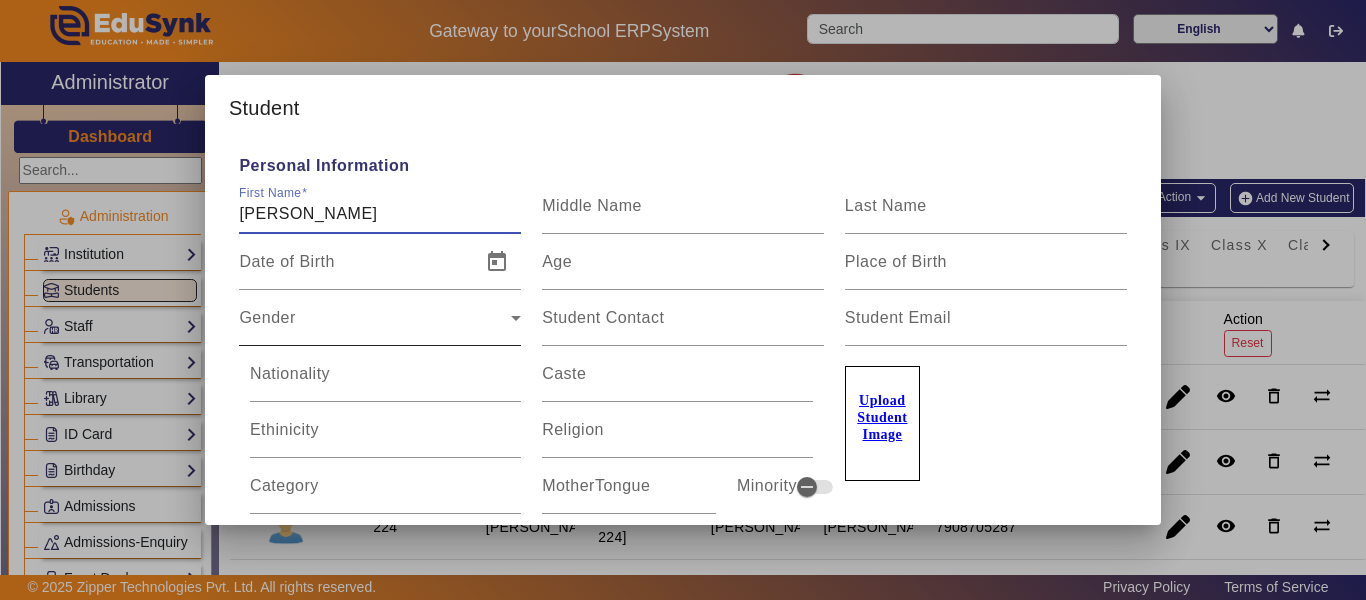 type on "RONIT MEENA" 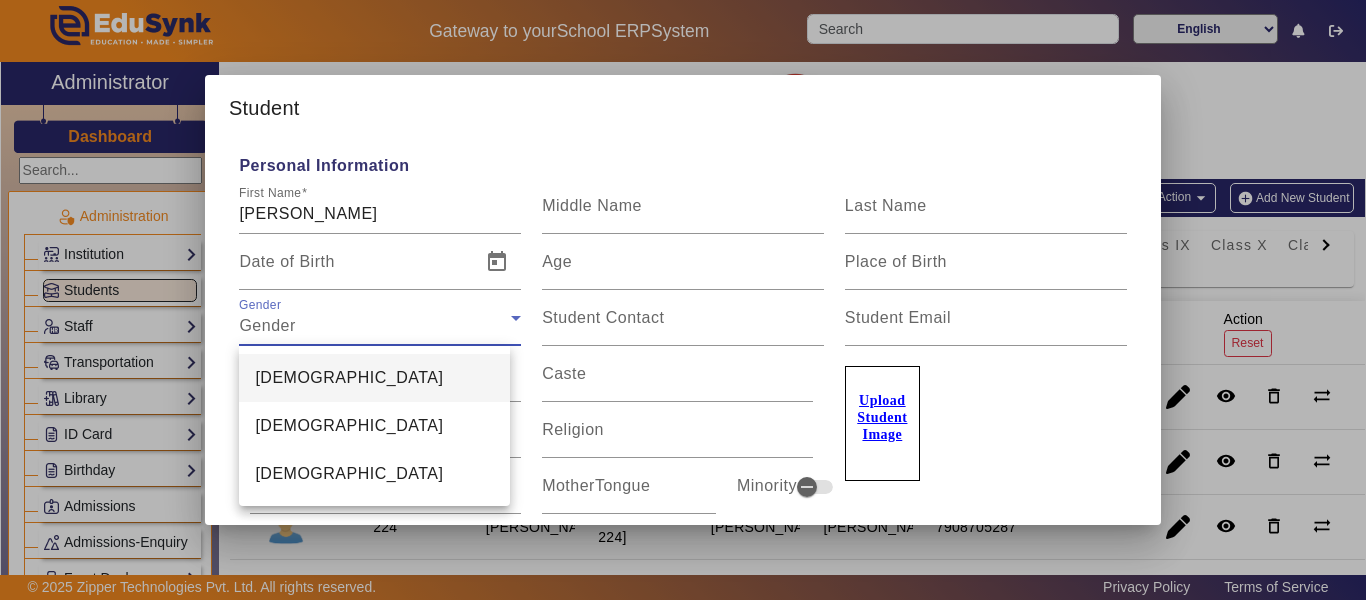 click on "[DEMOGRAPHIC_DATA]" at bounding box center [374, 378] 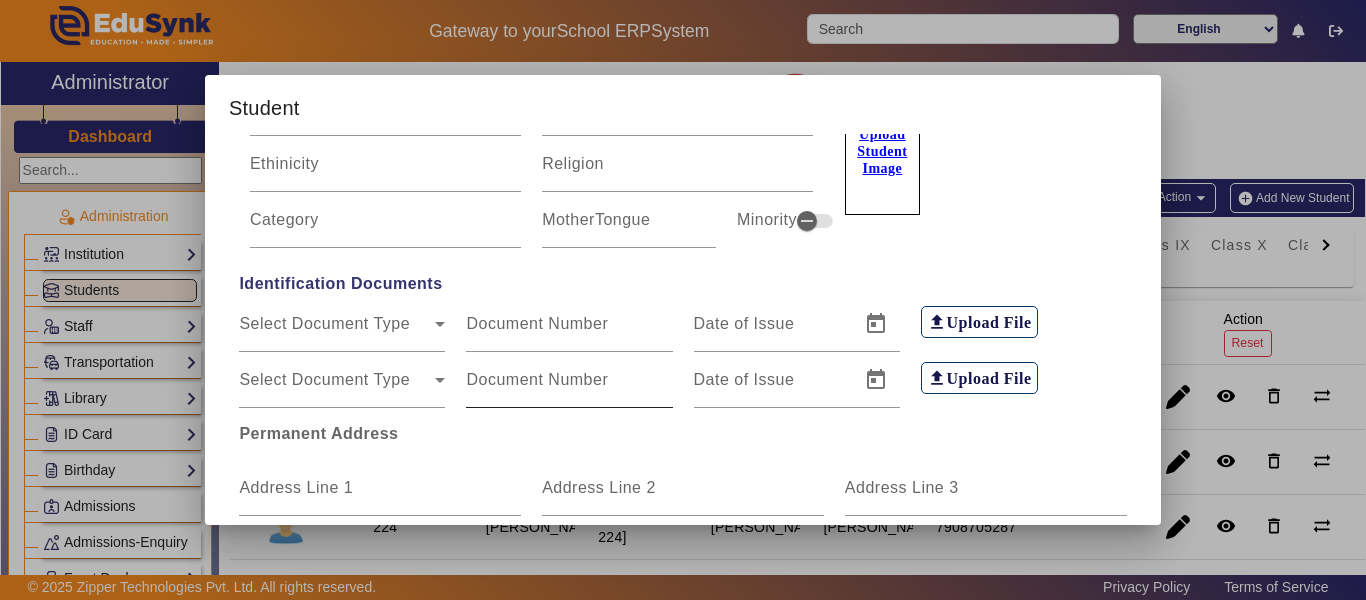 scroll, scrollTop: 300, scrollLeft: 0, axis: vertical 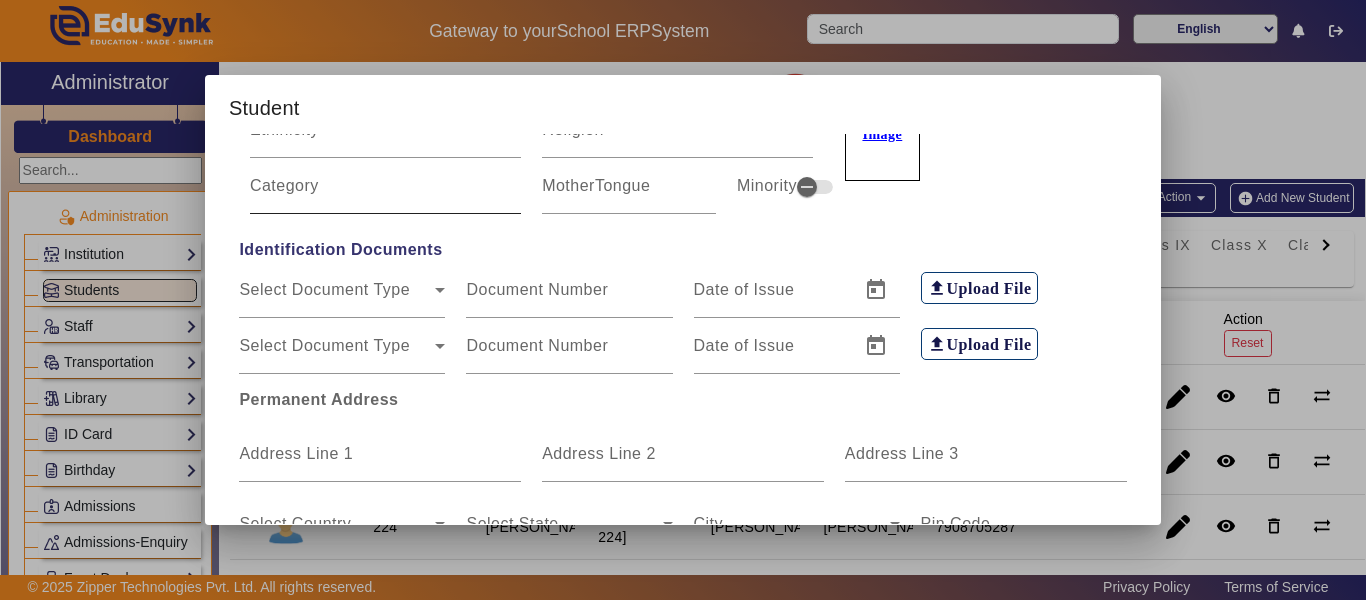 click on "Category" at bounding box center [385, 194] 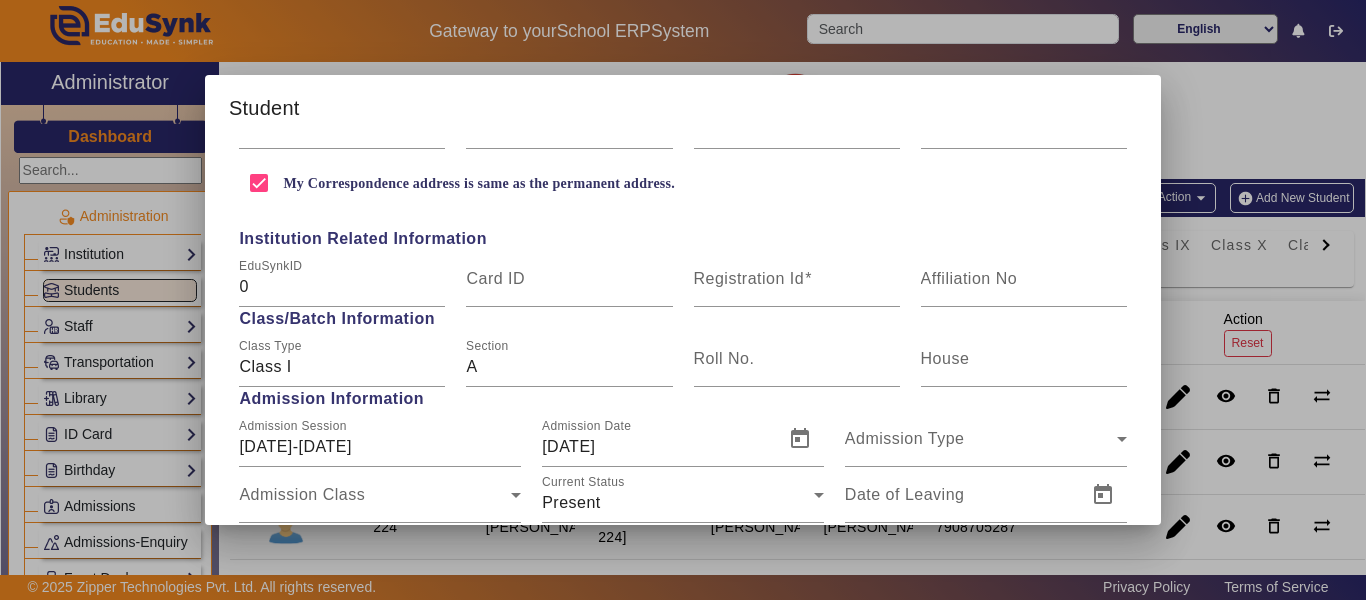 scroll, scrollTop: 700, scrollLeft: 0, axis: vertical 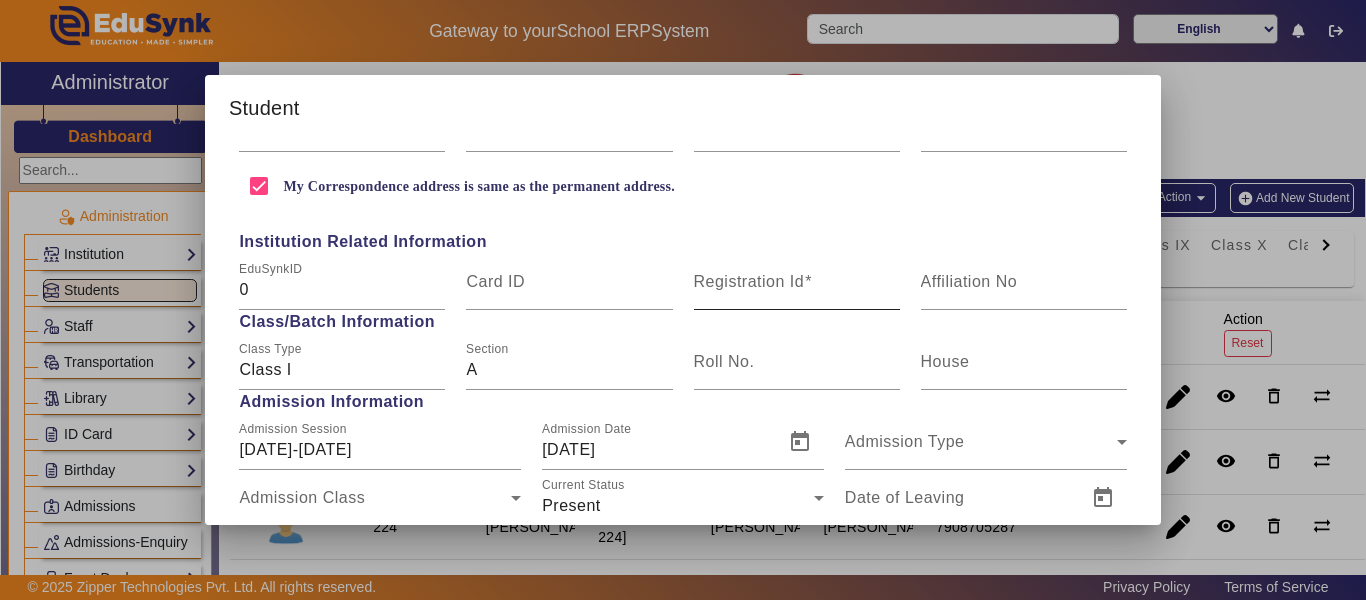 click on "Registration Id" at bounding box center [797, 282] 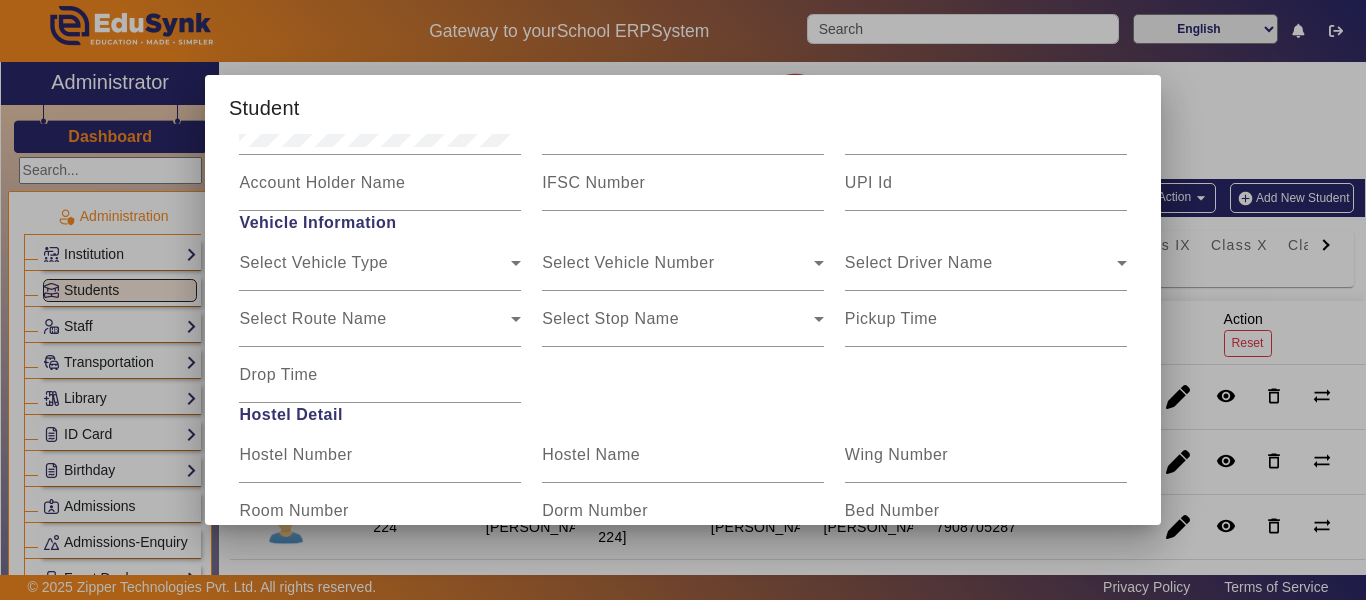 scroll, scrollTop: 2539, scrollLeft: 0, axis: vertical 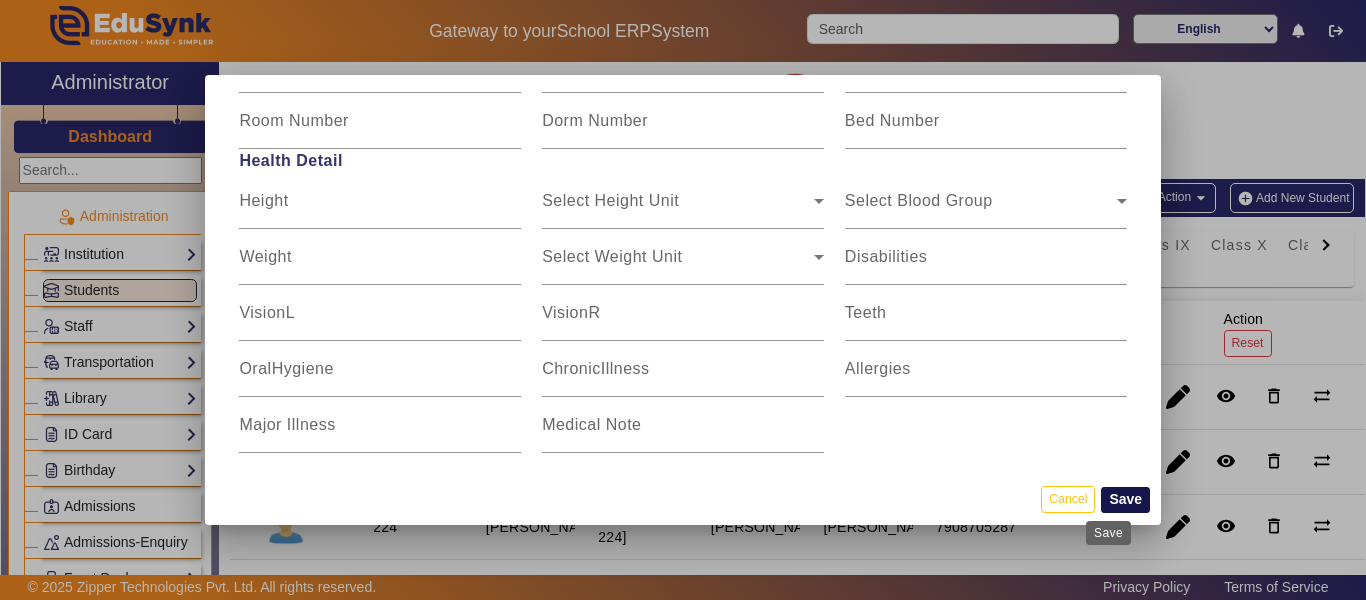 type on "NEW41544" 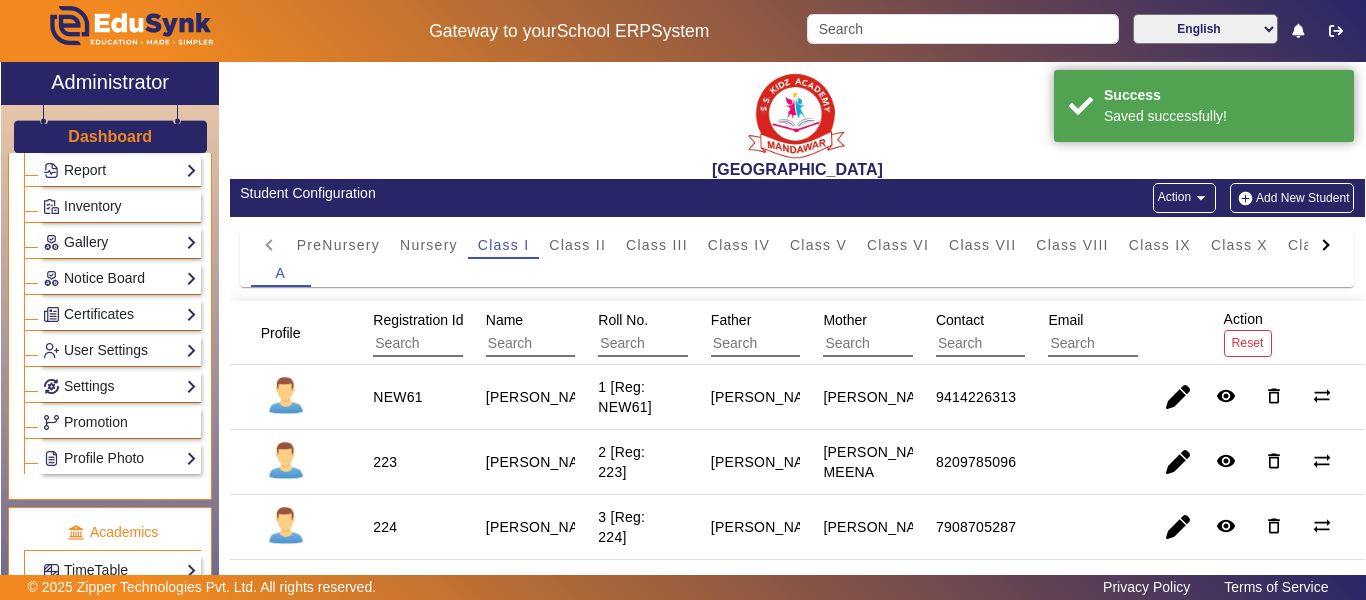 scroll, scrollTop: 900, scrollLeft: 0, axis: vertical 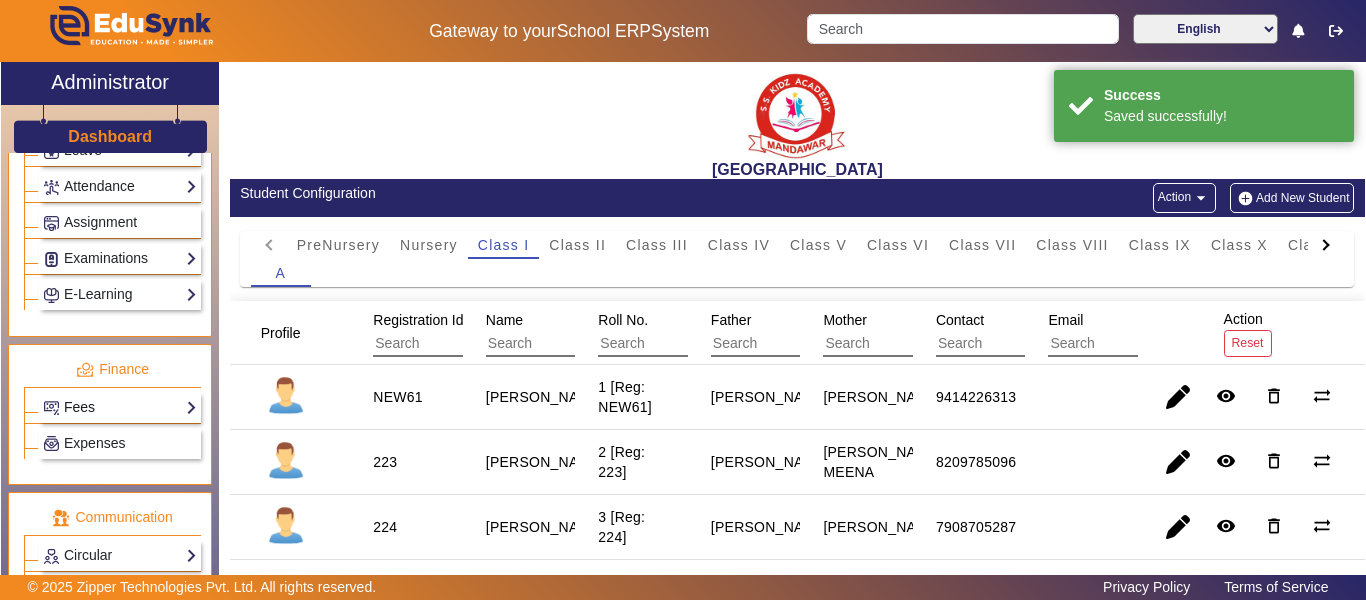click on "Fees" 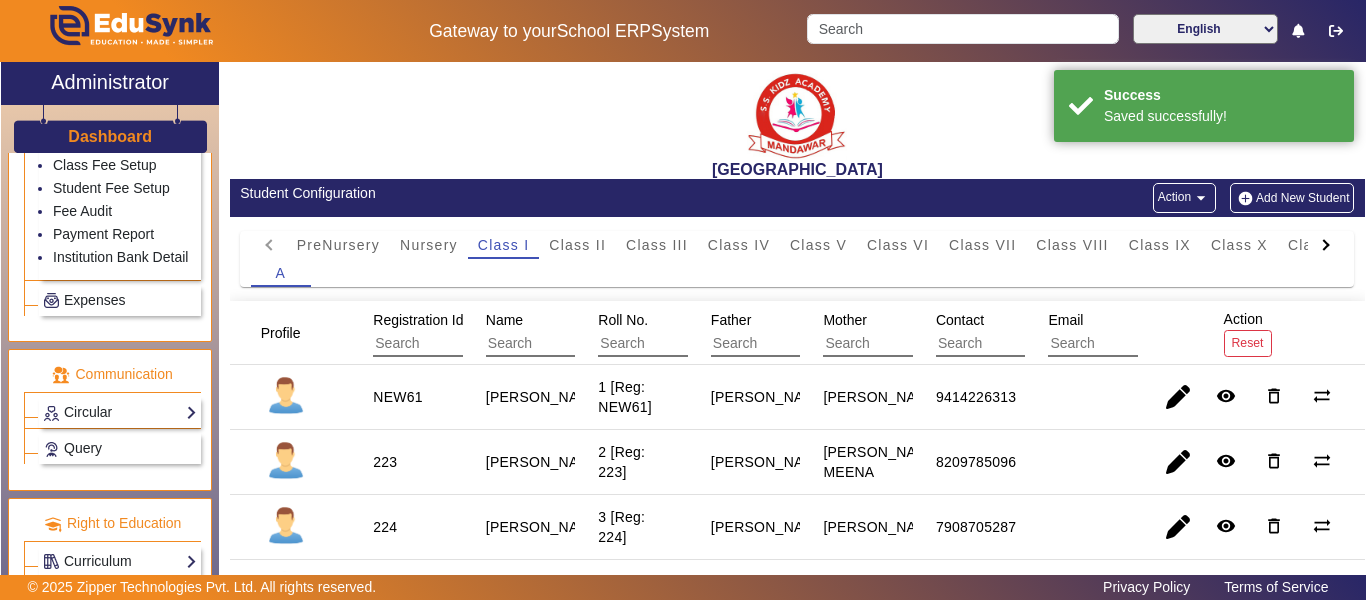 scroll, scrollTop: 1200, scrollLeft: 0, axis: vertical 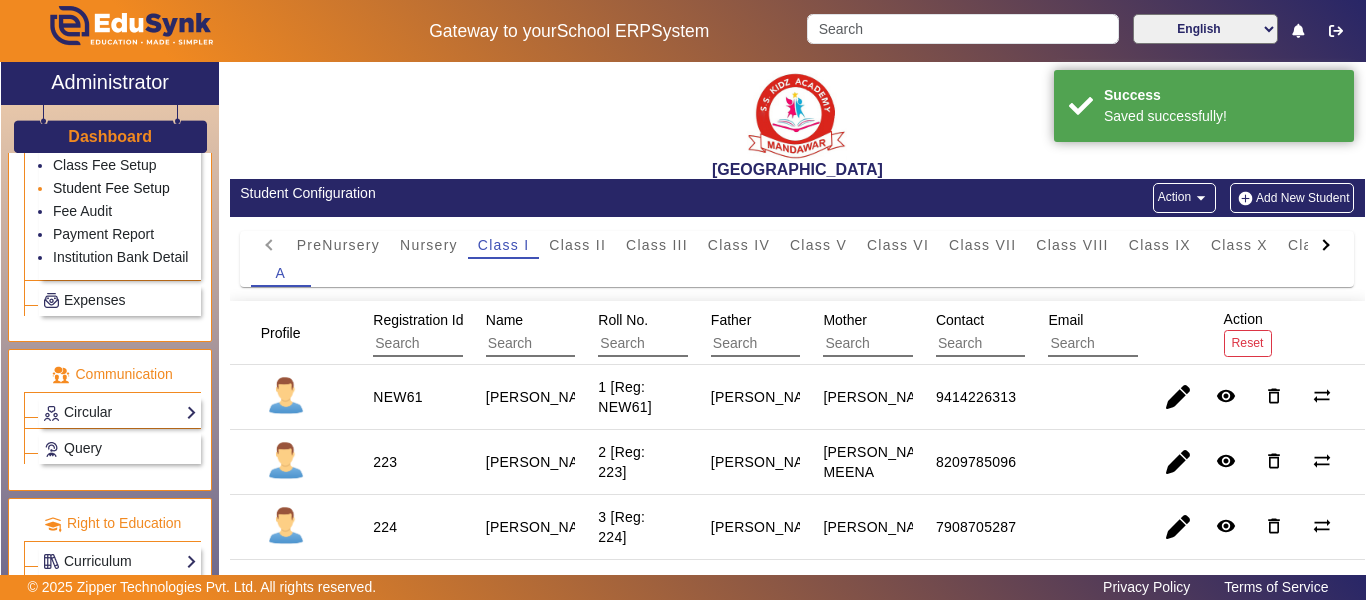 click on "Student Fee Setup" 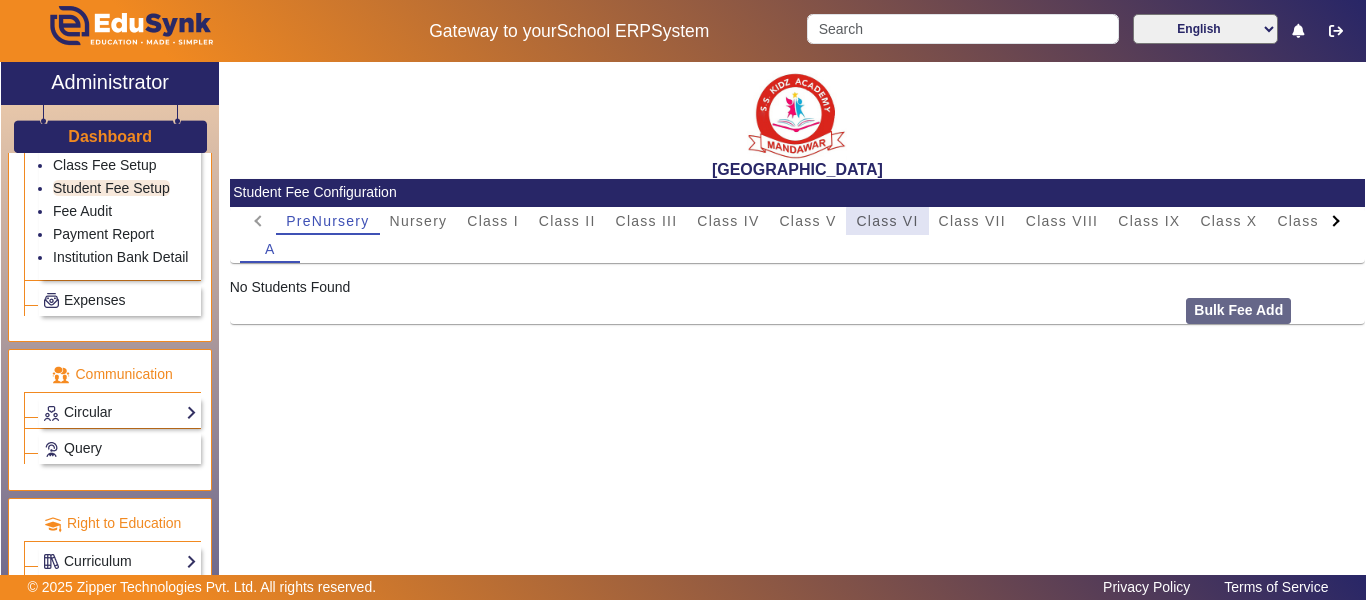 click on "Class VI" at bounding box center [887, 221] 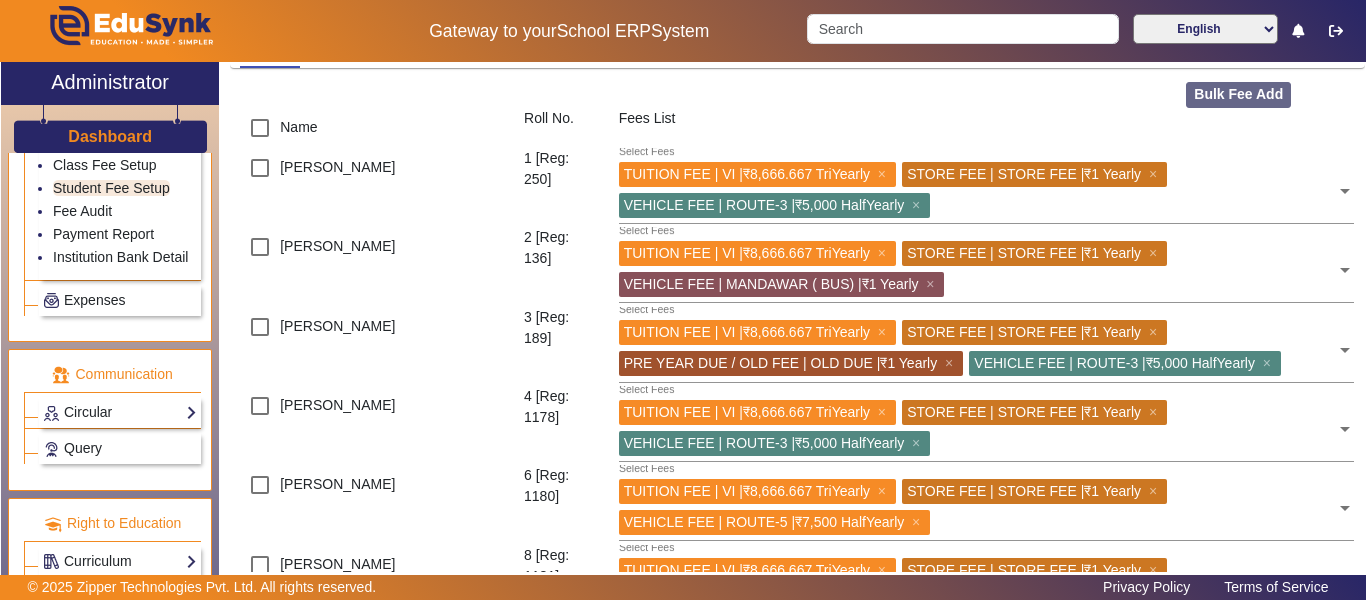 scroll, scrollTop: 0, scrollLeft: 0, axis: both 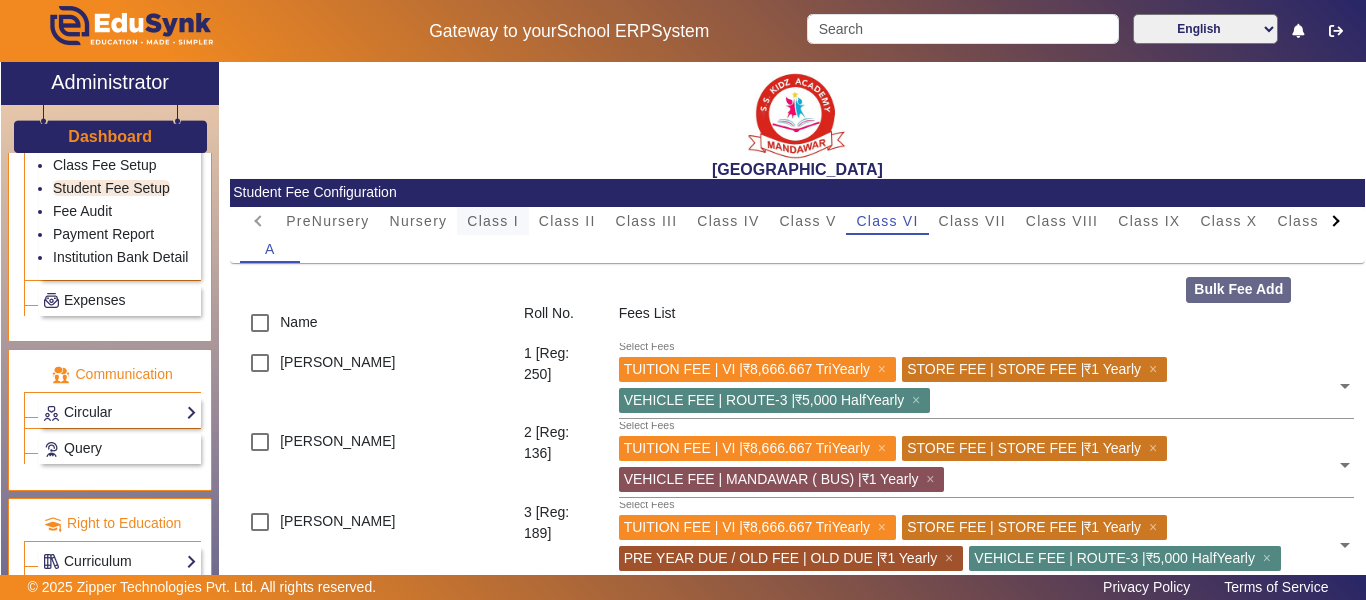click on "Class I" at bounding box center [493, 221] 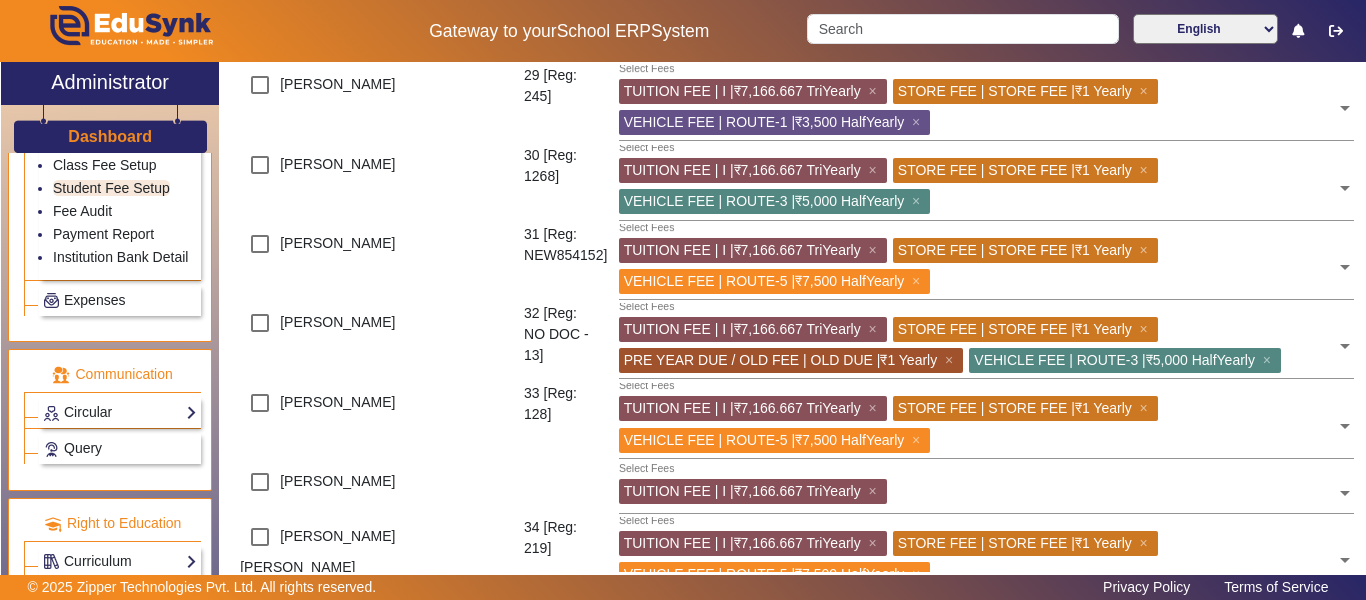 scroll, scrollTop: 1800, scrollLeft: 0, axis: vertical 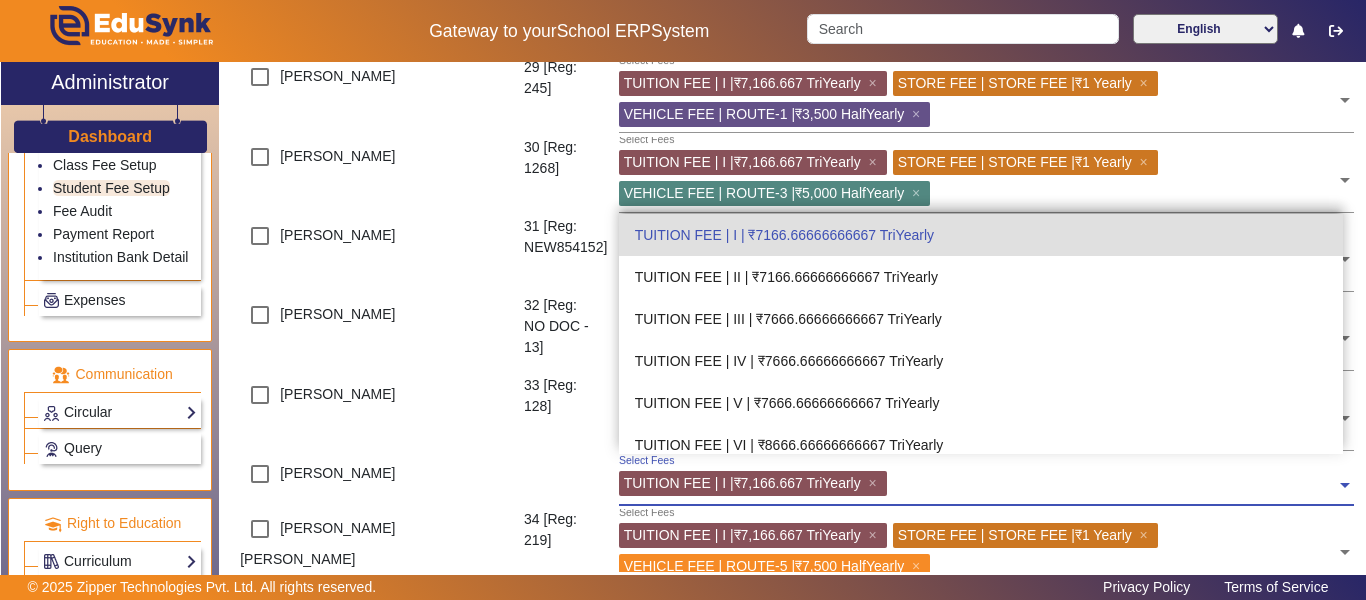 click 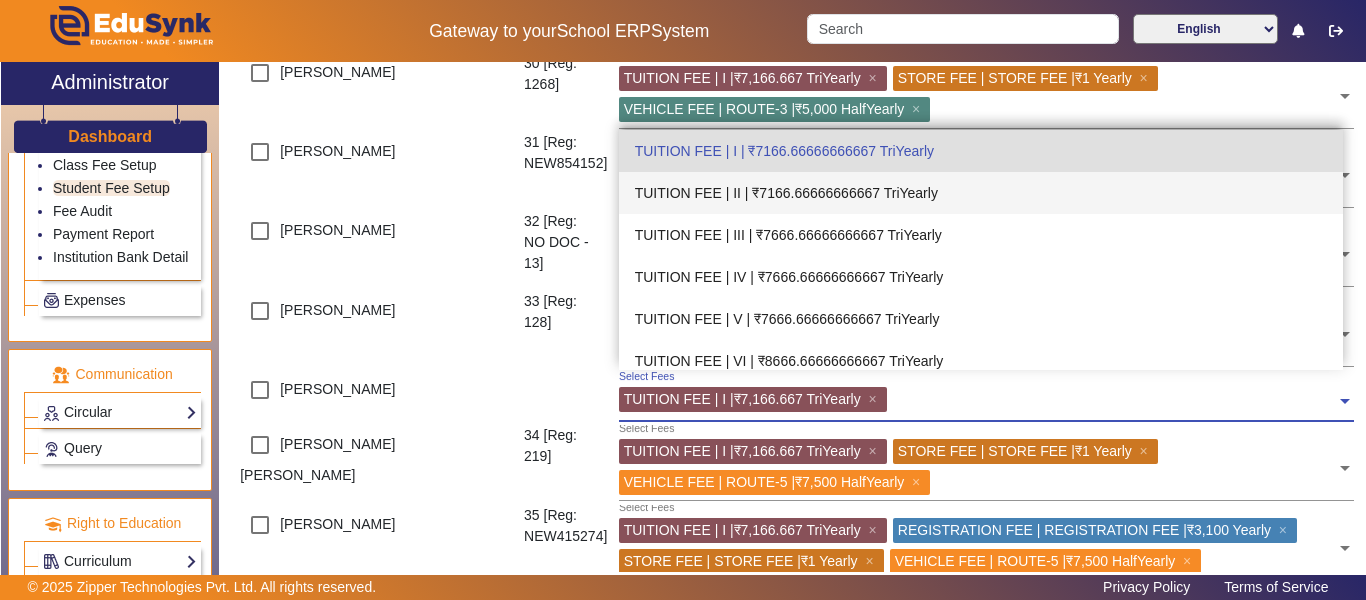 scroll, scrollTop: 1900, scrollLeft: 0, axis: vertical 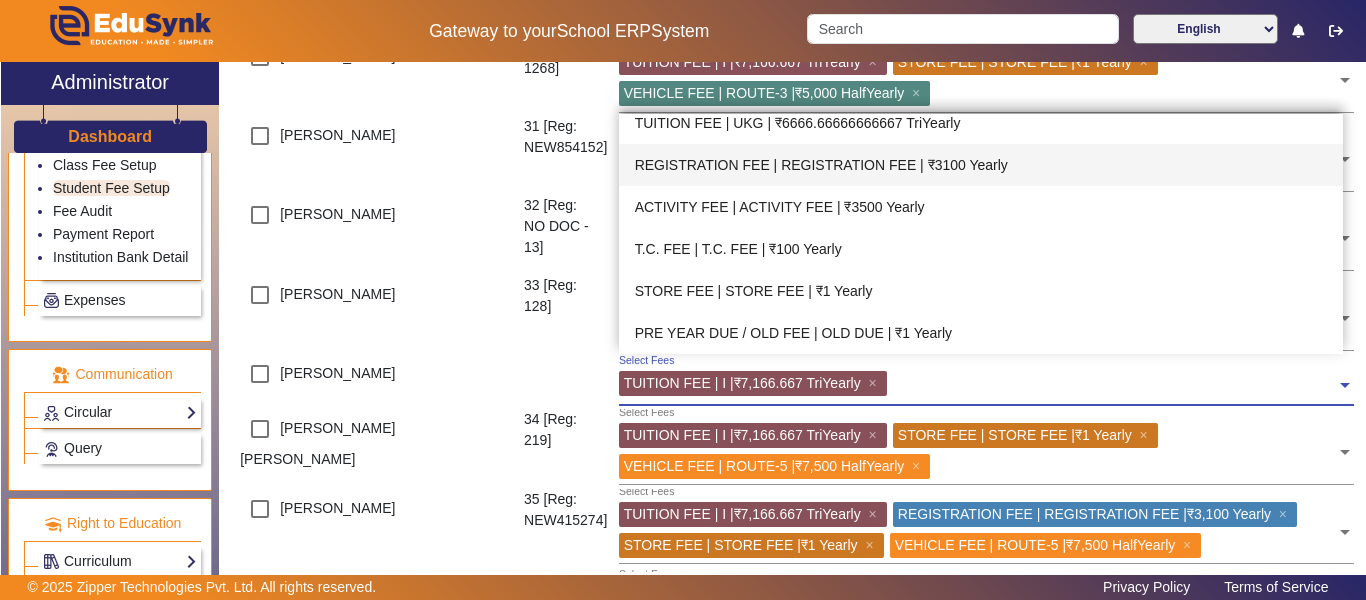 click on "REGISTRATION FEE | REGISTRATION FEE | ₹3100 Yearly" at bounding box center (981, 165) 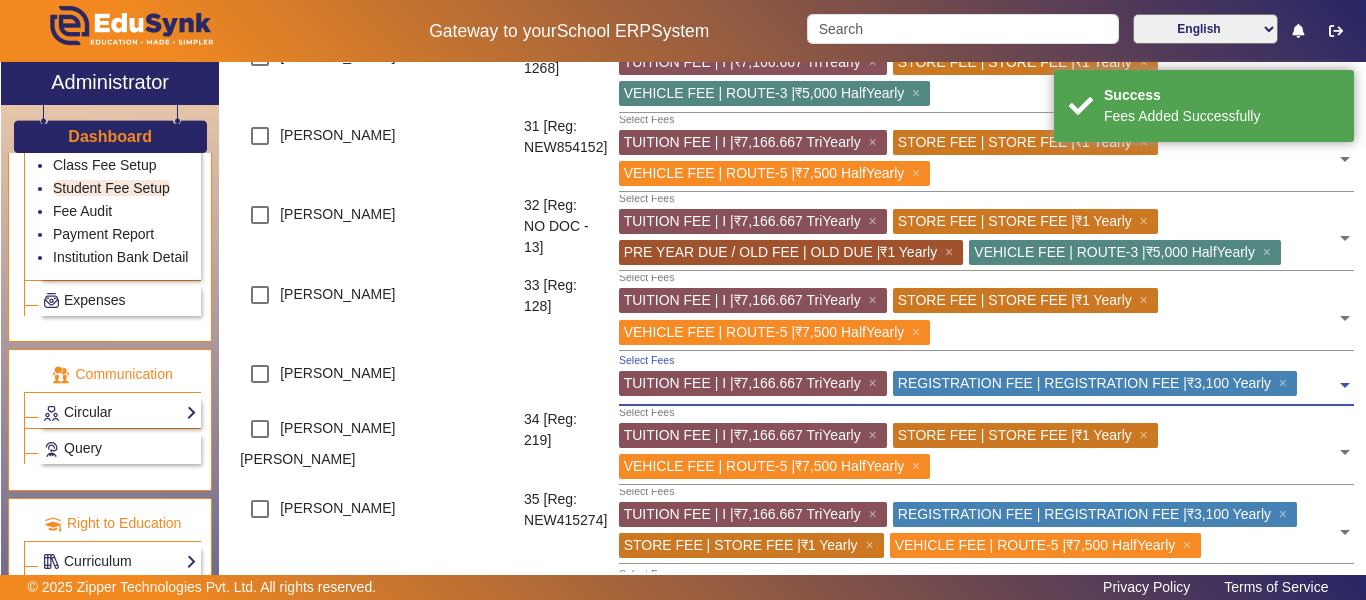 click 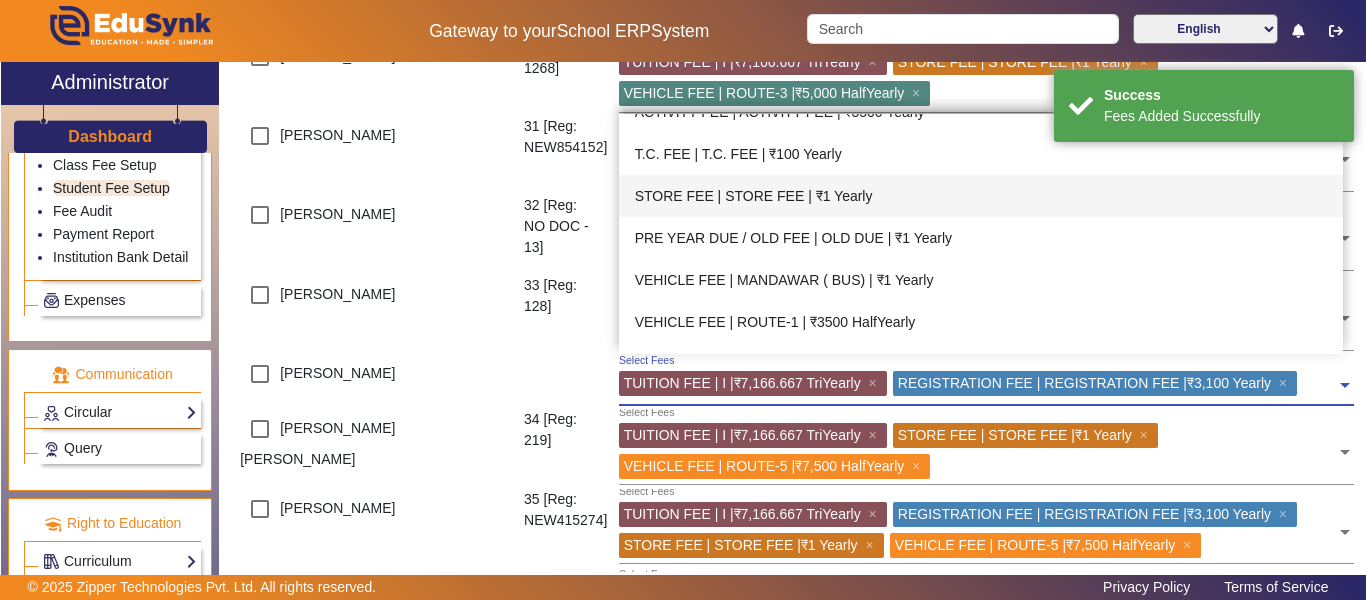 scroll, scrollTop: 730, scrollLeft: 0, axis: vertical 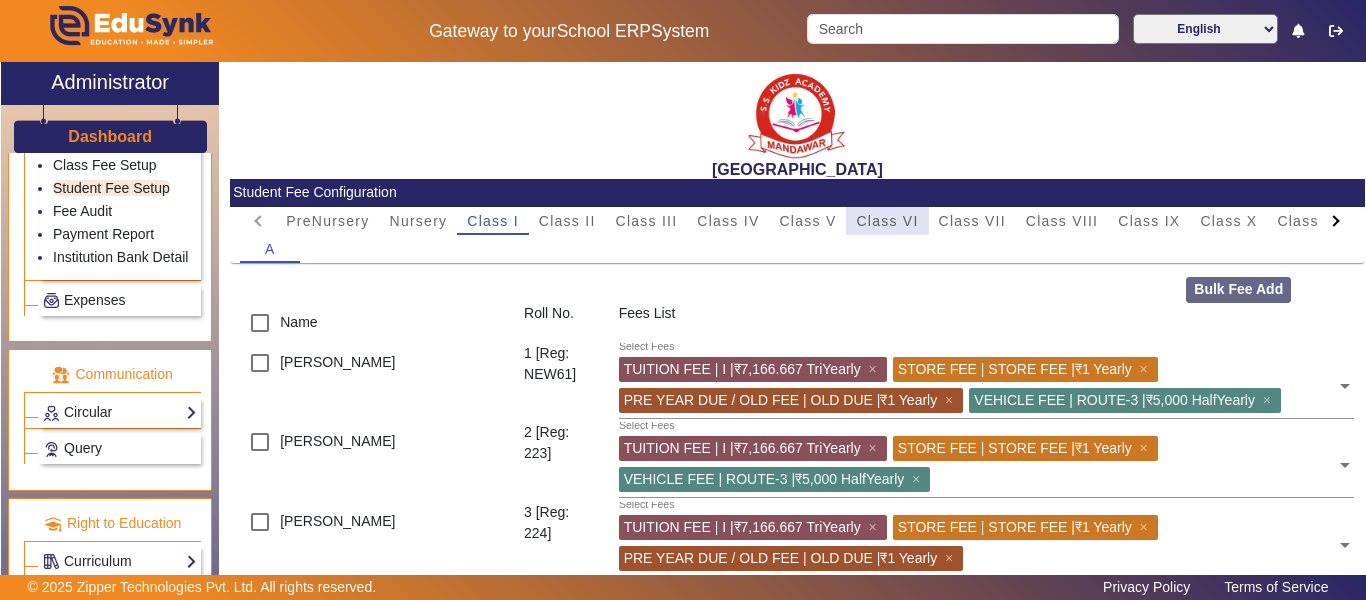 click on "Class VI" at bounding box center (887, 221) 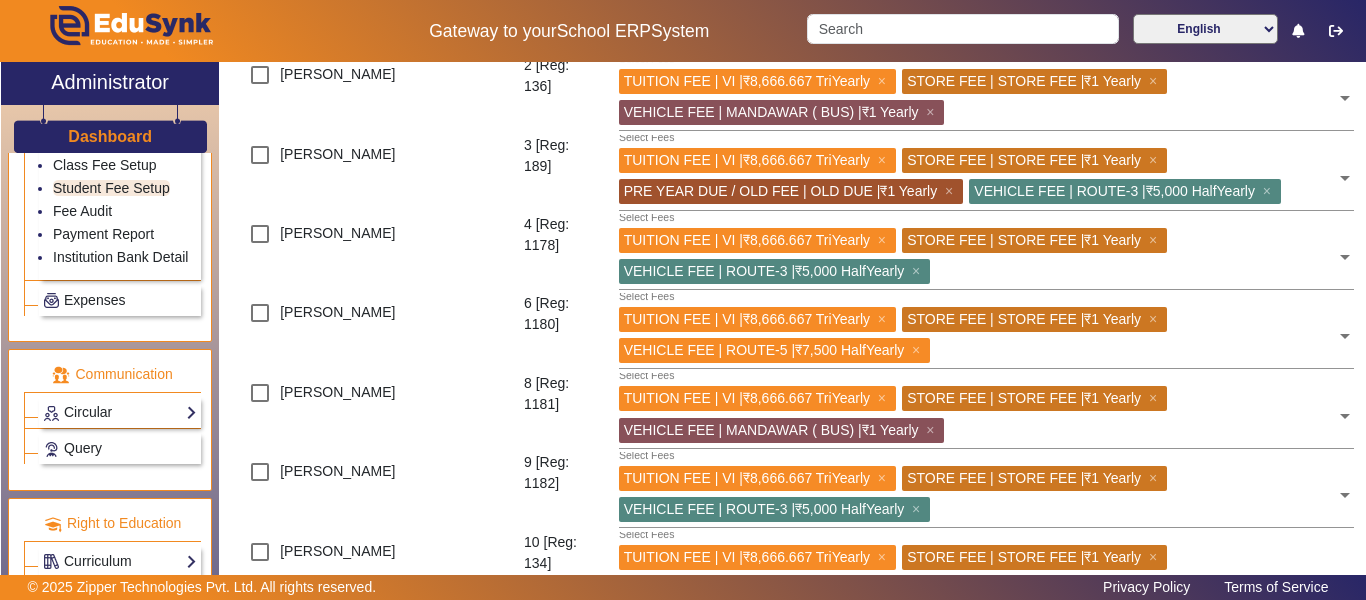 scroll, scrollTop: 0, scrollLeft: 0, axis: both 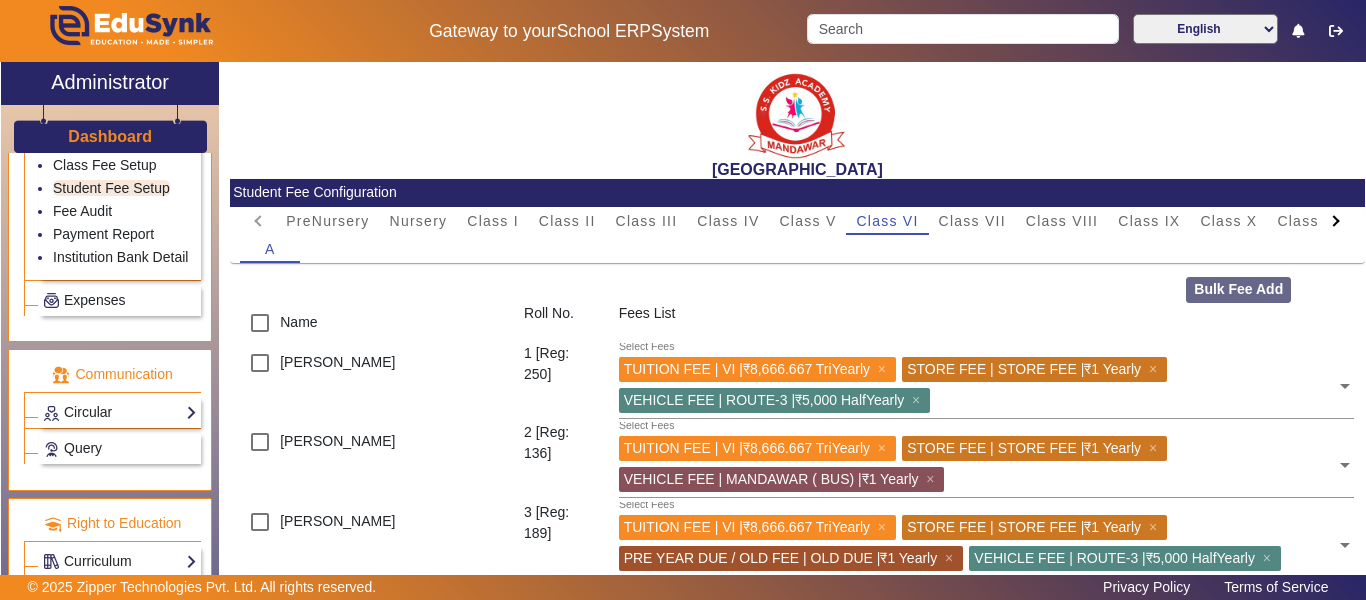 click on "A" at bounding box center (797, 249) 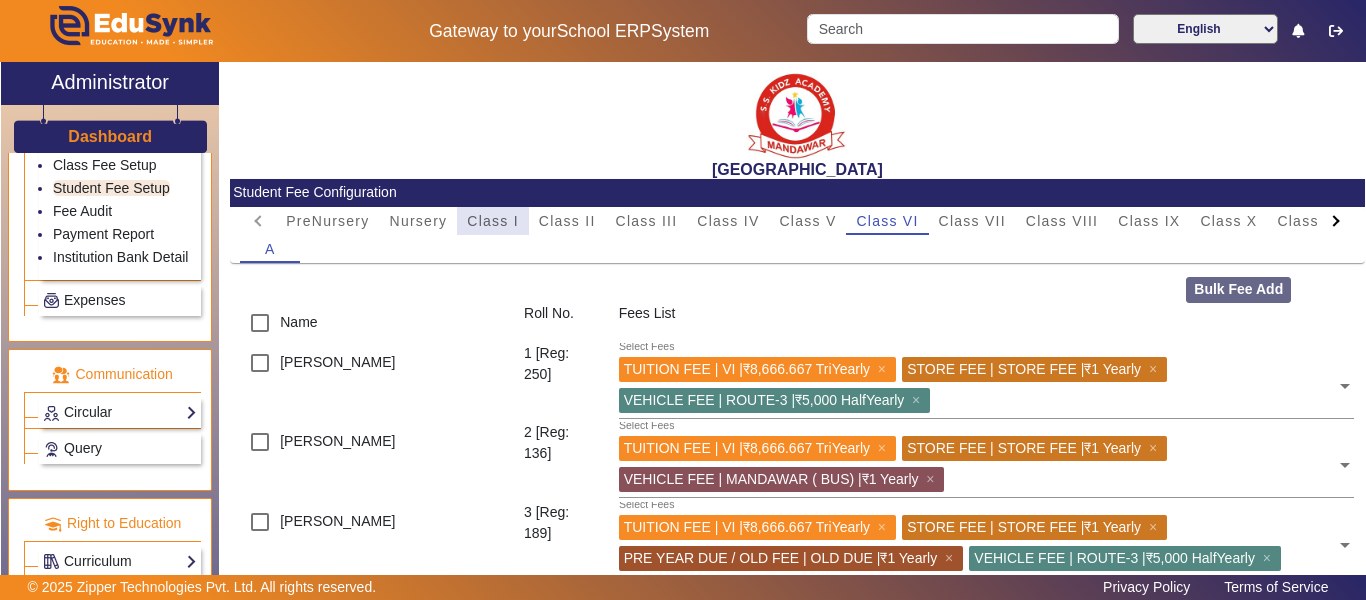 click on "Class I" at bounding box center (493, 221) 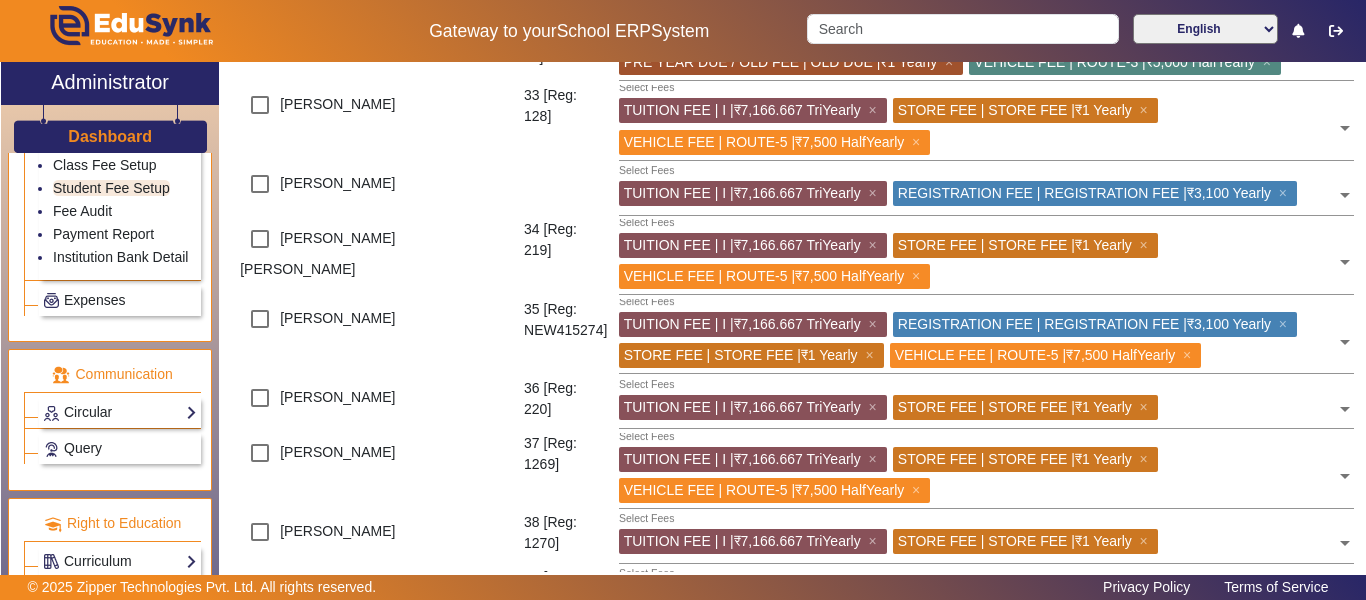 scroll, scrollTop: 2100, scrollLeft: 0, axis: vertical 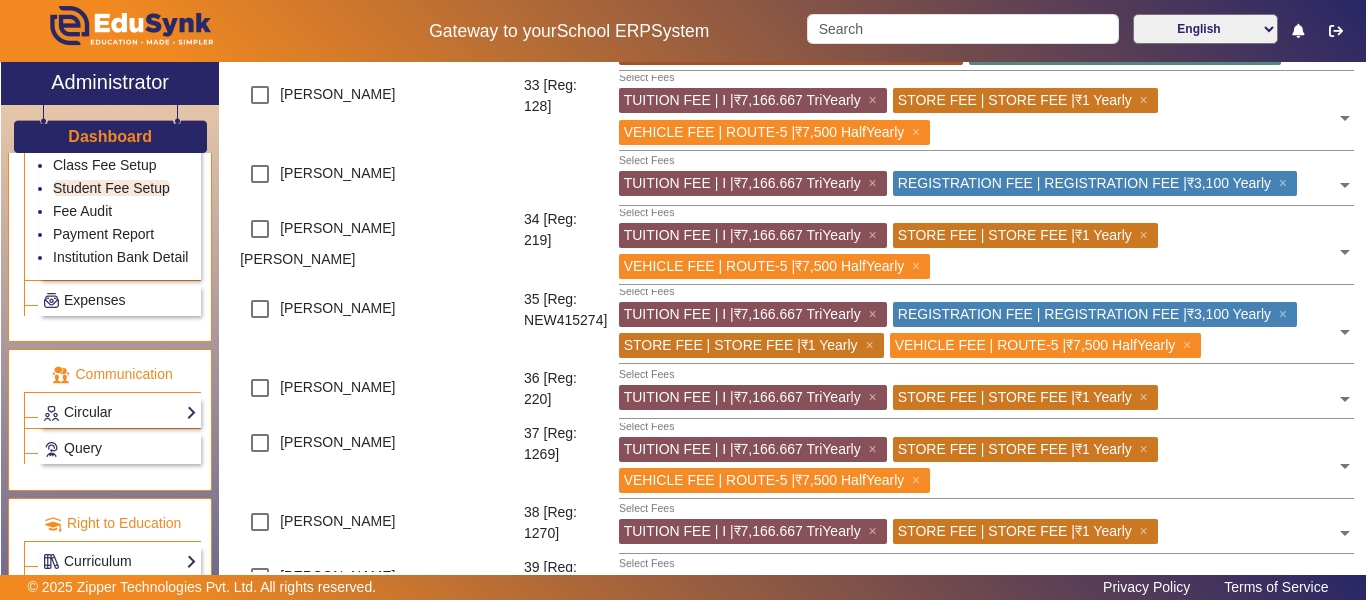 click 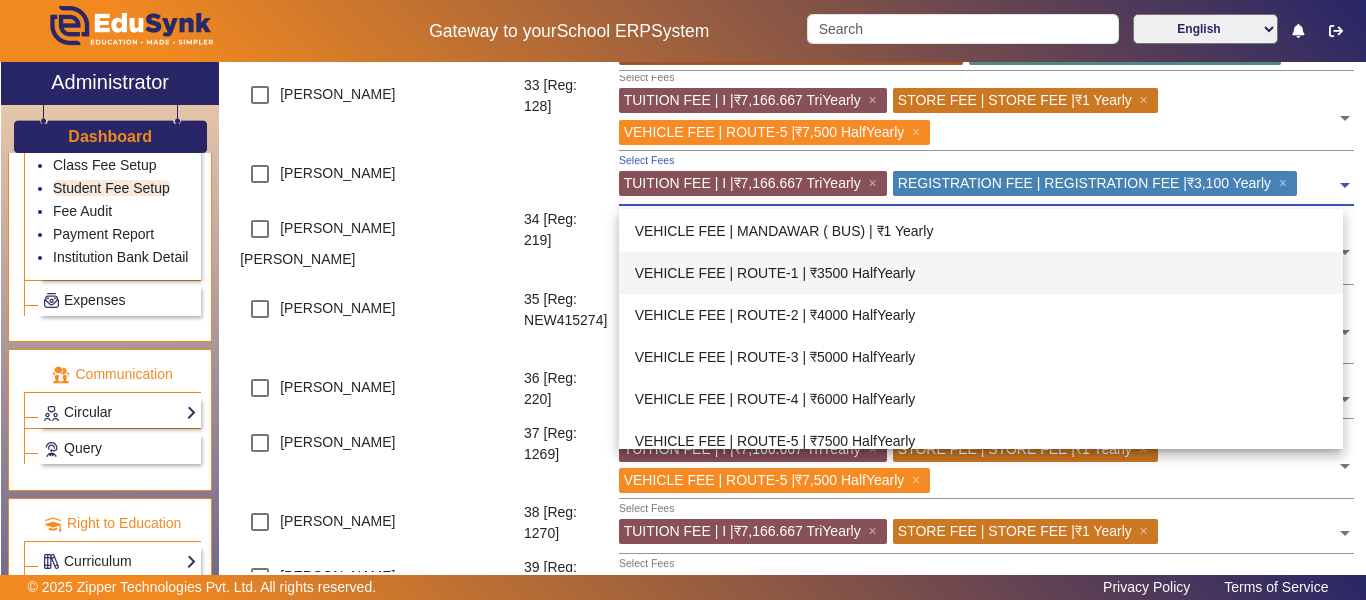 scroll, scrollTop: 852, scrollLeft: 0, axis: vertical 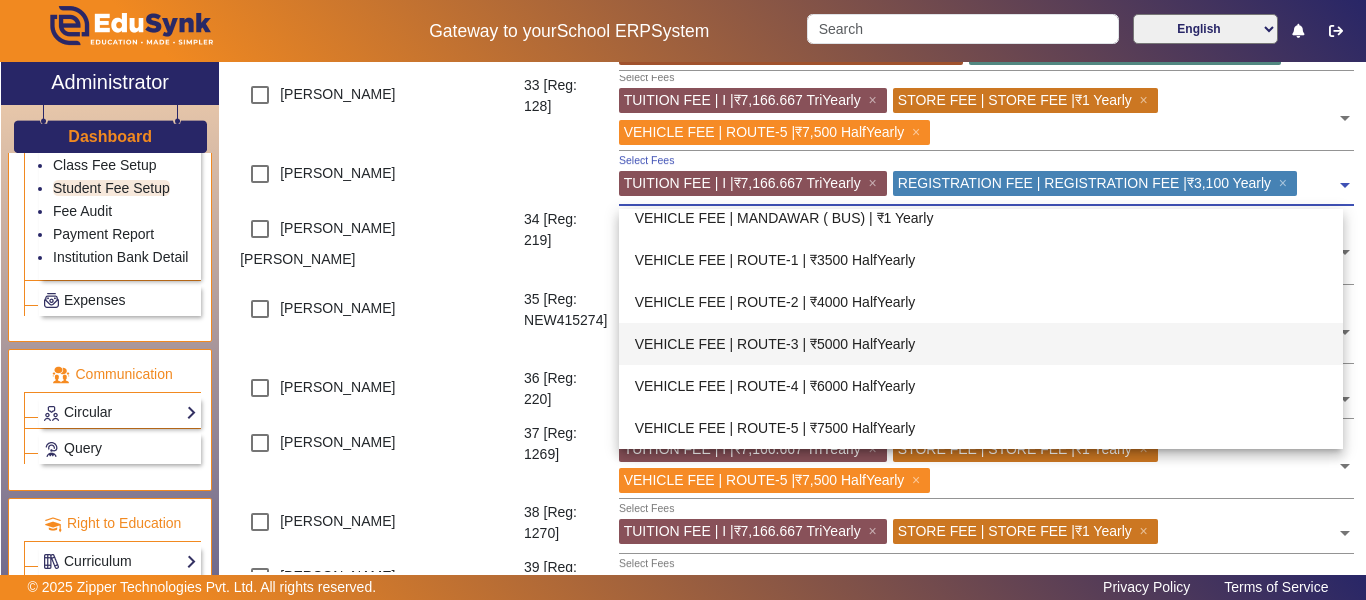 click on "VEHICLE FEE | ROUTE-3 | ₹5000 HalfYearly" at bounding box center (981, 344) 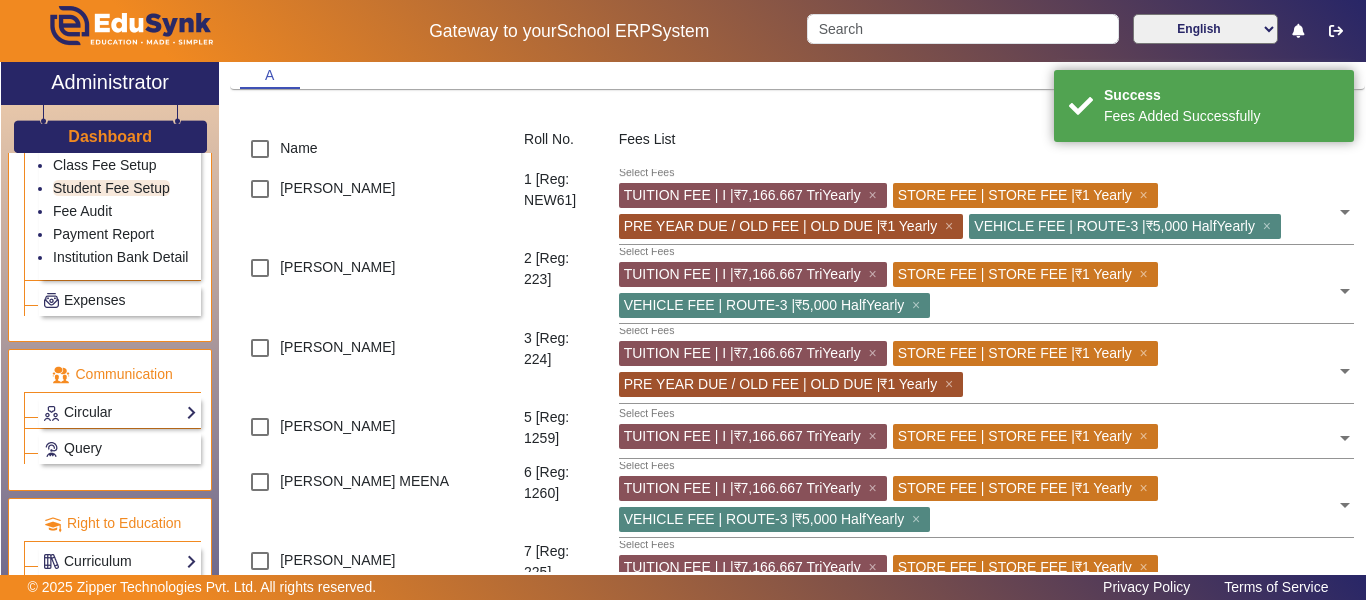 scroll, scrollTop: 0, scrollLeft: 0, axis: both 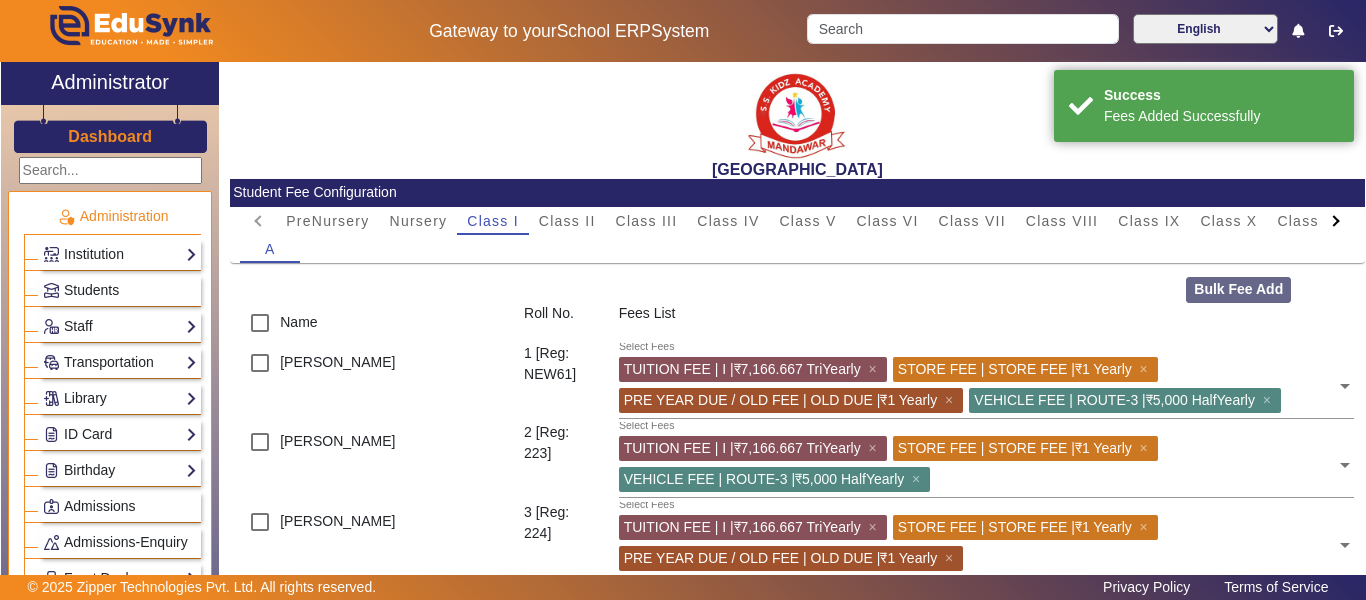 click on "Dashboard" 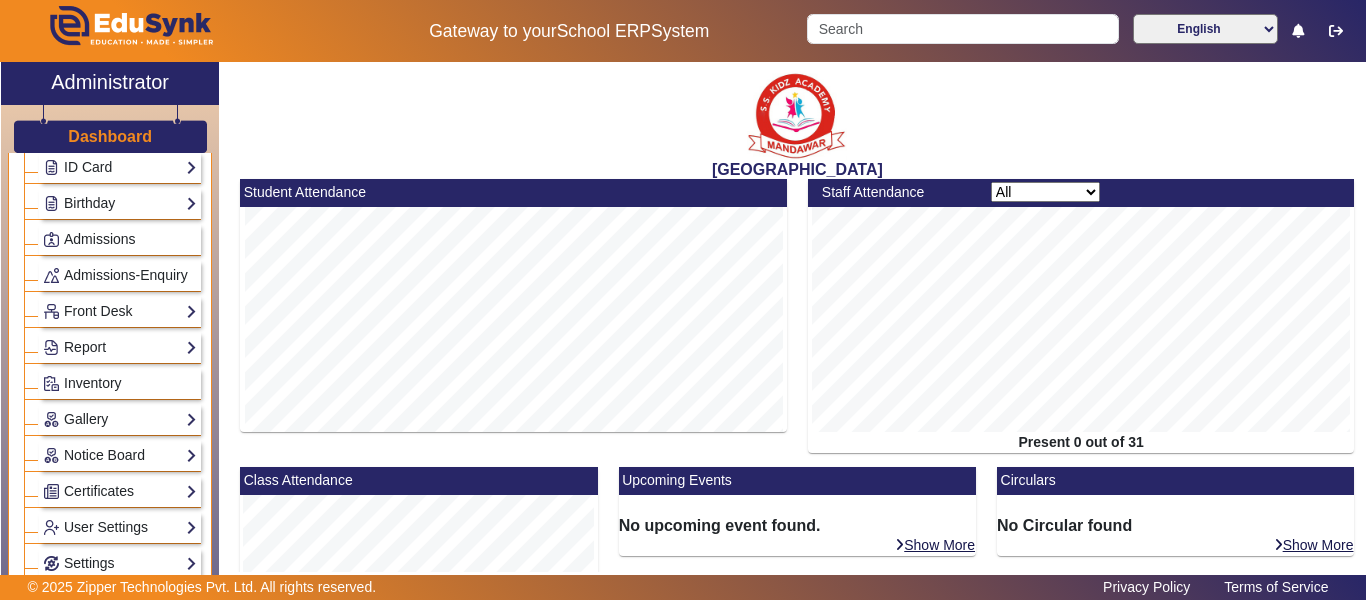 scroll, scrollTop: 700, scrollLeft: 0, axis: vertical 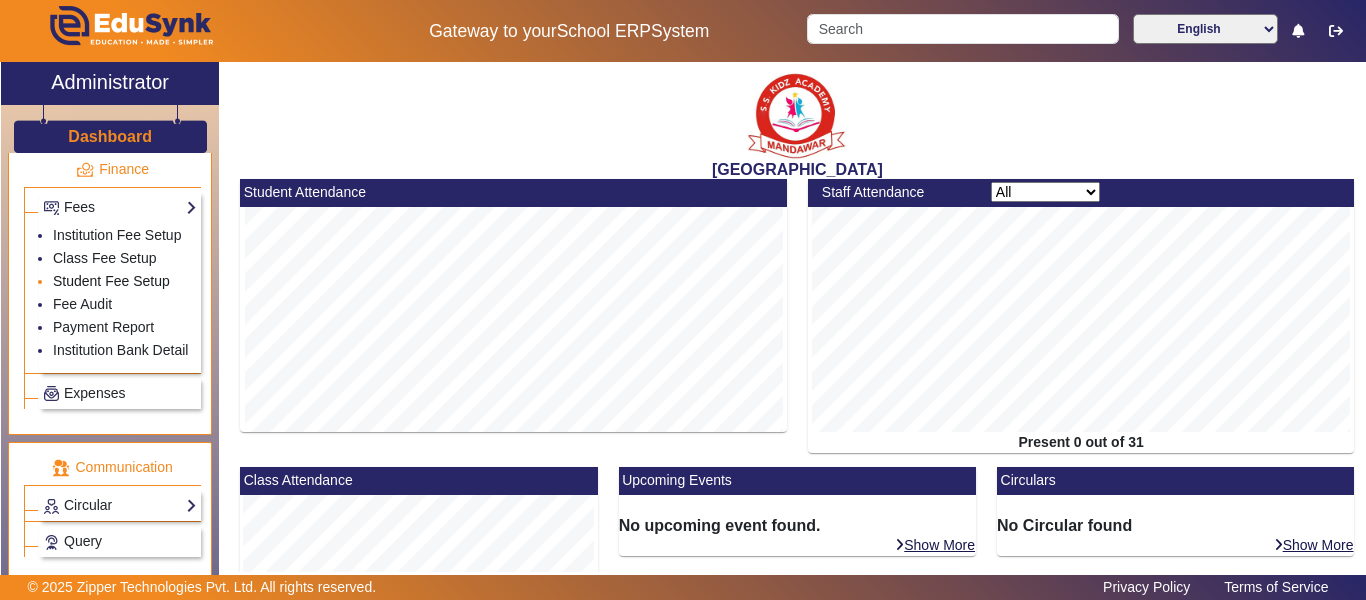 click on "Student Fee Setup" 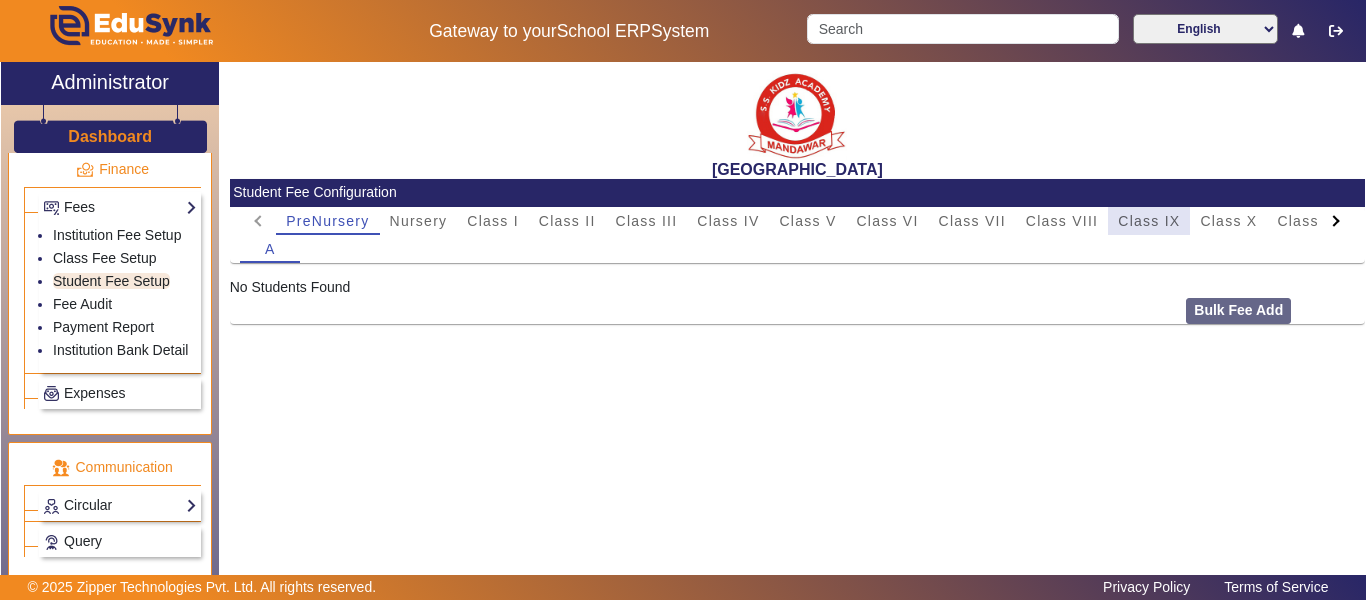 click on "Class IX" at bounding box center [1149, 221] 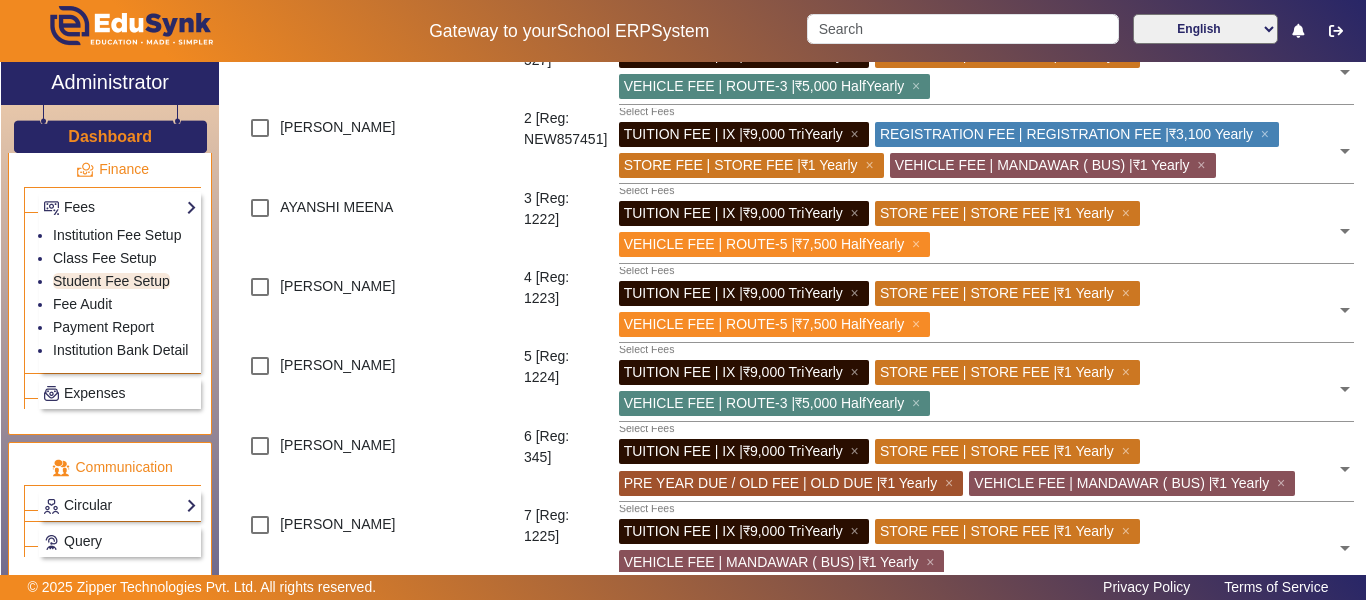 scroll, scrollTop: 400, scrollLeft: 0, axis: vertical 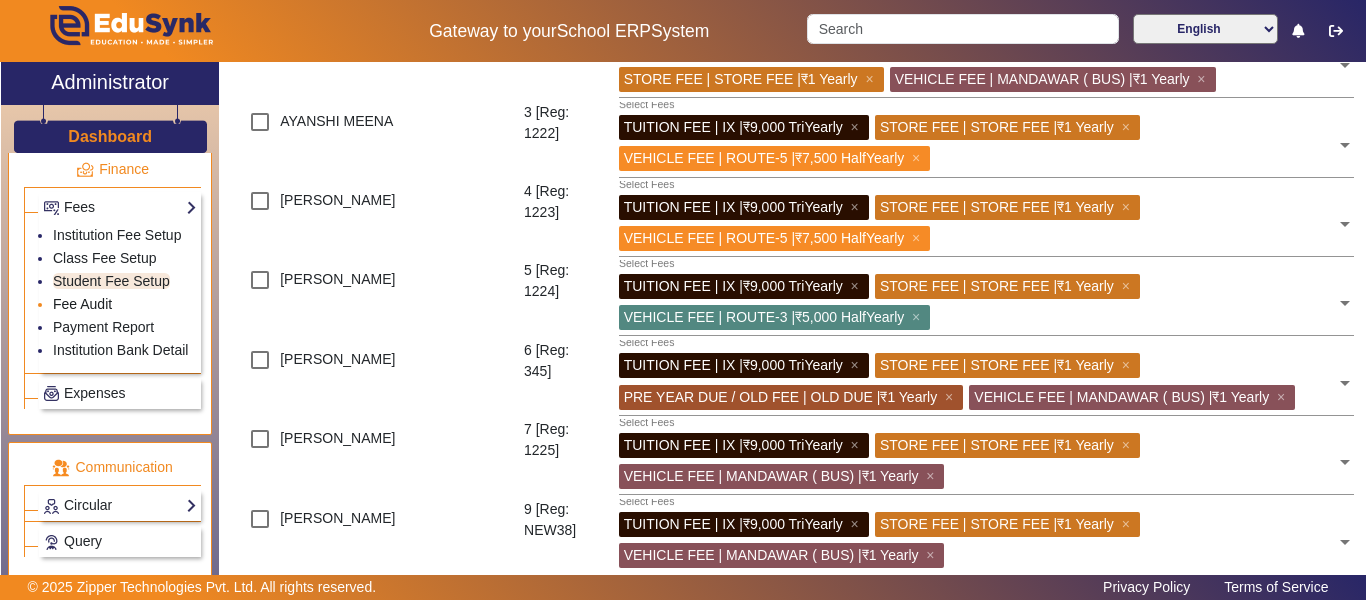 click on "Fee Audit" 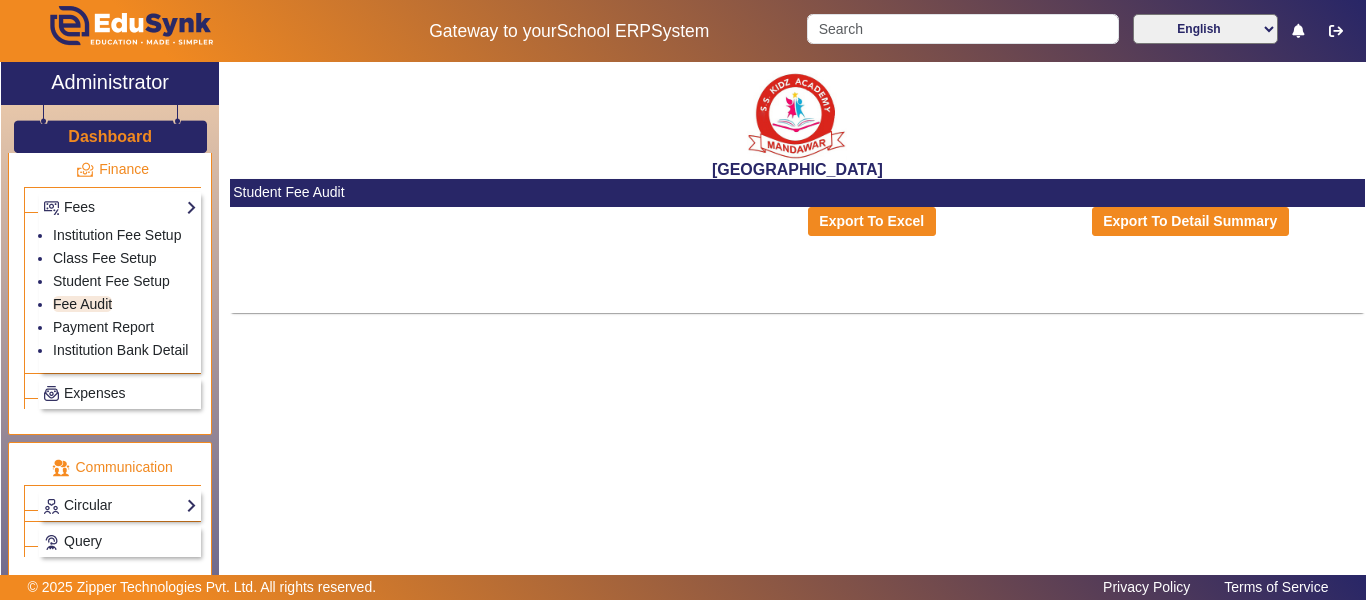 scroll, scrollTop: 0, scrollLeft: 0, axis: both 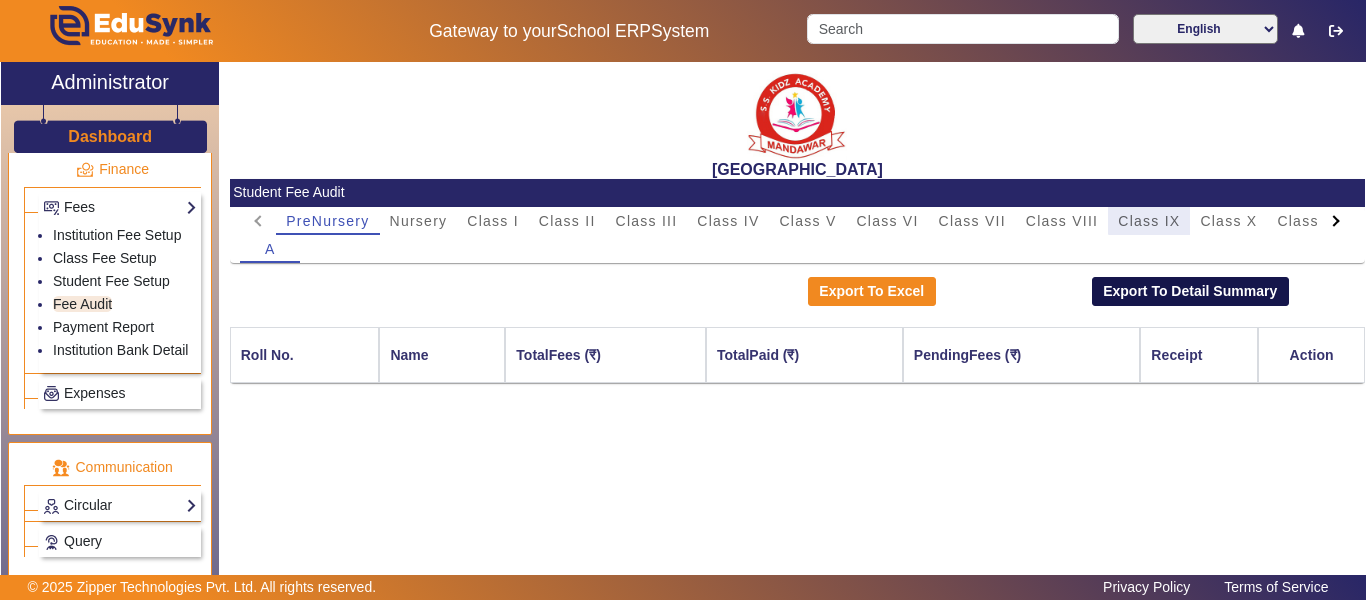 drag, startPoint x: 1154, startPoint y: 212, endPoint x: 1122, endPoint y: 282, distance: 76.96753 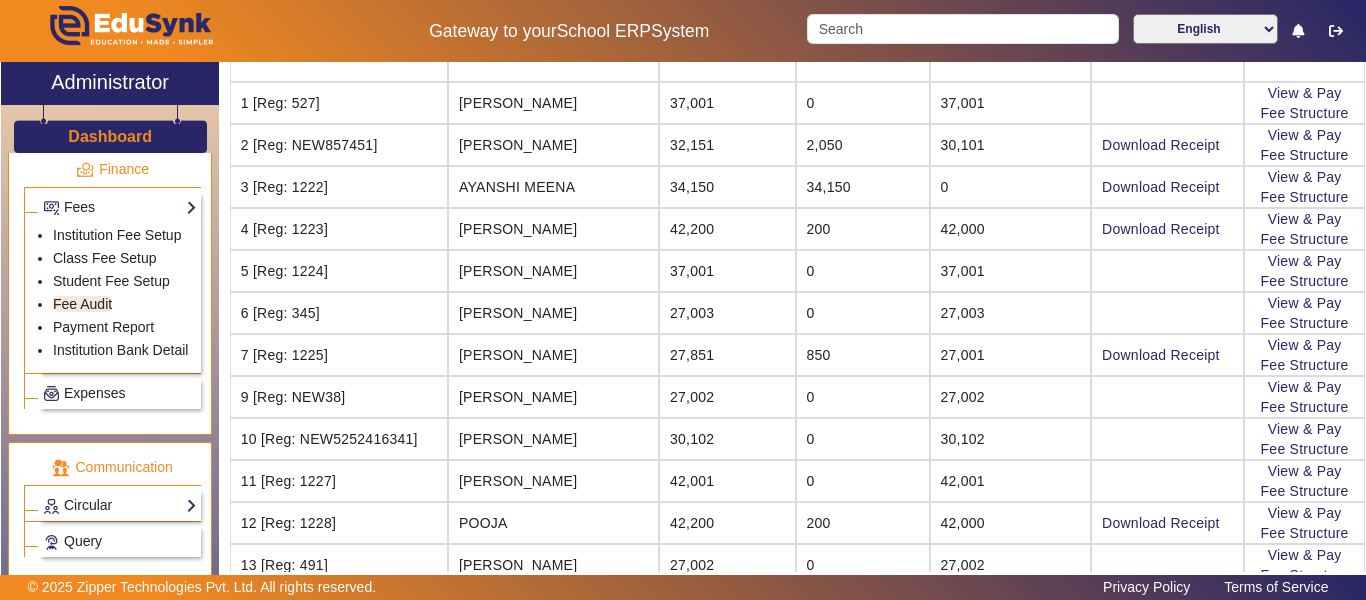 scroll, scrollTop: 253, scrollLeft: 0, axis: vertical 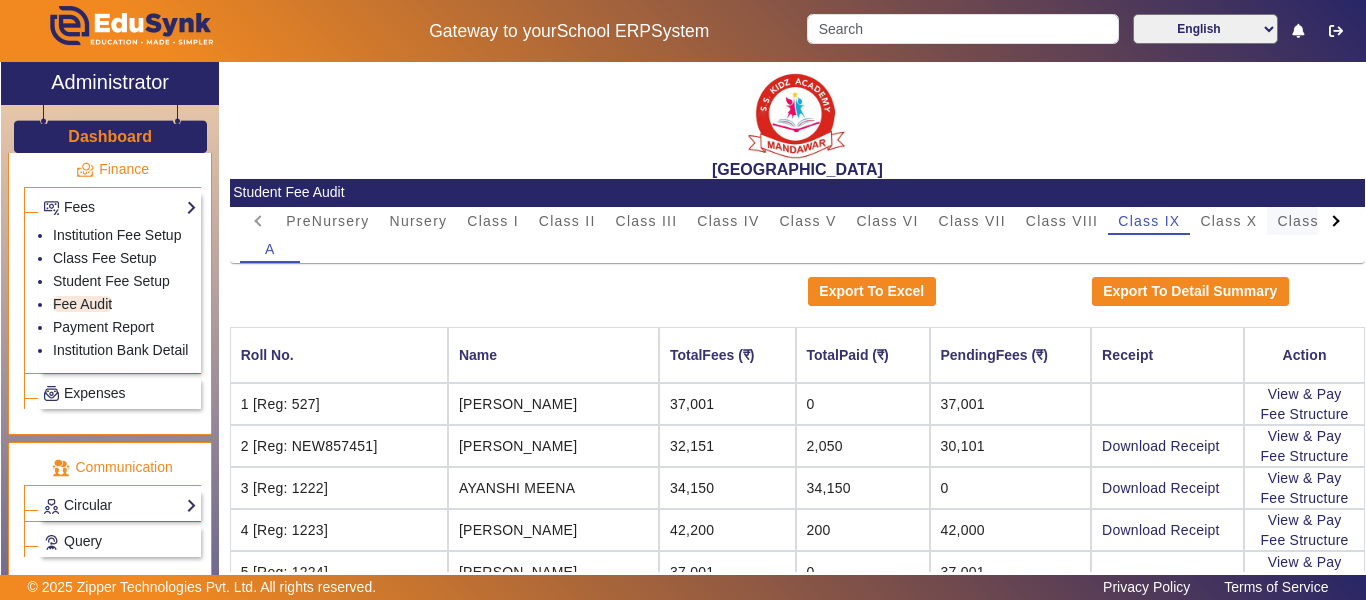 click on "Class XI" at bounding box center [1308, 221] 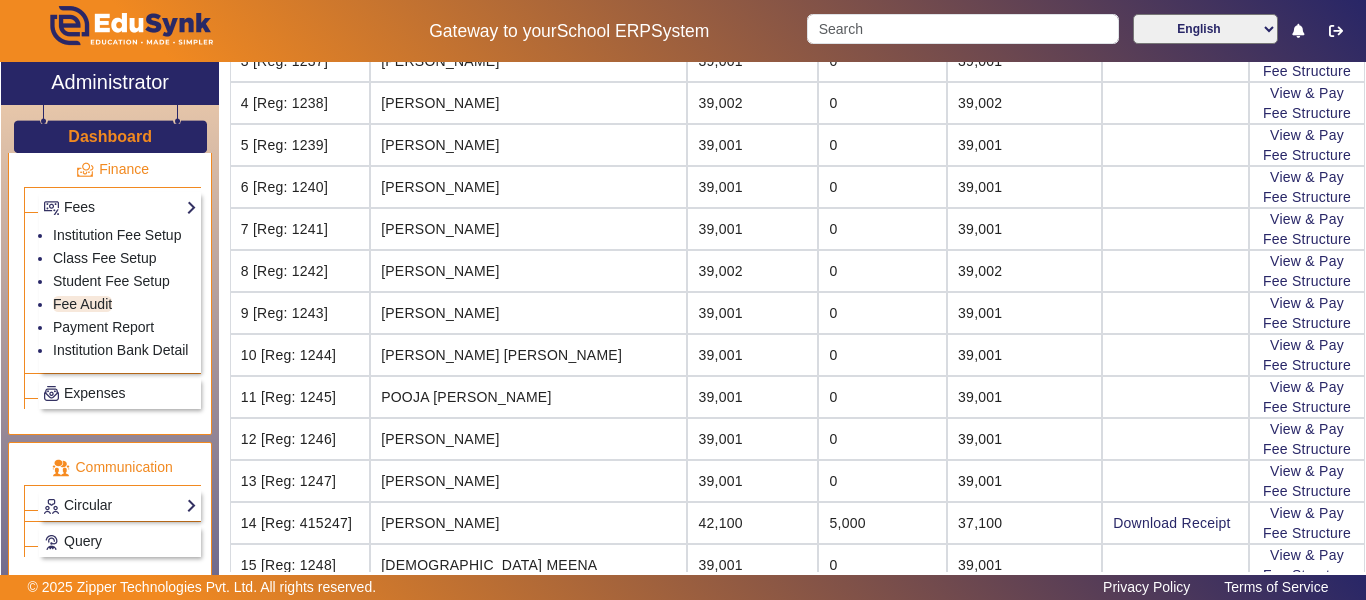 scroll, scrollTop: 496, scrollLeft: 0, axis: vertical 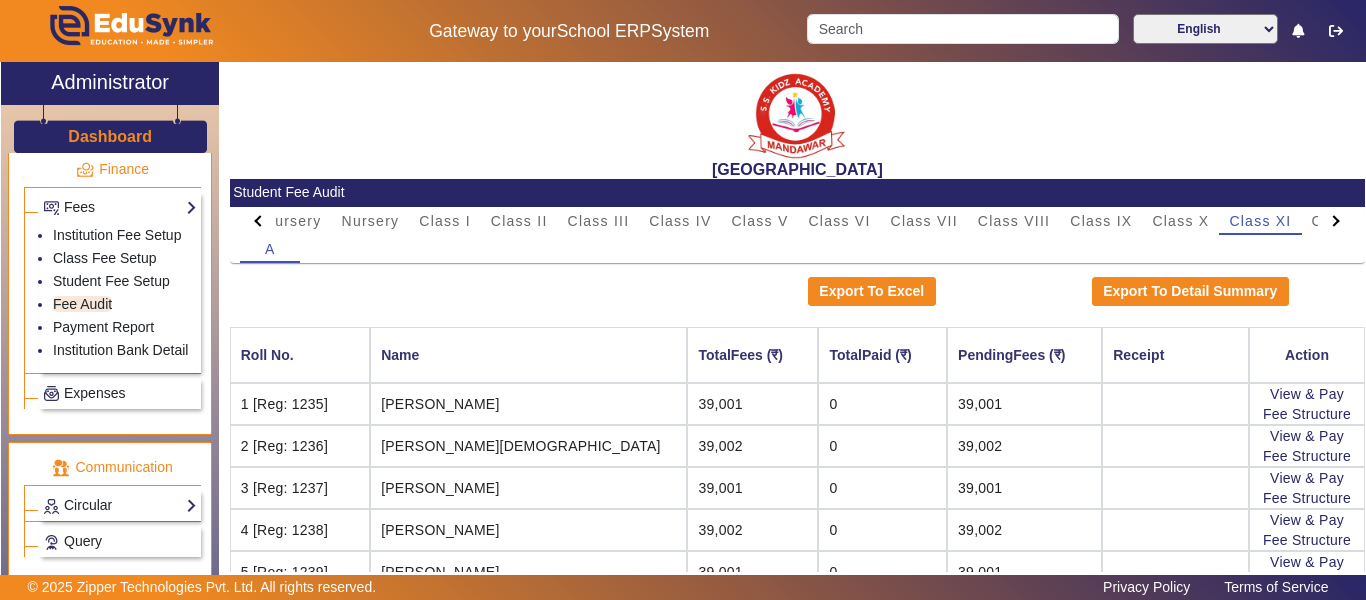 click on "English हिंदी (Hindi) ಕನ್ನಡ (Kannada) தமிழ் (Tamil) ଓଡିଆ (Odia) ਪੰਜਾਬੀ (Punjabi) मराठी (Marathi) മലയാളം (Malayalam) తెలుగు (Telugu) অসমীয়া (Assamese) ગુજરાતી (Gujarati) বাংলা (Bengali)" 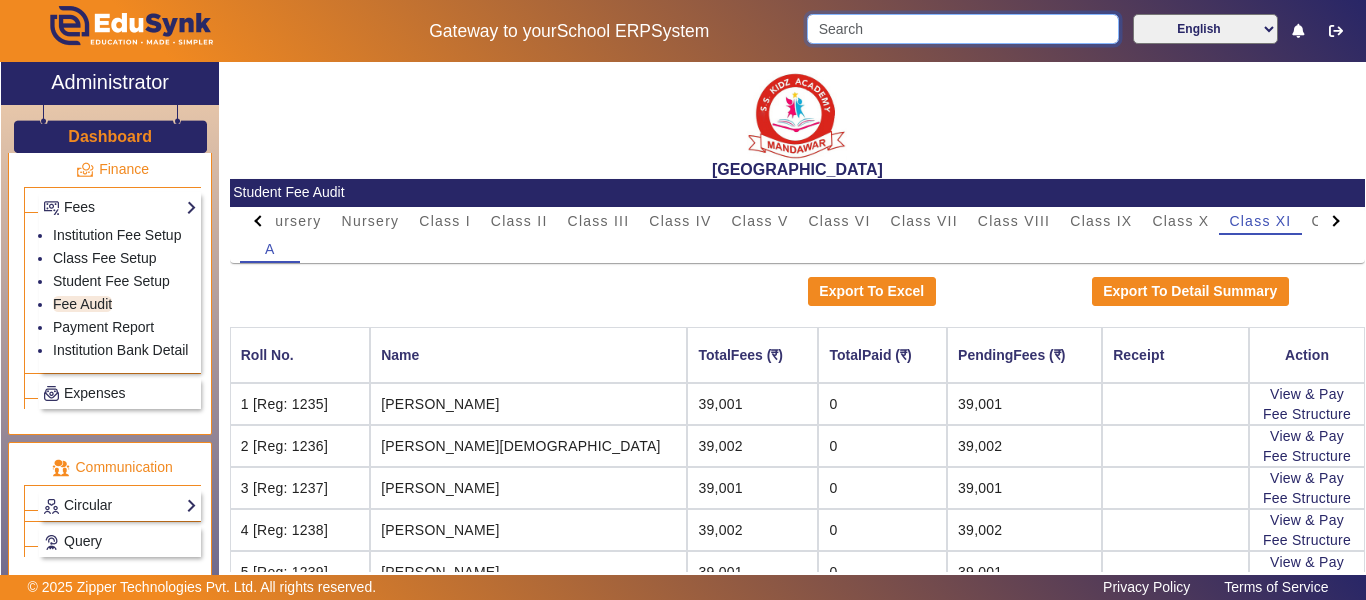 click at bounding box center (962, 29) 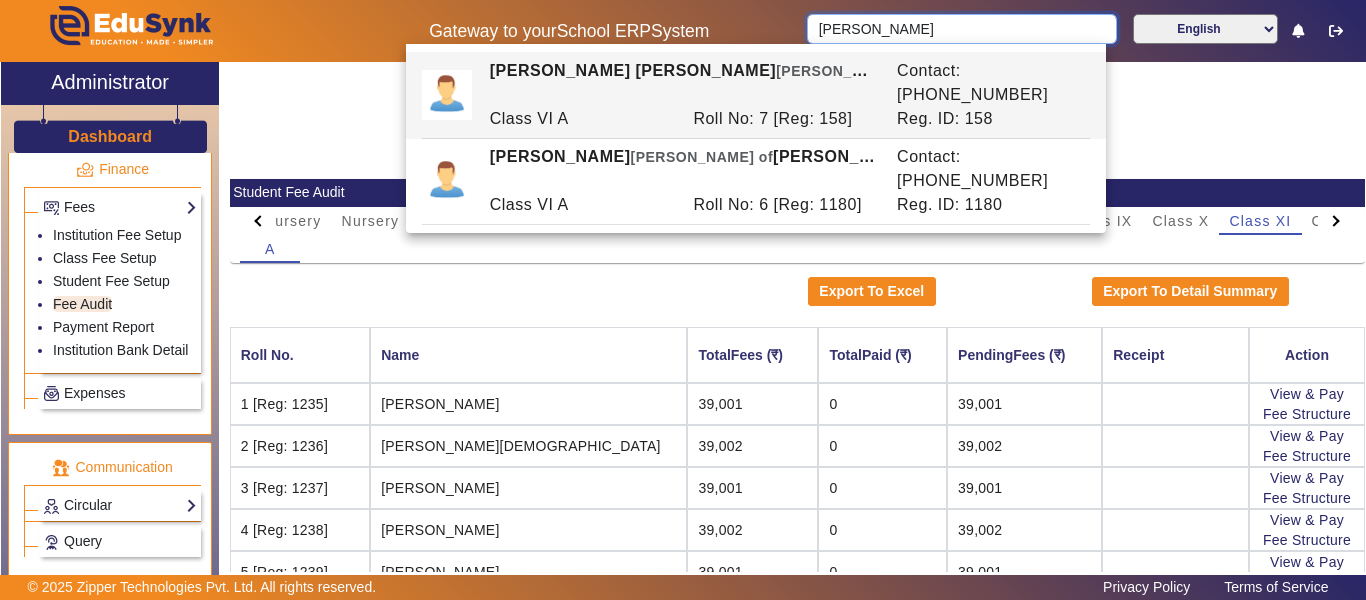 type on "BHAVYA" 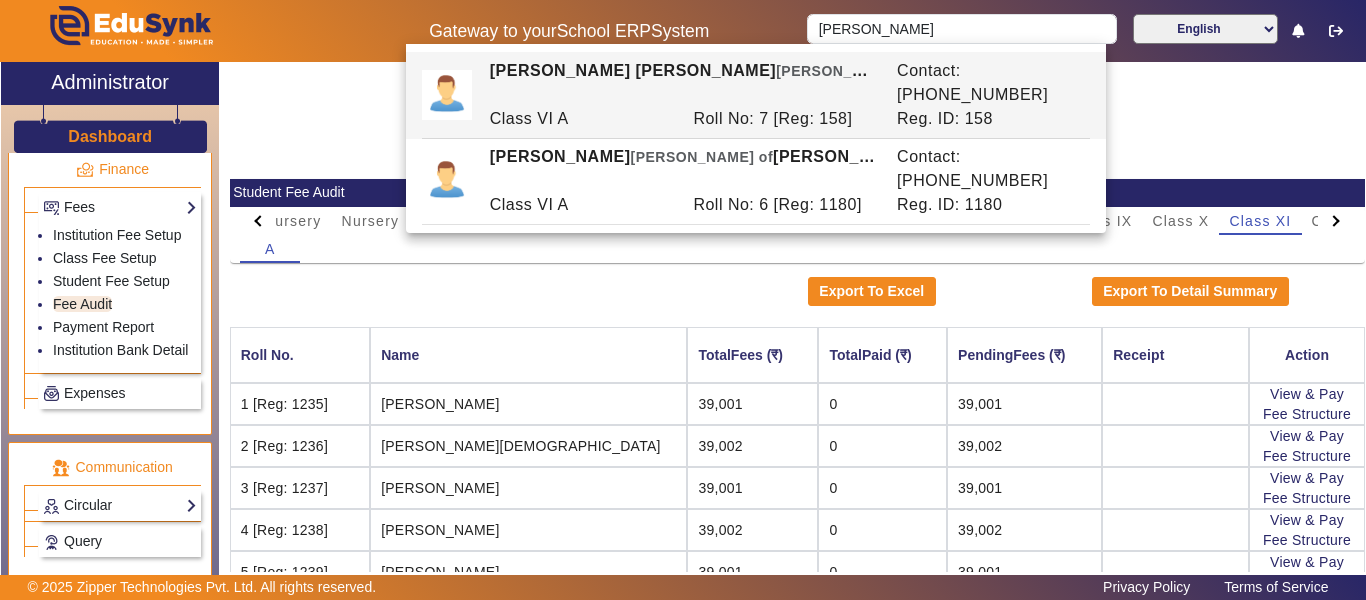 click on "A" at bounding box center [797, 249] 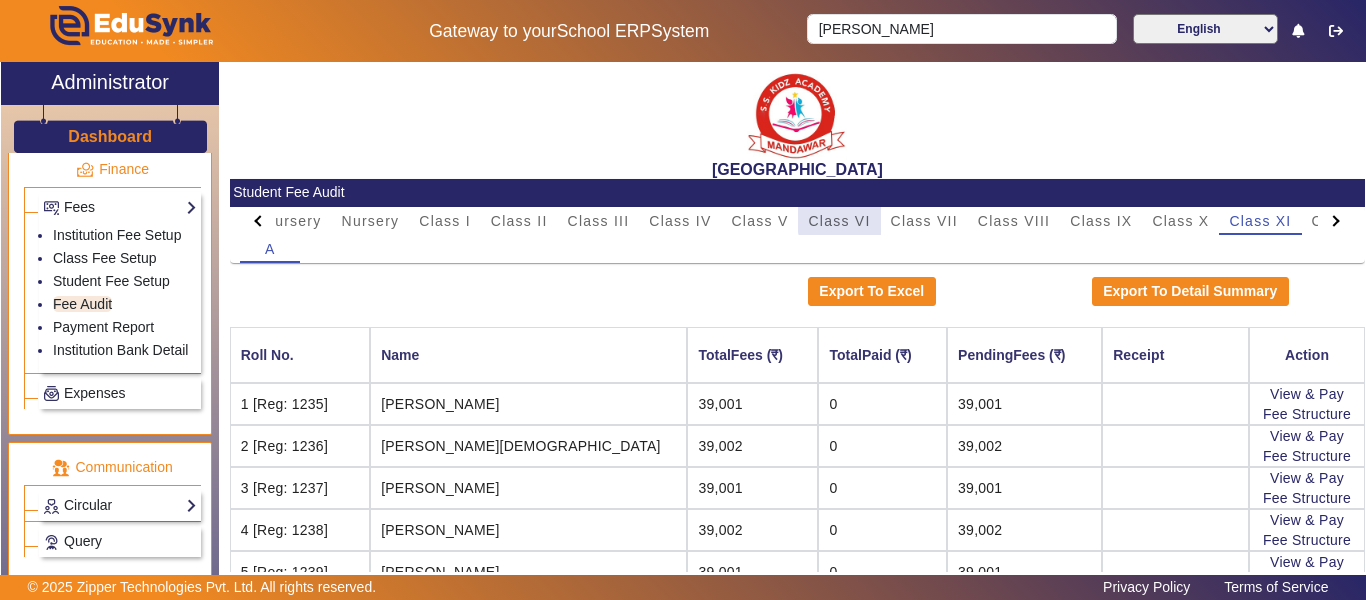 click on "Class VI" at bounding box center (839, 221) 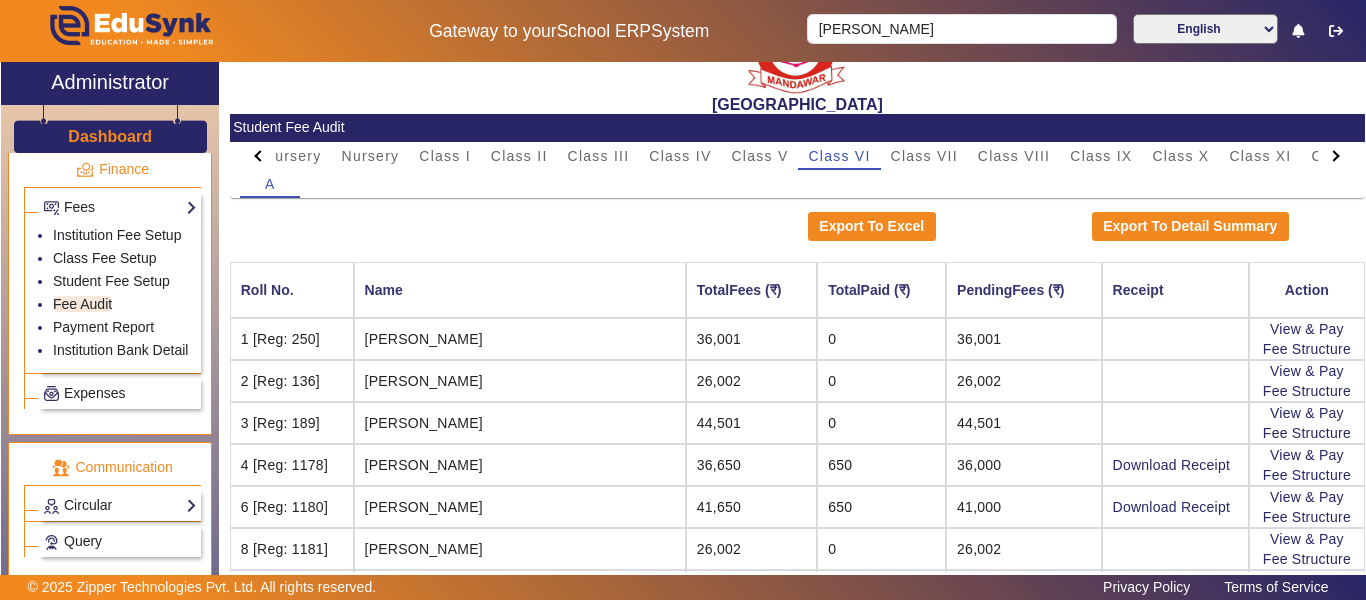 scroll, scrollTop: 100, scrollLeft: 0, axis: vertical 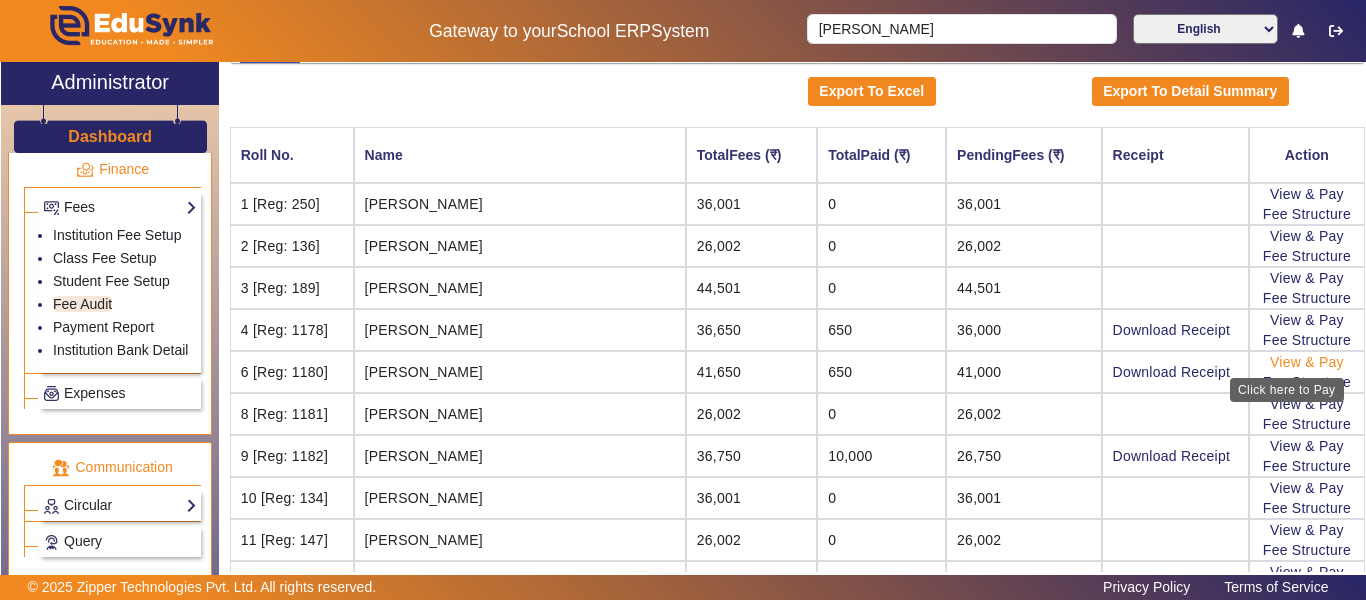 click on "View & Pay" 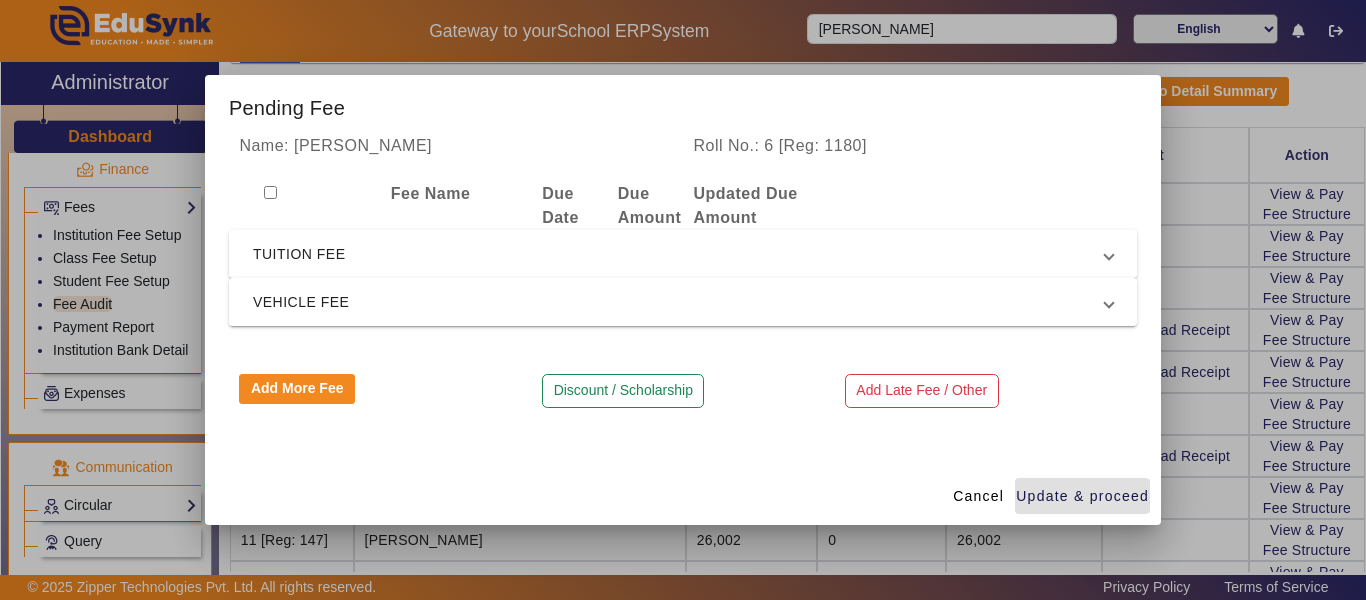click on "TUITION FEE" at bounding box center [679, 254] 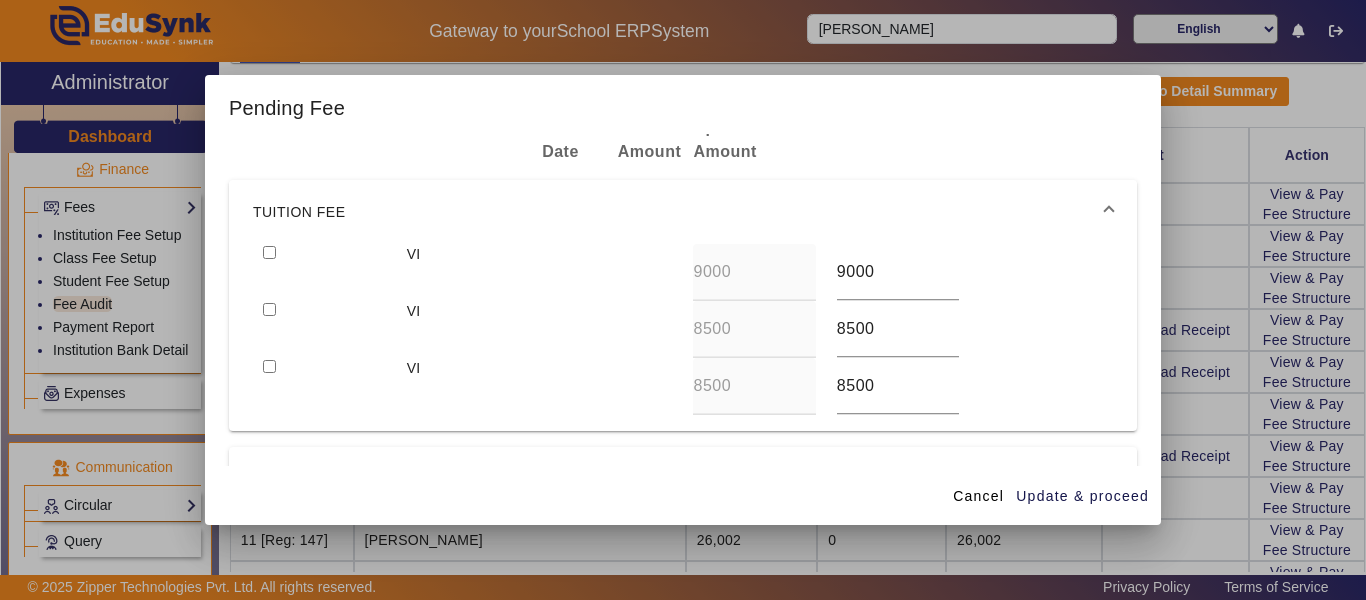 scroll, scrollTop: 100, scrollLeft: 0, axis: vertical 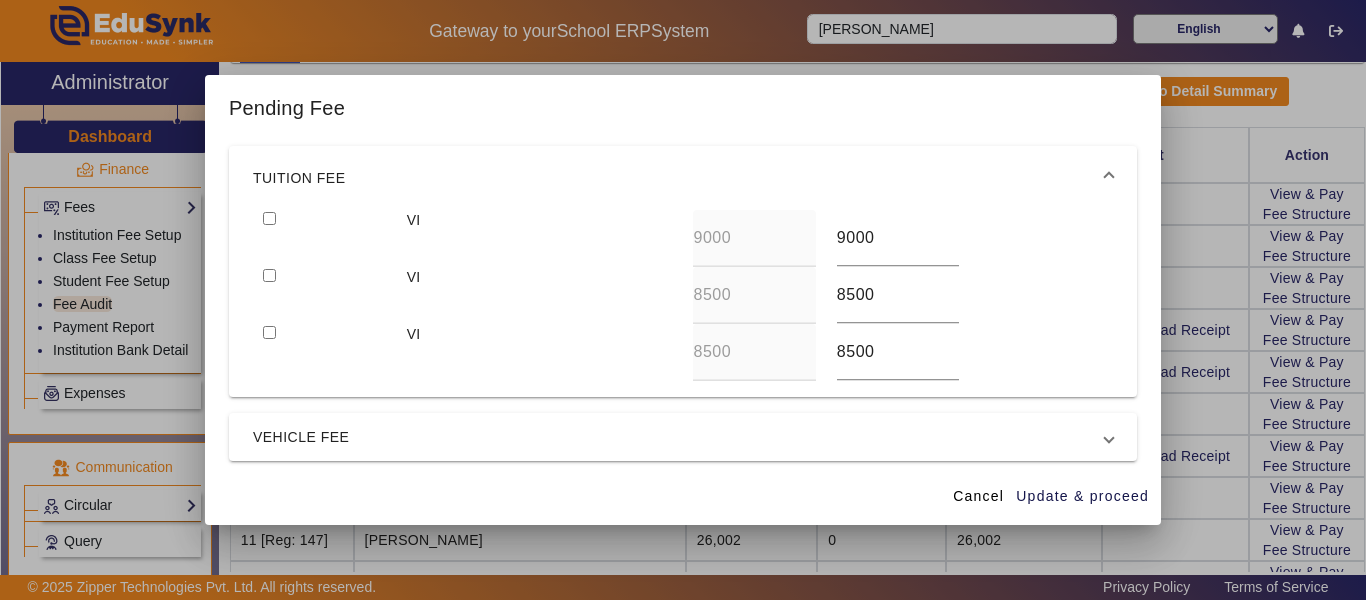 click at bounding box center (269, 218) 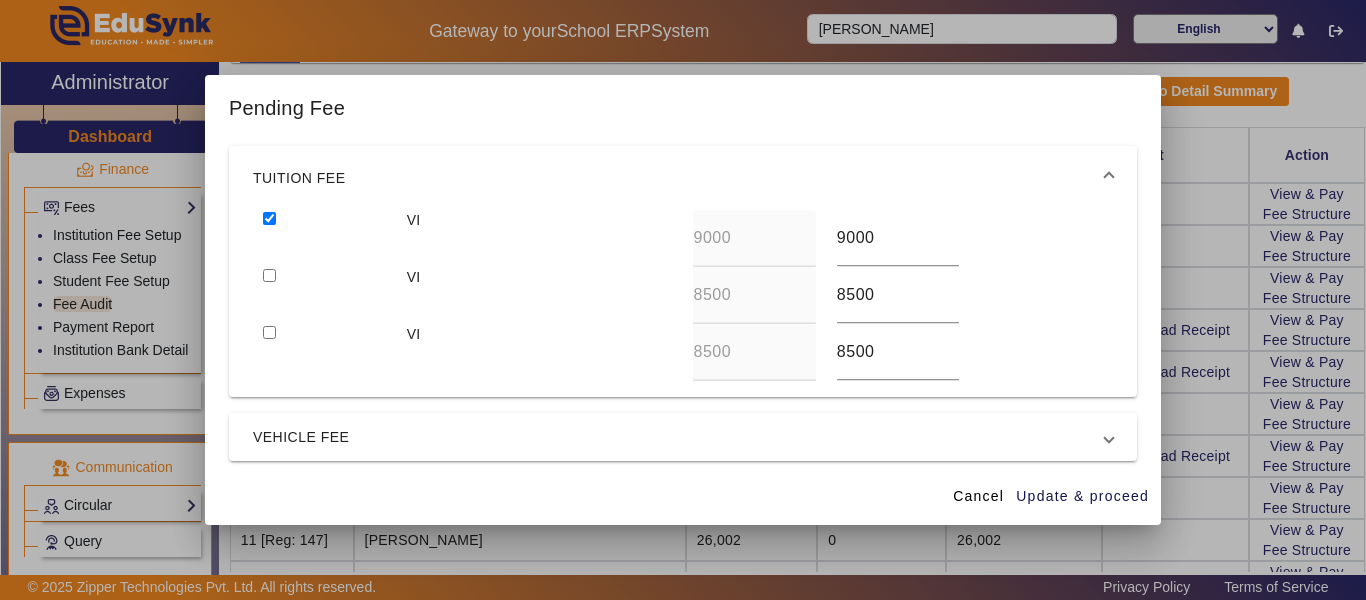click at bounding box center (269, 275) 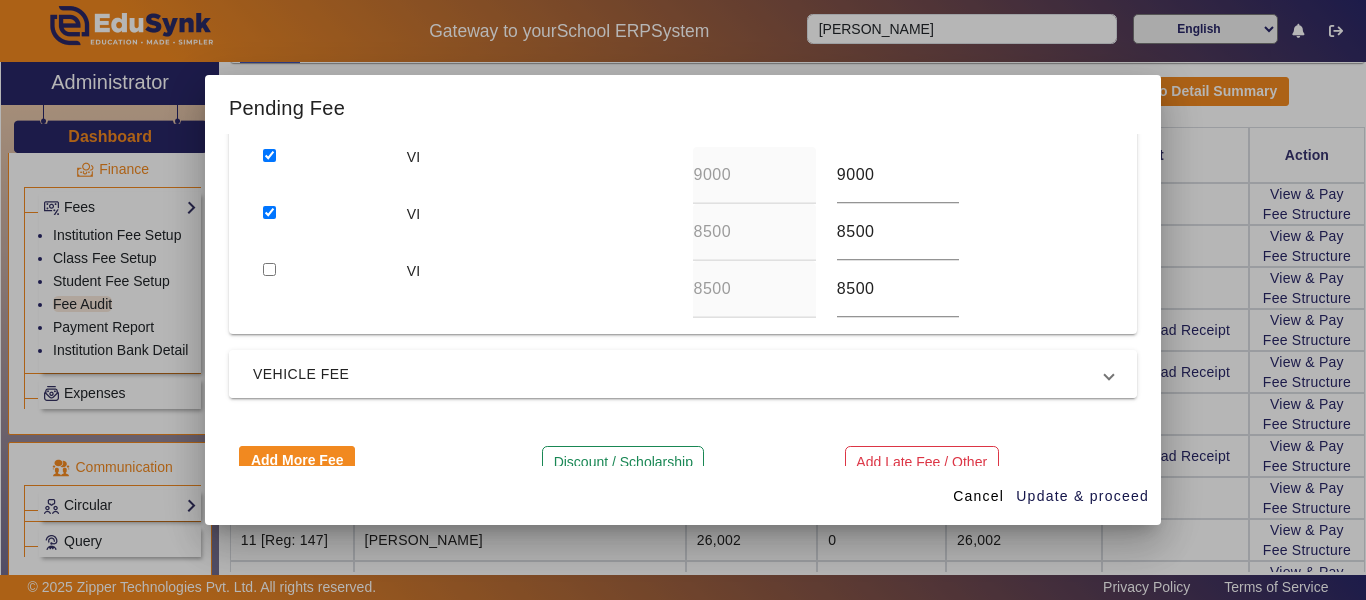 scroll, scrollTop: 197, scrollLeft: 0, axis: vertical 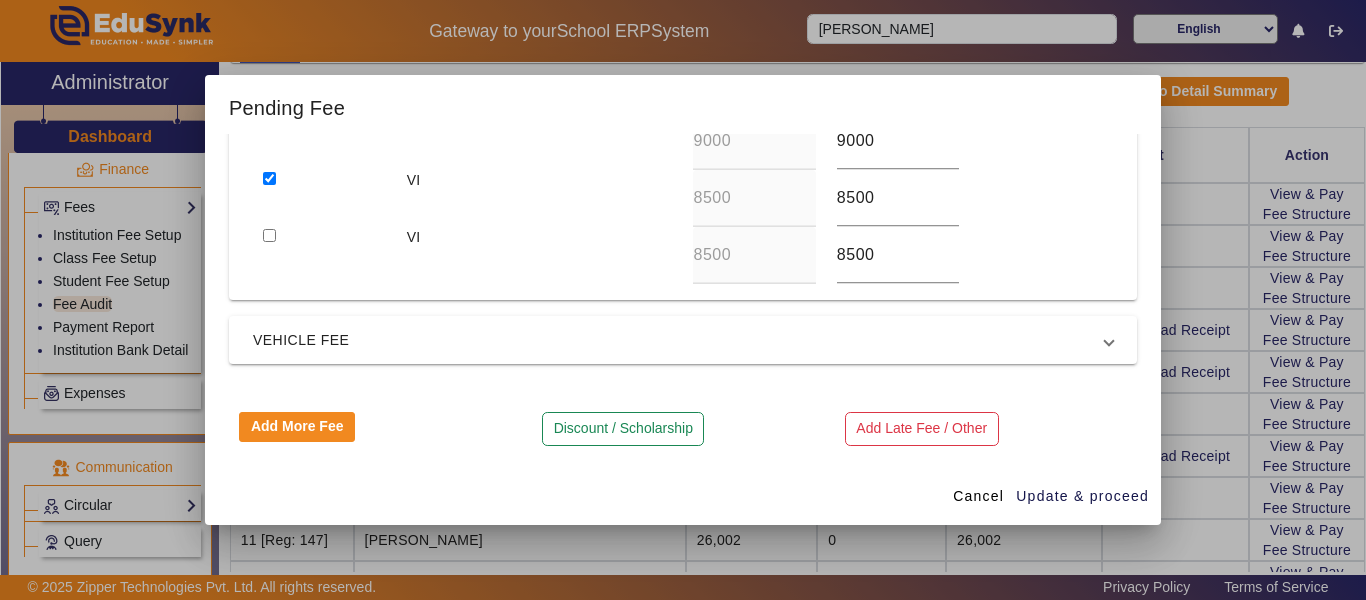 click at bounding box center (269, 235) 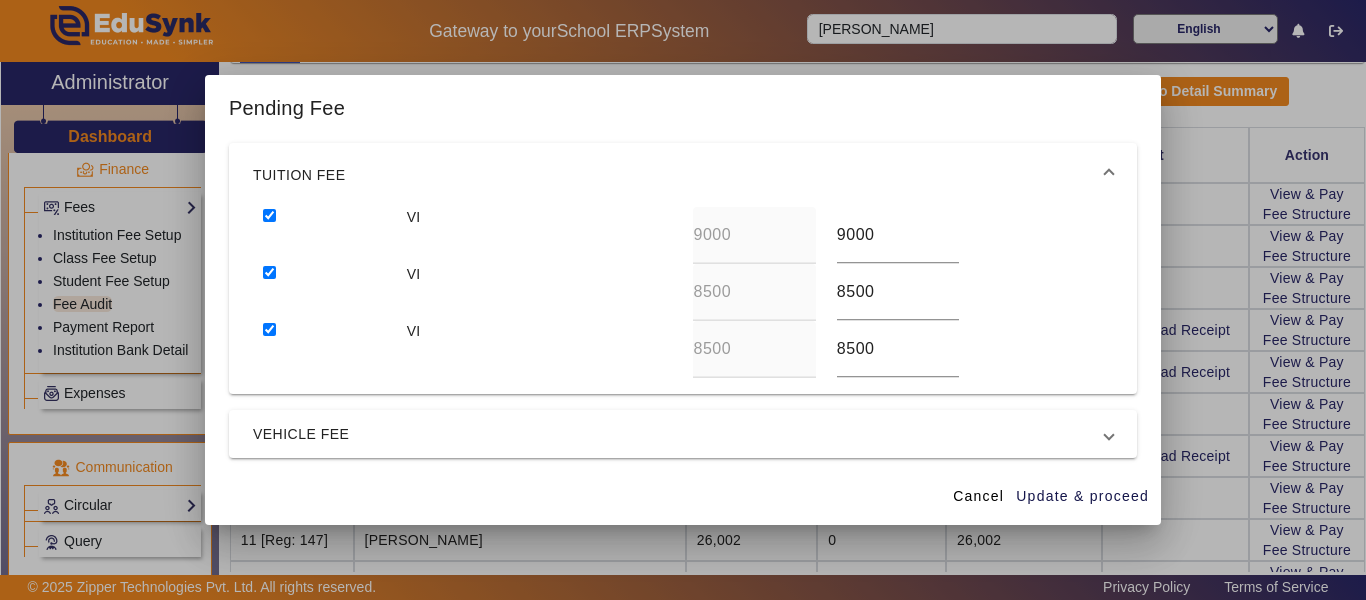 scroll, scrollTop: 0, scrollLeft: 0, axis: both 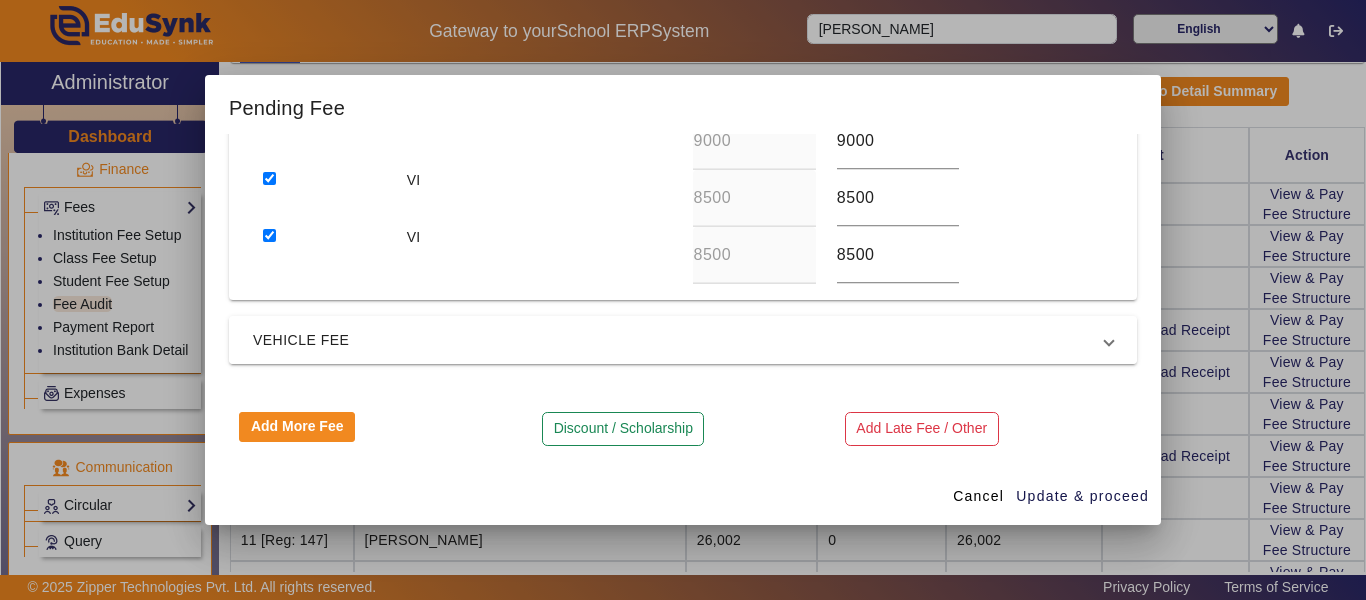 click on "VEHICLE FEE" at bounding box center [679, 340] 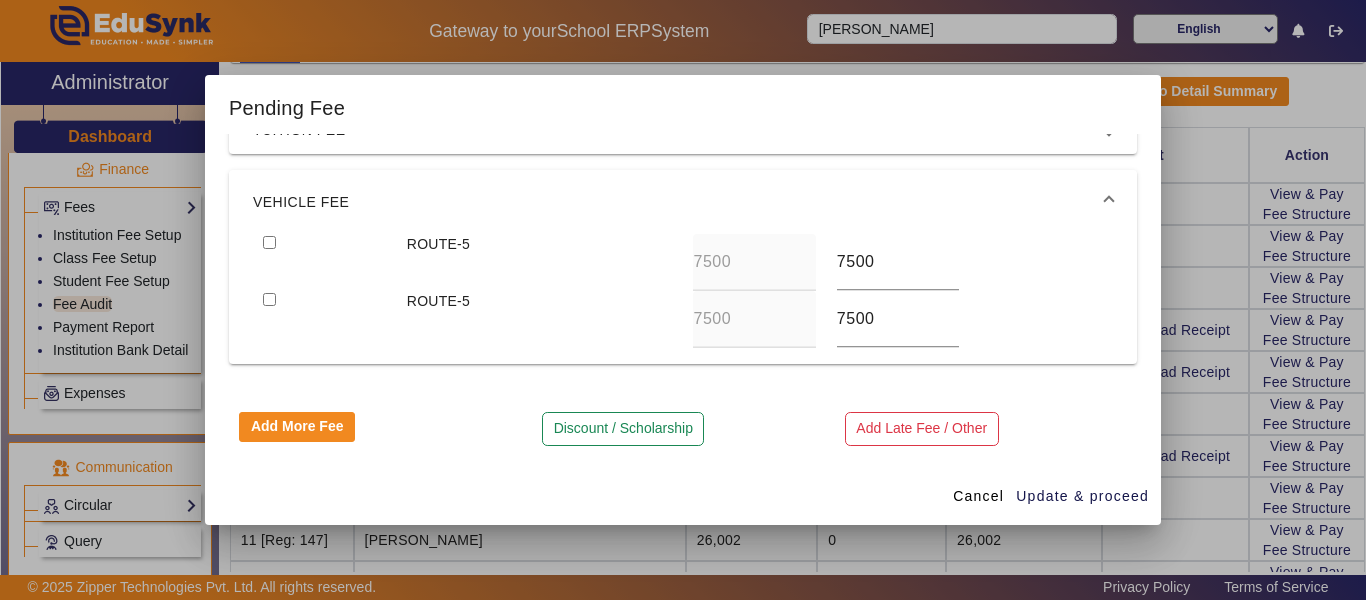 scroll, scrollTop: 123, scrollLeft: 0, axis: vertical 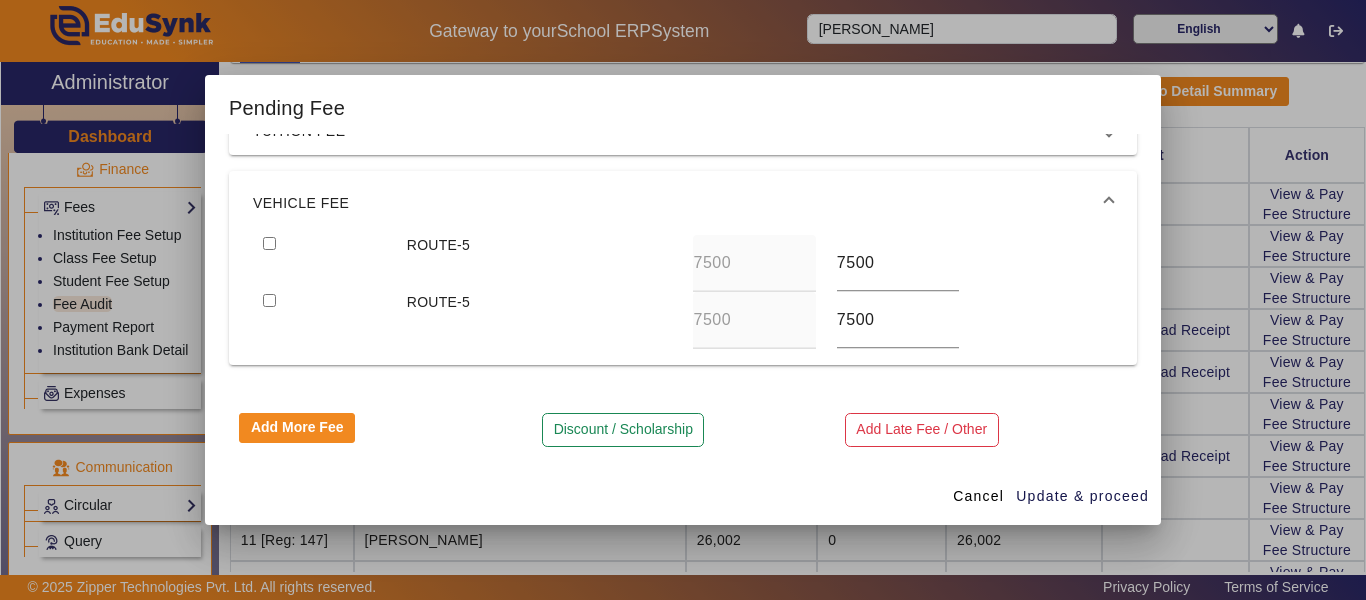 click at bounding box center [269, 243] 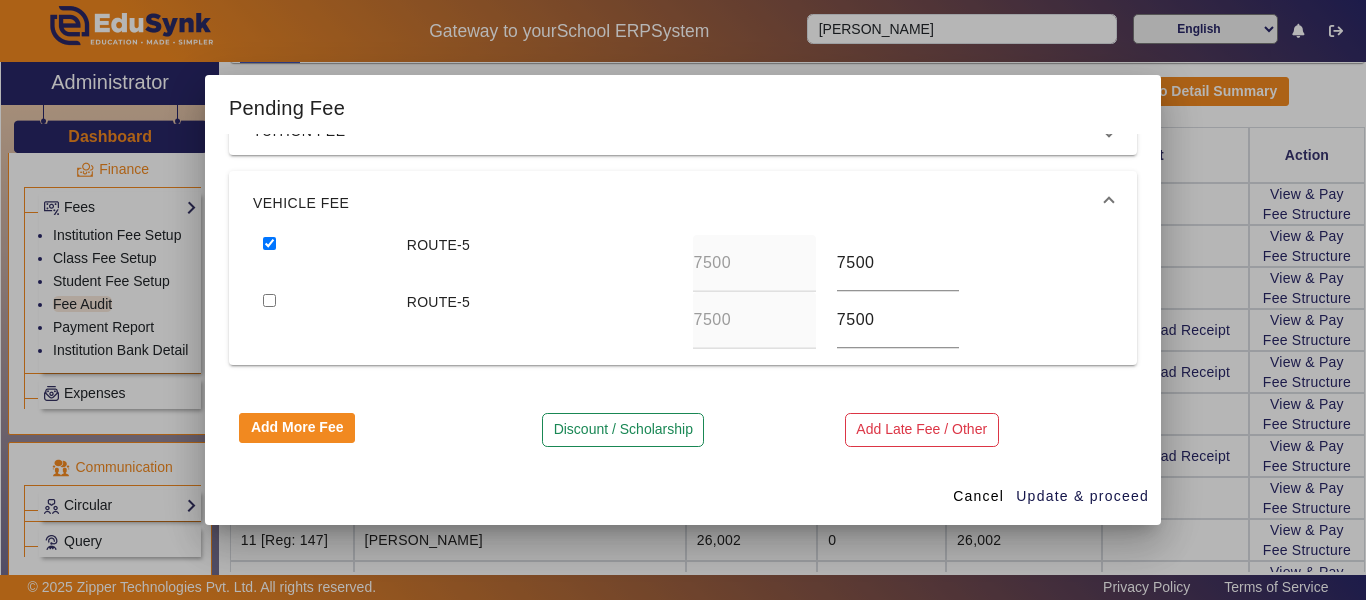 click at bounding box center [269, 300] 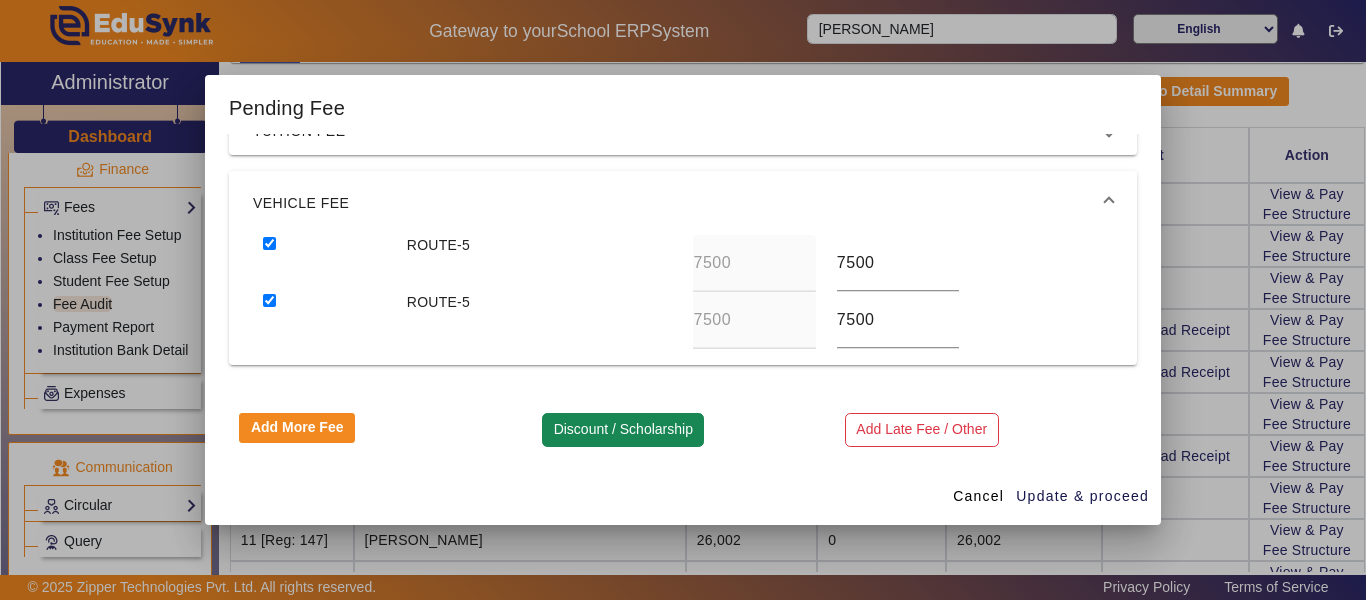 click on "Discount / Scholarship" at bounding box center [623, 430] 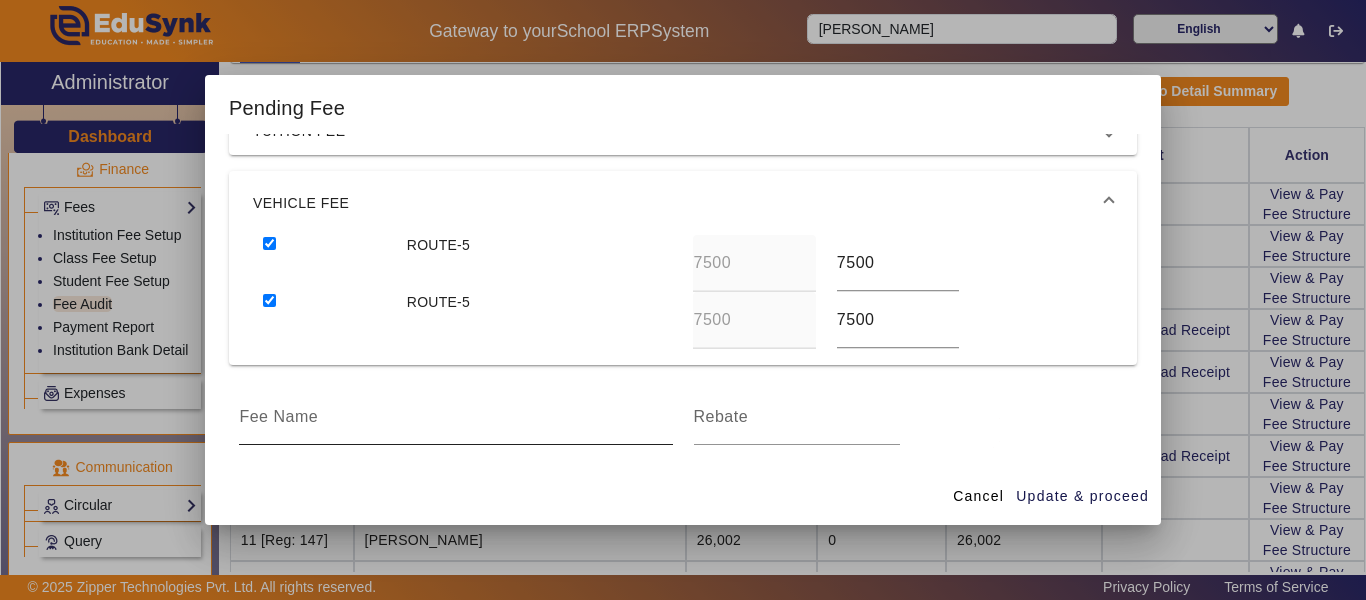scroll, scrollTop: 180, scrollLeft: 0, axis: vertical 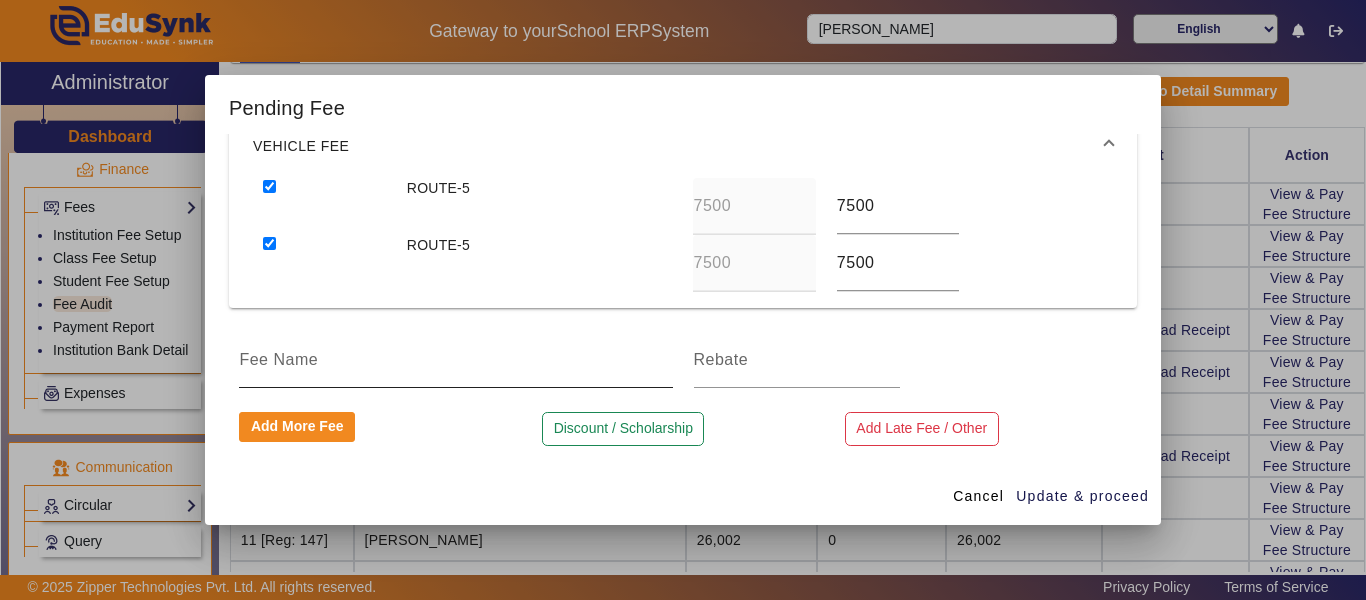 click at bounding box center (455, 360) 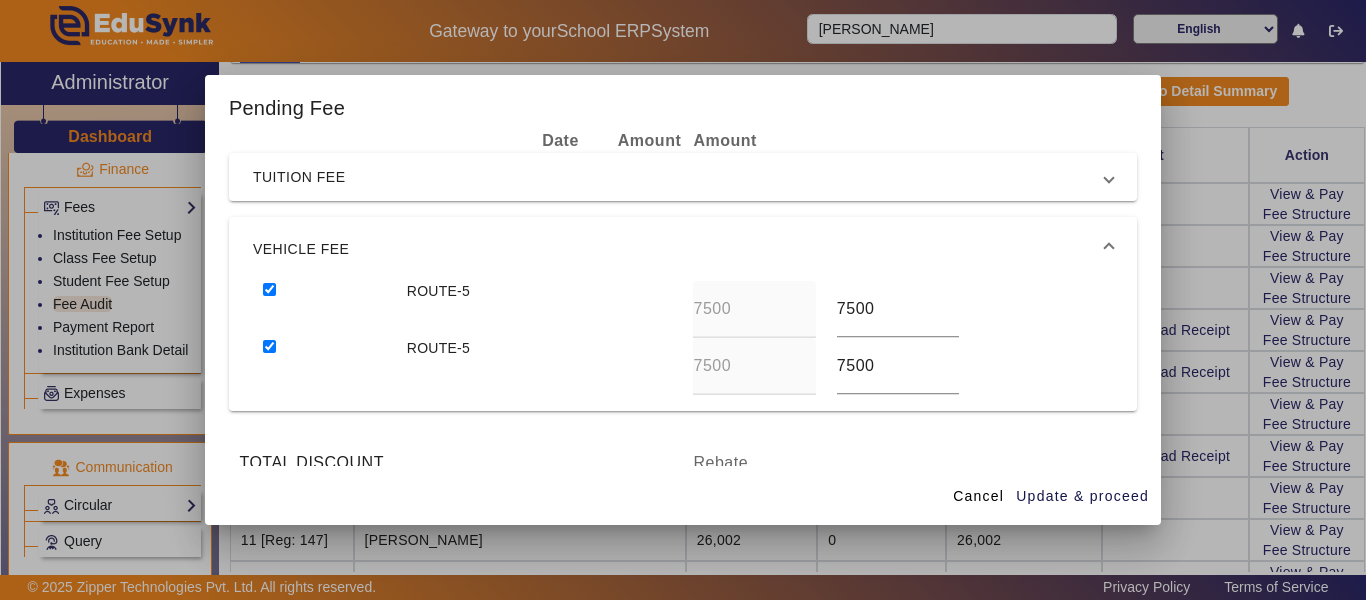 scroll, scrollTop: 180, scrollLeft: 0, axis: vertical 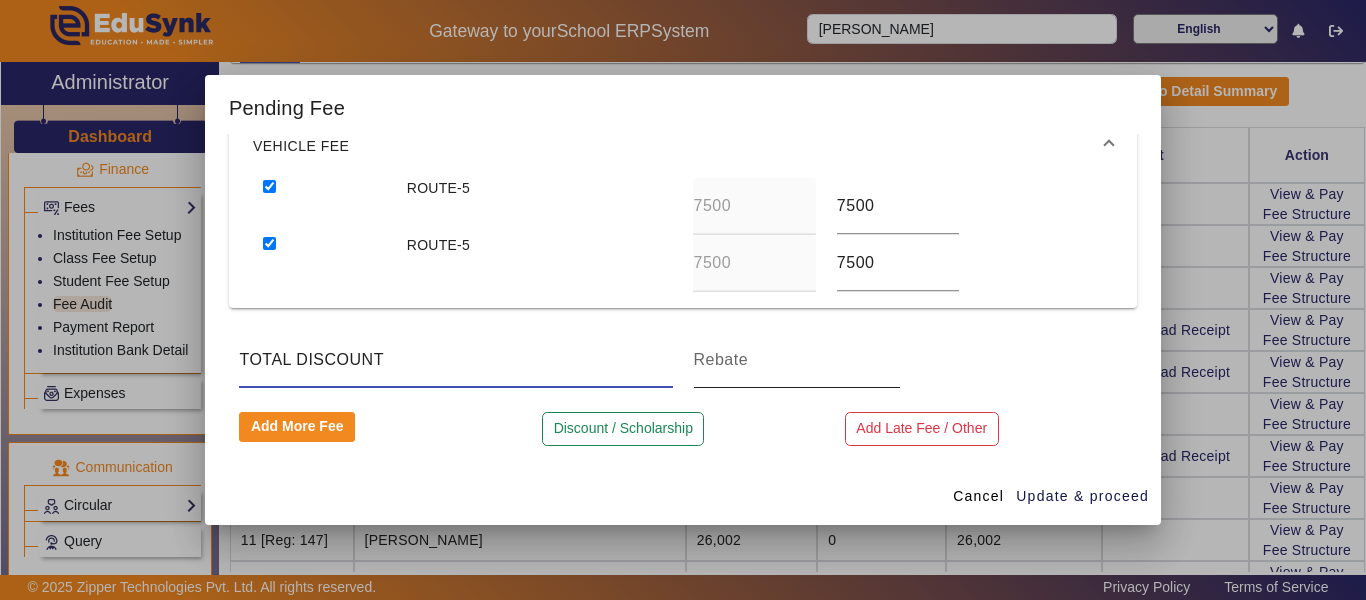 type on "TOTAL DISCOUNT" 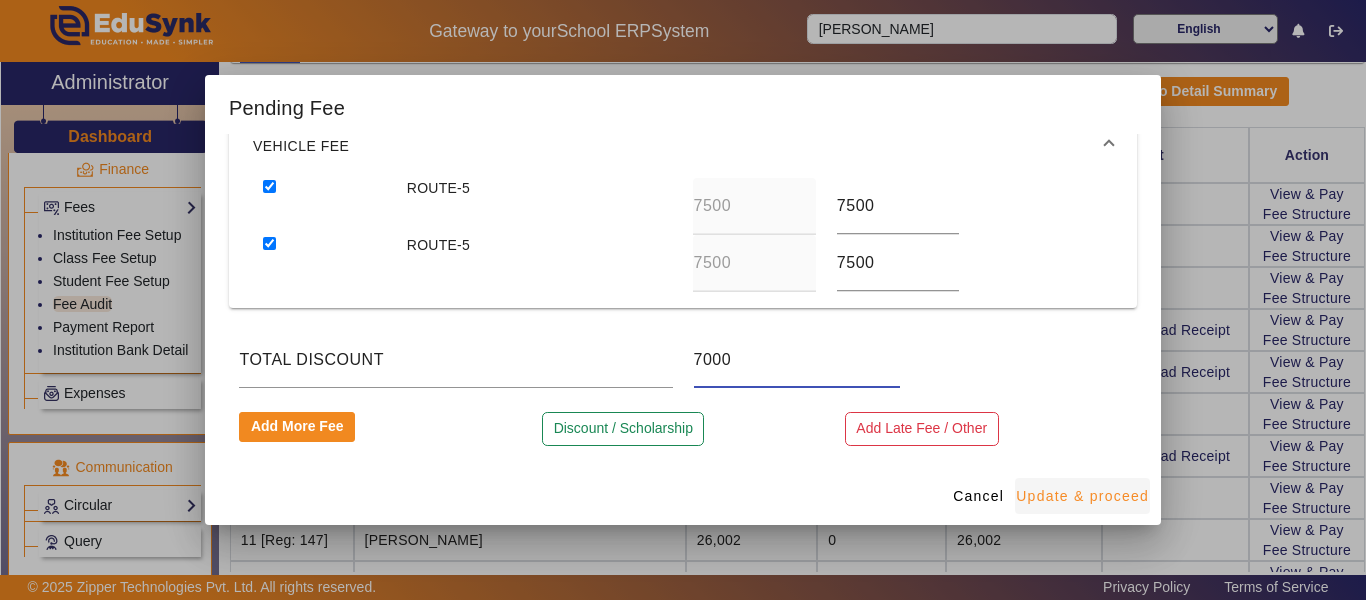 type on "7000" 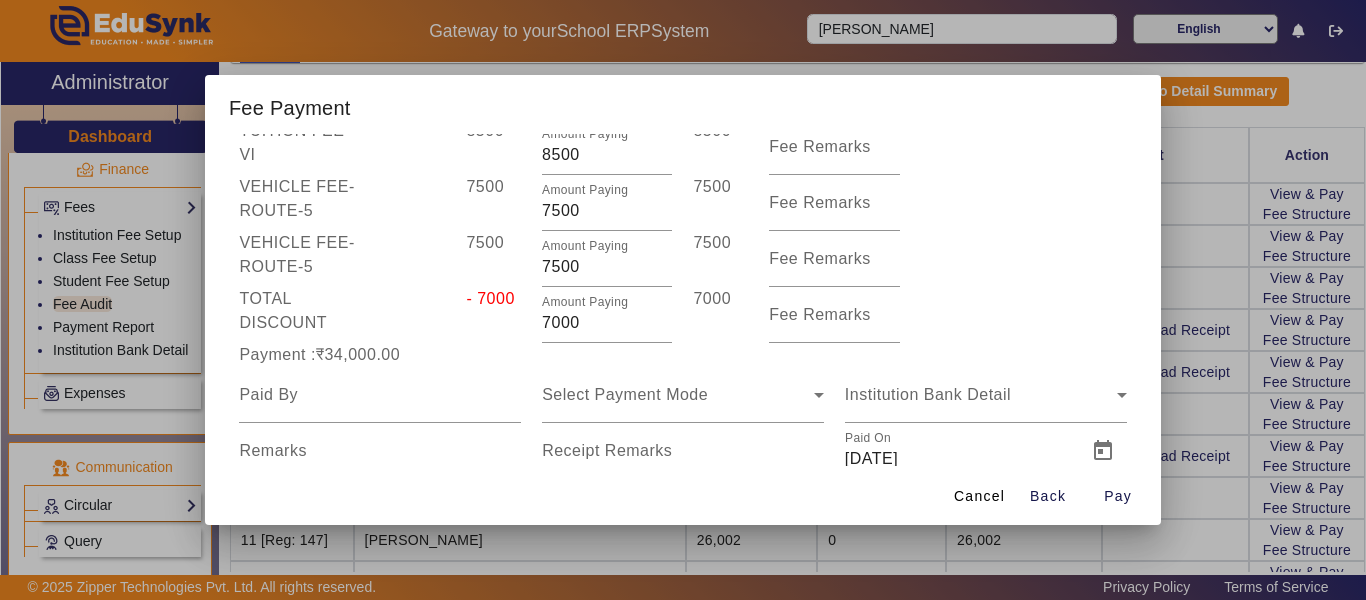 scroll, scrollTop: 300, scrollLeft: 0, axis: vertical 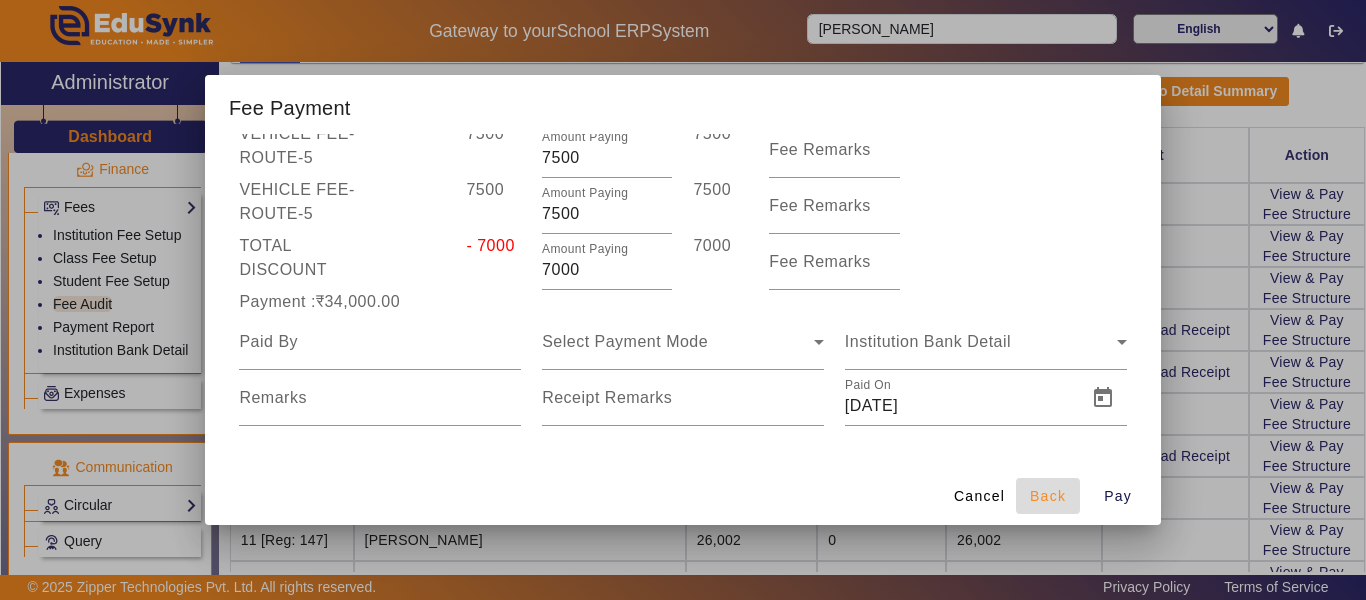 click on "Back" at bounding box center (1048, 496) 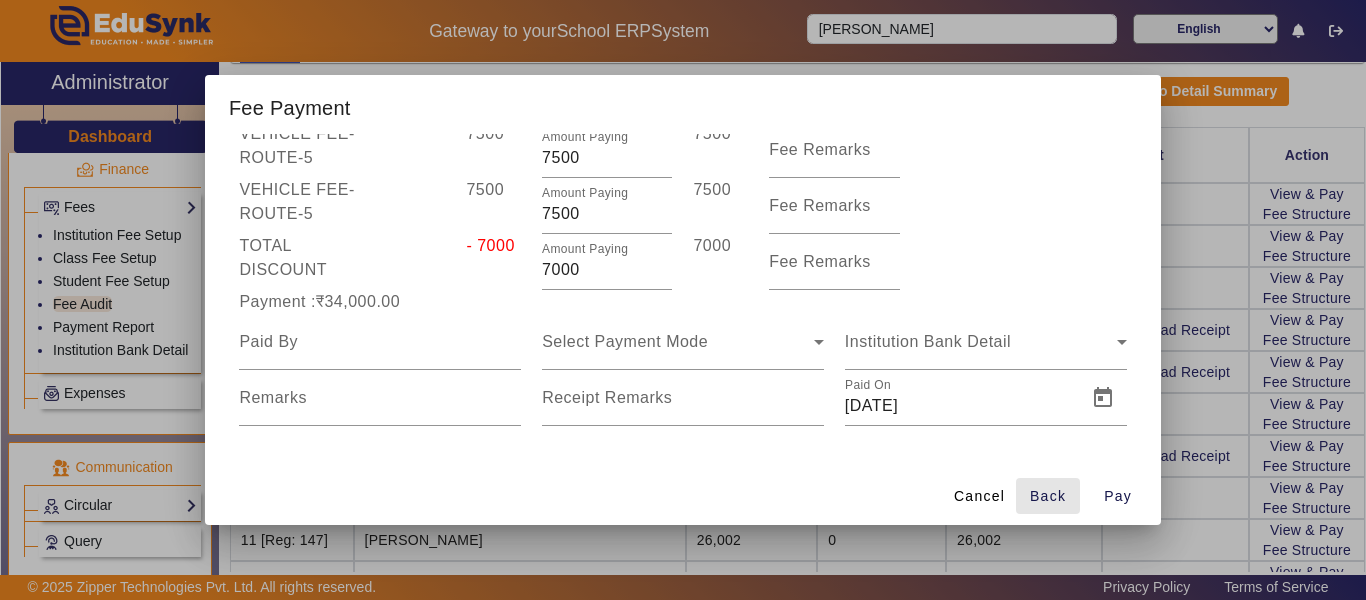 scroll, scrollTop: 0, scrollLeft: 0, axis: both 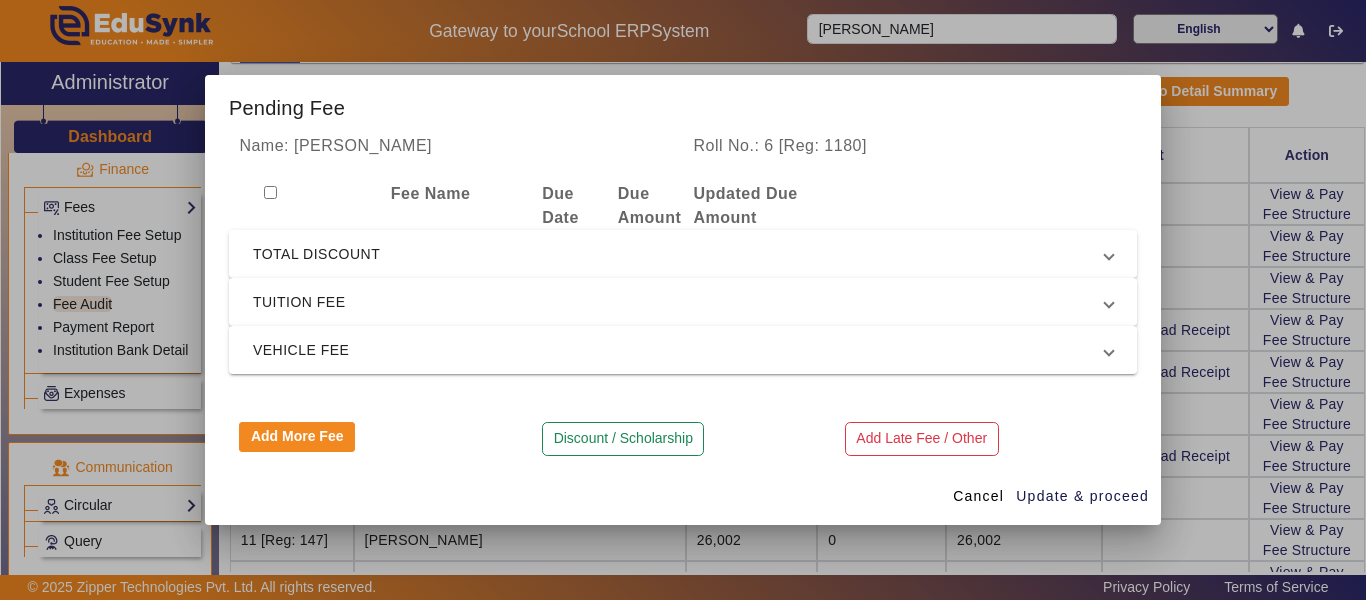 click at bounding box center (270, 192) 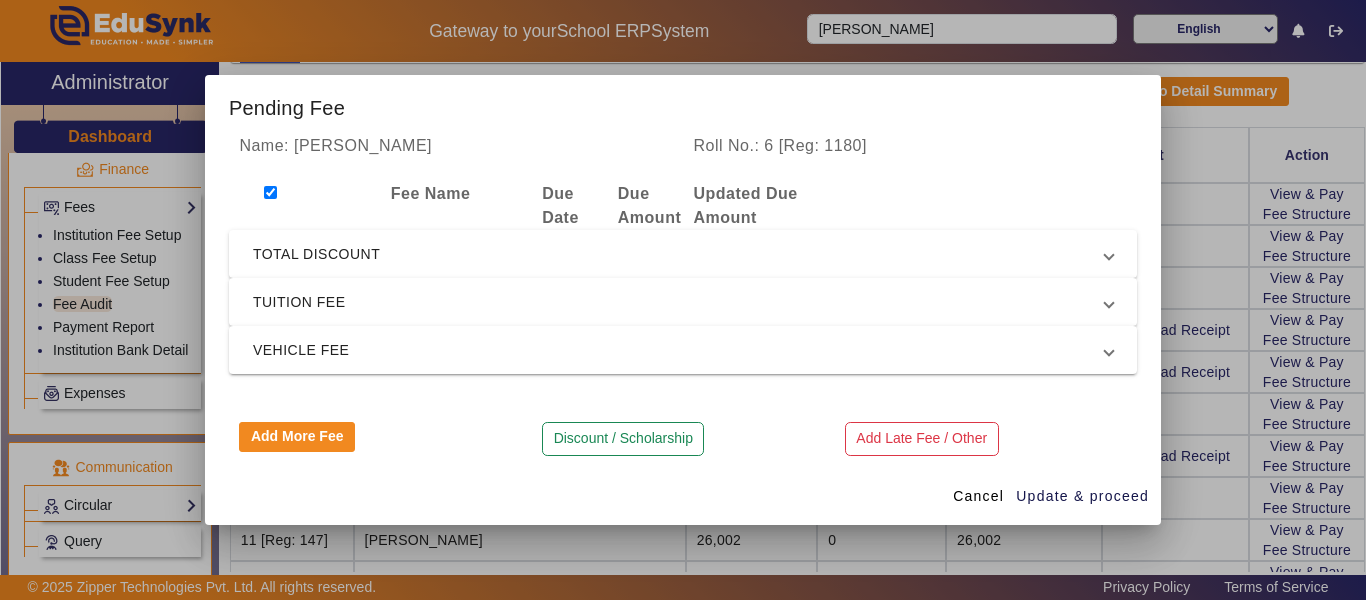 checkbox on "true" 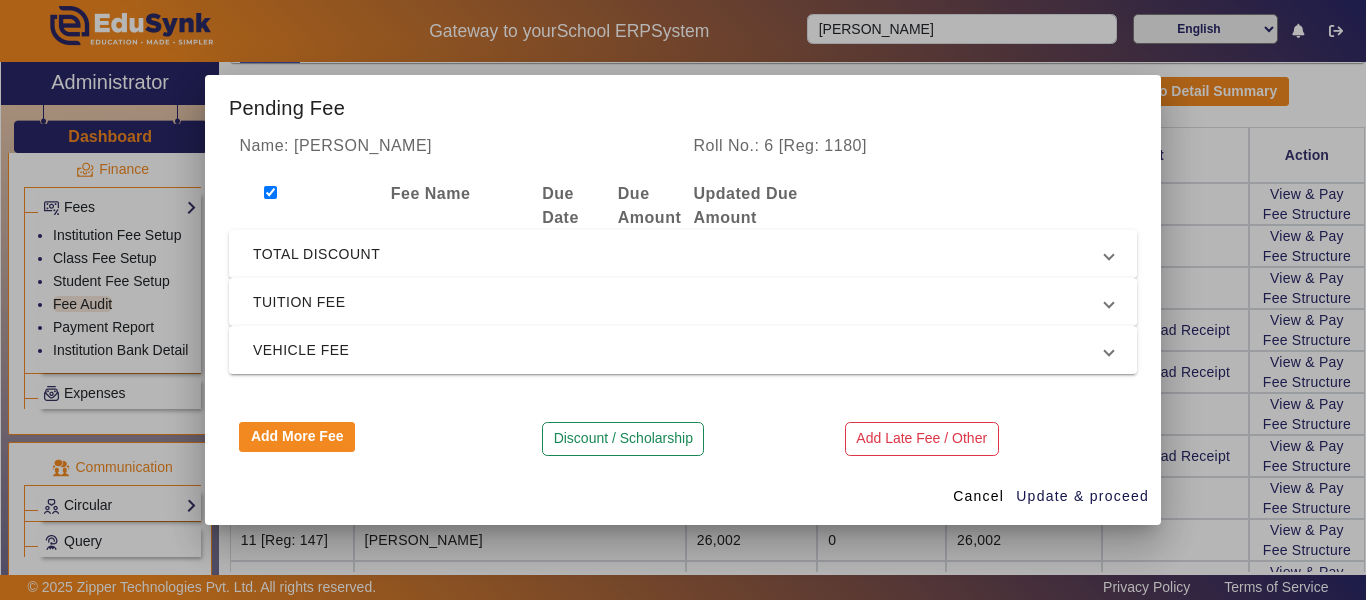 click on "TOTAL DISCOUNT" at bounding box center [679, 254] 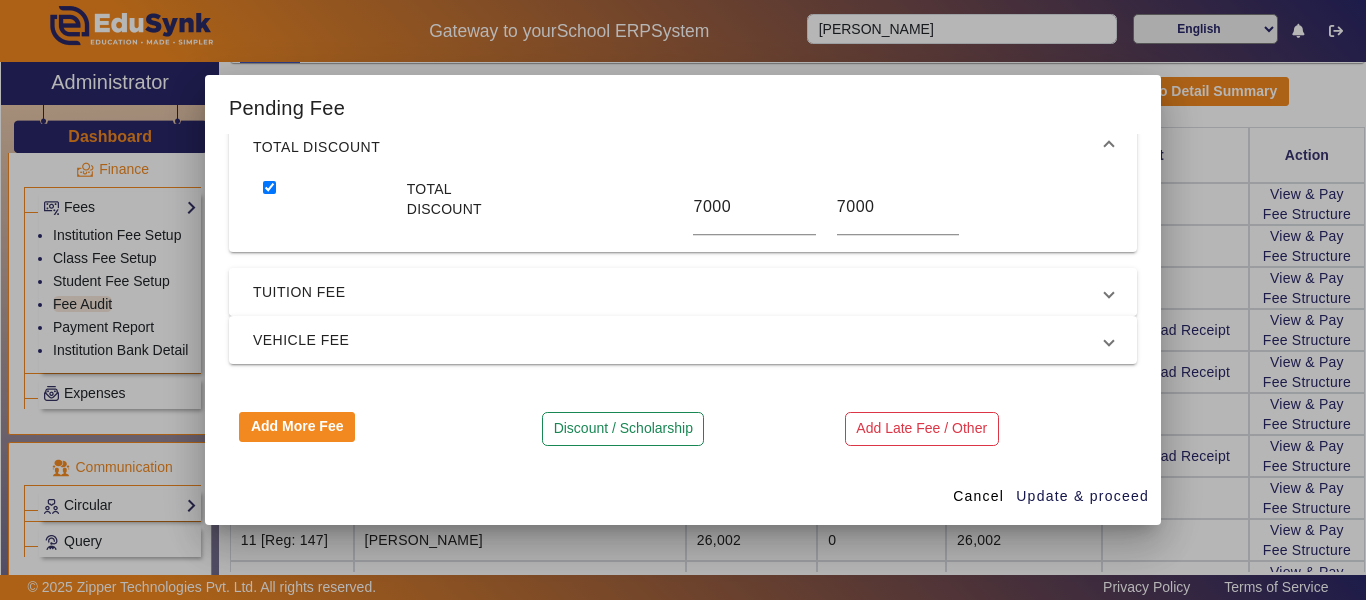click on "TUITION FEE" at bounding box center [683, 292] 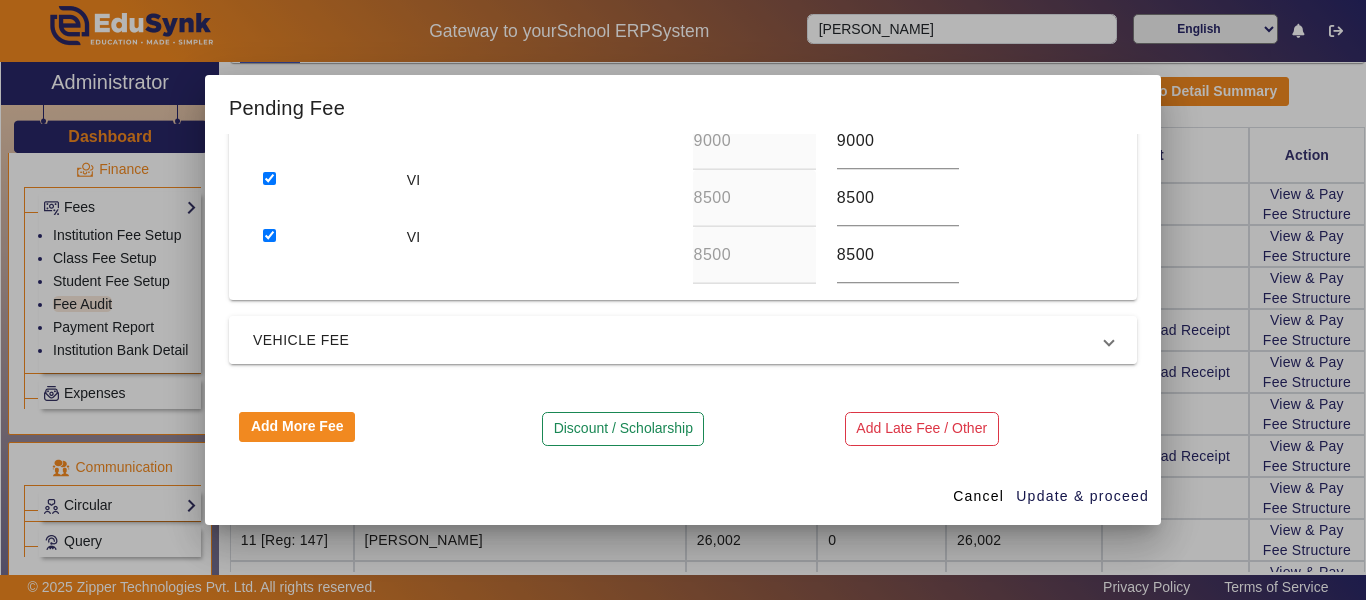 click on "VEHICLE FEE" at bounding box center [679, 340] 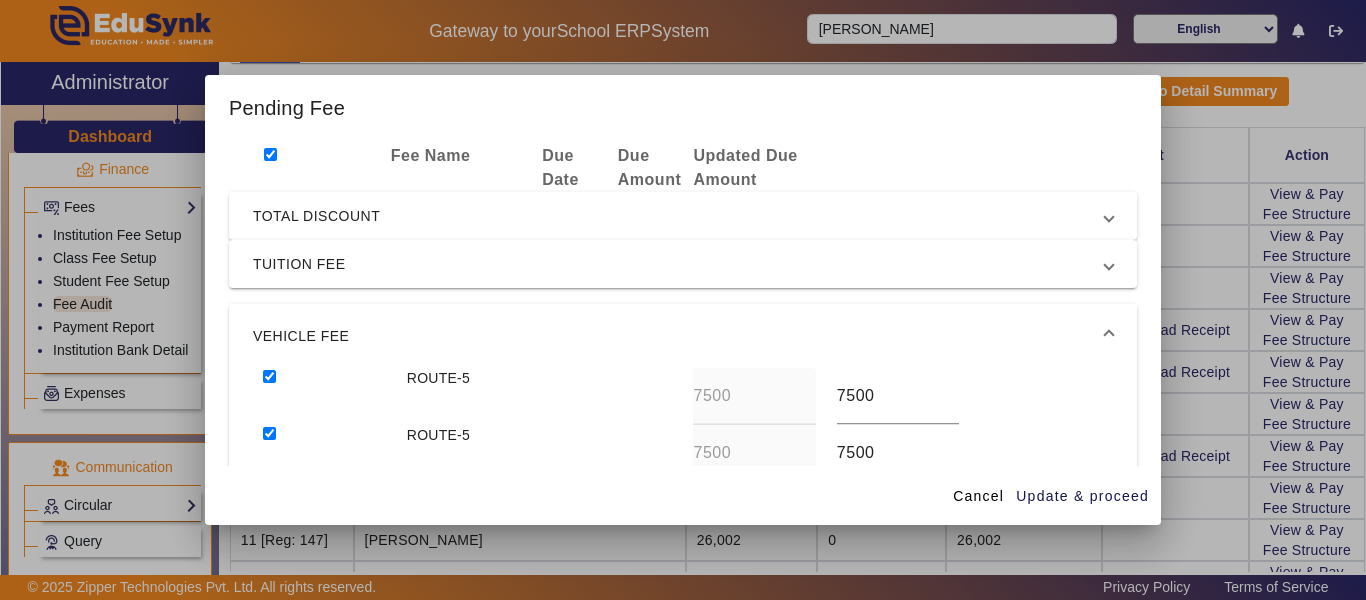 scroll, scrollTop: 0, scrollLeft: 0, axis: both 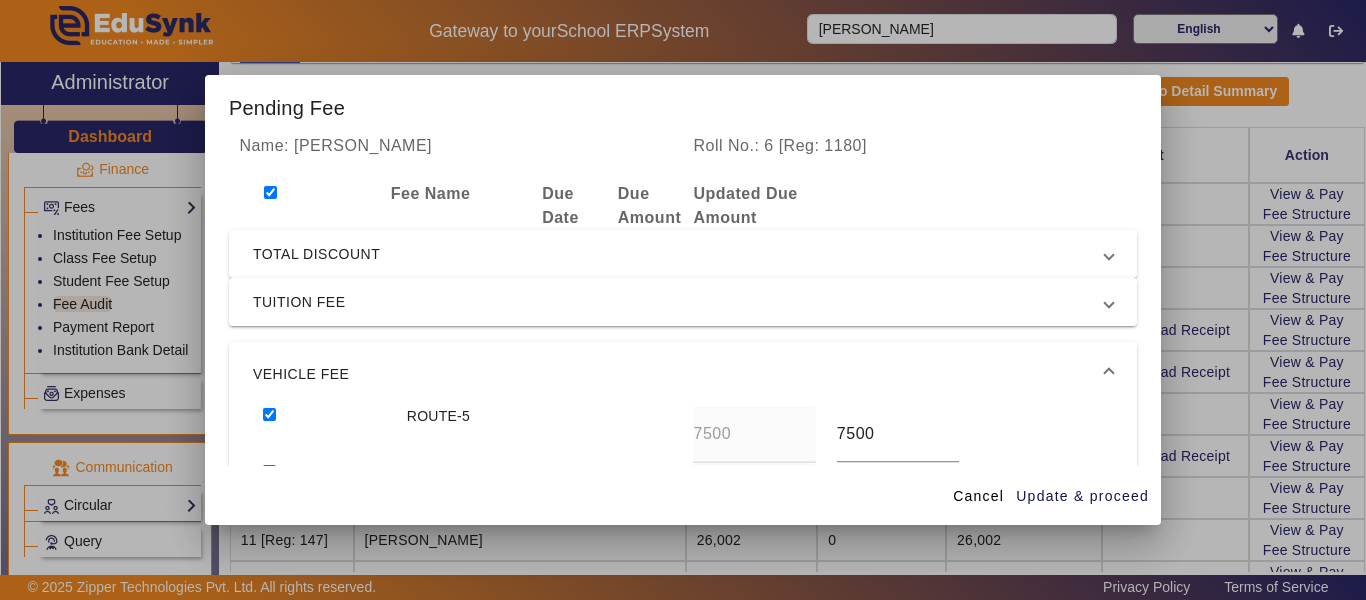 click at bounding box center [270, 192] 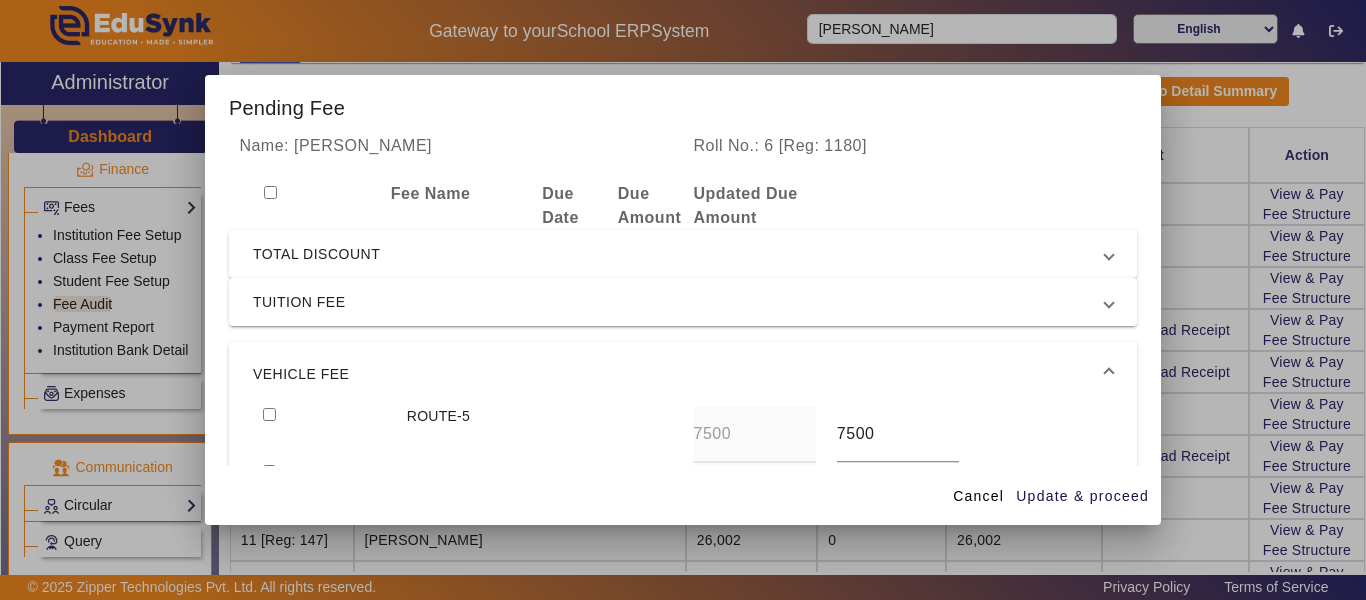 checkbox on "false" 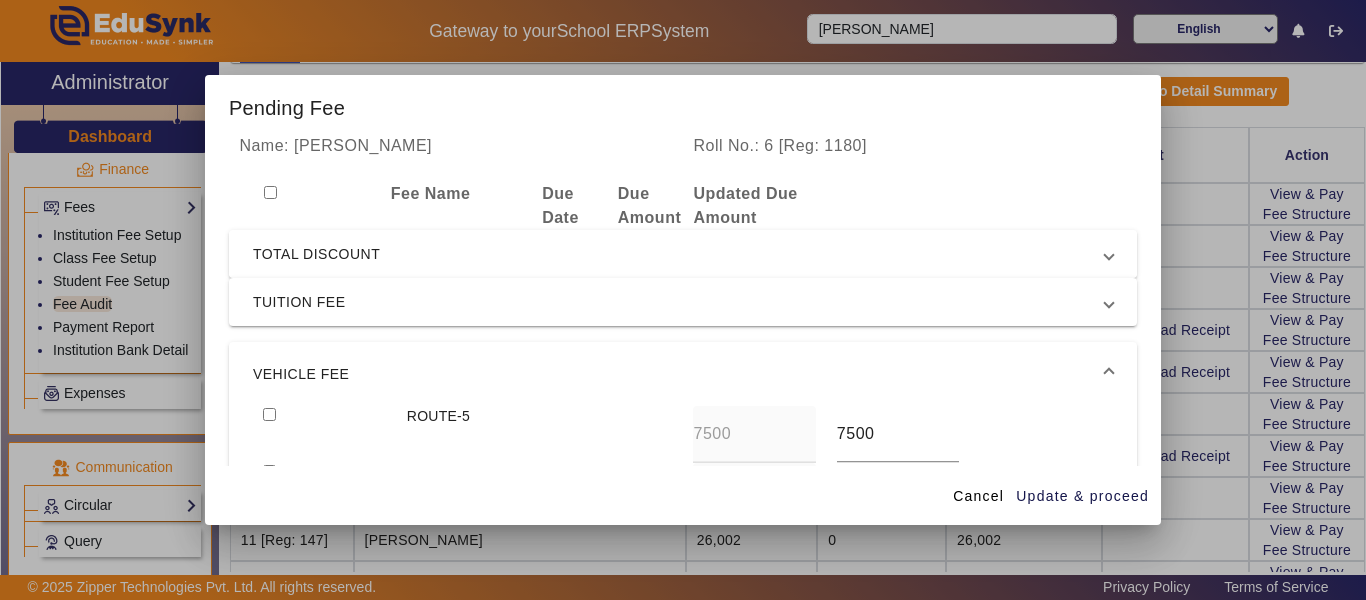 click on "TOTAL DISCOUNT" at bounding box center (679, 254) 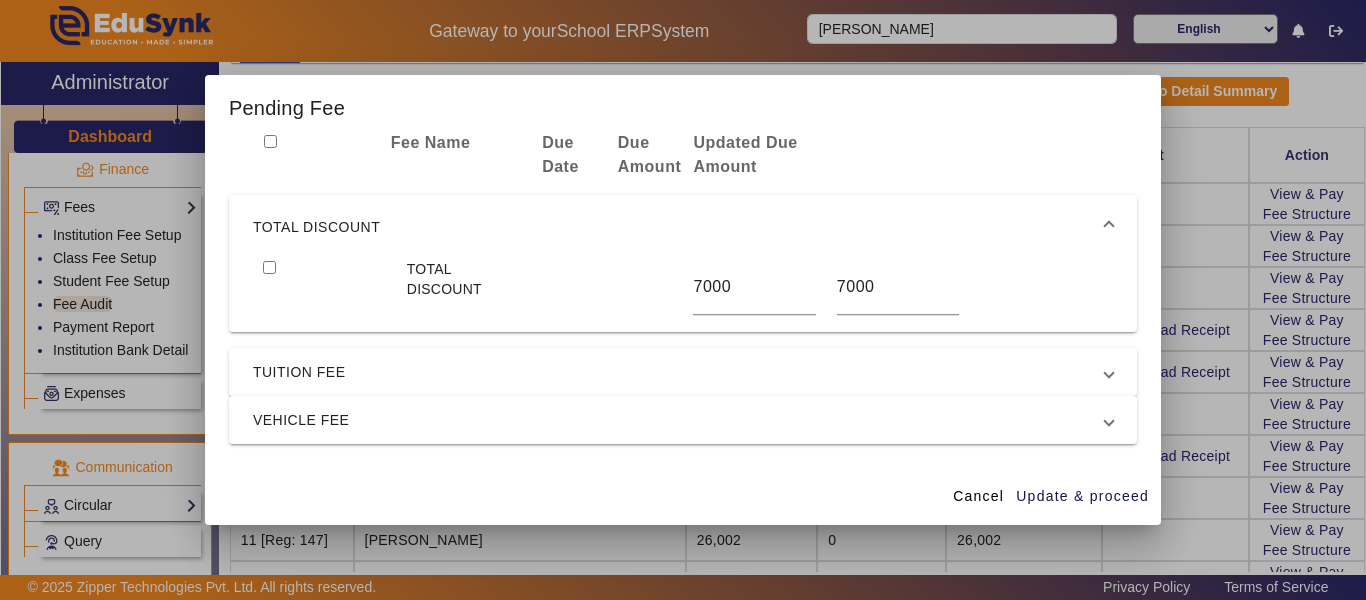 scroll, scrollTop: 100, scrollLeft: 0, axis: vertical 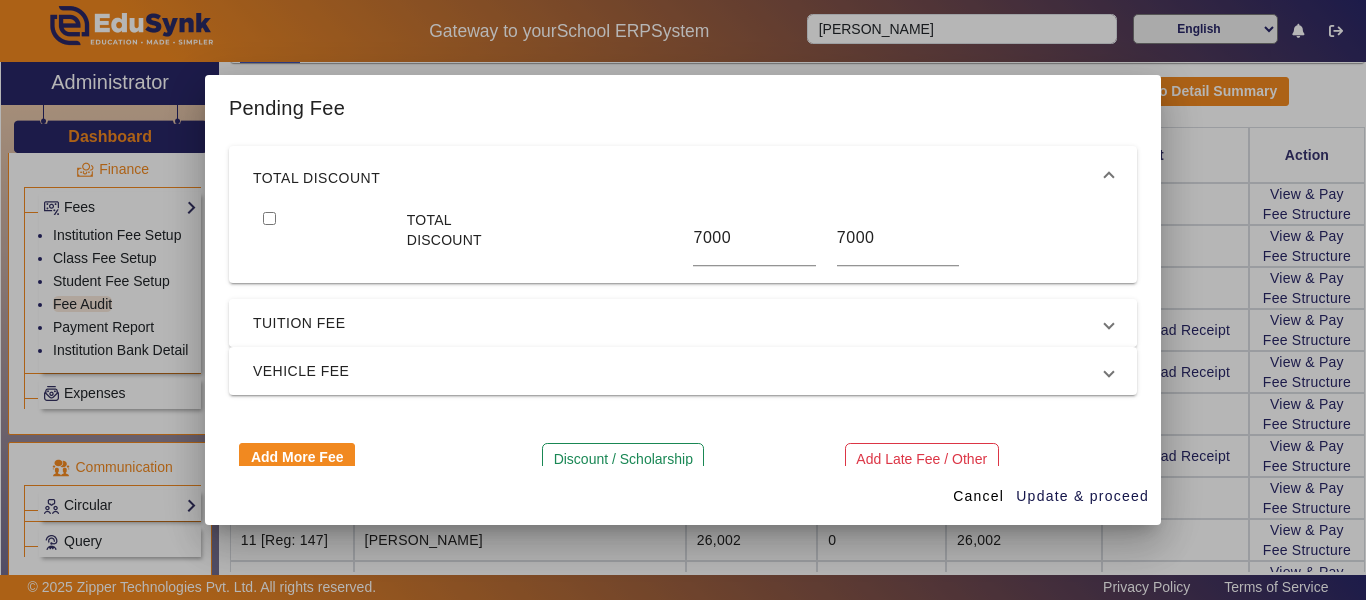 click on "TUITION FEE" at bounding box center (679, 323) 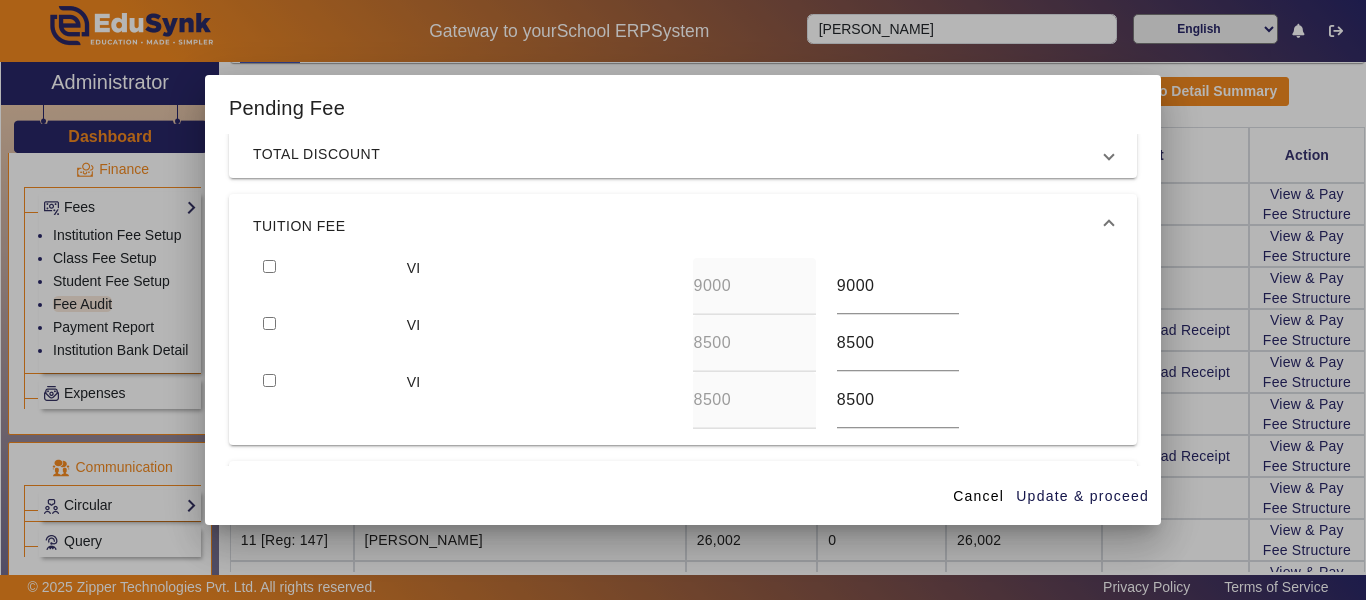 click at bounding box center (269, 266) 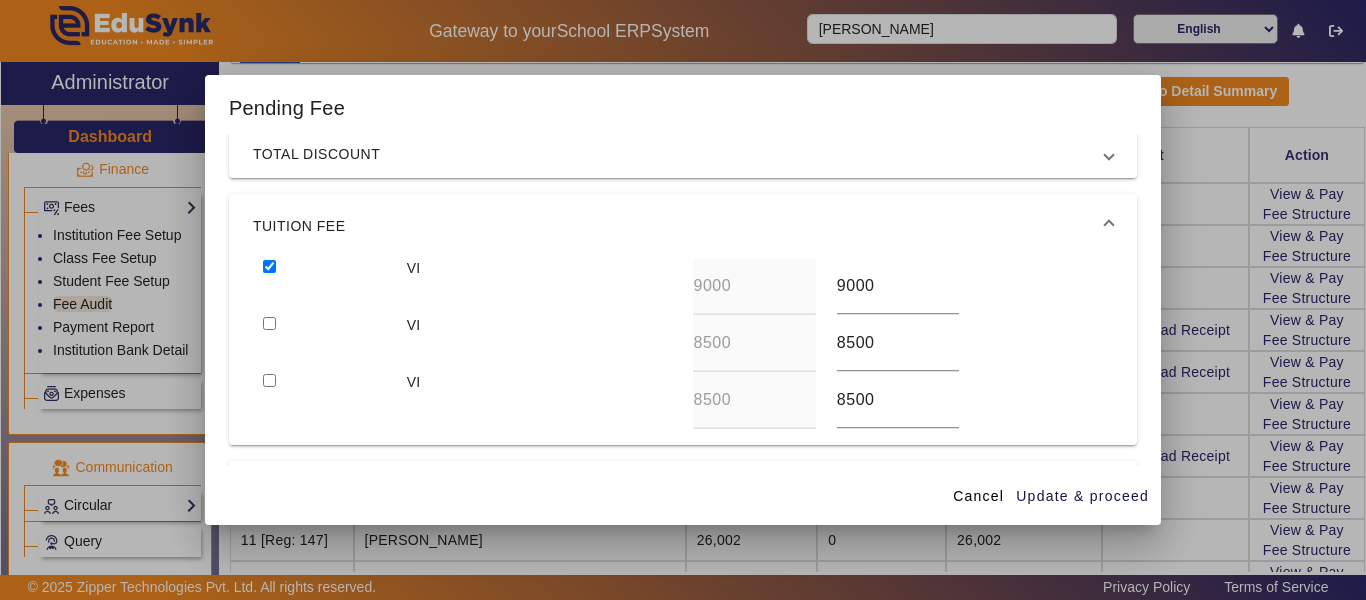 click at bounding box center [269, 323] 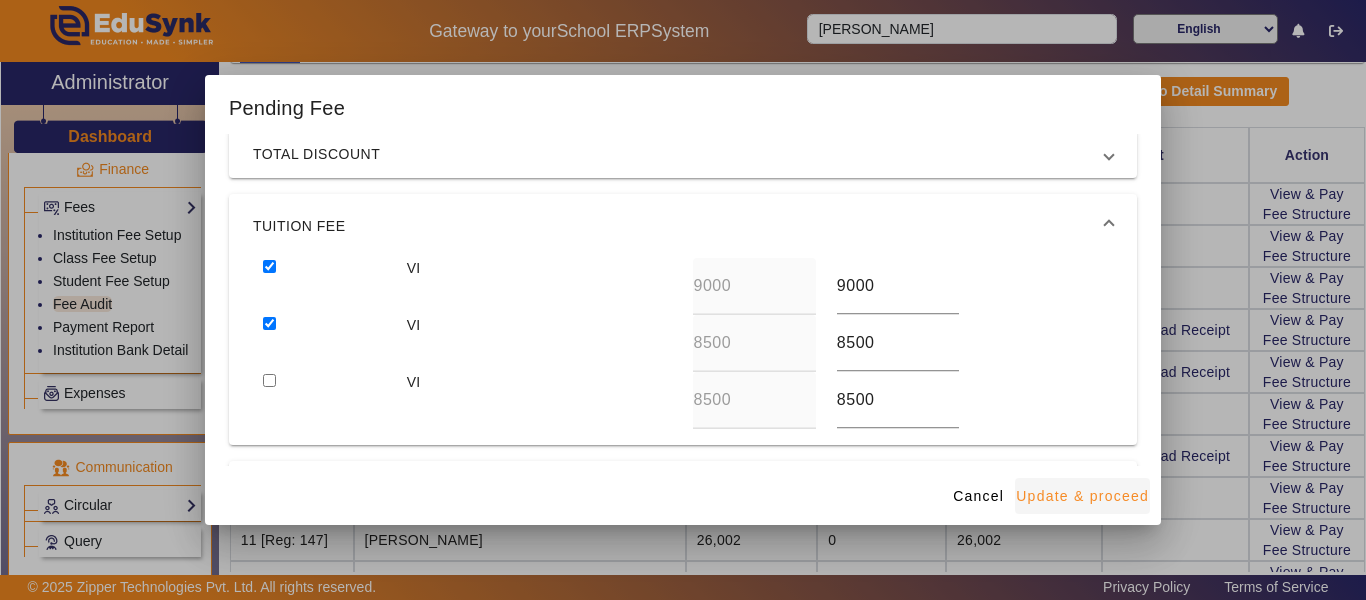 click on "Update & proceed" at bounding box center [1082, 496] 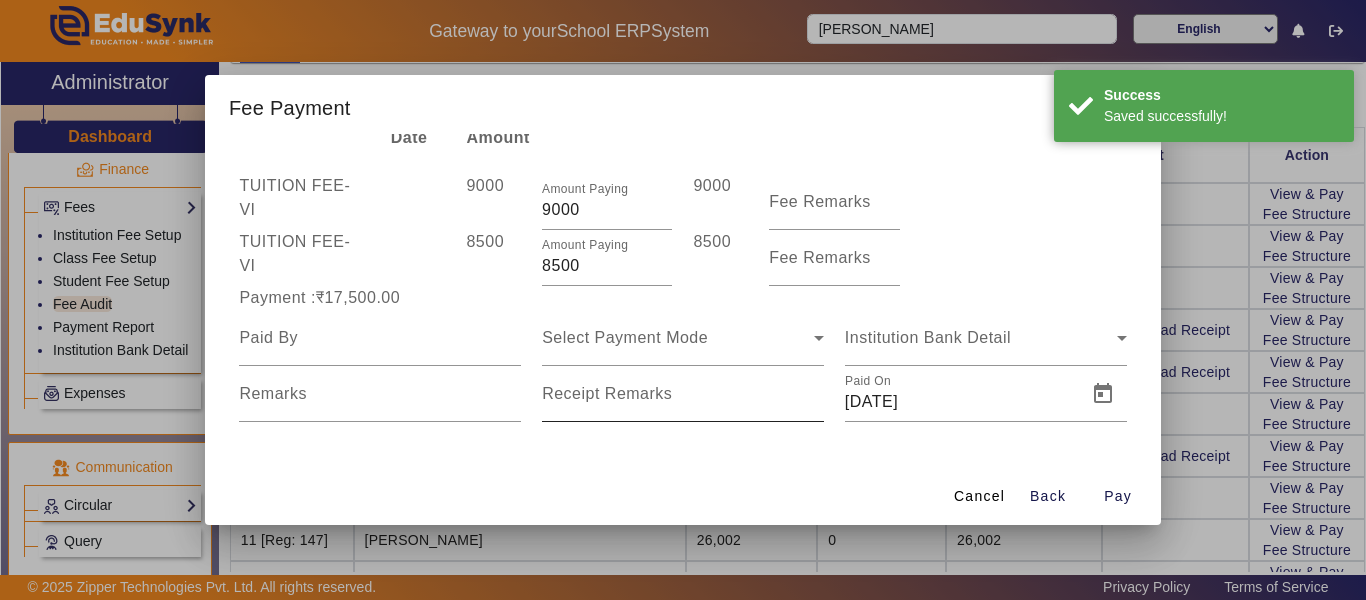 scroll, scrollTop: 80, scrollLeft: 0, axis: vertical 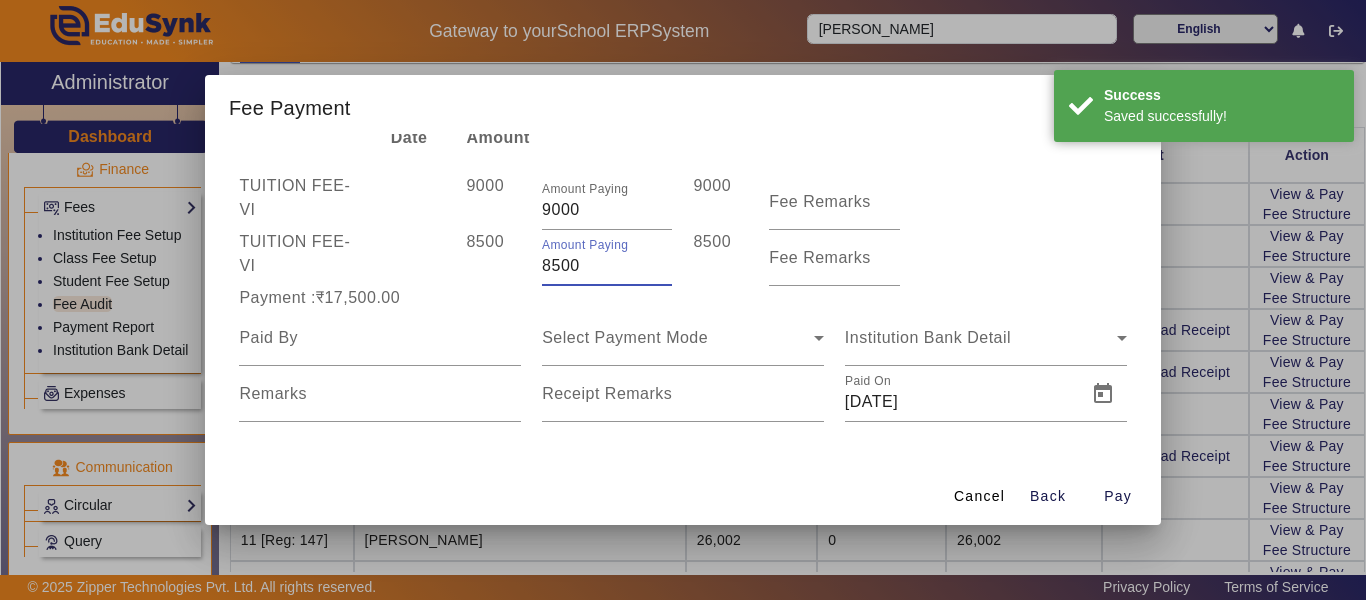 drag, startPoint x: 561, startPoint y: 266, endPoint x: 507, endPoint y: 268, distance: 54.037025 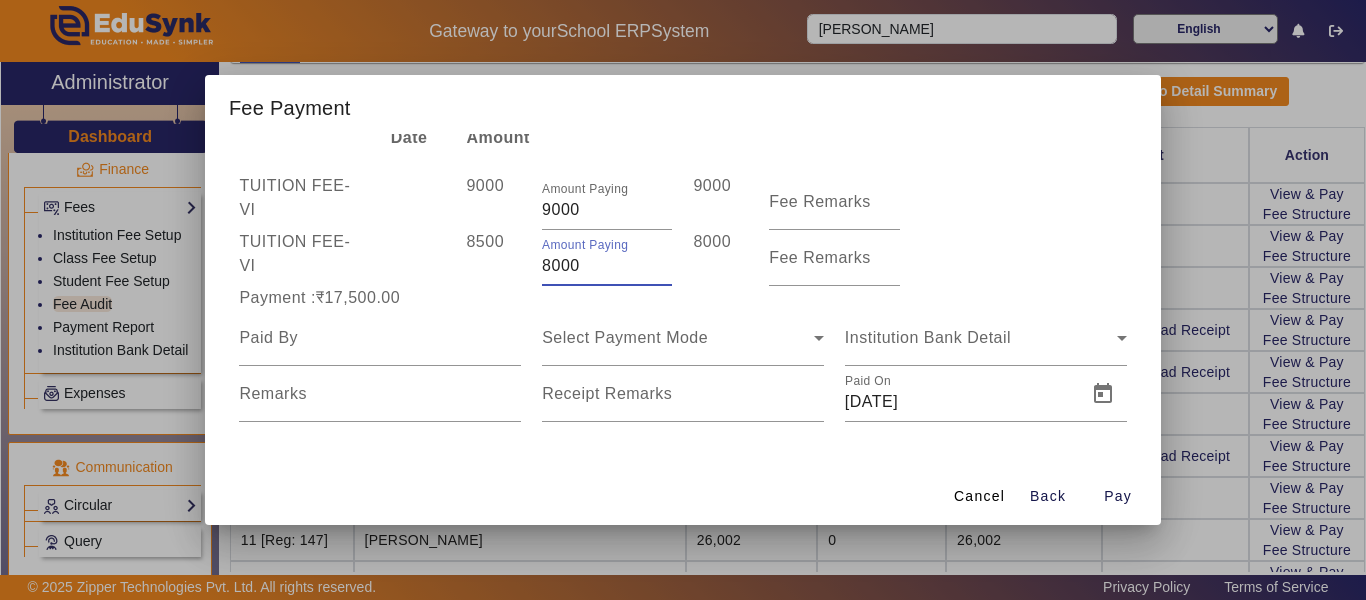 type on "8000" 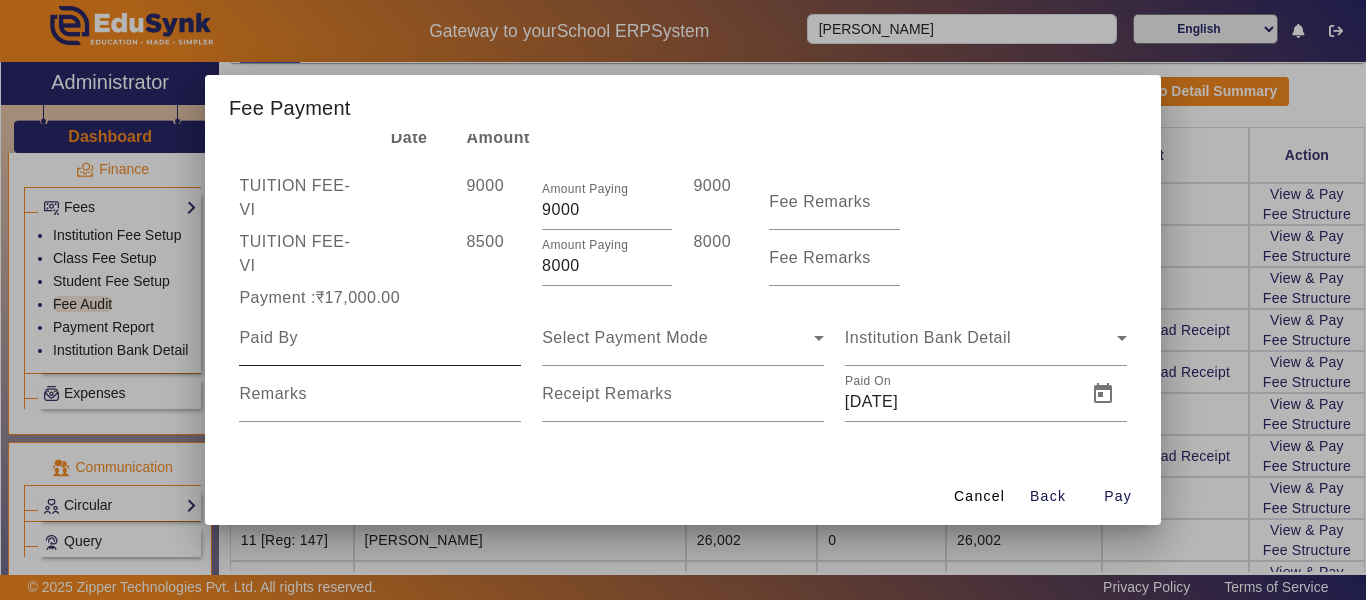 click at bounding box center [380, 338] 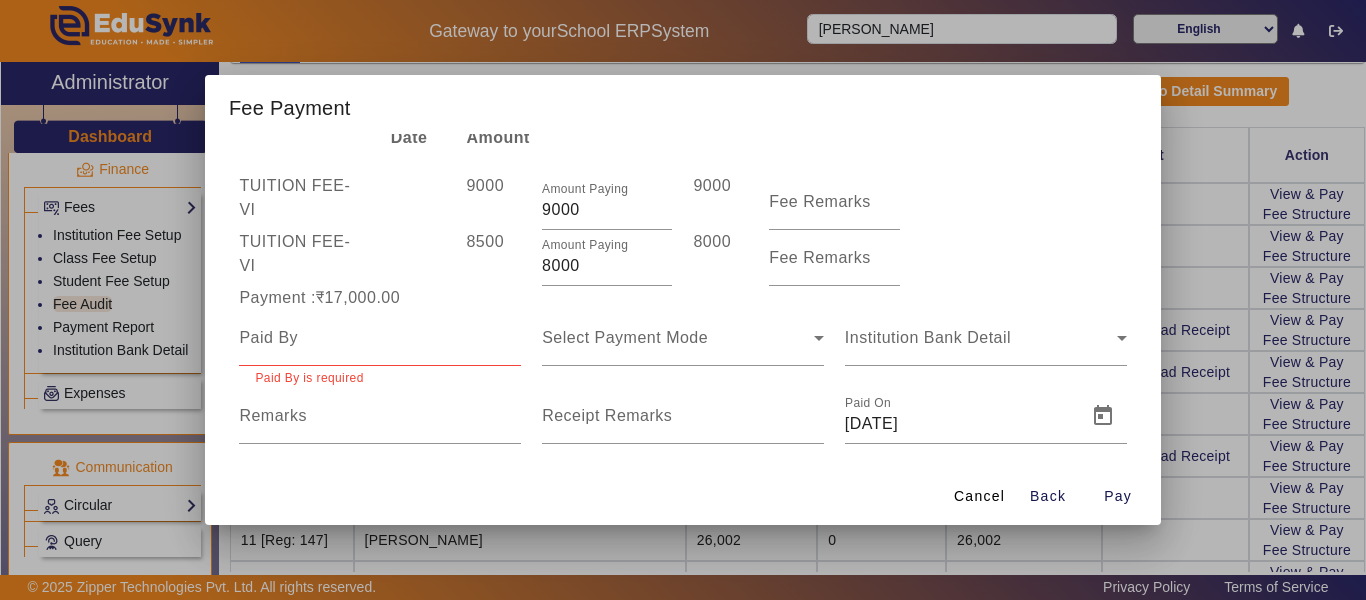 click at bounding box center [380, 338] 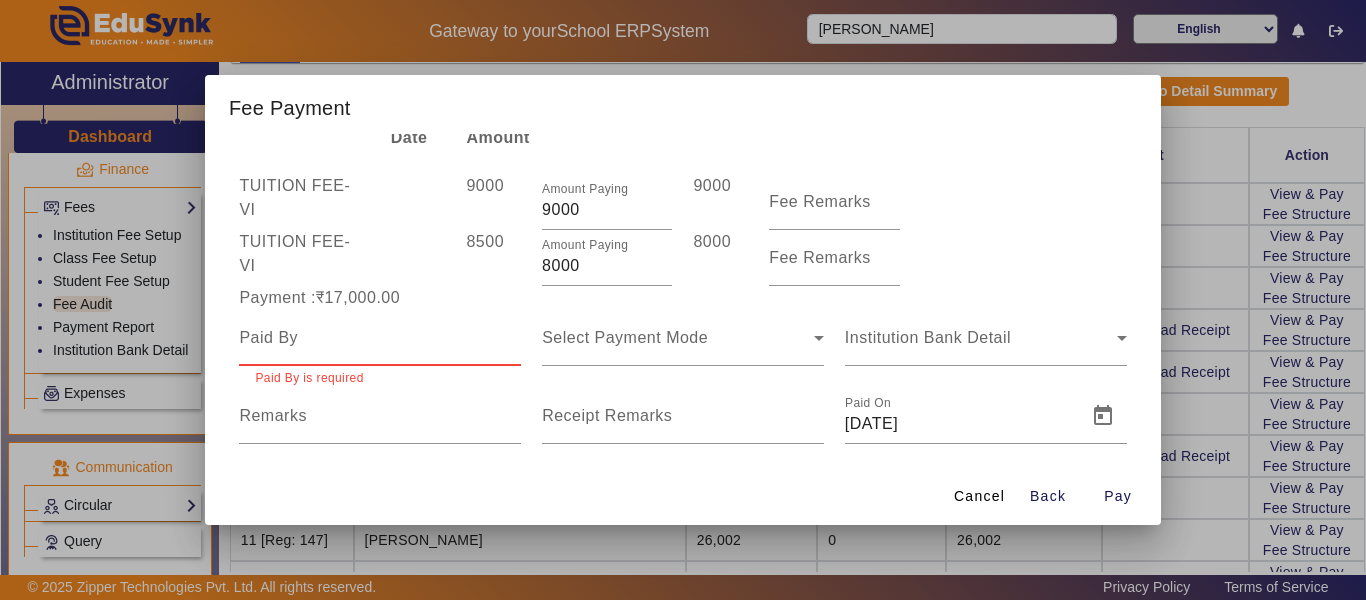 click at bounding box center [380, 338] 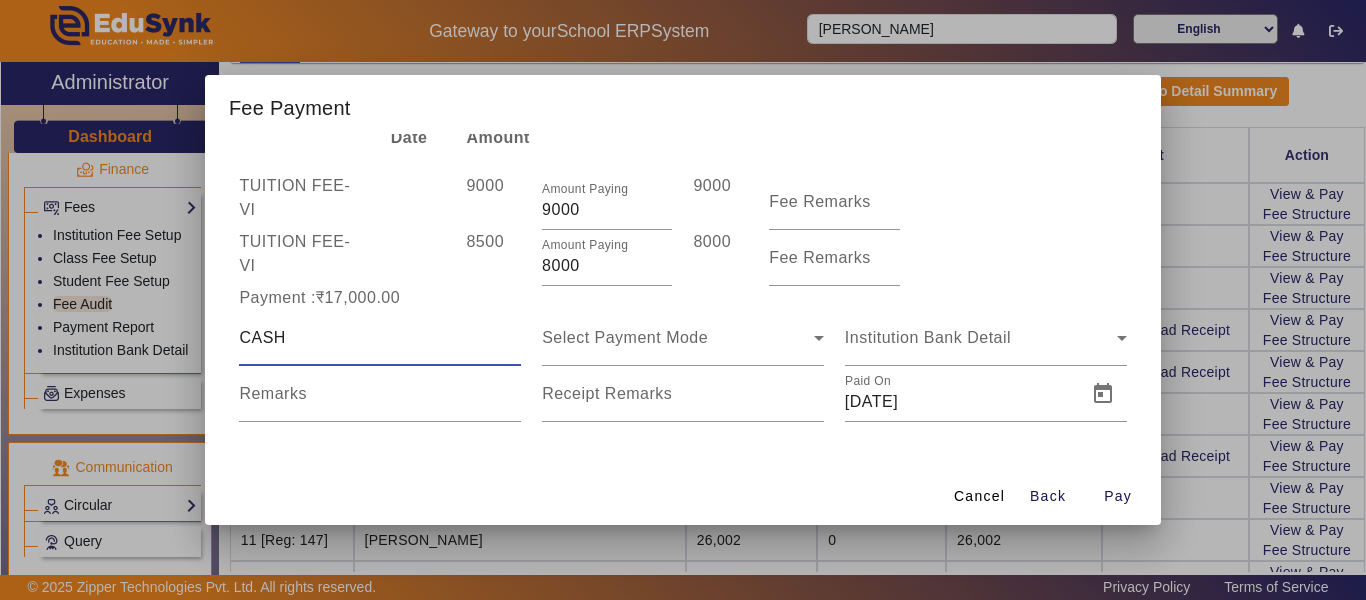 type on "CASH" 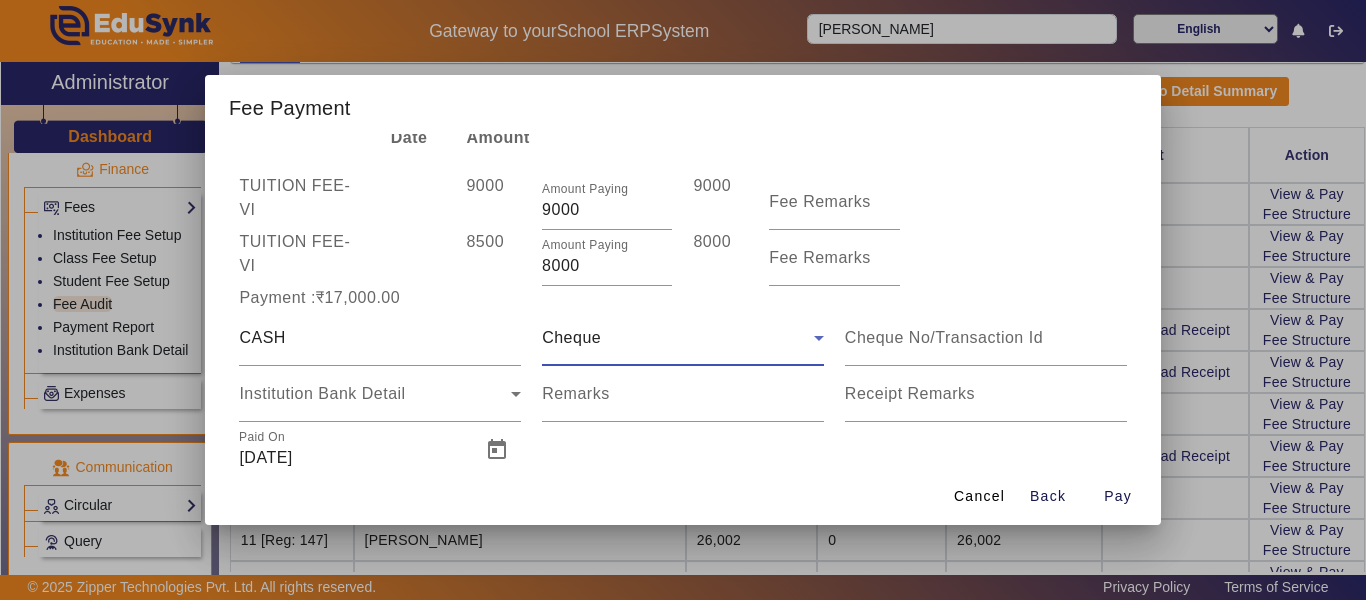 click on "Cheque" at bounding box center [678, 338] 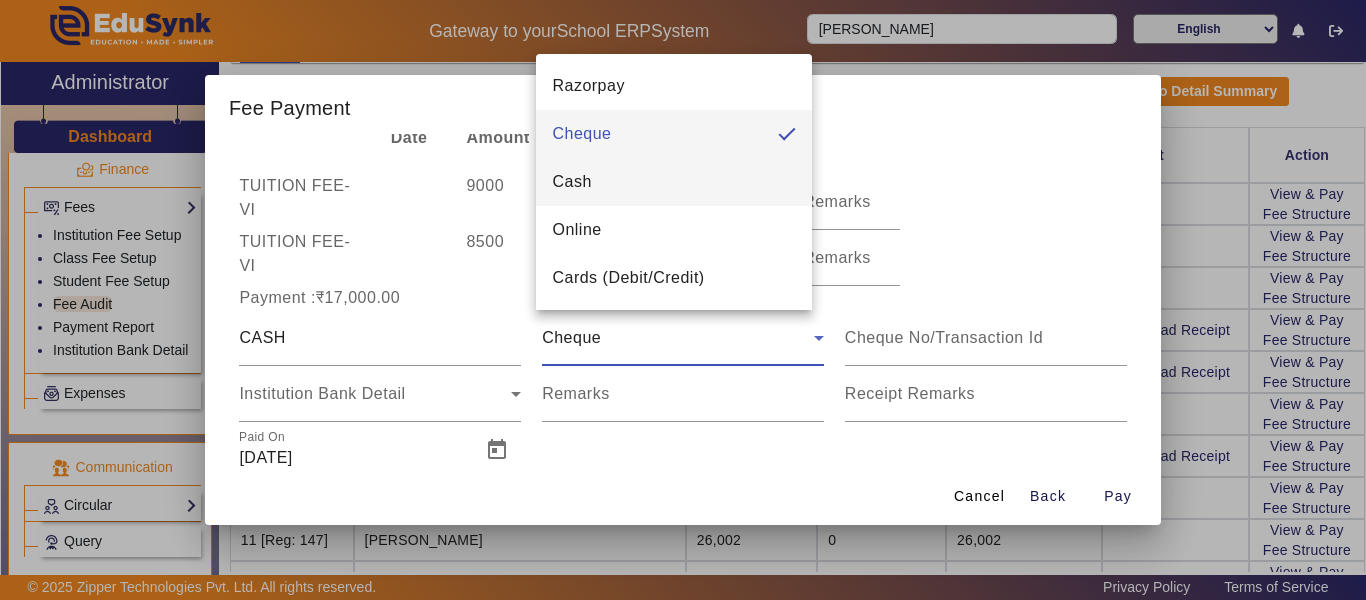 click on "Cash" at bounding box center (674, 182) 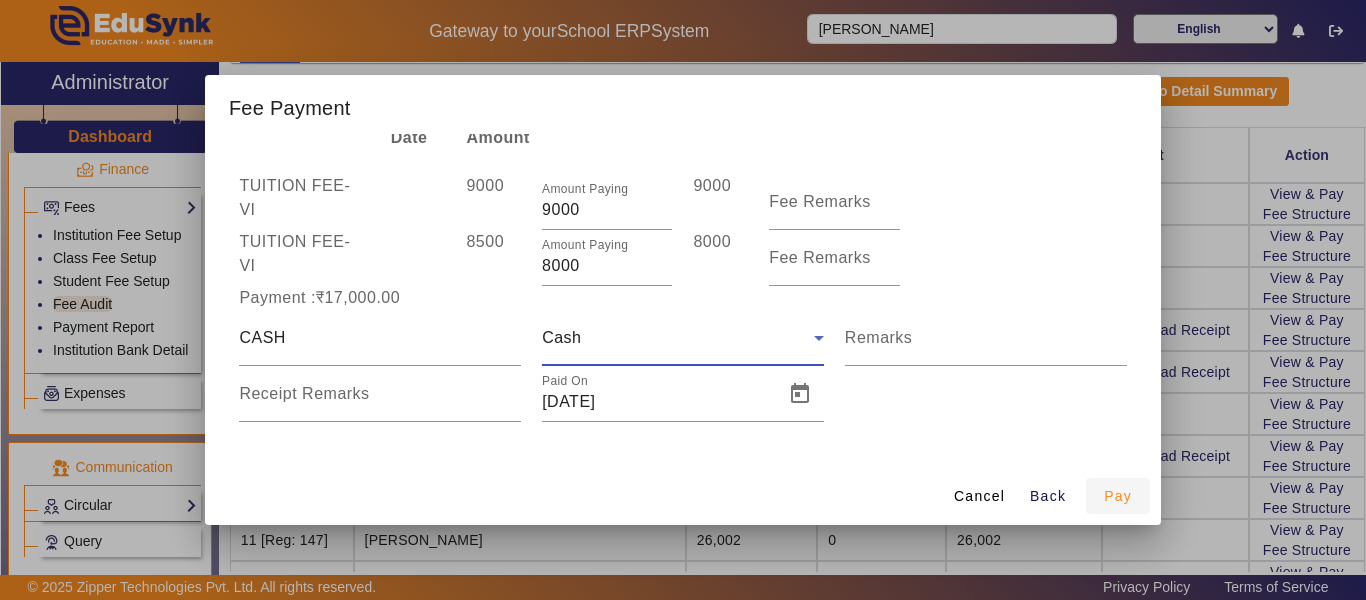 click on "Pay" at bounding box center (1118, 496) 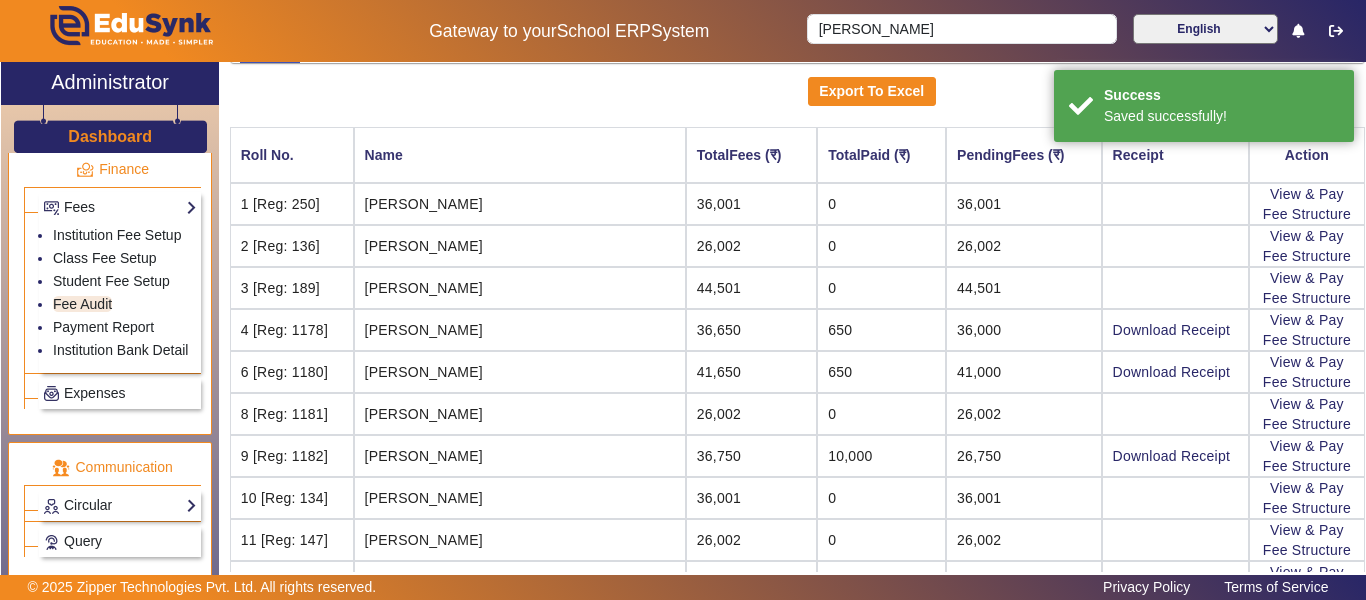 scroll, scrollTop: 10, scrollLeft: 0, axis: vertical 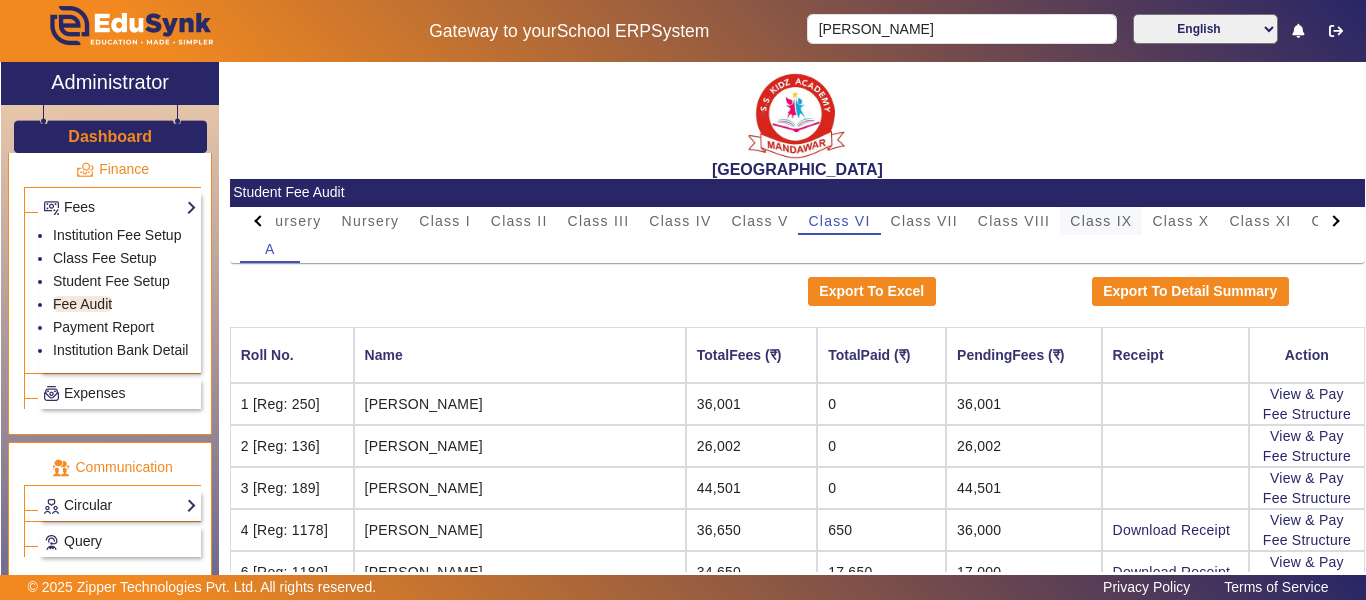 click on "Class IX" at bounding box center (1101, 221) 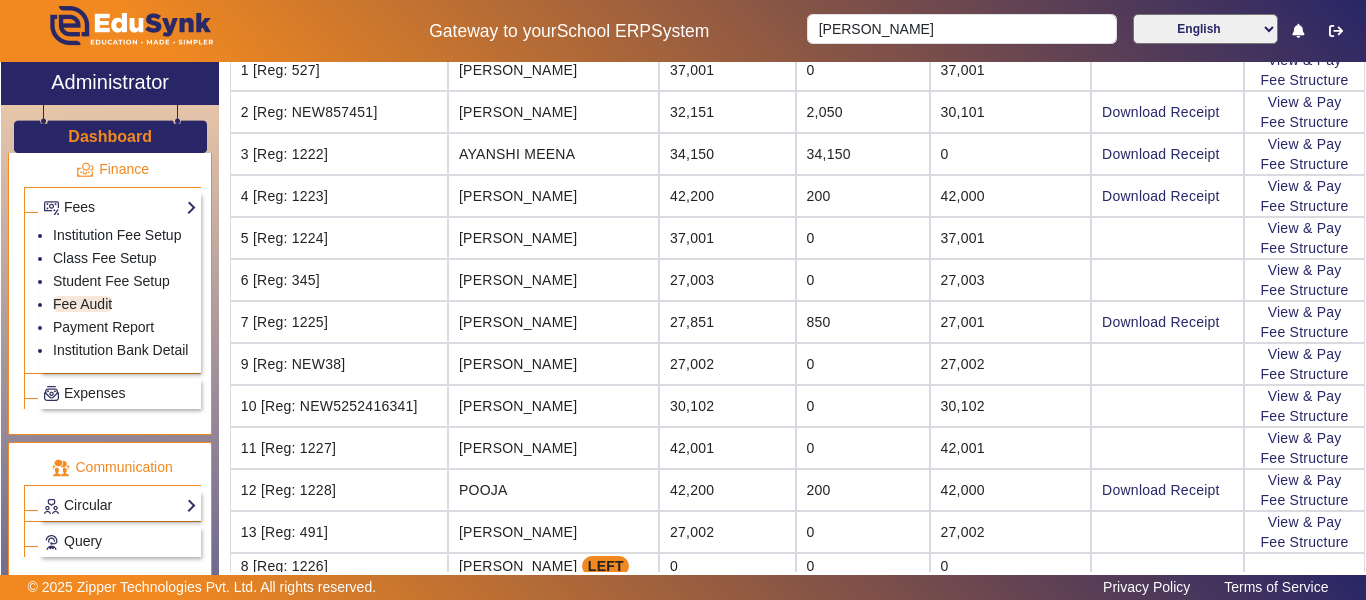scroll, scrollTop: 353, scrollLeft: 0, axis: vertical 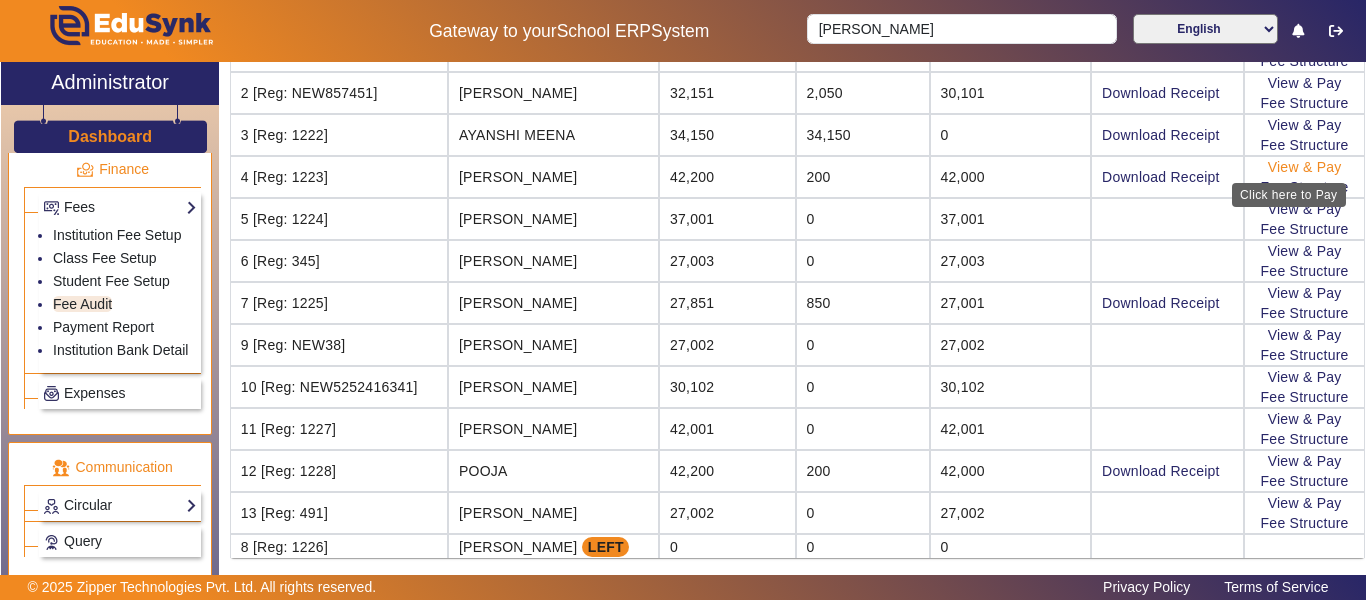 click on "View & Pay" 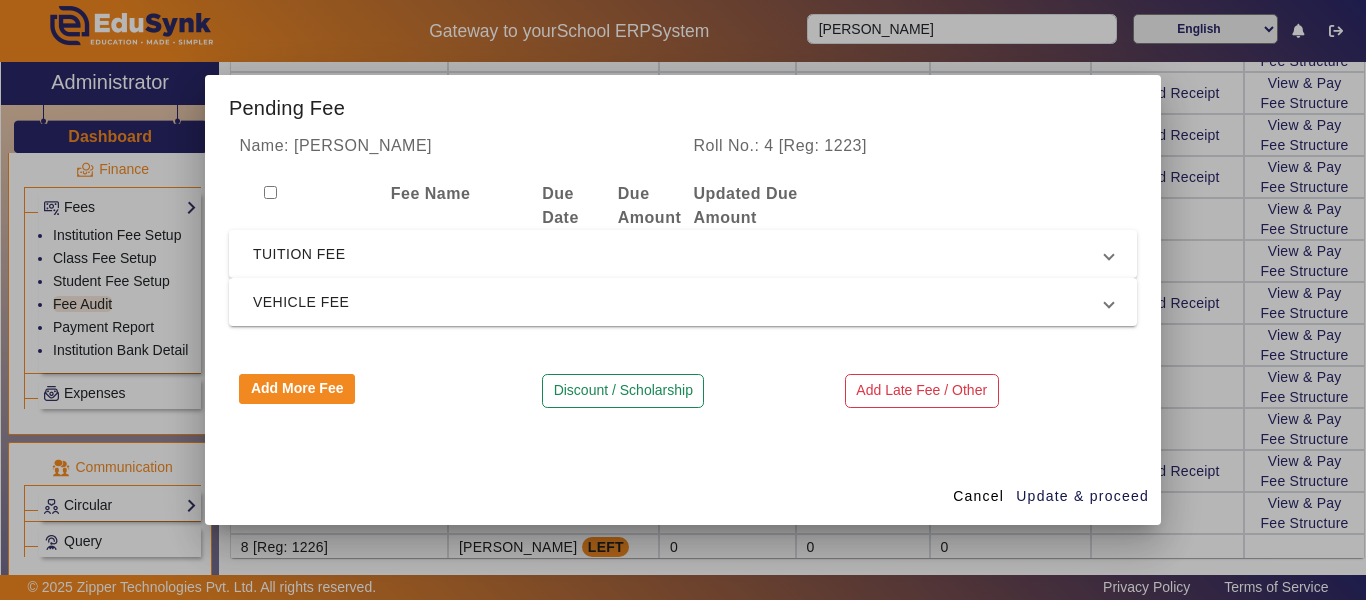 click at bounding box center [270, 192] 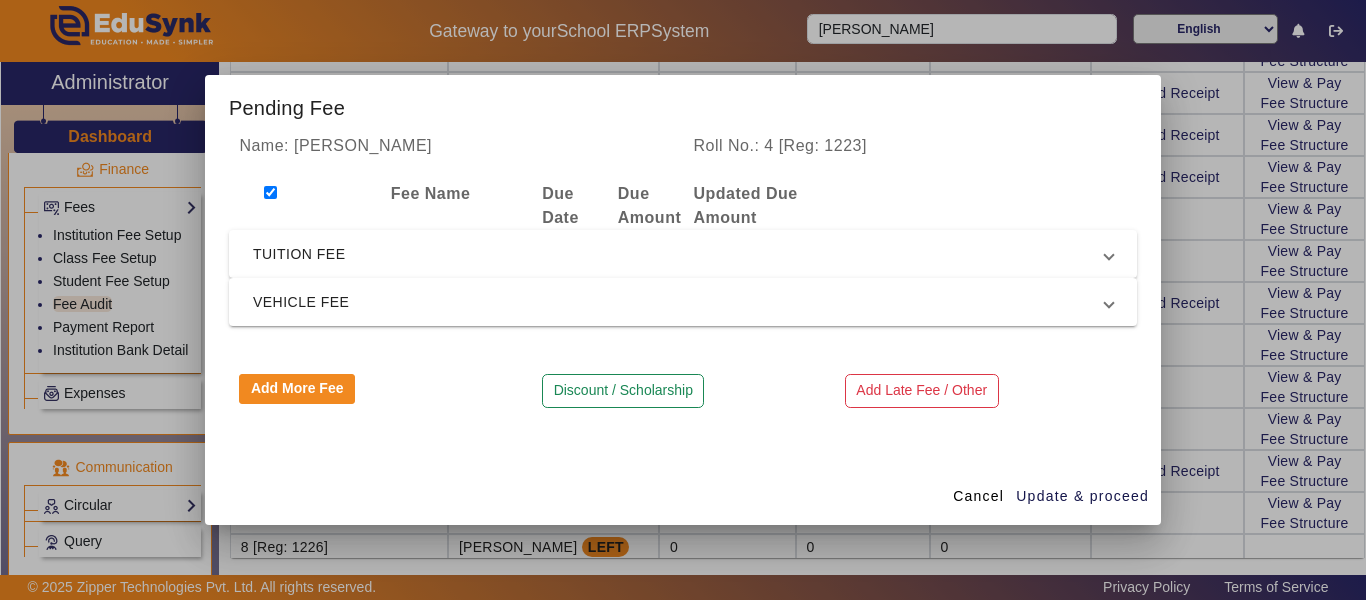 checkbox on "true" 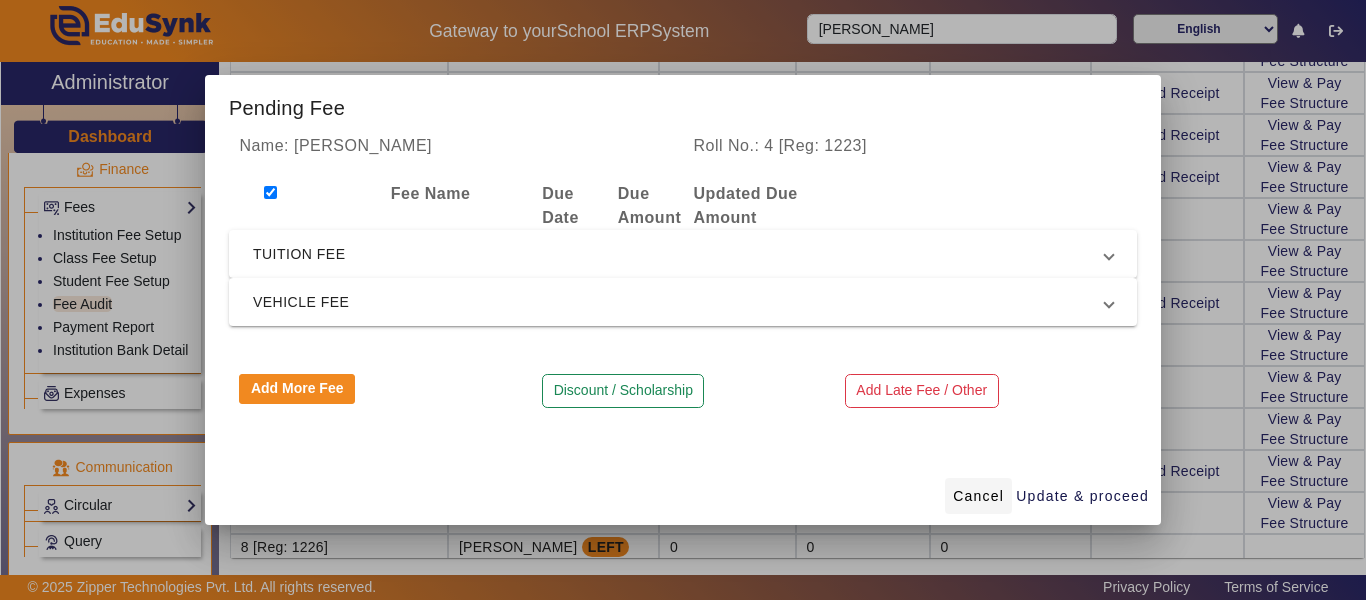 click on "Cancel" at bounding box center [978, 496] 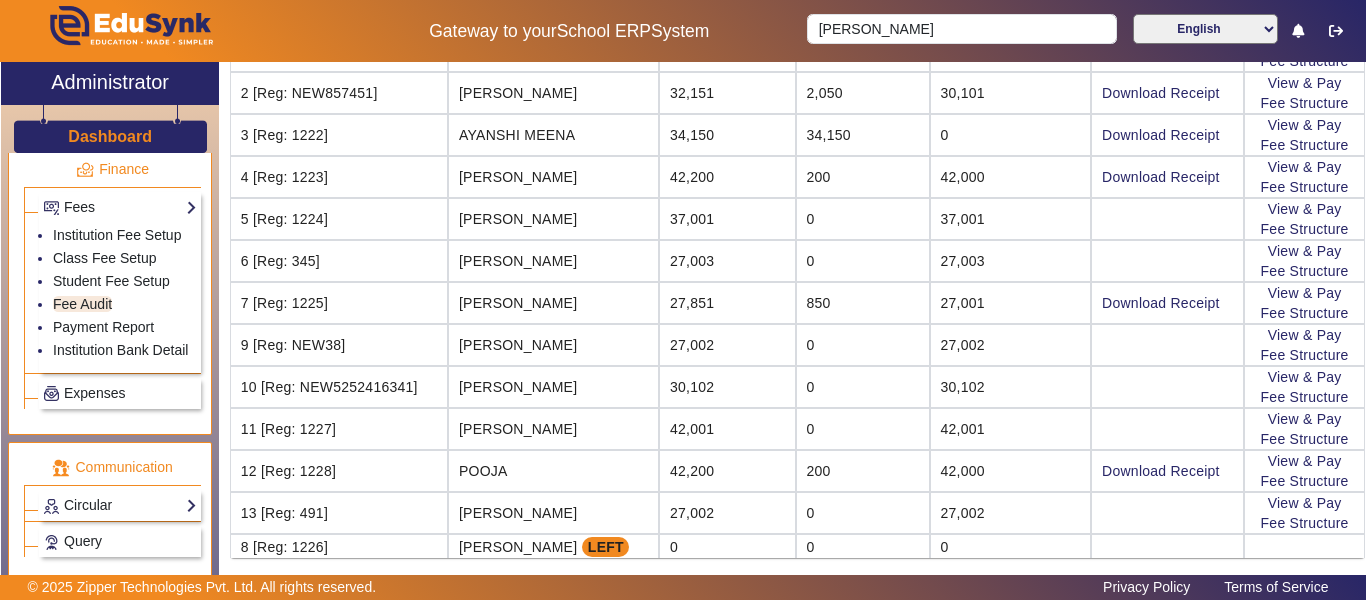 scroll, scrollTop: 0, scrollLeft: 0, axis: both 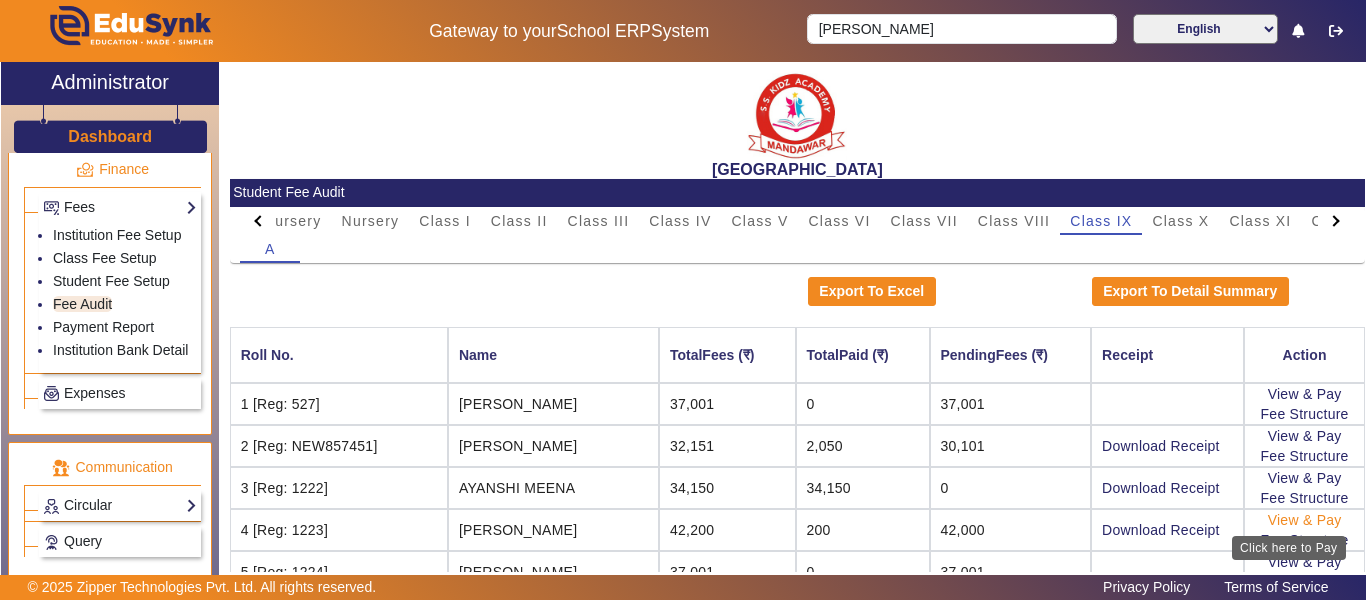 click on "View & Pay" 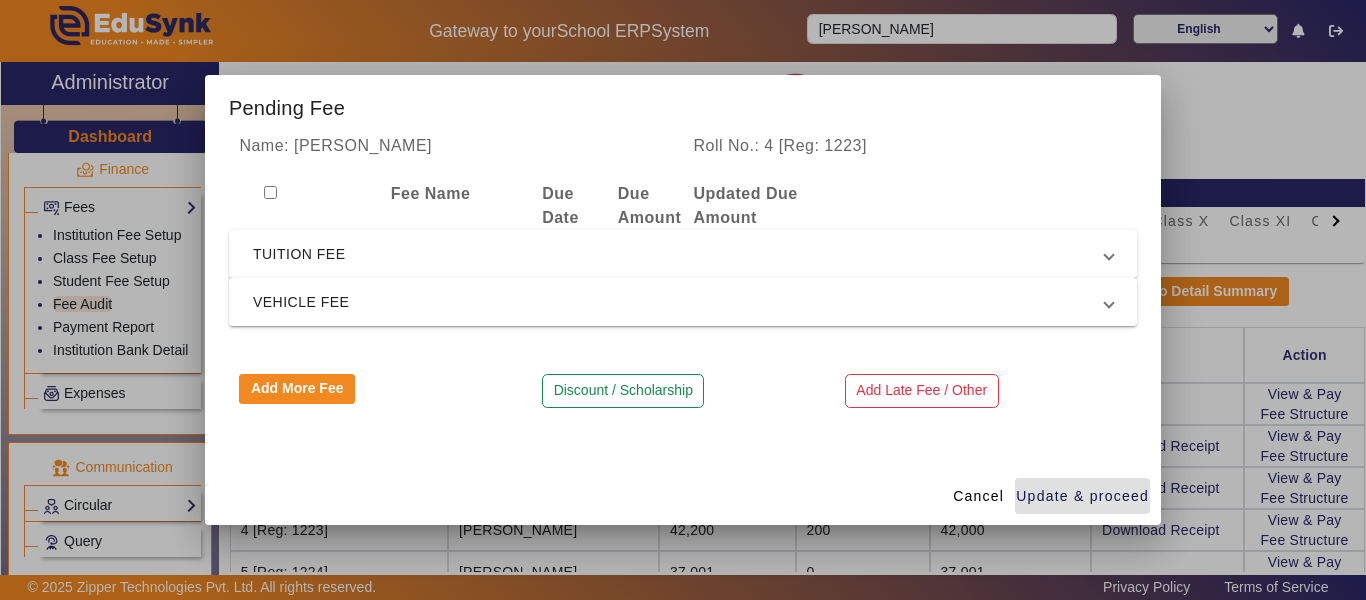 click at bounding box center (270, 192) 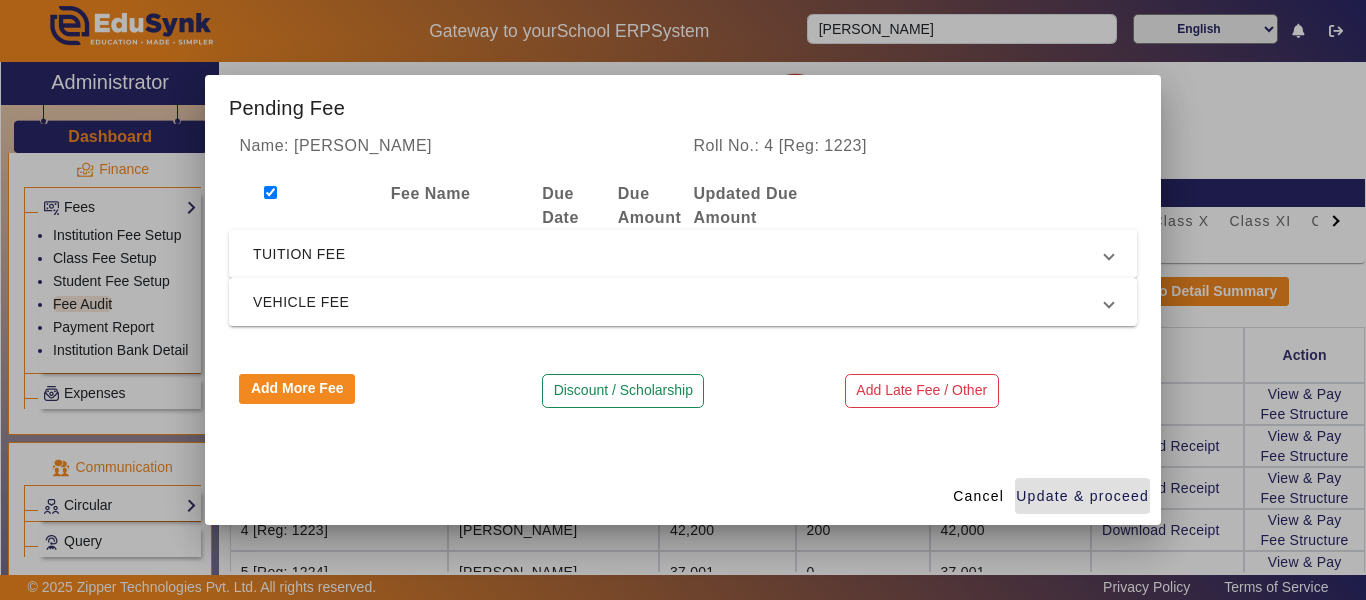 checkbox on "true" 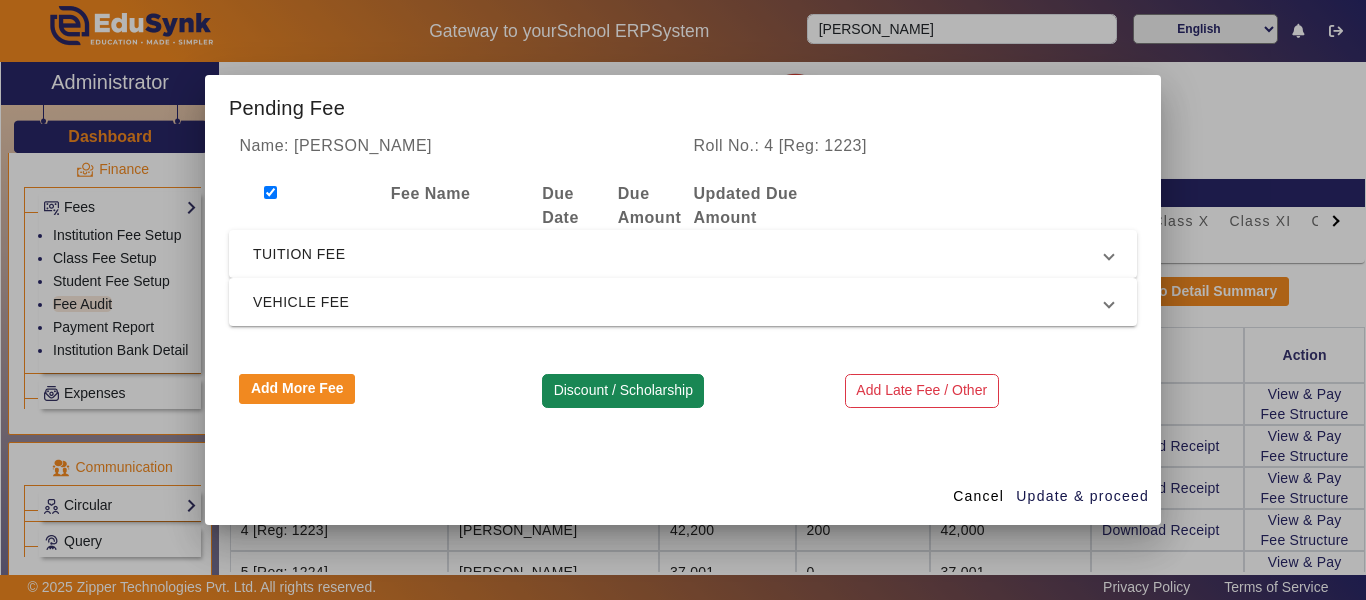 click on "Discount / Scholarship" at bounding box center (623, 391) 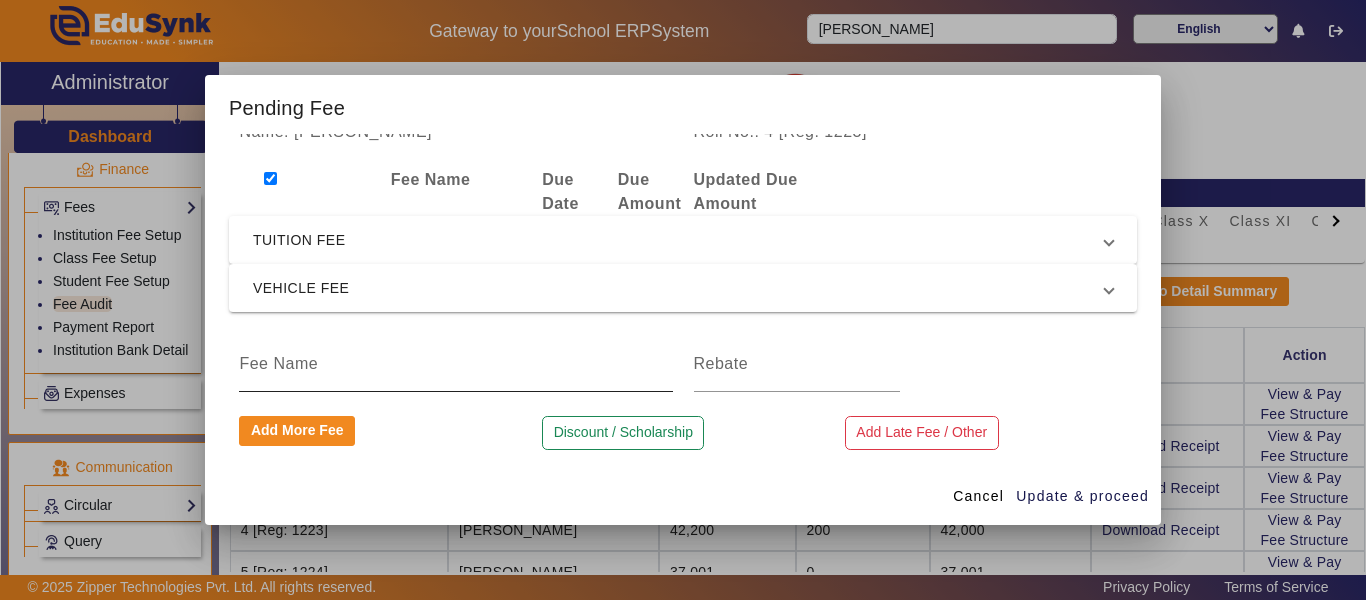 scroll, scrollTop: 18, scrollLeft: 0, axis: vertical 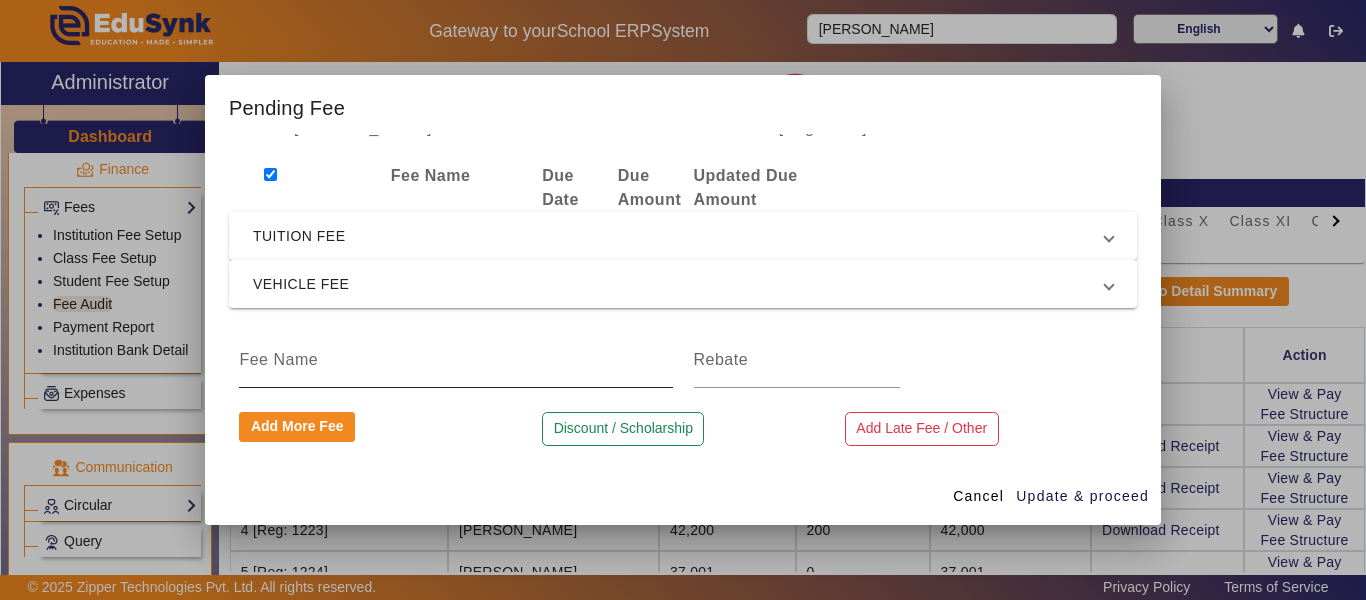 click at bounding box center [455, 360] 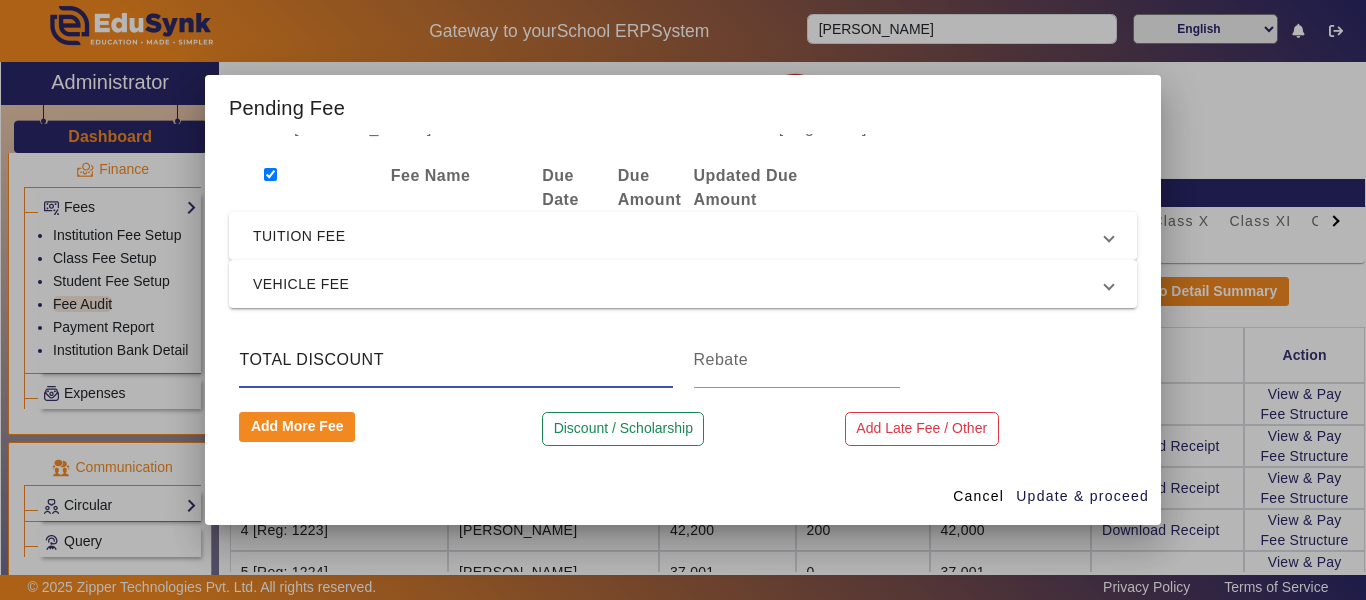 type on "TOTAL DISCOUNT" 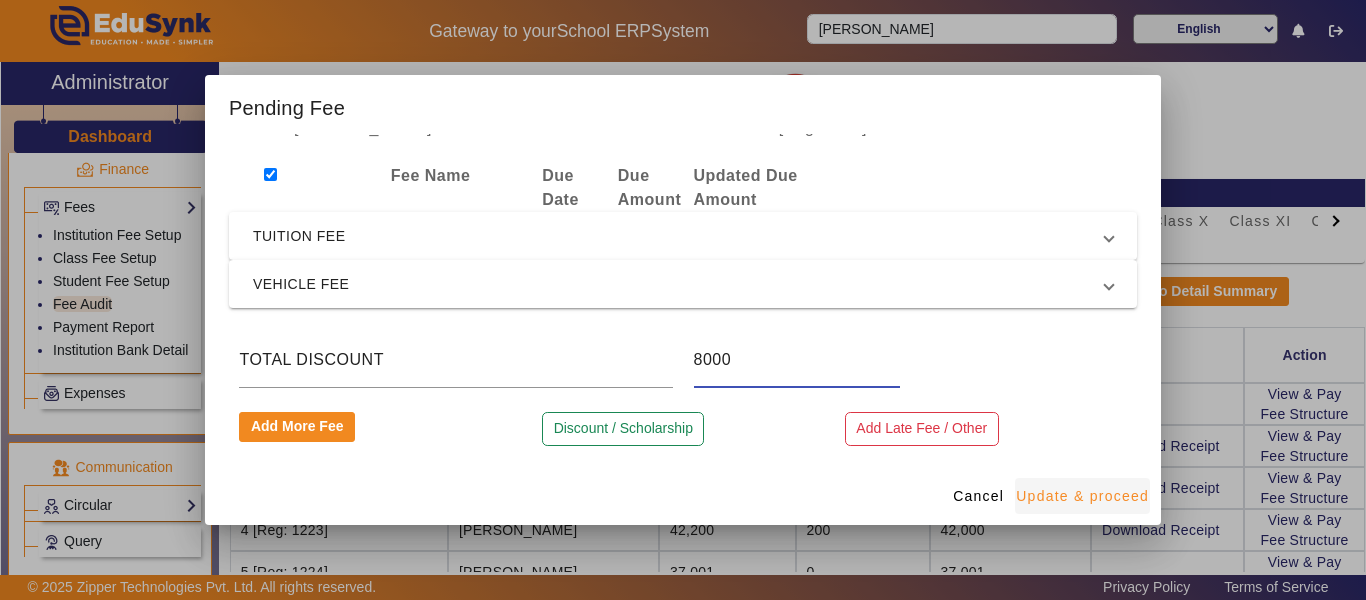type on "8000" 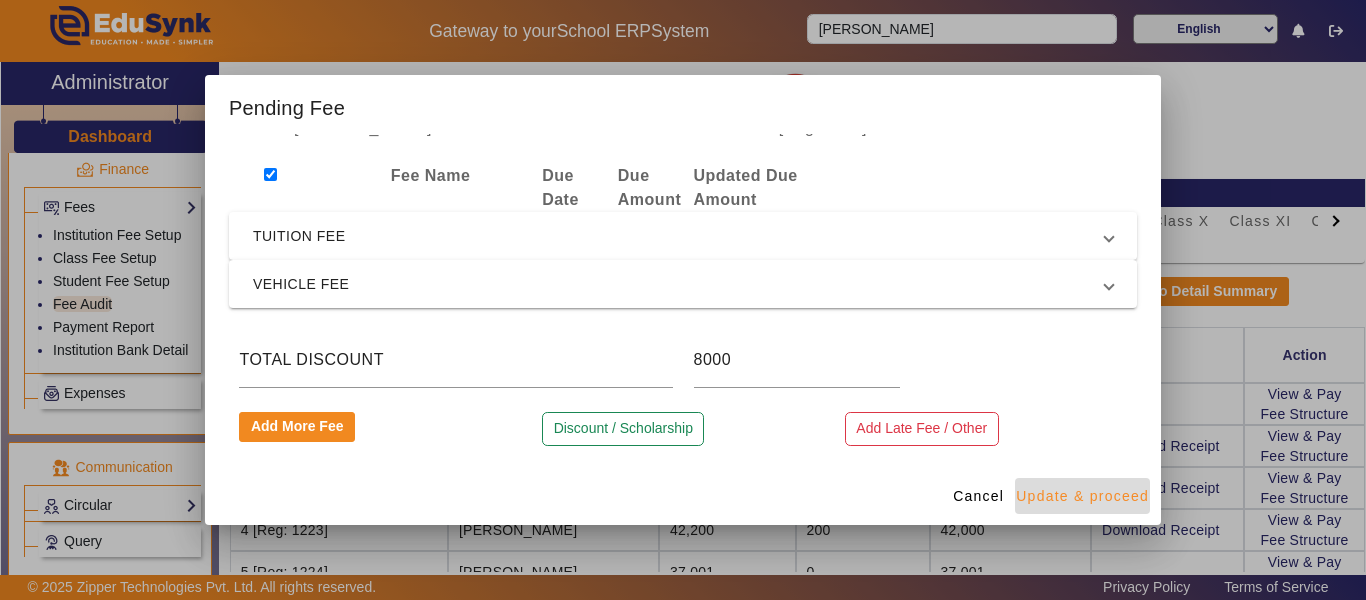 click at bounding box center [1082, 496] 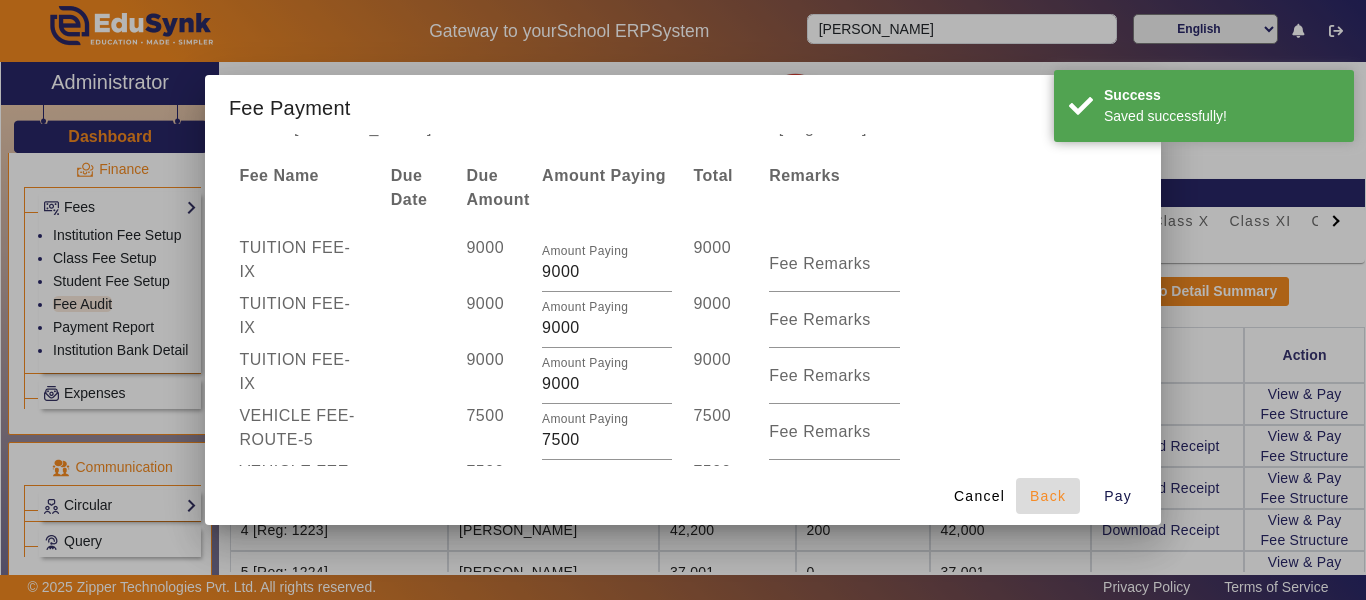 click on "Back" at bounding box center [1048, 496] 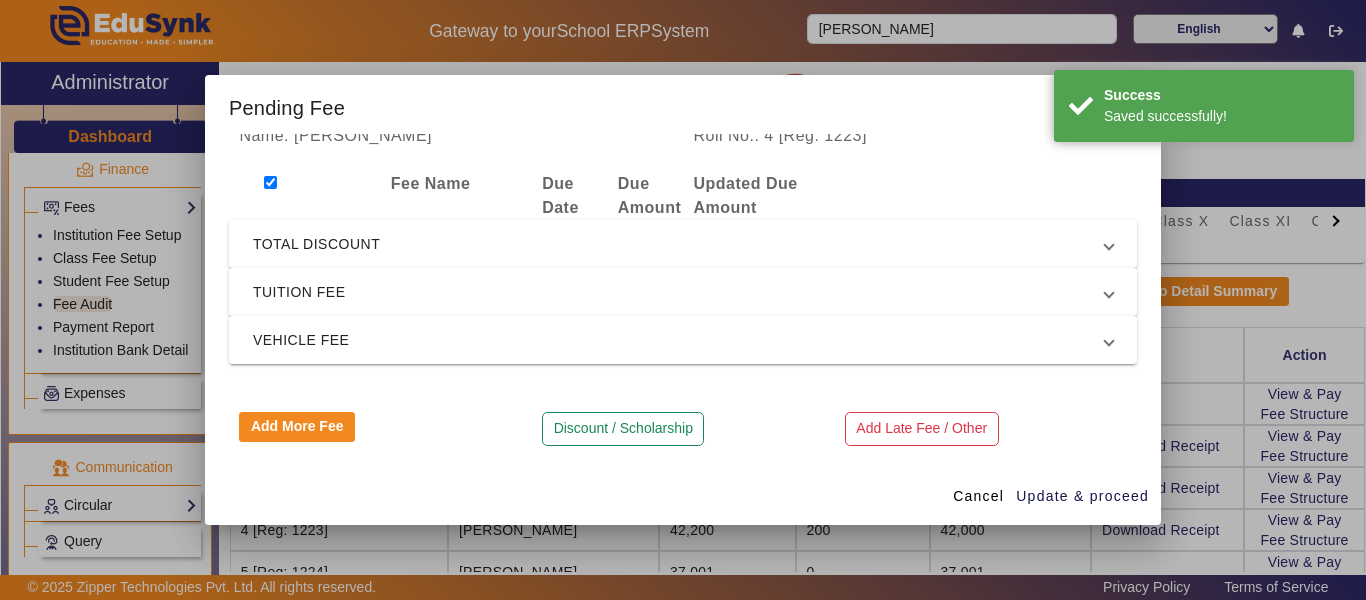 scroll, scrollTop: 0, scrollLeft: 0, axis: both 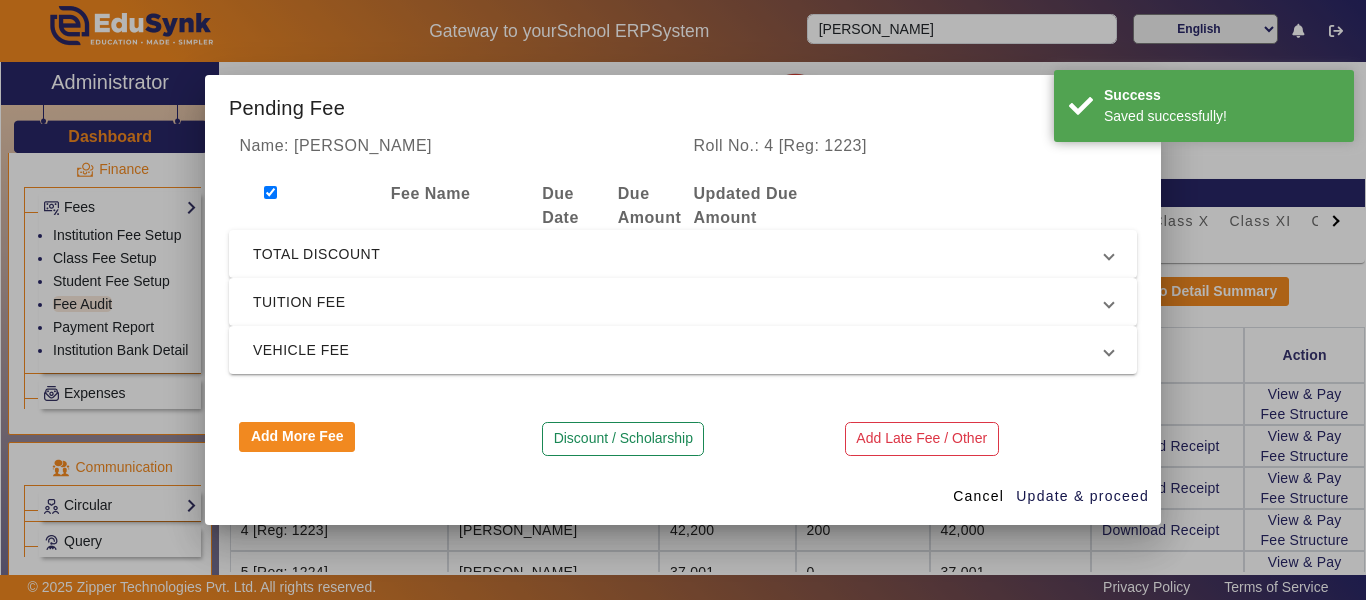 click at bounding box center [270, 192] 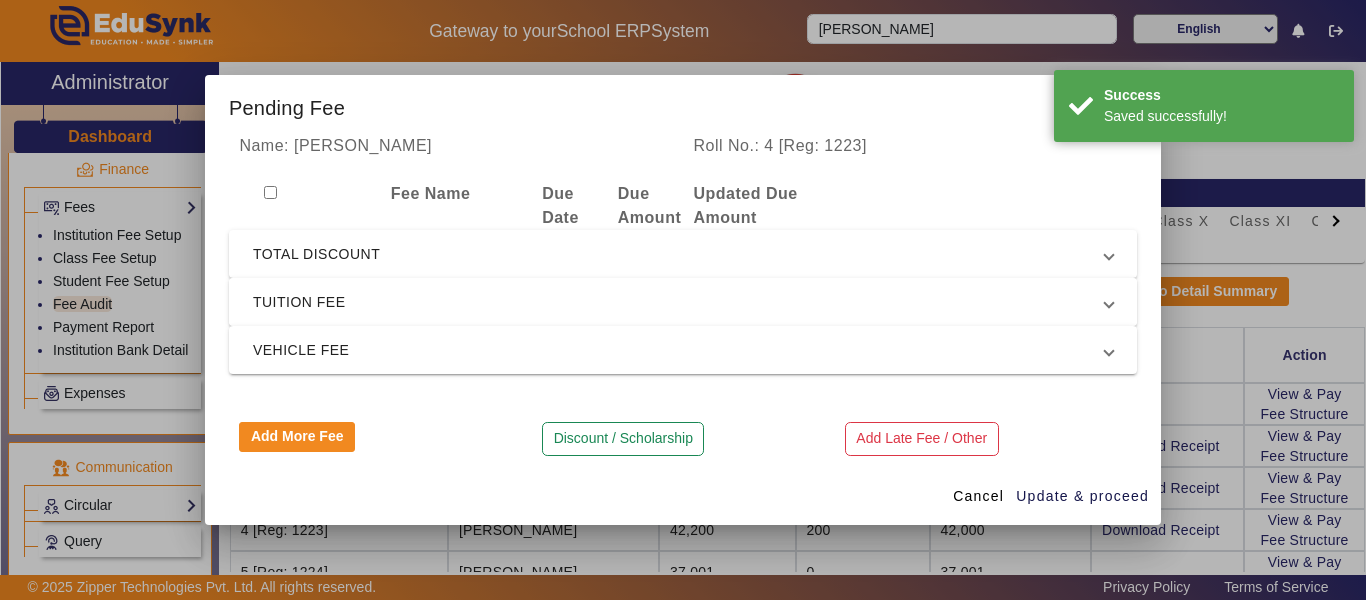 click on "TUITION FEE" at bounding box center (679, 302) 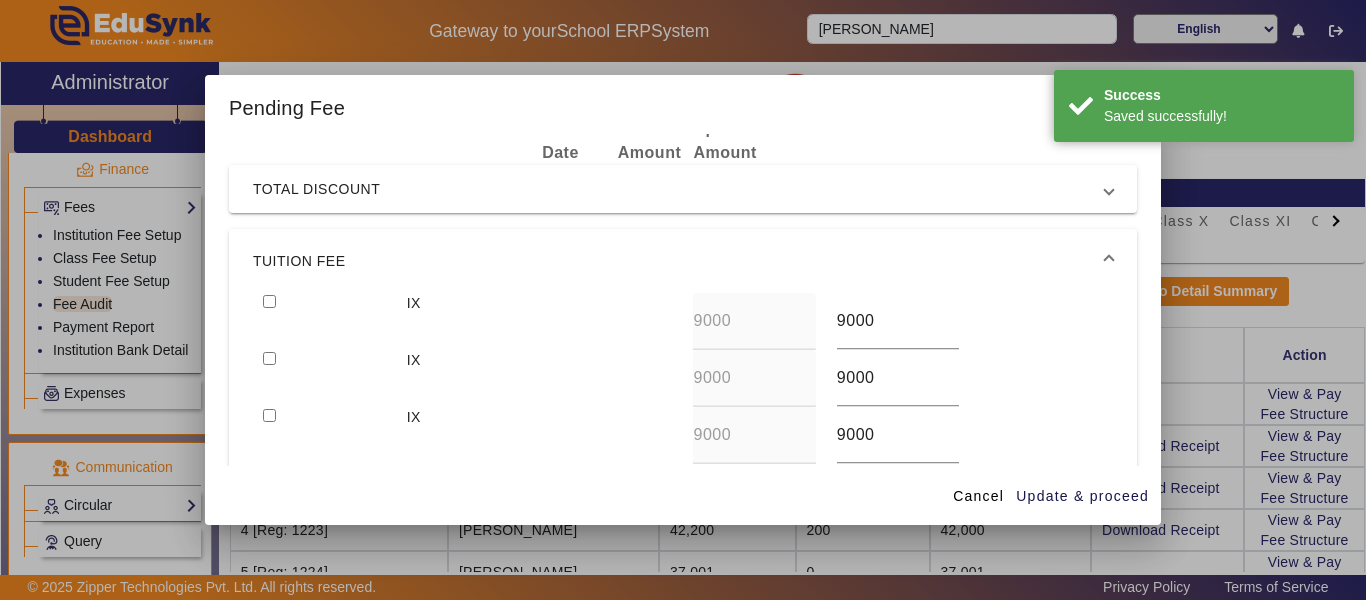 scroll, scrollTop: 100, scrollLeft: 0, axis: vertical 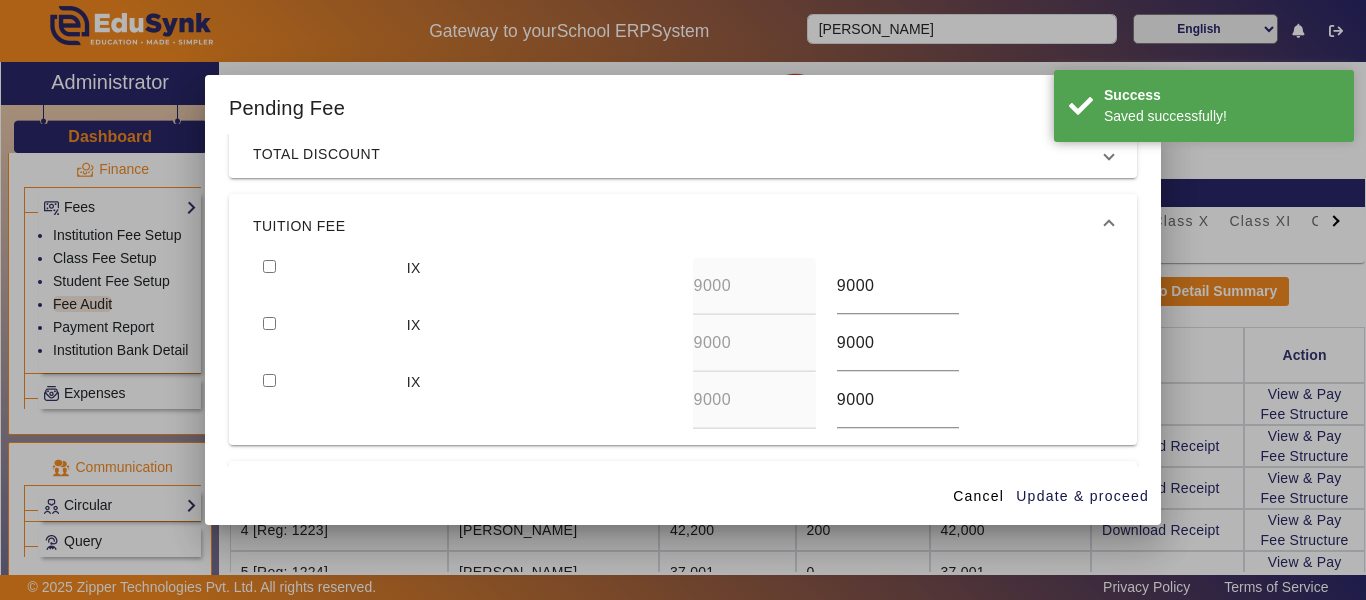 click at bounding box center (269, 266) 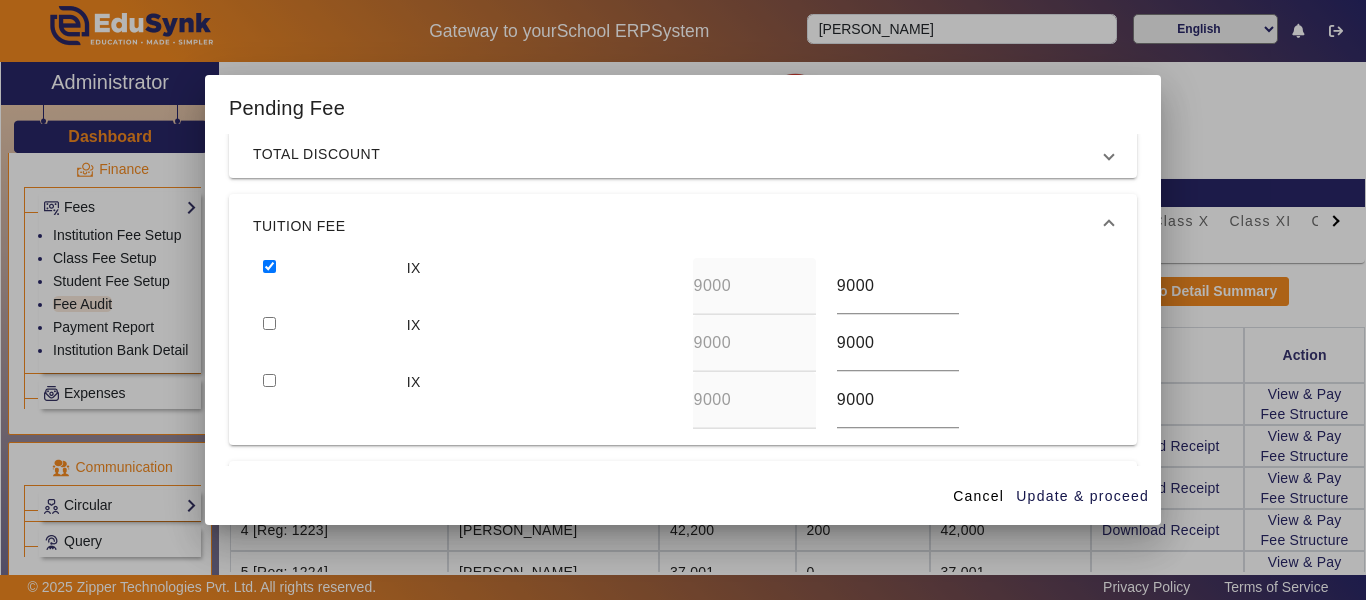 click at bounding box center [269, 323] 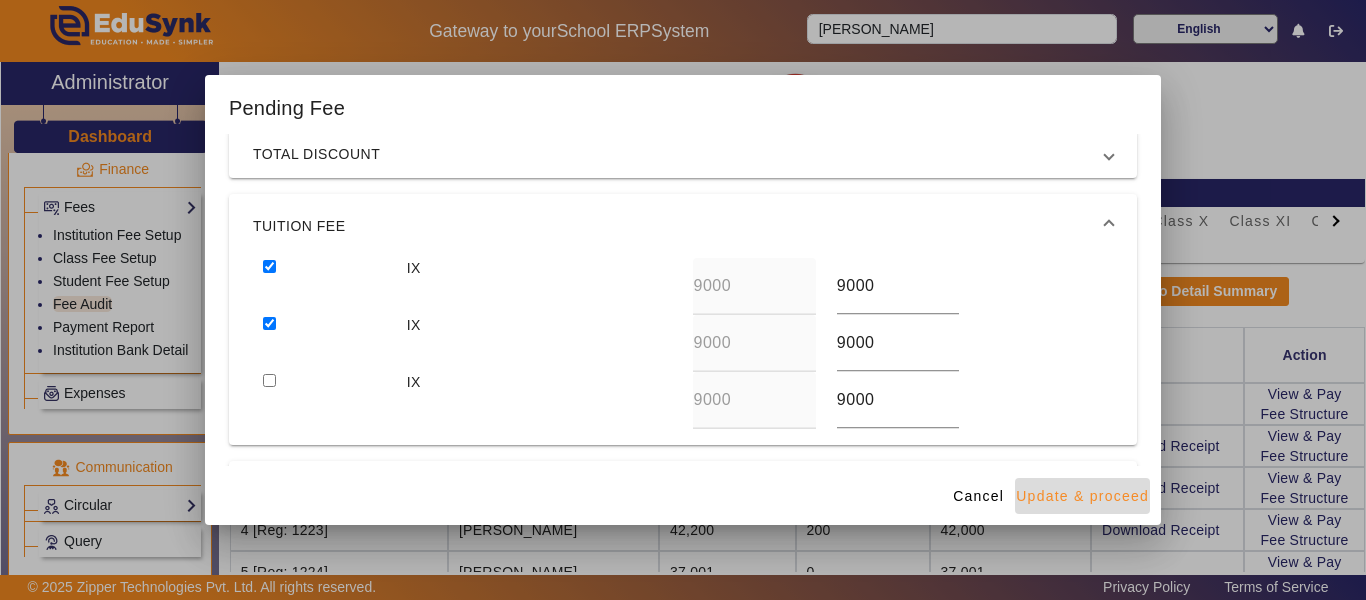 click on "Update & proceed" at bounding box center (1082, 496) 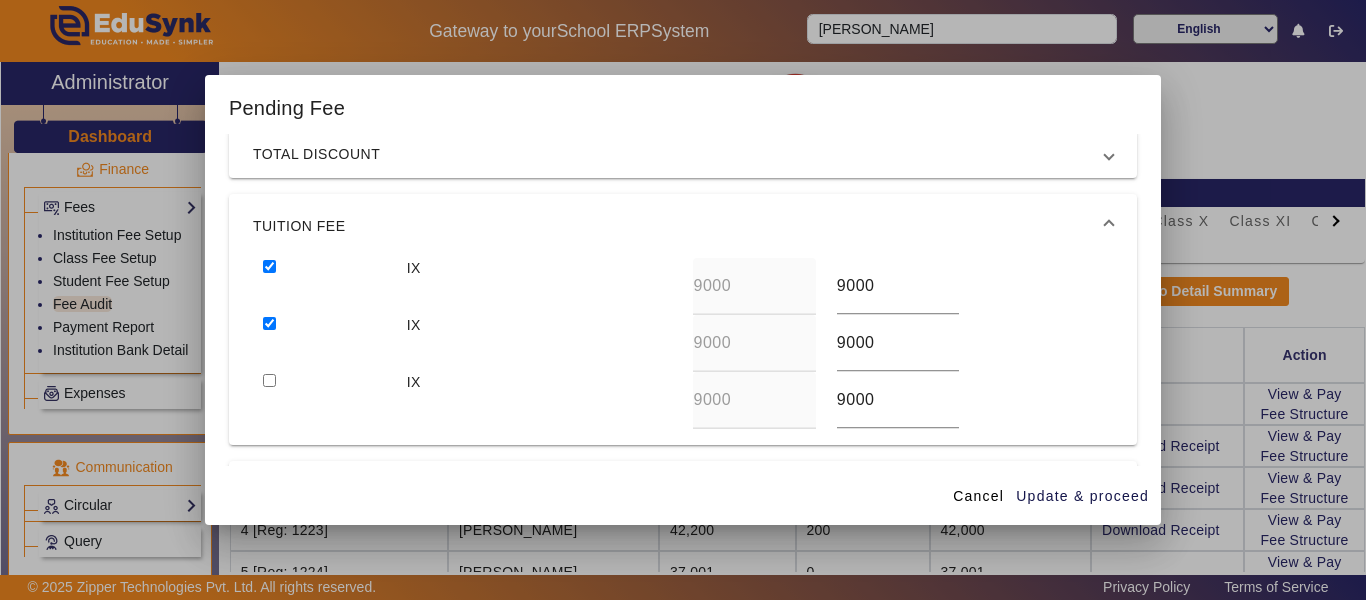 scroll, scrollTop: 80, scrollLeft: 0, axis: vertical 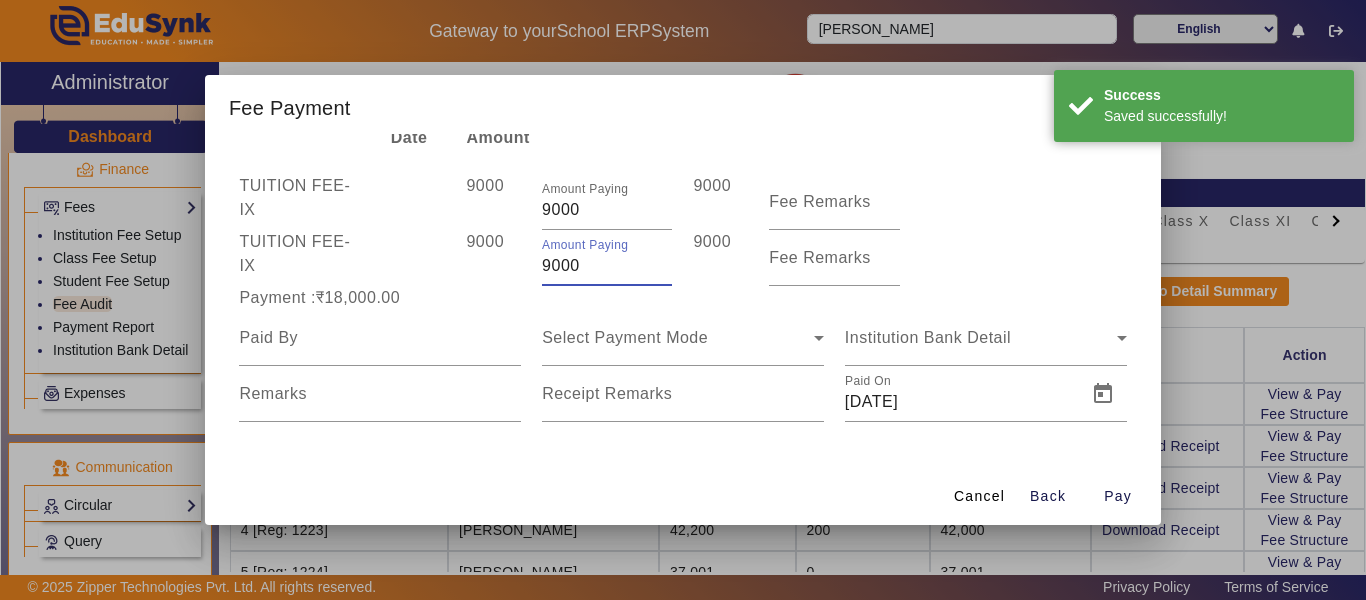 drag, startPoint x: 569, startPoint y: 270, endPoint x: 515, endPoint y: 272, distance: 54.037025 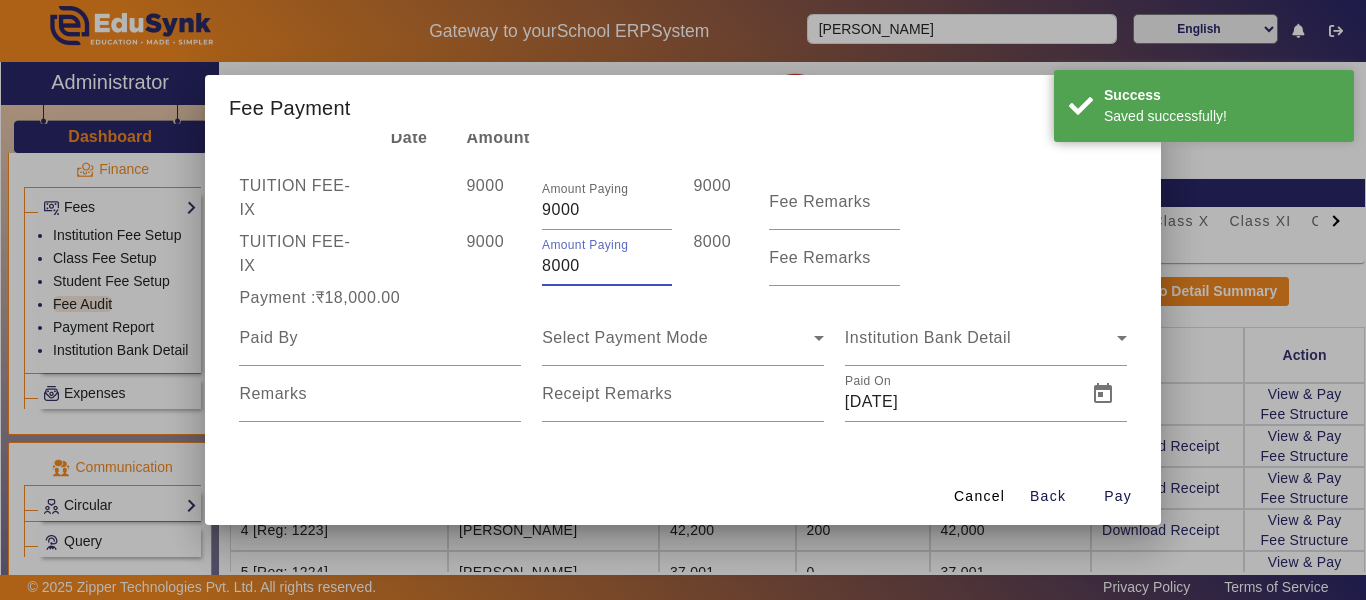 type on "8000" 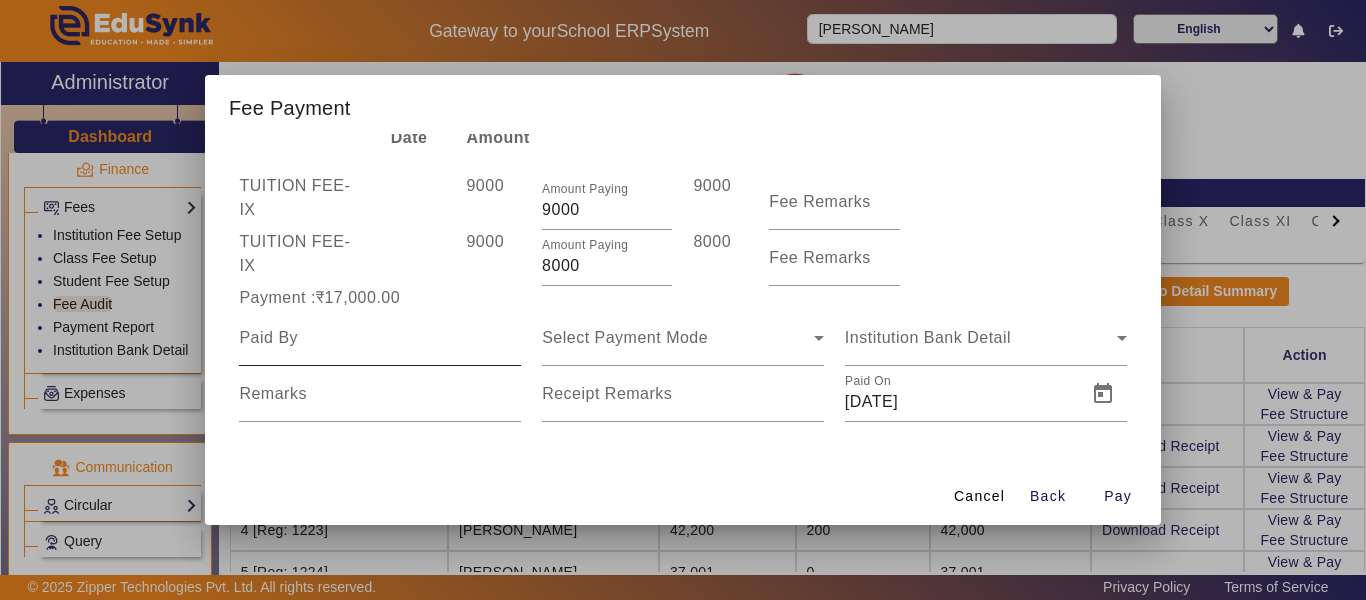 click at bounding box center [380, 338] 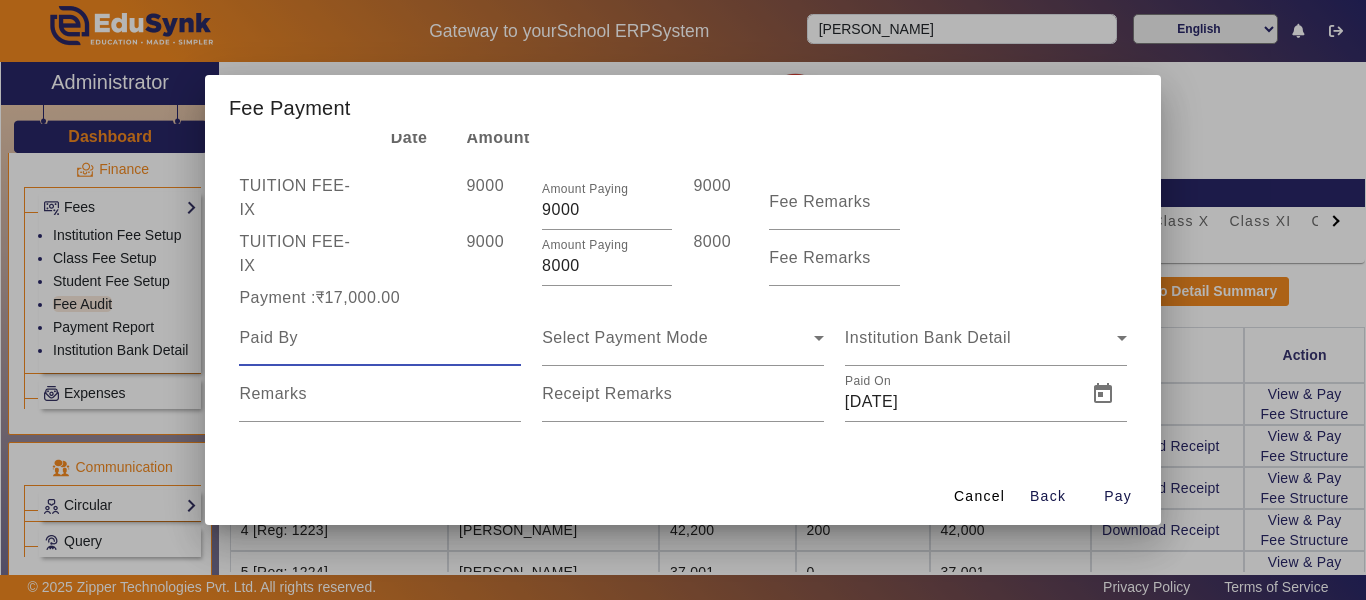 click at bounding box center (380, 338) 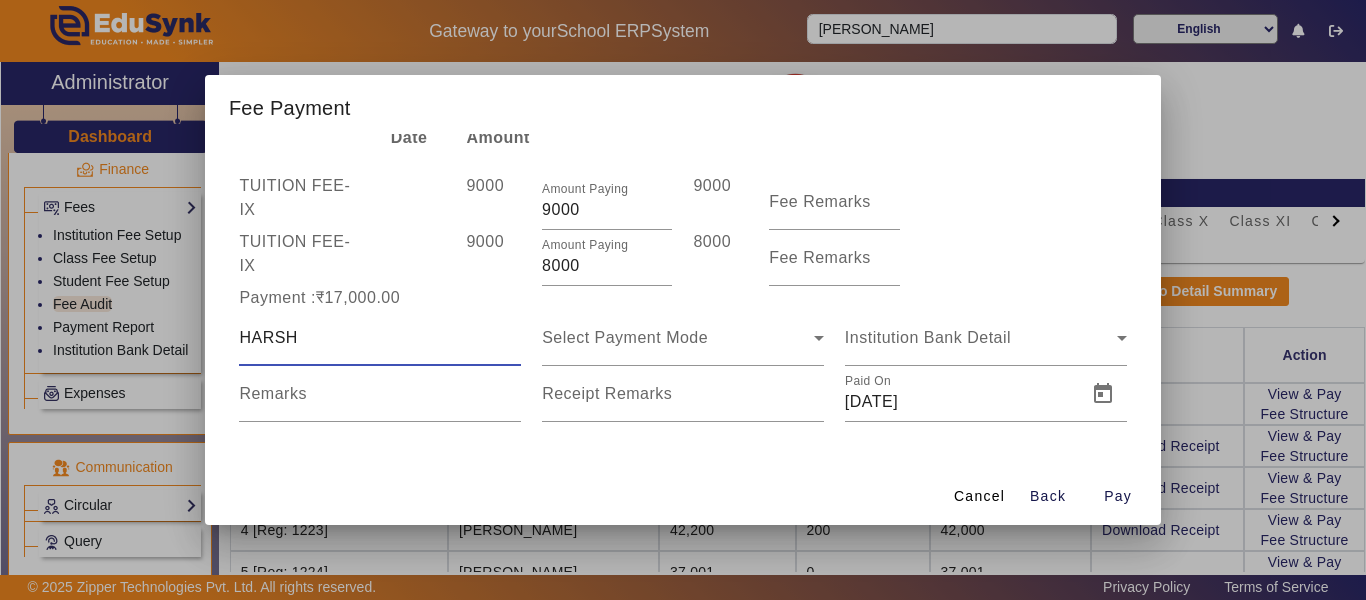 type on "HARSH" 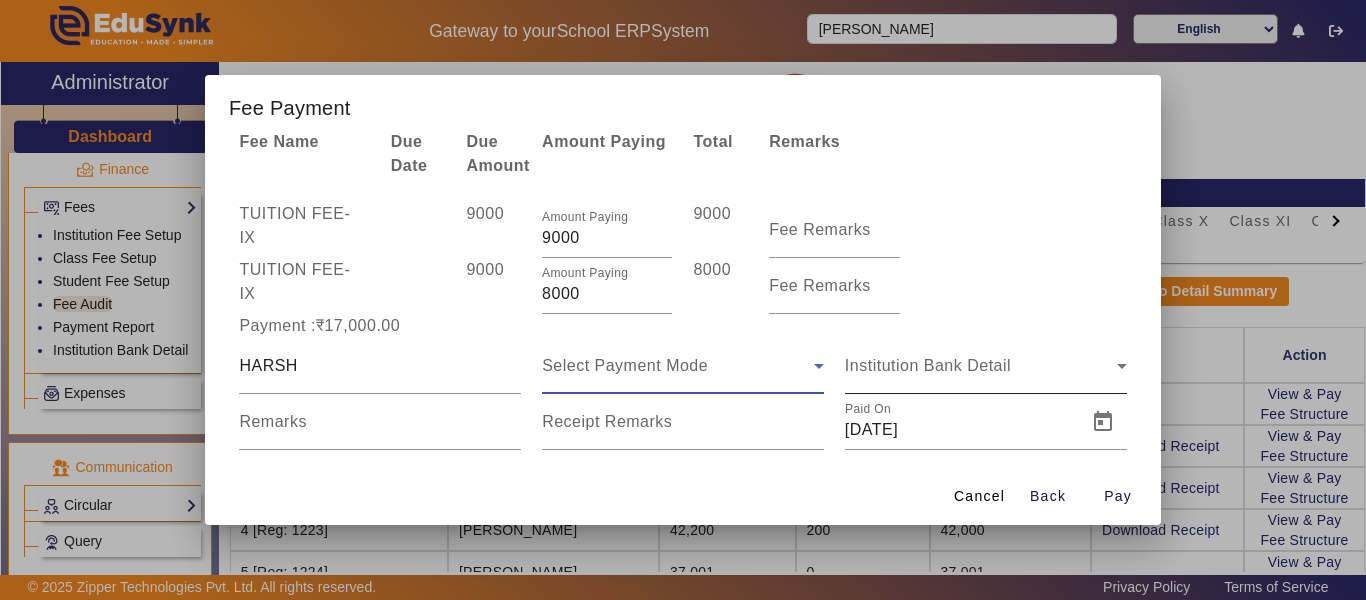 scroll, scrollTop: 80, scrollLeft: 0, axis: vertical 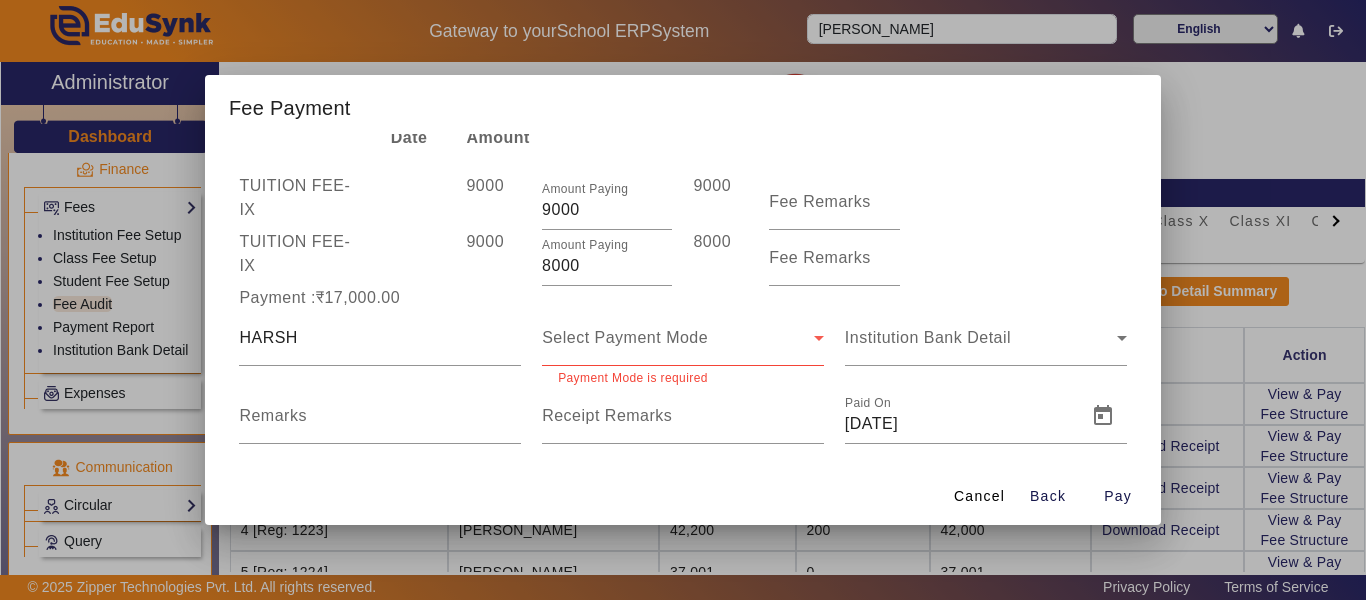 click on "Select Payment Mode" at bounding box center [683, 338] 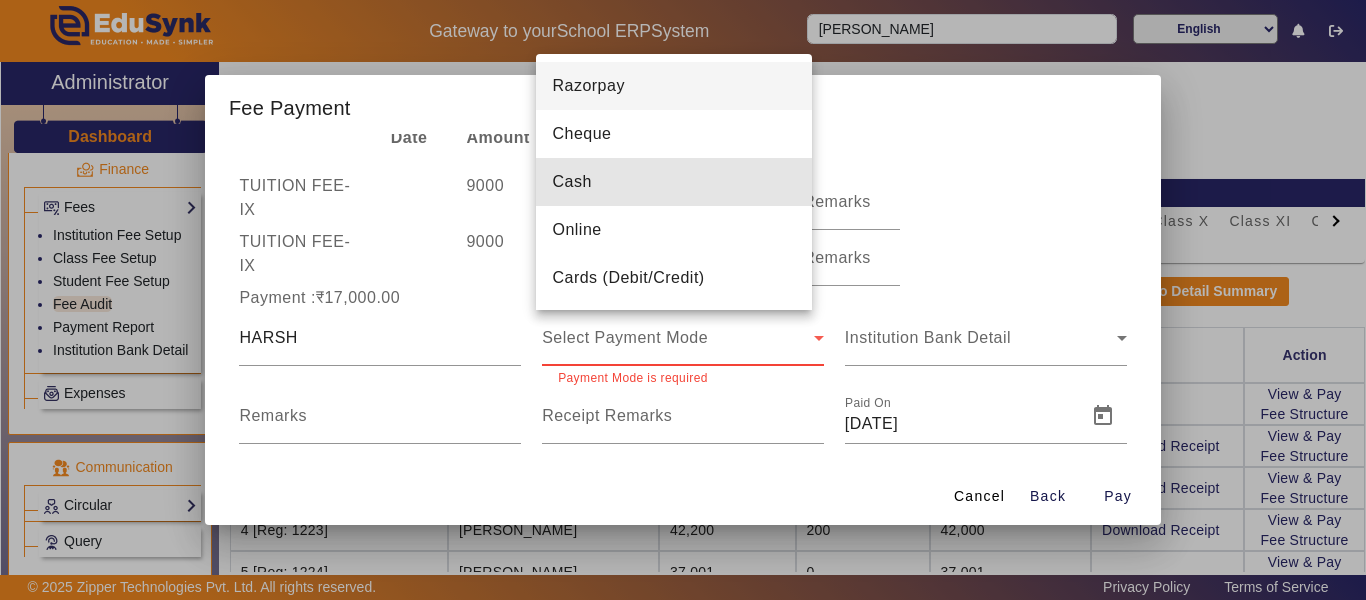 drag, startPoint x: 576, startPoint y: 188, endPoint x: 598, endPoint y: 225, distance: 43.046486 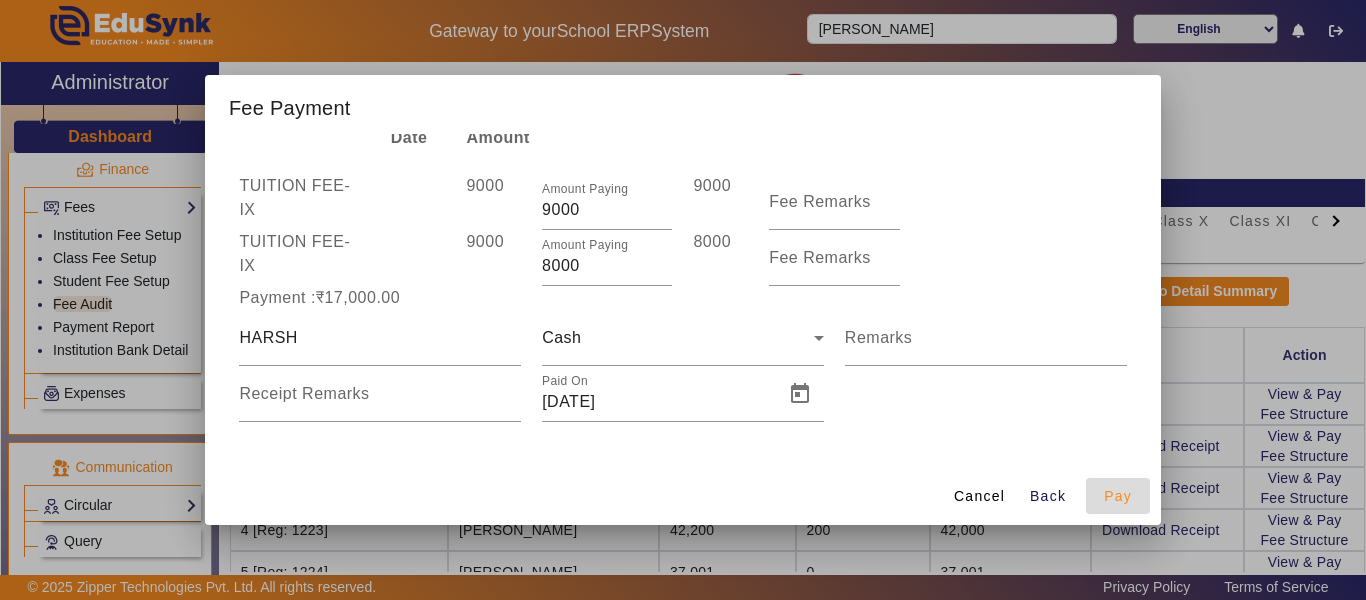 click on "Pay" at bounding box center [1118, 496] 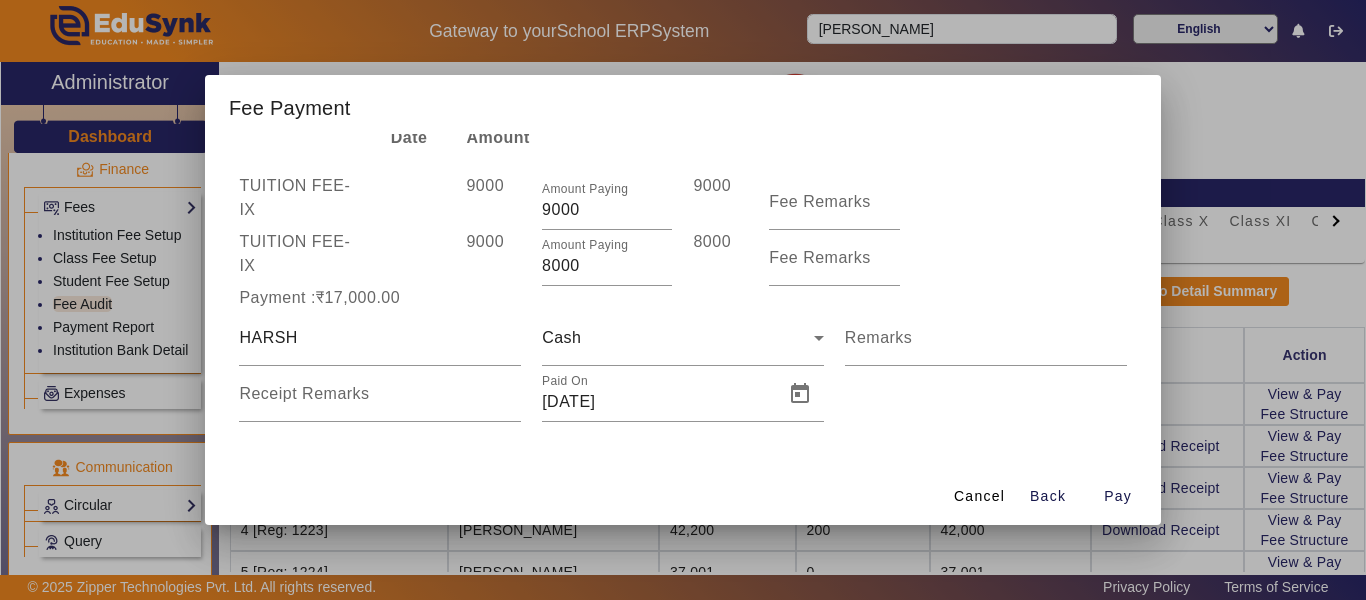 scroll, scrollTop: 10, scrollLeft: 0, axis: vertical 